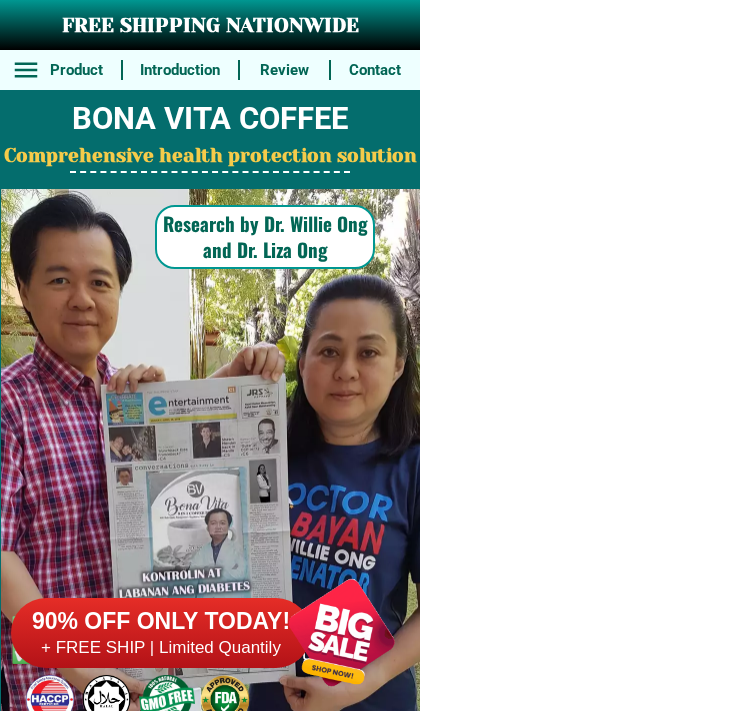scroll, scrollTop: 0, scrollLeft: 0, axis: both 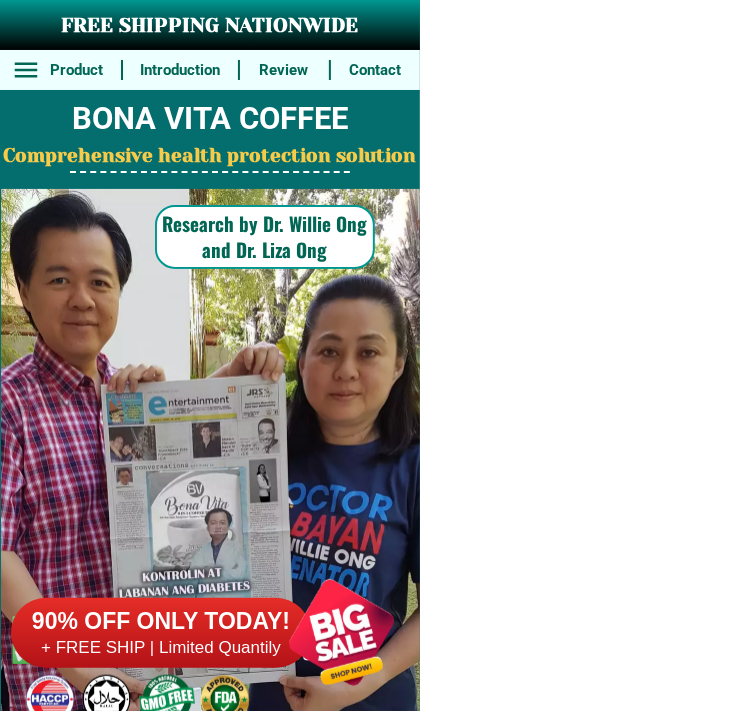 click on "90% OFF ONLY TODAY!" at bounding box center (161, 622) 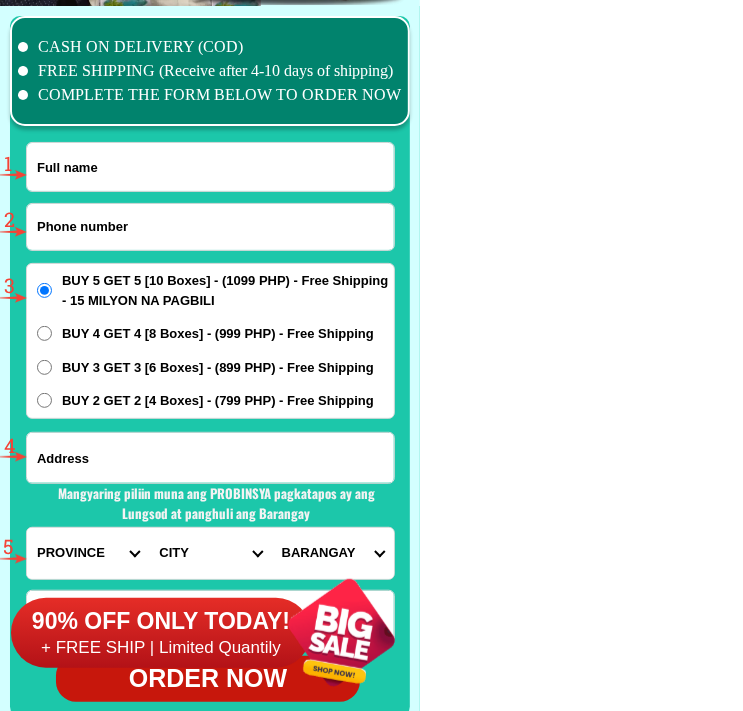 scroll, scrollTop: 15602, scrollLeft: 0, axis: vertical 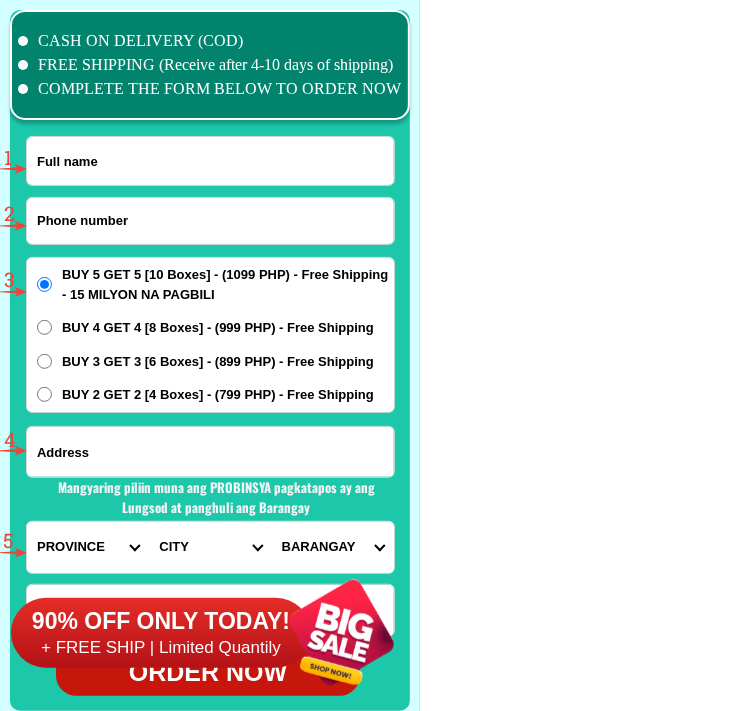 click at bounding box center (210, 161) 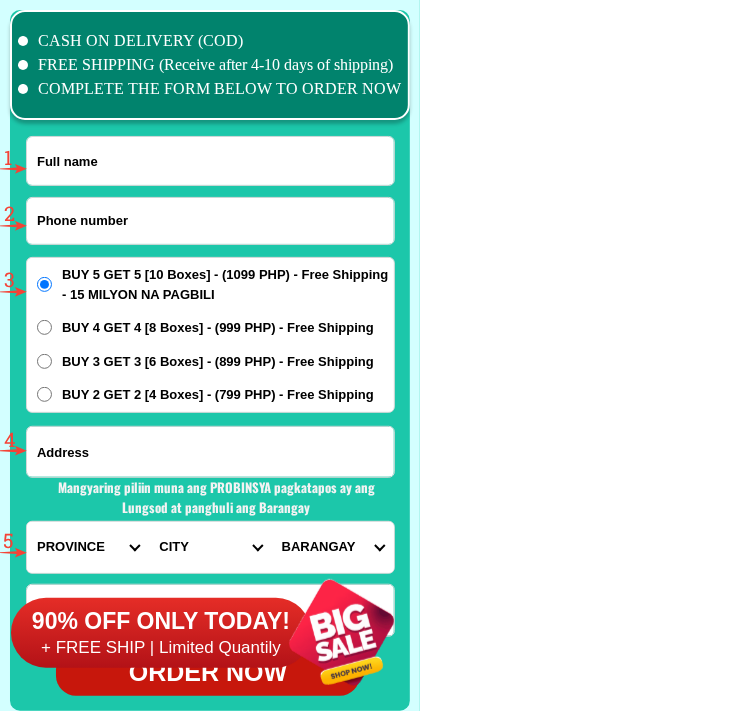 paste on "[FIRST] [MIDDLE] [LAST]" 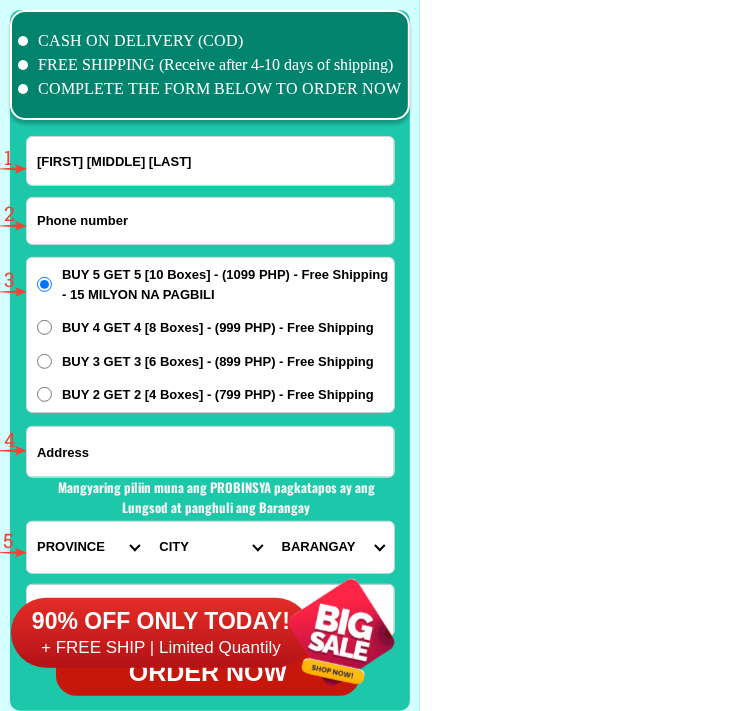 type on "[FIRST] [MIDDLE] [LAST]" 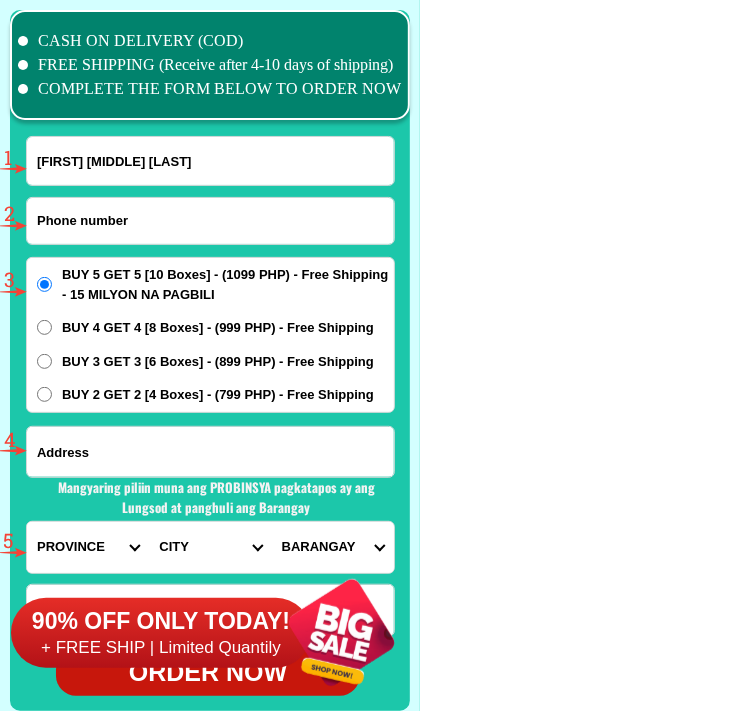 click at bounding box center (210, 221) 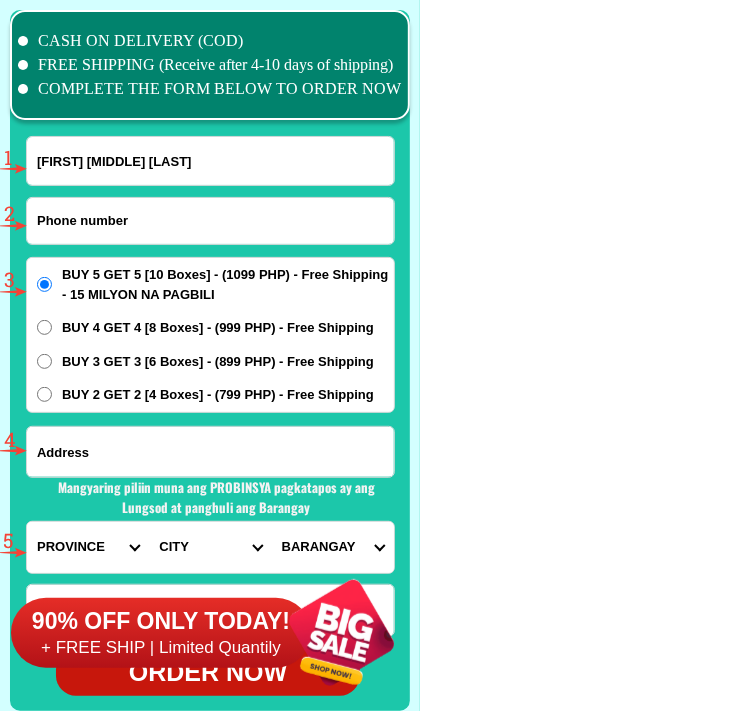 paste on "[PHONE]" 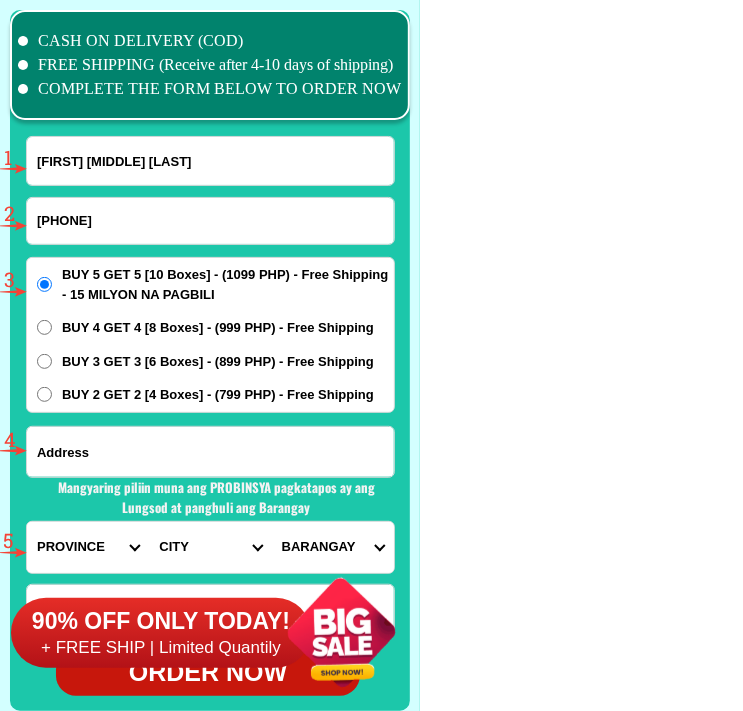 type on "[PHONE]" 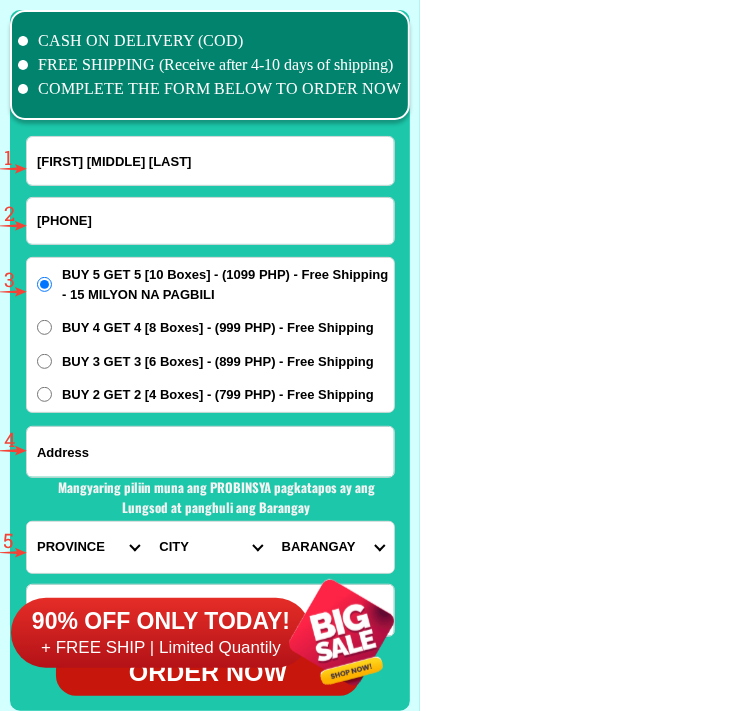 click on "BUY 4 GET 4 [8 Boxes] - (999 PHP) - Free Shipping" at bounding box center (210, 328) 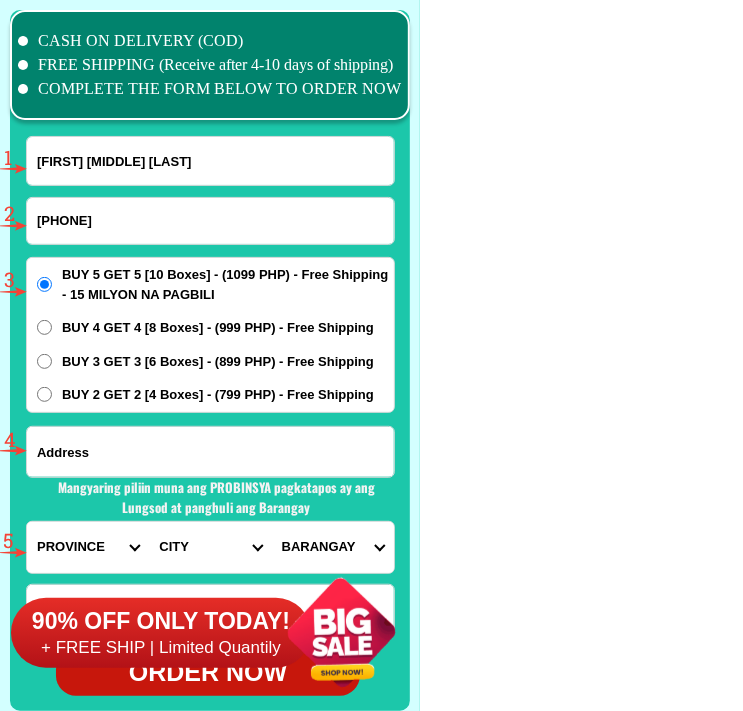 click on "BUY 4 GET 4 [8 Boxes] - (999 PHP) - Free Shipping" at bounding box center [44, 327] 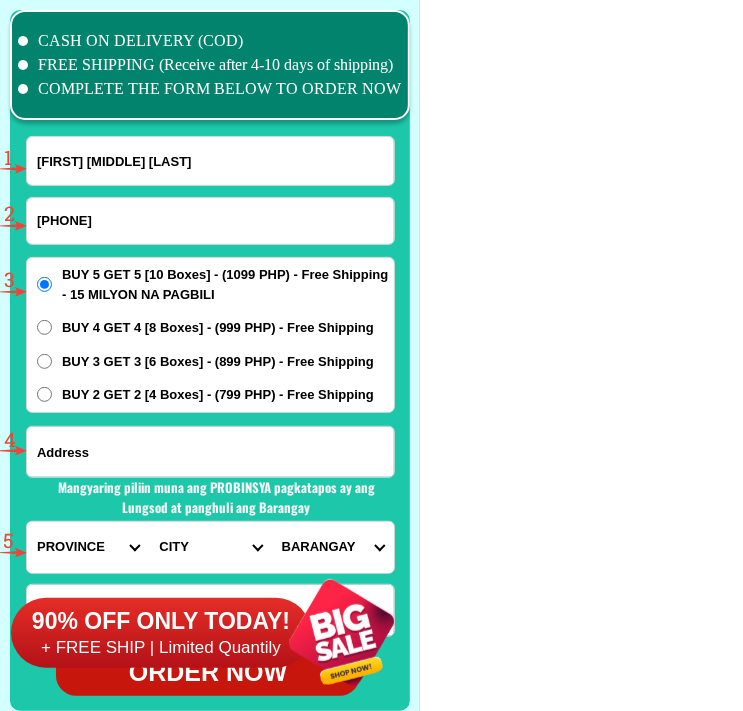 radio on "true" 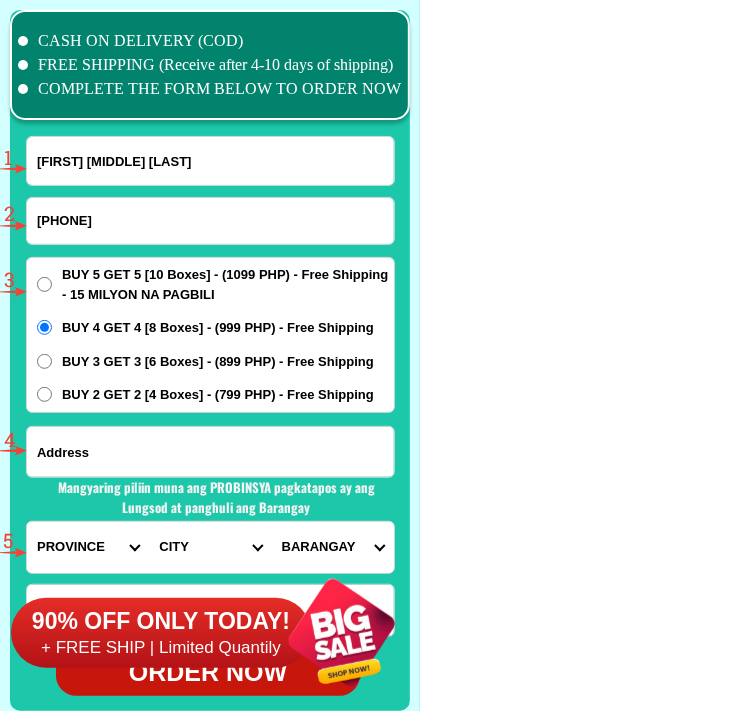 click at bounding box center [210, 452] 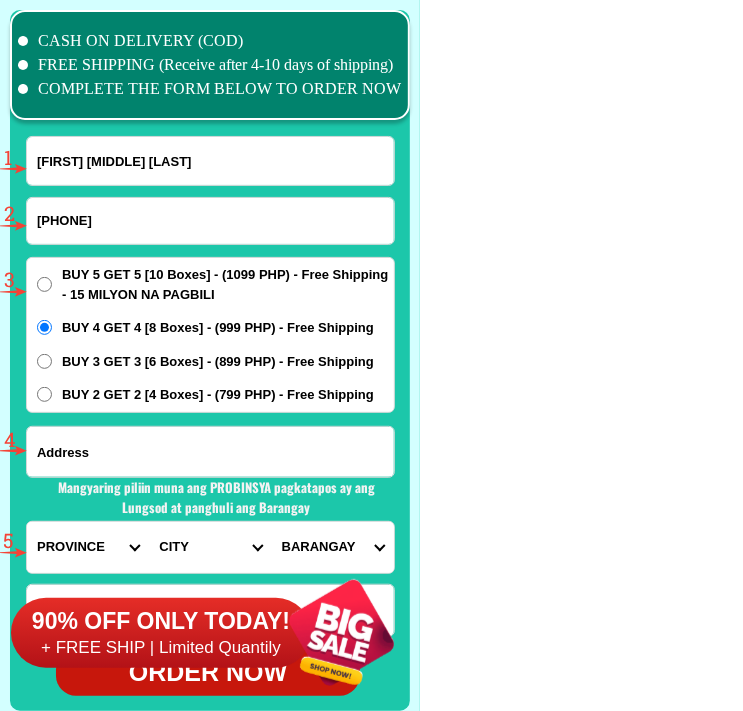 paste on "Block 7, Lot 38, St. Peter Street, Tierra Verde Subdivision, Barangay Pallocan West, Batangas City, Batangas Province Landmark: G.C. Berberabe Subdivision, near SM Batangas" 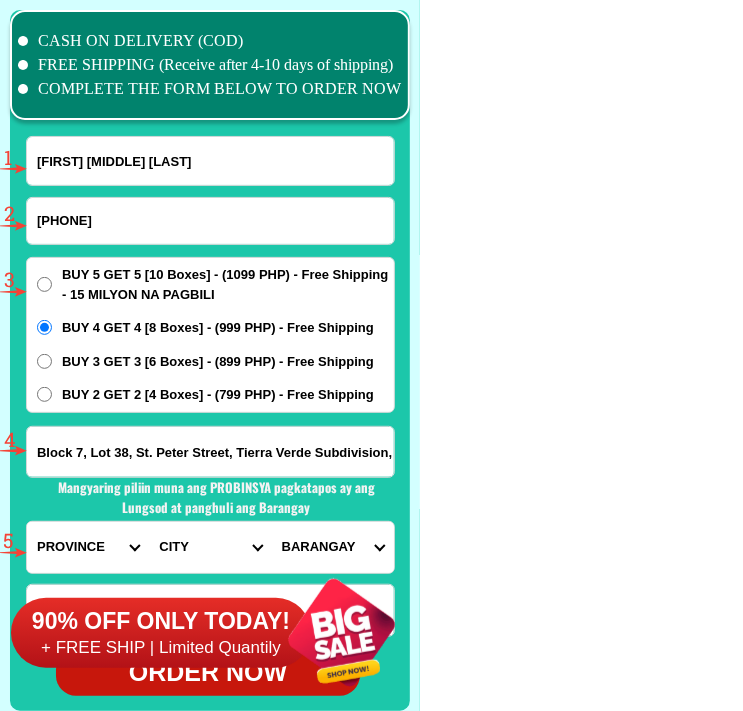 scroll, scrollTop: 0, scrollLeft: 735, axis: horizontal 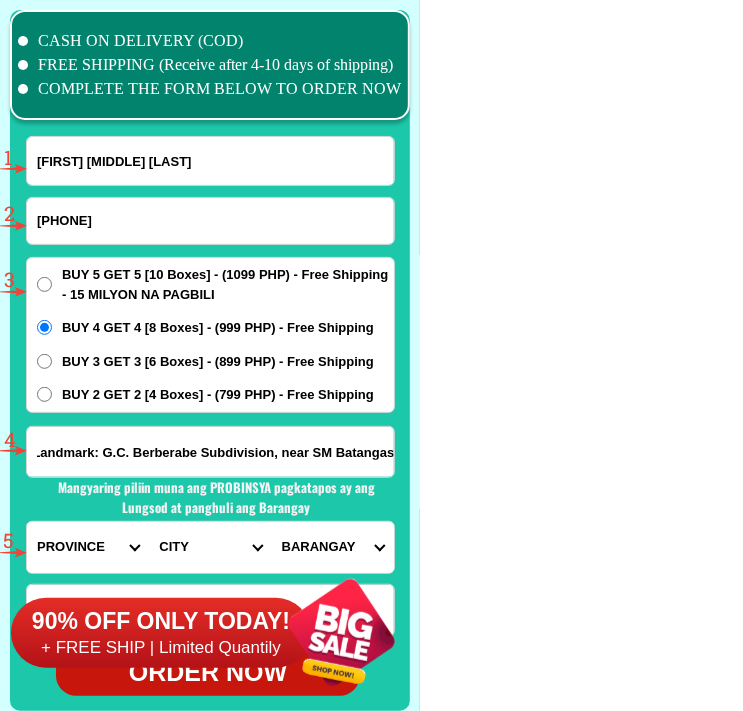 type on "Block 7, Lot 38, St. Peter Street, Tierra Verde Subdivision, Barangay Pallocan West, Batangas City, Batangas Province Landmark: G.C. Berberabe Subdivision, near SM Batangas" 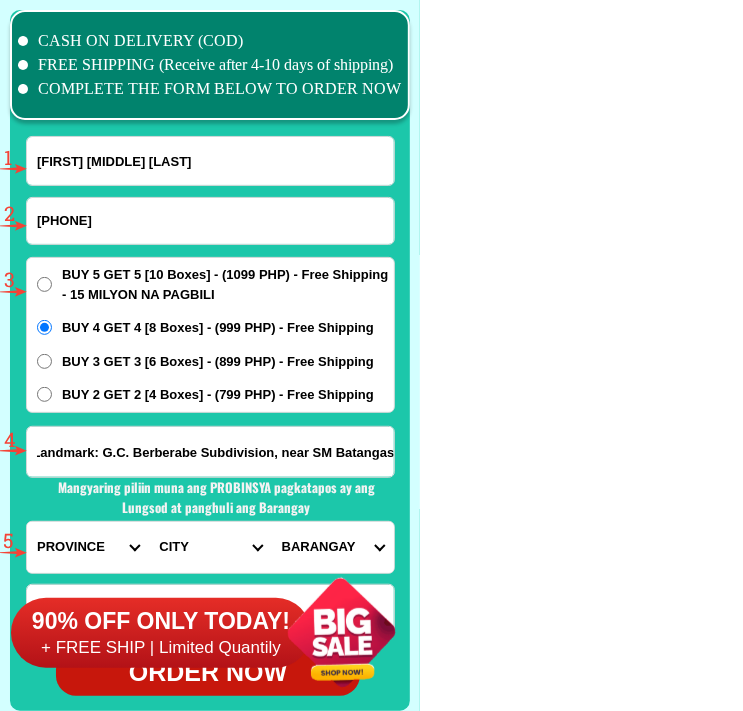 scroll, scrollTop: 0, scrollLeft: 0, axis: both 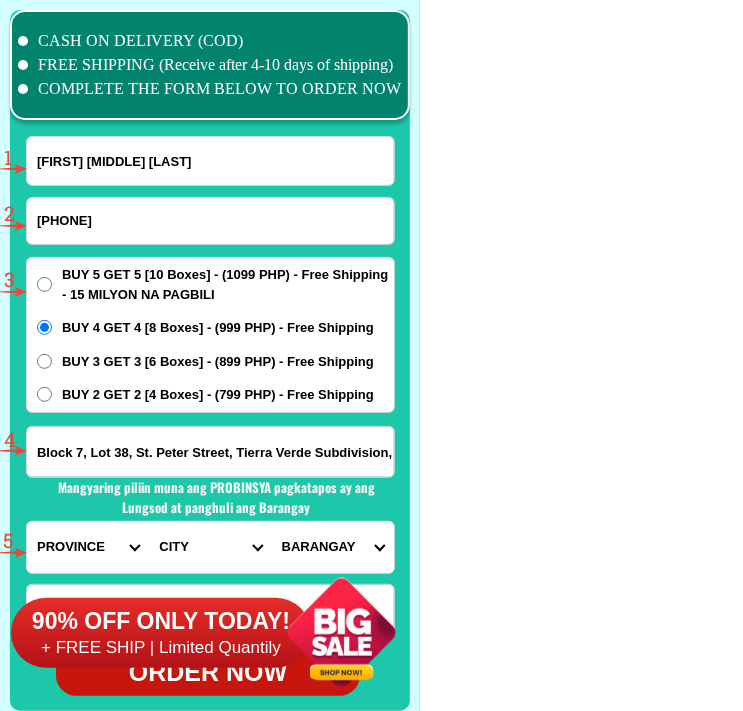 click on "PROVINCE Abra Agusan-del-norte Agusan-del-sur Aklan Albay Antique Apayao Aurora Basilan Bataan Batanes Batangas Benguet Biliran Bohol Bukidnon Bulacan Cagayan Camarines-norte Camarines-sur Camiguin Capiz Catanduanes Cavite Cebu Cotabato Davao-de-oro Davao-del-norte Davao-del-sur Davao-occidental Davao-oriental Dinagat-islands Eastern-samar Guimaras Ifugao Ilocos-norte Ilocos-sur Iloilo Isabela Kalinga La-union Laguna Lanao-del-norte Lanao-del-sur Leyte Maguindanao Marinduque Masbate Metro-manila Misamis-occidental Misamis-oriental Mountain-province Negros-occidental Negros-oriental Northern-samar Nueva-ecija Nueva-vizcaya Occidental-mindoro Oriental-mindoro Palawan Pampanga Pangasinan Quezon Quirino Rizal Romblon Sarangani Siquijor Sorsogon South-cotabato Southern-leyte Sultan-kudarat Sulu Surigao-del-norte Surigao-del-sur Tarlac Tawi-tawi Western-samar Zambales Zamboanga-del-norte Zamboanga-del-sur Zamboanga-sibugay" at bounding box center (88, 547) 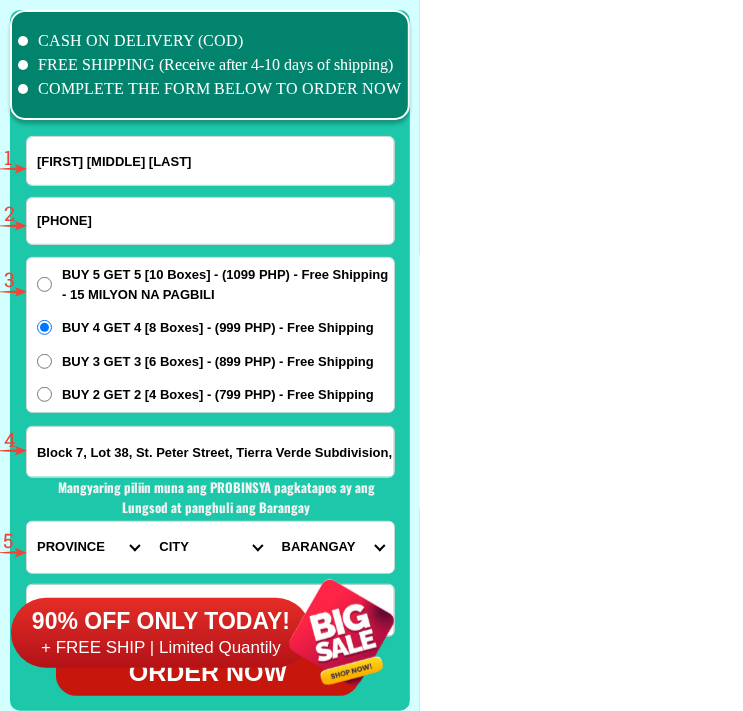 select on "63_108" 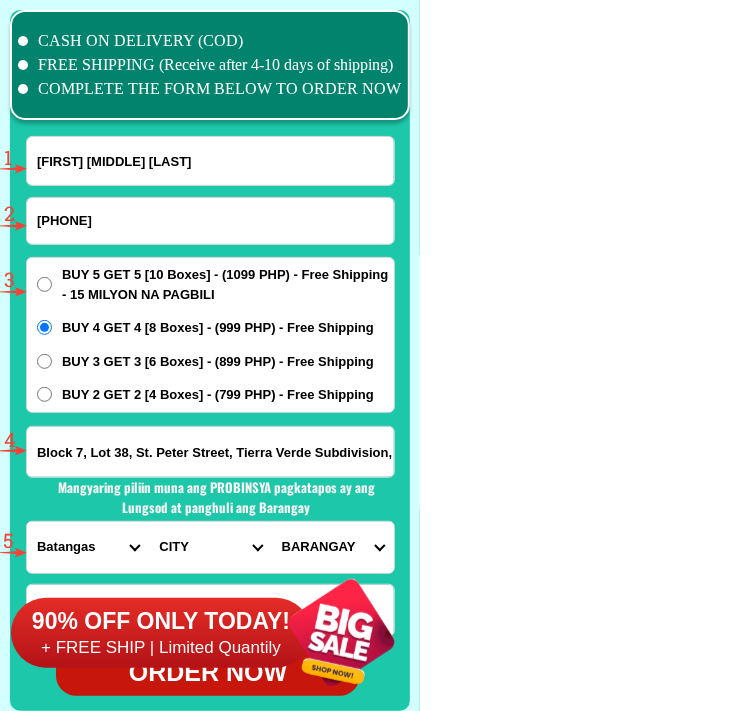 click on "PROVINCE Abra Agusan-del-norte Agusan-del-sur Aklan Albay Antique Apayao Aurora Basilan Bataan Batanes Batangas Benguet Biliran Bohol Bukidnon Bulacan Cagayan Camarines-norte Camarines-sur Camiguin Capiz Catanduanes Cavite Cebu Cotabato Davao-de-oro Davao-del-norte Davao-del-sur Davao-occidental Davao-oriental Dinagat-islands Eastern-samar Guimaras Ifugao Ilocos-norte Ilocos-sur Iloilo Isabela Kalinga La-union Laguna Lanao-del-norte Lanao-del-sur Leyte Maguindanao Marinduque Masbate Metro-manila Misamis-occidental Misamis-oriental Mountain-province Negros-occidental Negros-oriental Northern-samar Nueva-ecija Nueva-vizcaya Occidental-mindoro Oriental-mindoro Palawan Pampanga Pangasinan Quezon Quirino Rizal Romblon Sarangani Siquijor Sorsogon South-cotabato Southern-leyte Sultan-kudarat Sulu Surigao-del-norte Surigao-del-sur Tarlac Tawi-tawi Western-samar Zambales Zamboanga-del-norte Zamboanga-del-sur Zamboanga-sibugay" at bounding box center [88, 547] 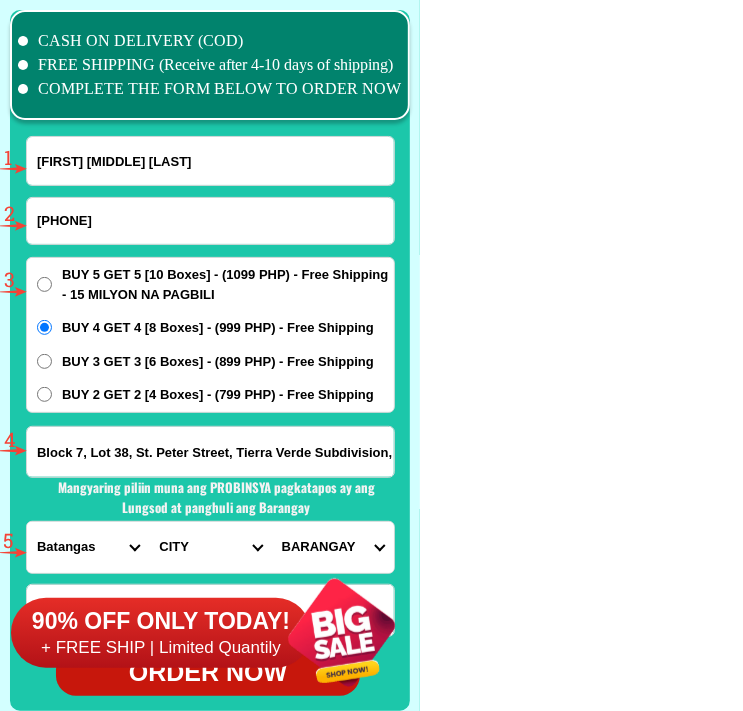 click on "CITY Agoncillo Alitagtag Allacapan Balayan Batangas-balete Batangas-city Batangas-lemery Batangas-mabini Batangas-rosario Batangas-san-jose Batangas-san-juan Batangas-san-luis Batangas-san-nicolas Batangas-san-pascual Batangas-santa-teresita Batangas-santo-tomas Batangas-talisay Bauan Calaca Calatagan Cuenca Ibaan Laurel Lian Lipa-city Lobo Malvar Mataasnakahoy Nasugbu Padre-garcia Taal Tanauan-city Taysan Tingloy Tuy" at bounding box center [210, 547] 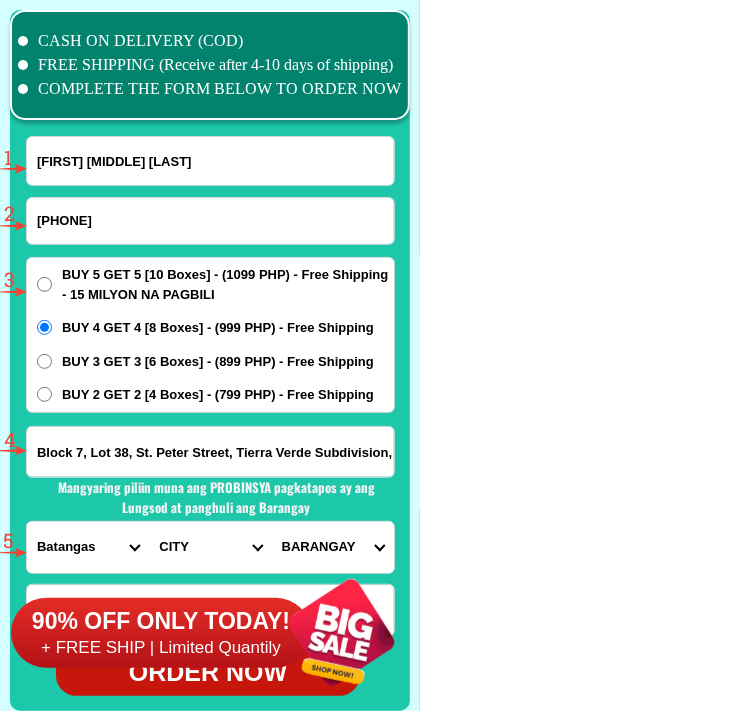 select on "63_108997" 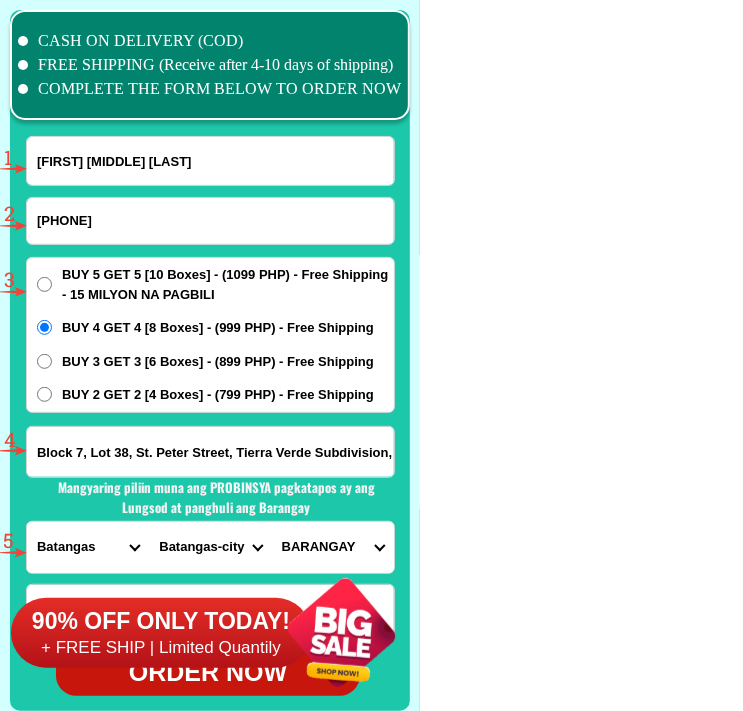 click on "CITY Agoncillo Alitagtag Allacapan Balayan Batangas-balete Batangas-city Batangas-lemery Batangas-mabini Batangas-rosario Batangas-san-jose Batangas-san-juan Batangas-san-luis Batangas-san-nicolas Batangas-san-pascual Batangas-santa-teresita Batangas-santo-tomas Batangas-talisay Bauan Calaca Calatagan Cuenca Ibaan Laurel Lian Lipa-city Lobo Malvar Mataasnakahoy Nasugbu Padre-garcia Taal Tanauan-city Taysan Tingloy Tuy" at bounding box center (210, 547) 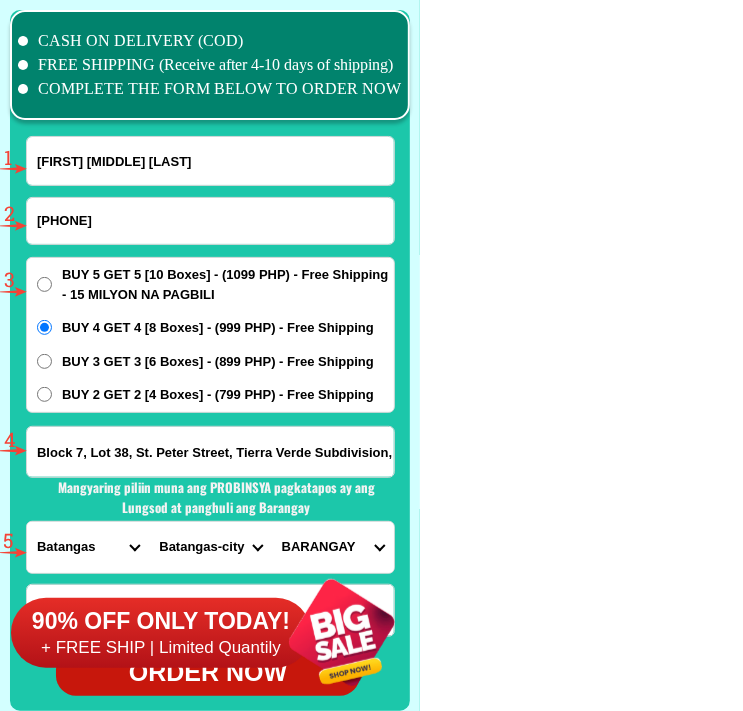 click at bounding box center (341, 632) 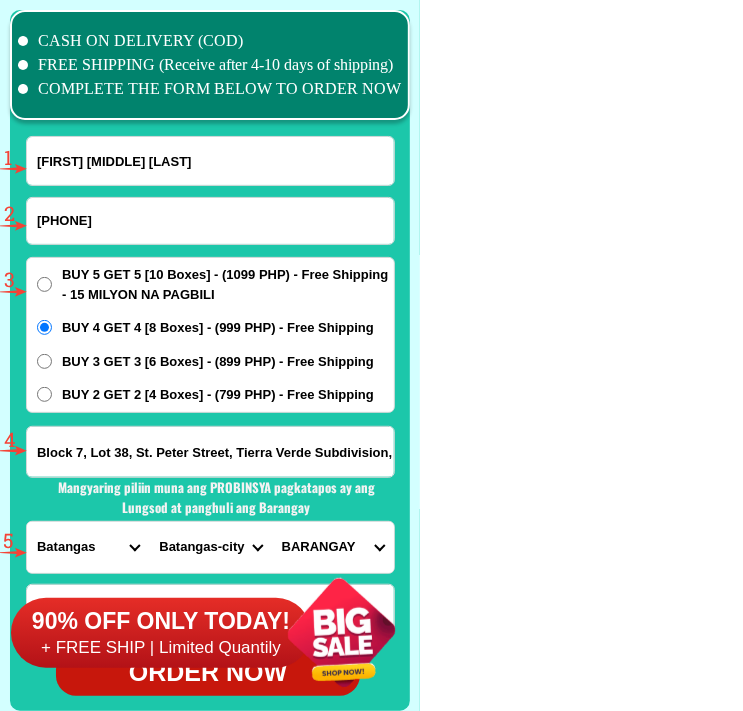 click at bounding box center [341, 632] 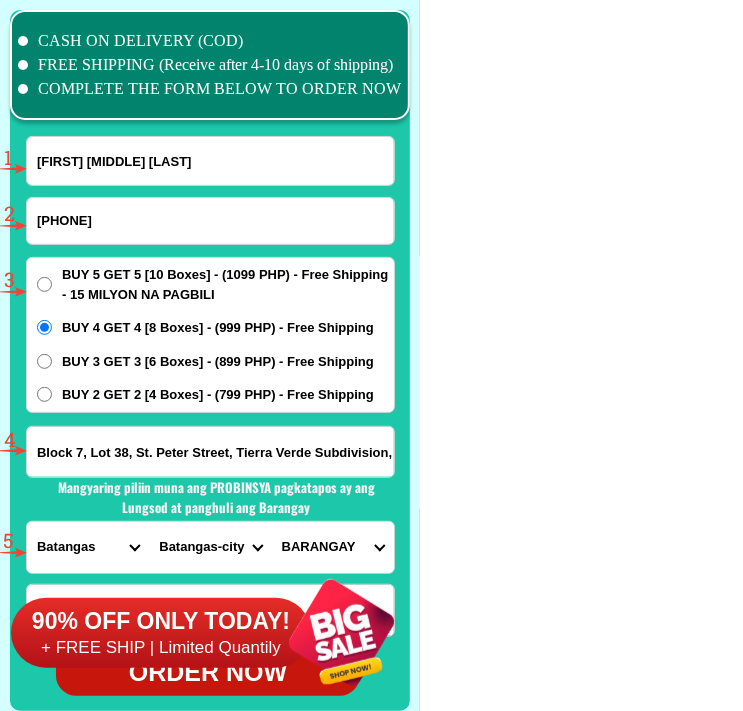 click on "BARANGAY Alangilan Balagtas Balete Banaba center Banaba ibaba Banaba kanluran Banaba silangan Barangay 1 (pob.) Barangay 10 (pob.) Barangay 11 (pob.) Barangay 12 (pob.) Barangay 13 (pob.) Barangay 14 (pob.) Barangay 15 (pob.) Barangay 16 (pob.) Barangay 17 (pob.) Barangay 18 (pob.) Barangay 19 (pob.) Barangay 2 (pob.) Barangay 20 (pob.) Barangay 21 (pob.) Barangay 22 (pob.) Barangay 23 (pob.) Barangay 24 (pob.) Barangay 3 (pob.) Barangay 4 (pob.) Barangay 5 (pob.) Barangay 6 (pob.) Barangay 7 (pob.) Barangay 8 (pob.) Barangay 9 (pob.) Bilogo Bolbok Bukal Calicanto Catandala Concepcion Conde itaas Conde labak Cumba Cuta Dalig Dela paz Dela paz pulot aplaya Dela paz pulot itaas Domoclay Dumantay Gulod itaas Gulod labak Haligue kanluran Haligue silangan Ilihan Kumba Kumintang ibaba Kumintang ilaya Libjo Liponpon Liponpon isla verde Maapas Mabacong (matoco) Mahabang dahilig Mahabang parang Mahacot kanluran Mahacot silangan Malalim Malibayo Malitam Maruclap Pagkilatan Paharang kanluran Paharang silangan Pinamucan" at bounding box center [333, 547] 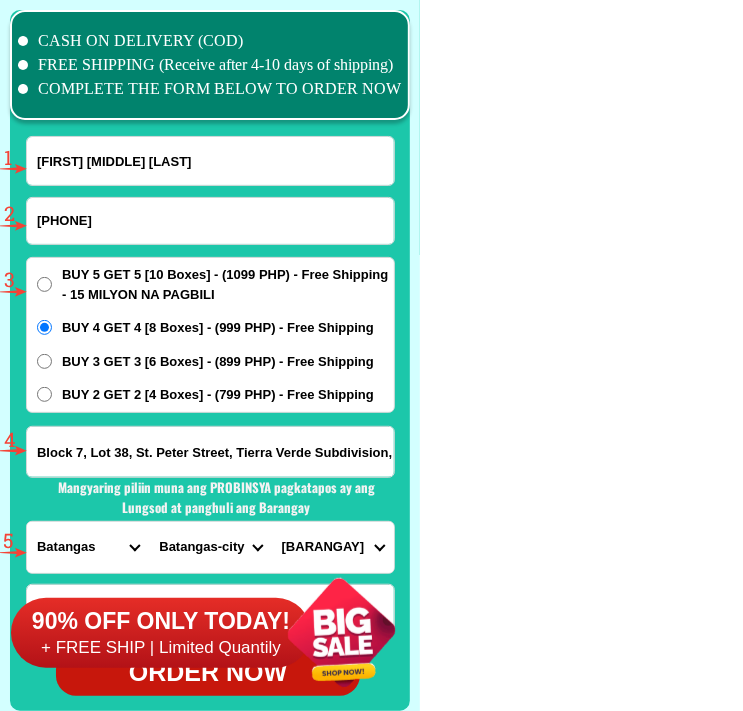 click at bounding box center [341, 632] 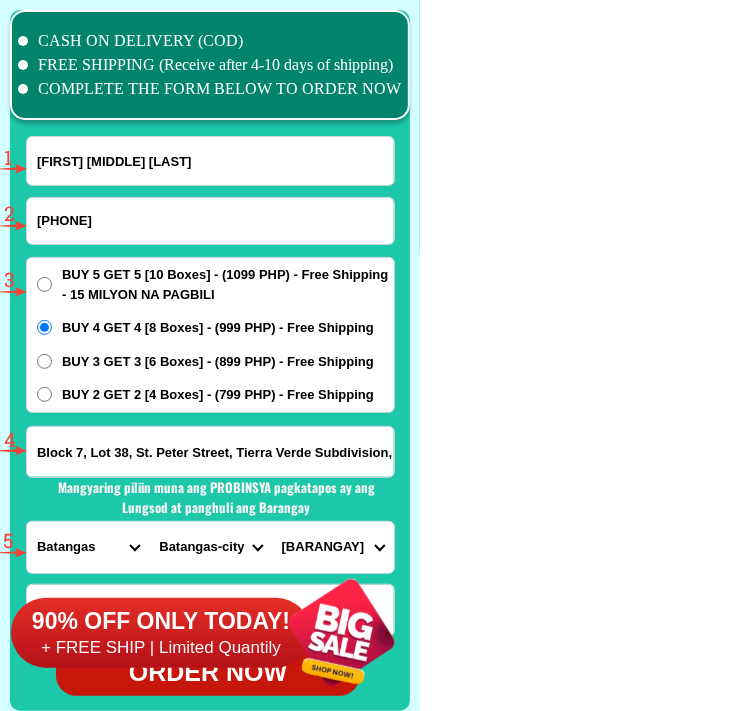 click at bounding box center [341, 632] 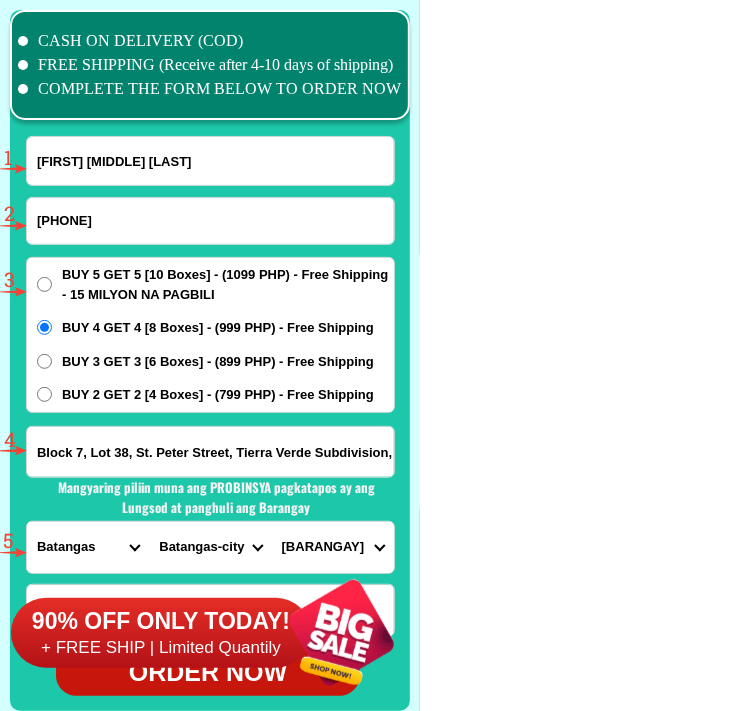 click on "BARANGAY Alangilan Balagtas Balete Banaba center Banaba ibaba Banaba kanluran Banaba silangan Barangay 1 (pob.) Barangay 10 (pob.) Barangay 11 (pob.) Barangay 12 (pob.) Barangay 13 (pob.) Barangay 14 (pob.) Barangay 15 (pob.) Barangay 16 (pob.) Barangay 17 (pob.) Barangay 18 (pob.) Barangay 19 (pob.) Barangay 2 (pob.) Barangay 20 (pob.) Barangay 21 (pob.) Barangay 22 (pob.) Barangay 23 (pob.) Barangay 24 (pob.) Barangay 3 (pob.) Barangay 4 (pob.) Barangay 5 (pob.) Barangay 6 (pob.) Barangay 7 (pob.) Barangay 8 (pob.) Barangay 9 (pob.) Bilogo Bolbok Bukal Calicanto Catandala Concepcion Conde itaas Conde labak Cumba Cuta Dalig Dela paz Dela paz pulot aplaya Dela paz pulot itaas Domoclay Dumantay Gulod itaas Gulod labak Haligue kanluran Haligue silangan Ilihan Kumba Kumintang ibaba Kumintang ilaya Libjo Liponpon Liponpon isla verde Maapas Mabacong (matoco) Mahabang dahilig Mahabang parang Mahacot kanluran Mahacot silangan Malalim Malibayo Malitam Maruclap Pagkilatan Paharang kanluran Paharang silangan Pinamucan" at bounding box center (333, 547) 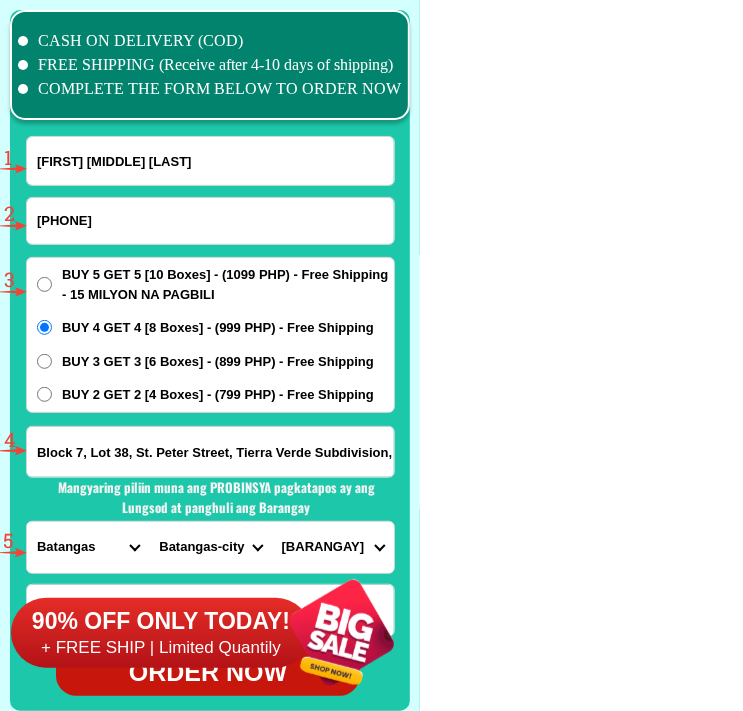select on "63_1089973200" 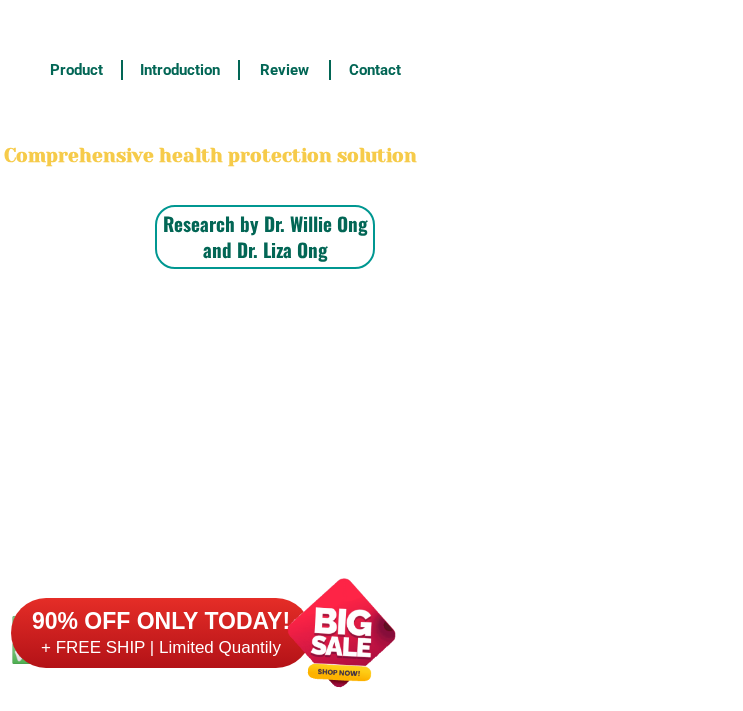scroll, scrollTop: 15602, scrollLeft: 0, axis: vertical 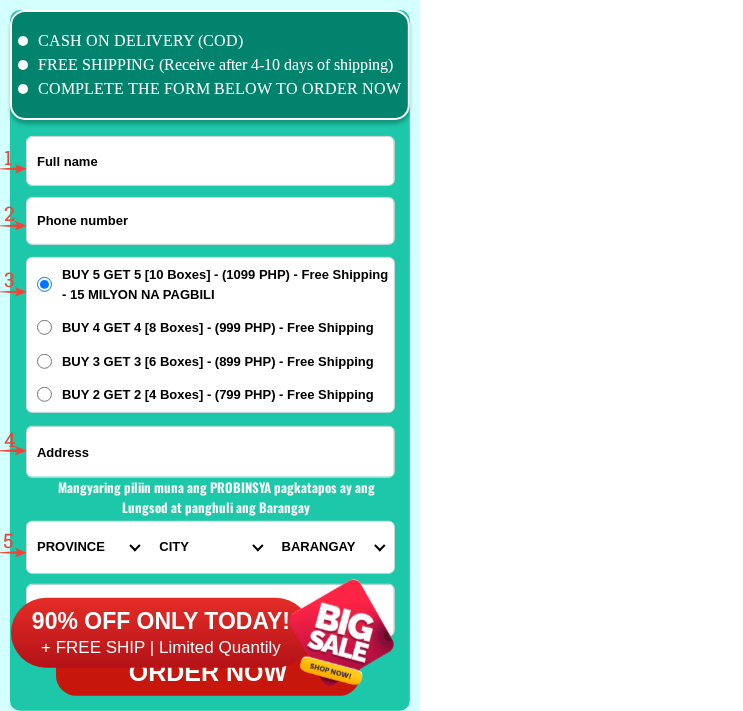 click at bounding box center [210, 161] 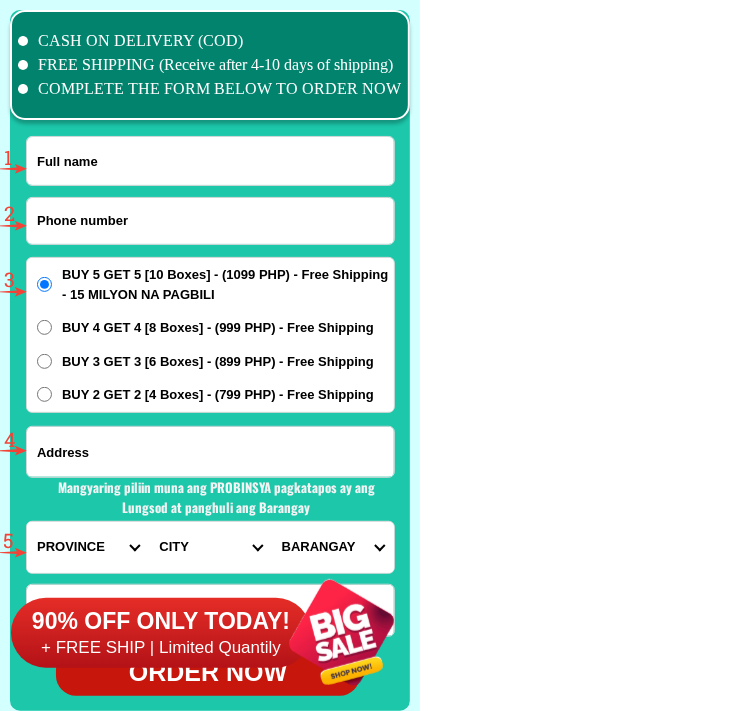 paste on "[FIRST] [LAST]" 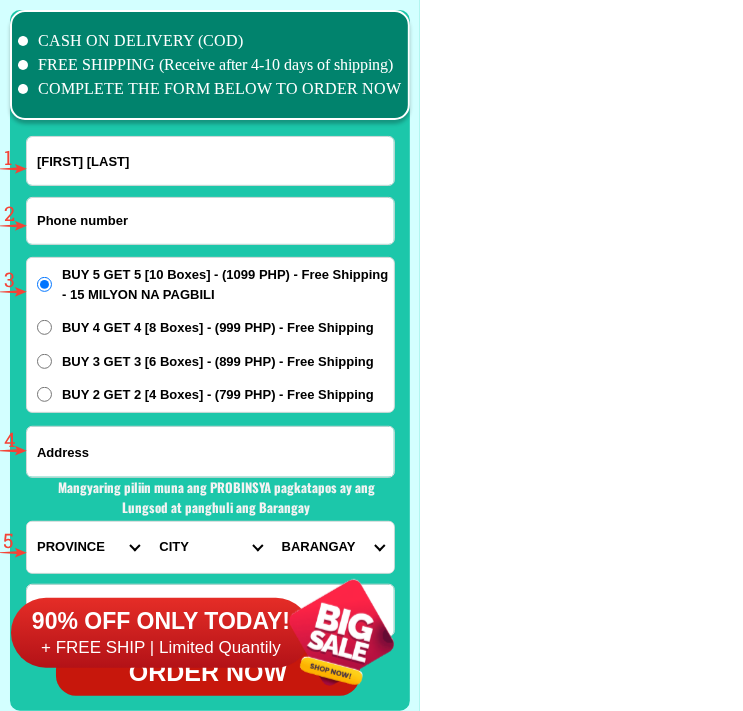 type on "[FIRST] [LAST]" 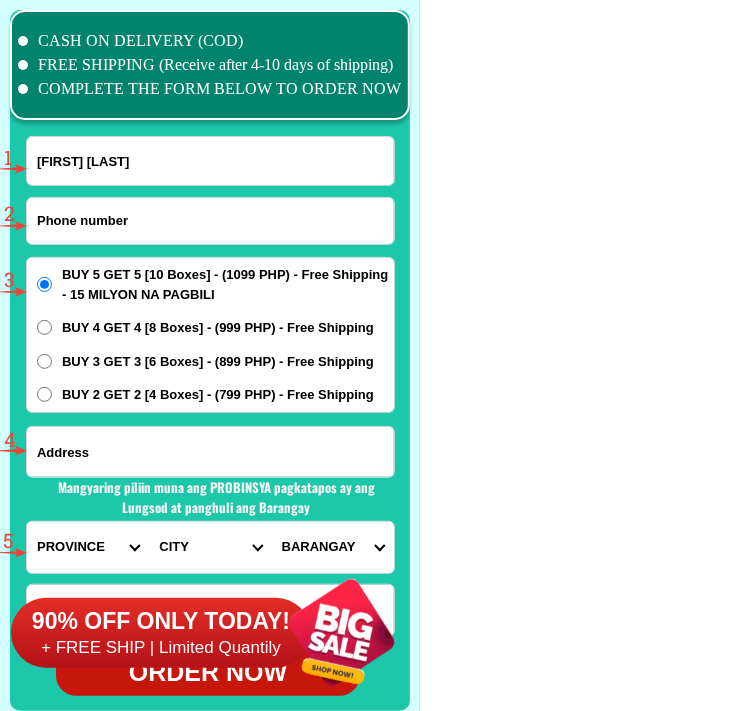click at bounding box center [210, 221] 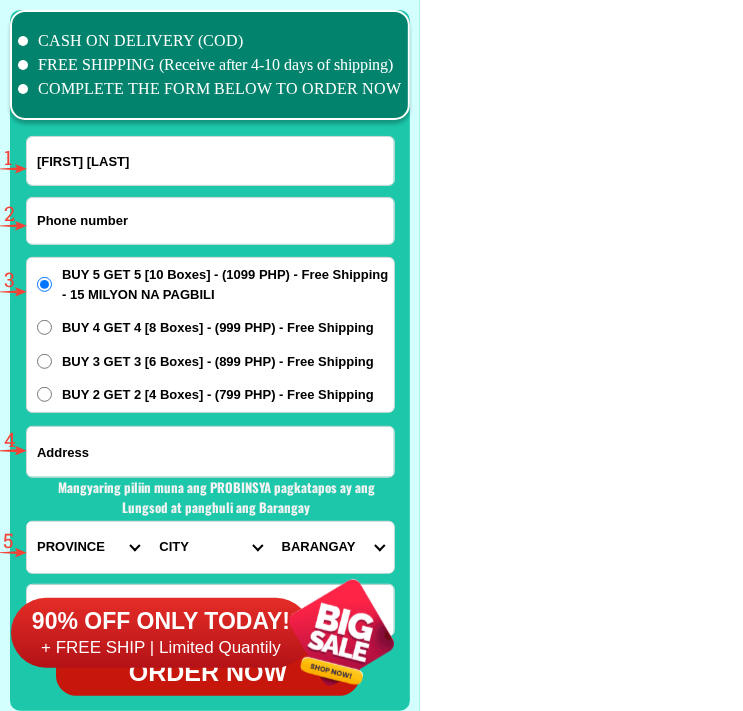 paste on "[PHONE]" 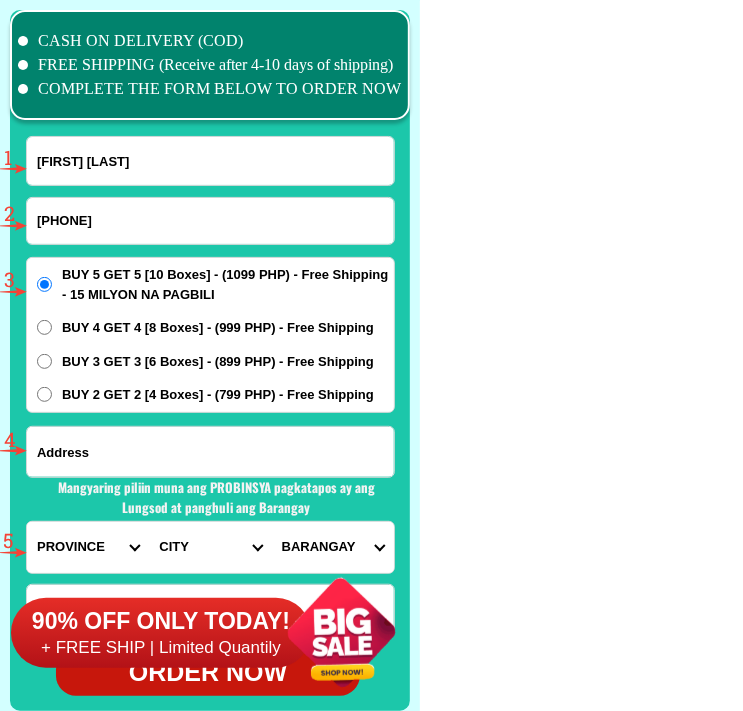 click on "[PHONE]" at bounding box center (210, 221) 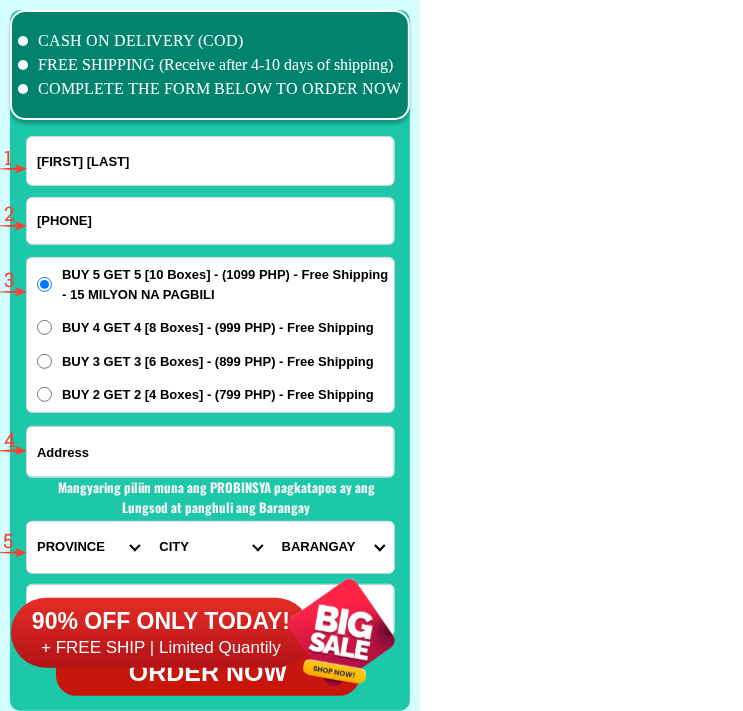type on "[PHONE]" 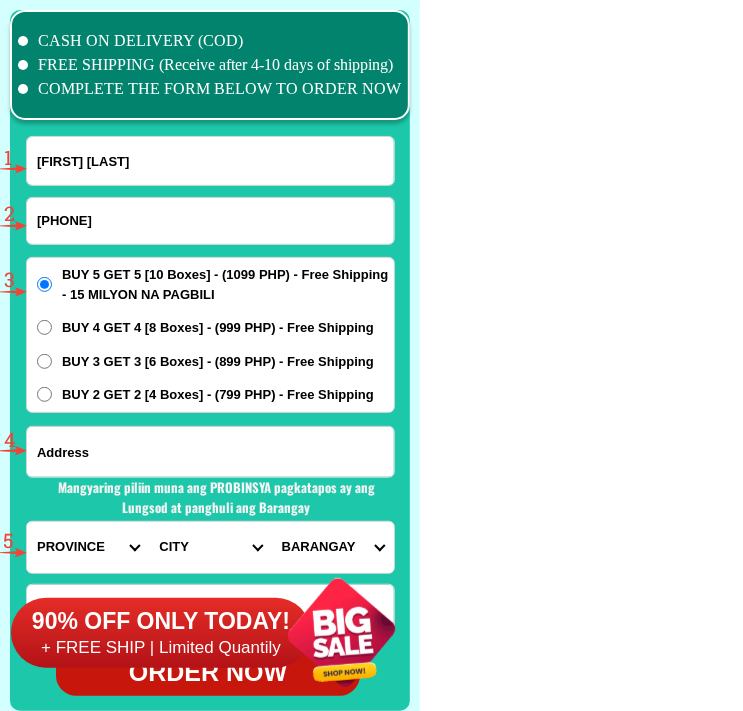 click on "BUY 2 GET 2 [4 Boxes] - (799 PHP) - Free Shipping" at bounding box center (44, 394) 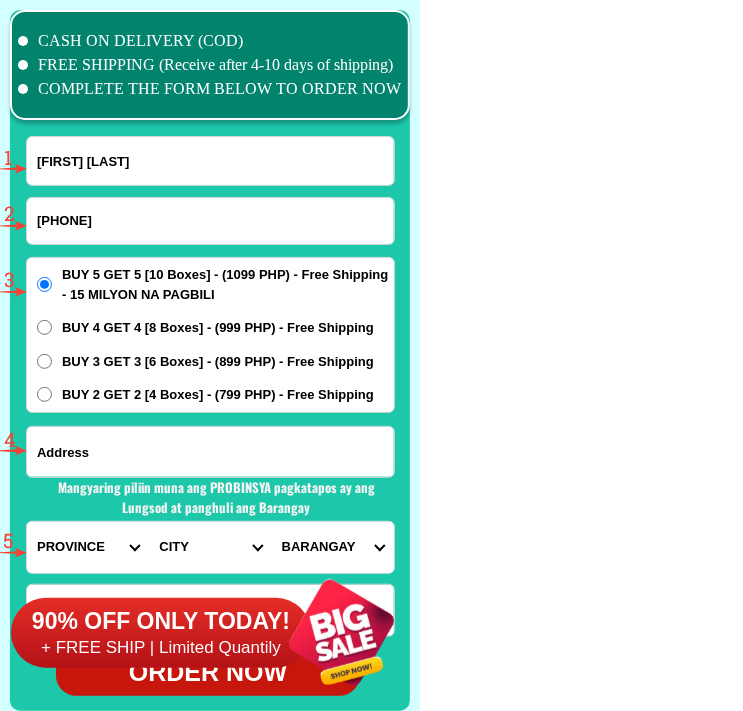 radio on "true" 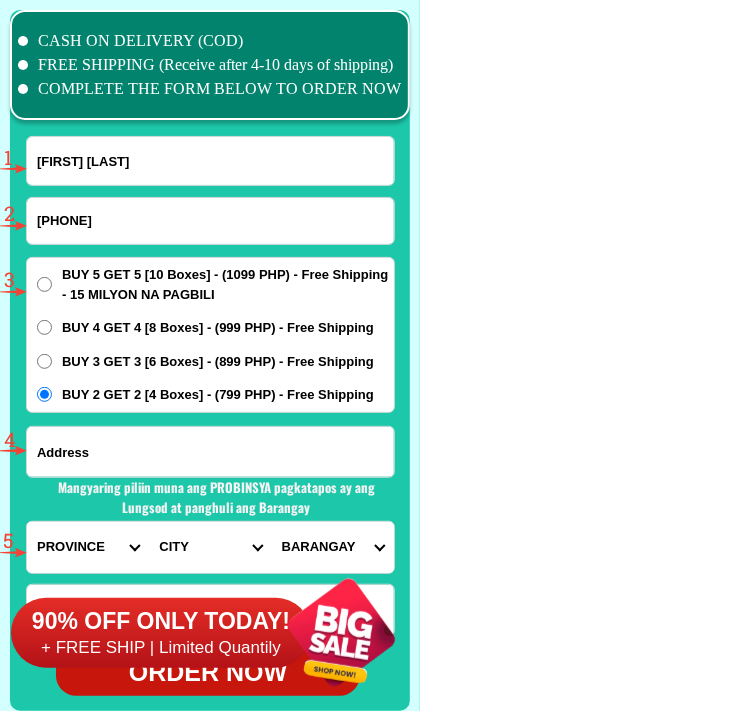 click at bounding box center [210, 452] 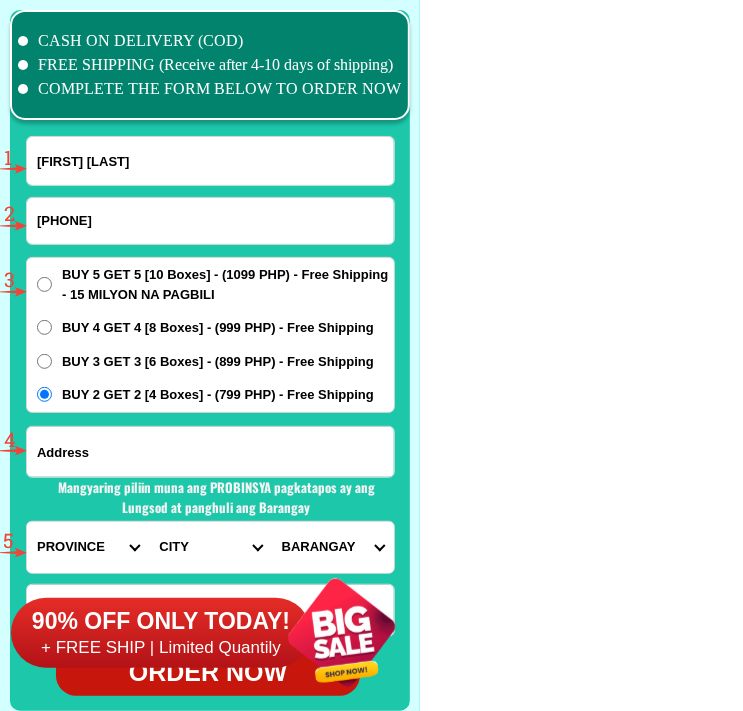 paste on "[NUMBER] [STREET], [PUROK], [BARANGAY], [CITY], [METRO]" 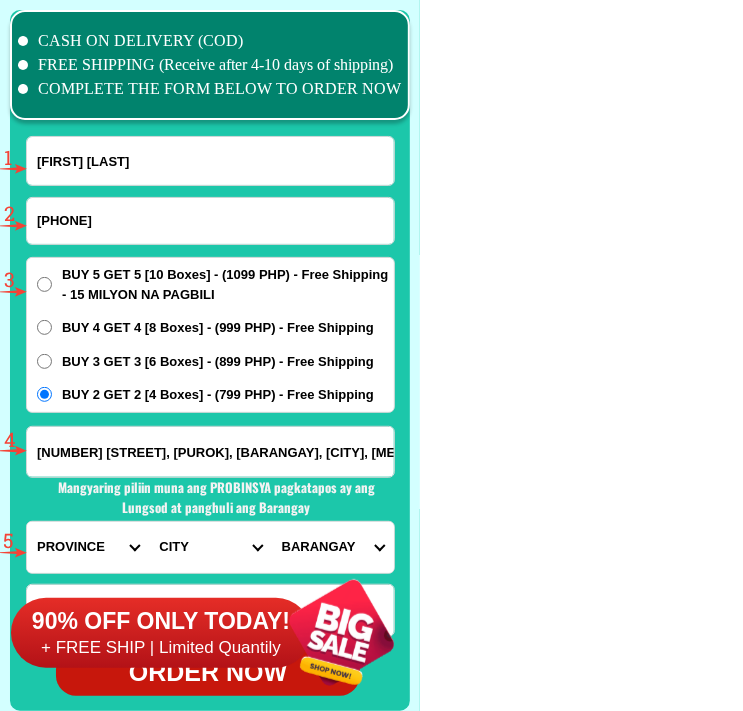 scroll, scrollTop: 0, scrollLeft: 120, axis: horizontal 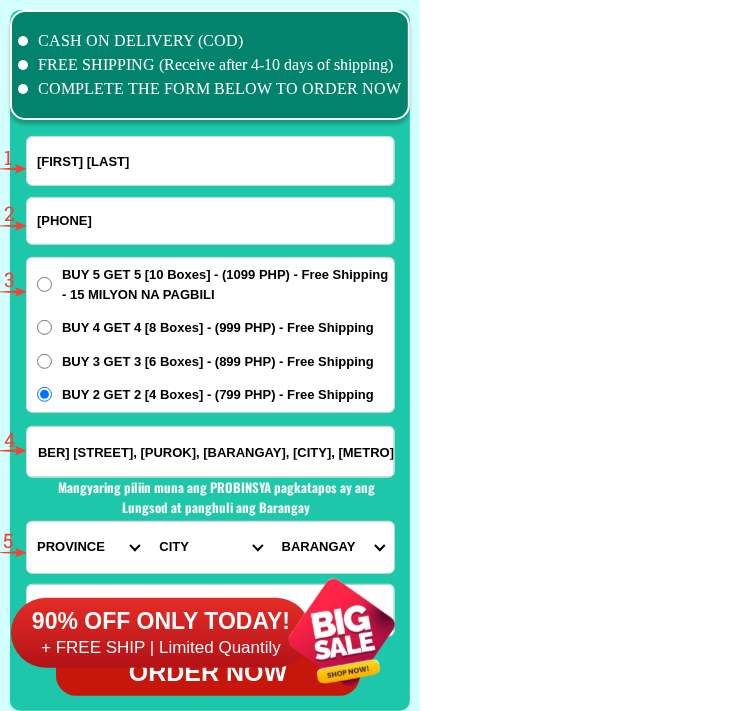 type on "[NUMBER] [STREET], [PUROK], [BARANGAY], [CITY], [METRO]" 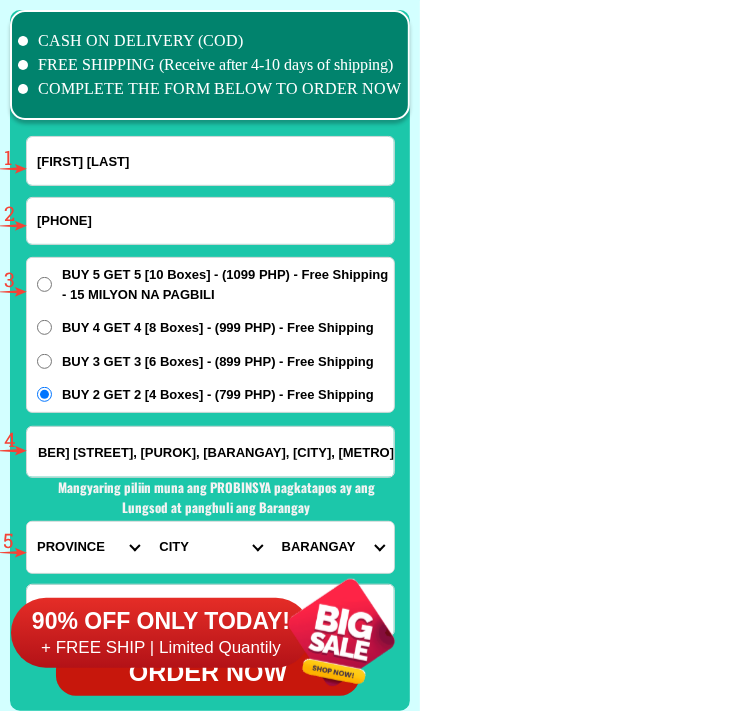 scroll, scrollTop: 0, scrollLeft: 0, axis: both 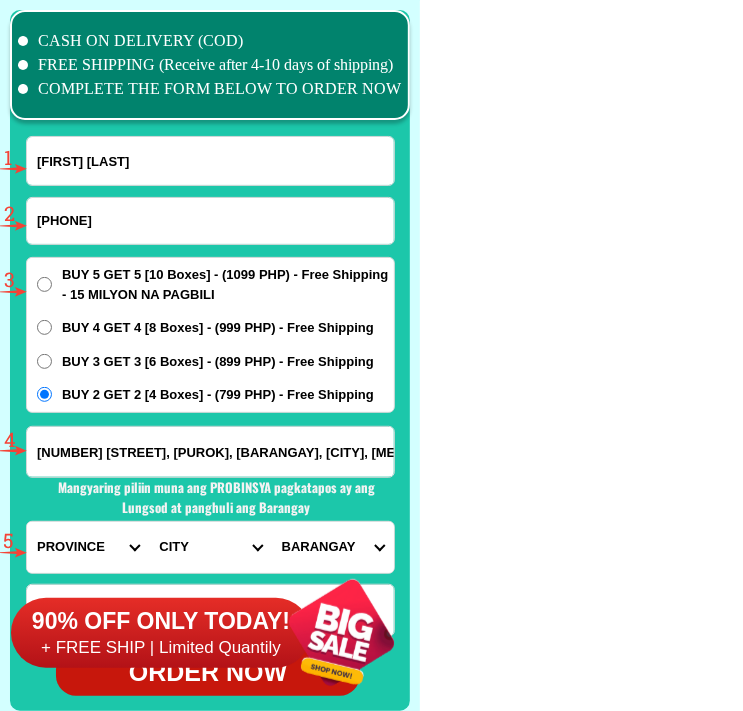 click on "PROVINCE Abra Agusan-del-norte Agusan-del-sur Aklan Albay Antique Apayao Aurora Basilan Bataan Batanes Batangas Benguet Biliran Bohol Bukidnon Bulacan Cagayan Camarines-norte Camarines-sur Camiguin Capiz Catanduanes Cavite Cebu Cotabato Davao-de-oro Davao-del-norte Davao-del-sur Davao-occidental Davao-oriental Dinagat-islands Eastern-samar Guimaras Ifugao Ilocos-norte Ilocos-sur Iloilo Isabela Kalinga La-union Laguna Lanao-del-norte Lanao-del-sur Leyte Maguindanao Marinduque Masbate Metro-manila Misamis-occidental Misamis-oriental Mountain-province Negros-occidental Negros-oriental Northern-samar Nueva-ecija Nueva-vizcaya Occidental-mindoro Oriental-mindoro Palawan Pampanga Pangasinan Quezon Quirino Rizal Romblon Sarangani Siquijor Sorsogon South-cotabato Southern-leyte Sultan-kudarat Sulu Surigao-del-norte Surigao-del-sur Tarlac Tawi-tawi Western-samar Zambales Zamboanga-del-norte Zamboanga-del-sur Zamboanga-sibugay" at bounding box center (88, 547) 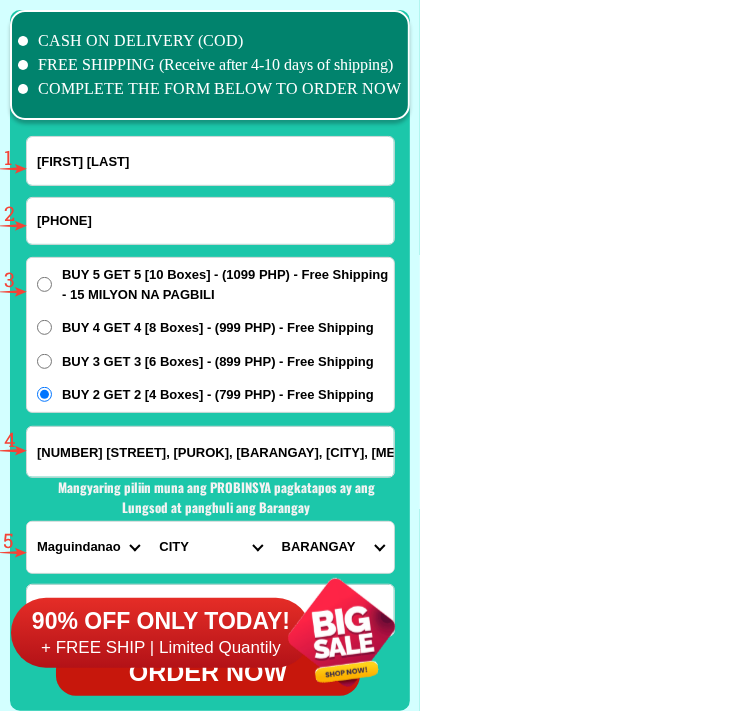 click on "PROVINCE Abra Agusan-del-norte Agusan-del-sur Aklan Albay Antique Apayao Aurora Basilan Bataan Batanes Batangas Benguet Biliran Bohol Bukidnon Bulacan Cagayan Camarines-norte Camarines-sur Camiguin Capiz Catanduanes Cavite Cebu Cotabato Davao-de-oro Davao-del-norte Davao-del-sur Davao-occidental Davao-oriental Dinagat-islands Eastern-samar Guimaras Ifugao Ilocos-norte Ilocos-sur Iloilo Isabela Kalinga La-union Laguna Lanao-del-norte Lanao-del-sur Leyte Maguindanao Marinduque Masbate Metro-manila Misamis-occidental Misamis-oriental Mountain-province Negros-occidental Negros-oriental Northern-samar Nueva-ecija Nueva-vizcaya Occidental-mindoro Oriental-mindoro Palawan Pampanga Pangasinan Quezon Quirino Rizal Romblon Sarangani Siquijor Sorsogon South-cotabato Southern-leyte Sultan-kudarat Sulu Surigao-del-norte Surigao-del-sur Tarlac Tawi-tawi Western-samar Zambales Zamboanga-del-norte Zamboanga-del-sur Zamboanga-sibugay" at bounding box center (88, 547) 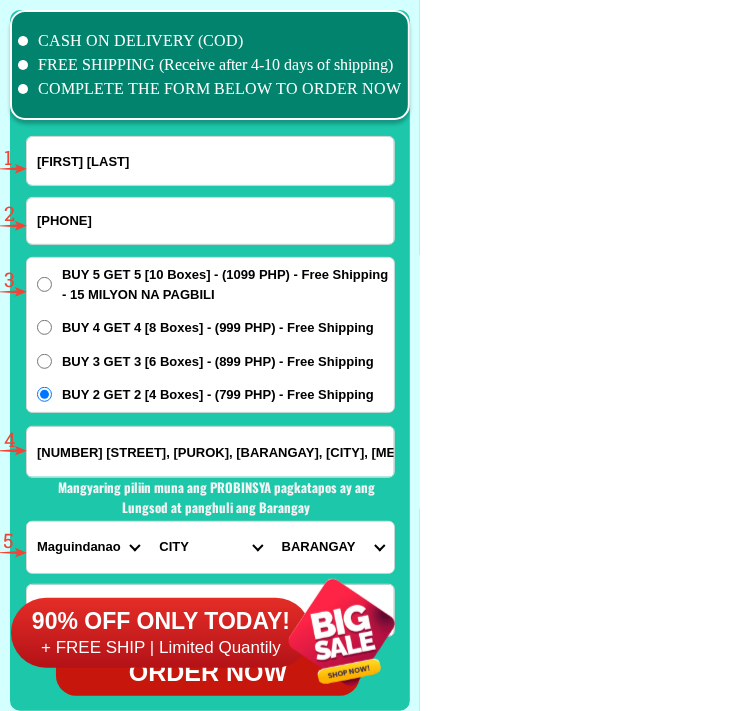 click on "PROVINCE Abra Agusan-del-norte Agusan-del-sur Aklan Albay Antique Apayao Aurora Basilan Bataan Batanes Batangas Benguet Biliran Bohol Bukidnon Bulacan Cagayan Camarines-norte Camarines-sur Camiguin Capiz Catanduanes Cavite Cebu Cotabato Davao-de-oro Davao-del-norte Davao-del-sur Davao-occidental Davao-oriental Dinagat-islands Eastern-samar Guimaras Ifugao Ilocos-norte Ilocos-sur Iloilo Isabela Kalinga La-union Laguna Lanao-del-norte Lanao-del-sur Leyte Maguindanao Marinduque Masbate Metro-manila Misamis-occidental Misamis-oriental Mountain-province Negros-occidental Negros-oriental Northern-samar Nueva-ecija Nueva-vizcaya Occidental-mindoro Oriental-mindoro Palawan Pampanga Pangasinan Quezon Quirino Rizal Romblon Sarangani Siquijor Sorsogon South-cotabato Southern-leyte Sultan-kudarat Sulu Surigao-del-norte Surigao-del-sur Tarlac Tawi-tawi Western-samar Zambales Zamboanga-del-norte Zamboanga-del-sur Zamboanga-sibugay" at bounding box center [88, 547] 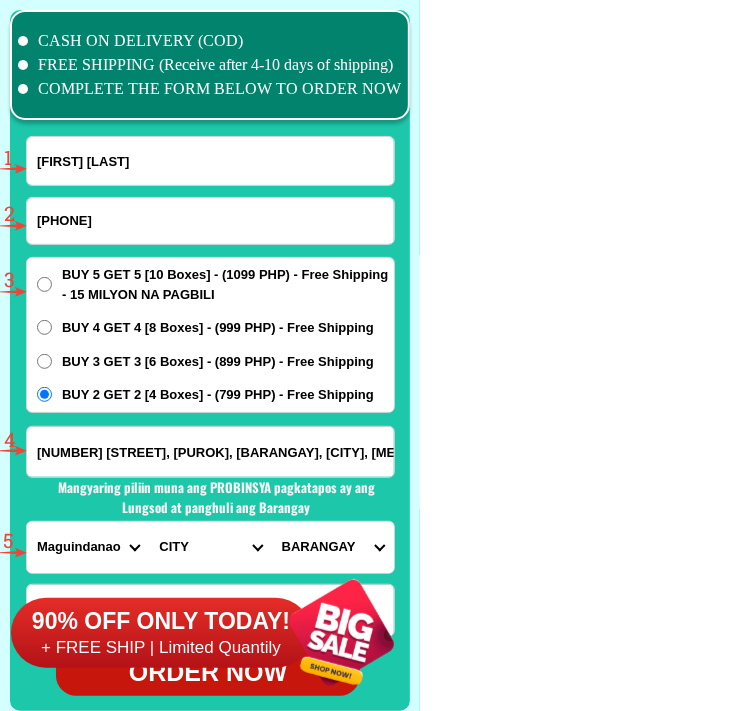 click on "PROVINCE Abra Agusan-del-norte Agusan-del-sur Aklan Albay Antique Apayao Aurora Basilan Bataan Batanes Batangas Benguet Biliran Bohol Bukidnon Bulacan Cagayan Camarines-norte Camarines-sur Camiguin Capiz Catanduanes Cavite Cebu Cotabato Davao-de-oro Davao-del-norte Davao-del-sur Davao-occidental Davao-oriental Dinagat-islands Eastern-samar Guimaras Ifugao Ilocos-norte Ilocos-sur Iloilo Isabela Kalinga La-union Laguna Lanao-del-norte Lanao-del-sur Leyte Maguindanao Marinduque Masbate Metro-manila Misamis-occidental Misamis-oriental Mountain-province Negros-occidental Negros-oriental Northern-samar Nueva-ecija Nueva-vizcaya Occidental-mindoro Oriental-mindoro Palawan Pampanga Pangasinan Quezon Quirino Rizal Romblon Sarangani Siquijor Sorsogon South-cotabato Southern-leyte Sultan-kudarat Sulu Surigao-del-norte Surigao-del-sur Tarlac Tawi-tawi Western-samar Zambales Zamboanga-del-norte Zamboanga-del-sur Zamboanga-sibugay" at bounding box center [88, 547] 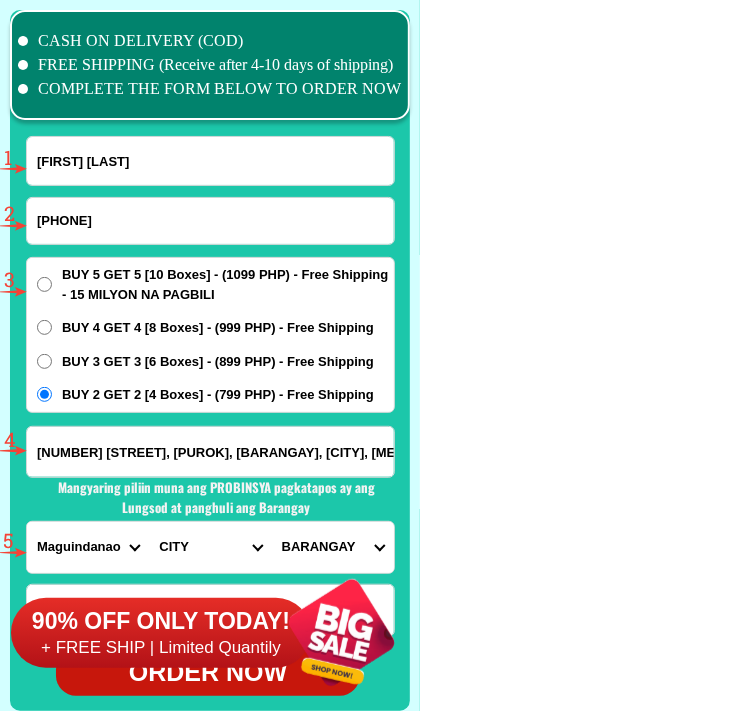 click on "PROVINCE Abra Agusan-del-norte Agusan-del-sur Aklan Albay Antique Apayao Aurora Basilan Bataan Batanes Batangas Benguet Biliran Bohol Bukidnon Bulacan Cagayan Camarines-norte Camarines-sur Camiguin Capiz Catanduanes Cavite Cebu Cotabato Davao-de-oro Davao-del-norte Davao-del-sur Davao-occidental Davao-oriental Dinagat-islands Eastern-samar Guimaras Ifugao Ilocos-norte Ilocos-sur Iloilo Isabela Kalinga La-union Laguna Lanao-del-norte Lanao-del-sur Leyte Maguindanao Marinduque Masbate Metro-manila Misamis-occidental Misamis-oriental Mountain-province Negros-occidental Negros-oriental Northern-samar Nueva-ecija Nueva-vizcaya Occidental-mindoro Oriental-mindoro Palawan Pampanga Pangasinan Quezon Quirino Rizal Romblon Sarangani Siquijor Sorsogon South-cotabato Southern-leyte Sultan-kudarat Sulu Surigao-del-norte Surigao-del-sur Tarlac Tawi-tawi Western-samar Zambales Zamboanga-del-norte Zamboanga-del-sur Zamboanga-sibugay" at bounding box center (88, 547) 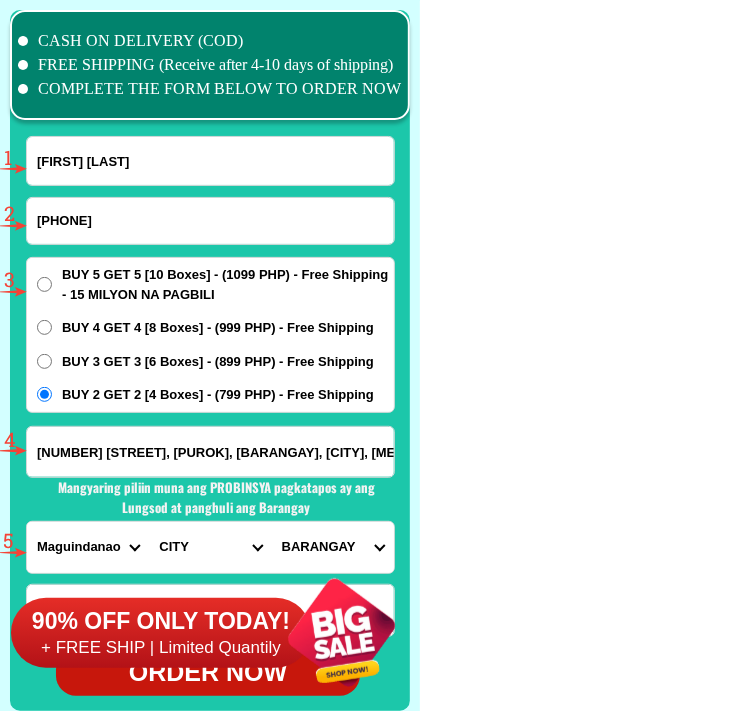 select on "63_219" 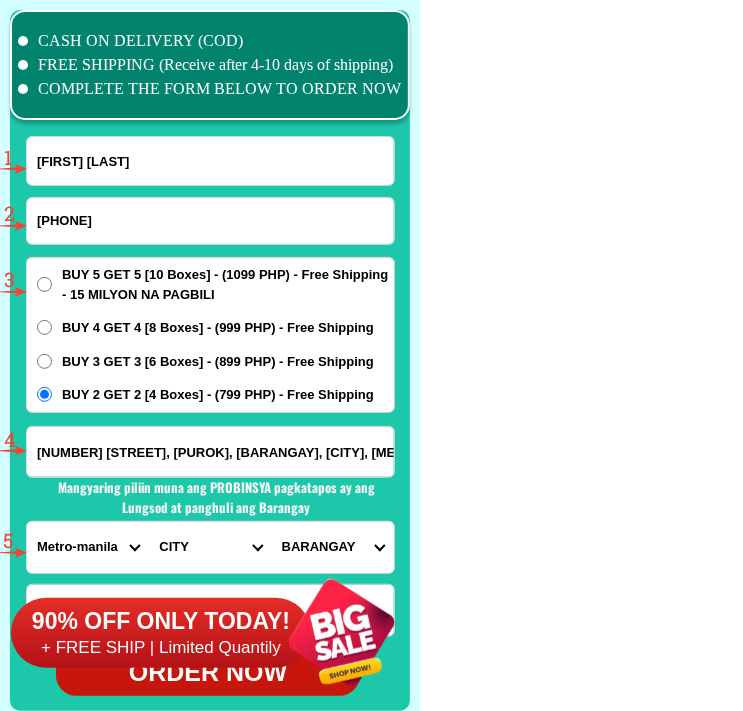 click on "PROVINCE Abra Agusan-del-norte Agusan-del-sur Aklan Albay Antique Apayao Aurora Basilan Bataan Batanes Batangas Benguet Biliran Bohol Bukidnon Bulacan Cagayan Camarines-norte Camarines-sur Camiguin Capiz Catanduanes Cavite Cebu Cotabato Davao-de-oro Davao-del-norte Davao-del-sur Davao-occidental Davao-oriental Dinagat-islands Eastern-samar Guimaras Ifugao Ilocos-norte Ilocos-sur Iloilo Isabela Kalinga La-union Laguna Lanao-del-norte Lanao-del-sur Leyte Maguindanao Marinduque Masbate Metro-manila Misamis-occidental Misamis-oriental Mountain-province Negros-occidental Negros-oriental Northern-samar Nueva-ecija Nueva-vizcaya Occidental-mindoro Oriental-mindoro Palawan Pampanga Pangasinan Quezon Quirino Rizal Romblon Sarangani Siquijor Sorsogon South-cotabato Southern-leyte Sultan-kudarat Sulu Surigao-del-norte Surigao-del-sur Tarlac Tawi-tawi Western-samar Zambales Zamboanga-del-norte Zamboanga-del-sur Zamboanga-sibugay" at bounding box center [88, 547] 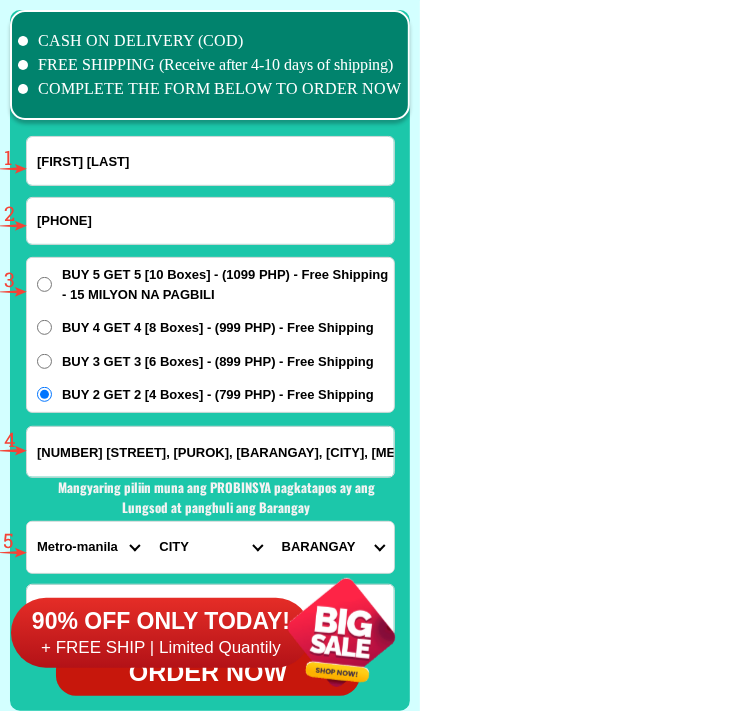 click on "CITY Binondo CALOOCAN Ermita Intramuros Las-pinas Makati Malabon-city Malate Mandaluyong Marikina Metro-manila-sampaloc Metro-manila-san-juan Metro-manila-san-miguel Metro-manila-san-nicolas Metro-manila-santa-ana Metro-manila-santa-mesa Muntinlupa Navotas-city North-caloocan Paco Pandacan Paranaque Pasay Pasig Pateros Port-area Quezon-city Quiapo SANTA-CRUZ SANTA-CRUZ Taguig TONDO I/II TONDO I/II Valenzuela-city" at bounding box center (210, 547) 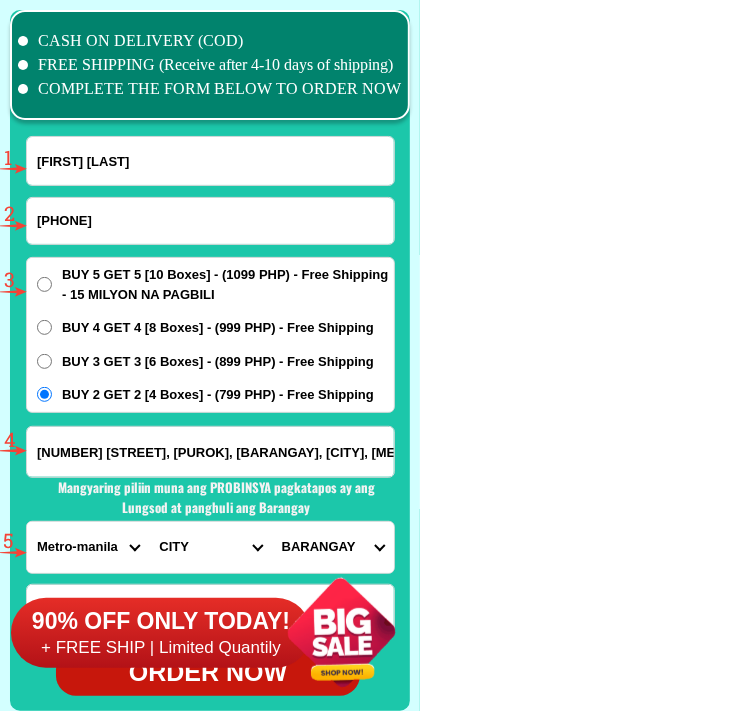 select on "[NUMBER]" 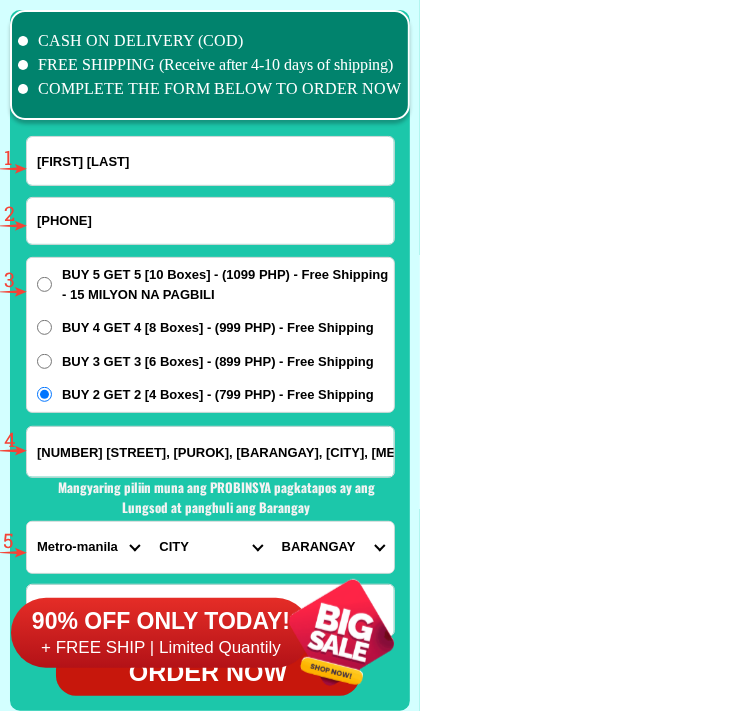 click on "CITY Binondo CALOOCAN Ermita Intramuros Las-pinas Makati Malabon-city Malate Mandaluyong Marikina Metro-manila-sampaloc Metro-manila-san-juan Metro-manila-san-miguel Metro-manila-san-nicolas Metro-manila-santa-ana Metro-manila-santa-mesa Muntinlupa Navotas-city North-caloocan Paco Pandacan Paranaque Pasay Pasig Pateros Port-area Quezon-city Quiapo SANTA-CRUZ SANTA-CRUZ Taguig TONDO I/II TONDO I/II Valenzuela-city" at bounding box center [210, 547] 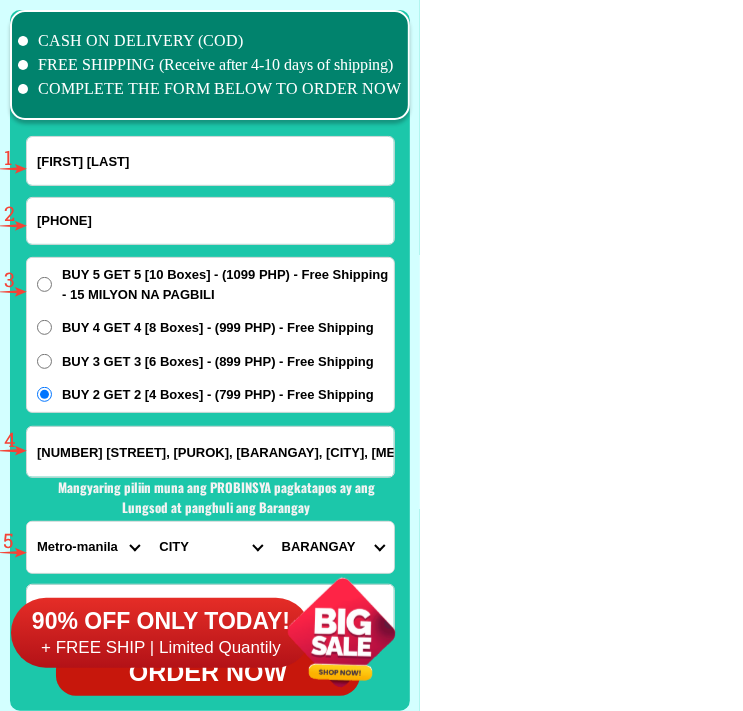 click on "BARANGAY Barangka Calumpang Concepcion dos Concepcion uno Fortune Industrial valley Jesus de la pena Malanday Marikina heights (concepcion) Nangka Parang San roque Santa elena Santo nino Sto nino Tanong Tumana" at bounding box center [333, 547] 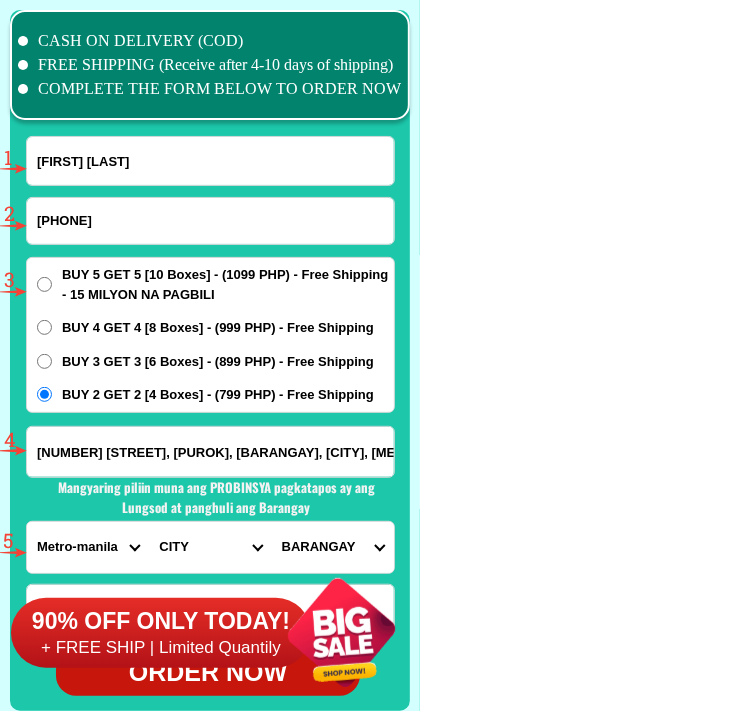 click on "BARANGAY Barangka Calumpang Concepcion dos Concepcion uno Fortune Industrial valley Jesus de la pena Malanday Marikina heights (concepcion) Nangka Parang San roque Santa elena Santo nino Sto nino Tanong Tumana" at bounding box center [333, 547] 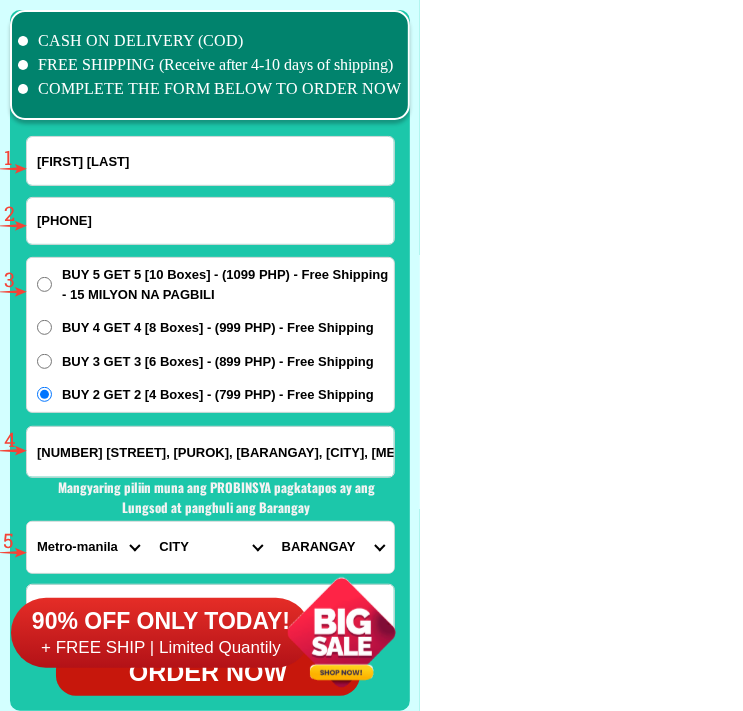 select on "[NUMBER]" 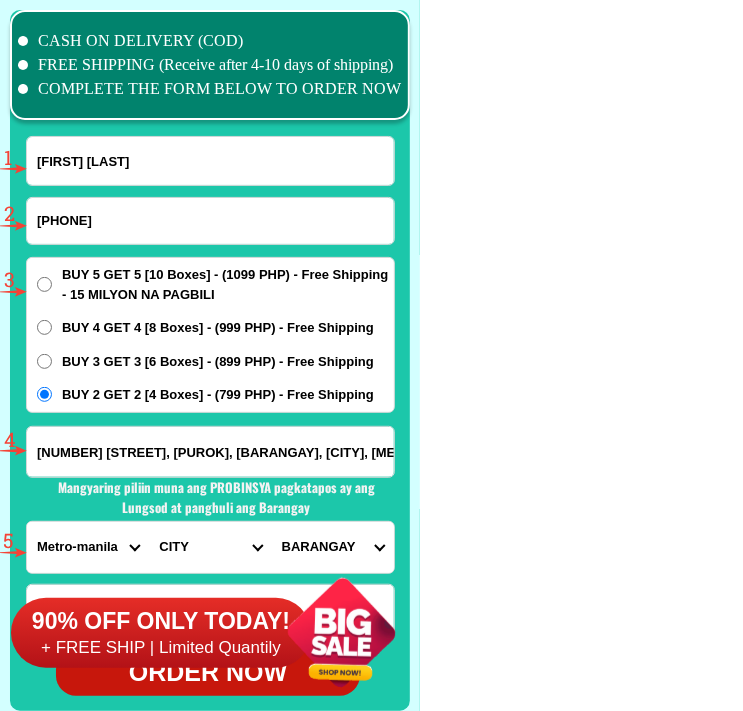 click on "FREE SHIPPING NATIONWIDE Contact Review Introduction Product BONA VITA COFFEE Comprehensive health protection solution
Research by Dr. Willie Ong and Dr. Liza Ong ✅ 𝙰𝚗𝚝𝚒 𝙲𝚊𝚗𝚌𝚎𝚛 ✅ 𝙰𝚗𝚝𝚒 𝚂𝚝𝚛𝚘𝚔𝚎
✅ 𝙰𝚗𝚝𝚒 𝙳𝚒𝚊𝚋𝚎𝚝𝚒𝚌 ✅ 𝙳𝚒𝚊𝚋𝚎𝚝𝚎𝚜 FAKE VS ORIGINAL Noon: nagkaroon ng cancer, hindi makalakad ng normal pagkatapos: uminom ng Bonavita dalawang beses sa isang araw, maaaring maglakad nang mag-isa, bawasan ang mga sintomas ng kanser The product has been certified for
safety and effectiveness Prevent and combat signs of diabetes, hypertension, and cardiovascular diseases Helps strengthen bones and joints Prevent cancer Reduce excess fat Anti-aging BONAVITA CAFE WITH HYDROLYZED COLLAGEN Enemy of the cause of disease LIZA ONG Doc Nutrition Department of Philippines General Hospital shared that BONA VITA CAFE sprouts are the panacea in anti - aging and anti-disease. - Dr. Tony Leachon - Start Products" at bounding box center [371, -6120] 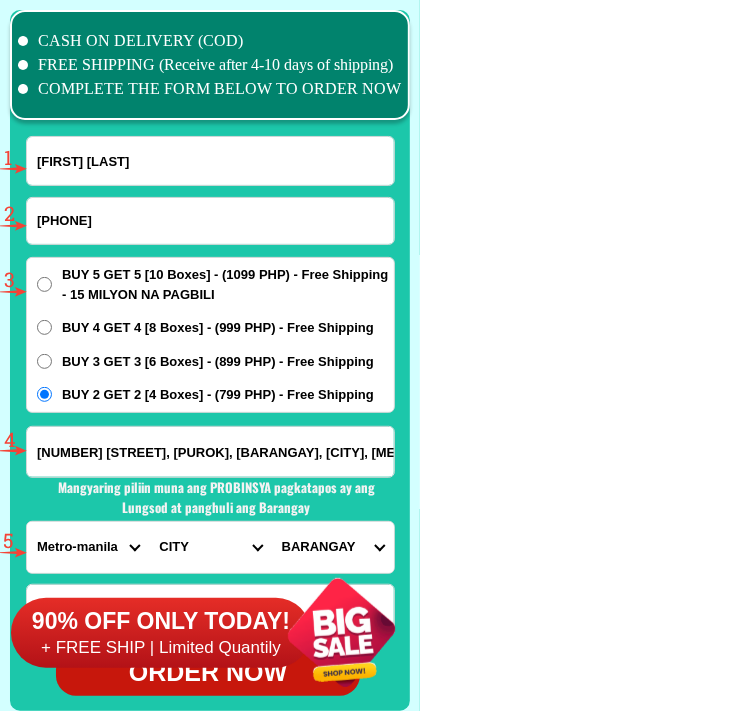 scroll, scrollTop: 15916, scrollLeft: 0, axis: vertical 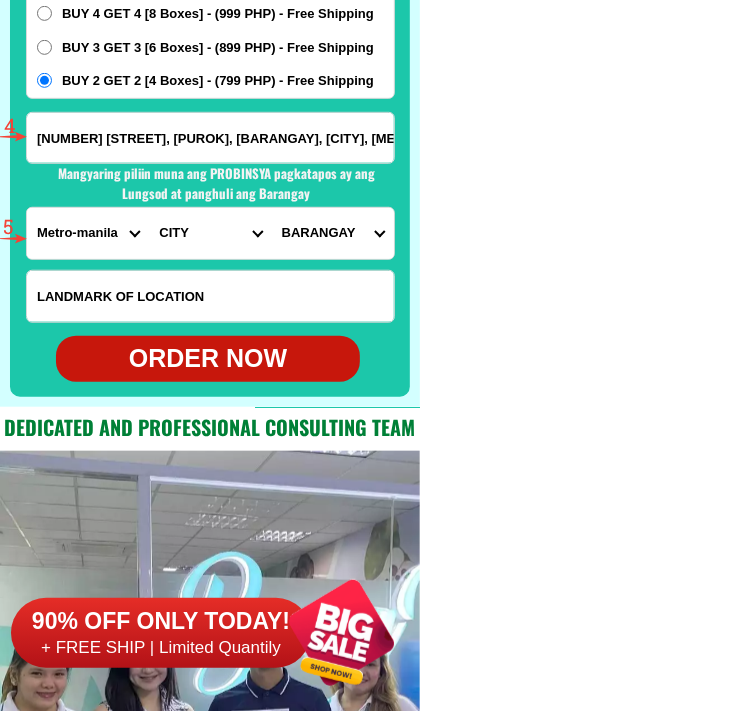 click on "ORDER NOW" at bounding box center [208, 359] 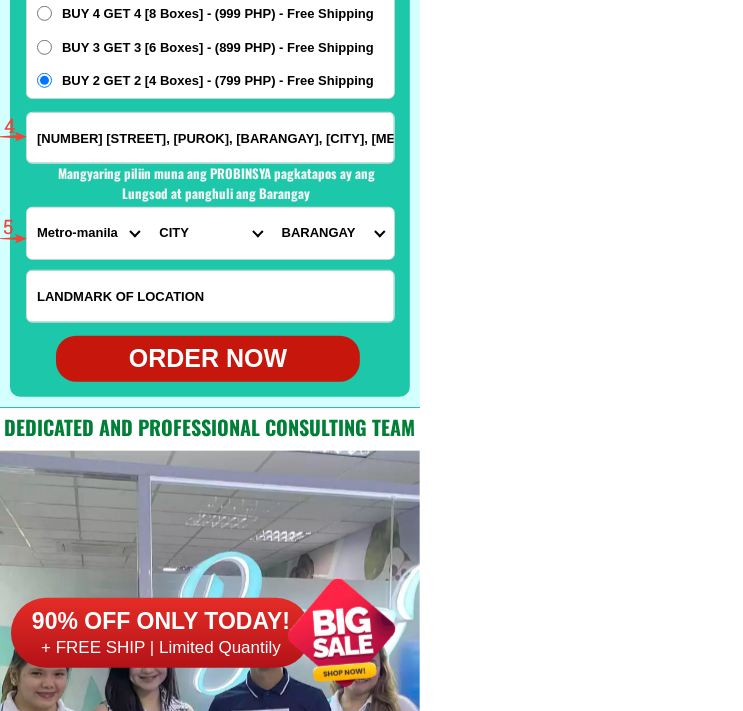 radio on "true" 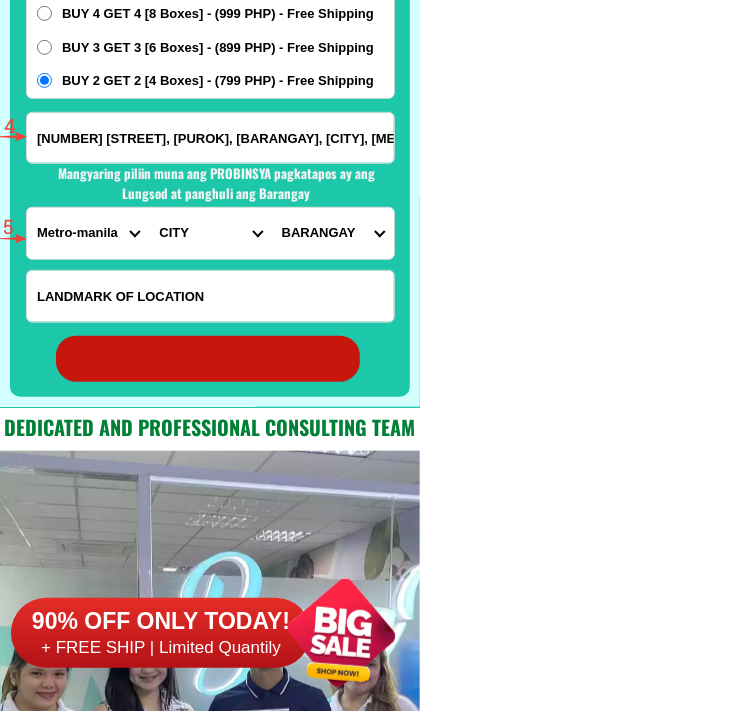 radio on "true" 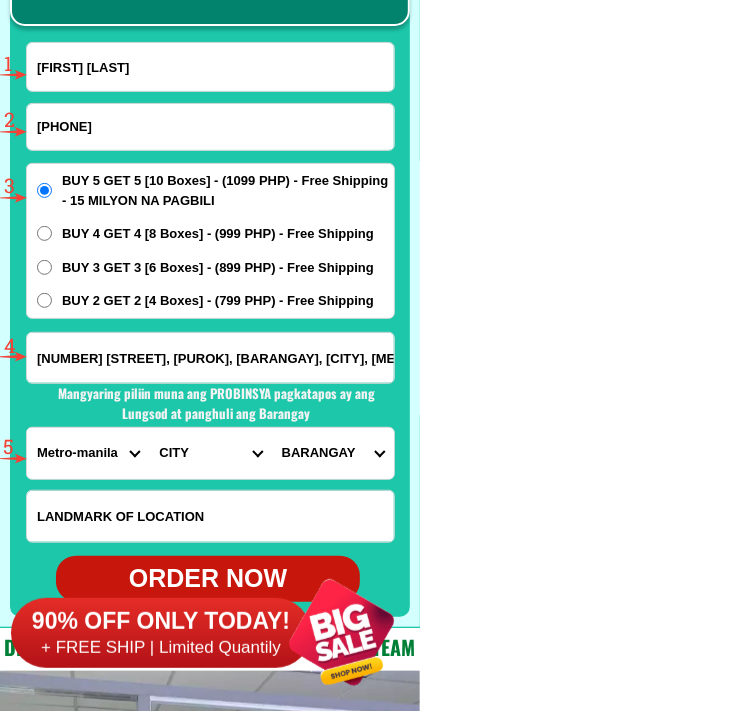 scroll, scrollTop: 15665, scrollLeft: 0, axis: vertical 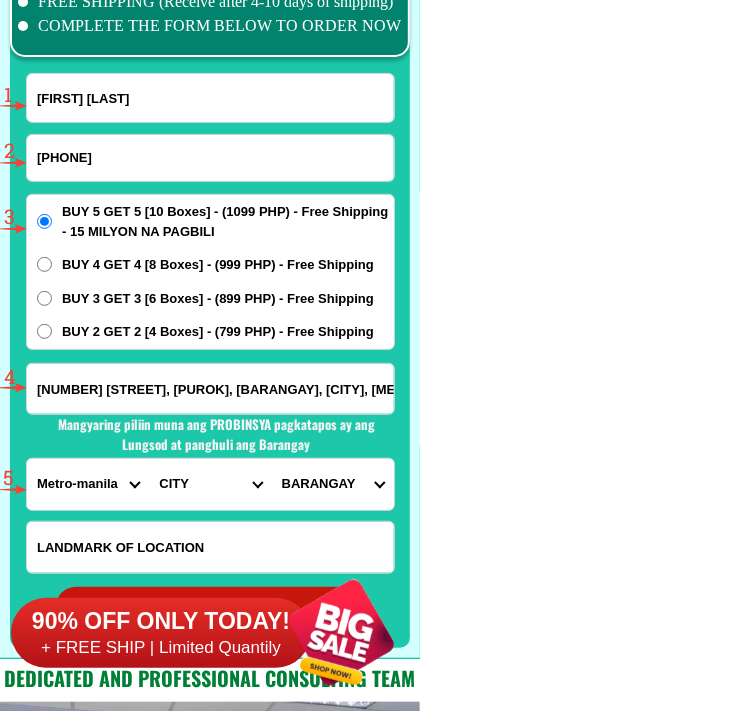 click on "[FIRST] [LAST]" at bounding box center (210, 98) 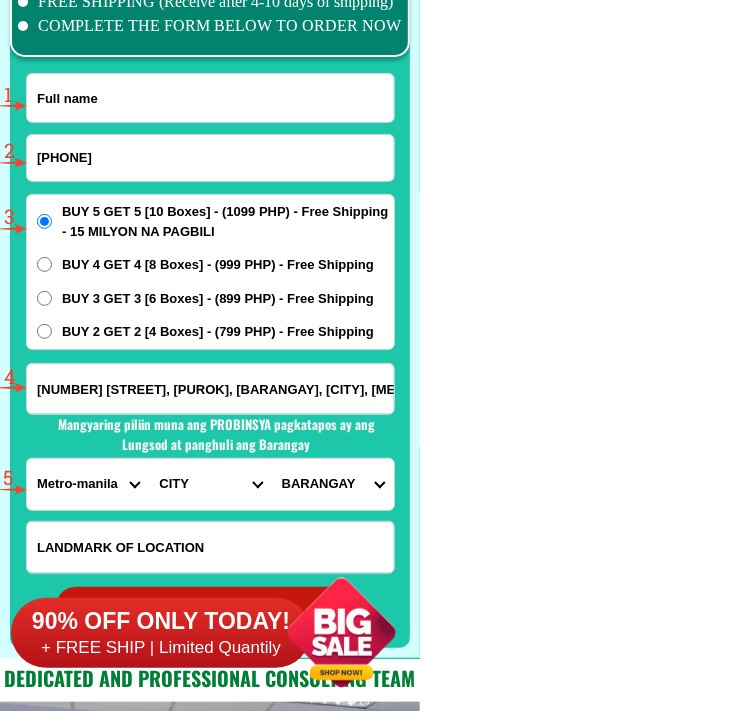 paste on "[FIRST] [LAST]" 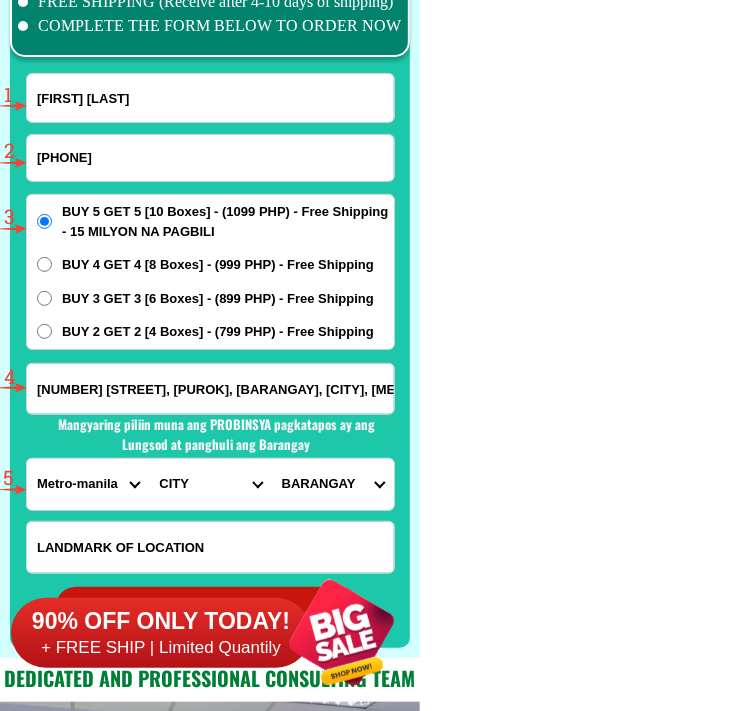type on "[FIRST] [LAST]" 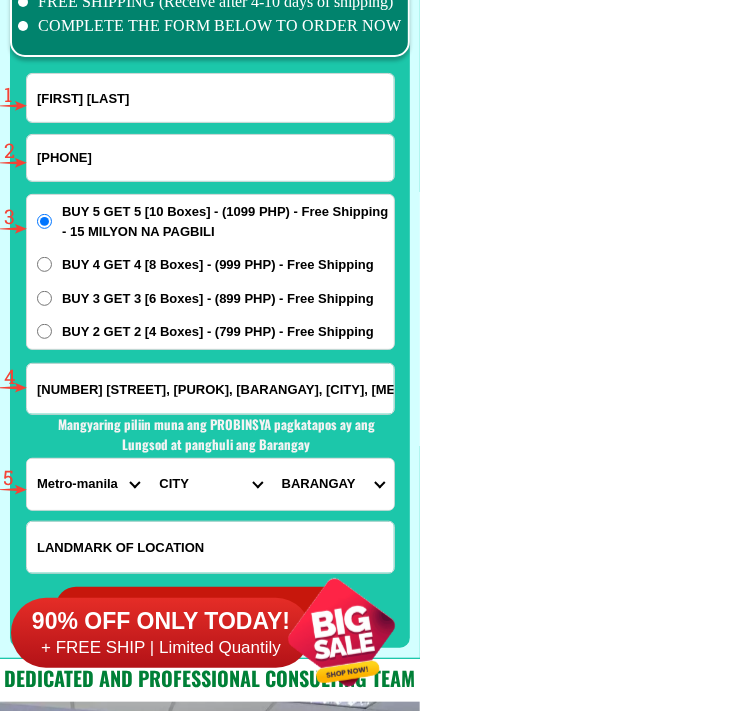 click on "[PHONE]" at bounding box center [210, 158] 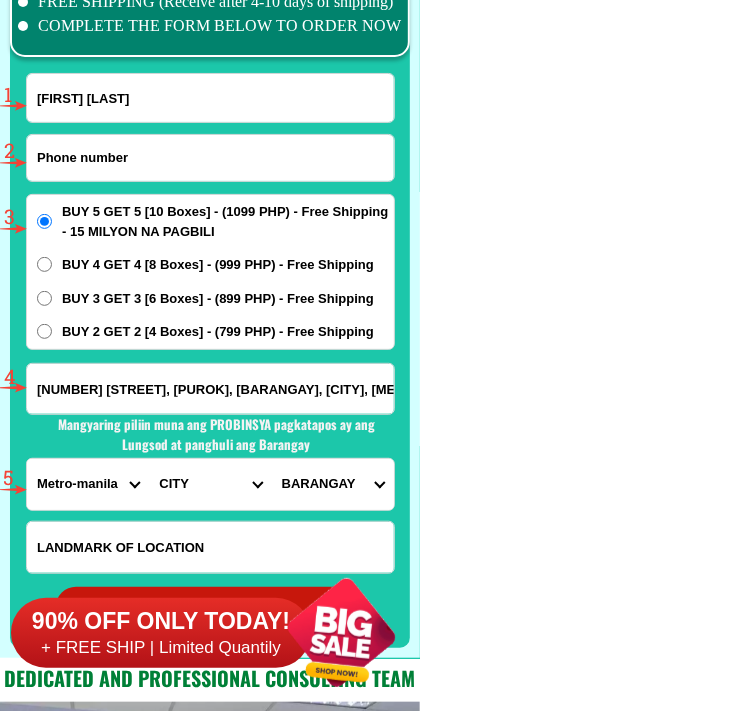 paste on "[PHONE]" 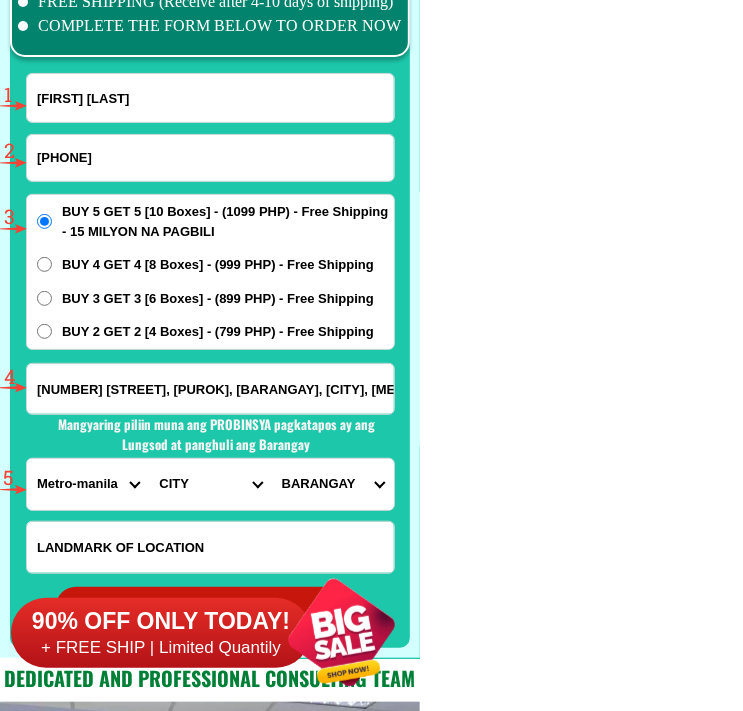 type on "[PHONE]" 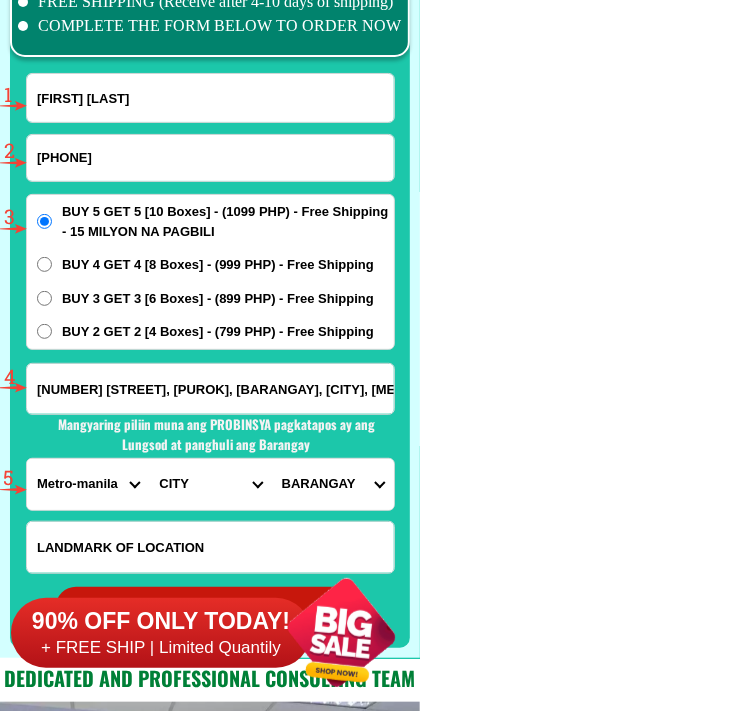 click on "[NUMBER] [STREET], [PUROK], [BARANGAY], [CITY], [METRO]" at bounding box center (210, 389) 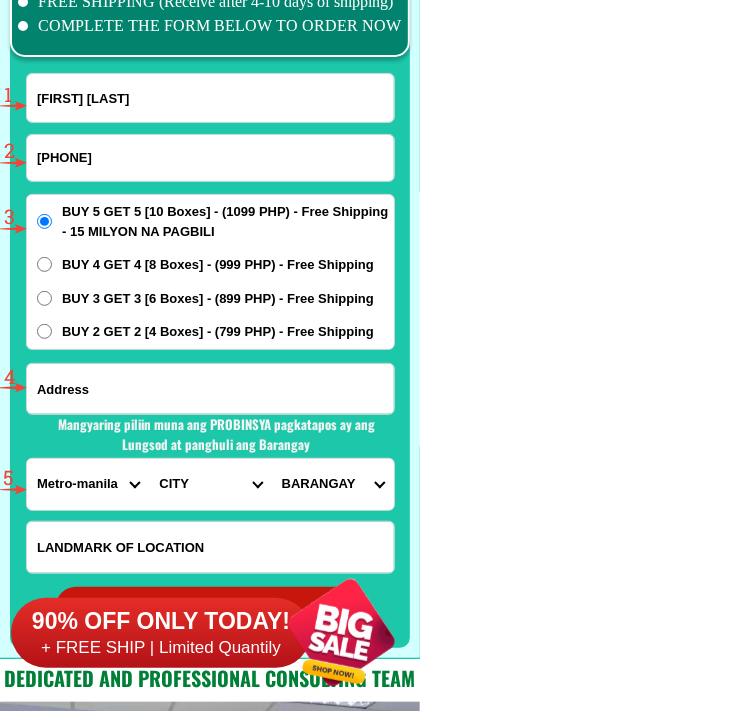 paste on "Block [NUMBER], Lot [NUMBER], Purok [NUMBER][LETTER], NHA Manalo, [BARANGAY] Poblacion, Municipality of Monkayo, [PROVINCE] Province" 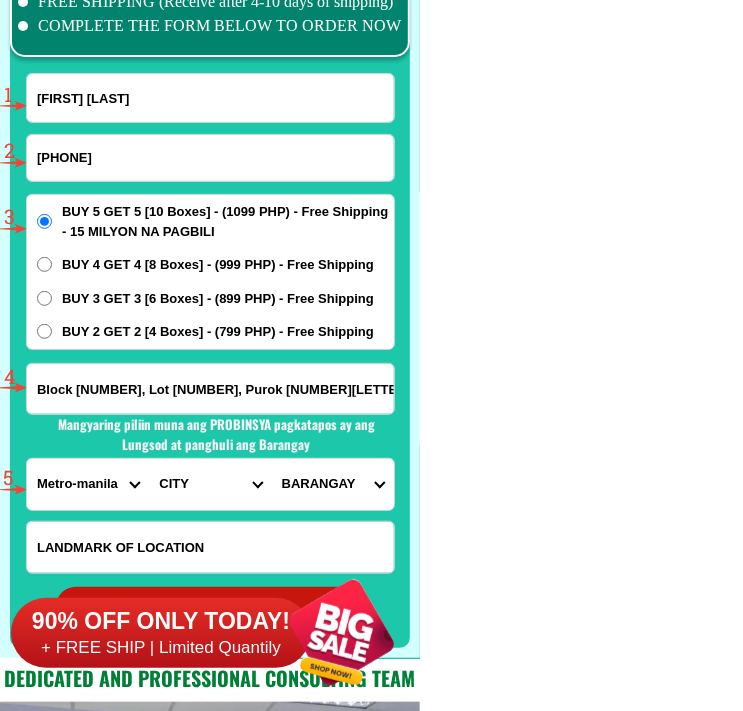 scroll, scrollTop: 0, scrollLeft: 331, axis: horizontal 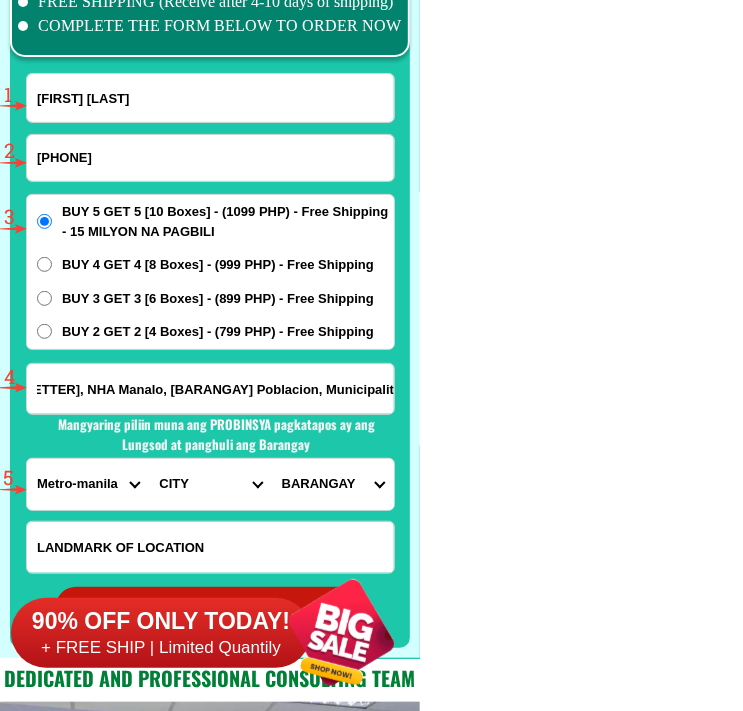 type on "Block [NUMBER], Lot [NUMBER], Purok [NUMBER][LETTER], NHA Manalo, [BARANGAY] Poblacion, Municipality of Monkayo, [PROVINCE] Province" 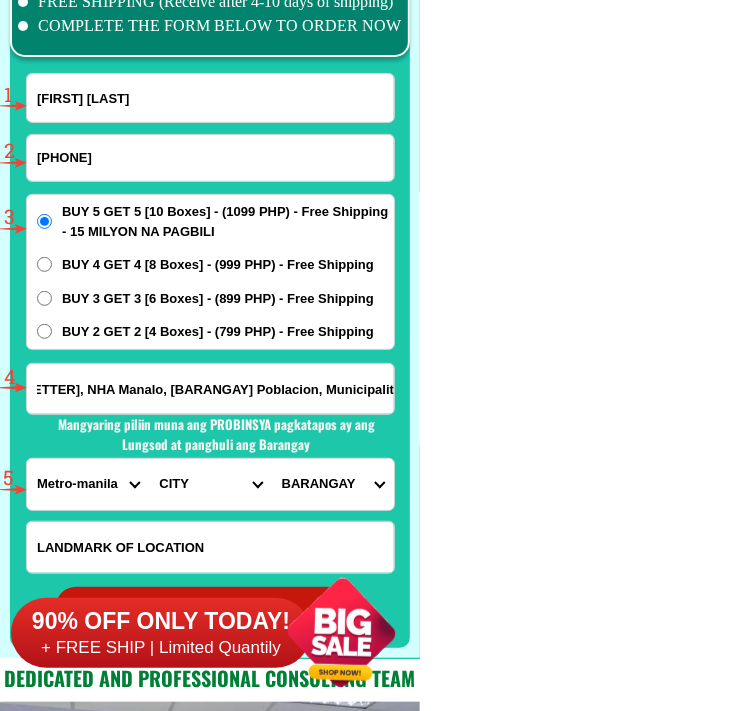 scroll, scrollTop: 0, scrollLeft: 0, axis: both 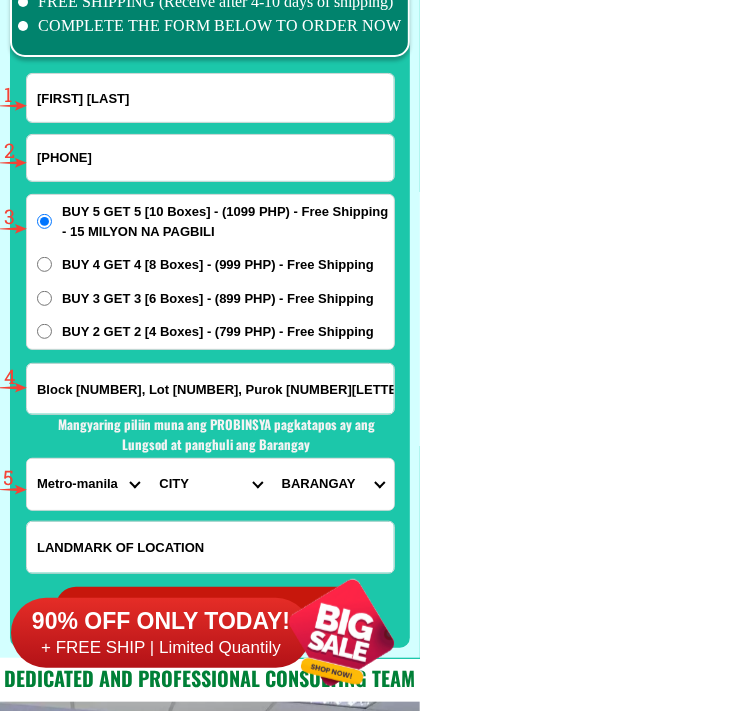 click on "PROVINCE Abra Agusan-del-norte Agusan-del-sur Aklan Albay Antique Apayao Aurora Basilan Bataan Batanes Batangas Benguet Biliran Bohol Bukidnon Bulacan Cagayan Camarines-norte Camarines-sur Camiguin Capiz Catanduanes Cavite Cebu Cotabato Davao-de-oro Davao-del-norte Davao-del-sur Davao-occidental Davao-oriental Dinagat-islands Eastern-samar Guimaras Ifugao Ilocos-norte Ilocos-sur Iloilo Isabela Kalinga La-union Laguna Lanao-del-norte Lanao-del-sur Leyte Maguindanao Marinduque Masbate Metro-manila Misamis-occidental Misamis-oriental Mountain-province Negros-occidental Negros-oriental Northern-samar Nueva-ecija Nueva-vizcaya Occidental-mindoro Oriental-mindoro Palawan Pampanga Pangasinan Quezon Quirino Rizal Romblon Sarangani Siquijor Sorsogon South-cotabato Southern-leyte Sultan-kudarat Sulu Surigao-del-norte Surigao-del-sur Tarlac Tawi-tawi Western-samar Zambales Zamboanga-del-norte Zamboanga-del-sur Zamboanga-sibugay" at bounding box center [88, 484] 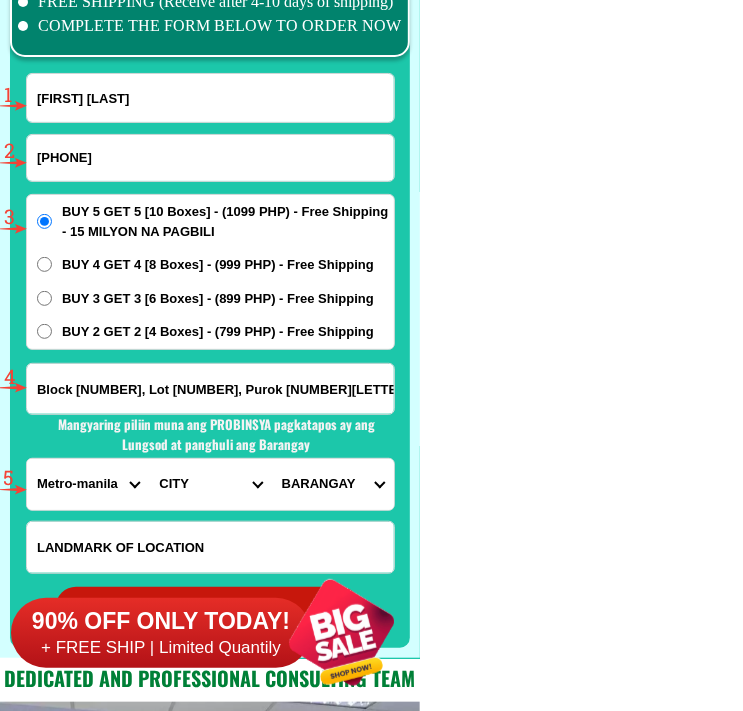 select on "63_882" 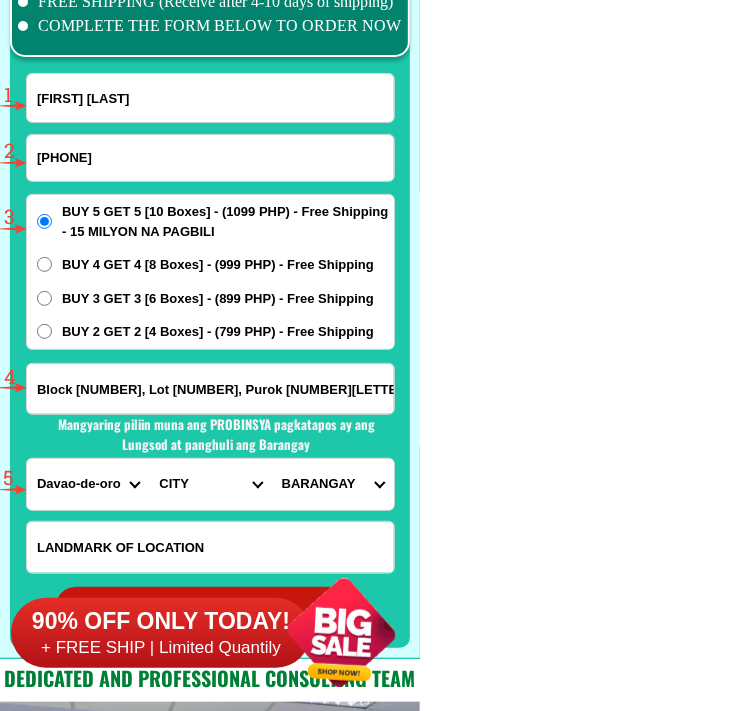 click on "PROVINCE Abra Agusan-del-norte Agusan-del-sur Aklan Albay Antique Apayao Aurora Basilan Bataan Batanes Batangas Benguet Biliran Bohol Bukidnon Bulacan Cagayan Camarines-norte Camarines-sur Camiguin Capiz Catanduanes Cavite Cebu Cotabato Davao-de-oro Davao-del-norte Davao-del-sur Davao-occidental Davao-oriental Dinagat-islands Eastern-samar Guimaras Ifugao Ilocos-norte Ilocos-sur Iloilo Isabela Kalinga La-union Laguna Lanao-del-norte Lanao-del-sur Leyte Maguindanao Marinduque Masbate Metro-manila Misamis-occidental Misamis-oriental Mountain-province Negros-occidental Negros-oriental Northern-samar Nueva-ecija Nueva-vizcaya Occidental-mindoro Oriental-mindoro Palawan Pampanga Pangasinan Quezon Quirino Rizal Romblon Sarangani Siquijor Sorsogon South-cotabato Southern-leyte Sultan-kudarat Sulu Surigao-del-norte Surigao-del-sur Tarlac Tawi-tawi Western-samar Zambales Zamboanga-del-norte Zamboanga-del-sur Zamboanga-sibugay" at bounding box center [88, 484] 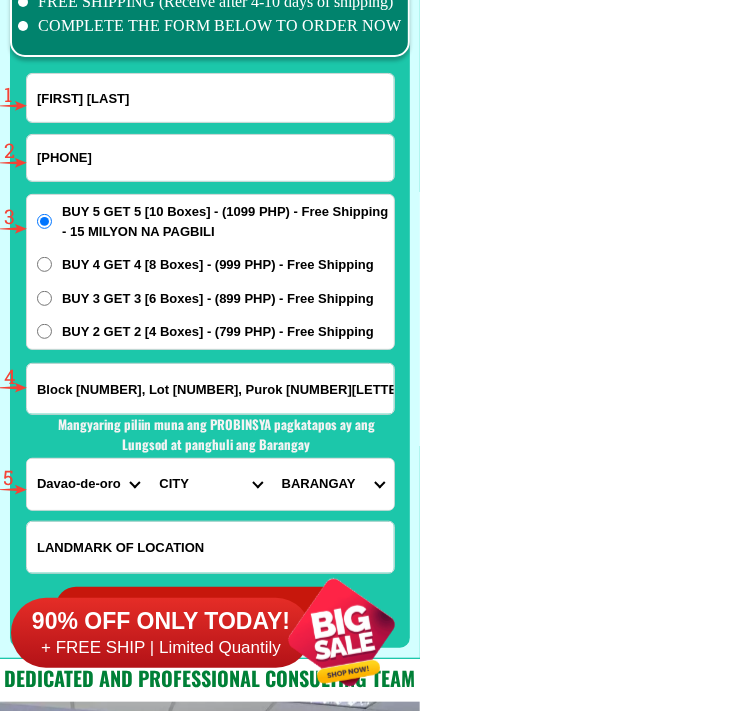 click on "CITY DAVAO-DE-ORO-COMPOSTELA DAVAO-DE-ORO-MABINI Laak Maco Maragusan Mawab Monkayo Montevista Nabunturan New-bataan Pantukan" at bounding box center (210, 484) 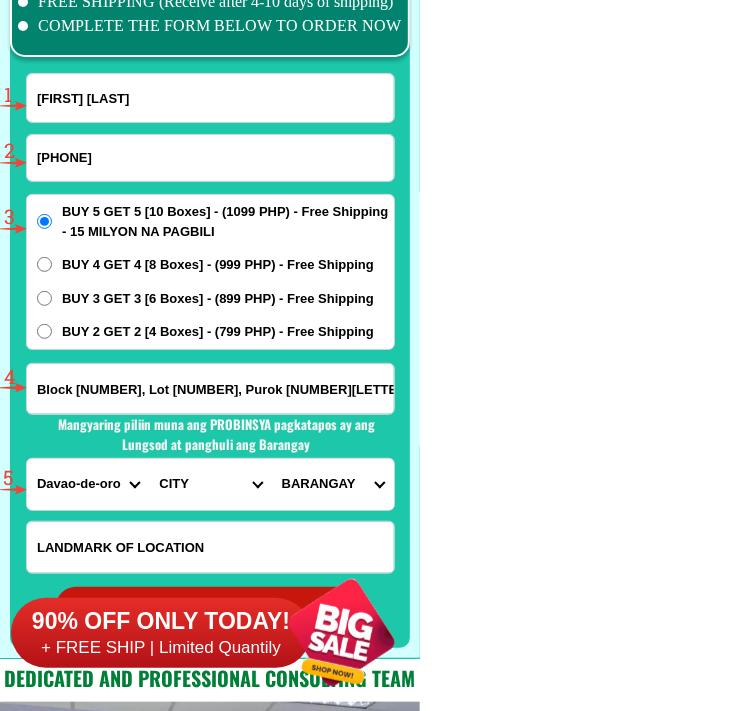 select on "[PHONE]" 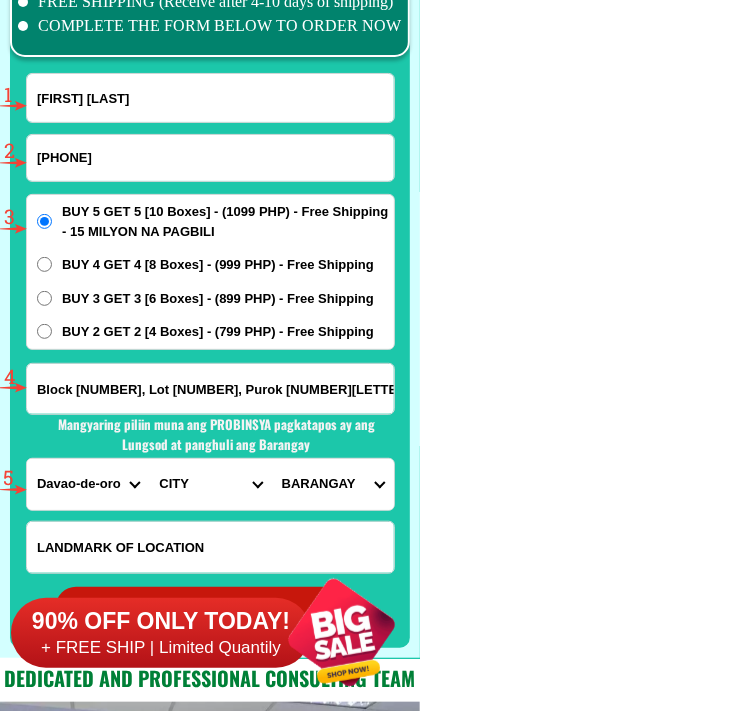 click on "CITY DAVAO-DE-ORO-COMPOSTELA DAVAO-DE-ORO-MABINI Laak Maco Maragusan Mawab Monkayo Montevista Nabunturan New-bataan Pantukan" at bounding box center [210, 484] 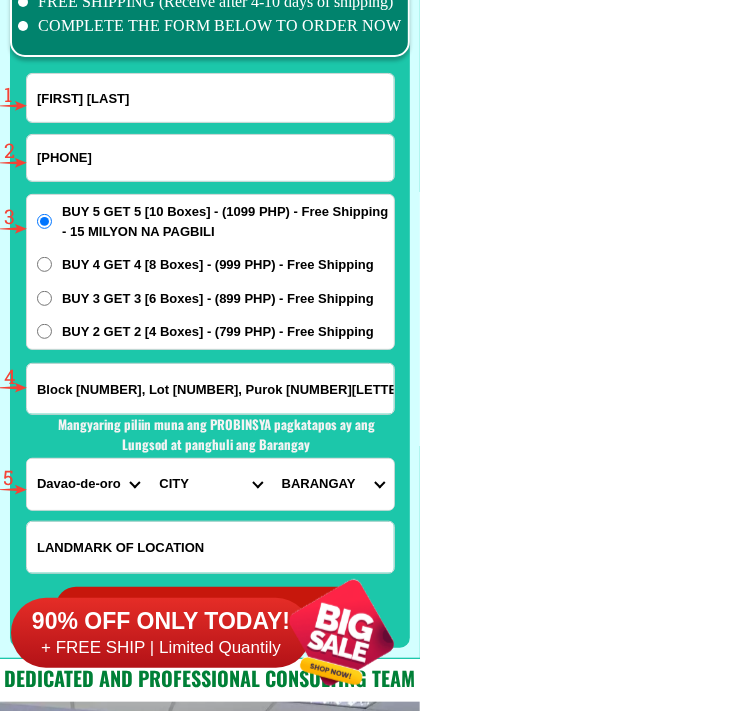 click on "BARANGAY Awao Babag Banlag Baylo Casoon Haguimitan Inambatan Macopa Mamunga Mount diwata Naboc Olaycon Pasian (santa filomena) Poblacion Rizal Salvacion San isidro San jose Tubo-tubo (new del monte) Union Upper ulip" at bounding box center [333, 484] 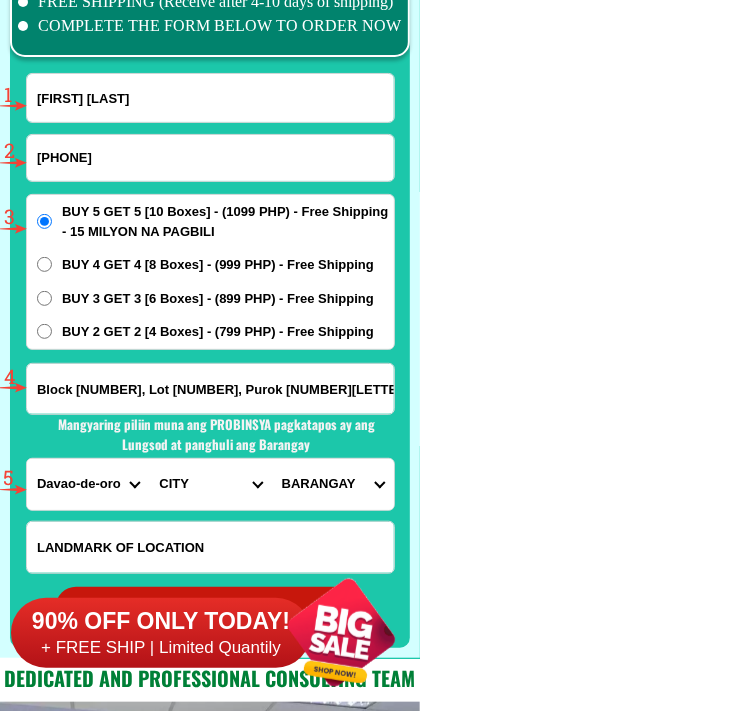 select on "63_88285397886" 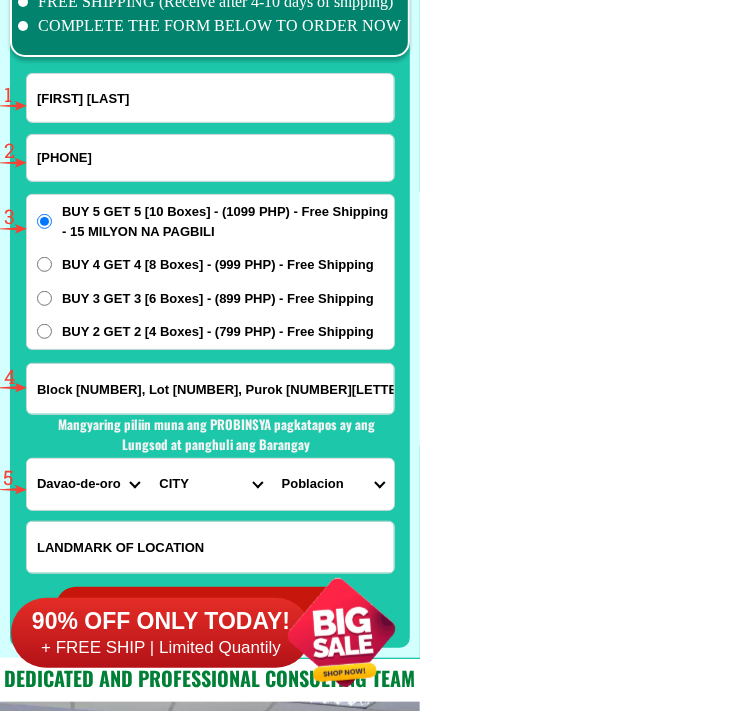 click on "BARANGAY Awao Babag Banlag Baylo Casoon Haguimitan Inambatan Macopa Mamunga Mount diwata Naboc Olaycon Pasian (santa filomena) Poblacion Rizal Salvacion San isidro San jose Tubo-tubo (new del monte) Union Upper ulip" at bounding box center (333, 484) 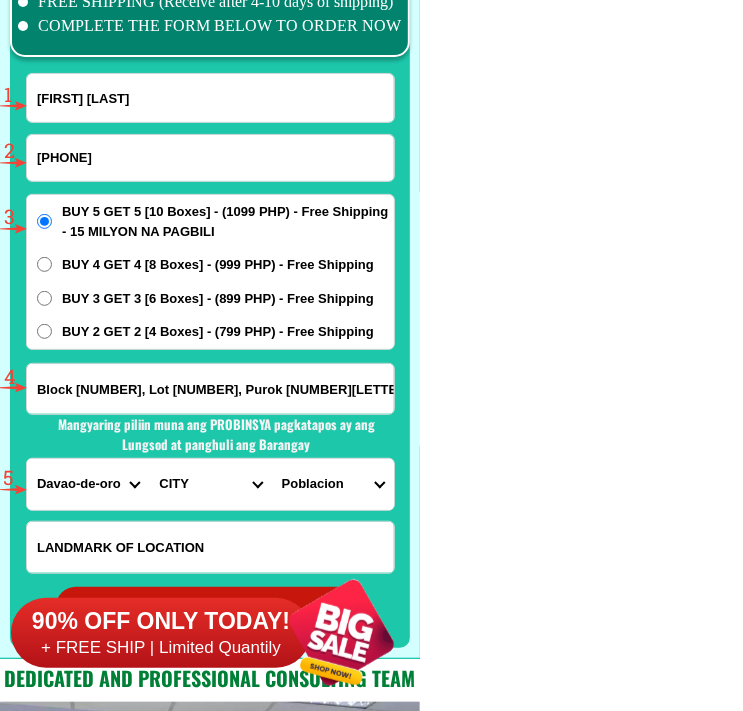 click on "[PHONE]" at bounding box center (210, 158) 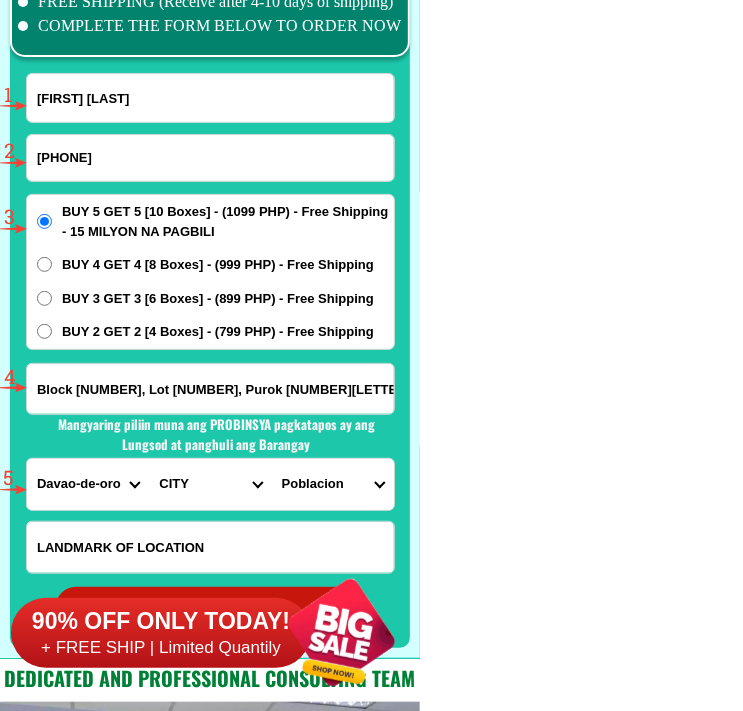 type on "[PHONE]" 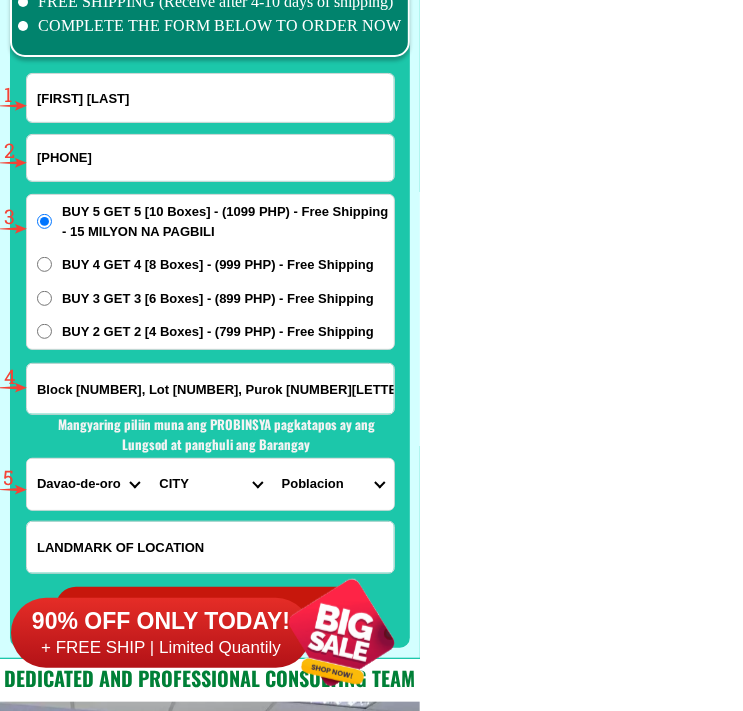 click at bounding box center (0, 0) 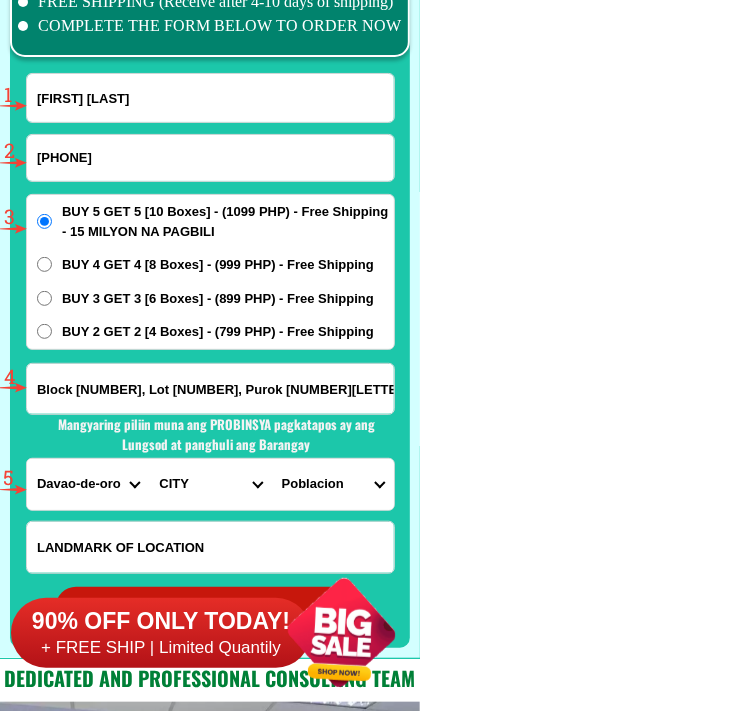 radio on "true" 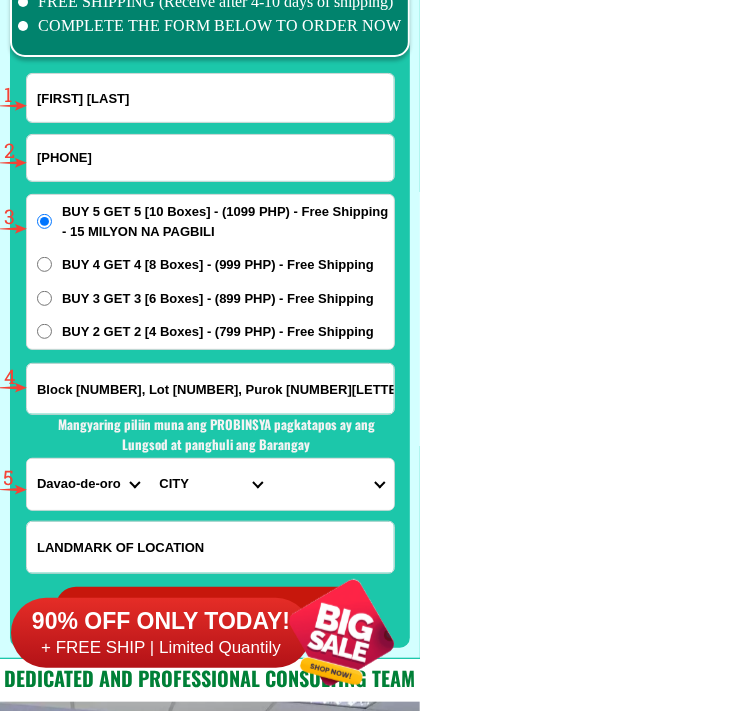 click on "[FIRST] [LAST]" at bounding box center [210, 98] 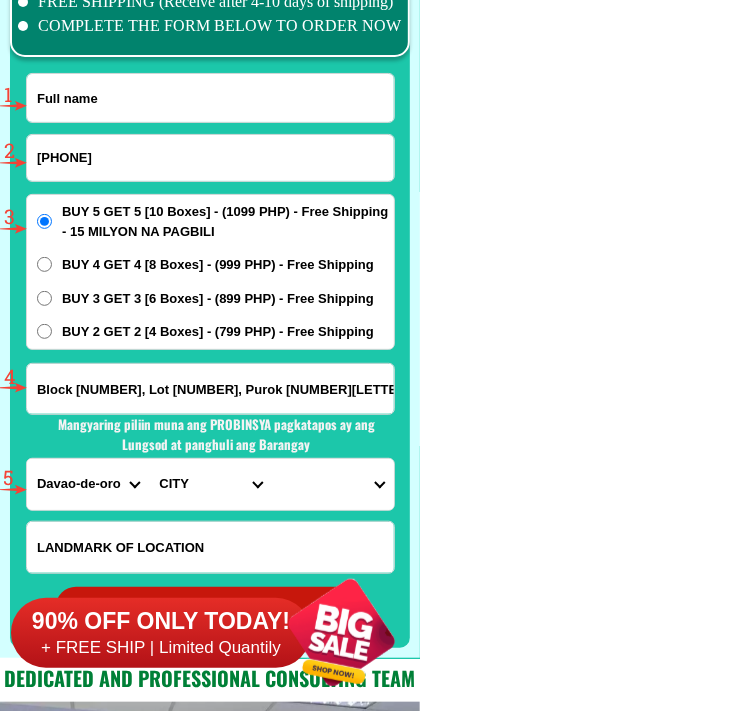 paste on "[FIRST] [LAST]" 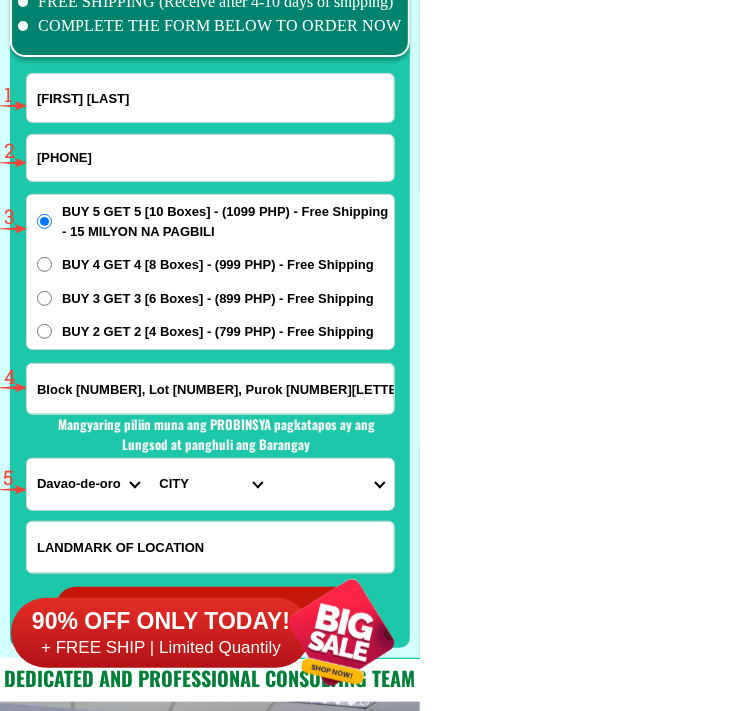 type on "[FIRST] [LAST]" 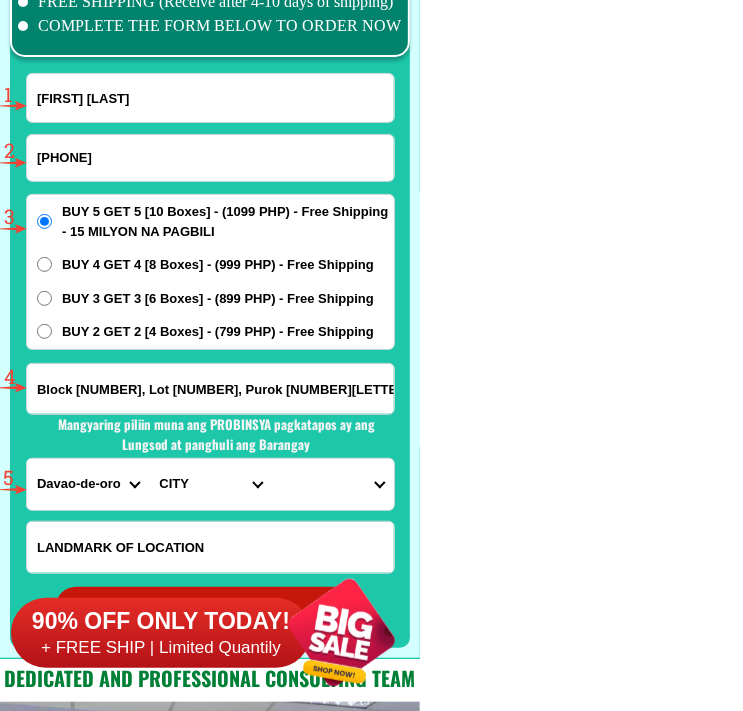 click on "[PHONE]" at bounding box center (210, 158) 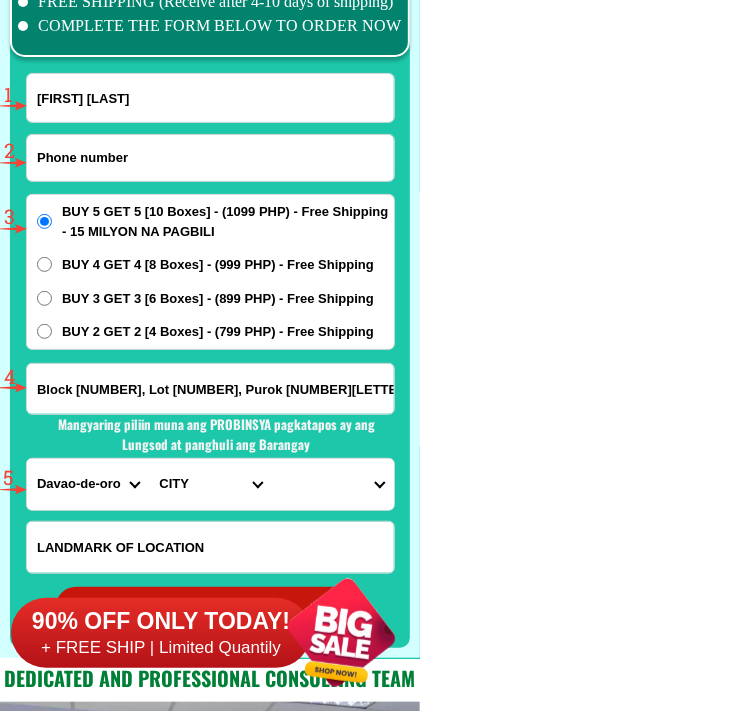 paste on "[PHONE]" 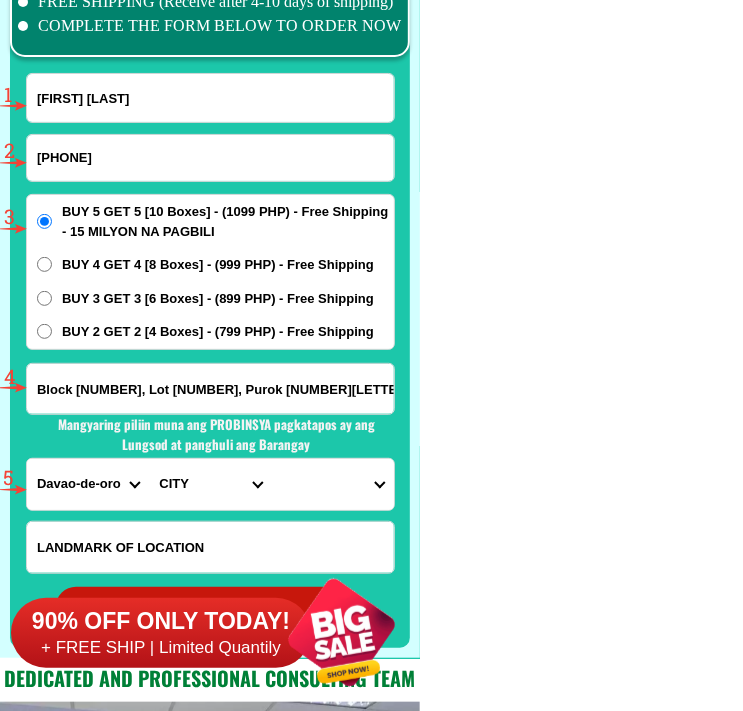 click on "[PHONE]" at bounding box center [210, 158] 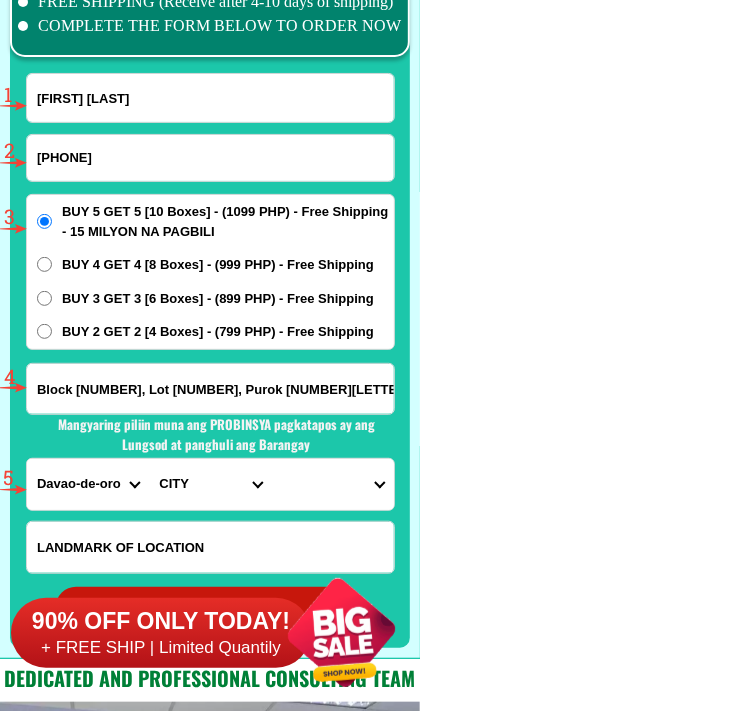 type on "[PHONE]" 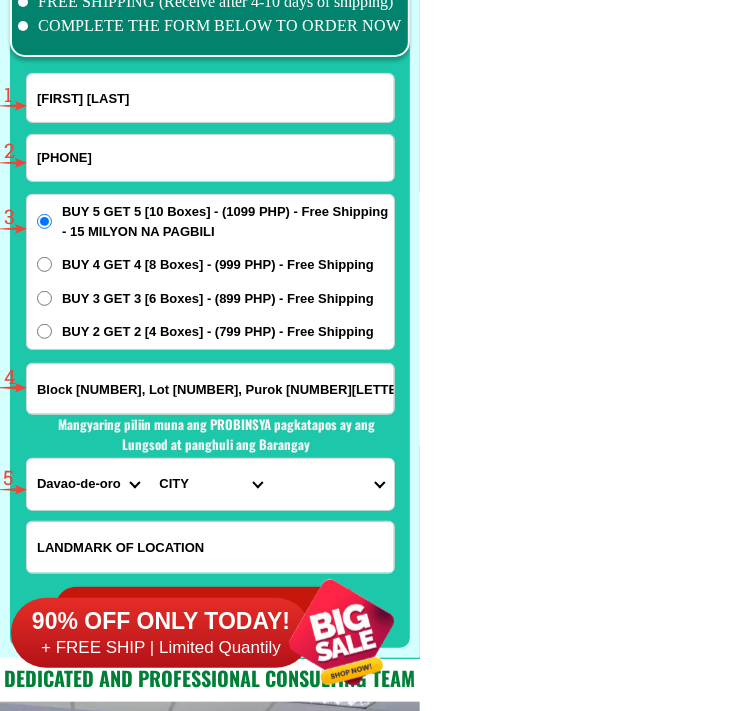 click on "BUY 3 GET 3 [6 Boxes] - (899 PHP) - Free Shipping" at bounding box center (44, 298) 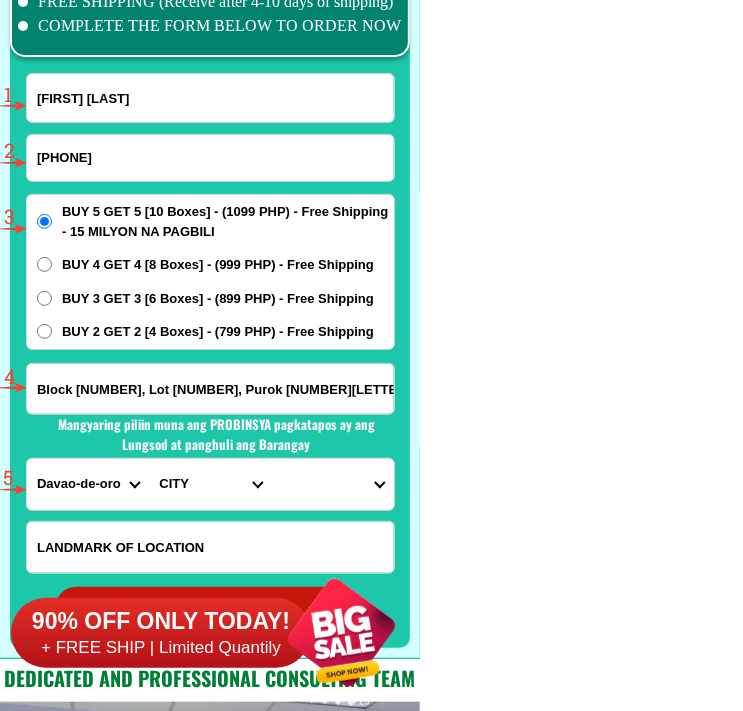 radio on "true" 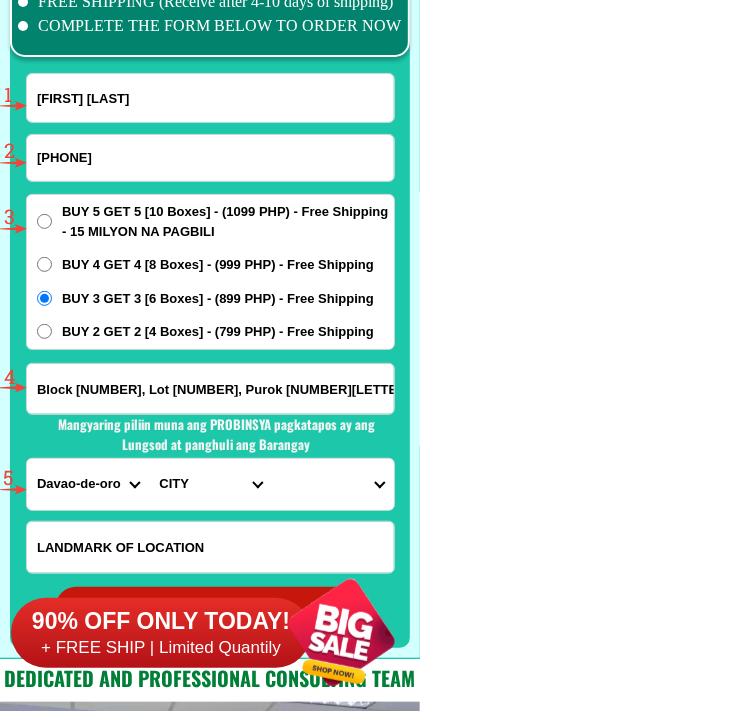 click on "Block [NUMBER], Lot [NUMBER], Purok [NUMBER][LETTER], NHA Manalo, [BARANGAY] Poblacion, Municipality of Monkayo, [PROVINCE] Province" at bounding box center [210, 389] 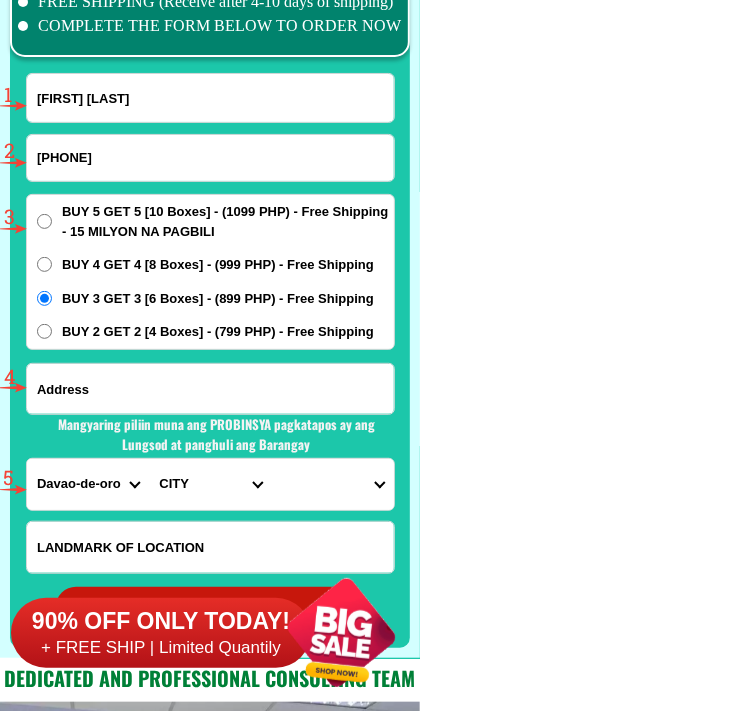 paste on "Block [NUMBER], Lot [NUMBER], Doña Tomasa Subdivision, [BARANGAY] San Bartolome, Novaliches, [CITY], Metro Manila" 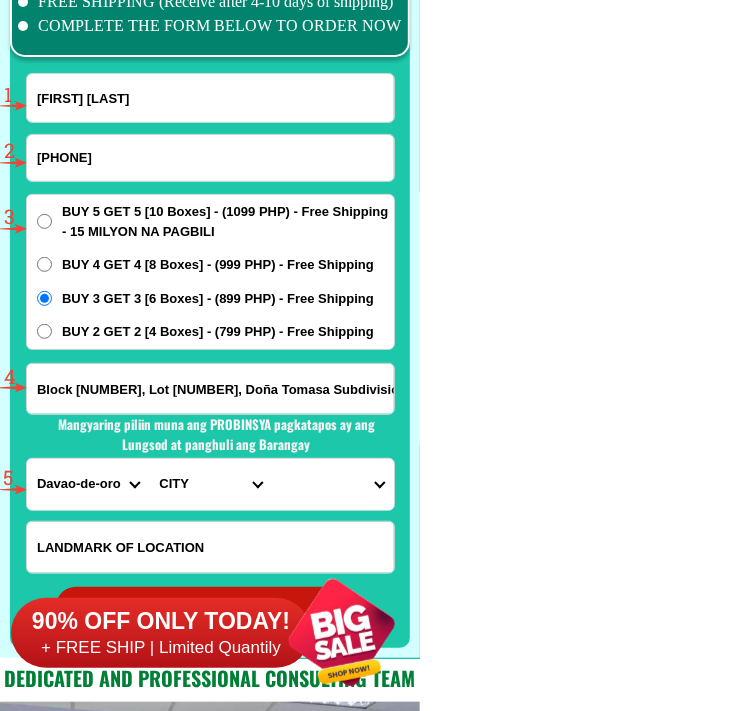 scroll, scrollTop: 0, scrollLeft: 310, axis: horizontal 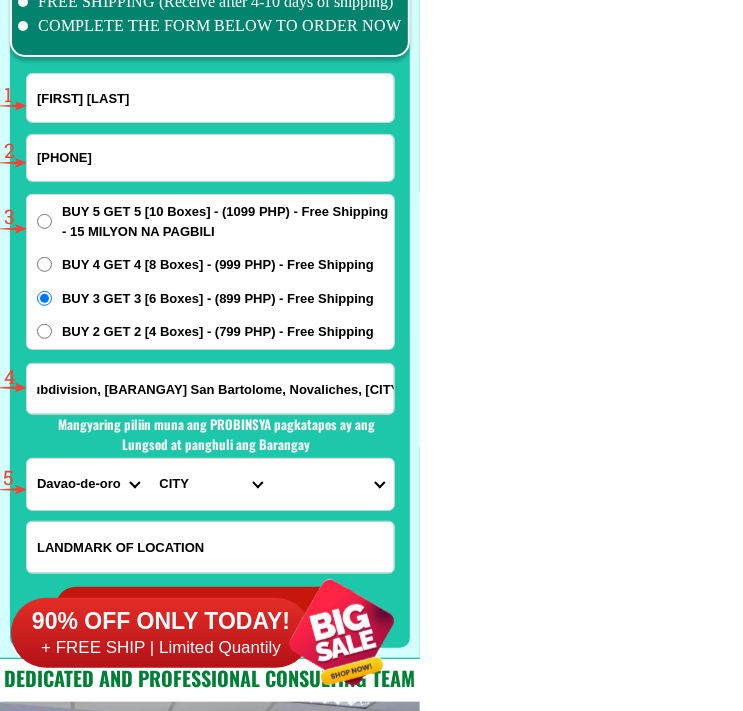 type on "Block [NUMBER], Lot [NUMBER], Doña Tomasa Subdivision, [BARANGAY] San Bartolome, Novaliches, [CITY], Metro Manila" 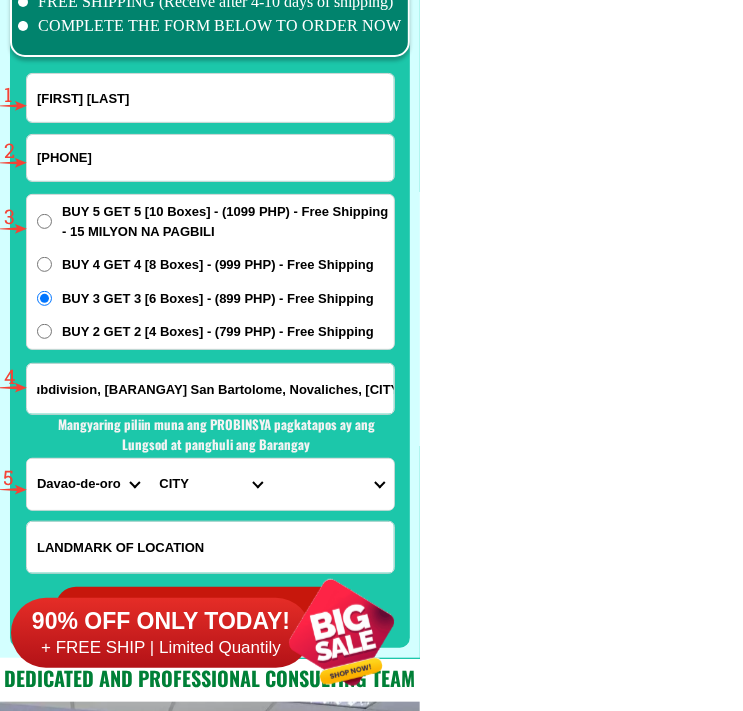 scroll, scrollTop: 0, scrollLeft: 0, axis: both 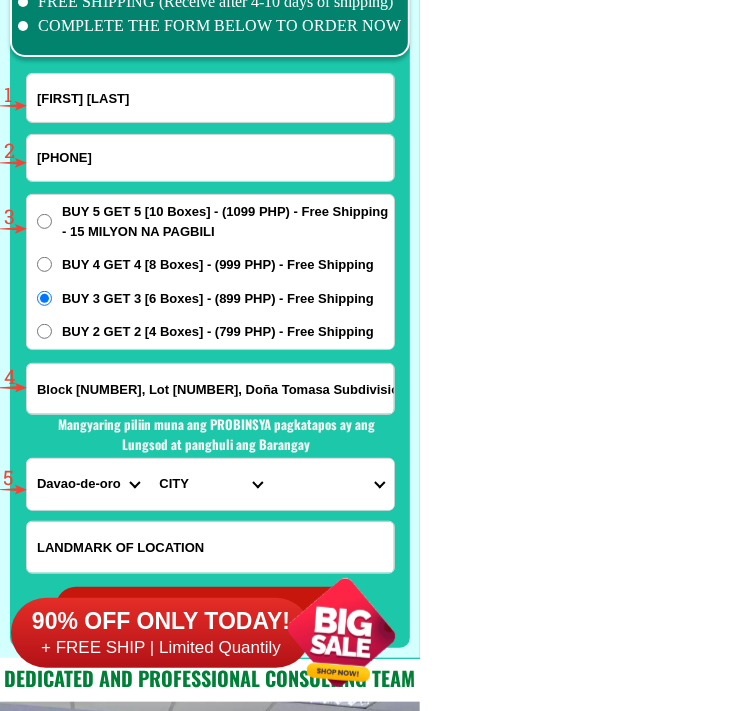 click on "PROVINCE Abra Agusan-del-norte Agusan-del-sur Aklan Albay Antique Apayao Aurora Basilan Bataan Batanes Batangas Benguet Biliran Bohol Bukidnon Bulacan Cagayan Camarines-norte Camarines-sur Camiguin Capiz Catanduanes Cavite Cebu Cotabato Davao-de-oro Davao-del-norte Davao-del-sur Davao-occidental Davao-oriental Dinagat-islands Eastern-samar Guimaras Ifugao Ilocos-norte Ilocos-sur Iloilo Isabela Kalinga La-union Laguna Lanao-del-norte Lanao-del-sur Leyte Maguindanao Marinduque Masbate Metro-manila Misamis-occidental Misamis-oriental Mountain-province Negros-occidental Negros-oriental Northern-samar Nueva-ecija Nueva-vizcaya Occidental-mindoro Oriental-mindoro Palawan Pampanga Pangasinan Quezon Quirino Rizal Romblon Sarangani Siquijor Sorsogon South-cotabato Southern-leyte Sultan-kudarat Sulu Surigao-del-norte Surigao-del-sur Tarlac Tawi-tawi Western-samar Zambales Zamboanga-del-norte Zamboanga-del-sur Zamboanga-sibugay" at bounding box center [88, 484] 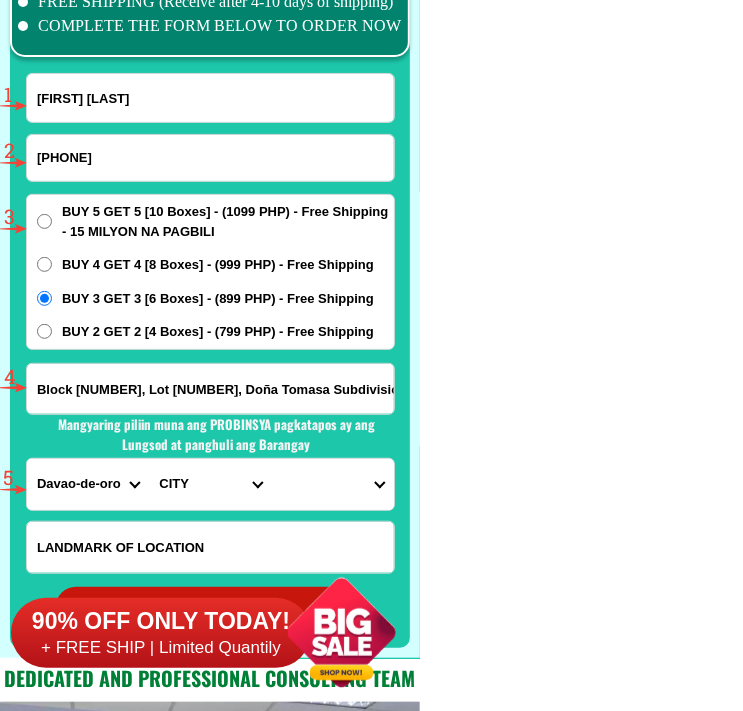 select on "63_219" 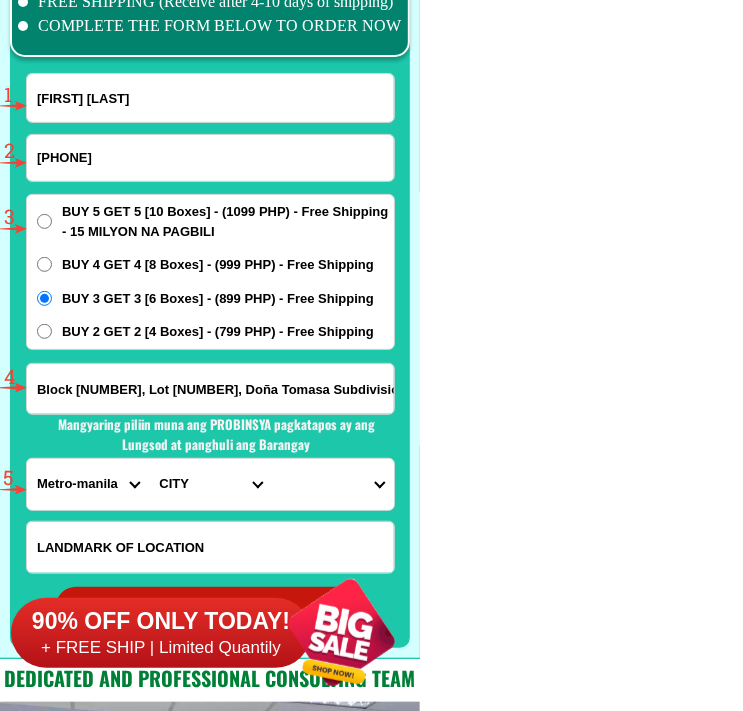 click on "PROVINCE Abra Agusan-del-norte Agusan-del-sur Aklan Albay Antique Apayao Aurora Basilan Bataan Batanes Batangas Benguet Biliran Bohol Bukidnon Bulacan Cagayan Camarines-norte Camarines-sur Camiguin Capiz Catanduanes Cavite Cebu Cotabato Davao-de-oro Davao-del-norte Davao-del-sur Davao-occidental Davao-oriental Dinagat-islands Eastern-samar Guimaras Ifugao Ilocos-norte Ilocos-sur Iloilo Isabela Kalinga La-union Laguna Lanao-del-norte Lanao-del-sur Leyte Maguindanao Marinduque Masbate Metro-manila Misamis-occidental Misamis-oriental Mountain-province Negros-occidental Negros-oriental Northern-samar Nueva-ecija Nueva-vizcaya Occidental-mindoro Oriental-mindoro Palawan Pampanga Pangasinan Quezon Quirino Rizal Romblon Sarangani Siquijor Sorsogon South-cotabato Southern-leyte Sultan-kudarat Sulu Surigao-del-norte Surigao-del-sur Tarlac Tawi-tawi Western-samar Zambales Zamboanga-del-norte Zamboanga-del-sur Zamboanga-sibugay" at bounding box center [88, 484] 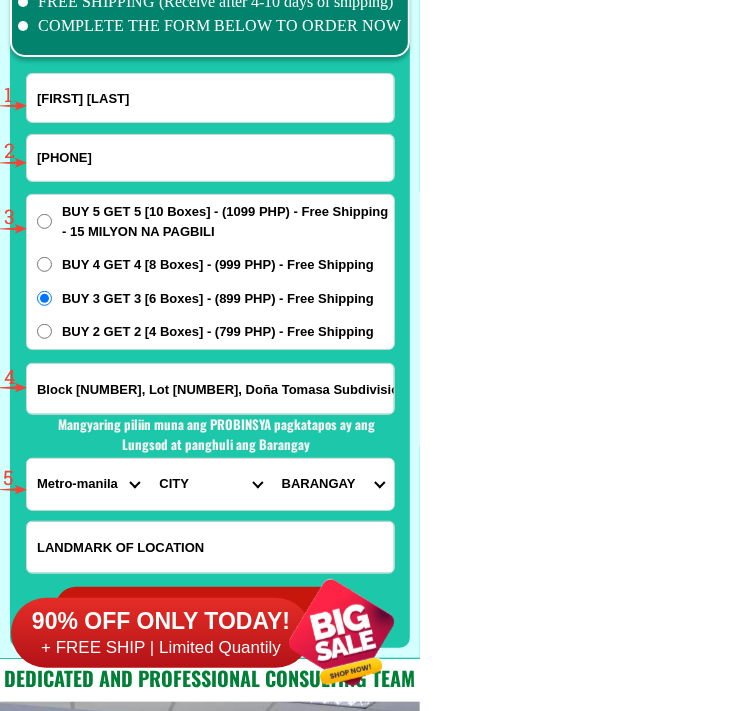 click on "CITY Binondo CALOOCAN Ermita Intramuros Las-pinas Makati Malabon-city Malate Mandaluyong Marikina Metro-manila-sampaloc Metro-manila-san-juan Metro-manila-san-miguel Metro-manila-san-nicolas Metro-manila-santa-ana Metro-manila-santa-mesa Muntinlupa Navotas-city North-caloocan Paco Pandacan Paranaque Pasay Pasig Pateros Port-area Quezon-city Quiapo SANTA-CRUZ SANTA-CRUZ Taguig TONDO I/II TONDO I/II Valenzuela-city" at bounding box center (210, 484) 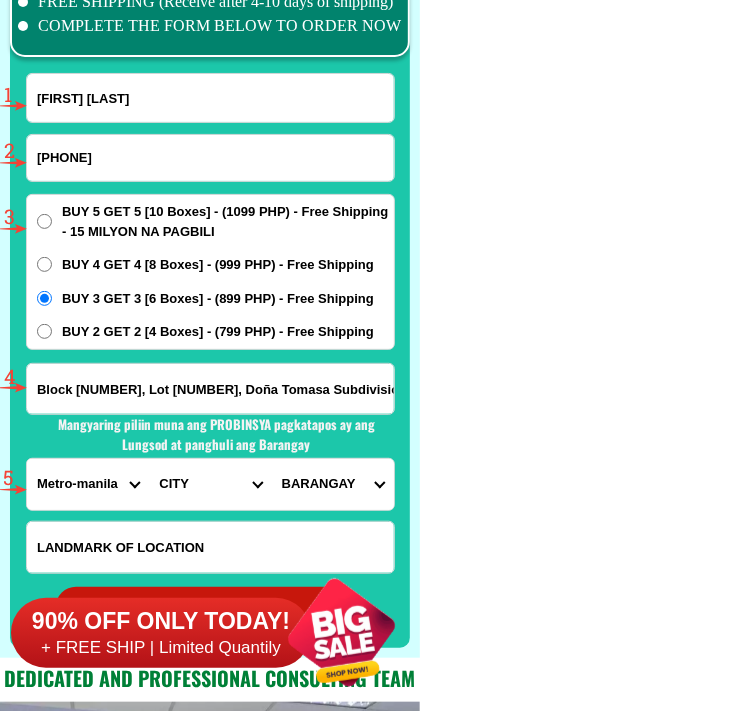 select on "63_2194070" 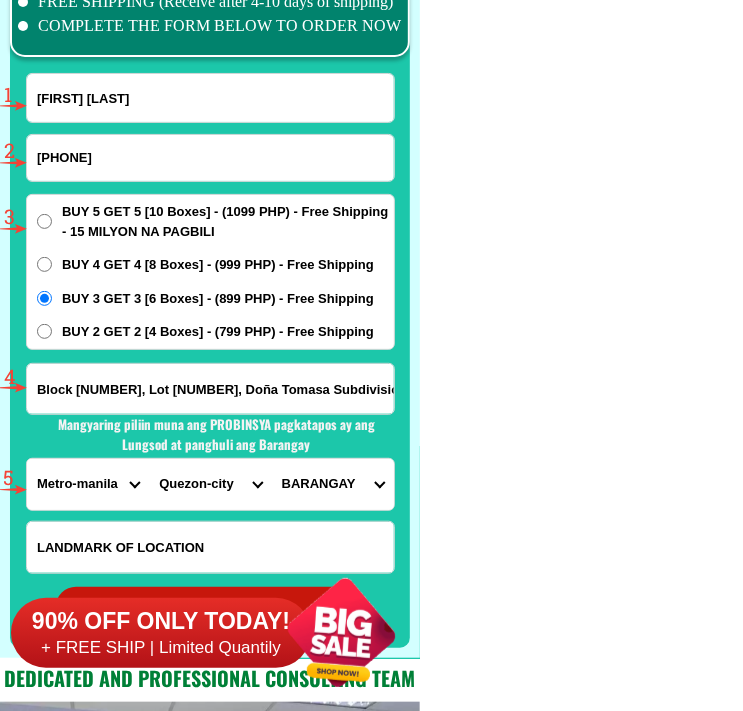 click on "CITY Binondo CALOOCAN Ermita Intramuros Las-pinas Makati Malabon-city Malate Mandaluyong Marikina Metro-manila-sampaloc Metro-manila-san-juan Metro-manila-san-miguel Metro-manila-san-nicolas Metro-manila-santa-ana Metro-manila-santa-mesa Muntinlupa Navotas-city North-caloocan Paco Pandacan Paranaque Pasay Pasig Pateros Port-area Quezon-city Quiapo SANTA-CRUZ SANTA-CRUZ Taguig TONDO I/II TONDO I/II Valenzuela-city" at bounding box center [210, 484] 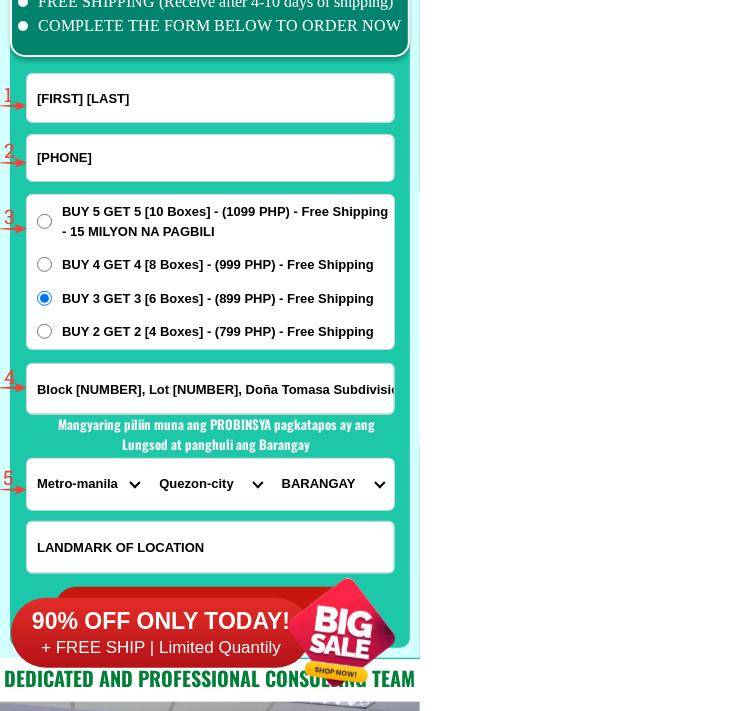 click on "BARANGAY Alicia Amihan Apolonio samson Aurora Baesa Bagbag Bago bantay Bagong lipunan ng crame Bagong pag-asa Bagong silangan Bagumbayan Bagumbuhay Bahay toro Balingasa Balintawak Balong bato Batasan hills Bayanihan Blue ridge a Blue ridge b Botocan Bungad Camp aguinaldo Capitol hills/park Capri Central Claro Commonwealth Cubao Culiat Damar Damayan Damayang lagi Damong maliit Del monte Diliman Dioquino zobel Don manuel Dona aurora Dona faustina subd Dona imelda Dona josefa Duyan-duyan E. rodriguez East kamias Escopa i Escopa ii Escopa iii Escopa iv Fairview Greater lagro Gulod Holy spirit Horseshoe Immaculate concepcion Kaligayahan Kalusugan Kamuning Katipunan Kaunlaran Kristong hari Krus na ligas La loma Laging handa Libis Lourdes Loyola heights Maharlika Malaya Mangga Manresa Mariana Mariblo Marilag Masagana Masambong Matandang balara Milagrosa N.s. amoranto (gintong silahis) Nagkaisang nayon Nayong kanluran New era (constitution hills) North fairview Novaliches Novaliches proper Obrero Old capitol site" at bounding box center [333, 484] 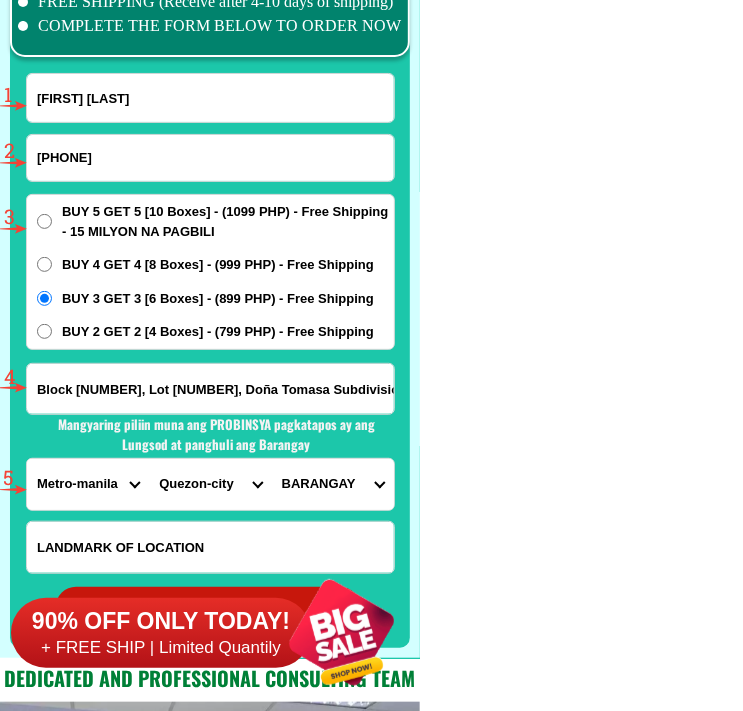 click on "BARANGAY Alicia Amihan Apolonio samson Aurora Baesa Bagbag Bago bantay Bagong lipunan ng crame Bagong pag-asa Bagong silangan Bagumbayan Bagumbuhay Bahay toro Balingasa Balintawak Balong bato Batasan hills Bayanihan Blue ridge a Blue ridge b Botocan Bungad Camp aguinaldo Capitol hills/park Capri Central Claro Commonwealth Cubao Culiat Damar Damayan Damayang lagi Damong maliit Del monte Diliman Dioquino zobel Don manuel Dona aurora Dona faustina subd Dona imelda Dona josefa Duyan-duyan E. rodriguez East kamias Escopa i Escopa ii Escopa iii Escopa iv Fairview Greater lagro Gulod Holy spirit Horseshoe Immaculate concepcion Kaligayahan Kalusugan Kamuning Katipunan Kaunlaran Kristong hari Krus na ligas La loma Laging handa Libis Lourdes Loyola heights Maharlika Malaya Mangga Manresa Mariana Mariblo Marilag Masagana Masambong Matandang balara Milagrosa N.s. amoranto (gintong silahis) Nagkaisang nayon Nayong kanluran New era (constitution hills) North fairview Novaliches Novaliches proper Obrero Old capitol site" at bounding box center (333, 484) 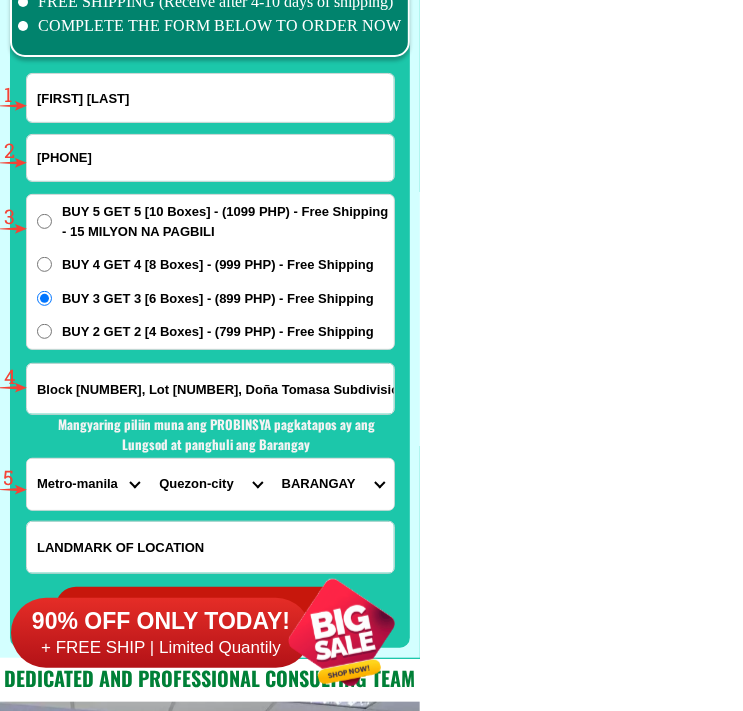 select on "[PHONE]" 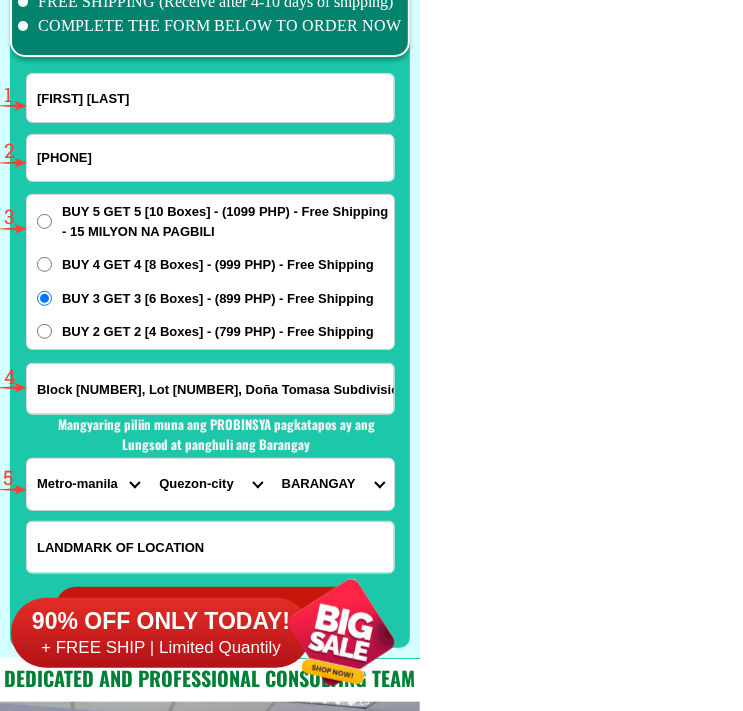 click on "FREE SHIPPING NATIONWIDE Contact Review Introduction Product BONA VITA COFFEE Comprehensive health protection solution
Research by Dr. Willie Ong and Dr. Liza Ong ✅ 𝙰𝚗𝚝𝚒 𝙲𝚊𝚗𝚌𝚎𝚛 ✅ 𝙰𝚗𝚝𝚒 𝚂𝚝𝚛𝚘𝚔𝚎
✅ 𝙰𝚗𝚝𝚒 𝙳𝚒𝚊𝚋𝚎𝚝𝚒𝚌 ✅ 𝙳𝚒𝚊𝚋𝚎𝚝𝚎𝚜 FAKE VS ORIGINAL Noon: nagkaroon ng cancer, hindi makalakad ng normal pagkatapos: uminom ng Bonavita dalawang beses sa isang araw, maaaring maglakad nang mag-isa, bawasan ang mga sintomas ng kanser The product has been certified for
safety and effectiveness Prevent and combat signs of diabetes, hypertension, and cardiovascular diseases Helps strengthen bones and joints Prevent cancer Reduce excess fat Anti-aging BONAVITA CAFE WITH HYDROLYZED COLLAGEN Enemy of the cause of disease LIZA ONG Doc Nutrition Department of Philippines General Hospital shared that BONA VITA CAFE sprouts are the panacea in anti - aging and anti-disease. - Dr. Tony Leachon - Start Products" at bounding box center [371, -6183] 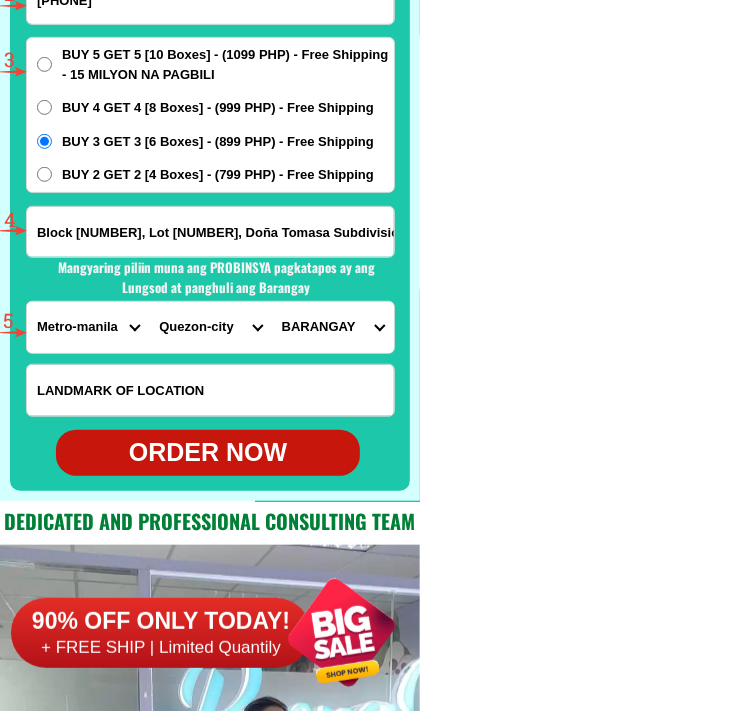 scroll, scrollTop: 15853, scrollLeft: 0, axis: vertical 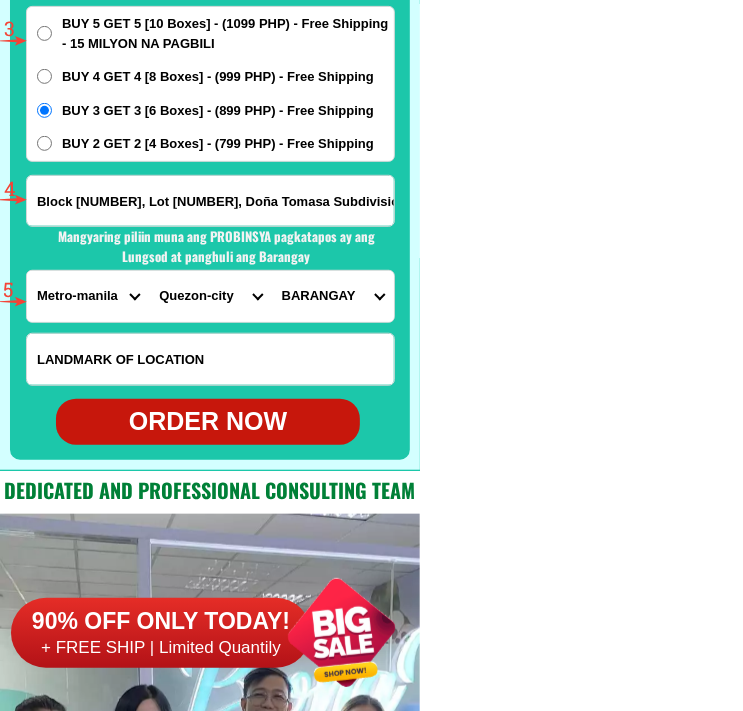 click on "ORDER NOW" at bounding box center [208, 422] 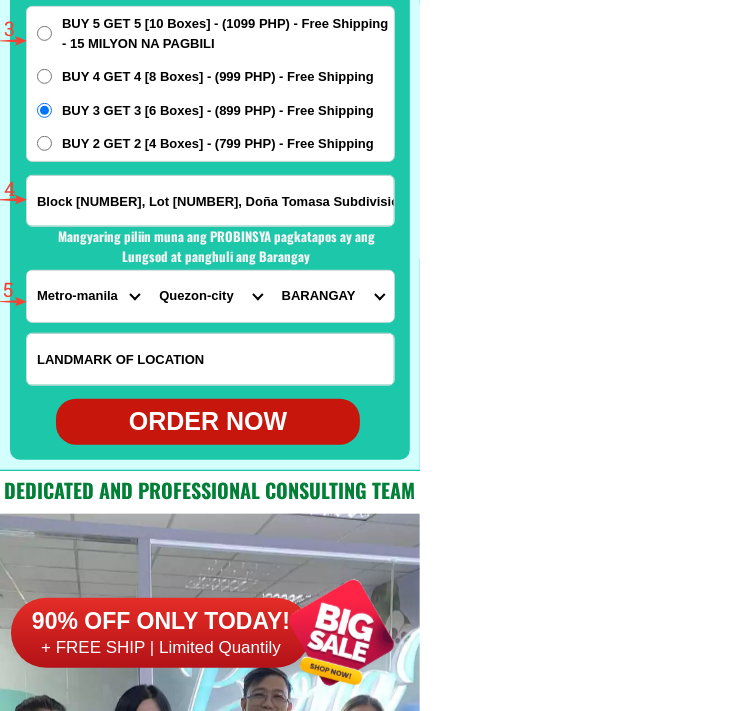 type on "[PHONE]" 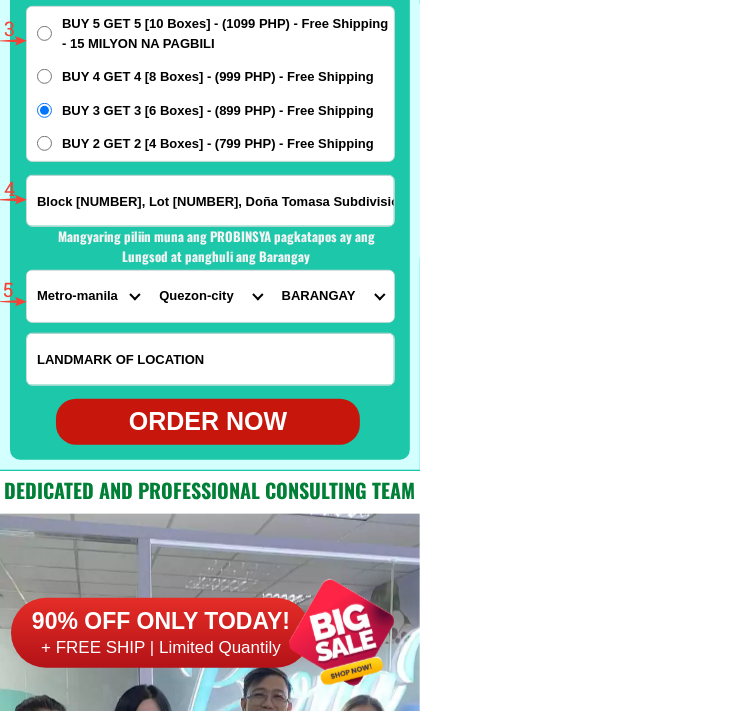 radio on "true" 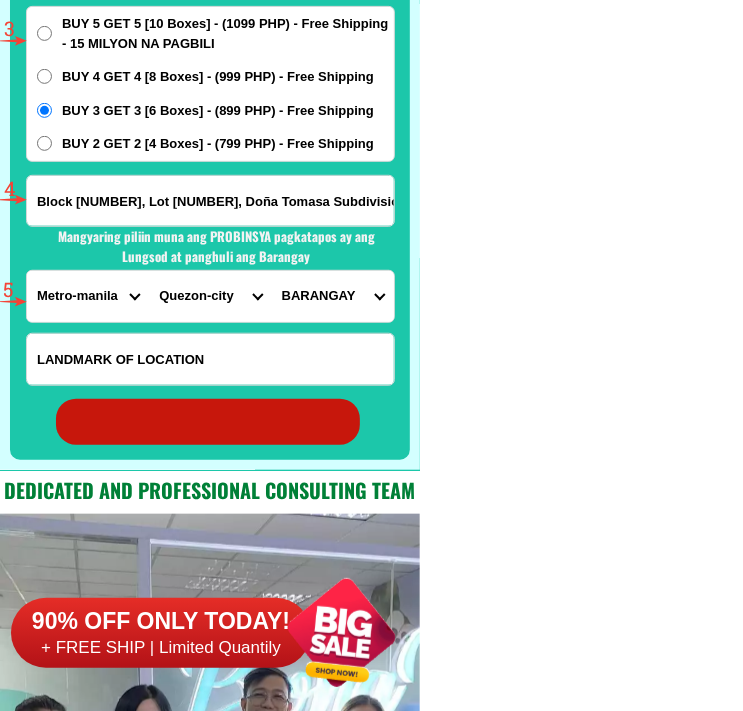 radio on "true" 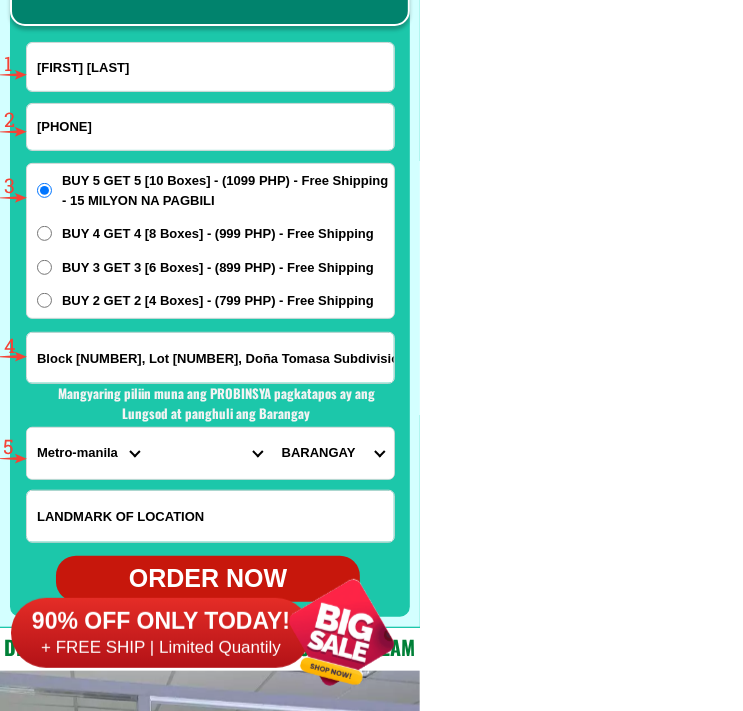 scroll, scrollTop: 15665, scrollLeft: 0, axis: vertical 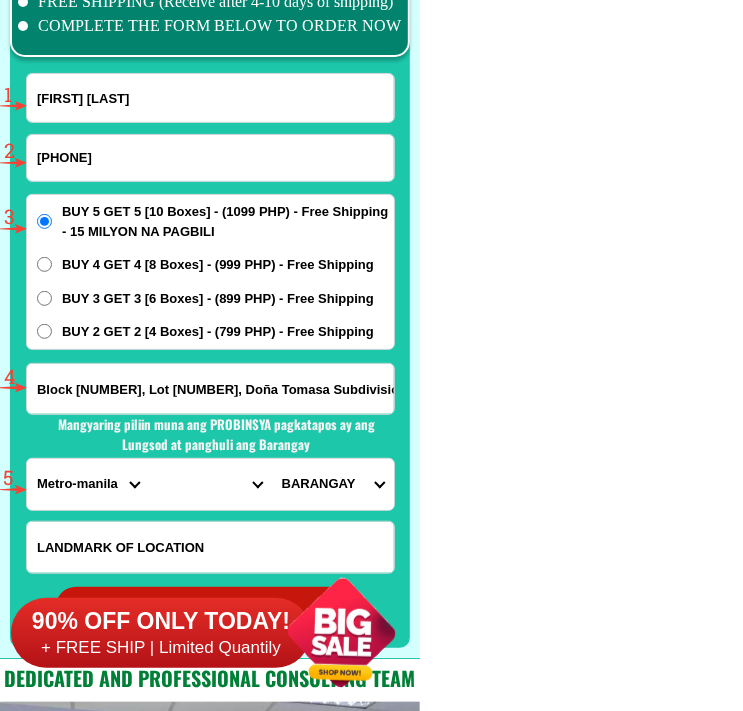 click on "[FIRST] [LAST]" at bounding box center [210, 98] 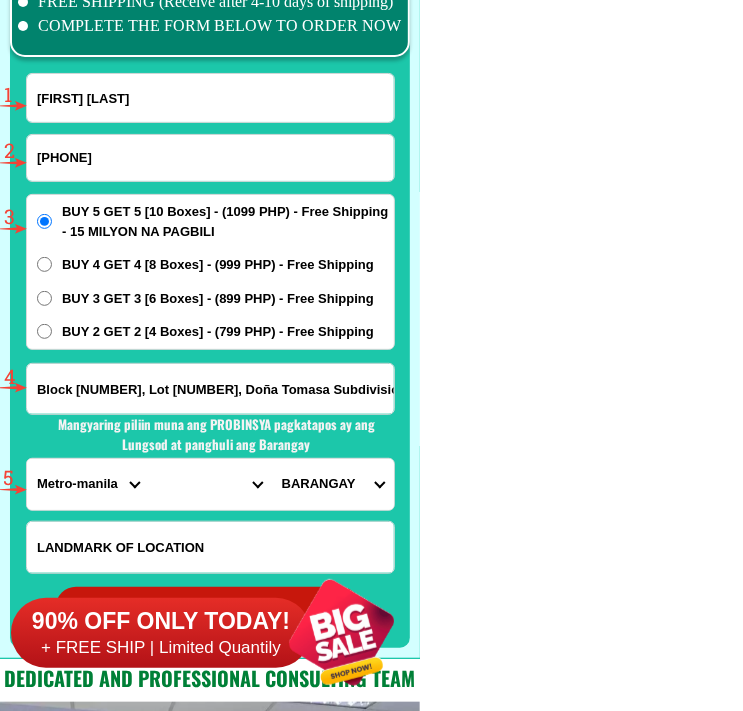 click on "[FIRST] [LAST]" at bounding box center [210, 98] 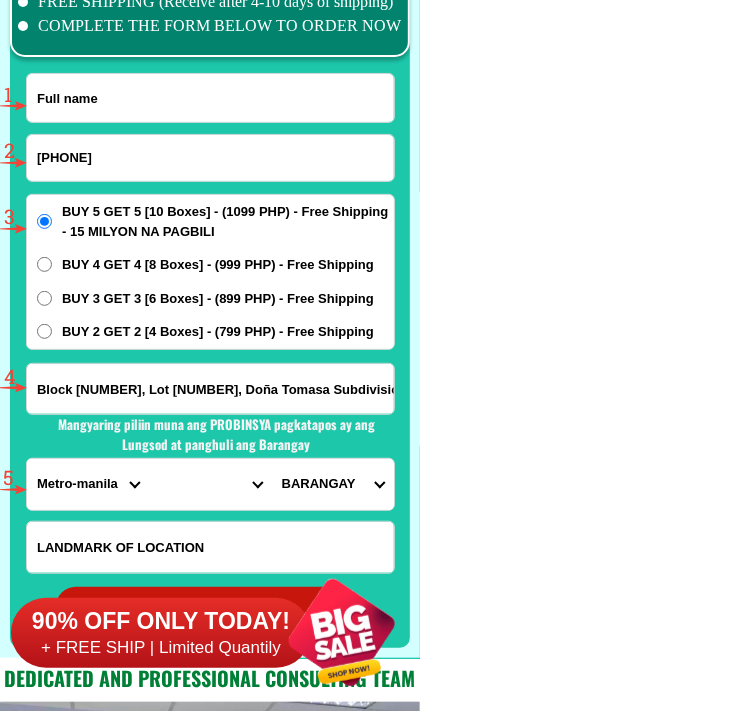 paste on "[FIRST] [LAST]" 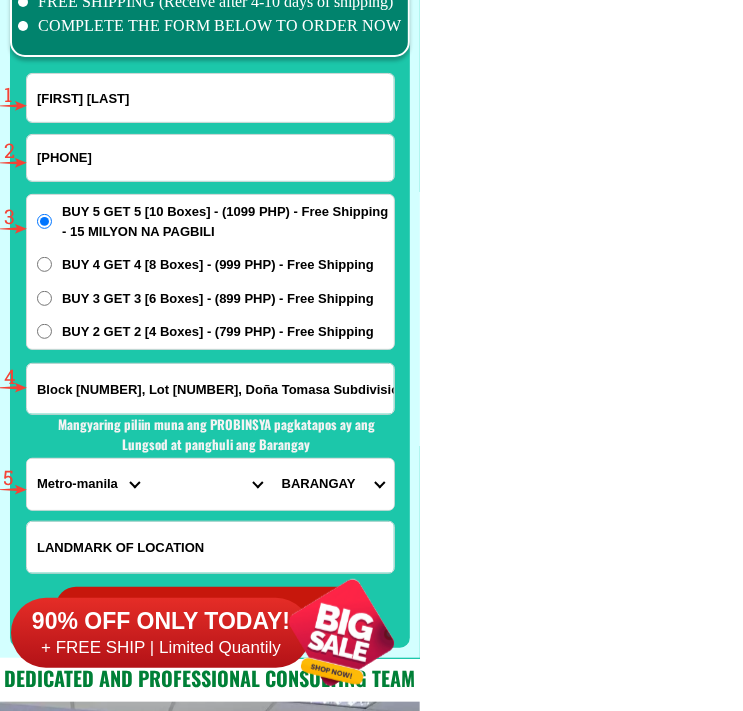 type on "[FIRST] [LAST]" 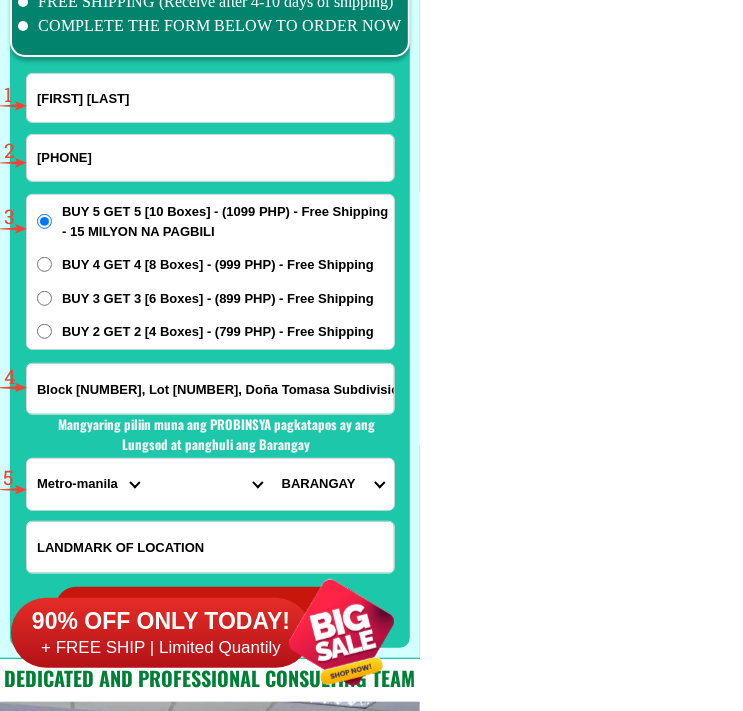 click on "[PHONE]" at bounding box center [210, 158] 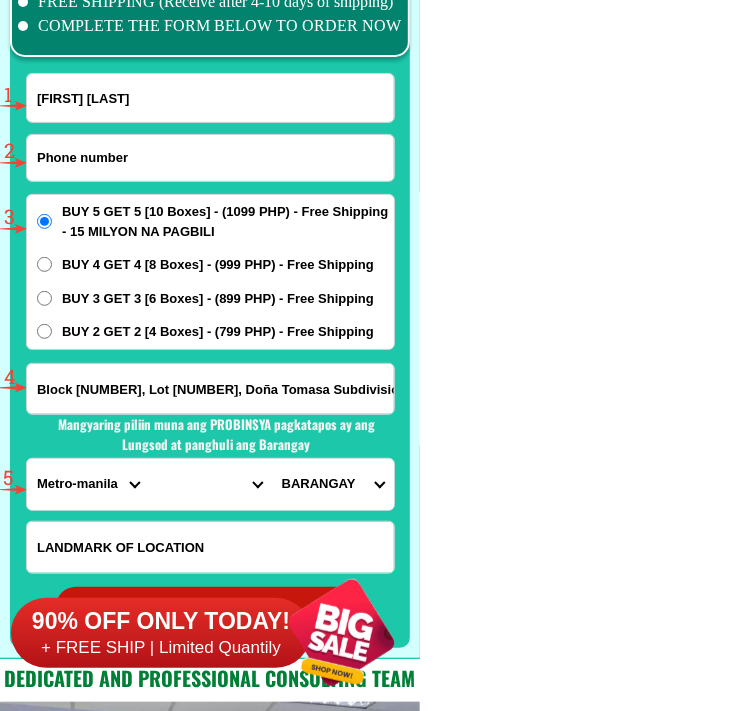paste on "[PHONE]" 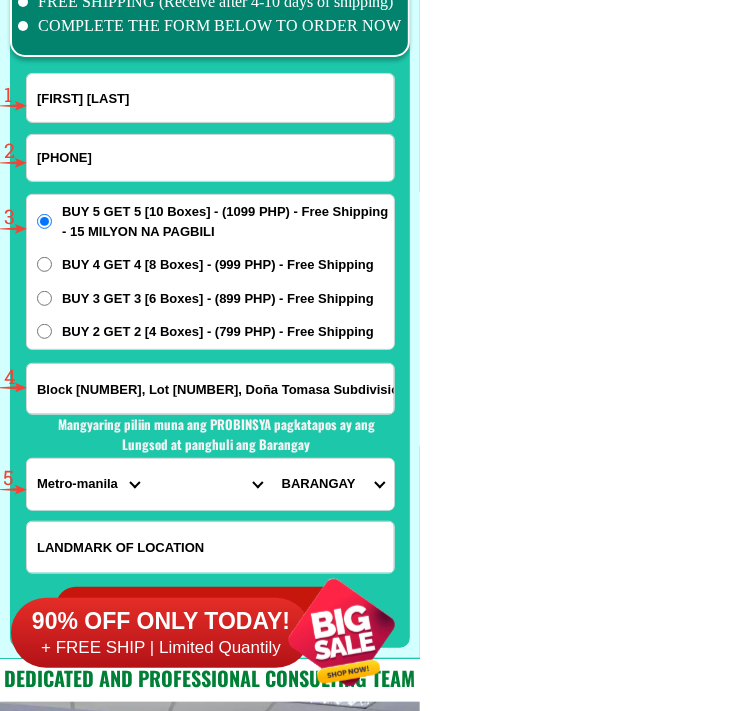 type on "[PHONE]" 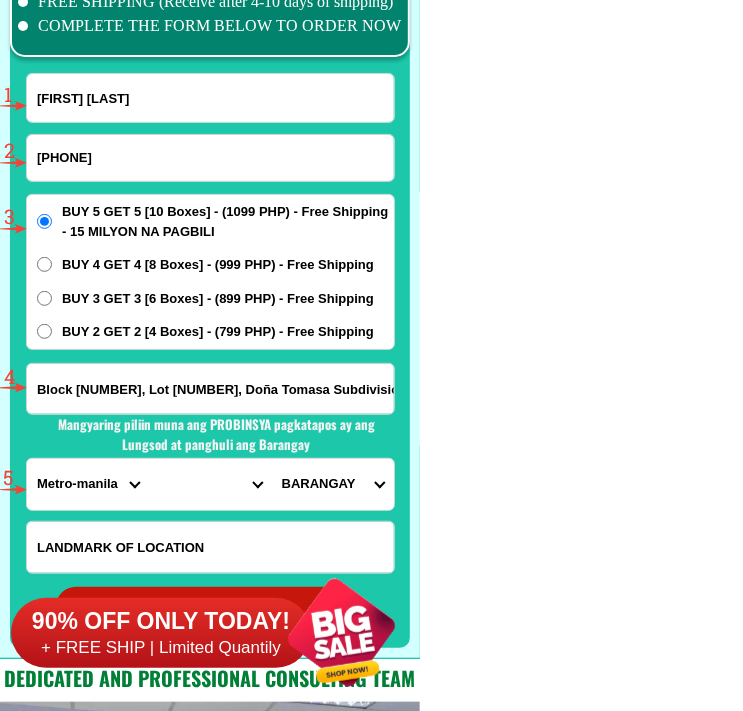 click on "Block [NUMBER], Lot [NUMBER], Doña Tomasa Subdivision, [BARANGAY] San Bartolome, Novaliches, [CITY], Metro Manila" at bounding box center (210, 389) 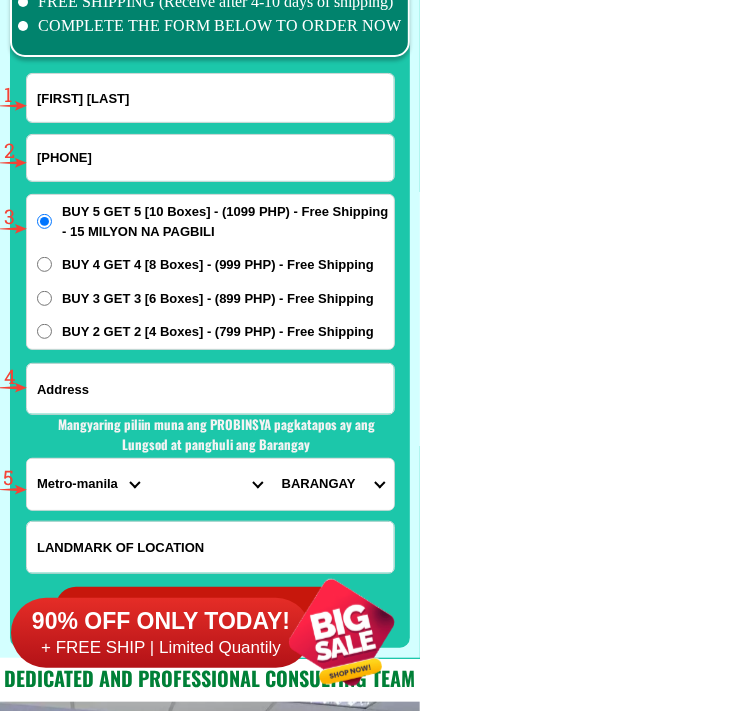 paste on "Care of Barangay Hall, [STREET], [CITY], [PROVINCE]" 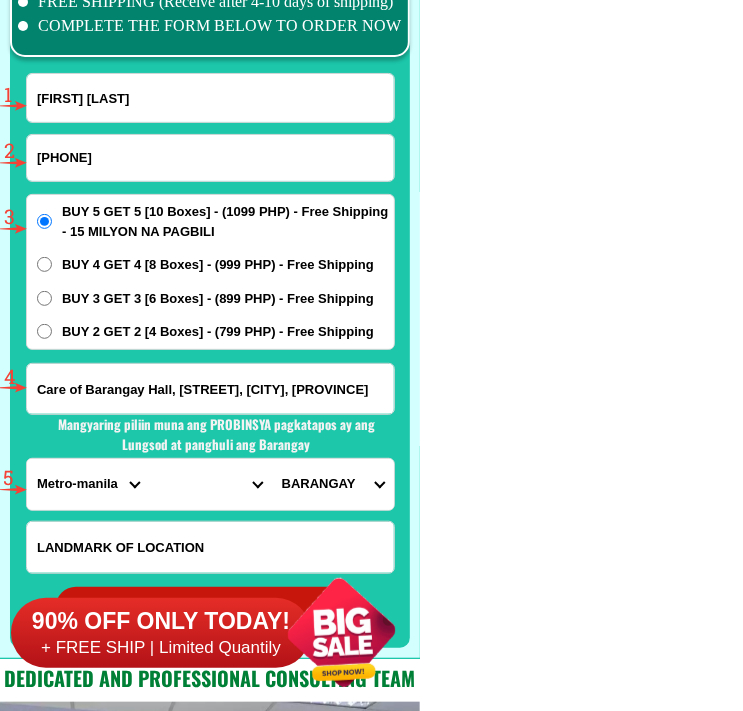 scroll, scrollTop: 0, scrollLeft: 172, axis: horizontal 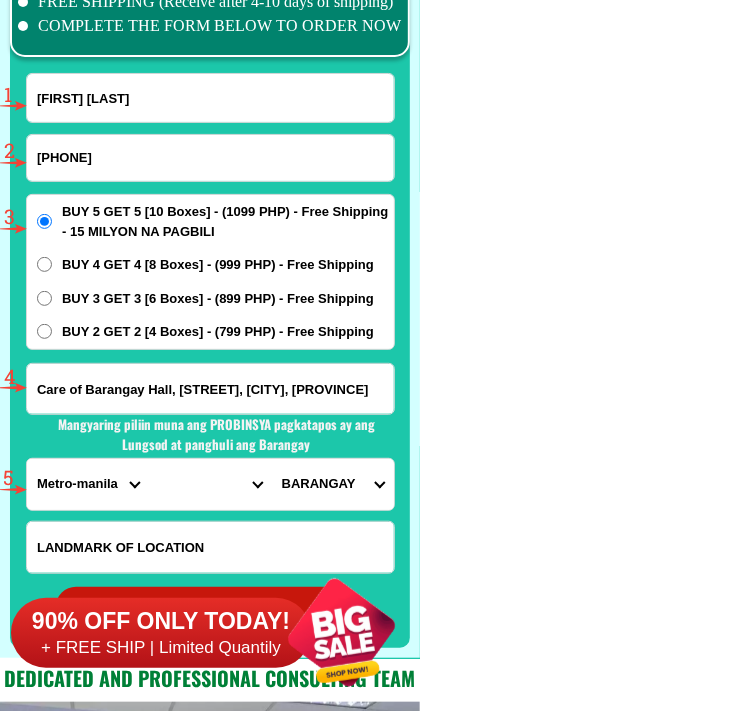 type on "Care of Barangay Hall, [STREET], [CITY], [PROVINCE]" 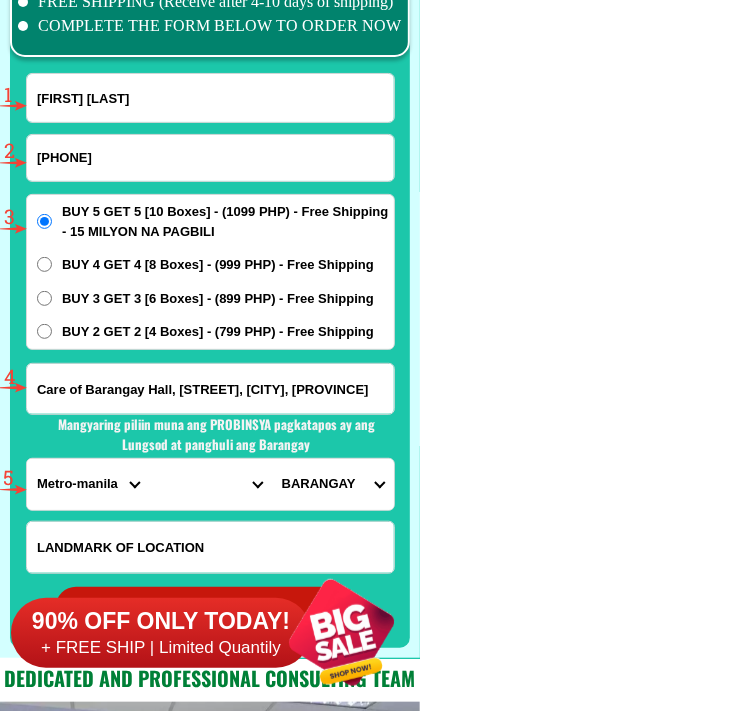scroll, scrollTop: 0, scrollLeft: 0, axis: both 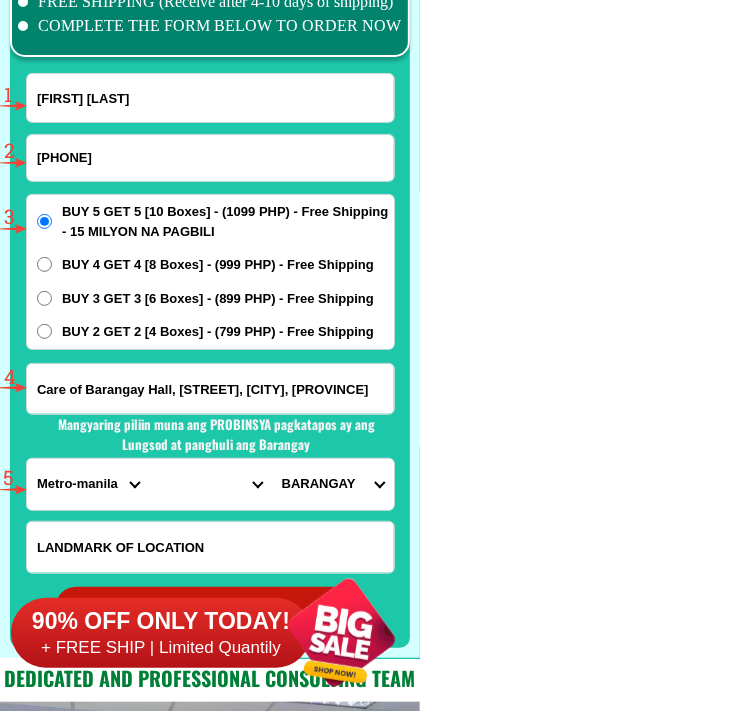 click on "PROVINCE Abra Agusan-del-norte Agusan-del-sur Aklan Albay Antique Apayao Aurora Basilan Bataan Batanes Batangas Benguet Biliran Bohol Bukidnon Bulacan Cagayan Camarines-norte Camarines-sur Camiguin Capiz Catanduanes Cavite Cebu Cotabato Davao-de-oro Davao-del-norte Davao-del-sur Davao-occidental Davao-oriental Dinagat-islands Eastern-samar Guimaras Ifugao Ilocos-norte Ilocos-sur Iloilo Isabela Kalinga La-union Laguna Lanao-del-norte Lanao-del-sur Leyte Maguindanao Marinduque Masbate Metro-manila Misamis-occidental Misamis-oriental Mountain-province Negros-occidental Negros-oriental Northern-samar Nueva-ecija Nueva-vizcaya Occidental-mindoro Oriental-mindoro Palawan Pampanga Pangasinan Quezon Quirino Rizal Romblon Sarangani Siquijor Sorsogon South-cotabato Southern-leyte Sultan-kudarat Sulu Surigao-del-norte Surigao-del-sur Tarlac Tawi-tawi Western-samar Zambales Zamboanga-del-norte Zamboanga-del-sur Zamboanga-sibugay" at bounding box center [88, 484] 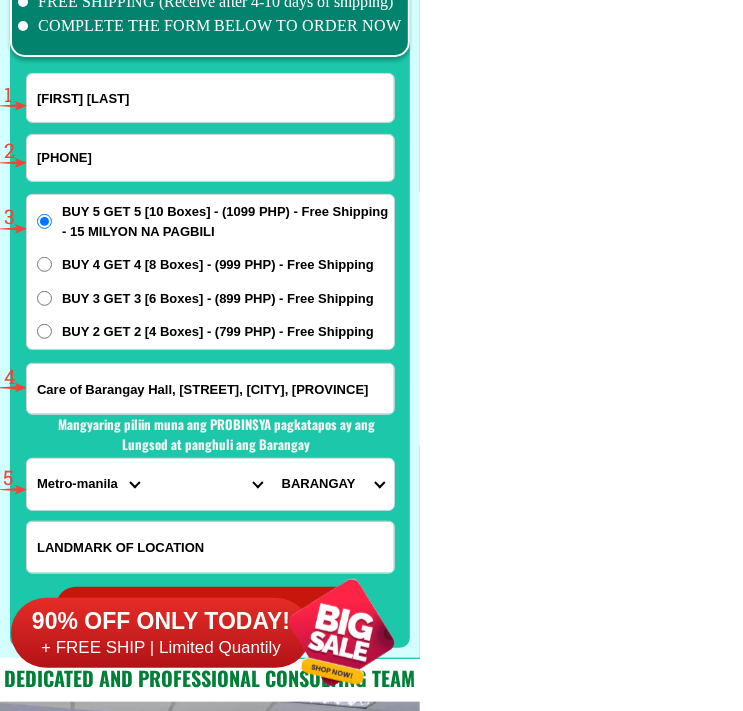 select on "63_8" 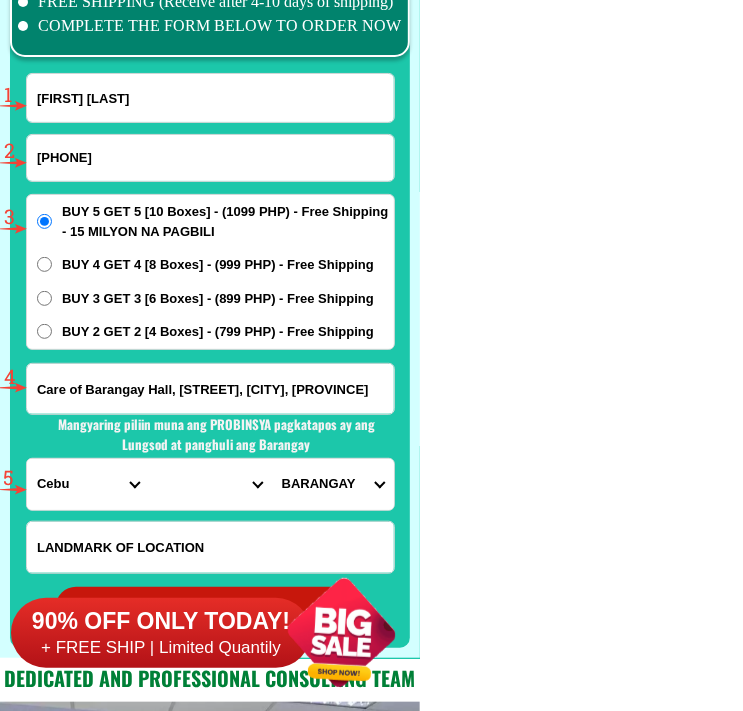 click on "PROVINCE Abra Agusan-del-norte Agusan-del-sur Aklan Albay Antique Apayao Aurora Basilan Bataan Batanes Batangas Benguet Biliran Bohol Bukidnon Bulacan Cagayan Camarines-norte Camarines-sur Camiguin Capiz Catanduanes Cavite Cebu Cotabato Davao-de-oro Davao-del-norte Davao-del-sur Davao-occidental Davao-oriental Dinagat-islands Eastern-samar Guimaras Ifugao Ilocos-norte Ilocos-sur Iloilo Isabela Kalinga La-union Laguna Lanao-del-norte Lanao-del-sur Leyte Maguindanao Marinduque Masbate Metro-manila Misamis-occidental Misamis-oriental Mountain-province Negros-occidental Negros-oriental Northern-samar Nueva-ecija Nueva-vizcaya Occidental-mindoro Oriental-mindoro Palawan Pampanga Pangasinan Quezon Quirino Rizal Romblon Sarangani Siquijor Sorsogon South-cotabato Southern-leyte Sultan-kudarat Sulu Surigao-del-norte Surigao-del-sur Tarlac Tawi-tawi Western-samar Zambales Zamboanga-del-norte Zamboanga-del-sur Zamboanga-sibugay" at bounding box center (88, 484) 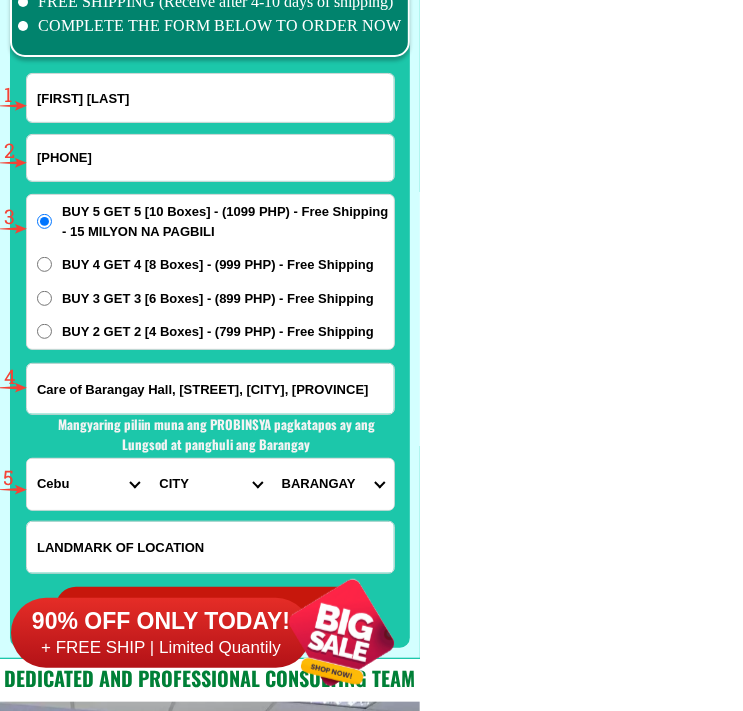 click on "CITY Alcoy Aloguinsan Argao Asturias Badian Balamban Bantayan Barili Bogo-city Boljoon Borbon Carcar-city Catmon Cebu-alcantara Cebu-alegria Cebu-carmen Cebu-city Cebu-compostela Cebu-liloan Cebu-naga-city Cebu-pilar Cebu-san-fernando Cebu-san-francisco Cebu-san-remigio Cebu-santa-fe Cebu-sogod Cebu-talisay-city Cebu-tuburan Cebu-tudela Consolacion CORDOVA Daanbantayan Dalaguete Danao-city Dumanjug Ginatilan Lapu-lapu-city Madridejos Malabuyoc Mandaue-city Medellin Minglanilla Moalboal Oslob Pinamungahan Poro Ronda Samboan Santander Sibonga Tabogon Tabuelan Toledo-city" at bounding box center (210, 484) 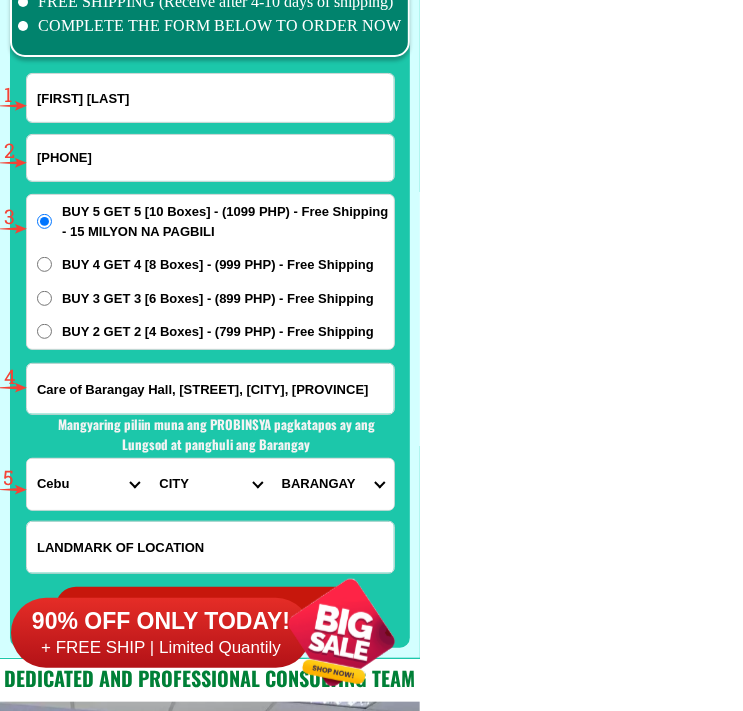select on "[NUMBER]" 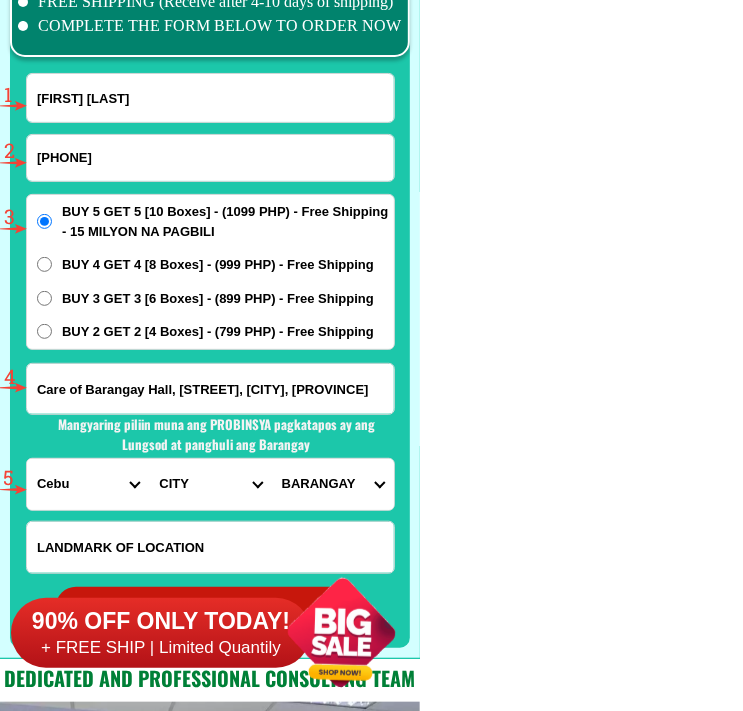 click on "CITY Alcoy Aloguinsan Argao Asturias Badian Balamban Bantayan Barili Bogo-city Boljoon Borbon Carcar-city Catmon Cebu-alcantara Cebu-alegria Cebu-carmen Cebu-city Cebu-compostela Cebu-liloan Cebu-naga-city Cebu-pilar Cebu-san-fernando Cebu-san-francisco Cebu-san-remigio Cebu-santa-fe Cebu-sogod Cebu-talisay-city Cebu-tuburan Cebu-tudela Consolacion CORDOVA Daanbantayan Dalaguete Danao-city Dumanjug Ginatilan Lapu-lapu-city Madridejos Malabuyoc Mandaue-city Medellin Minglanilla Moalboal Oslob Pinamungahan Poro Ronda Samboan Santander Sibonga Tabogon Tabuelan Toledo-city" at bounding box center [210, 484] 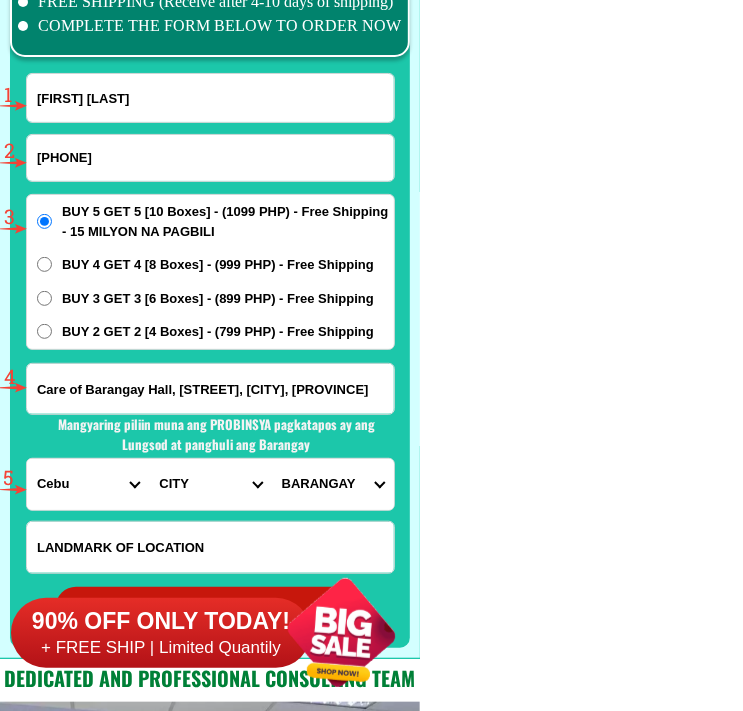 click on "BARANGAY Bolinawan Buenavista Calidngan Can-asujan Guadalupe Liburon Napo Ocana Perrelos Poblacion i Poblacion ii Poblacion iii Tuyom Valencia Valladolid" at bounding box center [333, 484] 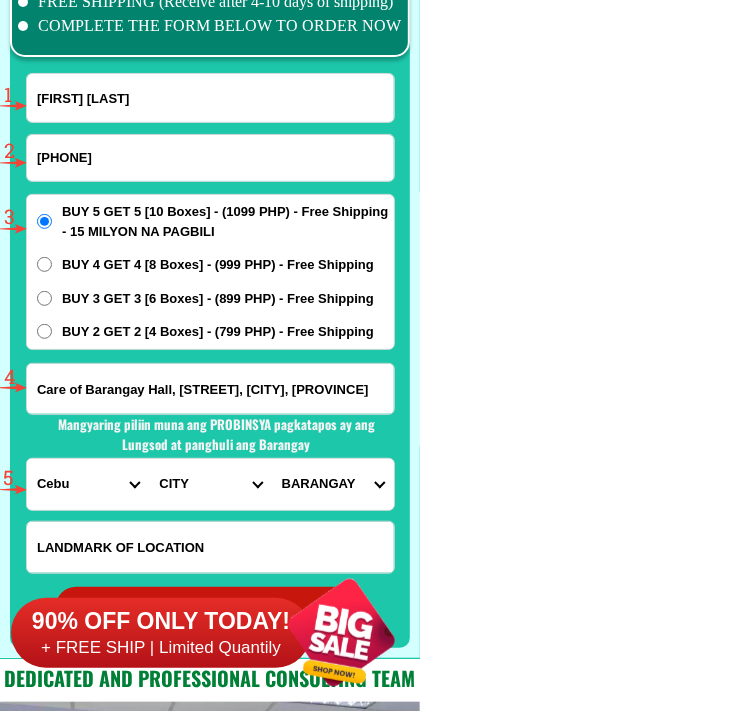 select on "63_880438623" 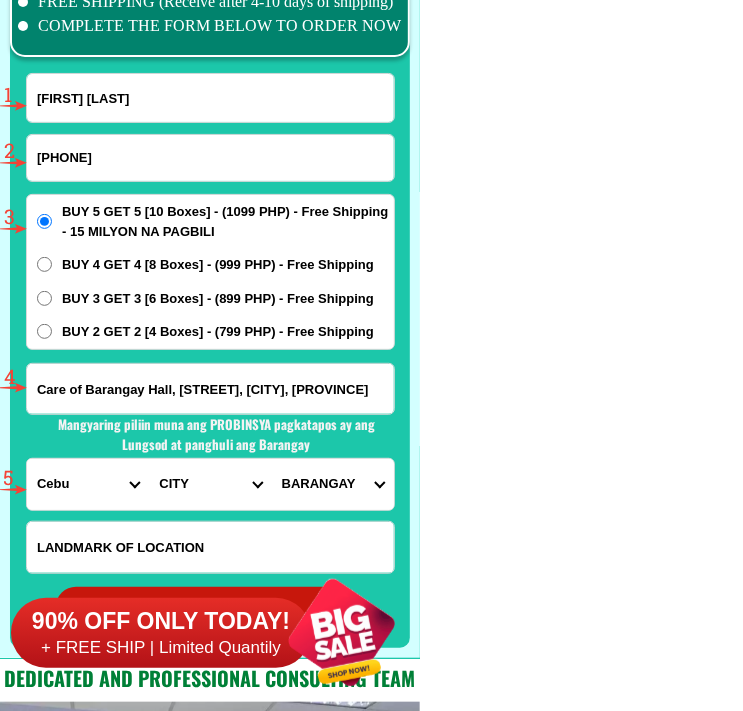 click on "BARANGAY Bolinawan Buenavista Calidngan Can-asujan Guadalupe Liburon Napo Ocana Perrelos Poblacion i Poblacion ii Poblacion iii Tuyom Valencia Valladolid" at bounding box center (333, 484) 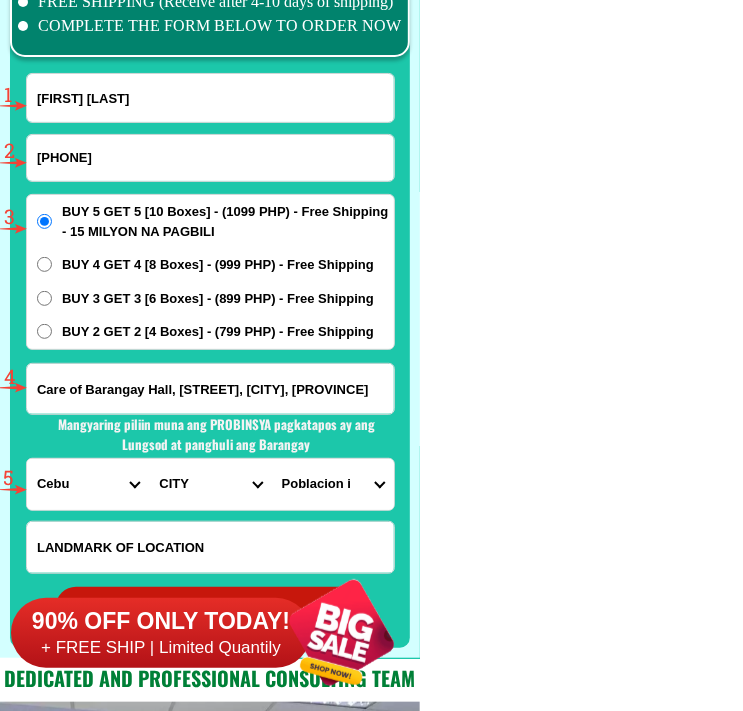 click on "FREE SHIPPING NATIONWIDE Contact Review Introduction Product BONA VITA COFFEE Comprehensive health protection solution
Research by Dr. Willie Ong and Dr. Liza Ong ✅ 𝙰𝚗𝚝𝚒 𝙲𝚊𝚗𝚌𝚎𝚛 ✅ 𝙰𝚗𝚝𝚒 𝚂𝚝𝚛𝚘𝚔𝚎
✅ 𝙰𝚗𝚝𝚒 𝙳𝚒𝚊𝚋𝚎𝚝𝚒𝚌 ✅ 𝙳𝚒𝚊𝚋𝚎𝚝𝚎𝚜 FAKE VS ORIGINAL Noon: nagkaroon ng cancer, hindi makalakad ng normal pagkatapos: uminom ng Bonavita dalawang beses sa isang araw, maaaring maglakad nang mag-isa, bawasan ang mga sintomas ng kanser The product has been certified for
safety and effectiveness Prevent and combat signs of diabetes, hypertension, and cardiovascular diseases Helps strengthen bones and joints Prevent cancer Reduce excess fat Anti-aging BONAVITA CAFE WITH HYDROLYZED COLLAGEN Enemy of the cause of disease LIZA ONG Doc Nutrition Department of Philippines General Hospital shared that BONA VITA CAFE sprouts are the panacea in anti - aging and anti-disease. - Dr. Tony Leachon - Start Products" at bounding box center [371, -6183] 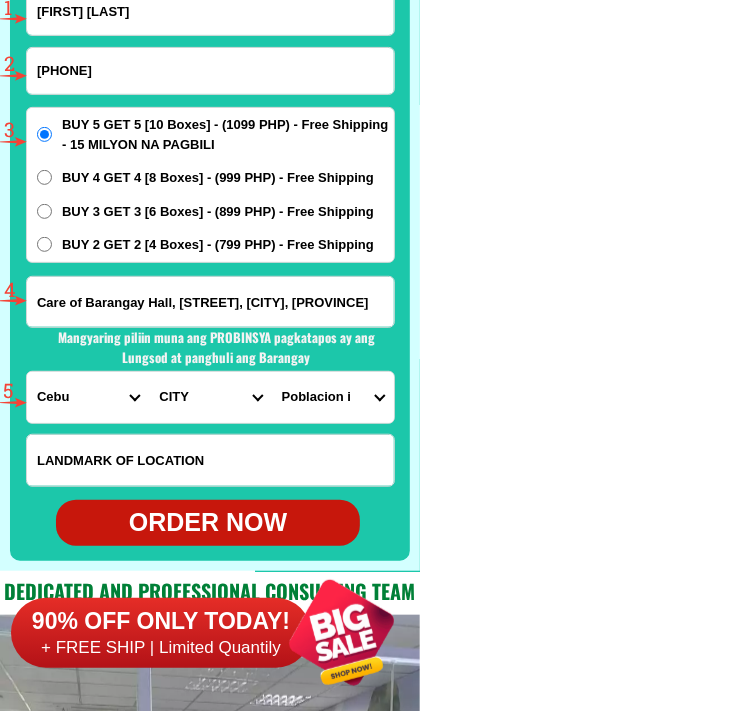 scroll, scrollTop: 15754, scrollLeft: 0, axis: vertical 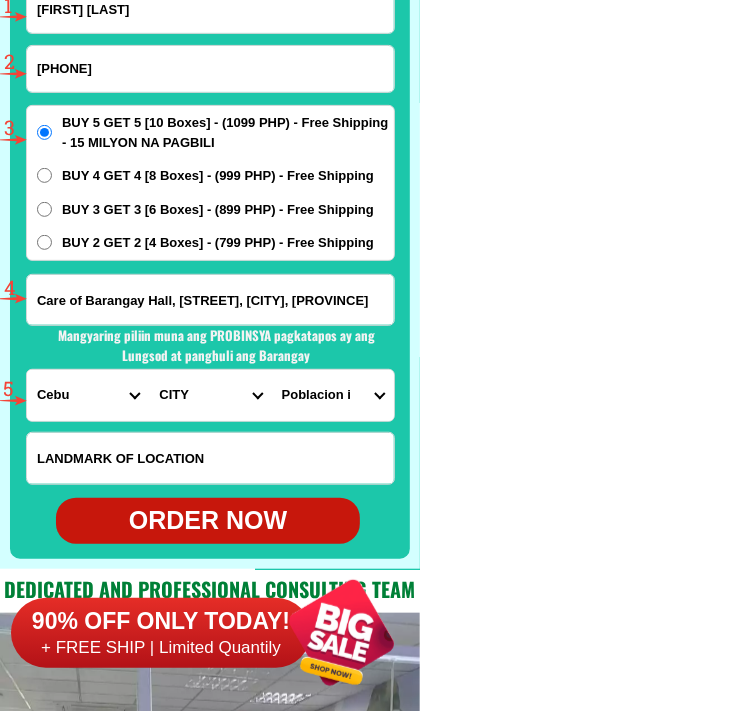 click on "ORDER NOW" at bounding box center (208, 521) 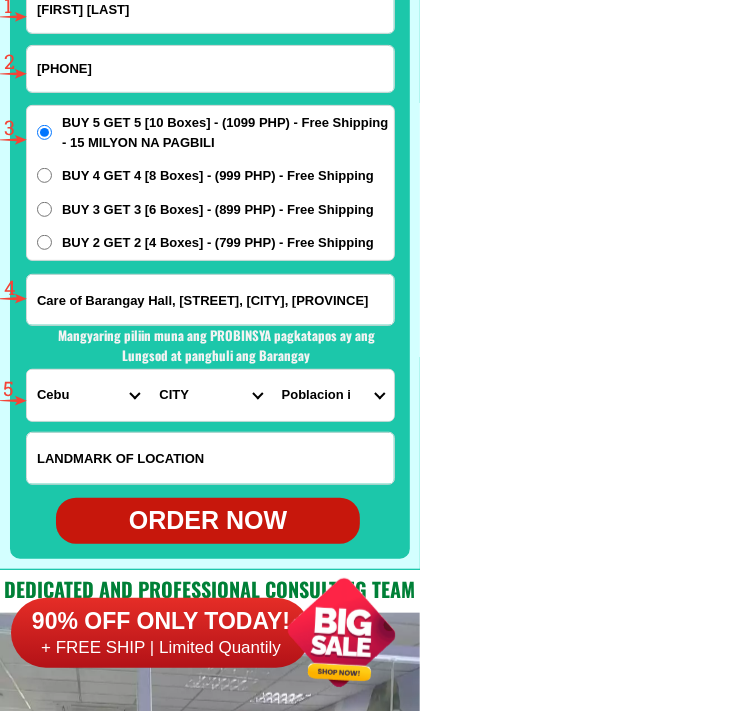 type on "[FIRST] [LAST]" 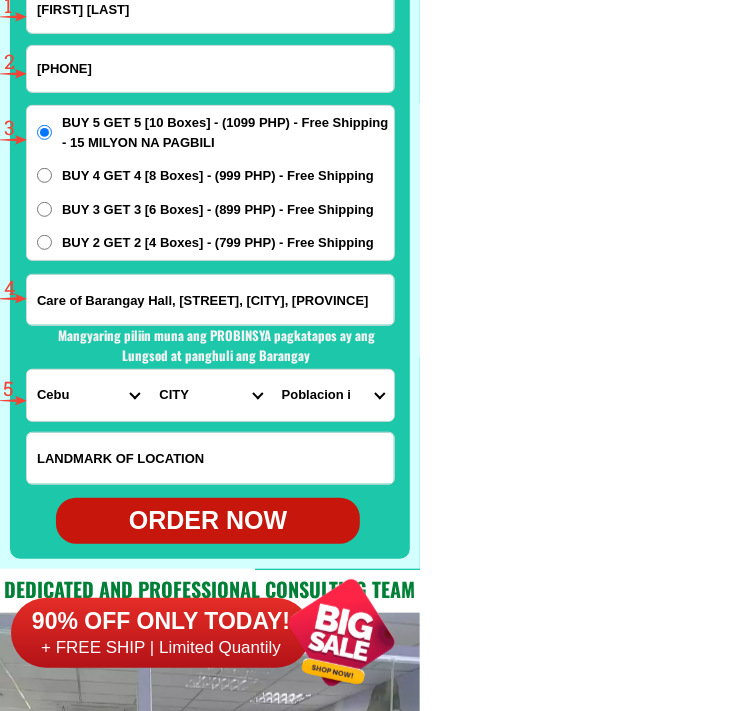 radio on "true" 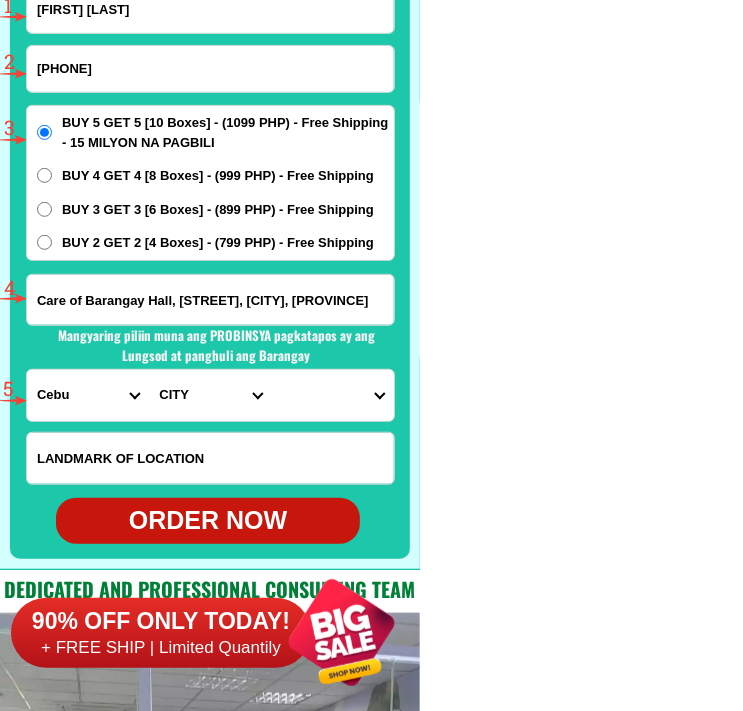 click on "[FIRST] [LAST]" at bounding box center (210, 9) 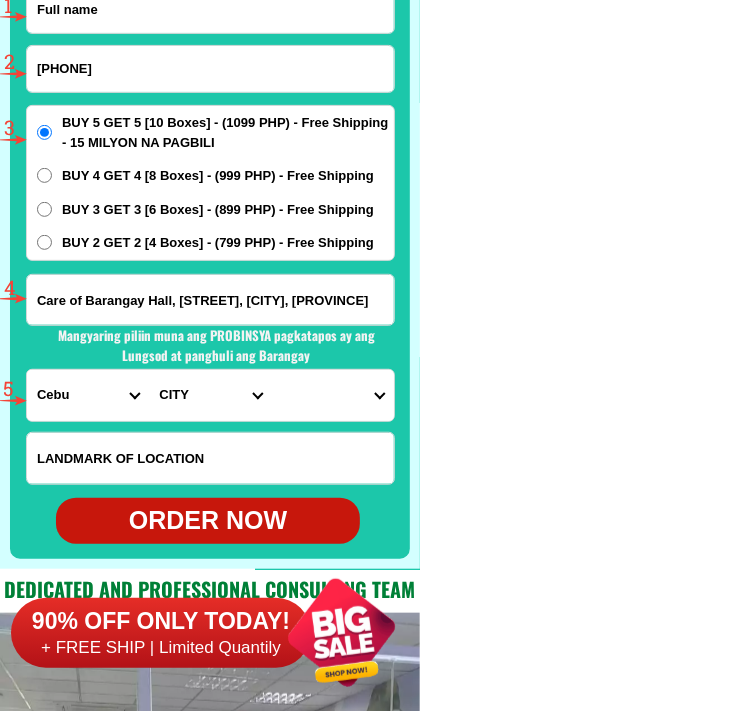 paste on "[FIRST] [LAST]" 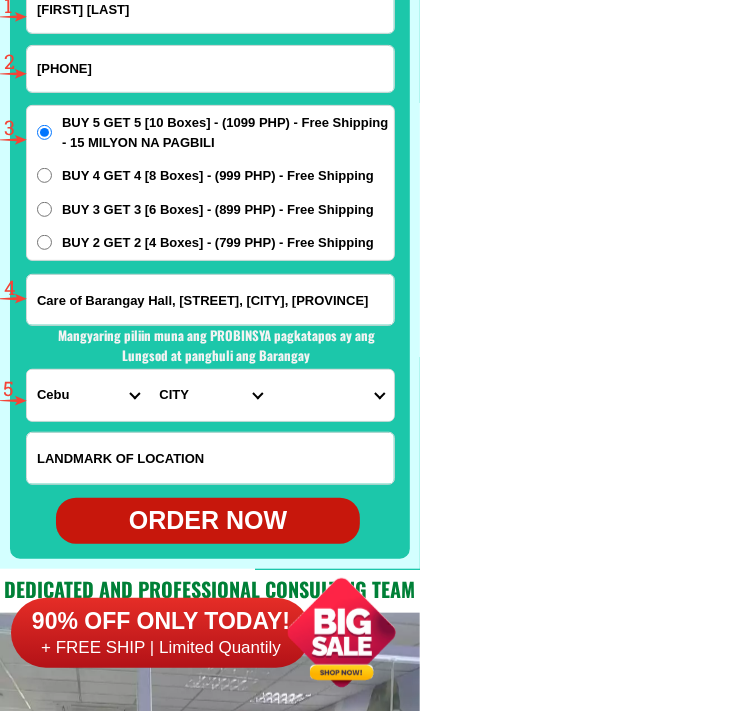 type on "[FIRST] [LAST]" 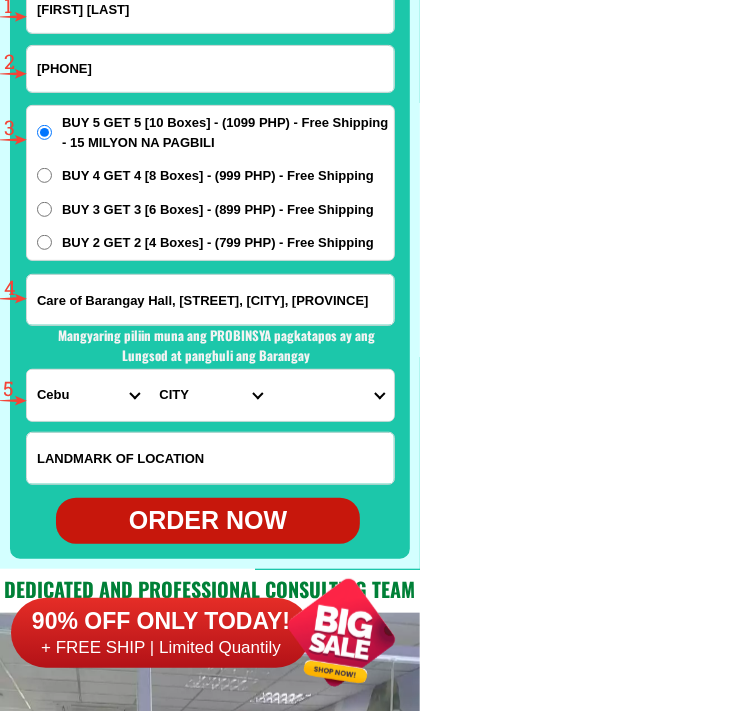 click on "[PHONE]" at bounding box center (210, 69) 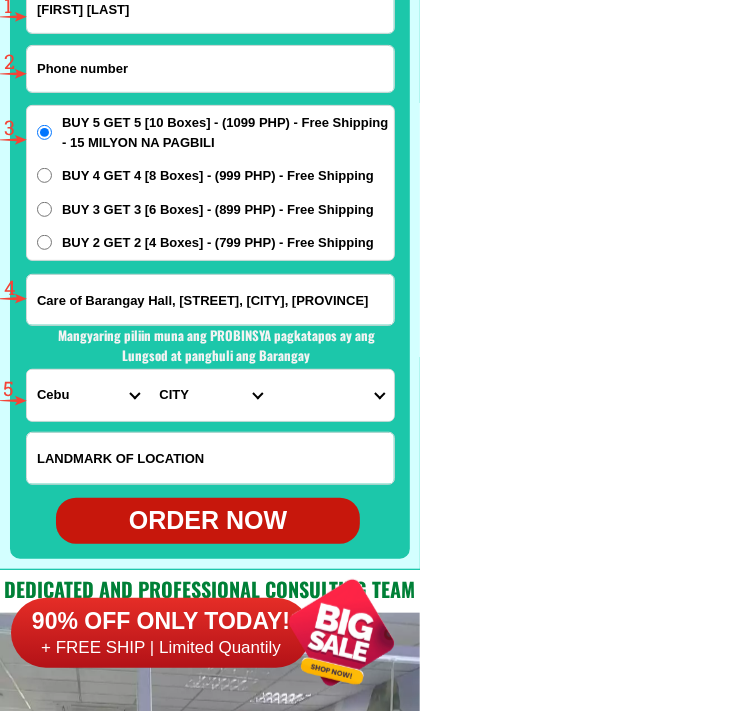 paste on "[PHONE]" 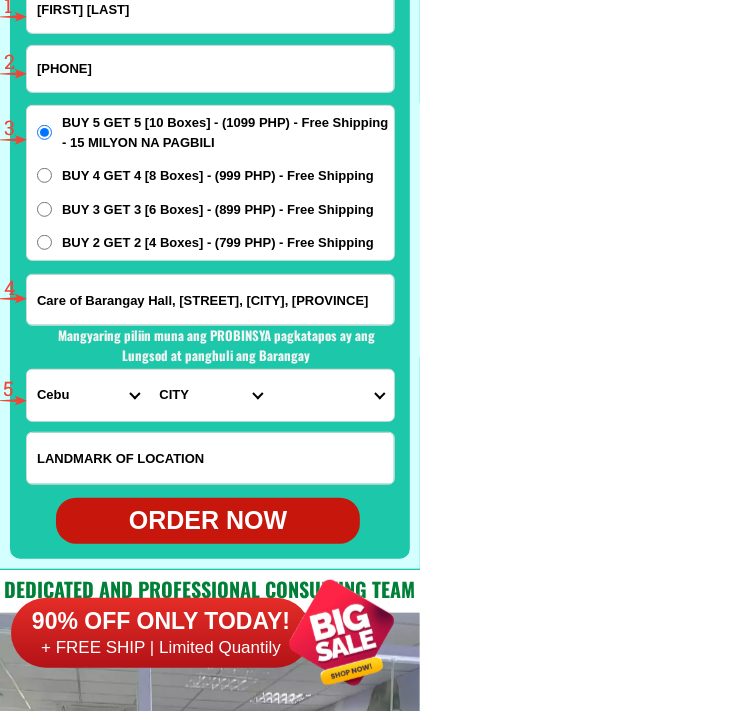 type on "[PHONE]" 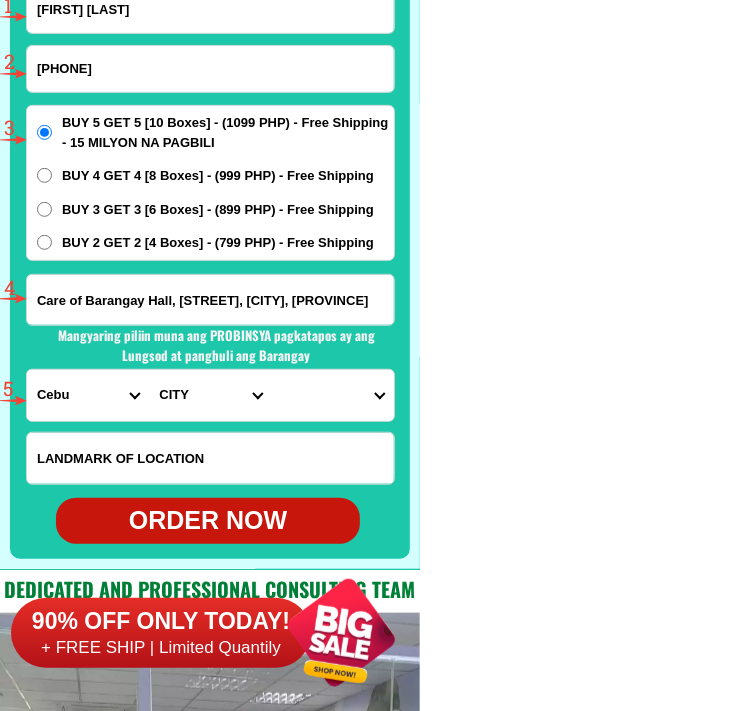 click on "BUY 4 GET 4 [8 Boxes] - (999 PHP) - Free Shipping" at bounding box center (44, 175) 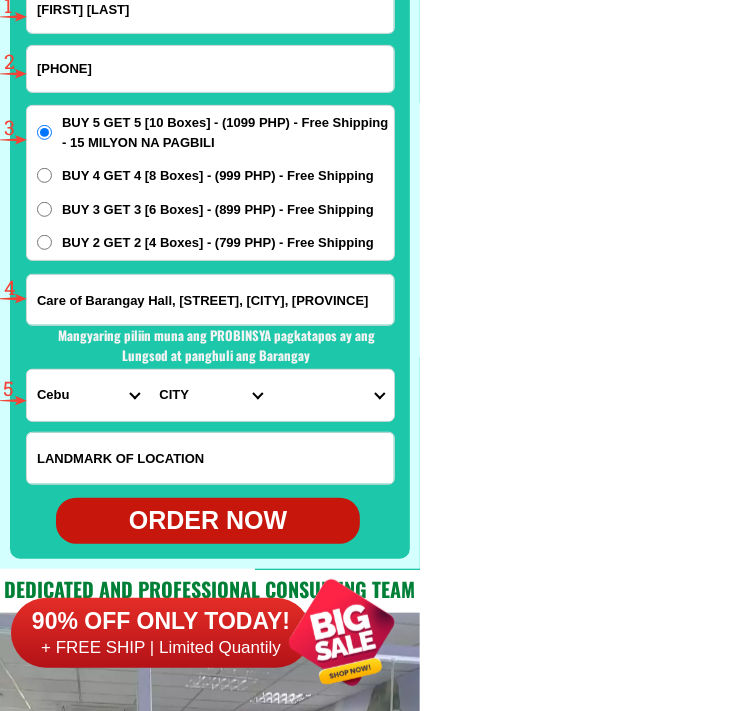 radio on "true" 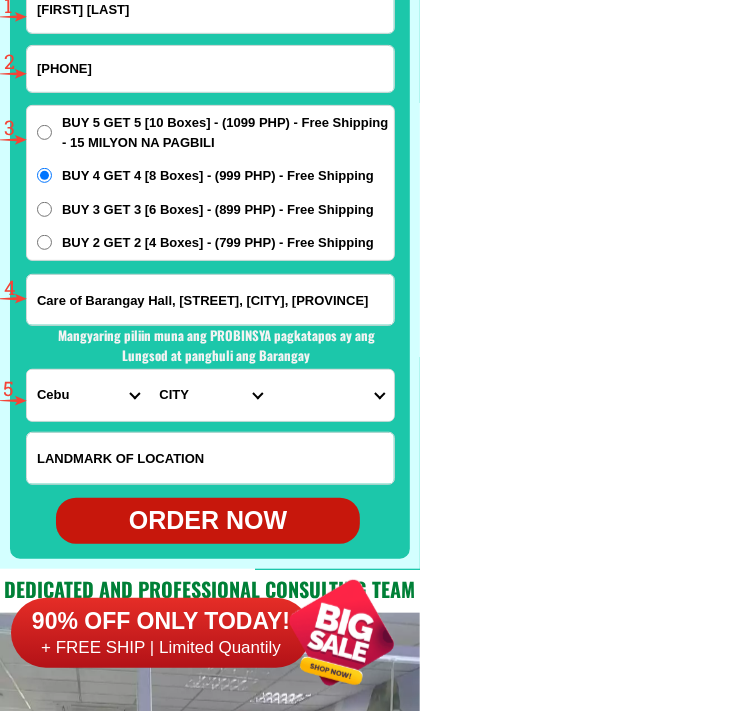 click on "Care of Barangay Hall, [STREET], [CITY], [PROVINCE]" at bounding box center (210, 300) 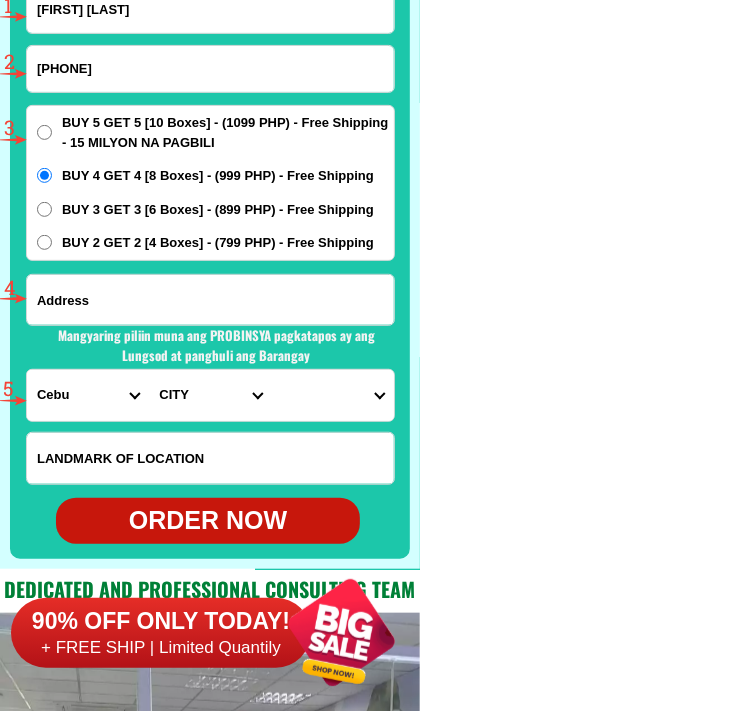 paste on "Gold Street, [BARANGAY] South Cembo, [CITY], Metro Manila" 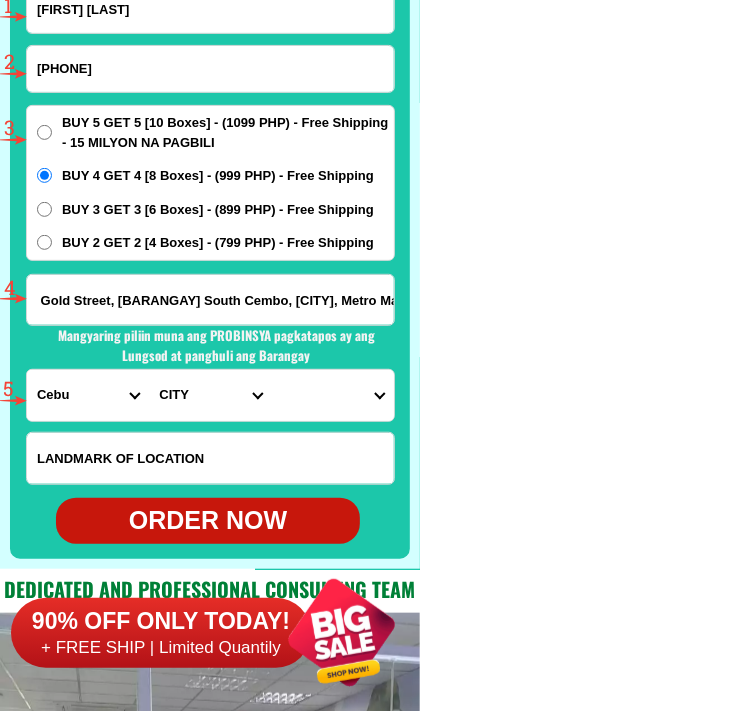 scroll, scrollTop: 0, scrollLeft: 97, axis: horizontal 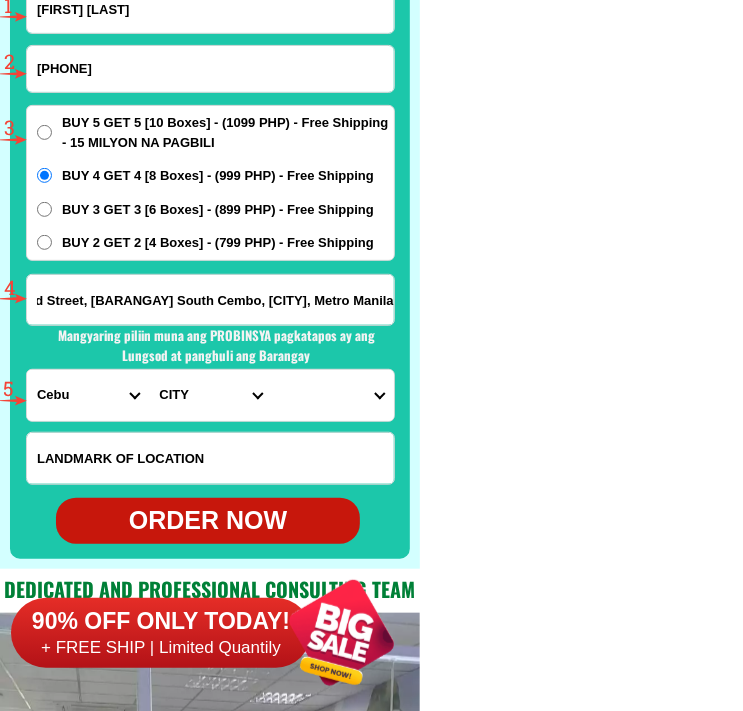 type on "Gold Street, [BARANGAY] South Cembo, [CITY], Metro Manila" 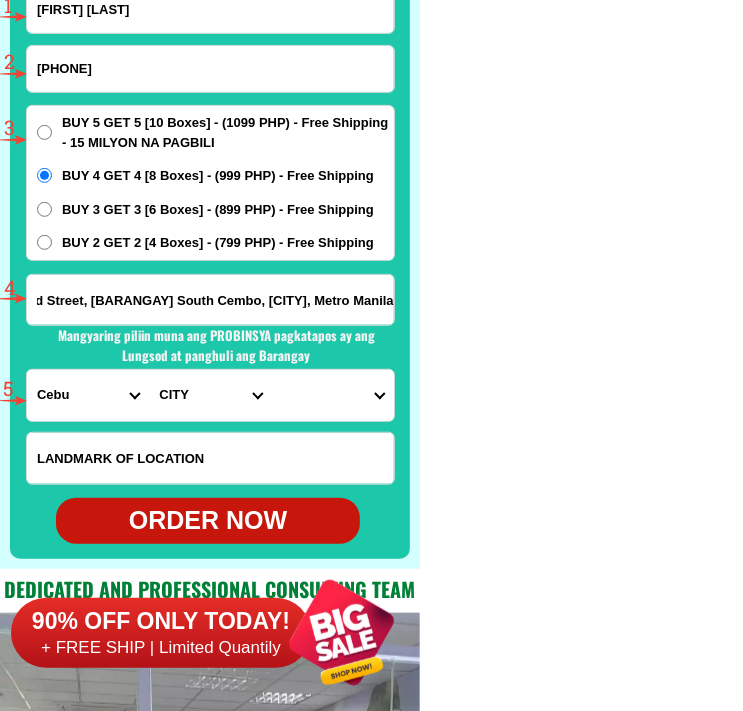 scroll, scrollTop: 0, scrollLeft: 0, axis: both 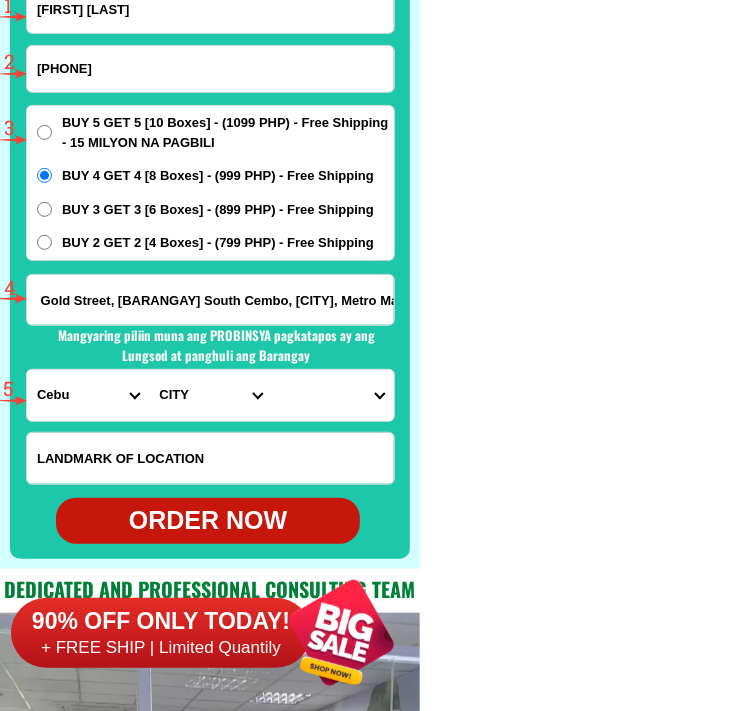 click on "PROVINCE Abra Agusan-del-norte Agusan-del-sur Aklan Albay Antique Apayao Aurora Basilan Bataan Batanes Batangas Benguet Biliran Bohol Bukidnon Bulacan Cagayan Camarines-norte Camarines-sur Camiguin Capiz Catanduanes Cavite Cebu Cotabato Davao-de-oro Davao-del-norte Davao-del-sur Davao-occidental Davao-oriental Dinagat-islands Eastern-samar Guimaras Ifugao Ilocos-norte Ilocos-sur Iloilo Isabela Kalinga La-union Laguna Lanao-del-norte Lanao-del-sur Leyte Maguindanao Marinduque Masbate Metro-manila Misamis-occidental Misamis-oriental Mountain-province Negros-occidental Negros-oriental Northern-samar Nueva-ecija Nueva-vizcaya Occidental-mindoro Oriental-mindoro Palawan Pampanga Pangasinan Quezon Quirino Rizal Romblon Sarangani Siquijor Sorsogon South-cotabato Southern-leyte Sultan-kudarat Sulu Surigao-del-norte Surigao-del-sur Tarlac Tawi-tawi Western-samar Zambales Zamboanga-del-norte Zamboanga-del-sur Zamboanga-sibugay" at bounding box center [88, 395] 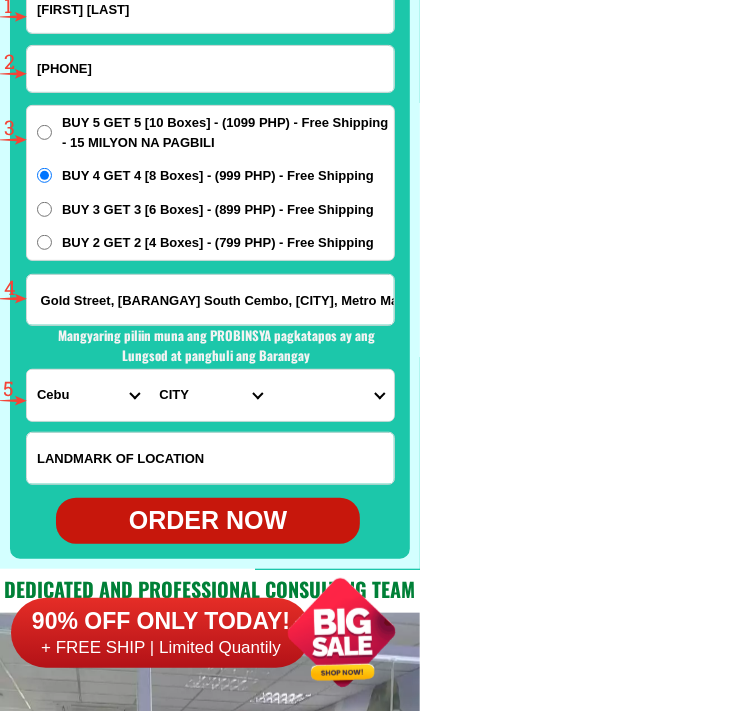 select on "63_219" 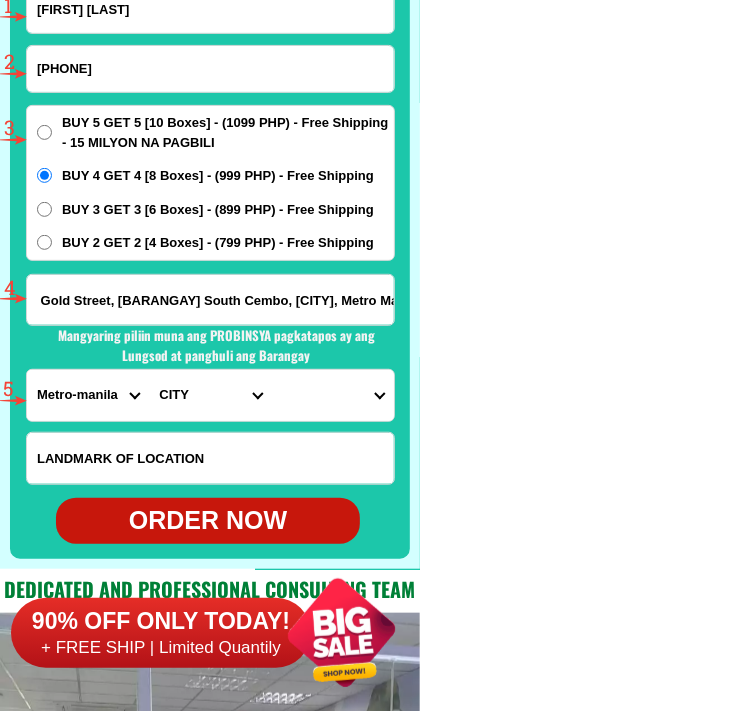 click on "PROVINCE Abra Agusan-del-norte Agusan-del-sur Aklan Albay Antique Apayao Aurora Basilan Bataan Batanes Batangas Benguet Biliran Bohol Bukidnon Bulacan Cagayan Camarines-norte Camarines-sur Camiguin Capiz Catanduanes Cavite Cebu Cotabato Davao-de-oro Davao-del-norte Davao-del-sur Davao-occidental Davao-oriental Dinagat-islands Eastern-samar Guimaras Ifugao Ilocos-norte Ilocos-sur Iloilo Isabela Kalinga La-union Laguna Lanao-del-norte Lanao-del-sur Leyte Maguindanao Marinduque Masbate Metro-manila Misamis-occidental Misamis-oriental Mountain-province Negros-occidental Negros-oriental Northern-samar Nueva-ecija Nueva-vizcaya Occidental-mindoro Oriental-mindoro Palawan Pampanga Pangasinan Quezon Quirino Rizal Romblon Sarangani Siquijor Sorsogon South-cotabato Southern-leyte Sultan-kudarat Sulu Surigao-del-norte Surigao-del-sur Tarlac Tawi-tawi Western-samar Zambales Zamboanga-del-norte Zamboanga-del-sur Zamboanga-sibugay" at bounding box center (88, 395) 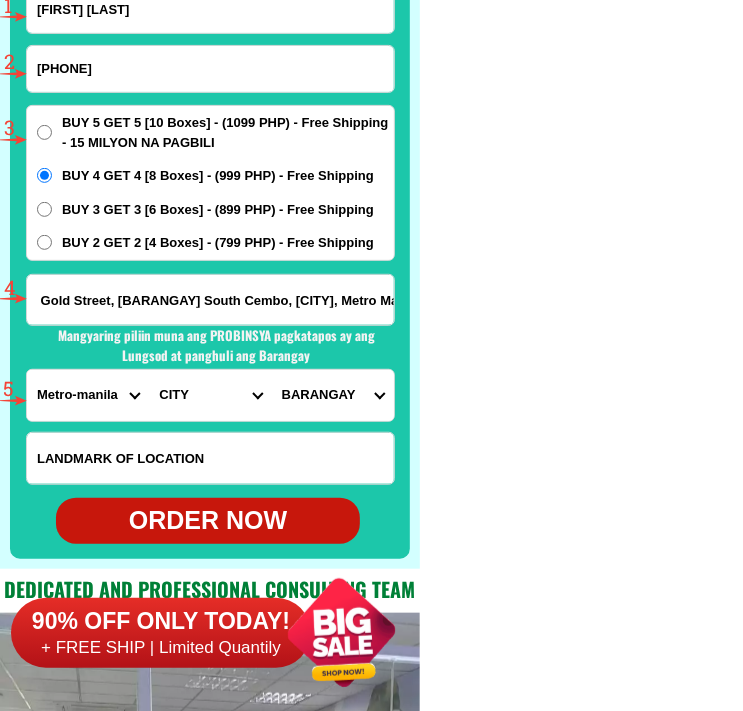 click on "CITY Binondo CALOOCAN Ermita Intramuros Las-pinas Makati Malabon-city Malate Mandaluyong Marikina Metro-manila-sampaloc Metro-manila-san-juan Metro-manila-san-miguel Metro-manila-san-nicolas Metro-manila-santa-ana Metro-manila-santa-mesa Muntinlupa Navotas-city North-caloocan Paco Pandacan Paranaque Pasay Pasig Pateros Port-area Quezon-city Quiapo SANTA-CRUZ SANTA-CRUZ Taguig TONDO I/II TONDO I/II Valenzuela-city" at bounding box center (210, 395) 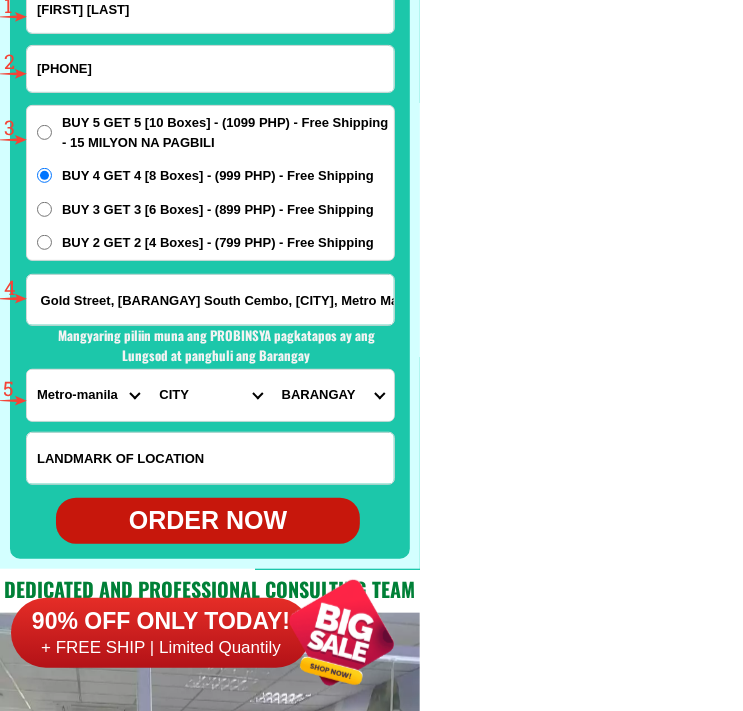 select on "63_2191611" 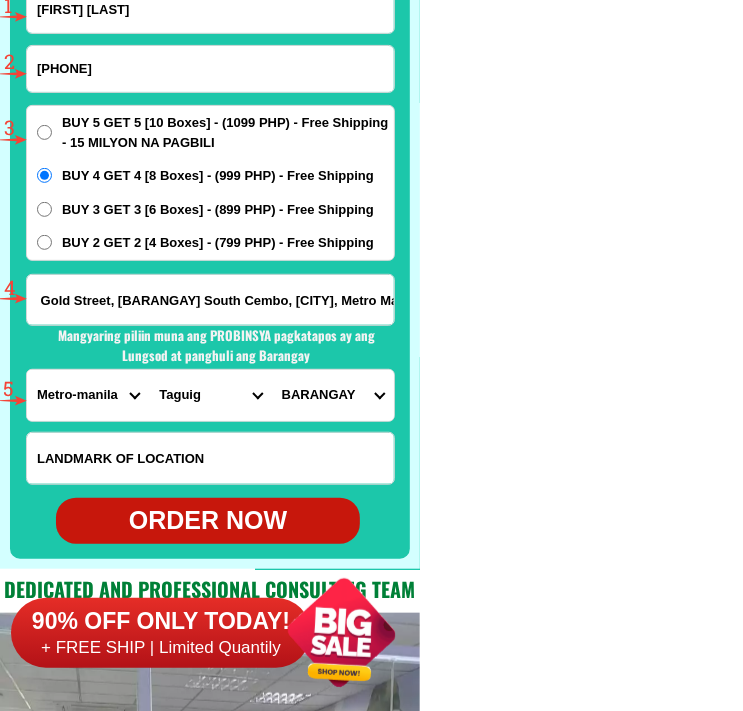 click on "CITY Binondo CALOOCAN Ermita Intramuros Las-pinas Makati Malabon-city Malate Mandaluyong Marikina Metro-manila-sampaloc Metro-manila-san-juan Metro-manila-san-miguel Metro-manila-san-nicolas Metro-manila-santa-ana Metro-manila-santa-mesa Muntinlupa Navotas-city North-caloocan Paco Pandacan Paranaque Pasay Pasig Pateros Port-area Quezon-city Quiapo SANTA-CRUZ SANTA-CRUZ Taguig TONDO I/II TONDO I/II Valenzuela-city" at bounding box center (210, 395) 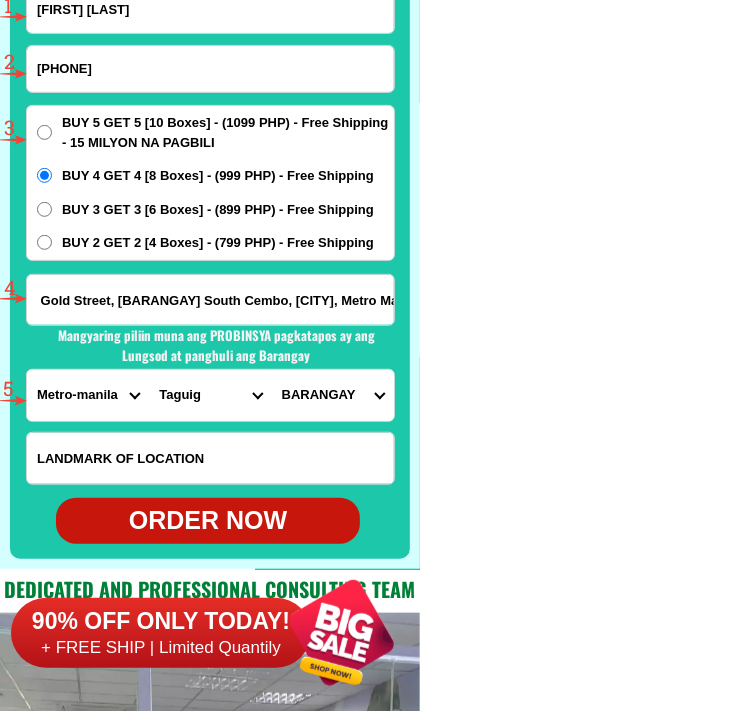 click on "BARANGAY Bagumbayan Bambang Calzada Central bicutan Central signal village Fort bonifacio Hagonoy Ibayo-tipas Katuparan Ligid-tipas Lower bicutan Maharlika village Mmdc Napindan New lower bicutan North daan hari North signal village Palingon Pinagsama San miguel Santa ana South daang hari South signal village Tanyag Tuktukan Upper bicutan Ususan Wawa Western bicutan" at bounding box center (333, 395) 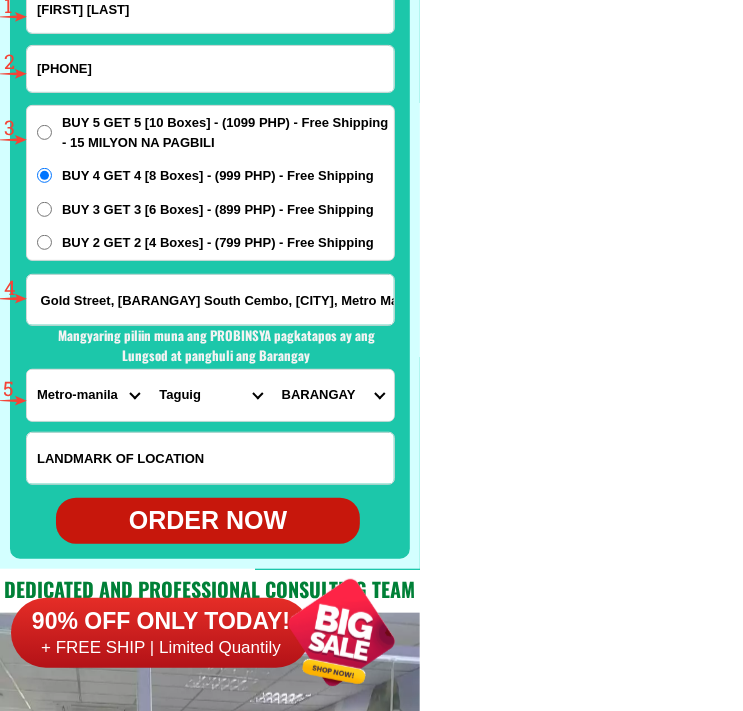 select on "[PHONE]" 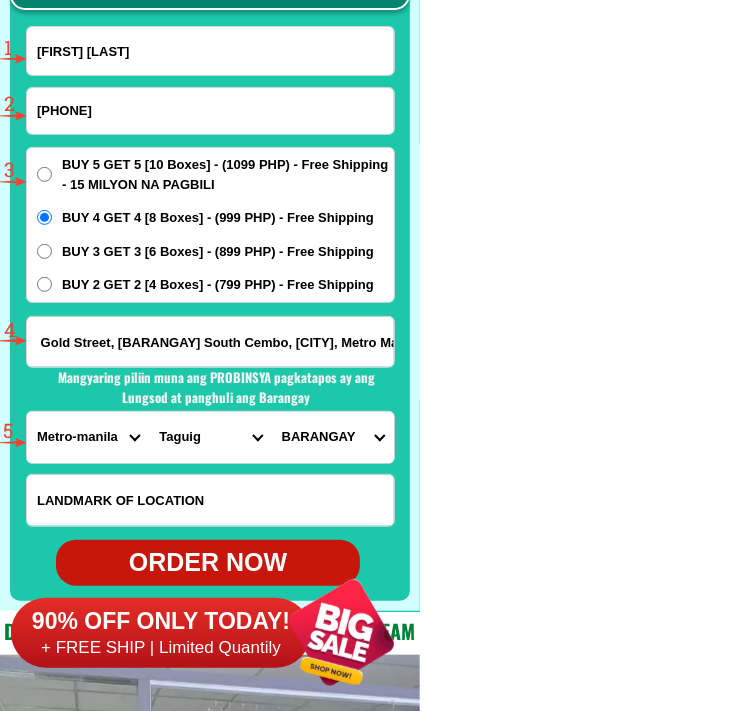 scroll, scrollTop: 15706, scrollLeft: 0, axis: vertical 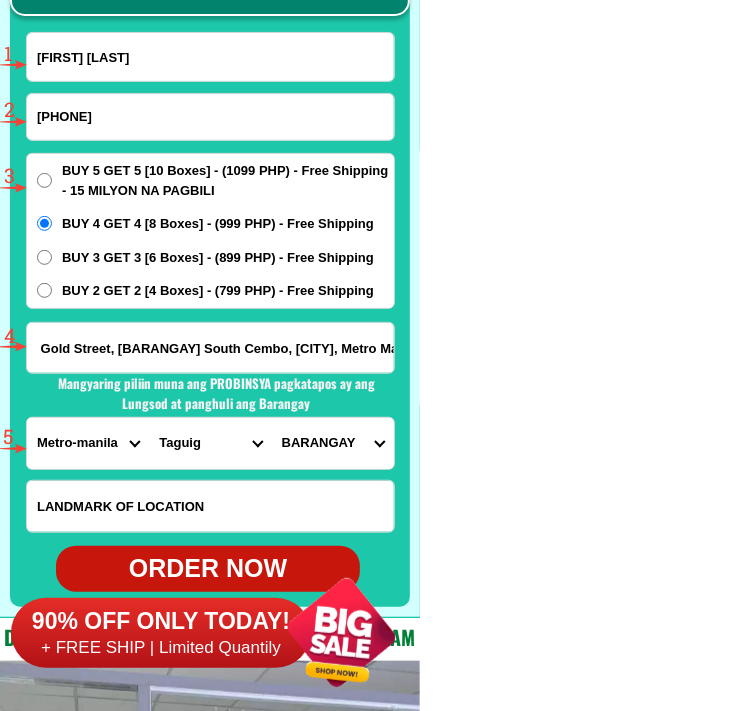 drag, startPoint x: 147, startPoint y: 16, endPoint x: 11, endPoint y: 22, distance: 136.1323 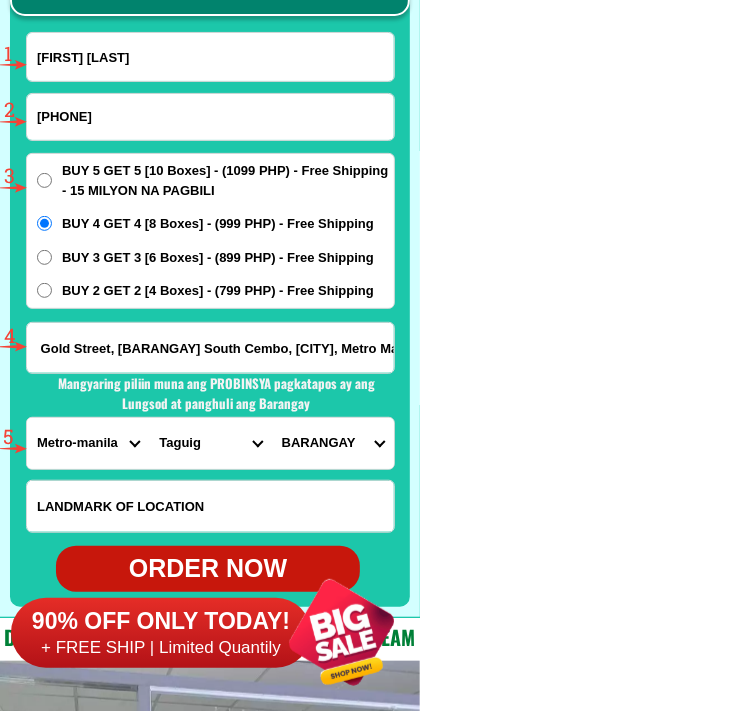 click on "CASH ON DELIVERY (COD)
FREE SHIPPING (Receive after 4-10 days of shipping)
COMPLETE THE FORM BELOW TO ORDER NOW [FIRST] [LAST] [PHONE] ORDER NOW [NUMBER] [STREET], [CITY], [METRO_MANILA] PROVINCE [PROVINCE_LIST]" at bounding box center (210, 256) 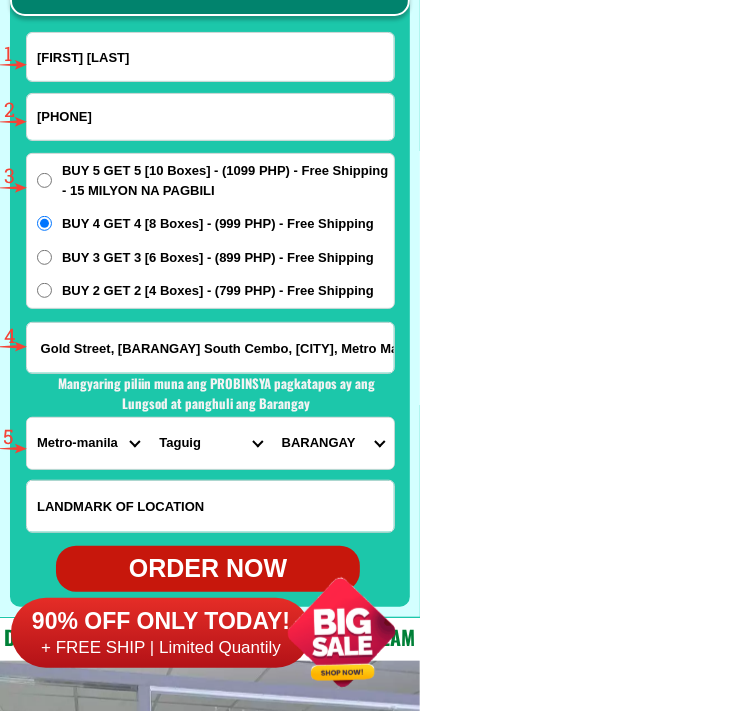 paste on "[FIRST] [LAST]" 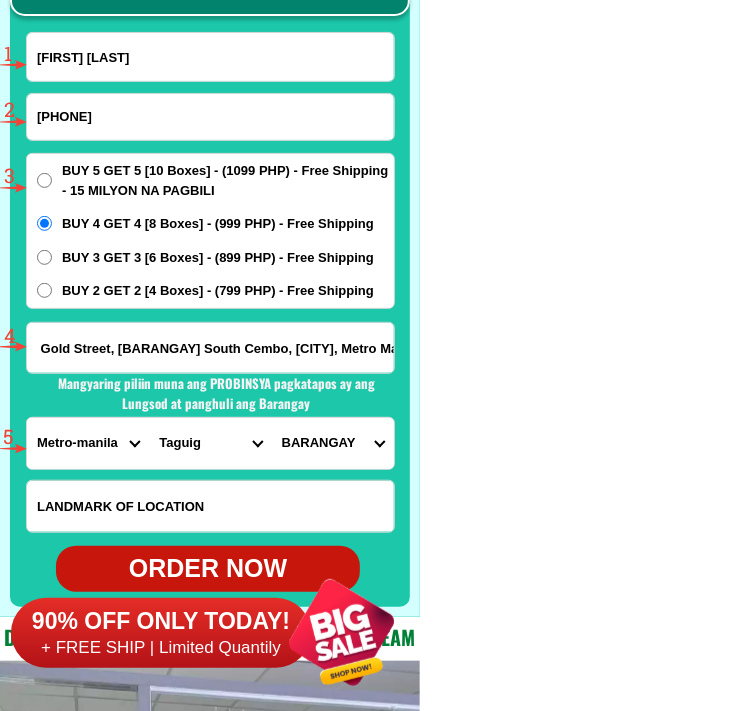 type on "[FIRST] [LAST]" 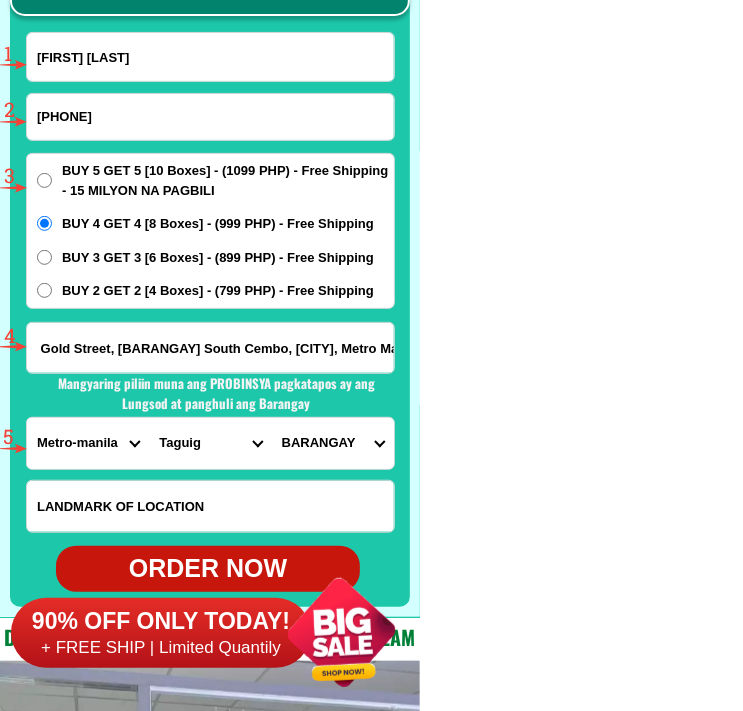 drag, startPoint x: 131, startPoint y: 116, endPoint x: -23, endPoint y: 126, distance: 154.32434 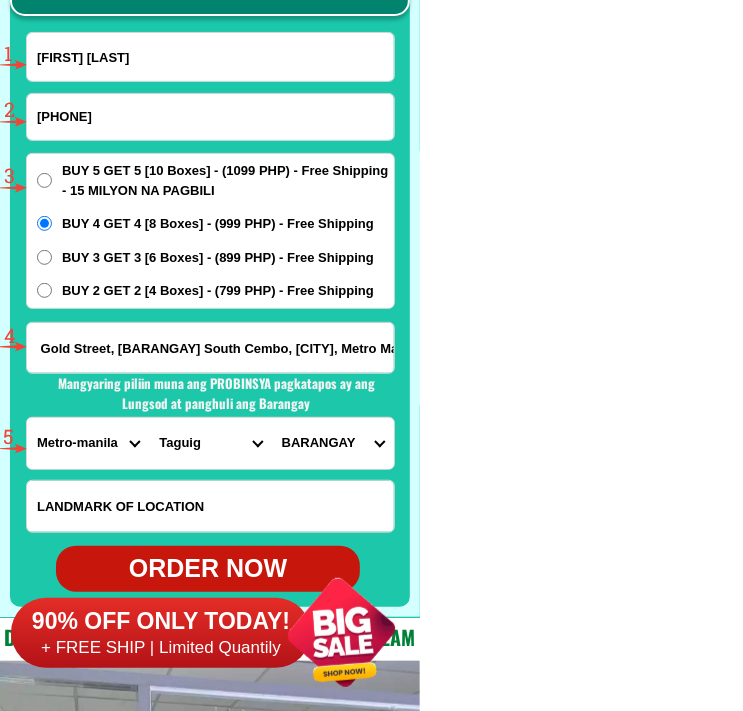 click on "FREE SHIPPING NATIONWIDE Contact Review Introduction Product BONA VITA COFFEE Comprehensive health protection solution
Research by Dr. Willie Ong and Dr. Liza Ong ✅ 𝙰𝚗𝚝𝚒 𝙲𝚊𝚗𝚌𝚎𝚛 ✅ 𝙰𝚗𝚝𝚒 𝚂𝚝𝚛𝚘𝚔𝚎
✅ 𝙰𝚗𝚝𝚒 𝙳𝚒𝚊𝚋𝚎𝚝𝚒𝚌 ✅ 𝙳𝚒𝚊𝚋𝚎𝚝𝚎𝚜 FAKE VS ORIGINAL Noon: nagkaroon ng cancer, hindi makalakad ng normal pagkatapos: uminom ng Bonavita dalawang beses sa isang araw, maaaring maglakad nang mag-isa, bawasan ang mga sintomas ng kanser The product has been certified for
safety and effectiveness Prevent and combat signs of diabetes, hypertension, and cardiovascular diseases Helps strengthen bones and joints Prevent cancer Reduce excess fat Anti-aging BONAVITA CAFE WITH HYDROLYZED COLLAGEN Enemy of the cause of disease LIZA ONG Doc - Dr. Tony Leachon -                                      - Dr. Willie Ong -  Start After 1 week 3 1" at bounding box center [371, -6224] 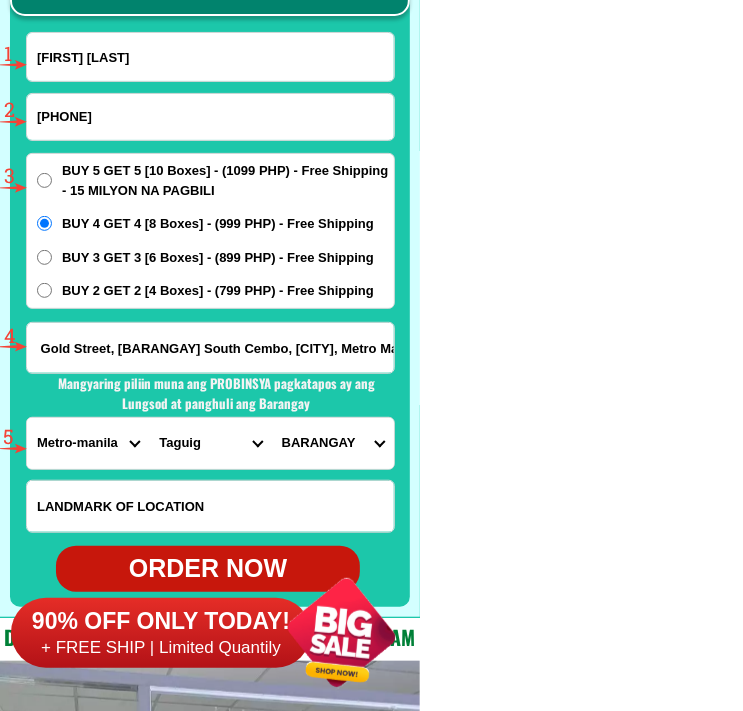 paste on "[PHONE]" 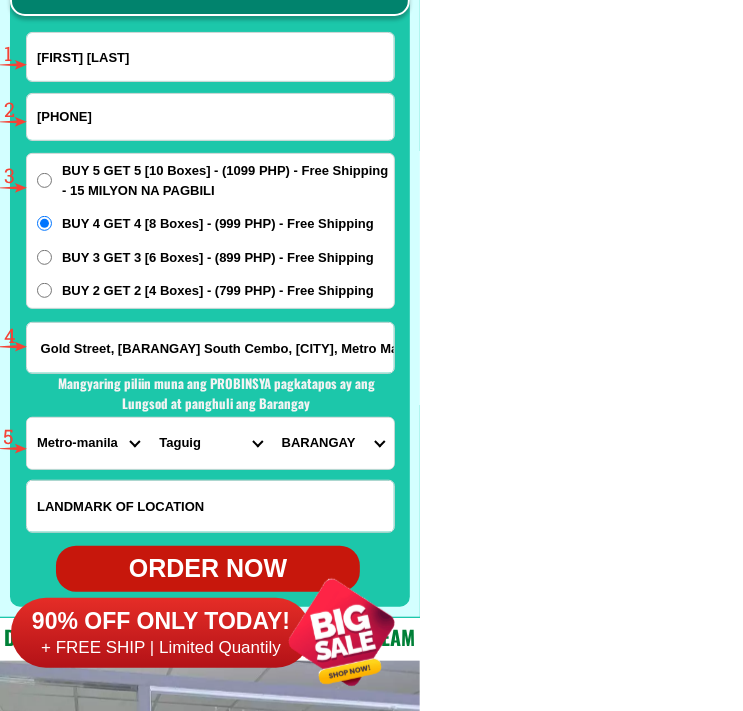 type on "[PHONE]" 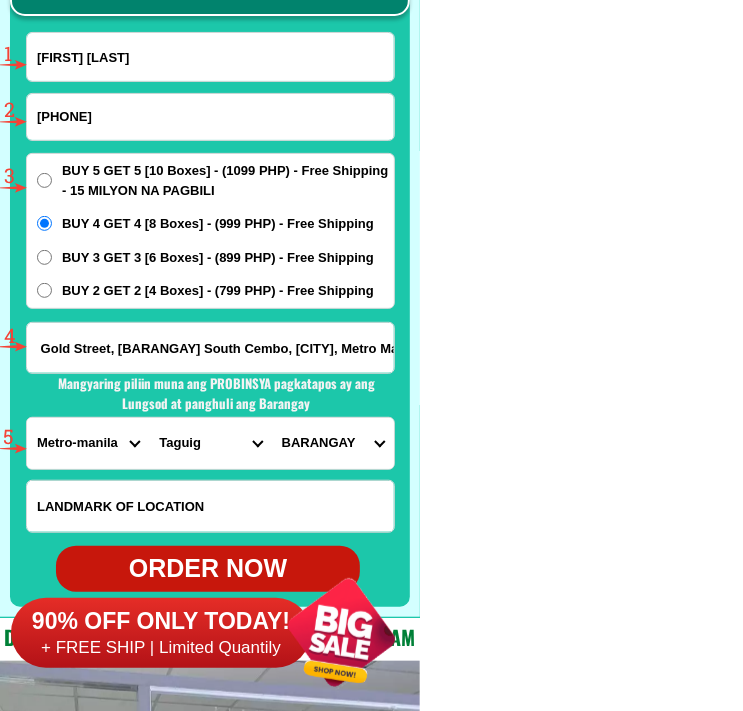 click on "BUY 2 GET 2 [4 Boxes] - (799 PHP) - Free Shipping" at bounding box center [44, 290] 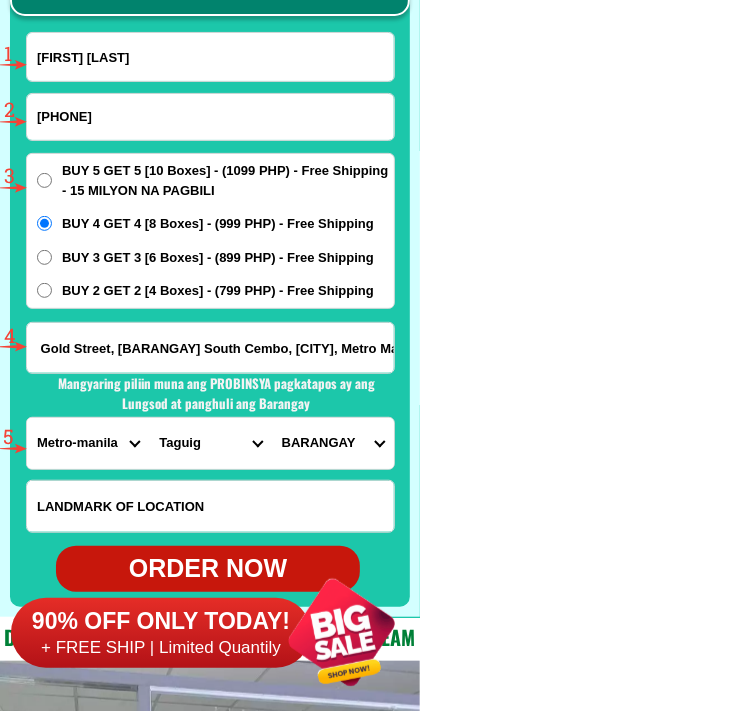 radio on "true" 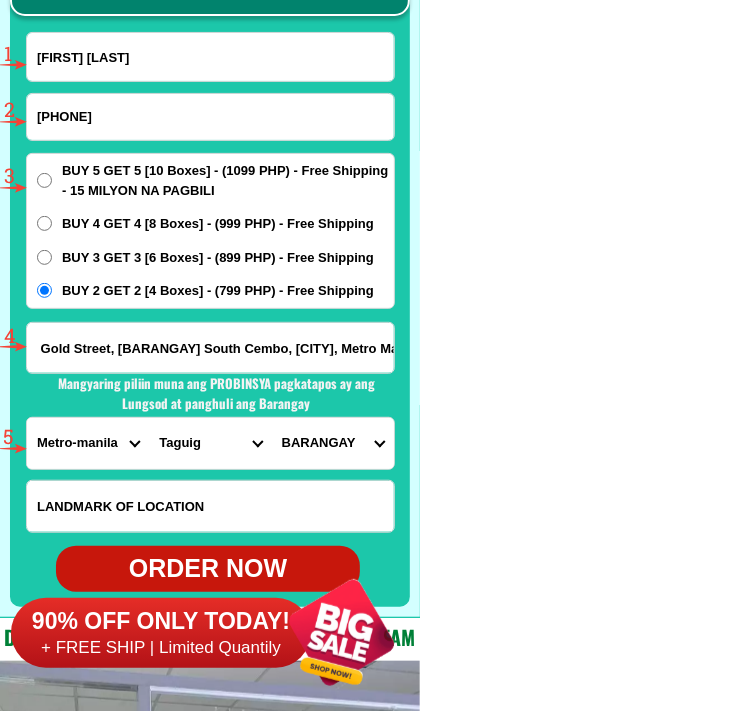 scroll, scrollTop: 0, scrollLeft: 97, axis: horizontal 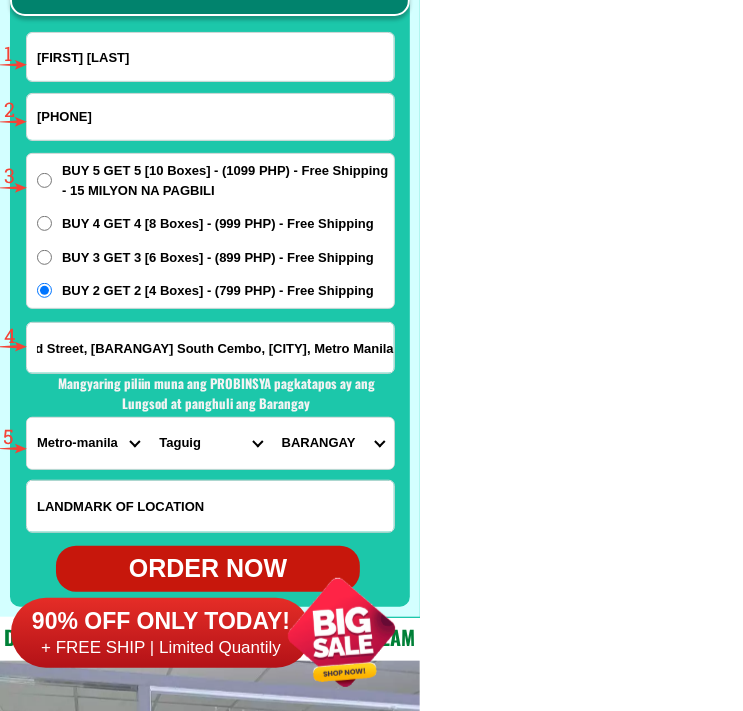 drag, startPoint x: 37, startPoint y: 347, endPoint x: 462, endPoint y: 420, distance: 431.22385 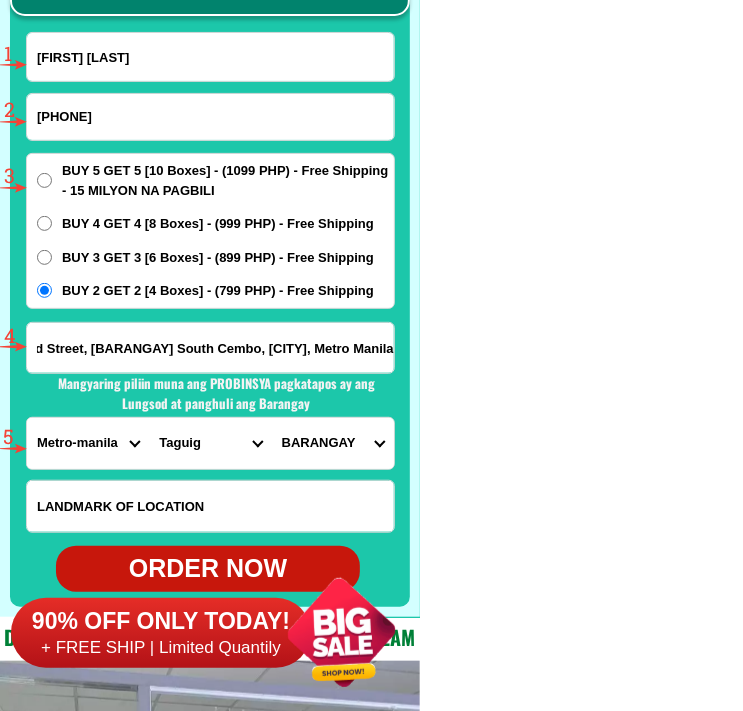 click on "FREE SHIPPING NATIONWIDE Contact Review Introduction Product BONA VITA COFFEE Comprehensive health protection solution
Research by Dr. Willie Ong and Dr. Liza Ong ✅ 𝙰𝚗𝚝𝚒 𝙲𝚊𝚗𝚌𝚎𝚛 ✅ 𝙰𝚗𝚝𝚒 𝚂𝚝𝚛𝚘𝚔𝚎
✅ 𝙰𝚗𝚝𝚒 𝙳𝚒𝚊𝚋𝚎𝚝𝚒𝚌 ✅ 𝙳𝚒𝚊𝚋𝚎𝚝𝚎𝚜 FAKE VS ORIGINAL Noon: nagkaroon ng cancer, hindi makalakad ng normal pagkatapos: uminom ng Bonavita dalawang beses sa isang araw, maaaring maglakad nang mag-isa, bawasan ang mga sintomas ng kanser The product has been certified for
safety and effectiveness Prevent and combat signs of diabetes, hypertension, and cardiovascular diseases Helps strengthen bones and joints Prevent cancer Reduce excess fat Anti-aging BONAVITA CAFE WITH HYDROLYZED COLLAGEN Enemy of the cause of disease LIZA ONG Doc Nutrition Department of Philippines General Hospital shared that BONA VITA CAFE sprouts are the panacea in anti - aging and anti-disease. - Dr. Tony Leachon - Start Products" at bounding box center [371, -6224] 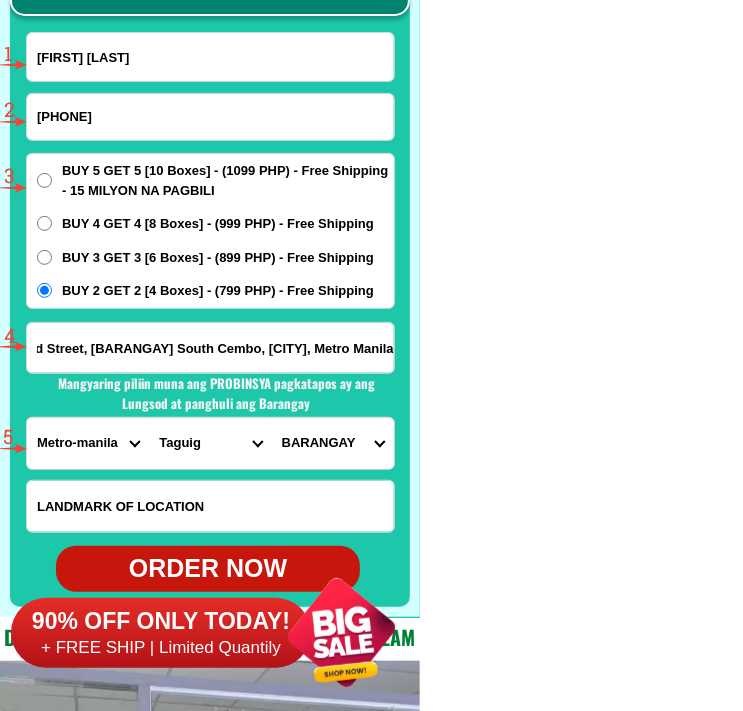 paste on "[CITY], [PROVINCE]" 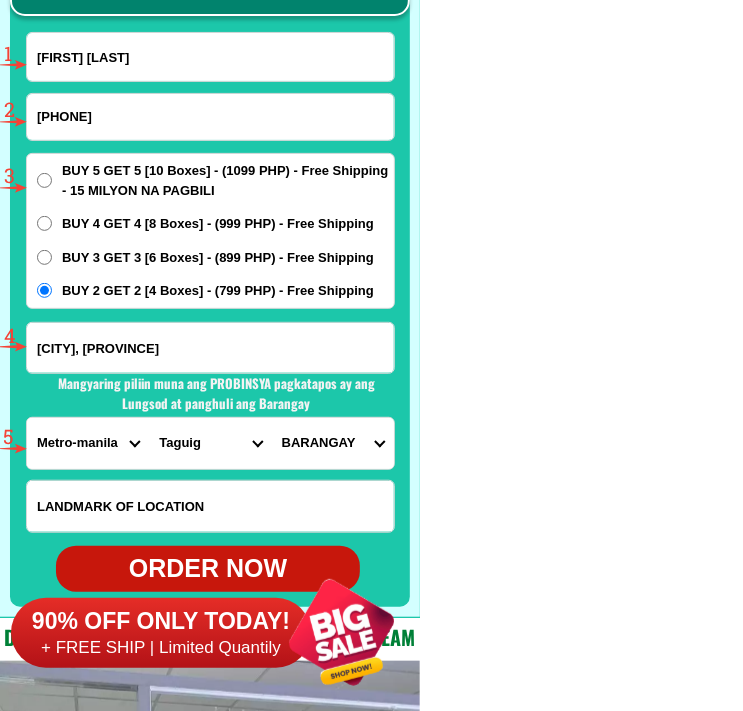 scroll, scrollTop: 0, scrollLeft: 293, axis: horizontal 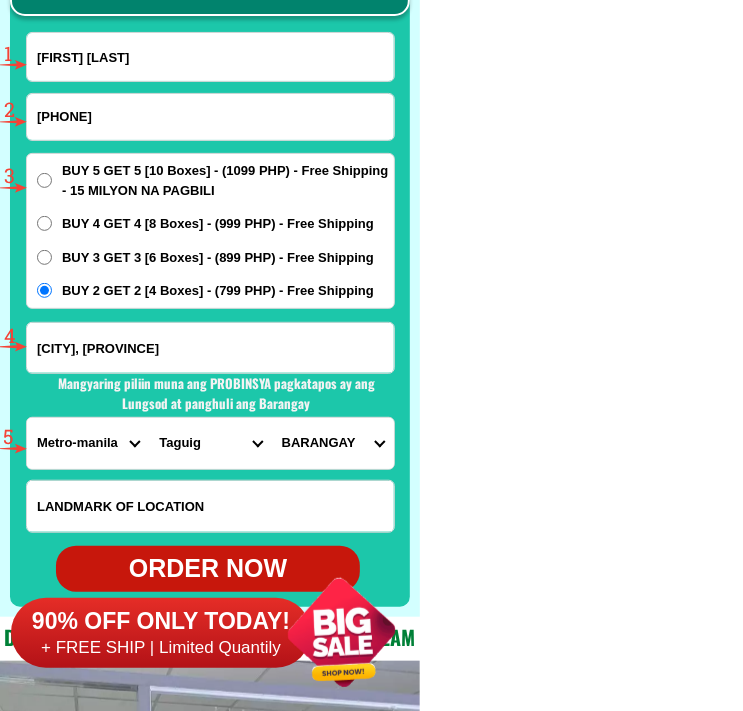 type on "[CITY], [PROVINCE]" 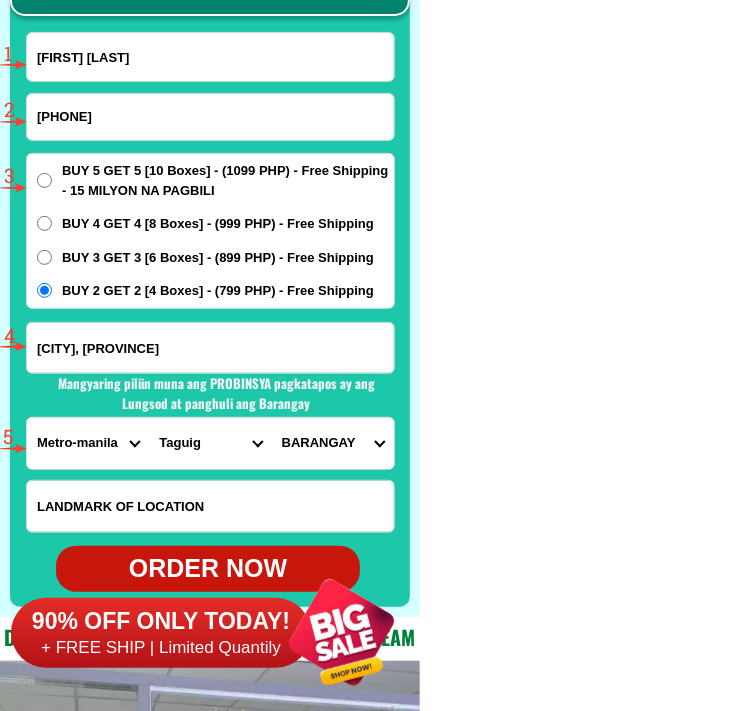 scroll, scrollTop: 0, scrollLeft: 0, axis: both 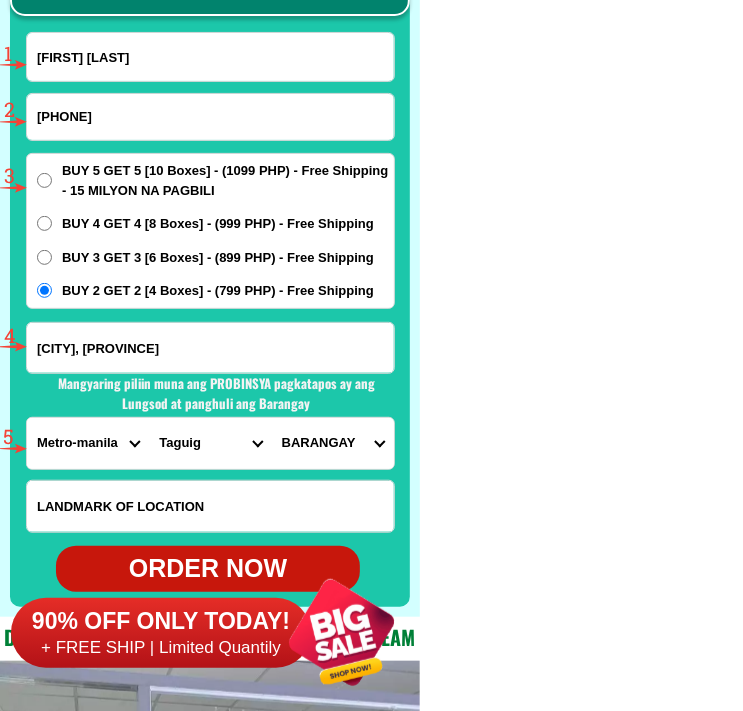 click on "PROVINCE Abra Agusan-del-norte Agusan-del-sur Aklan Albay Antique Apayao Aurora Basilan Bataan Batanes Batangas Benguet Biliran Bohol Bukidnon Bulacan Cagayan Camarines-norte Camarines-sur Camiguin Capiz Catanduanes Cavite Cebu Cotabato Davao-de-oro Davao-del-norte Davao-del-sur Davao-occidental Davao-oriental Dinagat-islands Eastern-samar Guimaras Ifugao Ilocos-norte Ilocos-sur Iloilo Isabela Kalinga La-union Laguna Lanao-del-norte Lanao-del-sur Leyte Maguindanao Marinduque Masbate Metro-manila Misamis-occidental Misamis-oriental Mountain-province Negros-occidental Negros-oriental Northern-samar Nueva-ecija Nueva-vizcaya Occidental-mindoro Oriental-mindoro Palawan Pampanga Pangasinan Quezon Quirino Rizal Romblon Sarangani Siquijor Sorsogon South-cotabato Southern-leyte Sultan-kudarat Sulu Surigao-del-norte Surigao-del-sur Tarlac Tawi-tawi Western-samar Zambales Zamboanga-del-norte Zamboanga-del-sur Zamboanga-sibugay" at bounding box center (88, 443) 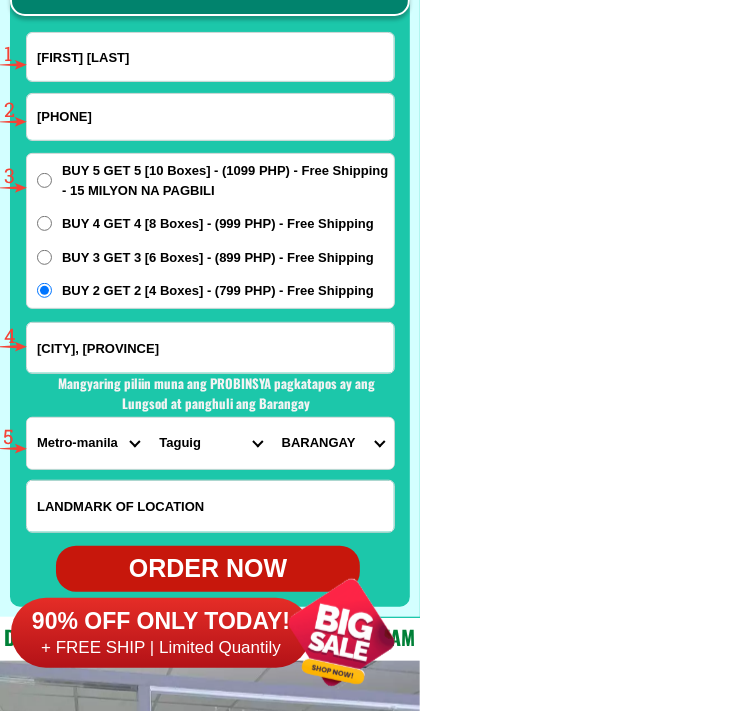 select on "63_374" 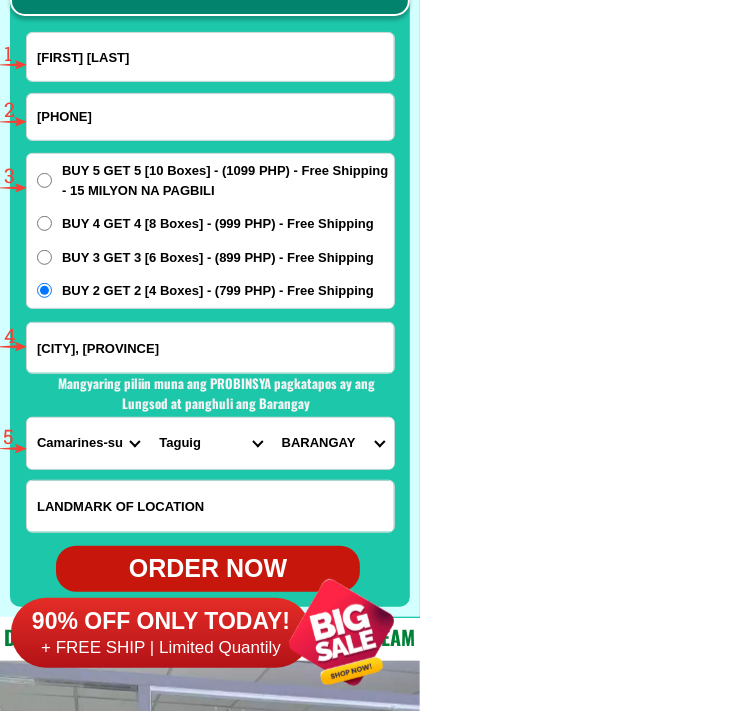 click on "PROVINCE Abra Agusan-del-norte Agusan-del-sur Aklan Albay Antique Apayao Aurora Basilan Bataan Batanes Batangas Benguet Biliran Bohol Bukidnon Bulacan Cagayan Camarines-norte Camarines-sur Camiguin Capiz Catanduanes Cavite Cebu Cotabato Davao-de-oro Davao-del-norte Davao-del-sur Davao-occidental Davao-oriental Dinagat-islands Eastern-samar Guimaras Ifugao Ilocos-norte Ilocos-sur Iloilo Isabela Kalinga La-union Laguna Lanao-del-norte Lanao-del-sur Leyte Maguindanao Marinduque Masbate Metro-manila Misamis-occidental Misamis-oriental Mountain-province Negros-occidental Negros-oriental Northern-samar Nueva-ecija Nueva-vizcaya Occidental-mindoro Oriental-mindoro Palawan Pampanga Pangasinan Quezon Quirino Rizal Romblon Sarangani Siquijor Sorsogon South-cotabato Southern-leyte Sultan-kudarat Sulu Surigao-del-norte Surigao-del-sur Tarlac Tawi-tawi Western-samar Zambales Zamboanga-del-norte Zamboanga-del-sur Zamboanga-sibugay" at bounding box center [88, 443] 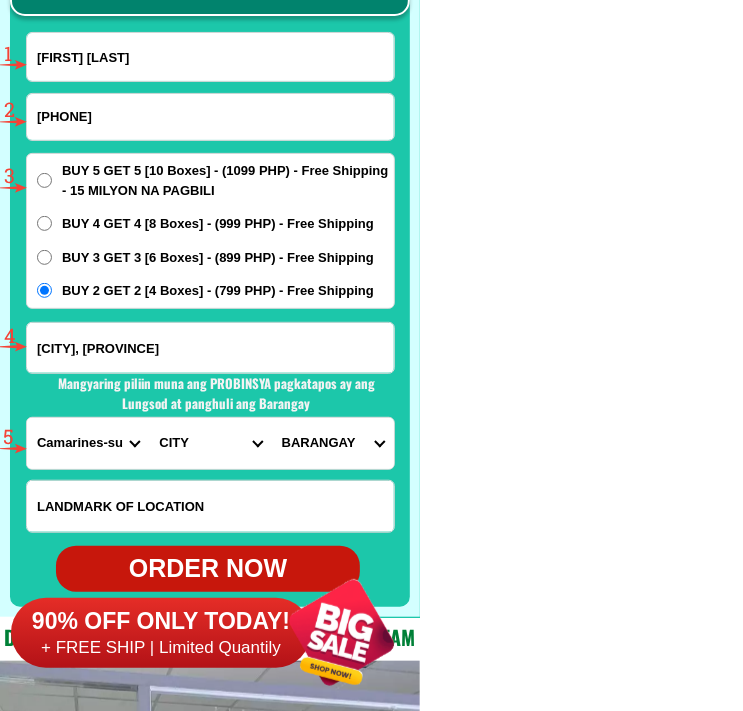 click on "CITY Baao Balatan Bombon Buhi Bula Cabusao Calabanga Camaligan Camarines-sur-bato Camarines-sur-naga-city Camarines-sur-pamplona Camarines-sur-san-fernando Camarines-sur-san-jose Canaman Caramoan Del-gallego Gainza Garchitorena Goa Iriga-city Lagonoy Libmanan Lupi Magarao Milaor Minalabac Nabua Ocampo Pasacao Pili Presentacion Ragay Sagnay Sipocot Siruma Tigaon Tinambac" at bounding box center (210, 443) 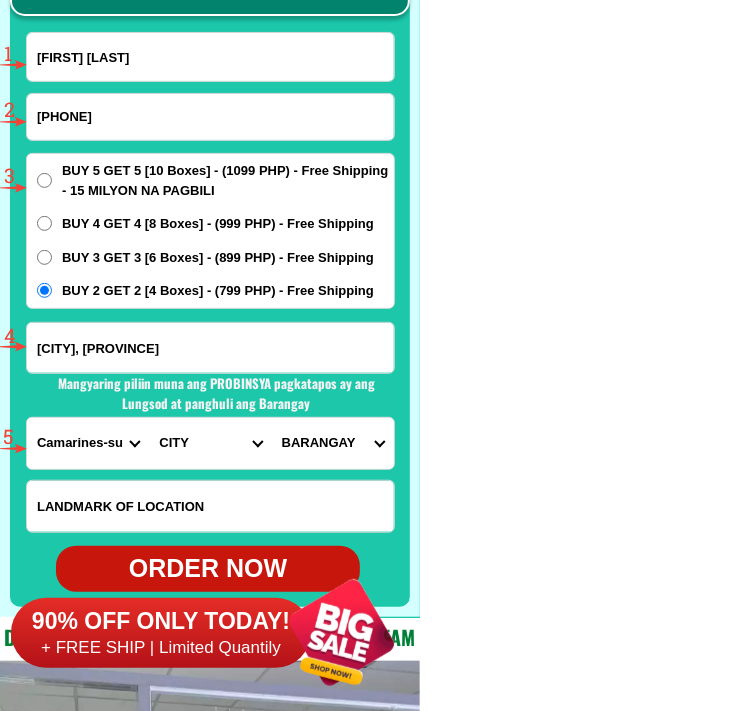 select on "[NUMBER]" 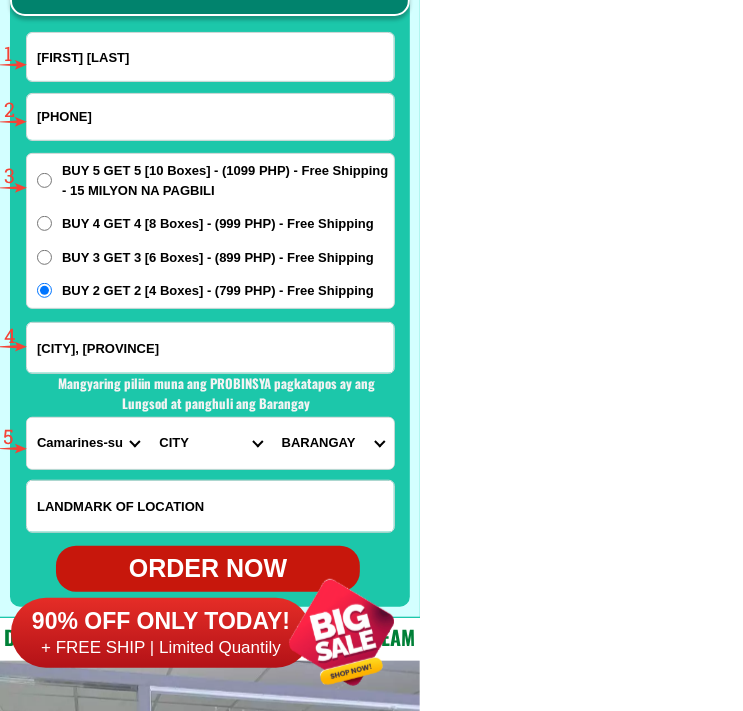 click on "CITY Baao Balatan Bombon Buhi Bula Cabusao Calabanga Camaligan Camarines-sur-bato Camarines-sur-naga-city Camarines-sur-pamplona Camarines-sur-san-fernando Camarines-sur-san-jose Canaman Caramoan Del-gallego Gainza Garchitorena Goa Iriga-city Lagonoy Libmanan Lupi Magarao Milaor Minalabac Nabua Ocampo Pasacao Pili Presentacion Ragay Sagnay Sipocot Siruma Tigaon Tinambac" at bounding box center [210, 443] 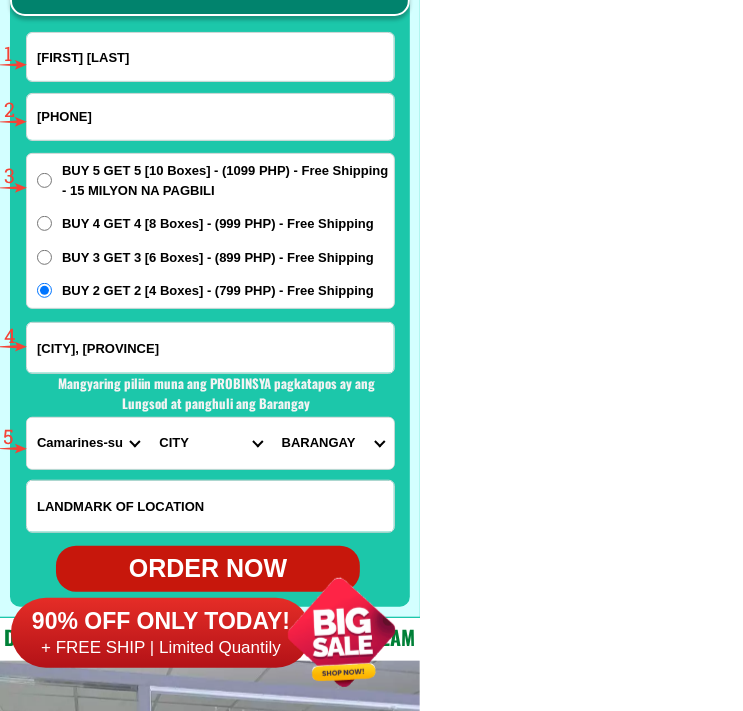 click on "BARANGAY Abucayan Bagumbayan grande (pob.) Bagumbayan pequeno (pob.) Balaynan Belen (pob.) Buyo Cagaycay Catagbacan Digdigon Gimaga Halawig-gogon Hiwacloy La purisima (pob.) Lamon Matacla Maymatan Maysalay Napawon (napunuon) Panday (pob.) Payatan Pinaglabanan Salog San benito (pob.) San isidro (pob.) San isidro west San jose (pob.) Sanjuan bautista (pob.) San juan evangelista (pob.) San pedro (aroro) Scout fuentebella Tabgon Tagongtong Tamban (mabini) Taytay (halgon east)" at bounding box center (333, 443) 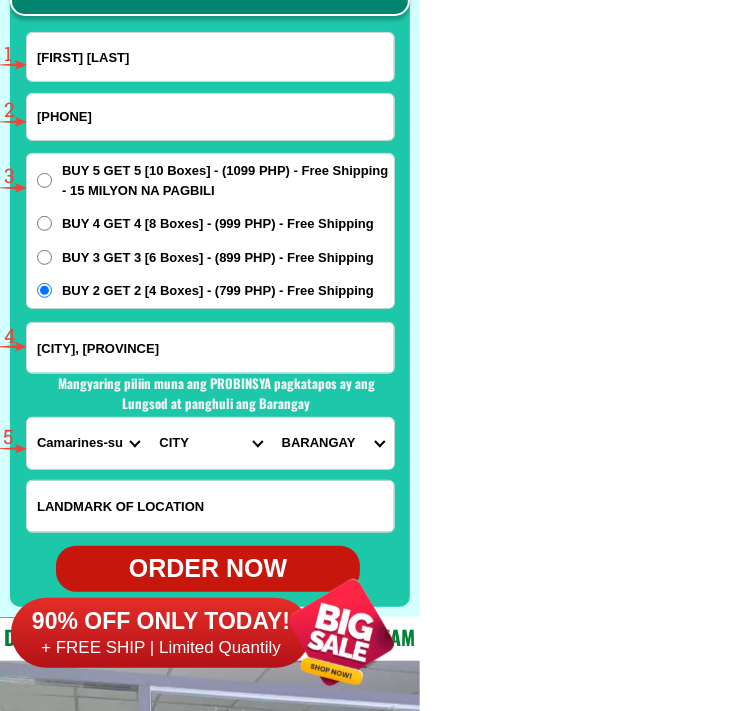 select on "63_37411229794" 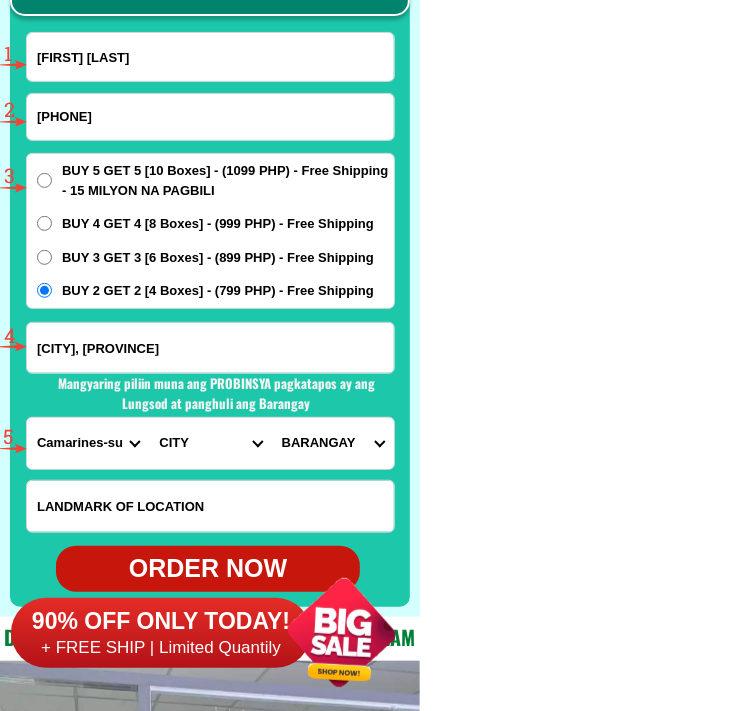 click on "BARANGAY Abucayan Bagumbayan grande (pob.) Bagumbayan pequeno (pob.) Balaynan Belen (pob.) Buyo Cagaycay Catagbacan Digdigon Gimaga Halawig-gogon Hiwacloy La purisima (pob.) Lamon Matacla Maymatan Maysalay Napawon (napunuon) Panday (pob.) Payatan Pinaglabanan Salog San benito (pob.) San isidro (pob.) San isidro west San jose (pob.) Sanjuan bautista (pob.) San juan evangelista (pob.) San pedro (aroro) Scout fuentebella Tabgon Tagongtong Tamban (mabini) Taytay (halgon east)" at bounding box center (333, 443) 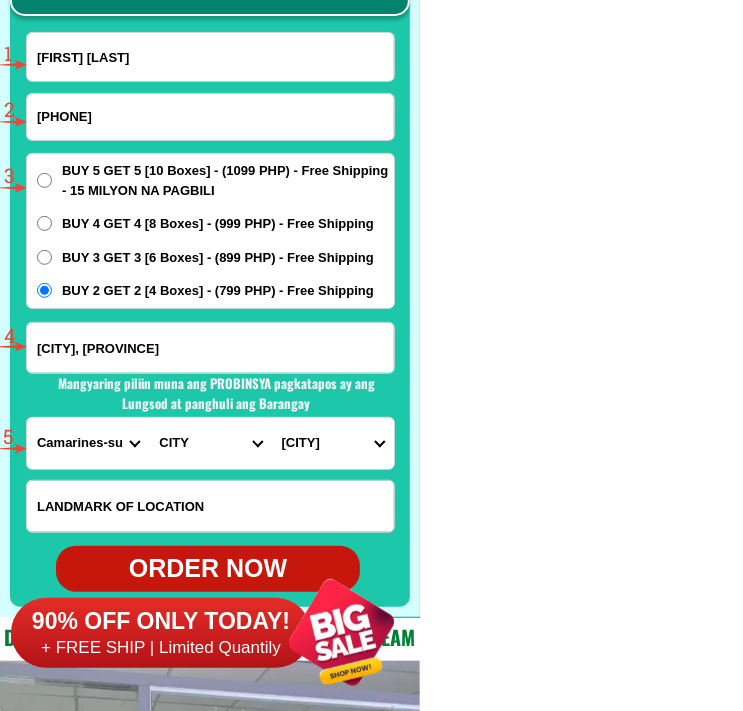 click on "[PHONE]" at bounding box center (210, 117) 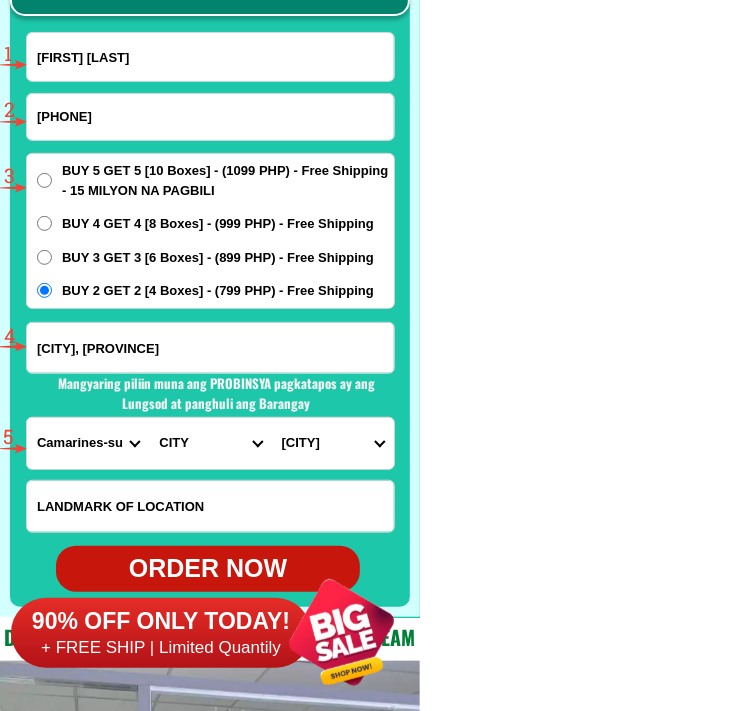click at bounding box center (0, 0) 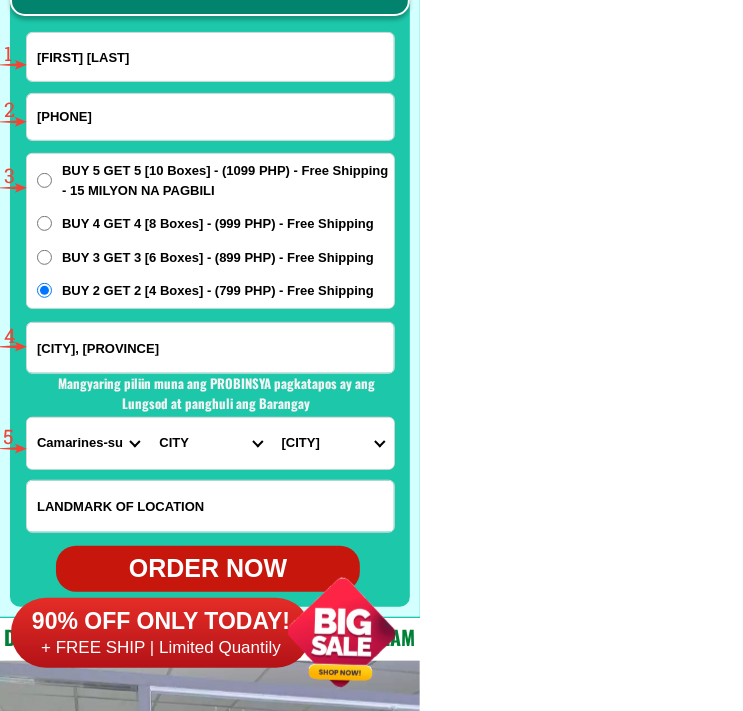 type on "[PHONE]" 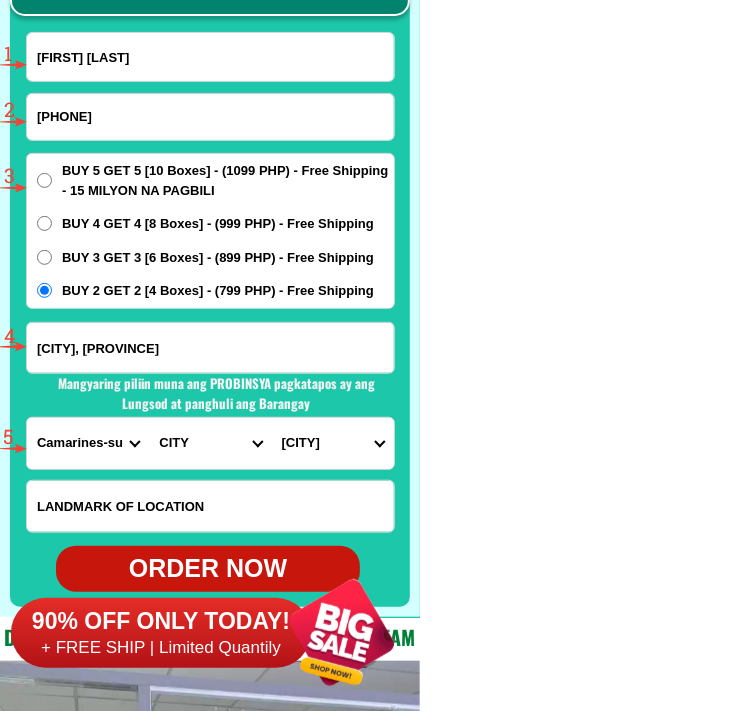 radio on "true" 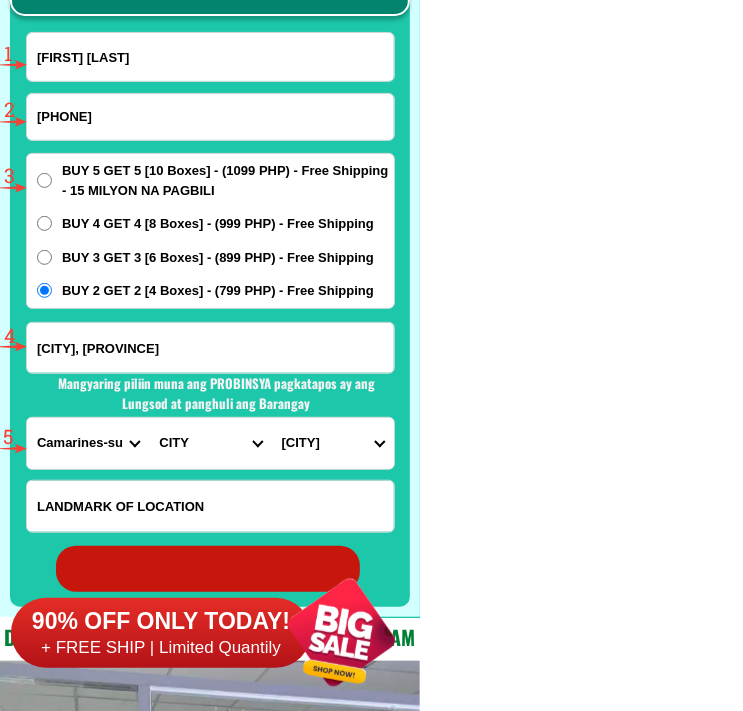 radio on "true" 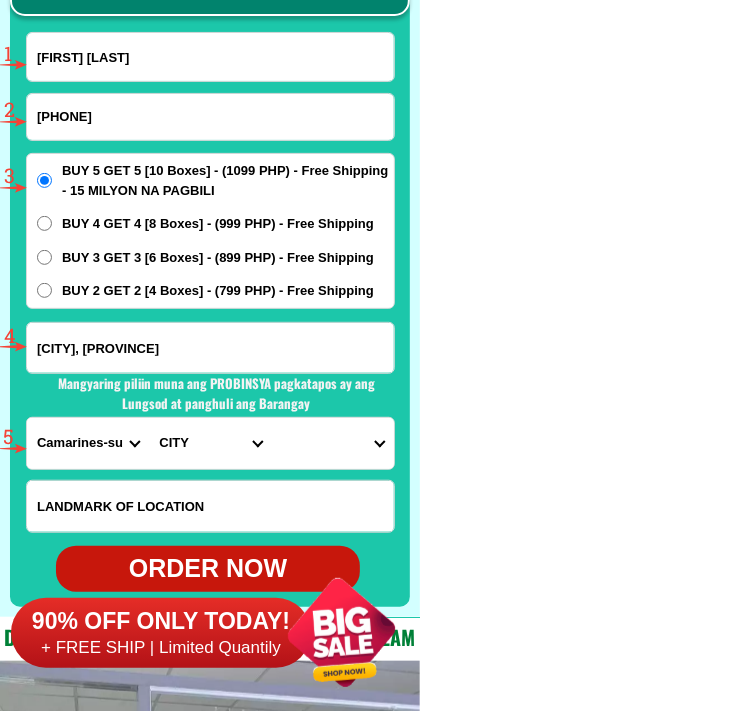 click on "[FIRST] [LAST]" at bounding box center [210, 57] 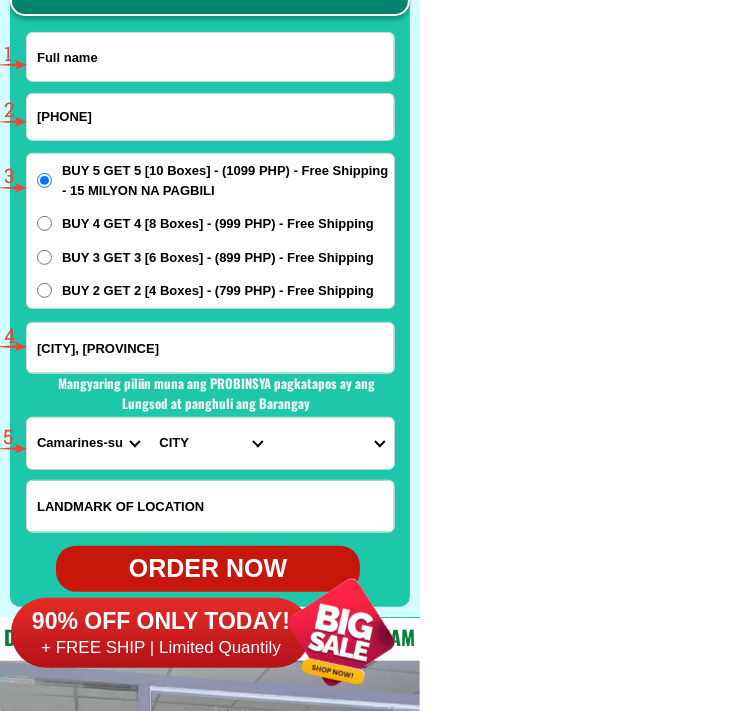 paste on "[FIRST] [LAST]" 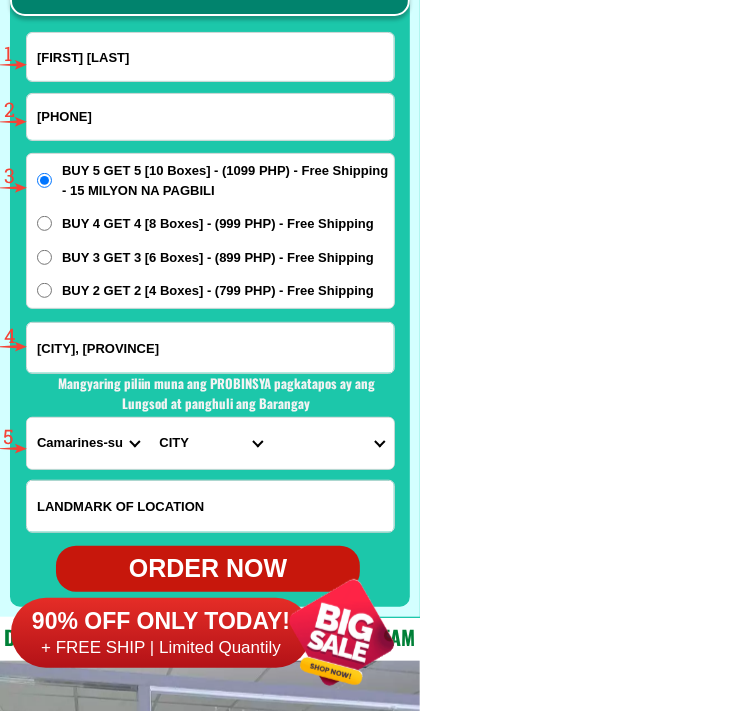 type on "[FIRST] [LAST]" 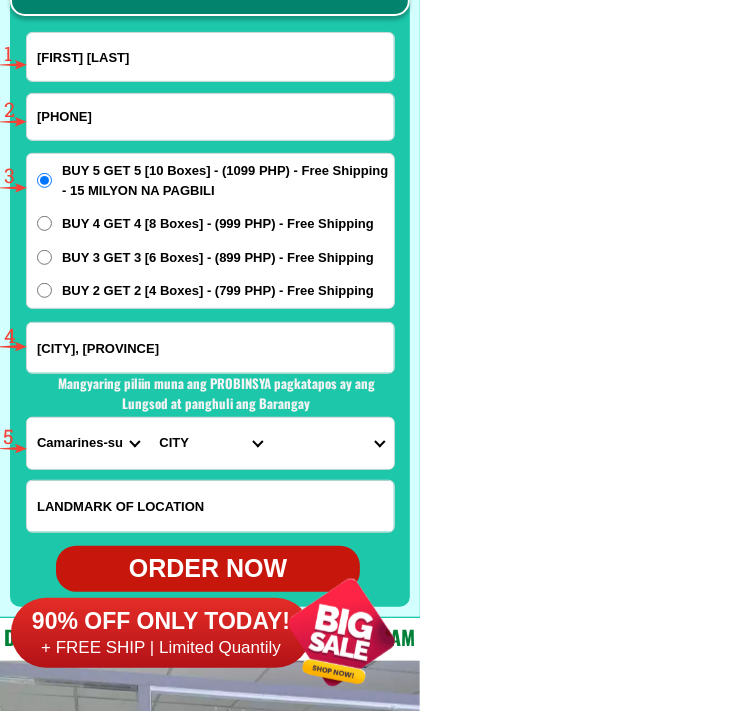 click on "[PHONE]" at bounding box center [210, 117] 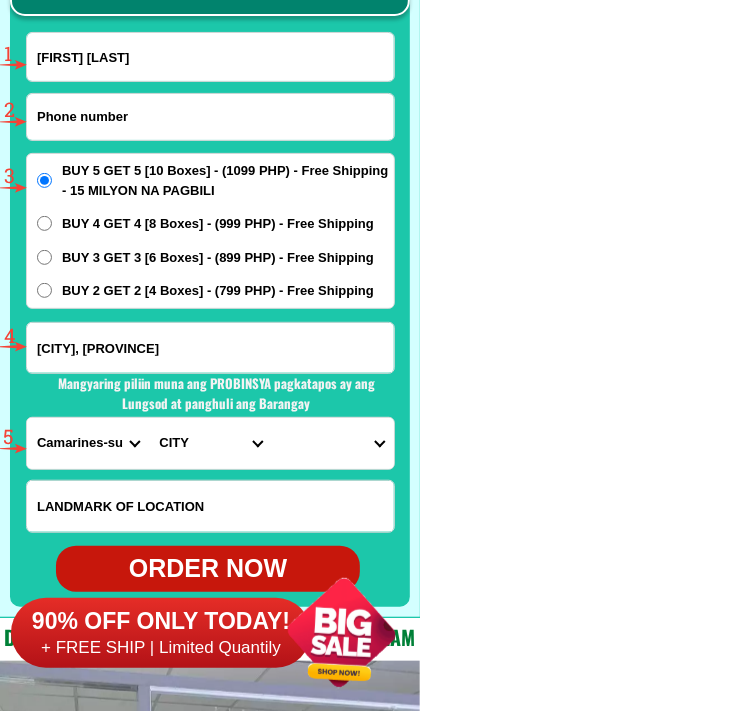 paste on "[PHONE]" 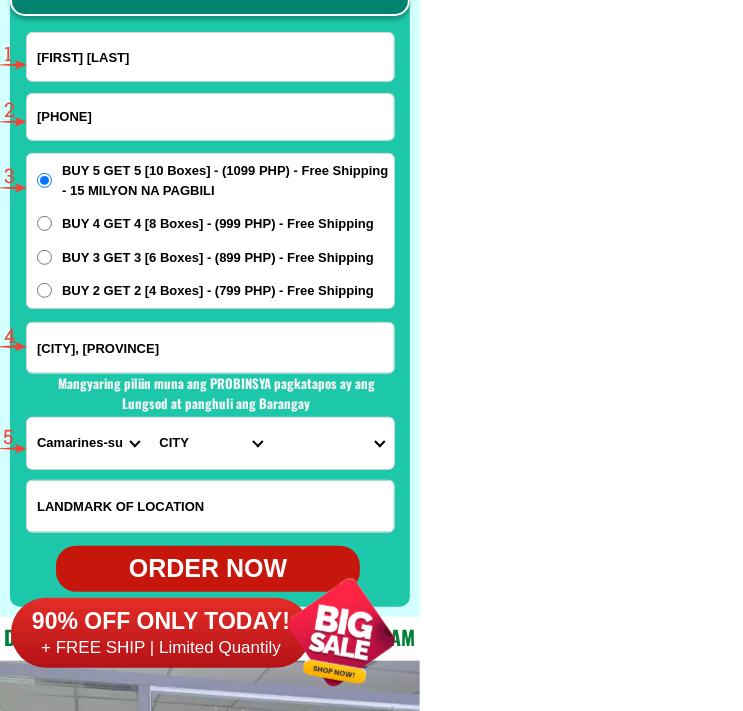 type on "[PHONE]" 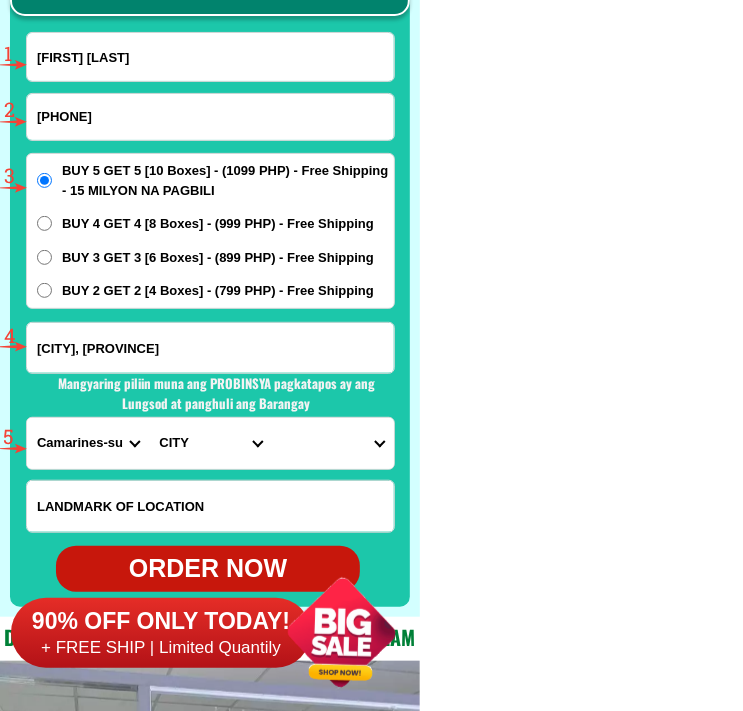 click on "BUY 2 GET 2 [4 Boxes] - (799 PHP) - Free Shipping" at bounding box center [44, 290] 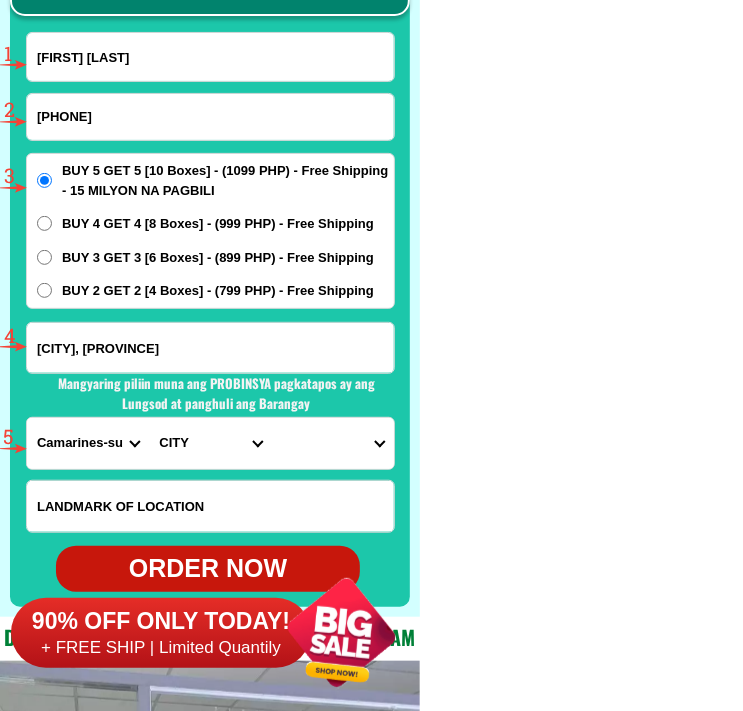radio on "true" 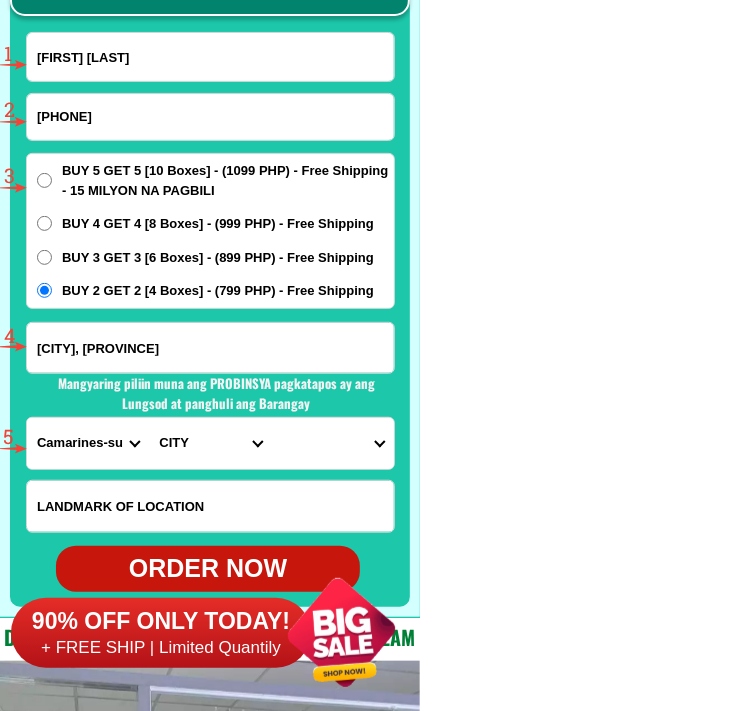 click on "[CITY], [PROVINCE]" at bounding box center (210, 348) 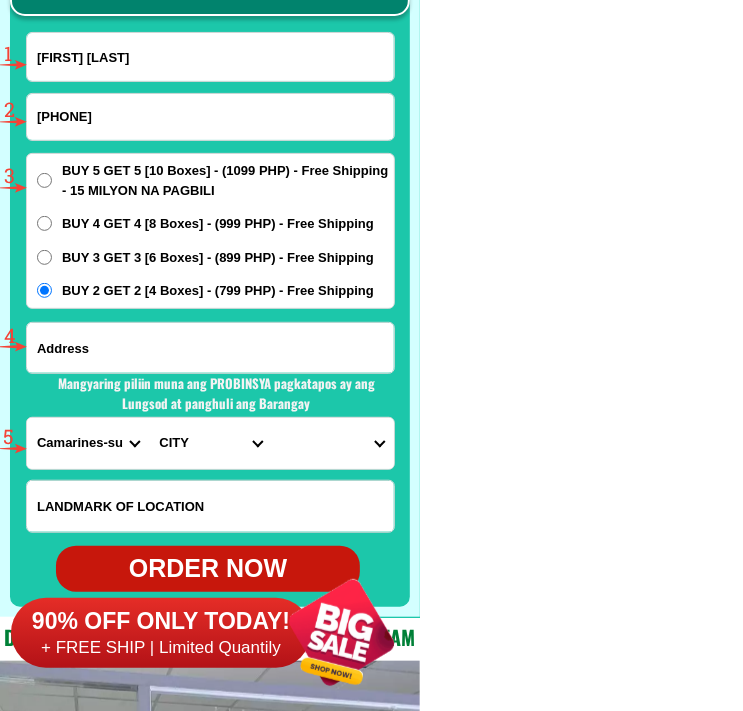 paste on "[CITY], [PROVINCE]" 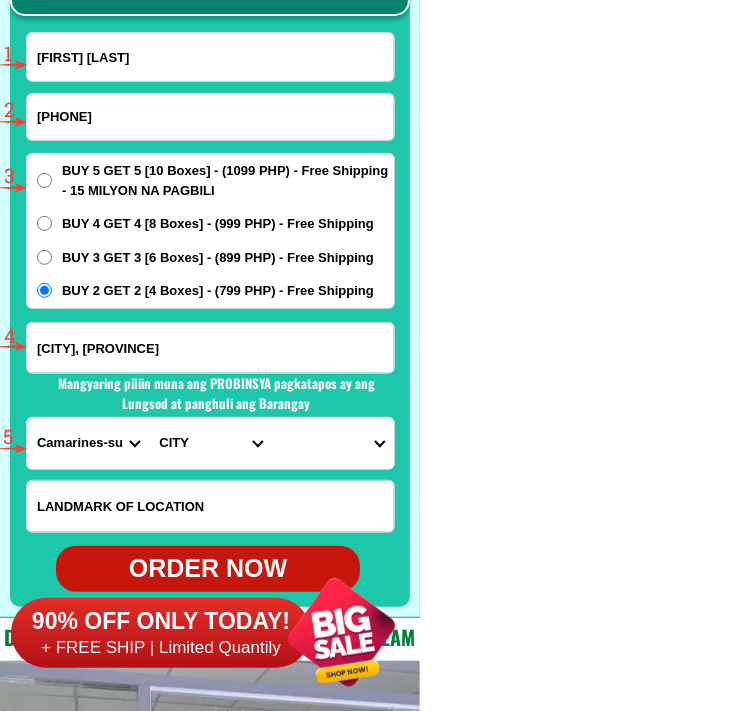 scroll, scrollTop: 0, scrollLeft: 126, axis: horizontal 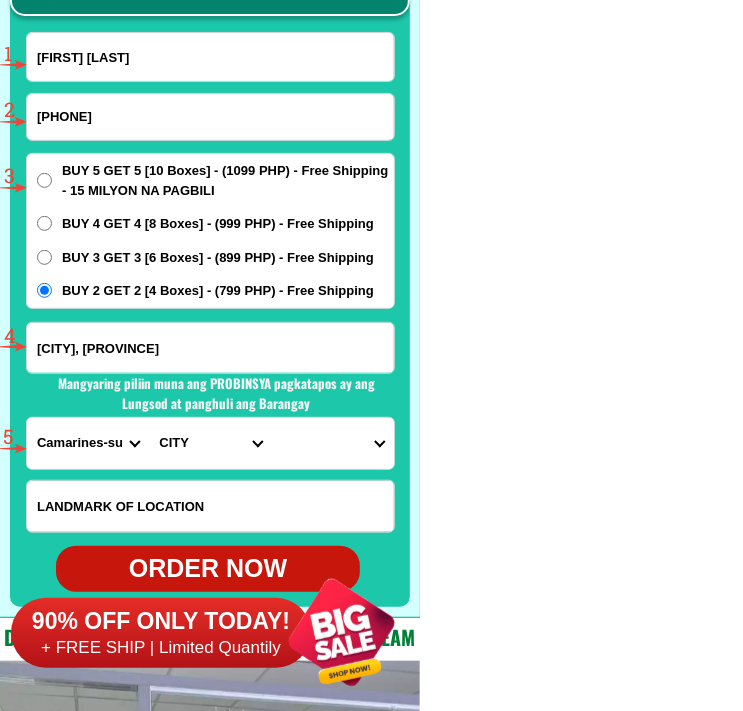 type on "[CITY], [PROVINCE]" 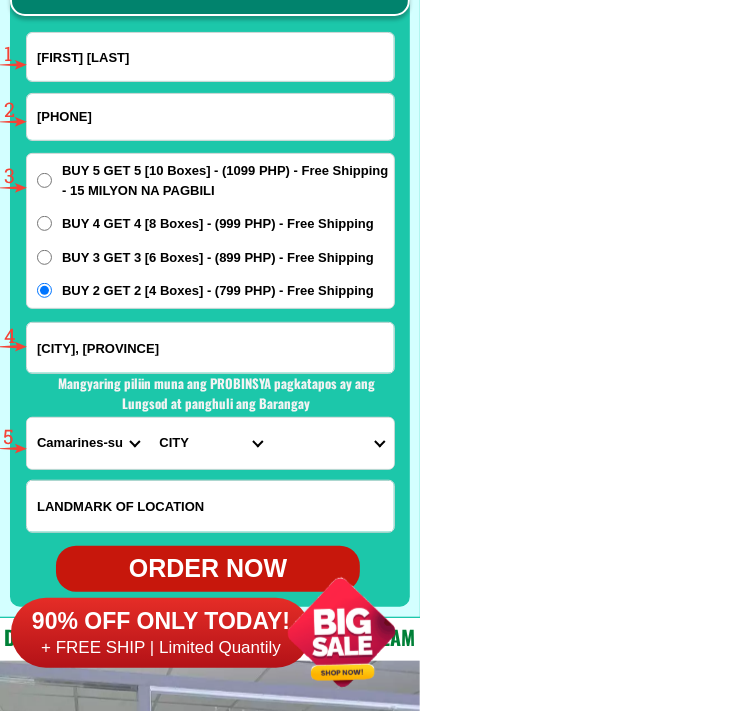 scroll, scrollTop: 0, scrollLeft: 0, axis: both 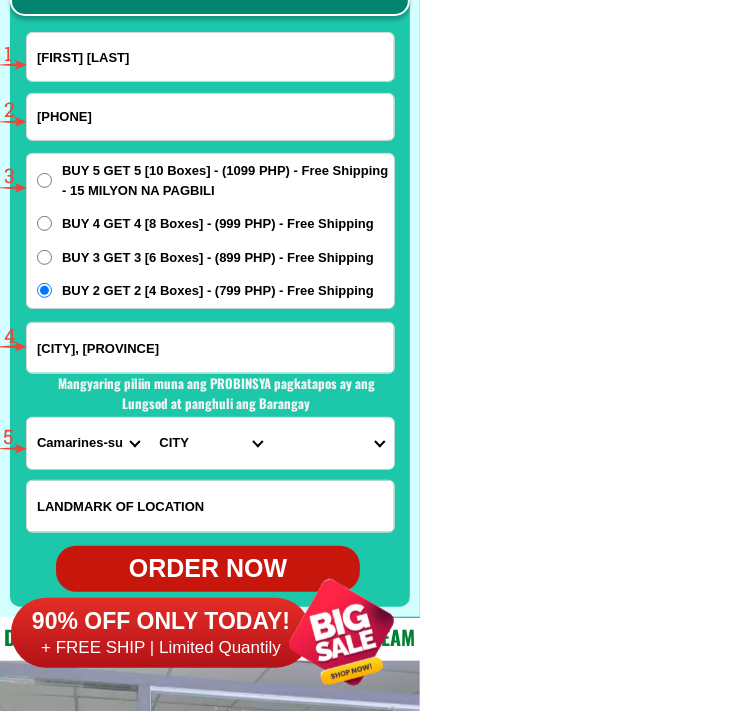 click on "PROVINCE Abra Agusan-del-norte Agusan-del-sur Aklan Albay Antique Apayao Aurora Basilan Bataan Batanes Batangas Benguet Biliran Bohol Bukidnon Bulacan Cagayan Camarines-norte Camarines-sur Camiguin Capiz Catanduanes Cavite Cebu Cotabato Davao-de-oro Davao-del-norte Davao-del-sur Davao-occidental Davao-oriental Dinagat-islands Eastern-samar Guimaras Ifugao Ilocos-norte Ilocos-sur Iloilo Isabela Kalinga La-union Laguna Lanao-del-norte Lanao-del-sur Leyte Maguindanao Marinduque Masbate Metro-manila Misamis-occidental Misamis-oriental Mountain-province Negros-occidental Negros-oriental Northern-samar Nueva-ecija Nueva-vizcaya Occidental-mindoro Oriental-mindoro Palawan Pampanga Pangasinan Quezon Quirino Rizal Romblon Sarangani Siquijor Sorsogon South-cotabato Southern-leyte Sultan-kudarat Sulu Surigao-del-norte Surigao-del-sur Tarlac Tawi-tawi Western-samar Zambales Zamboanga-del-norte Zamboanga-del-sur Zamboanga-sibugay" at bounding box center [88, 443] 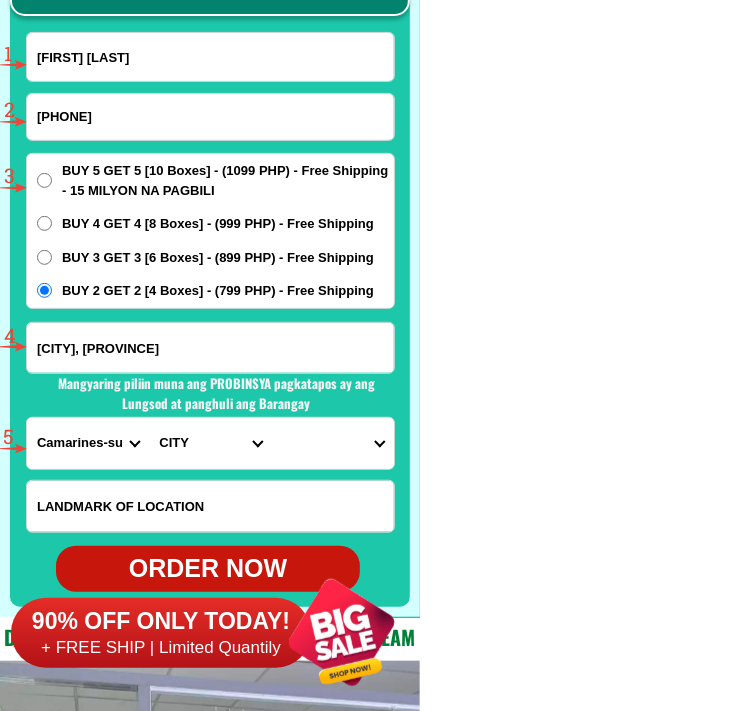 select on "[NUMBER]" 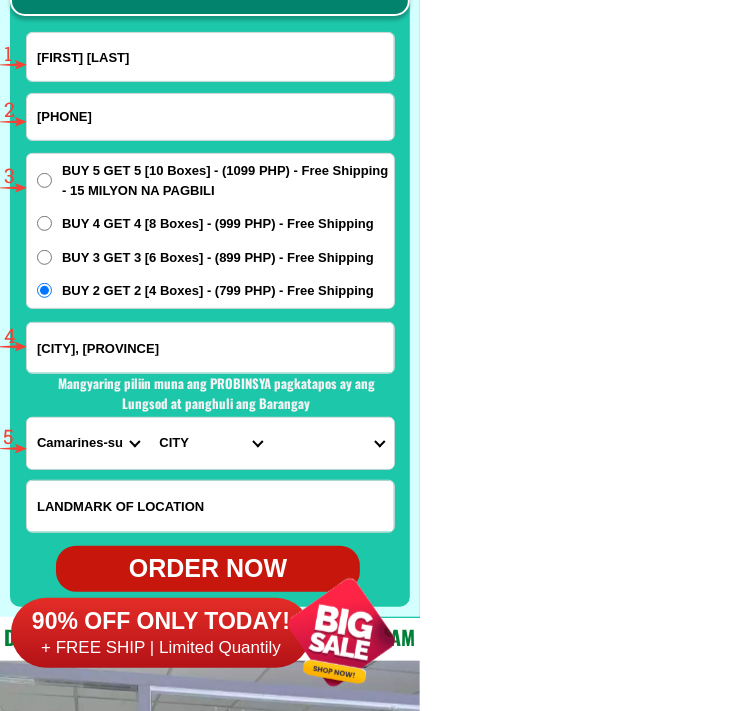 click on "PROVINCE Abra Agusan-del-norte Agusan-del-sur Aklan Albay Antique Apayao Aurora Basilan Bataan Batanes Batangas Benguet Biliran Bohol Bukidnon Bulacan Cagayan Camarines-norte Camarines-sur Camiguin Capiz Catanduanes Cavite Cebu Cotabato Davao-de-oro Davao-del-norte Davao-del-sur Davao-occidental Davao-oriental Dinagat-islands Eastern-samar Guimaras Ifugao Ilocos-norte Ilocos-sur Iloilo Isabela Kalinga La-union Laguna Lanao-del-norte Lanao-del-sur Leyte Maguindanao Marinduque Masbate Metro-manila Misamis-occidental Misamis-oriental Mountain-province Negros-occidental Negros-oriental Northern-samar Nueva-ecija Nueva-vizcaya Occidental-mindoro Oriental-mindoro Palawan Pampanga Pangasinan Quezon Quirino Rizal Romblon Sarangani Siquijor Sorsogon South-cotabato Southern-leyte Sultan-kudarat Sulu Surigao-del-norte Surigao-del-sur Tarlac Tawi-tawi Western-samar Zambales Zamboanga-del-norte Zamboanga-del-sur Zamboanga-sibugay" at bounding box center (88, 443) 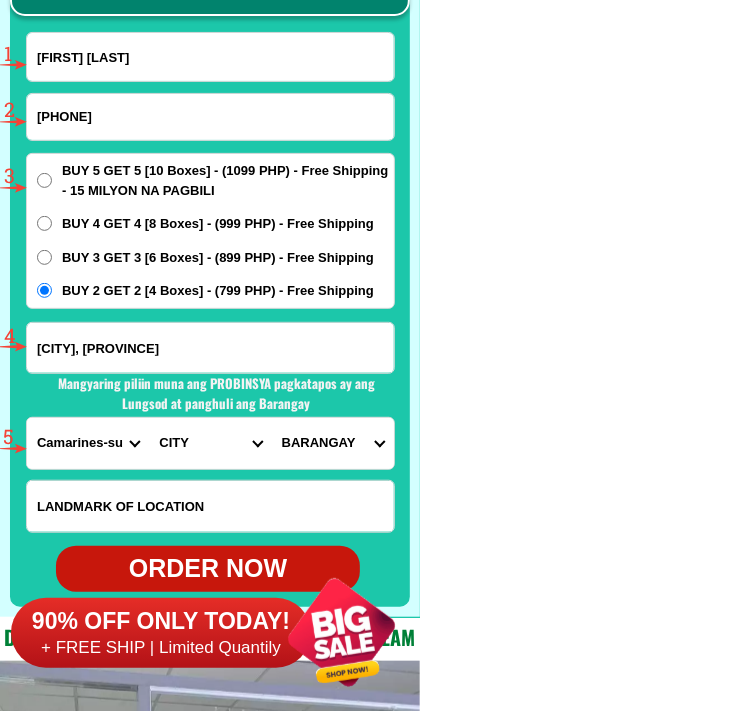 click on "[CITY]" at bounding box center [210, 443] 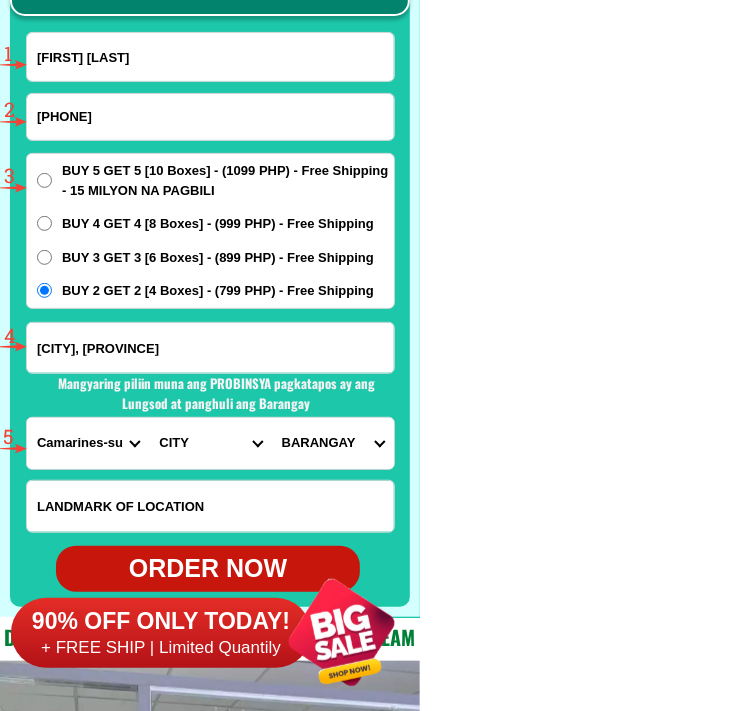 select on "[NUMBER]" 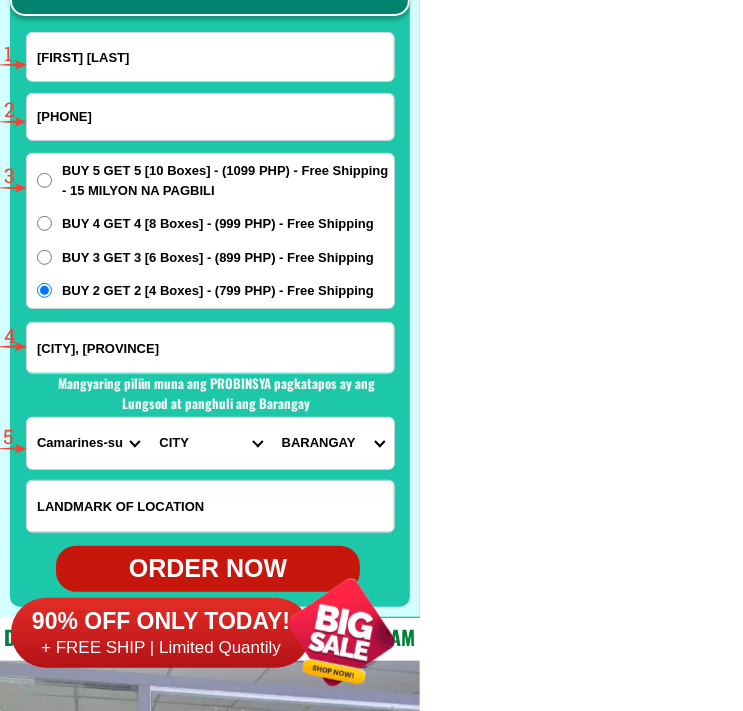 click on "[CITY]" at bounding box center [210, 443] 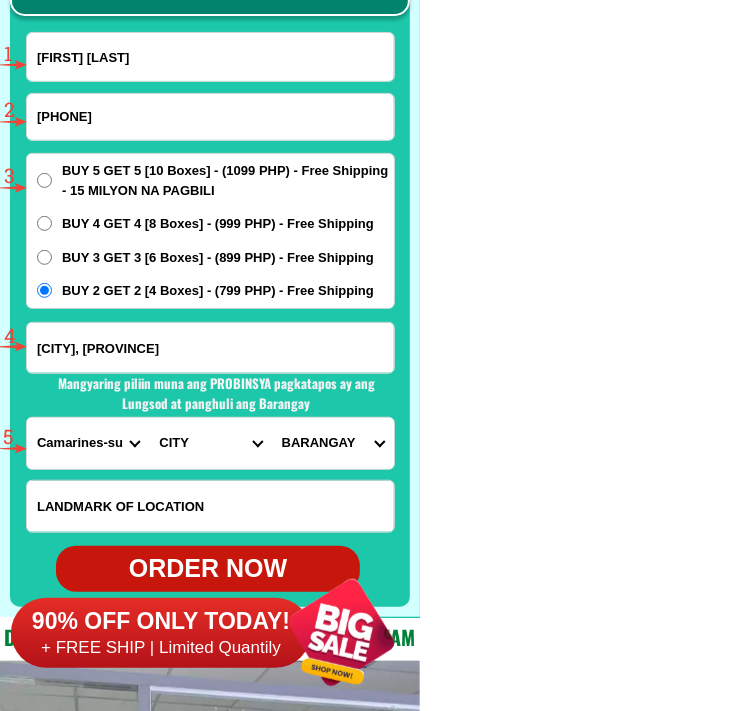 click on "BARANGAY Ag-agrao Ampuagan Baballasioan Baliw daya Baliw laud Bia-o Butir Cabaroan Danuman east Danuman west Dunglayan Gusing Langaoan Laslasong norte Laslasong sur Laslasong west Lesseb Lingsat Lubong Maynganay norte Maynganay sur Nagsayaoan Nagtupacan Nalvo Pacang Penned Poblacion norte Poblacion sur Silag Sumagui Suso Tangaoan Tinaan" at bounding box center [333, 443] 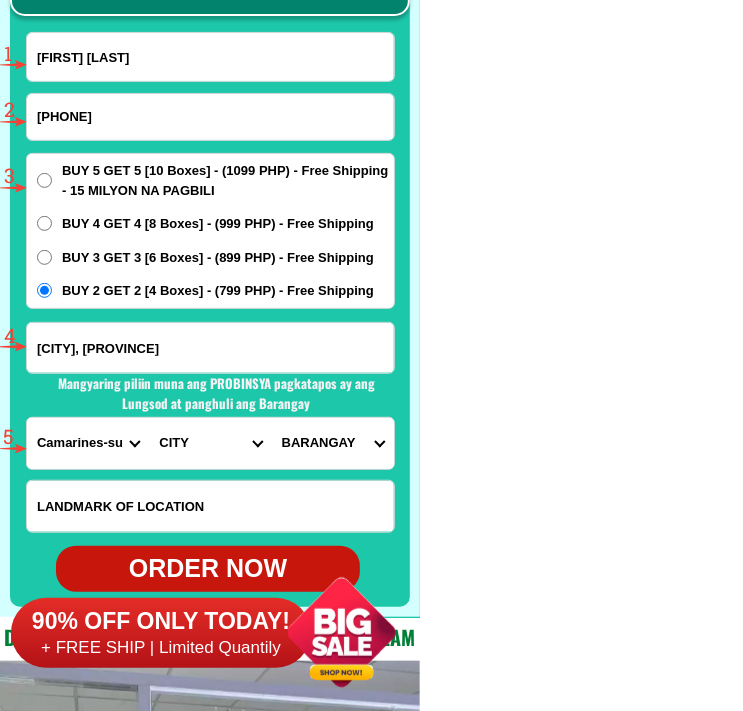 select on "[PHONE]" 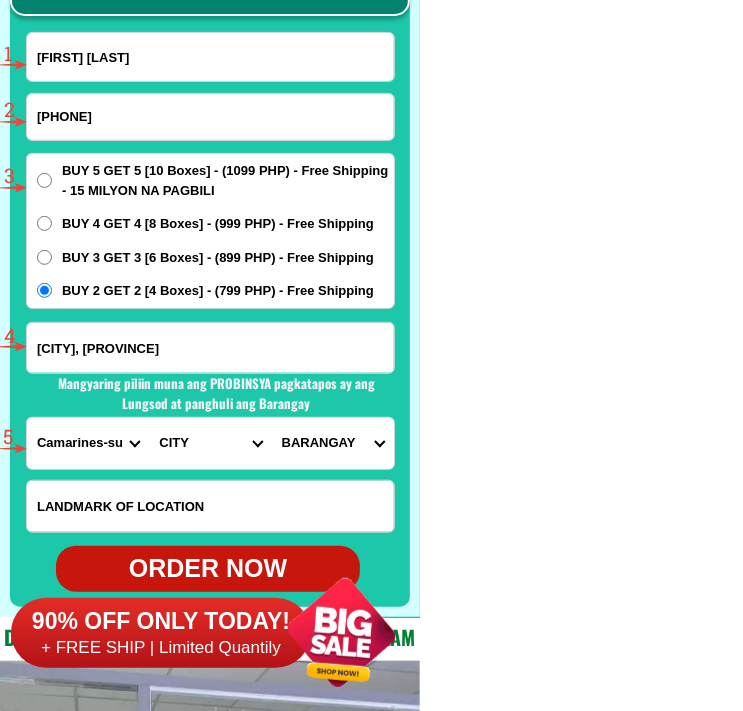 click on "BARANGAY Ag-agrao Ampuagan Baballasioan Baliw daya Baliw laud Bia-o Butir Cabaroan Danuman east Danuman west Dunglayan Gusing Langaoan Laslasong norte Laslasong sur Laslasong west Lesseb Lingsat Lubong Maynganay norte Maynganay sur Nagsayaoan Nagtupacan Nalvo Pacang Penned Poblacion norte Poblacion sur Silag Sumagui Suso Tangaoan Tinaan" at bounding box center [333, 443] 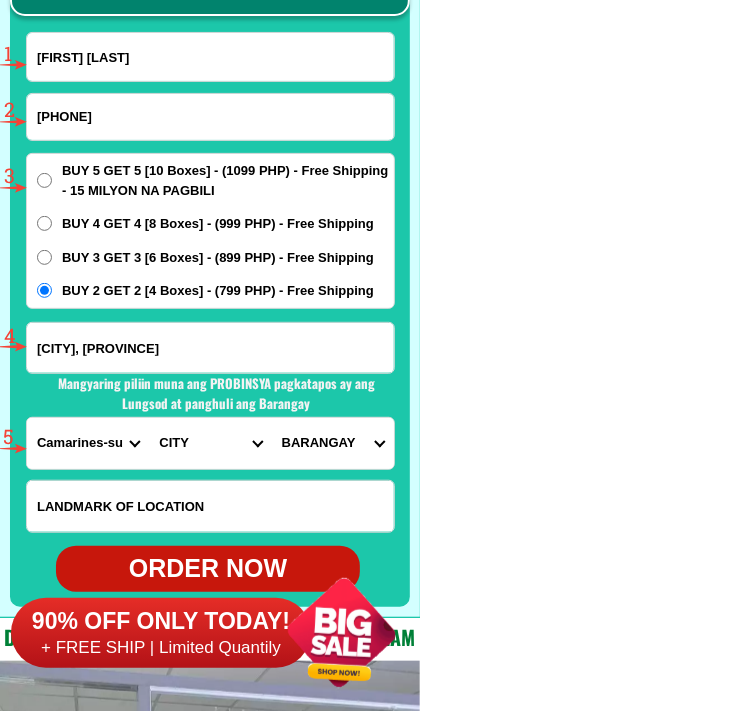 click on "[PHONE]" at bounding box center [210, 117] 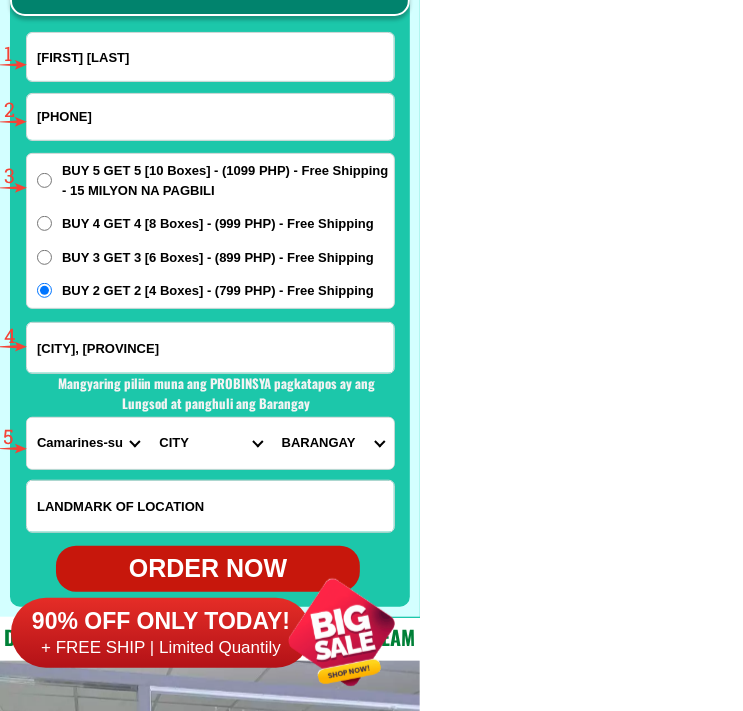 type on "[PHONE]" 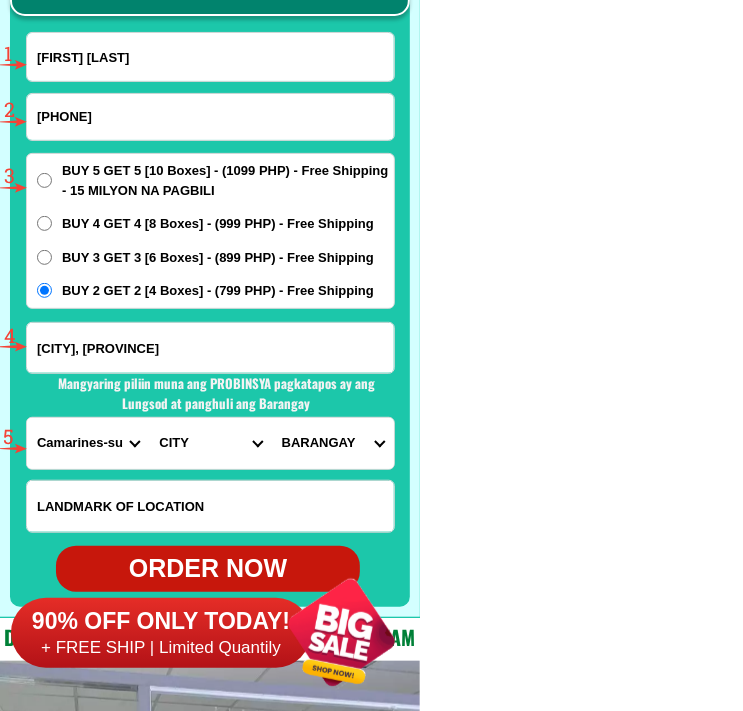 click at bounding box center (0, 0) 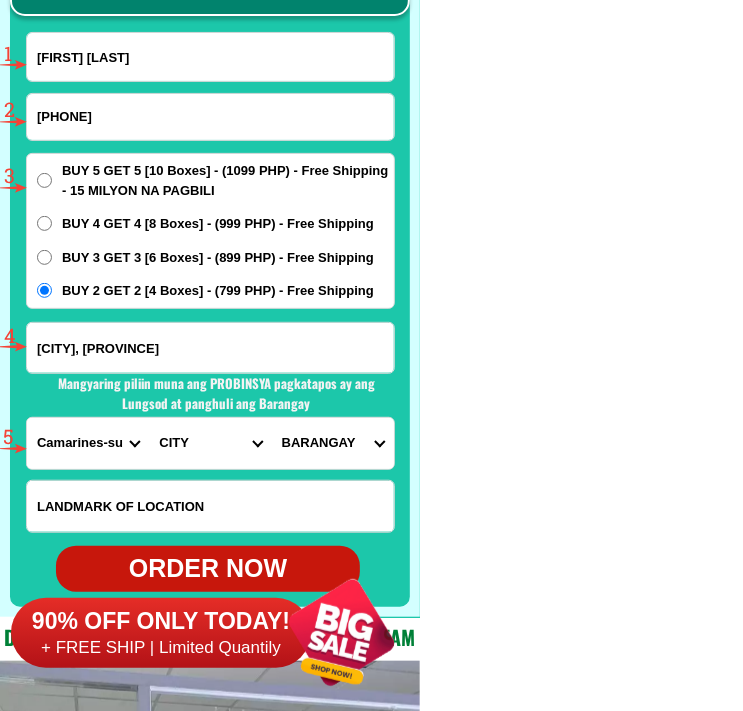 type on "[FIRST] [LAST]" 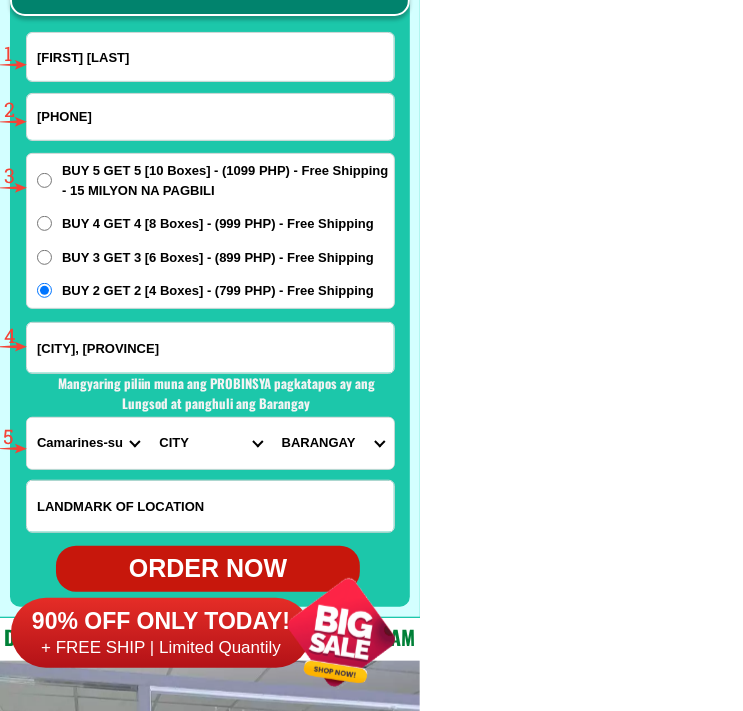 radio on "true" 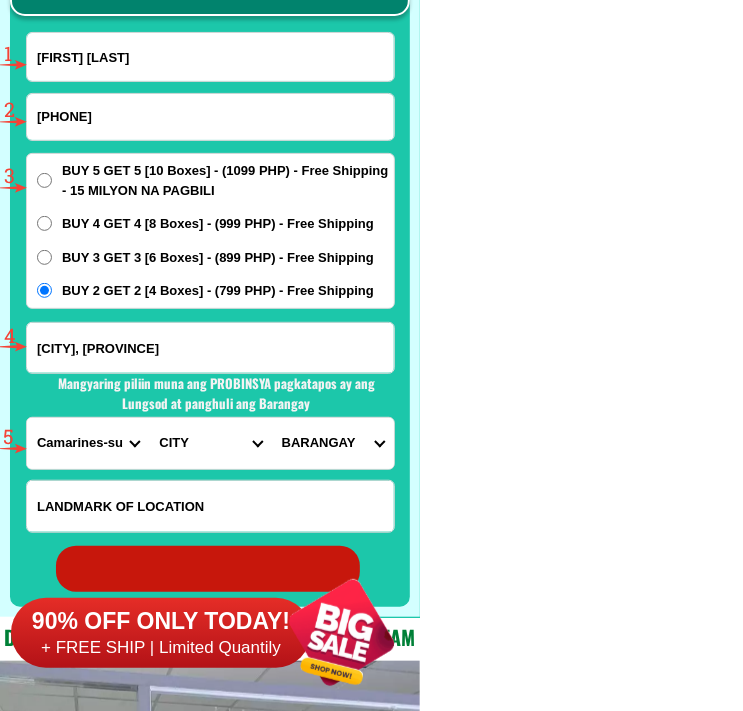 radio on "true" 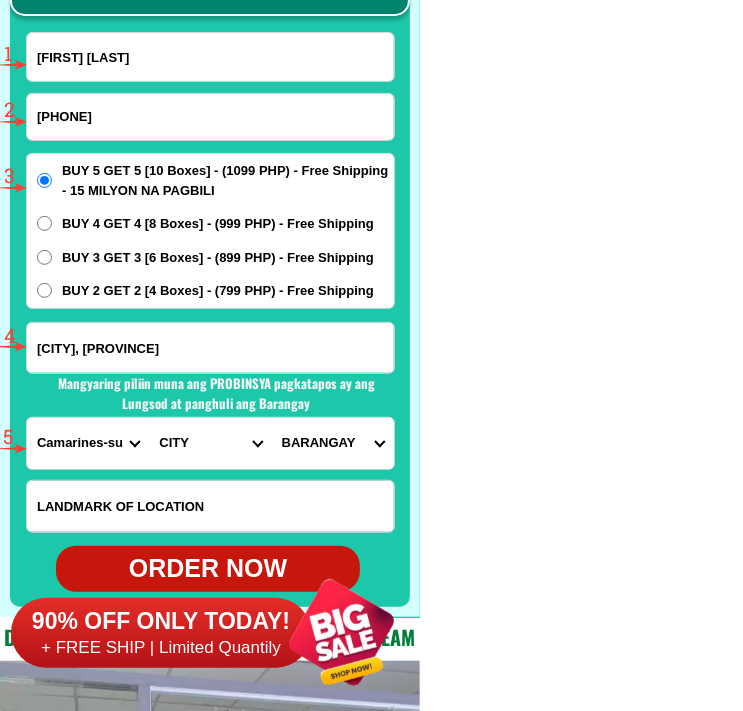 click on "BUY 3 GET 3 [6 Boxes] - (899 PHP) - Free Shipping" at bounding box center (44, 257) 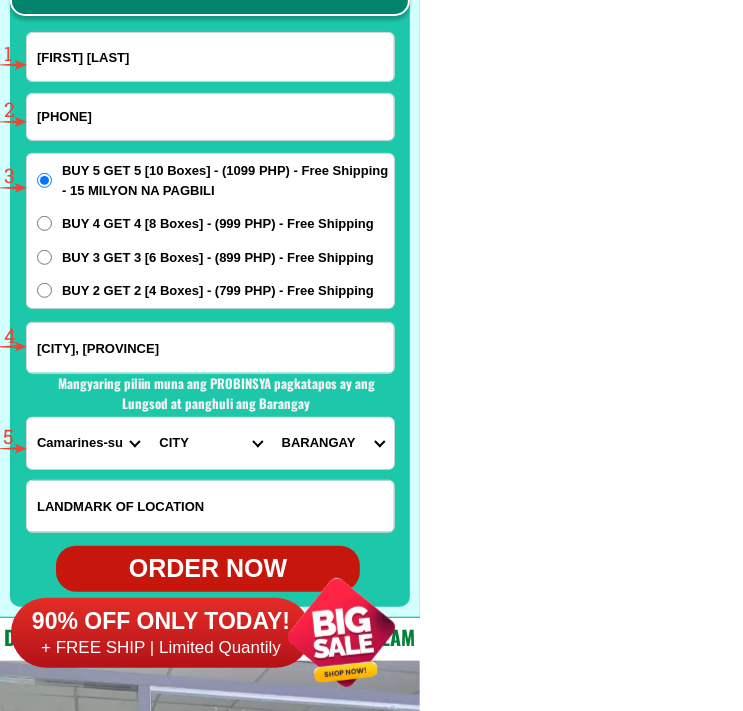 radio on "true" 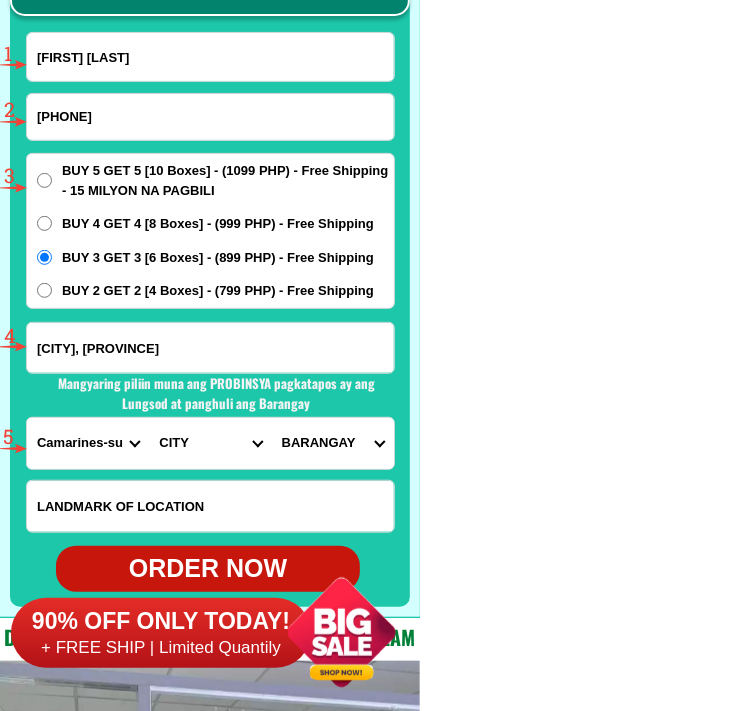 click on "[FIRST] [LAST]" at bounding box center [210, 57] 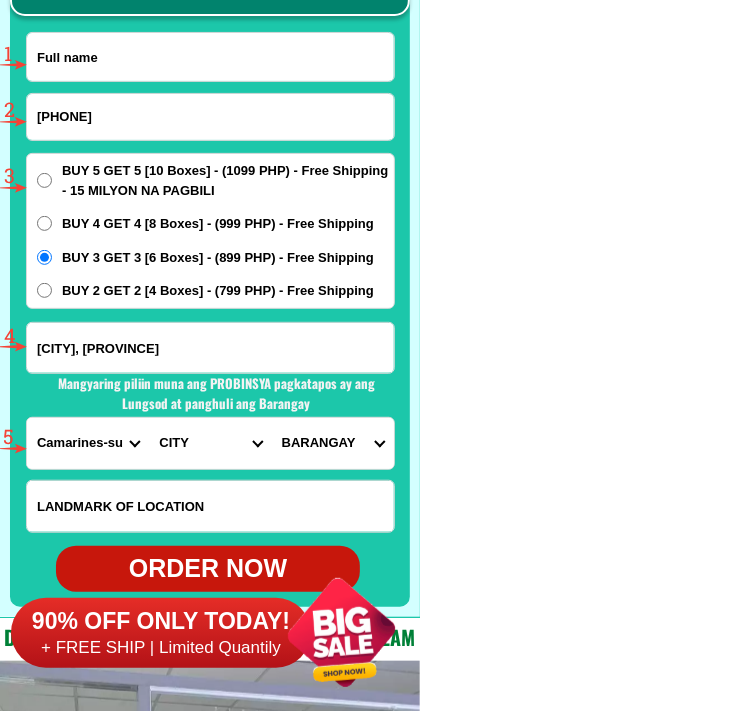 paste on "[FIRST] [LAST]" 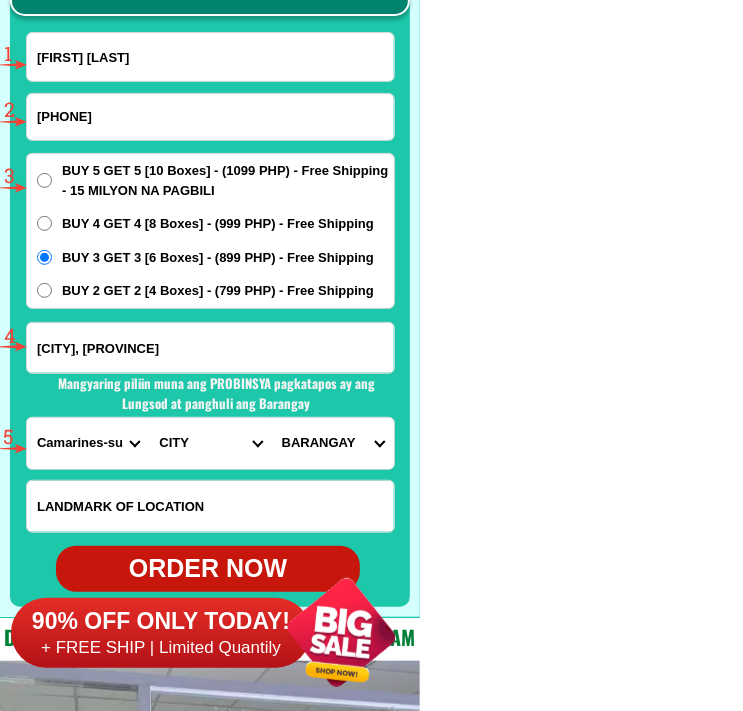 type on "[FIRST] [LAST]" 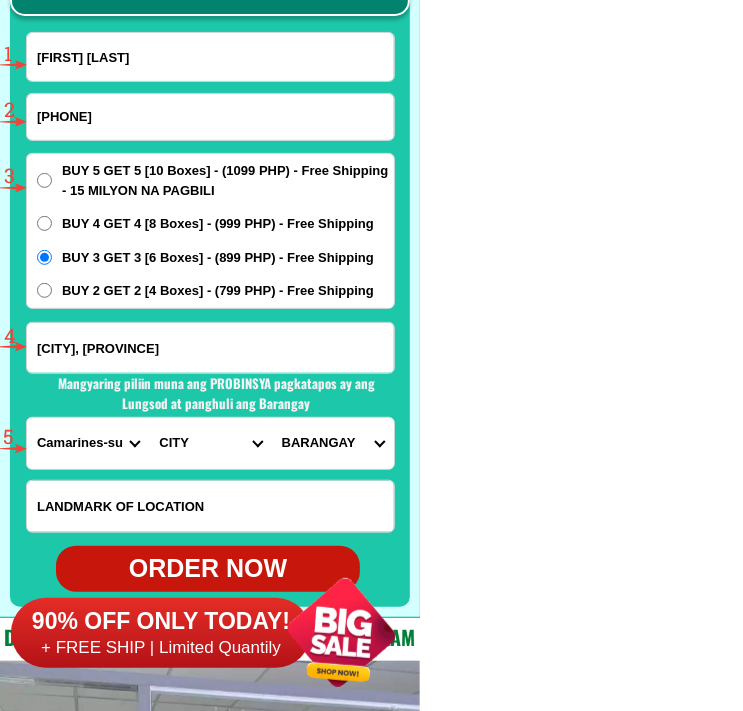 click on "[PHONE]" at bounding box center [210, 117] 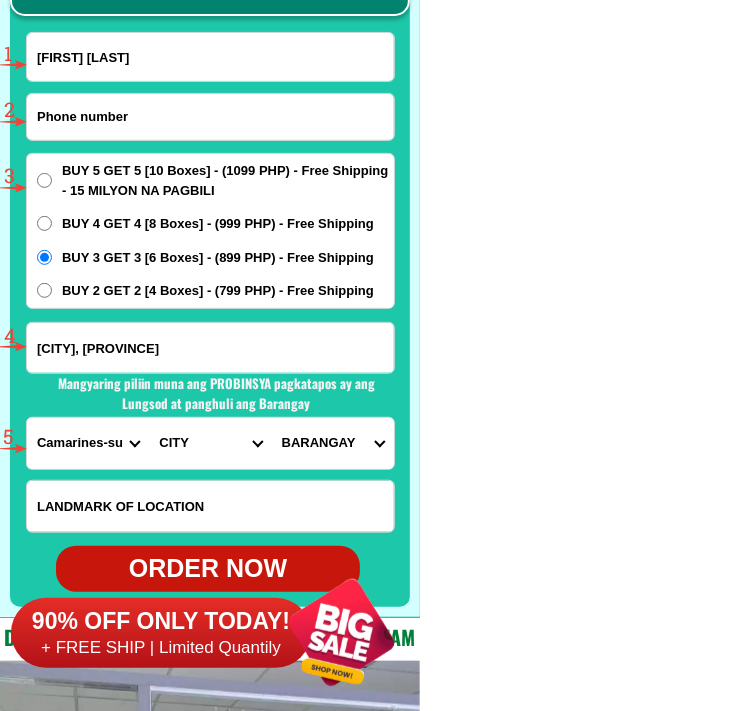 paste on "[PHONE]" 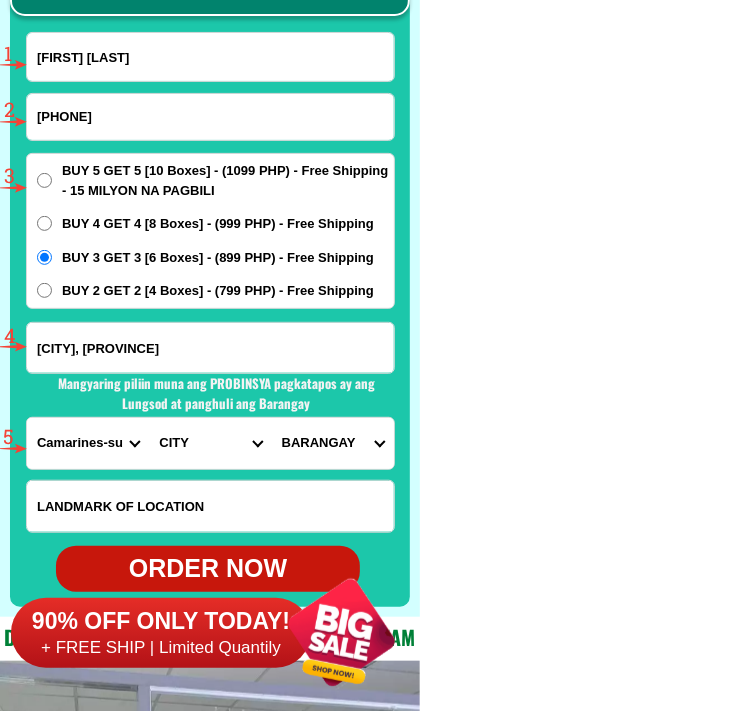 click on "[PHONE]" at bounding box center (210, 117) 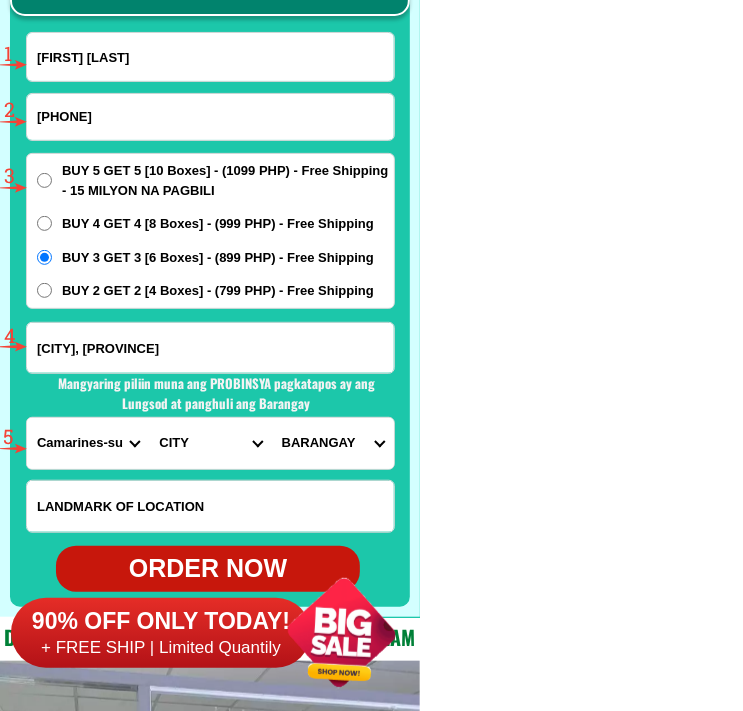 type on "[PHONE]" 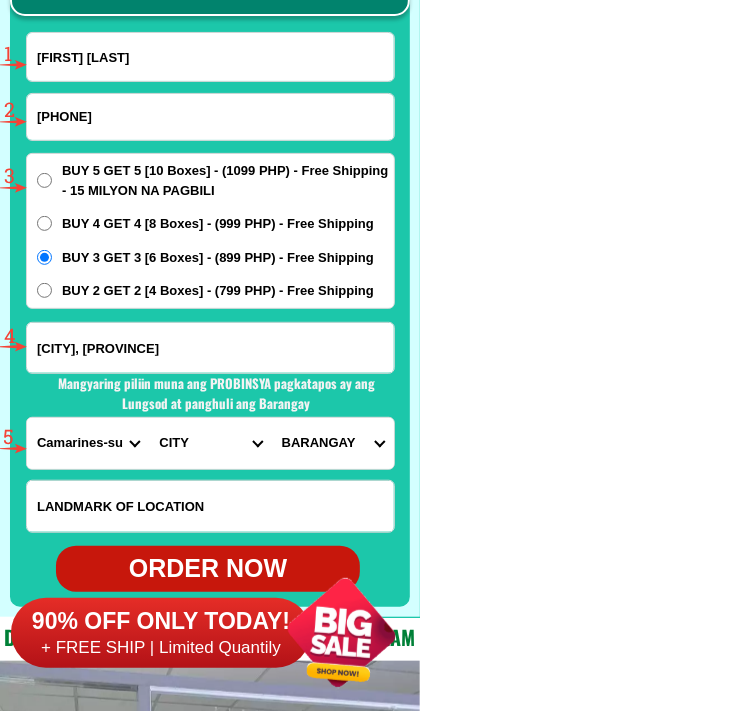 click on "[CITY], [PROVINCE]" at bounding box center [210, 348] 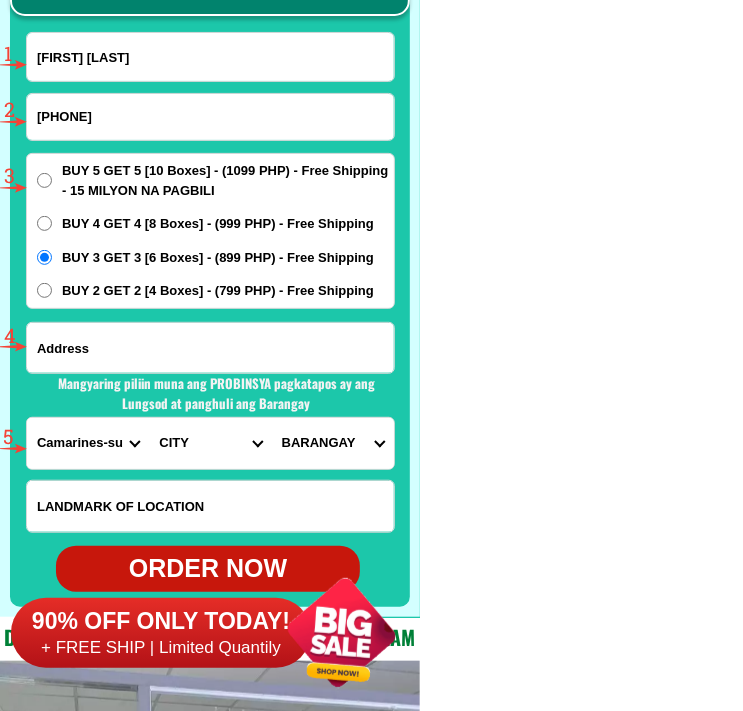 paste on "[NUMBER] [STREET], [CITY], [PROVINCE]" 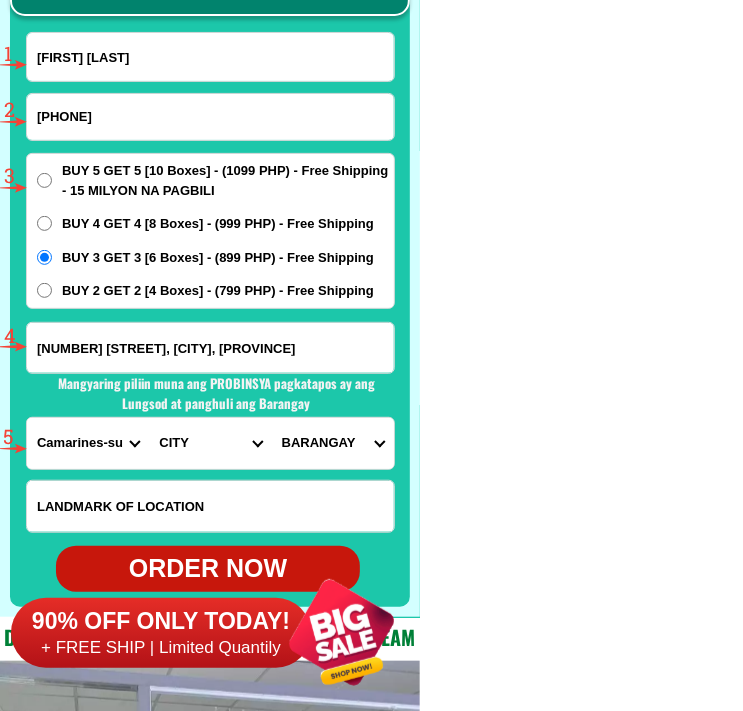 scroll, scrollTop: 0, scrollLeft: 217, axis: horizontal 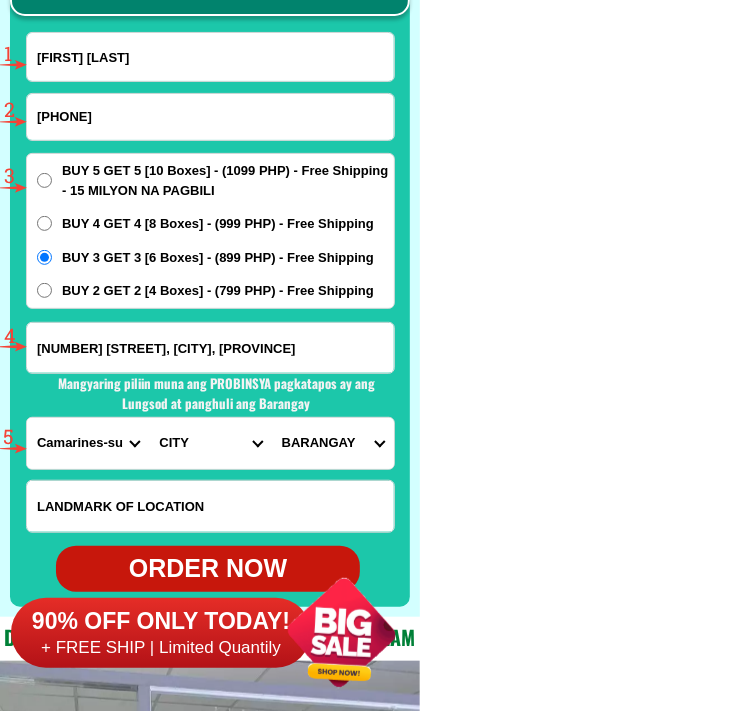 type on "[NUMBER] [STREET], [CITY], [PROVINCE]" 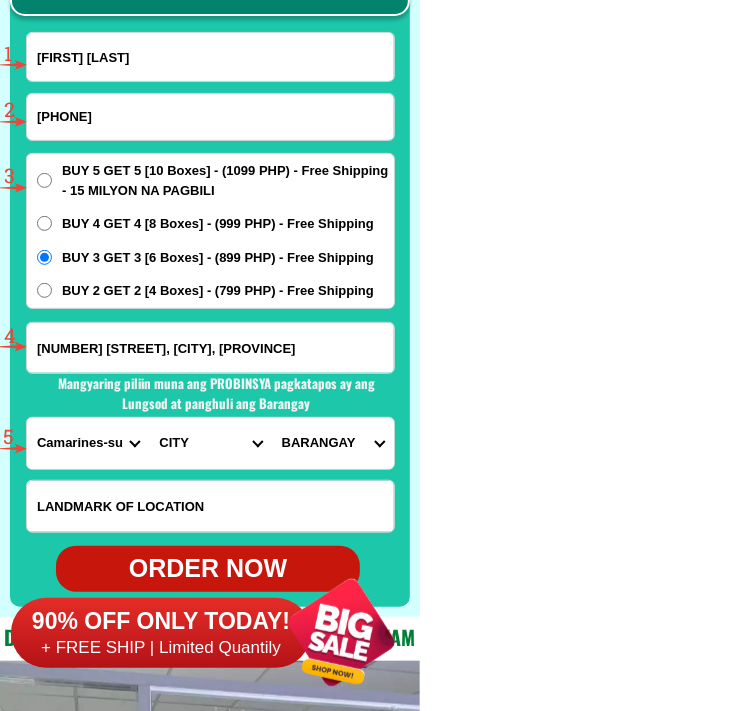 scroll, scrollTop: 0, scrollLeft: 0, axis: both 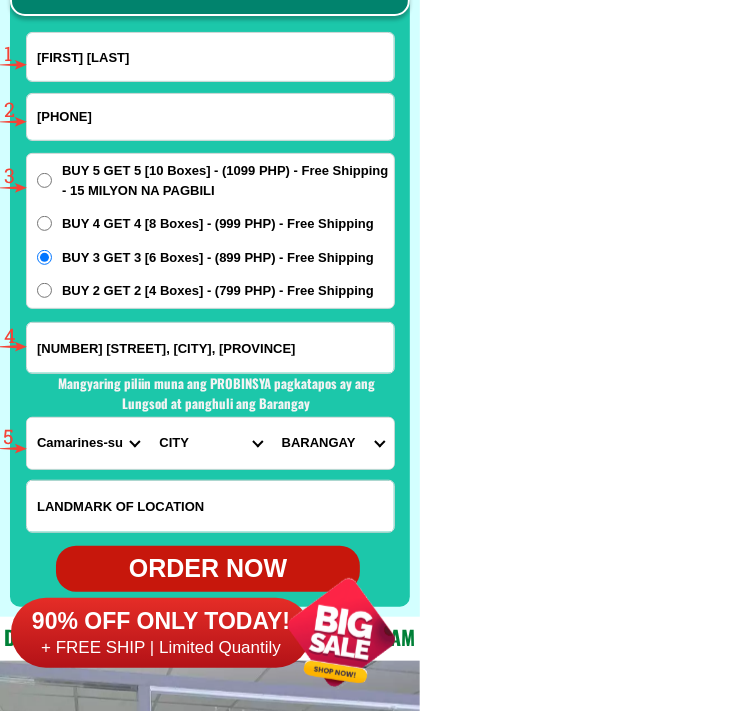 click on "PROVINCE Abra Agusan-del-norte Agusan-del-sur Aklan Albay Antique Apayao Aurora Basilan Bataan Batanes Batangas Benguet Biliran Bohol Bukidnon Bulacan Cagayan Camarines-norte Camarines-sur Camiguin Capiz Catanduanes Cavite Cebu Cotabato Davao-de-oro Davao-del-norte Davao-del-sur Davao-occidental Davao-oriental Dinagat-islands Eastern-samar Guimaras Ifugao Ilocos-norte Ilocos-sur Iloilo Isabela Kalinga La-union Laguna Lanao-del-norte Lanao-del-sur Leyte Maguindanao Marinduque Masbate Metro-manila Misamis-occidental Misamis-oriental Mountain-province Negros-occidental Negros-oriental Northern-samar Nueva-ecija Nueva-vizcaya Occidental-mindoro Oriental-mindoro Palawan Pampanga Pangasinan Quezon Quirino Rizal Romblon Sarangani Siquijor Sorsogon South-cotabato Southern-leyte Sultan-kudarat Sulu Surigao-del-norte Surigao-del-sur Tarlac Tawi-tawi Western-samar Zambales Zamboanga-del-norte Zamboanga-del-sur Zamboanga-sibugay" at bounding box center [88, 443] 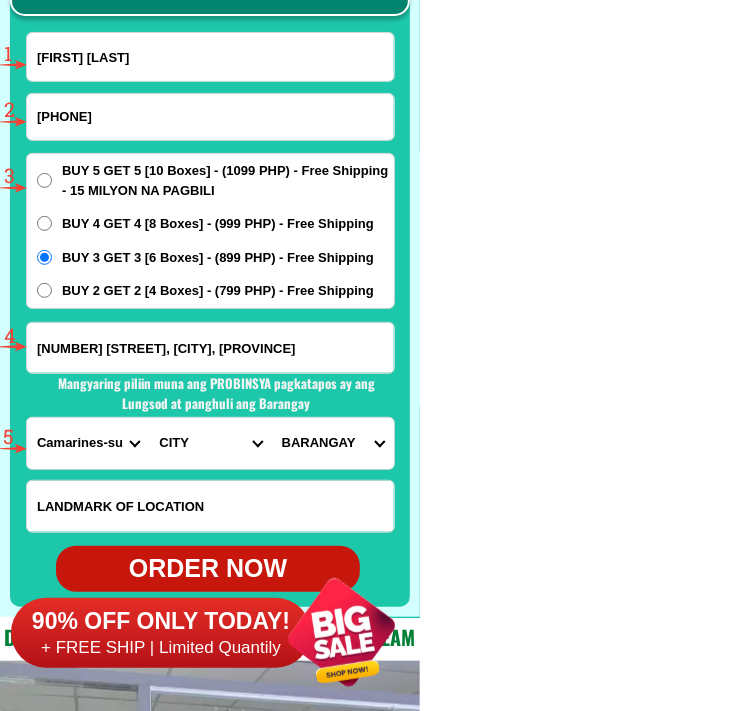 select on "63_219" 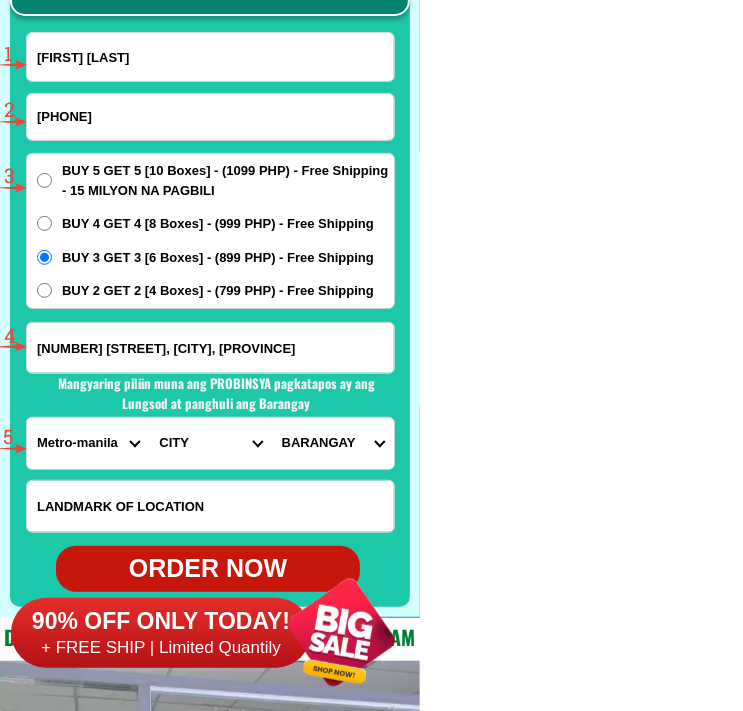 click on "PROVINCE Abra Agusan-del-norte Agusan-del-sur Aklan Albay Antique Apayao Aurora Basilan Bataan Batanes Batangas Benguet Biliran Bohol Bukidnon Bulacan Cagayan Camarines-norte Camarines-sur Camiguin Capiz Catanduanes Cavite Cebu Cotabato Davao-de-oro Davao-del-norte Davao-del-sur Davao-occidental Davao-oriental Dinagat-islands Eastern-samar Guimaras Ifugao Ilocos-norte Ilocos-sur Iloilo Isabela Kalinga La-union Laguna Lanao-del-norte Lanao-del-sur Leyte Maguindanao Marinduque Masbate Metro-manila Misamis-occidental Misamis-oriental Mountain-province Negros-occidental Negros-oriental Northern-samar Nueva-ecija Nueva-vizcaya Occidental-mindoro Oriental-mindoro Palawan Pampanga Pangasinan Quezon Quirino Rizal Romblon Sarangani Siquijor Sorsogon South-cotabato Southern-leyte Sultan-kudarat Sulu Surigao-del-norte Surigao-del-sur Tarlac Tawi-tawi Western-samar Zambales Zamboanga-del-norte Zamboanga-del-sur Zamboanga-sibugay" at bounding box center (88, 443) 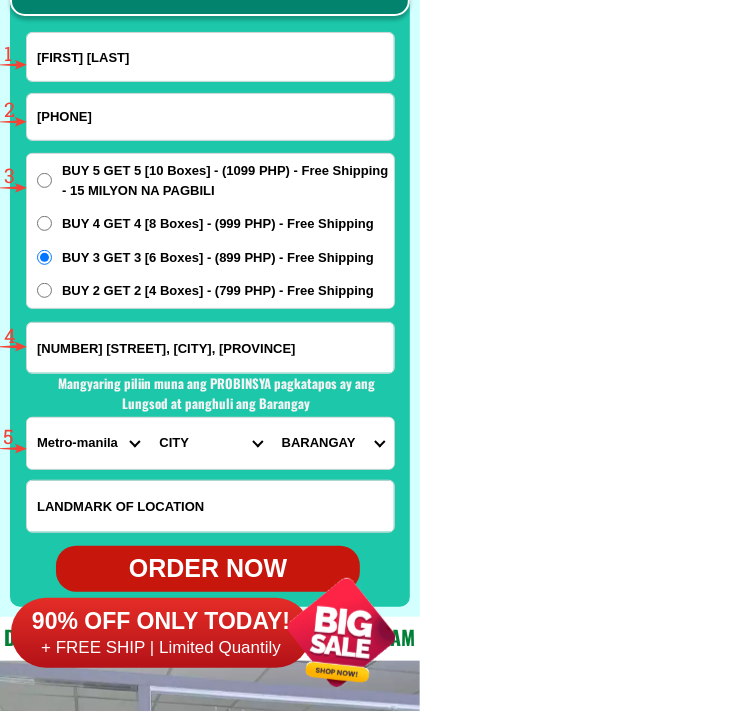 click on "CITY Binondo CALOOCAN Ermita Intramuros Las-pinas Makati Malabon-city Malate Mandaluyong Marikina Metro-manila-sampaloc Metro-manila-san-juan Metro-manila-san-miguel Metro-manila-san-nicolas Metro-manila-santa-ana Metro-manila-santa-mesa Muntinlupa Navotas-city North-caloocan Paco Pandacan Paranaque Pasay Pasig Pateros Port-area Quezon-city Quiapo SANTA-CRUZ SANTA-CRUZ Taguig TONDO I/II TONDO I/II Valenzuela-city" at bounding box center (210, 443) 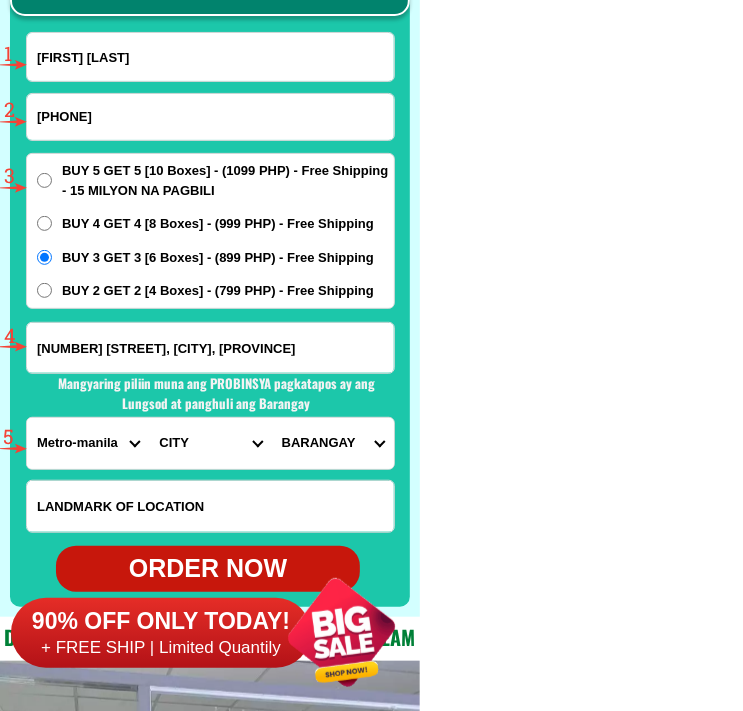 select on "63_2199773" 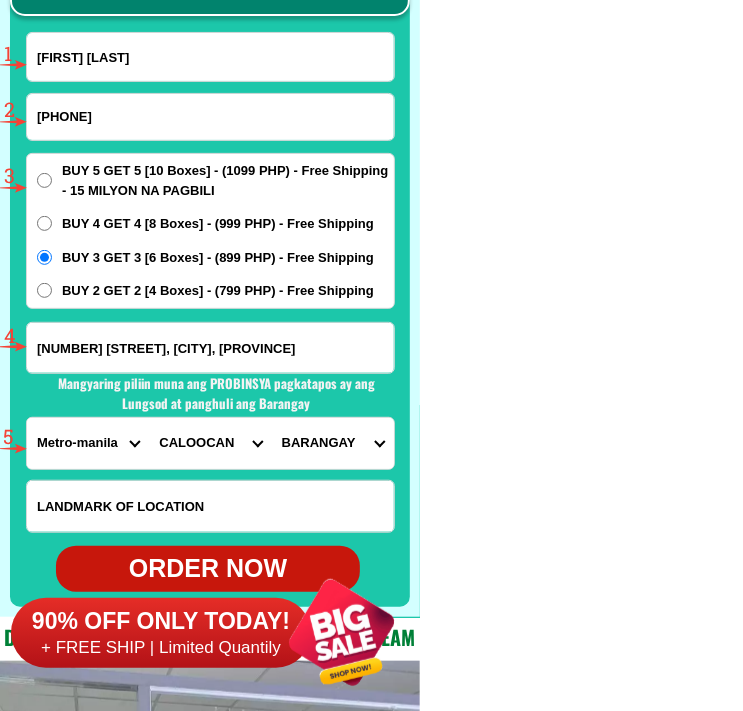 click on "CITY Binondo CALOOCAN Ermita Intramuros Las-pinas Makati Malabon-city Malate Mandaluyong Marikina Metro-manila-sampaloc Metro-manila-san-juan Metro-manila-san-miguel Metro-manila-san-nicolas Metro-manila-santa-ana Metro-manila-santa-mesa Muntinlupa Navotas-city North-caloocan Paco Pandacan Paranaque Pasay Pasig Pateros Port-area Quezon-city Quiapo SANTA-CRUZ SANTA-CRUZ Taguig TONDO I/II TONDO I/II Valenzuela-city" at bounding box center [210, 443] 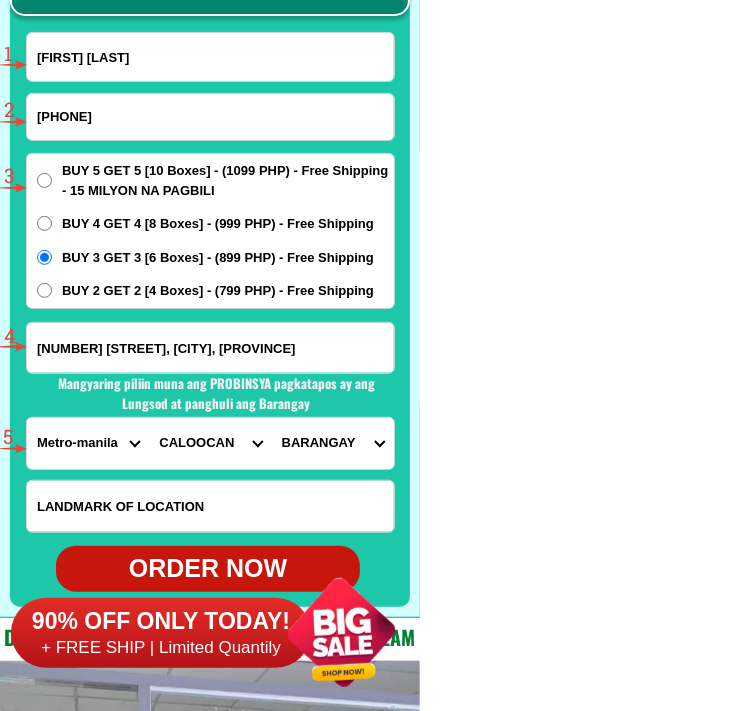 click on "BARANGAY Barangay 1 Barangay 10 Barangay 100 Barangay 101 Barangay 102 Barangay 103 Barangay 104 Barangay 105 Barangay 106 Barangay 107 Barangay 108 Barangay 109 Barangay 11 Barangay 110 Barangay 111 Barangay 112 Barangay 113 Barangay 114 Barangay 115 Barangay 116 Barangay 117 Barangay 118 Barangay 119 Barangay 12 Barangay 120 Barangay 121 Barangay 122 Barangay 123 Barangay 124 Barangay 125 Barangay 126 Barangay 127 Barangay 128 Barangay 129 Barangay 13 Barangay 130 Barangay 131 Barangay 132 Barangay 133 Barangay 134 Barangay 135 Barangay 136 Barangay 137 Barangay 138 Barangay 139 Barangay 14 Barangay 140 Barangay 141 Barangay 142 Barangay 143 Barangay 144 Barangay 145 Barangay 146 Barangay 147 Barangay 148 Barangay 149 Barangay 15 Barangay 150 Barangay 151 Barangay 152 Barangay 153 Barangay 154 Barangay 155 Barangay 156 Barangay 157 Barangay 158 Barangay 159 Barangay 16 Barangay 160 Barangay 161 Barangay 162 Barangay 163 Barangay 164 Barangay 165 Barangay 166 Barangay 167 Barangay 168 Barangay 169 Barangay 2" at bounding box center [333, 443] 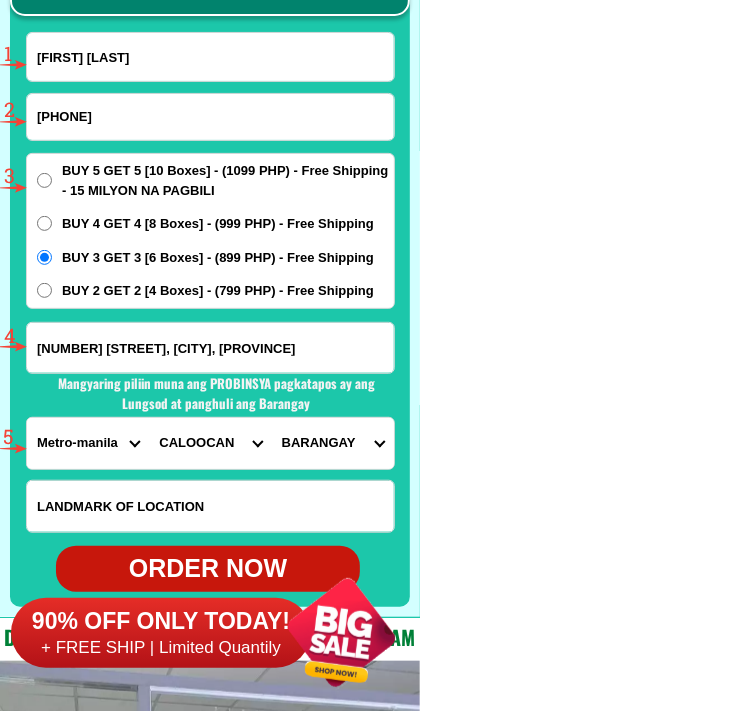 select on "[NUMBER]" 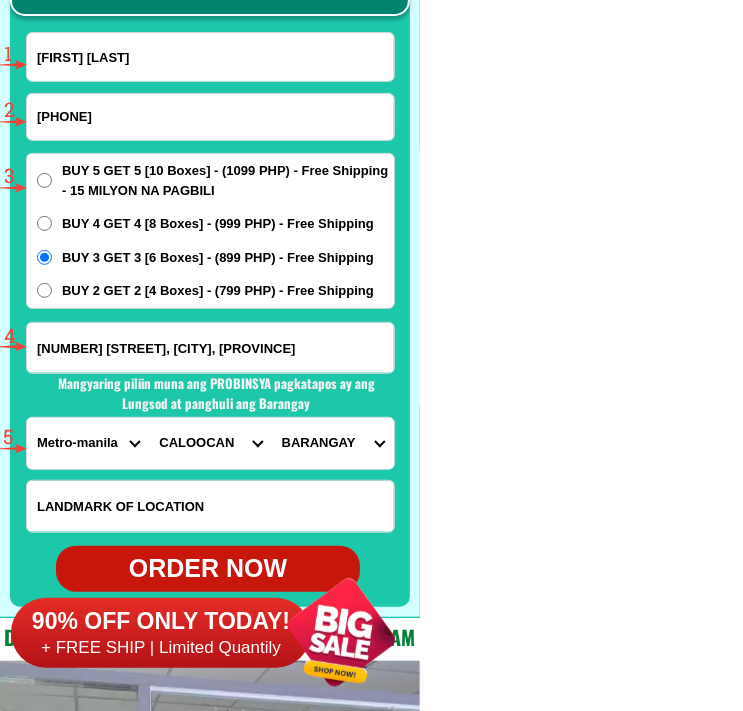 click on "BARANGAY Barangay 1 Barangay 10 Barangay 100 Barangay 101 Barangay 102 Barangay 103 Barangay 104 Barangay 105 Barangay 106 Barangay 107 Barangay 108 Barangay 109 Barangay 11 Barangay 110 Barangay 111 Barangay 112 Barangay 113 Barangay 114 Barangay 115 Barangay 116 Barangay 117 Barangay 118 Barangay 119 Barangay 12 Barangay 120 Barangay 121 Barangay 122 Barangay 123 Barangay 124 Barangay 125 Barangay 126 Barangay 127 Barangay 128 Barangay 129 Barangay 13 Barangay 130 Barangay 131 Barangay 132 Barangay 133 Barangay 134 Barangay 135 Barangay 136 Barangay 137 Barangay 138 Barangay 139 Barangay 14 Barangay 140 Barangay 141 Barangay 142 Barangay 143 Barangay 144 Barangay 145 Barangay 146 Barangay 147 Barangay 148 Barangay 149 Barangay 15 Barangay 150 Barangay 151 Barangay 152 Barangay 153 Barangay 154 Barangay 155 Barangay 156 Barangay 157 Barangay 158 Barangay 159 Barangay 16 Barangay 160 Barangay 161 Barangay 162 Barangay 163 Barangay 164 Barangay 165 Barangay 166 Barangay 167 Barangay 168 Barangay 169 Barangay 2" at bounding box center (333, 443) 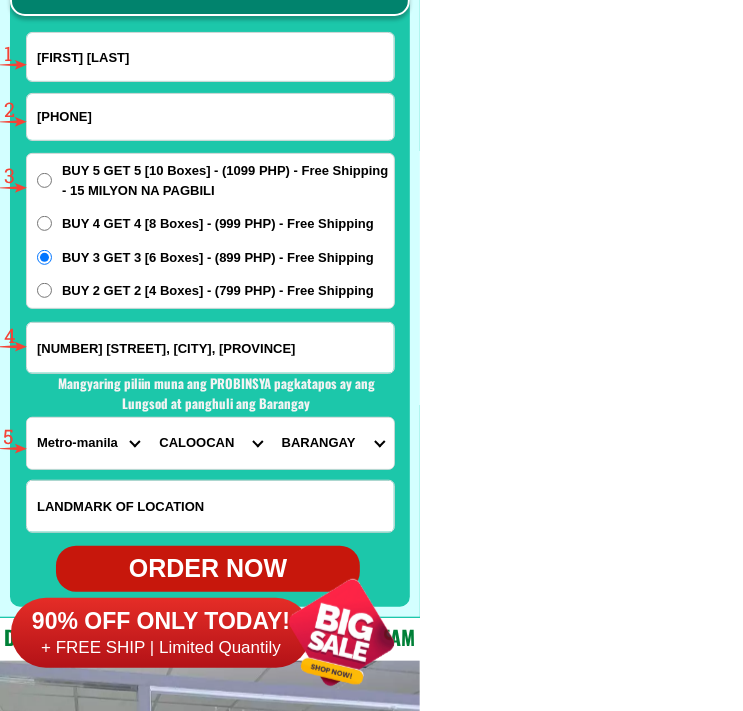 click on "90% OFF ONLY TODAY! + FREE SHIP | Limited Quantily" at bounding box center (215, 632) 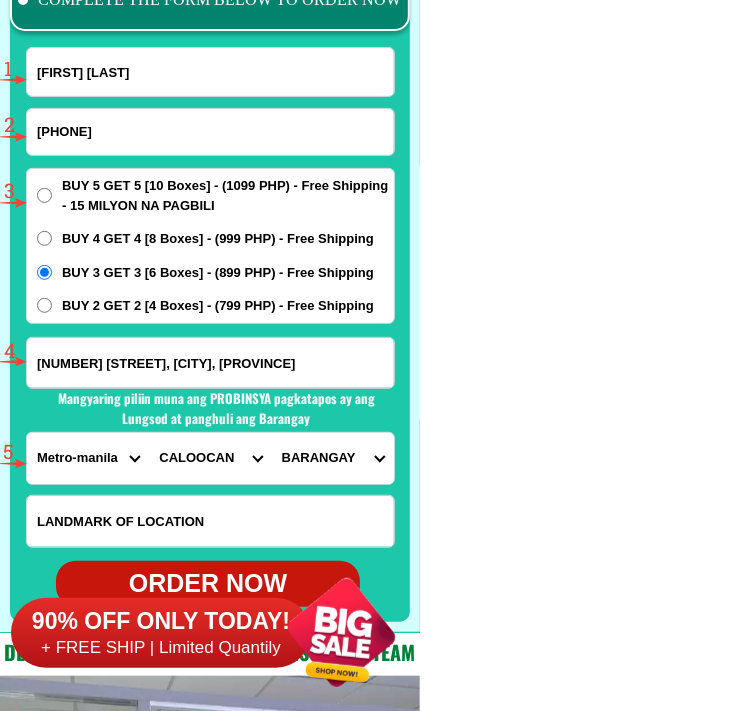 scroll, scrollTop: 15735, scrollLeft: 0, axis: vertical 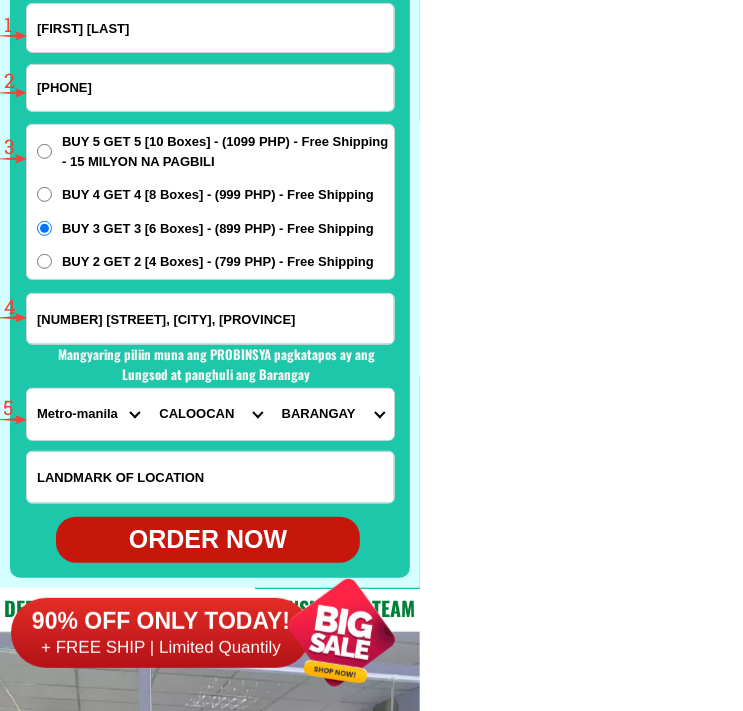 click on "ORDER NOW" at bounding box center (208, 540) 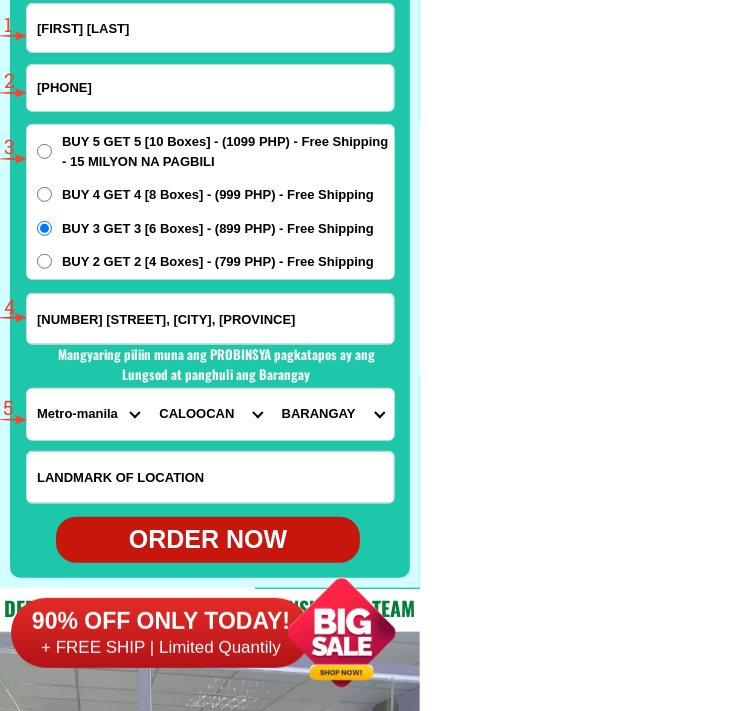type on "[PHONE]" 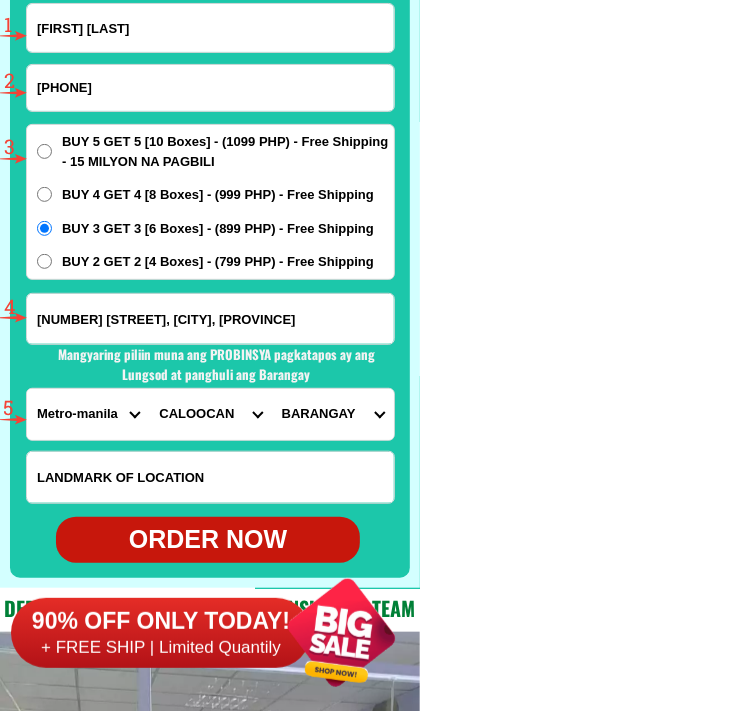 radio on "true" 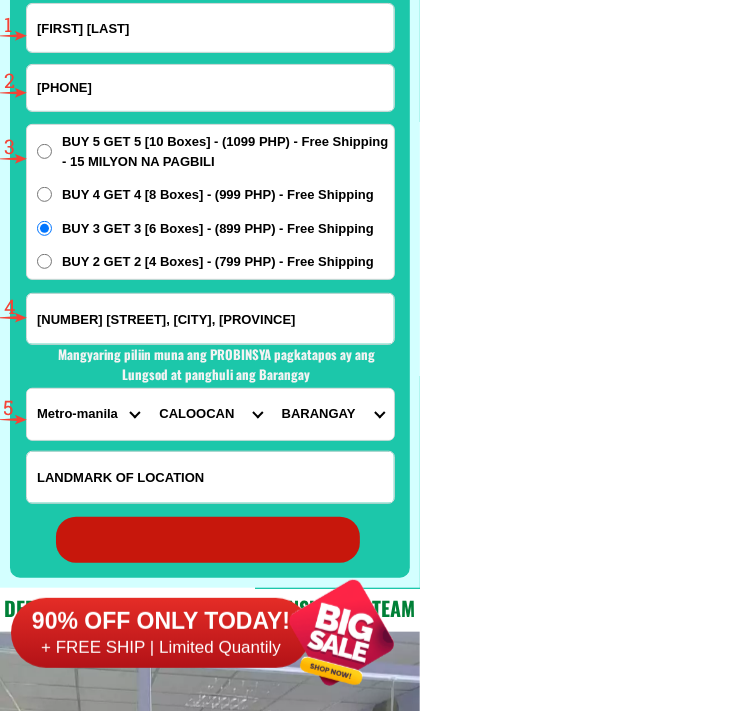 radio on "true" 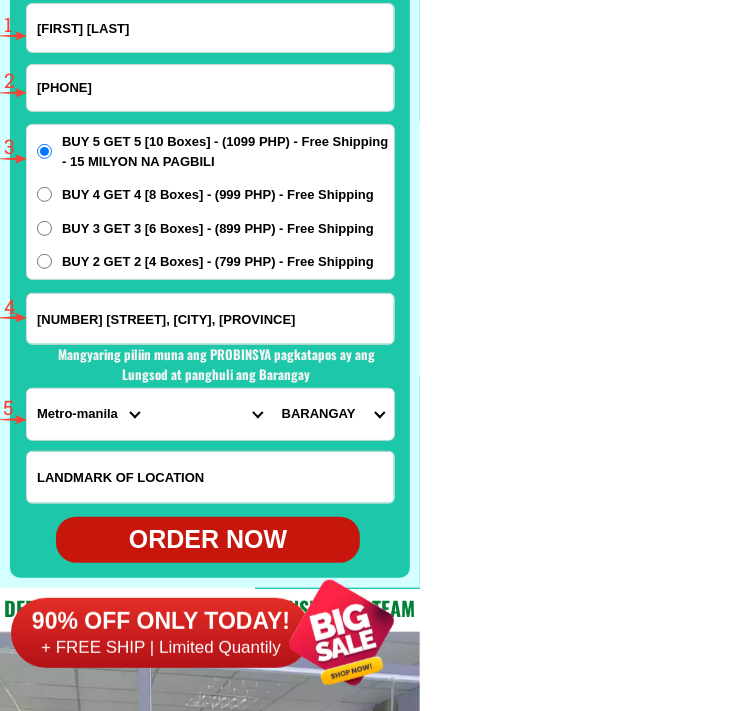 click on "[FIRST] [LAST]" at bounding box center [210, 28] 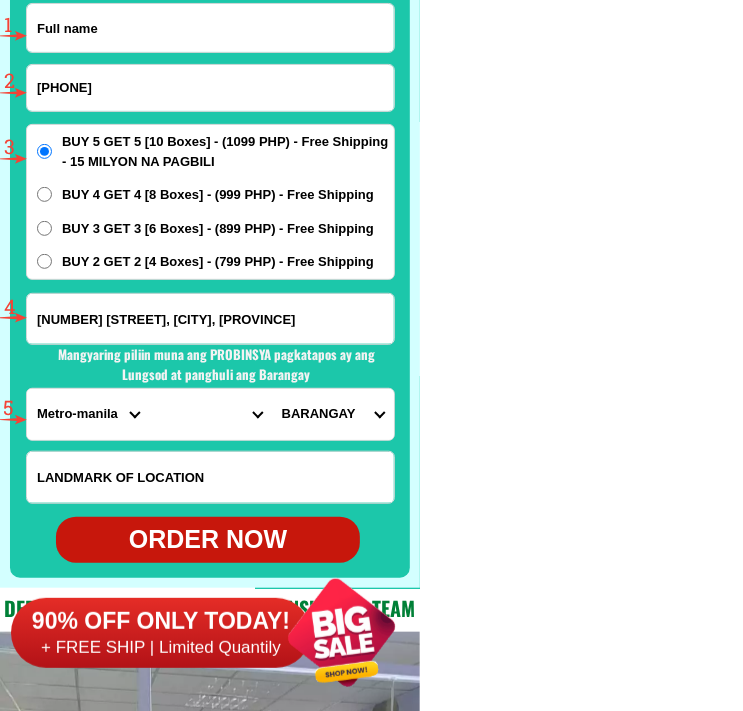 paste on "[FIRST] [LAST]" 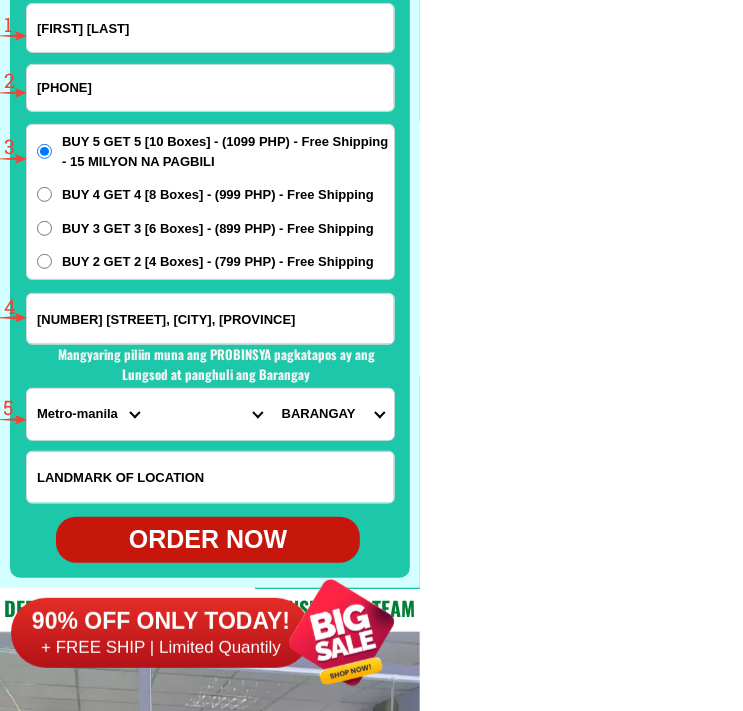 type on "[FIRST] [LAST]" 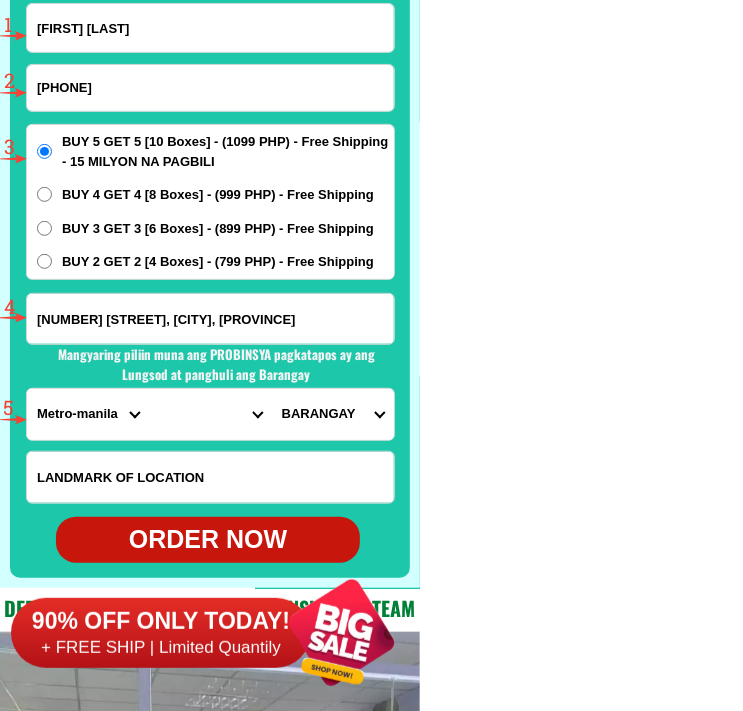 click on "[PHONE]" at bounding box center (210, 88) 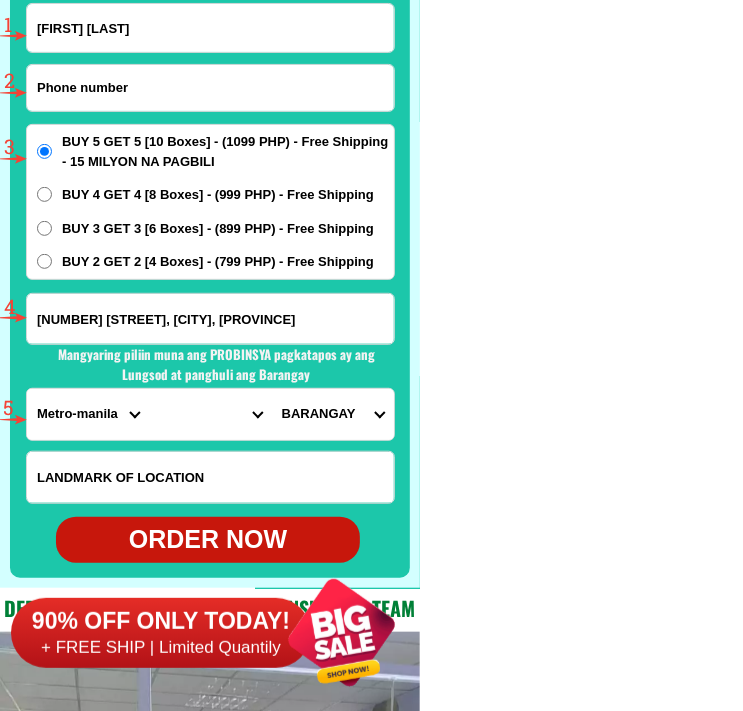 paste on "[PHONE]" 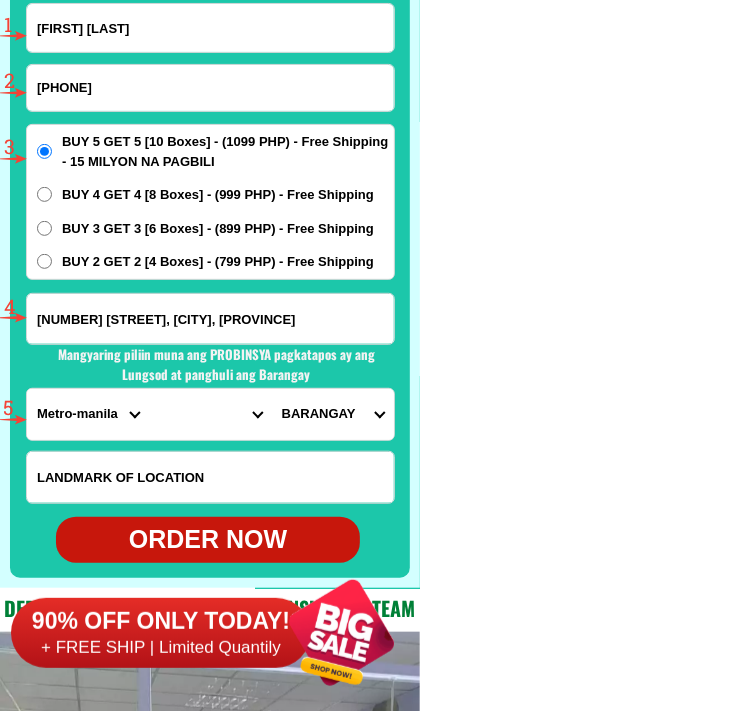 type on "[PHONE]" 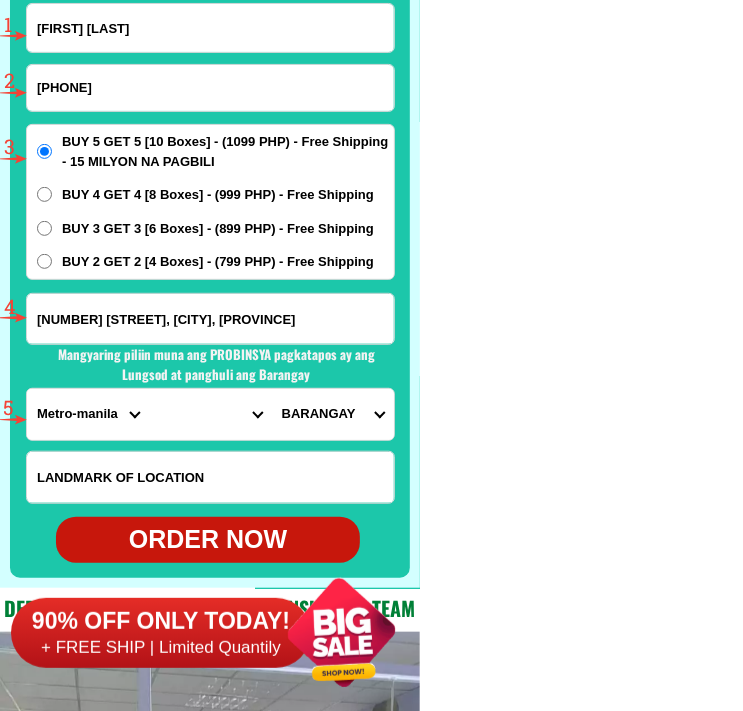 click on "[NUMBER] [STREET], [CITY], [PROVINCE]" at bounding box center (210, 319) 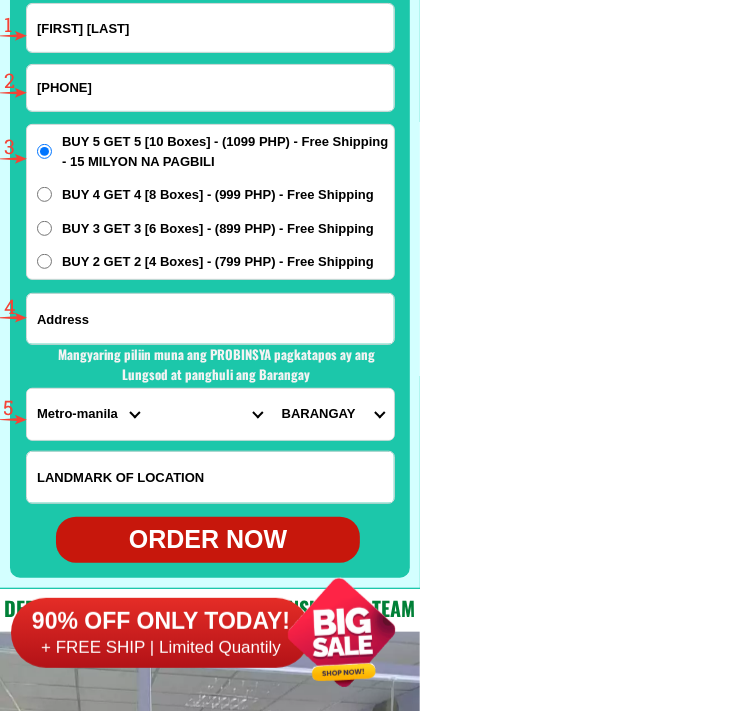 paste on "[NUMBER] [STREET], [CITY], [PROVINCE]" 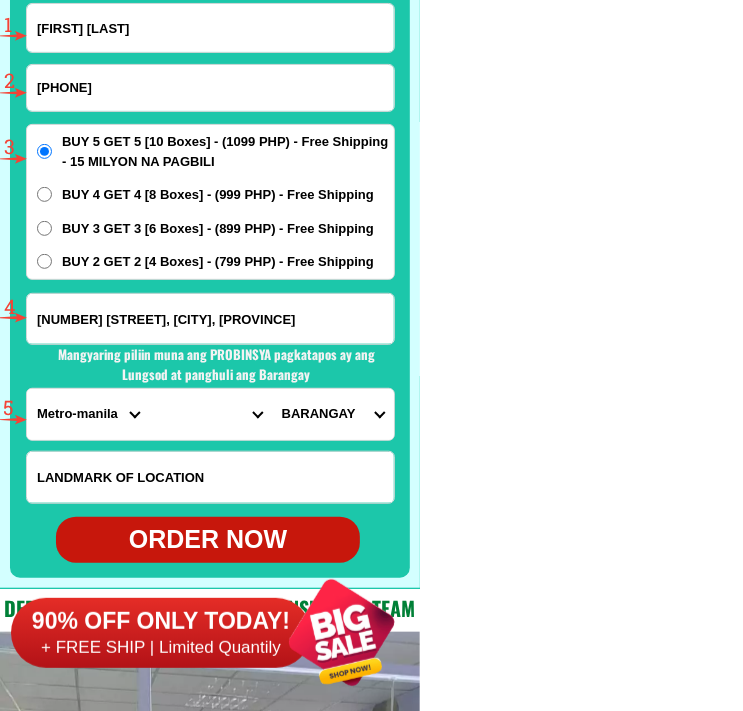 scroll, scrollTop: 0, scrollLeft: 80, axis: horizontal 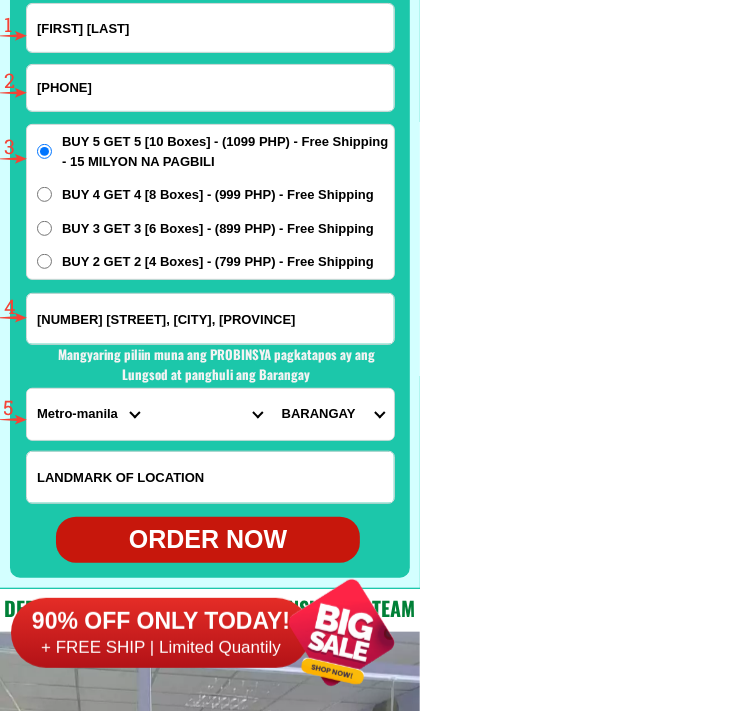 type on "[NUMBER] [STREET], [CITY], [PROVINCE]" 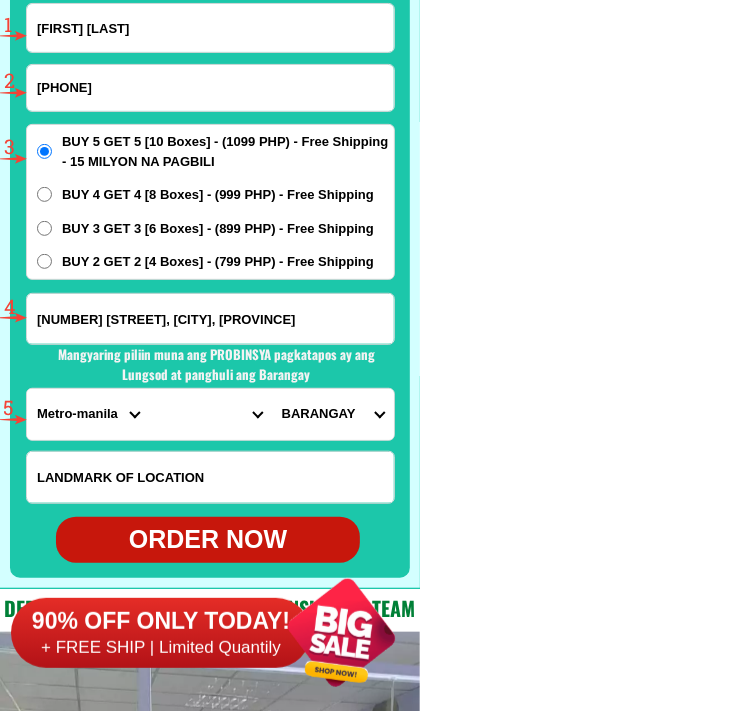 scroll, scrollTop: 0, scrollLeft: 0, axis: both 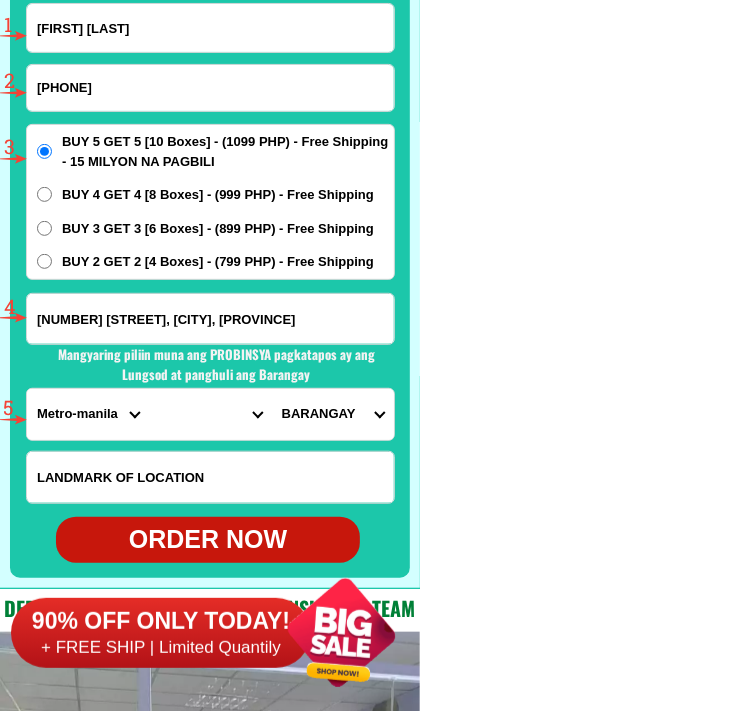 click on "PROVINCE Abra Agusan-del-norte Agusan-del-sur Aklan Albay Antique Apayao Aurora Basilan Bataan Batanes Batangas Benguet Biliran Bohol Bukidnon Bulacan Cagayan Camarines-norte Camarines-sur Camiguin Capiz Catanduanes Cavite Cebu Cotabato Davao-de-oro Davao-del-norte Davao-del-sur Davao-occidental Davao-oriental Dinagat-islands Eastern-samar Guimaras Ifugao Ilocos-norte Ilocos-sur Iloilo Isabela Kalinga La-union Laguna Lanao-del-norte Lanao-del-sur Leyte Maguindanao Marinduque Masbate Metro-manila Misamis-occidental Misamis-oriental Mountain-province Negros-occidental Negros-oriental Northern-samar Nueva-ecija Nueva-vizcaya Occidental-mindoro Oriental-mindoro Palawan Pampanga Pangasinan Quezon Quirino Rizal Romblon Sarangani Siquijor Sorsogon South-cotabato Southern-leyte Sultan-kudarat Sulu Surigao-del-norte Surigao-del-sur Tarlac Tawi-tawi Western-samar Zambales Zamboanga-del-norte Zamboanga-del-sur Zamboanga-sibugay" at bounding box center (88, 414) 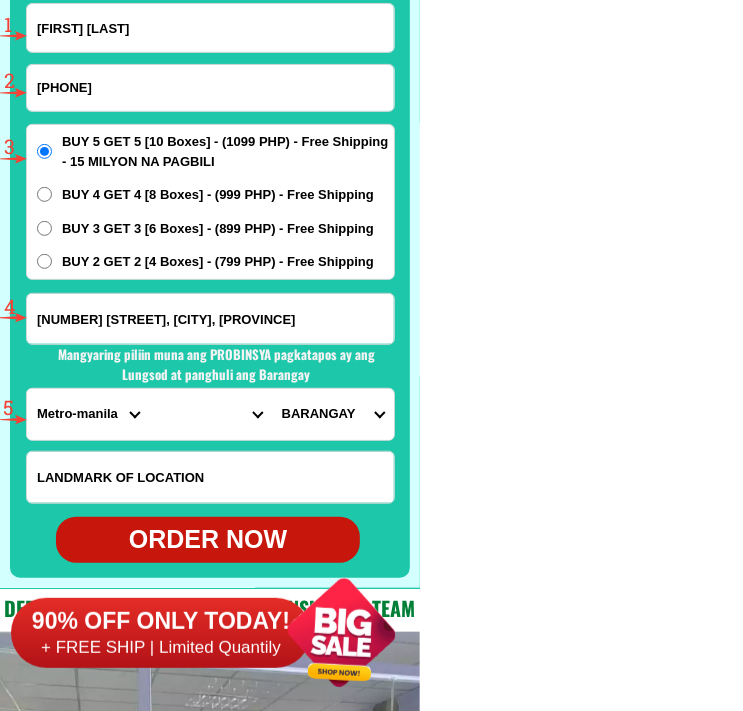 select on "63_219" 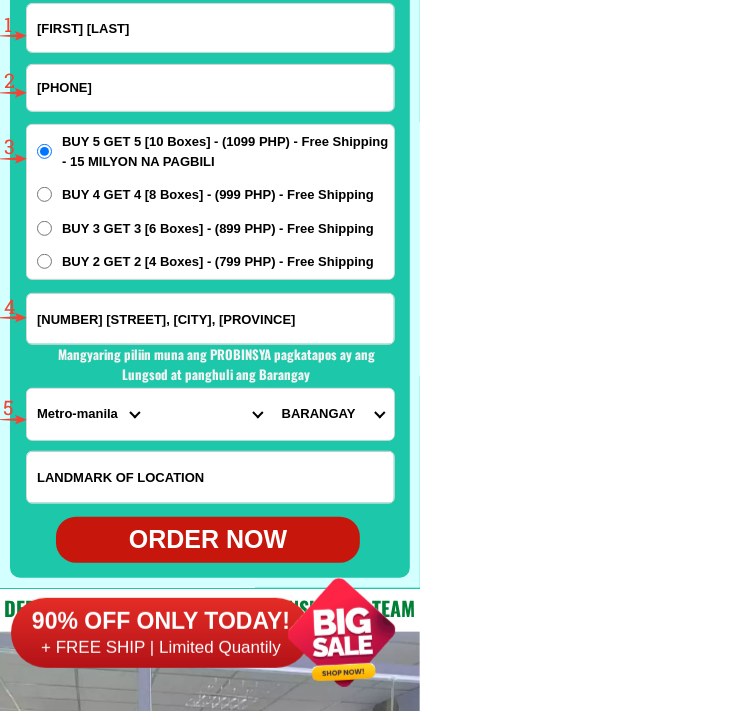click on "PROVINCE Abra Agusan-del-norte Agusan-del-sur Aklan Albay Antique Apayao Aurora Basilan Bataan Batanes Batangas Benguet Biliran Bohol Bukidnon Bulacan Cagayan Camarines-norte Camarines-sur Camiguin Capiz Catanduanes Cavite Cebu Cotabato Davao-de-oro Davao-del-norte Davao-del-sur Davao-occidental Davao-oriental Dinagat-islands Eastern-samar Guimaras Ifugao Ilocos-norte Ilocos-sur Iloilo Isabela Kalinga La-union Laguna Lanao-del-norte Lanao-del-sur Leyte Maguindanao Marinduque Masbate Metro-manila Misamis-occidental Misamis-oriental Mountain-province Negros-occidental Negros-oriental Northern-samar Nueva-ecija Nueva-vizcaya Occidental-mindoro Oriental-mindoro Palawan Pampanga Pangasinan Quezon Quirino Rizal Romblon Sarangani Siquijor Sorsogon South-cotabato Southern-leyte Sultan-kudarat Sulu Surigao-del-norte Surigao-del-sur Tarlac Tawi-tawi Western-samar Zambales Zamboanga-del-norte Zamboanga-del-sur Zamboanga-sibugay" at bounding box center [88, 414] 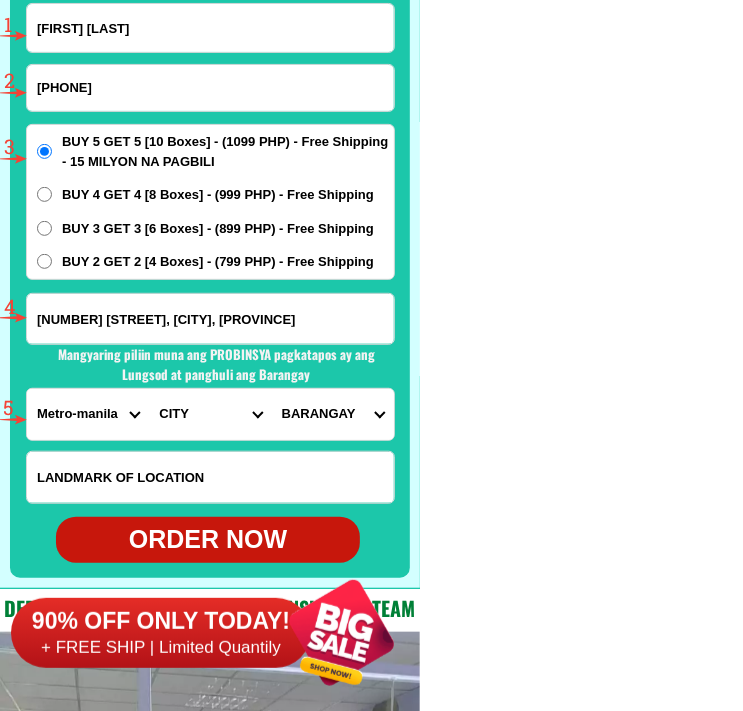 click on "CITY Binondo CALOOCAN Ermita Intramuros Las-pinas Makati Malabon-city Malate Mandaluyong Marikina Metro-manila-sampaloc Metro-manila-san-juan Metro-manila-san-miguel Metro-manila-san-nicolas Metro-manila-santa-ana Metro-manila-santa-mesa Muntinlupa Navotas-city North-caloocan Paco Pandacan Paranaque Pasay Pasig Pateros Port-area Quezon-city Quiapo SANTA-CRUZ SANTA-CRUZ Taguig TONDO I/II TONDO I/II Valenzuela-city" at bounding box center [210, 414] 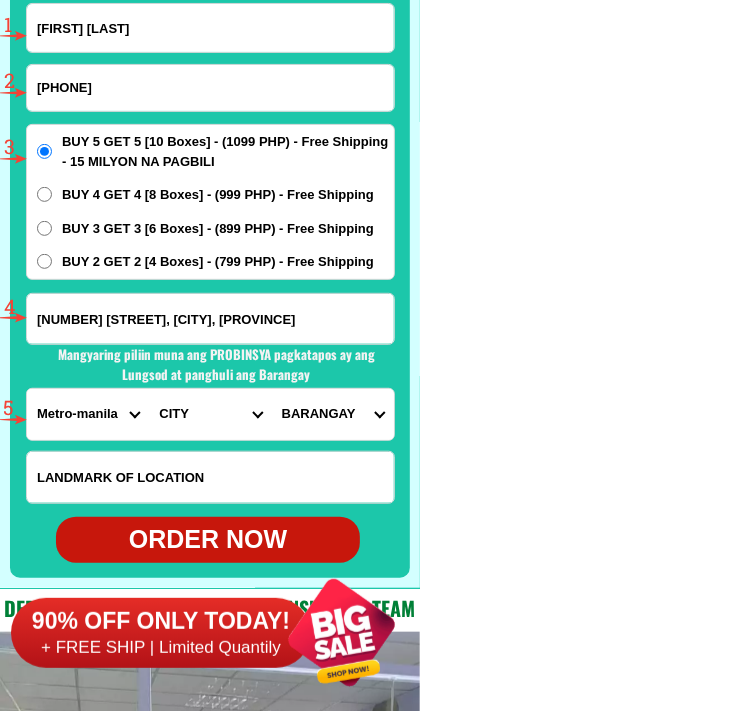 select on "63_2194070" 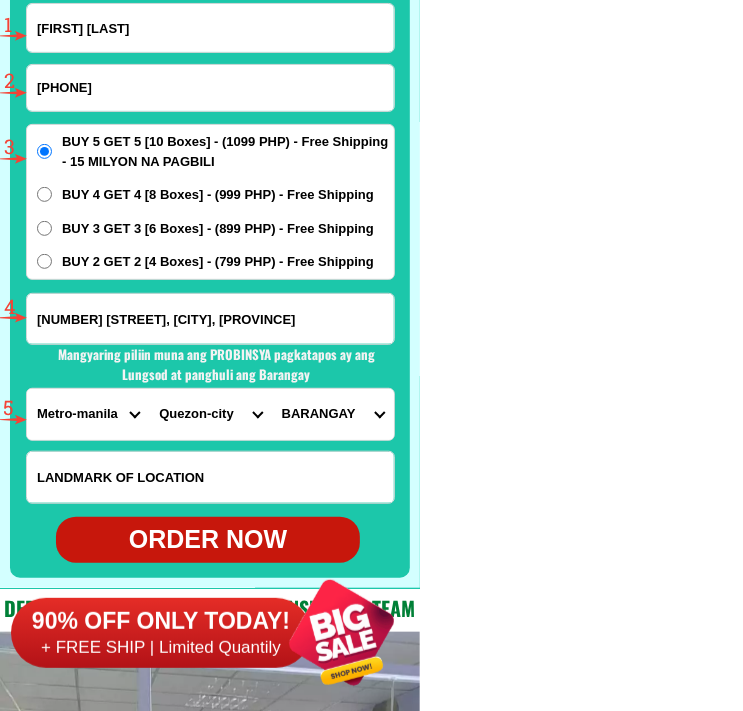 click on "CITY Binondo CALOOCAN Ermita Intramuros Las-pinas Makati Malabon-city Malate Mandaluyong Marikina Metro-manila-sampaloc Metro-manila-san-juan Metro-manila-san-miguel Metro-manila-san-nicolas Metro-manila-santa-ana Metro-manila-santa-mesa Muntinlupa Navotas-city North-caloocan Paco Pandacan Paranaque Pasay Pasig Pateros Port-area Quezon-city Quiapo SANTA-CRUZ SANTA-CRUZ Taguig TONDO I/II TONDO I/II Valenzuela-city" at bounding box center [210, 414] 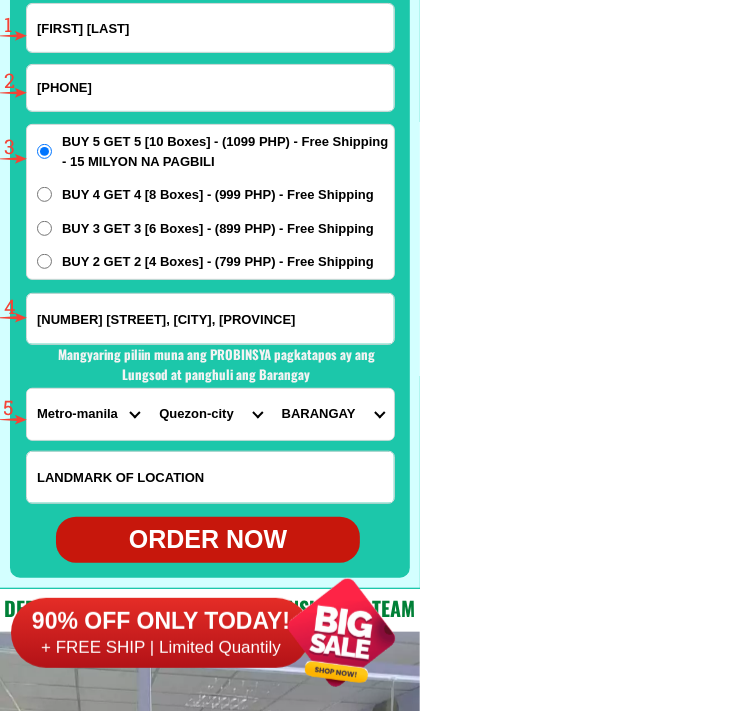 click on "BARANGAY Alicia Amihan Apolonio samson Aurora Baesa Bagbag Bago bantay Bagong lipunan ng crame Bagong pag-asa Bagong silangan Bagumbayan Bagumbuhay Bahay toro Balingasa Balintawak Balong bato Batasan hills Bayanihan Blue ridge a Blue ridge b Botocan Bungad Camp aguinaldo Capitol hills/park Capri Central Claro Commonwealth Cubao Culiat Damar Damayan Damayang lagi Damong maliit Del monte Diliman Dioquino zobel Don manuel Dona aurora Dona faustina subd Dona imelda Dona josefa Duyan-duyan E. rodriguez East kamias Escopa i Escopa ii Escopa iii Escopa iv Fairview Greater lagro Gulod Holy spirit Horseshoe Immaculate concepcion Kaligayahan Kalusugan Kamuning Katipunan Kaunlaran Kristong hari Krus na ligas La loma Laging handa Libis Lourdes Loyola heights Maharlika Malaya Mangga Manresa Mariana Mariblo Marilag Masagana Masambong Matandang balara Milagrosa N.s. amoranto (gintong silahis) Nagkaisang nayon Nayong kanluran New era (constitution hills) North fairview Novaliches Novaliches proper Obrero Old capitol site" at bounding box center (333, 414) 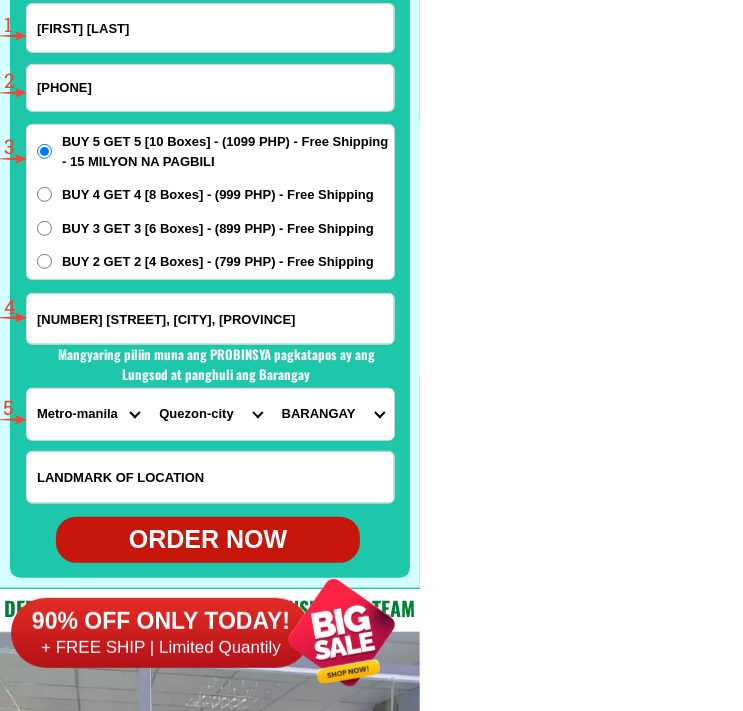 click on "BARANGAY Alicia Amihan Apolonio samson Aurora Baesa Bagbag Bago bantay Bagong lipunan ng crame Bagong pag-asa Bagong silangan Bagumbayan Bagumbuhay Bahay toro Balingasa Balintawak Balong bato Batasan hills Bayanihan Blue ridge a Blue ridge b Botocan Bungad Camp aguinaldo Capitol hills/park Capri Central Claro Commonwealth Cubao Culiat Damar Damayan Damayang lagi Damong maliit Del monte Diliman Dioquino zobel Don manuel Dona aurora Dona faustina subd Dona imelda Dona josefa Duyan-duyan E. rodriguez East kamias Escopa i Escopa ii Escopa iii Escopa iv Fairview Greater lagro Gulod Holy spirit Horseshoe Immaculate concepcion Kaligayahan Kalusugan Kamuning Katipunan Kaunlaran Kristong hari Krus na ligas La loma Laging handa Libis Lourdes Loyola heights Maharlika Malaya Mangga Manresa Mariana Mariblo Marilag Masagana Masambong Matandang balara Milagrosa N.s. amoranto (gintong silahis) Nagkaisang nayon Nayong kanluran New era (constitution hills) North fairview Novaliches Novaliches proper Obrero Old capitol site" at bounding box center [333, 414] 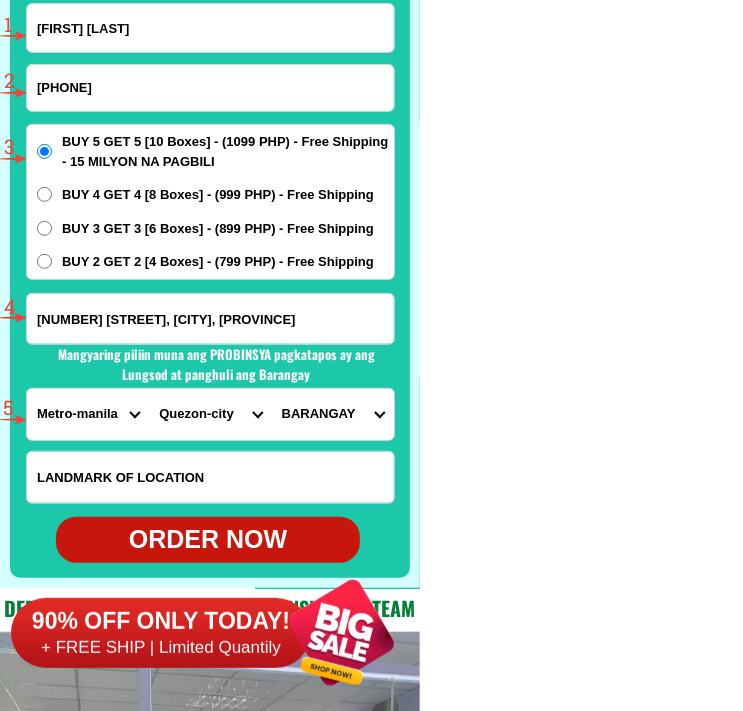 click on "BARANGAY Alicia Amihan Apolonio samson Aurora Baesa Bagbag Bago bantay Bagong lipunan ng crame Bagong pag-asa Bagong silangan Bagumbayan Bagumbuhay Bahay toro Balingasa Balintawak Balong bato Batasan hills Bayanihan Blue ridge a Blue ridge b Botocan Bungad Camp aguinaldo Capitol hills/park Capri Central Claro Commonwealth Cubao Culiat Damar Damayan Damayang lagi Damong maliit Del monte Diliman Dioquino zobel Don manuel Dona aurora Dona faustina subd Dona imelda Dona josefa Duyan-duyan E. rodriguez East kamias Escopa i Escopa ii Escopa iii Escopa iv Fairview Greater lagro Gulod Holy spirit Horseshoe Immaculate concepcion Kaligayahan Kalusugan Kamuning Katipunan Kaunlaran Kristong hari Krus na ligas La loma Laging handa Libis Lourdes Loyola heights Maharlika Malaya Mangga Manresa Mariana Mariblo Marilag Masagana Masambong Matandang balara Milagrosa N.s. amoranto (gintong silahis) Nagkaisang nayon Nayong kanluran New era (constitution hills) North fairview Novaliches Novaliches proper Obrero Old capitol site" at bounding box center (333, 414) 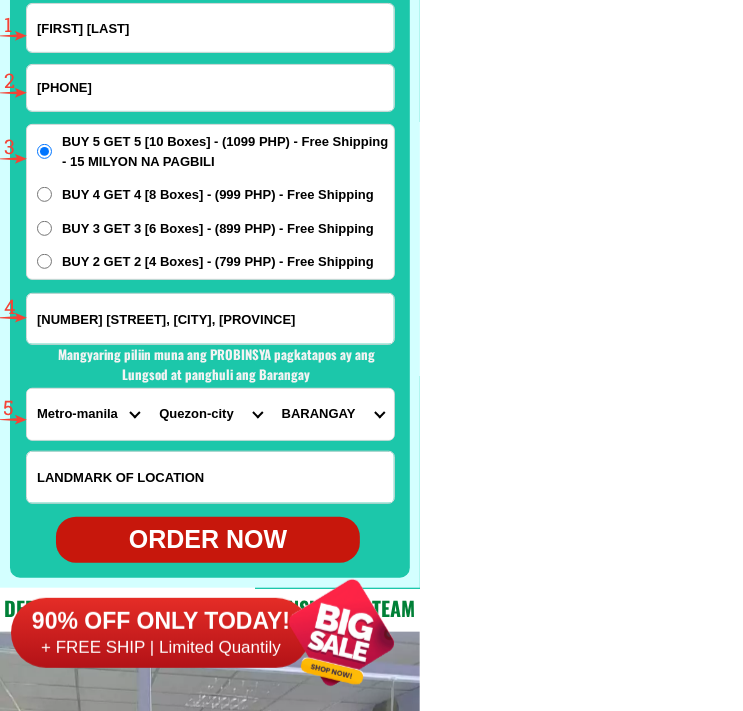 select on "[PHONE]" 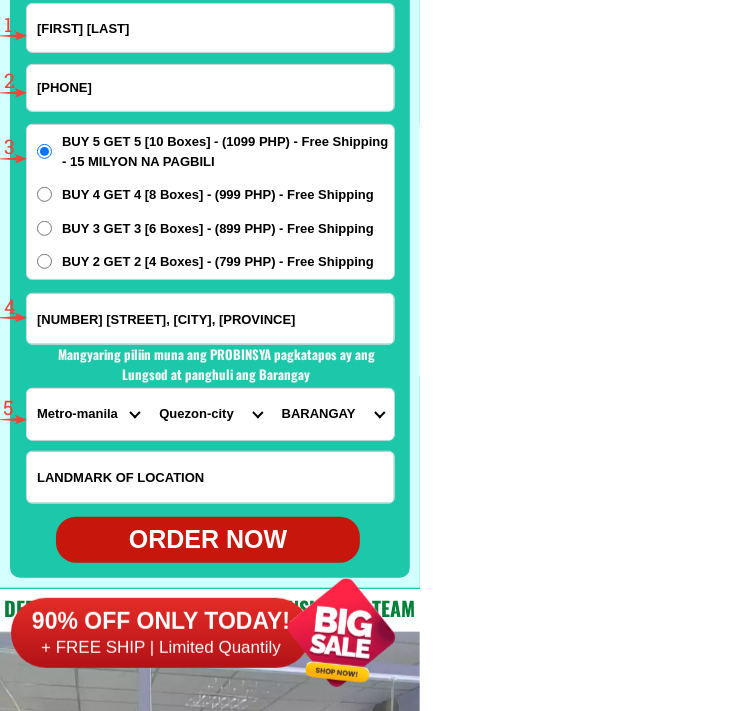 click on "BARANGAY Alicia Amihan Apolonio samson Aurora Baesa Bagbag Bago bantay Bagong lipunan ng crame Bagong pag-asa Bagong silangan Bagumbayan Bagumbuhay Bahay toro Balingasa Balintawak Balong bato Batasan hills Bayanihan Blue ridge a Blue ridge b Botocan Bungad Camp aguinaldo Capitol hills/park Capri Central Claro Commonwealth Cubao Culiat Damar Damayan Damayang lagi Damong maliit Del monte Diliman Dioquino zobel Don manuel Dona aurora Dona faustina subd Dona imelda Dona josefa Duyan-duyan E. rodriguez East kamias Escopa i Escopa ii Escopa iii Escopa iv Fairview Greater lagro Gulod Holy spirit Horseshoe Immaculate concepcion Kaligayahan Kalusugan Kamuning Katipunan Kaunlaran Kristong hari Krus na ligas La loma Laging handa Libis Lourdes Loyola heights Maharlika Malaya Mangga Manresa Mariana Mariblo Marilag Masagana Masambong Matandang balara Milagrosa N.s. amoranto (gintong silahis) Nagkaisang nayon Nayong kanluran New era (constitution hills) North fairview Novaliches Novaliches proper Obrero Old capitol site" at bounding box center (333, 414) 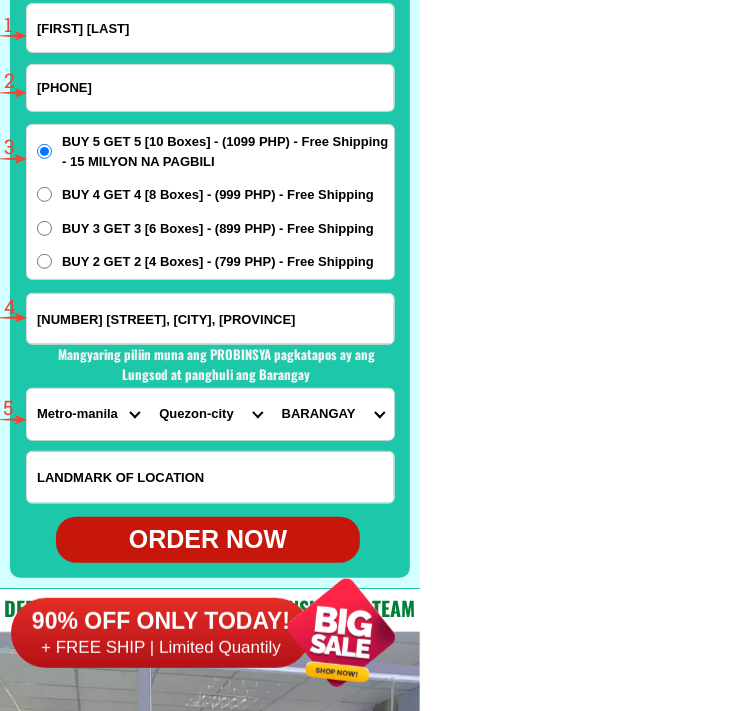 click on "[PHONE]" at bounding box center (210, 88) 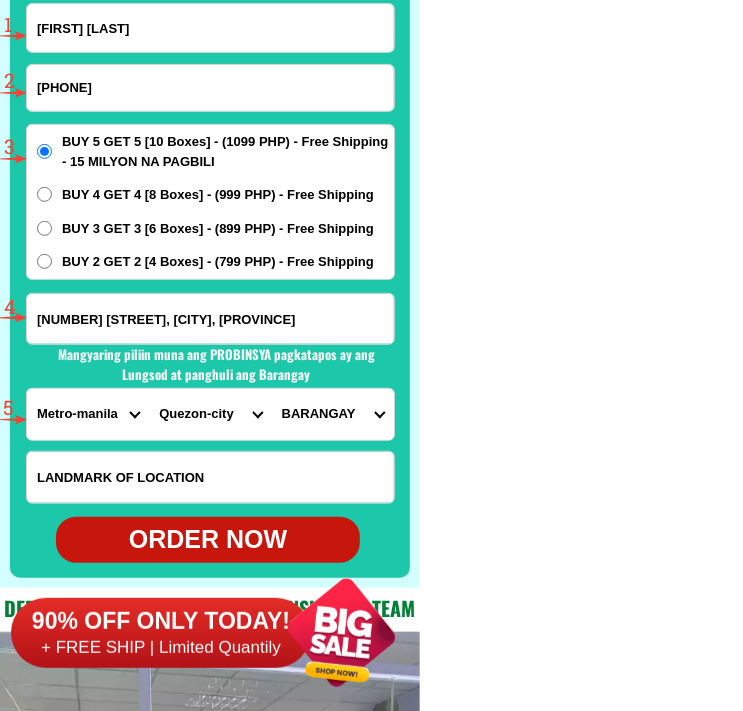 type on "[PHONE]" 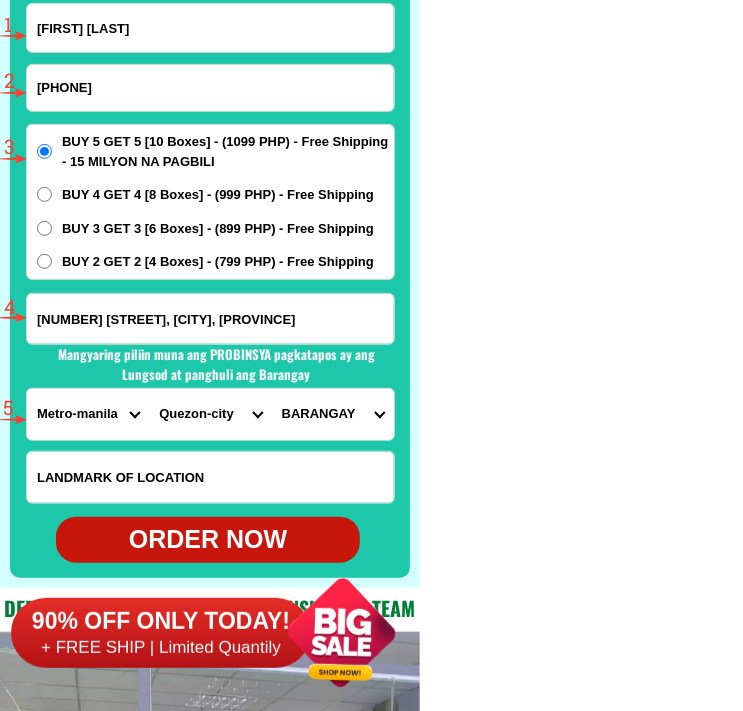 click at bounding box center [0, 0] 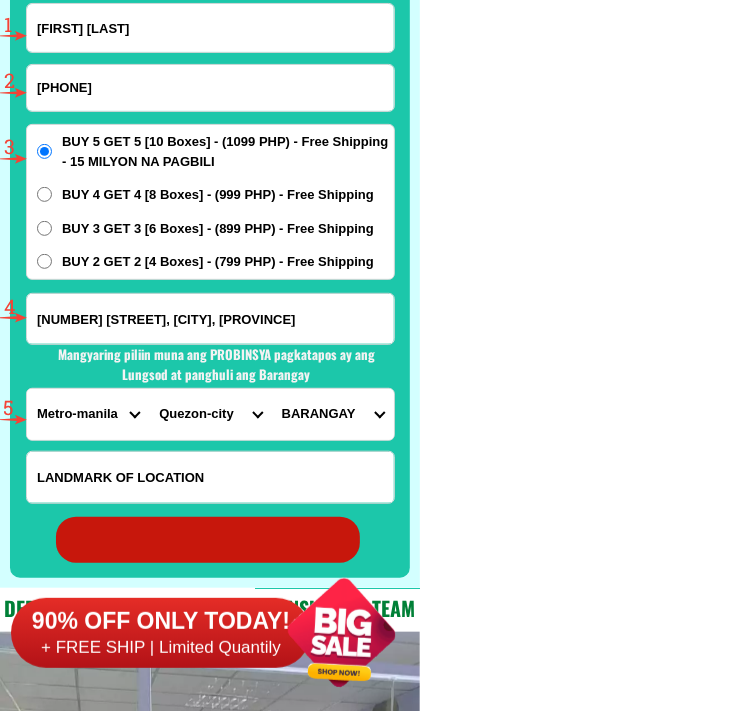 type on "[FIRST] [LAST]" 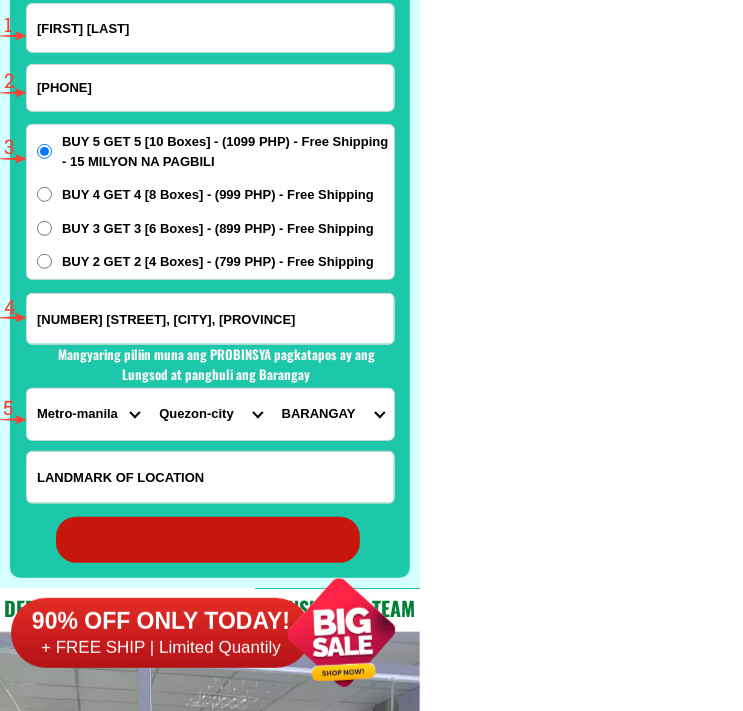 radio on "true" 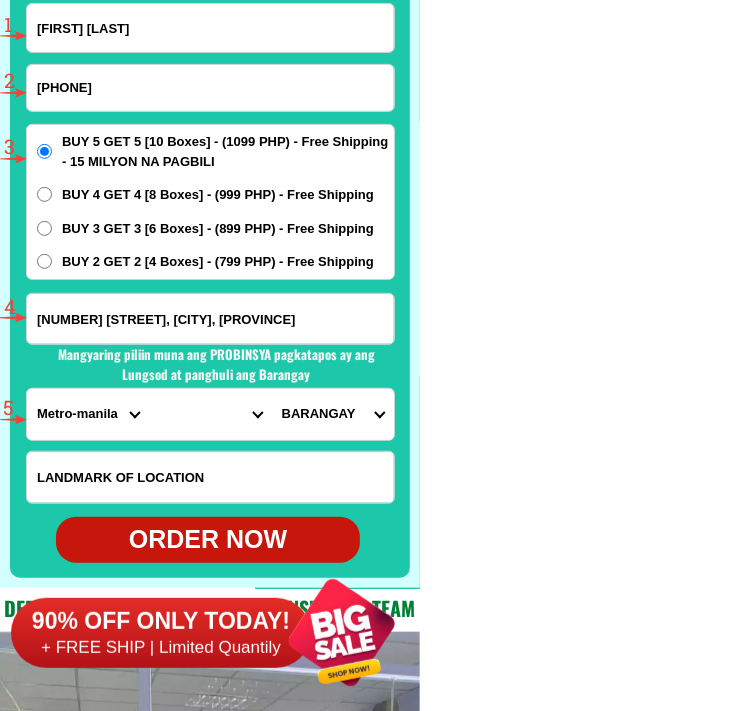 click on "[FIRST] [LAST]" at bounding box center (210, 28) 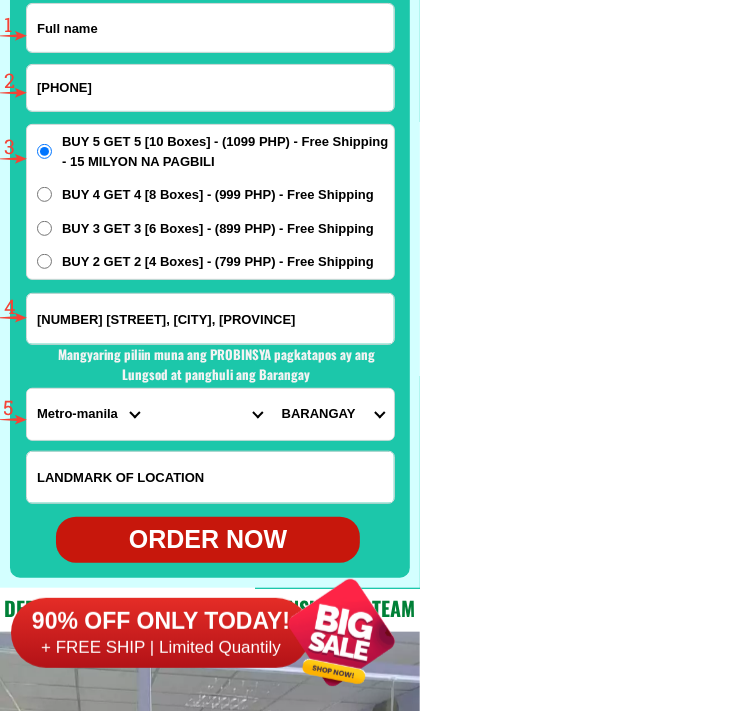 paste on "[FIRST] [LAST]" 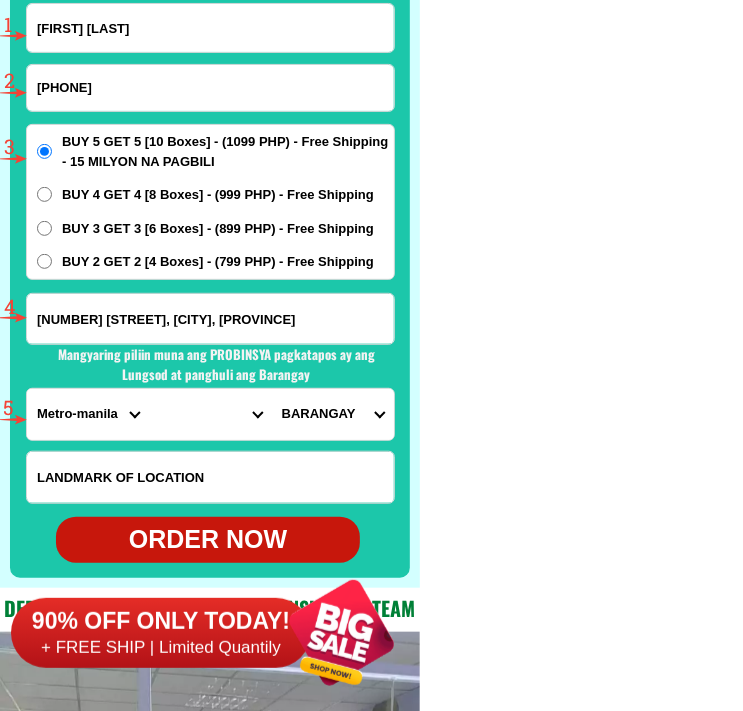 type on "[FIRST] [LAST]" 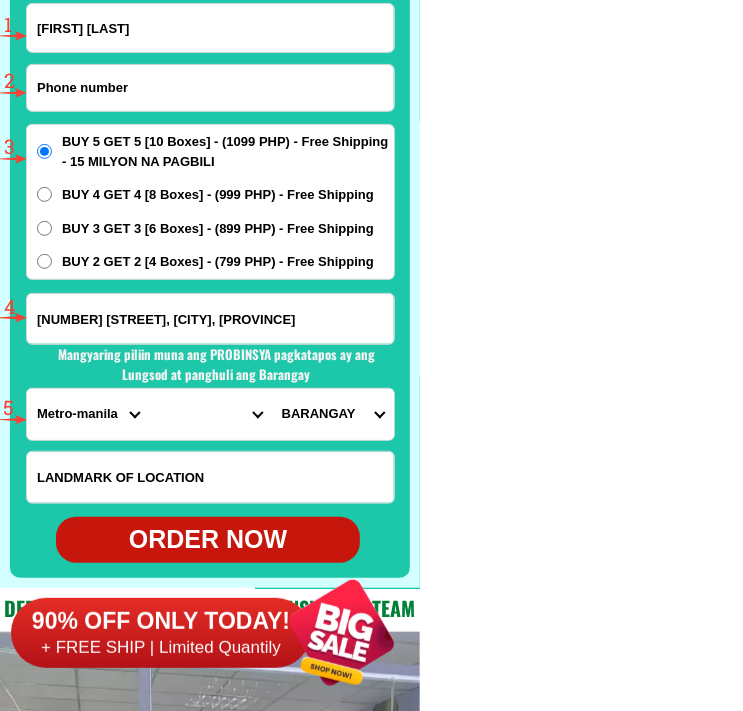 click at bounding box center (210, 88) 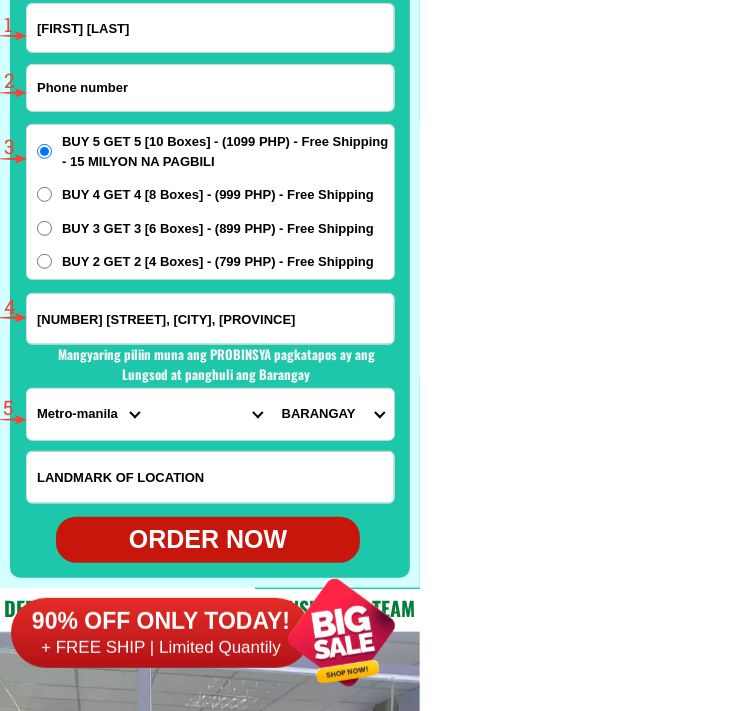 paste on "[PHONE]" 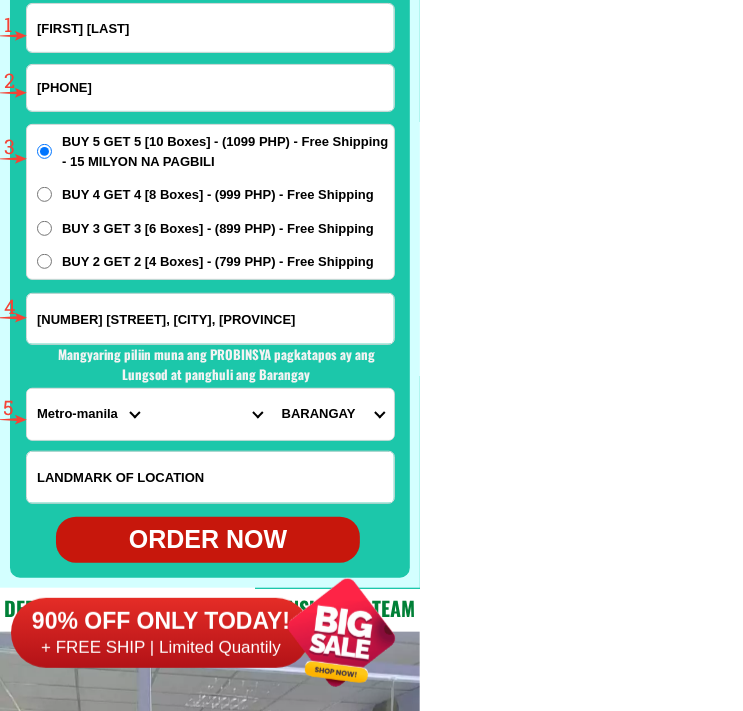 type on "[PHONE]" 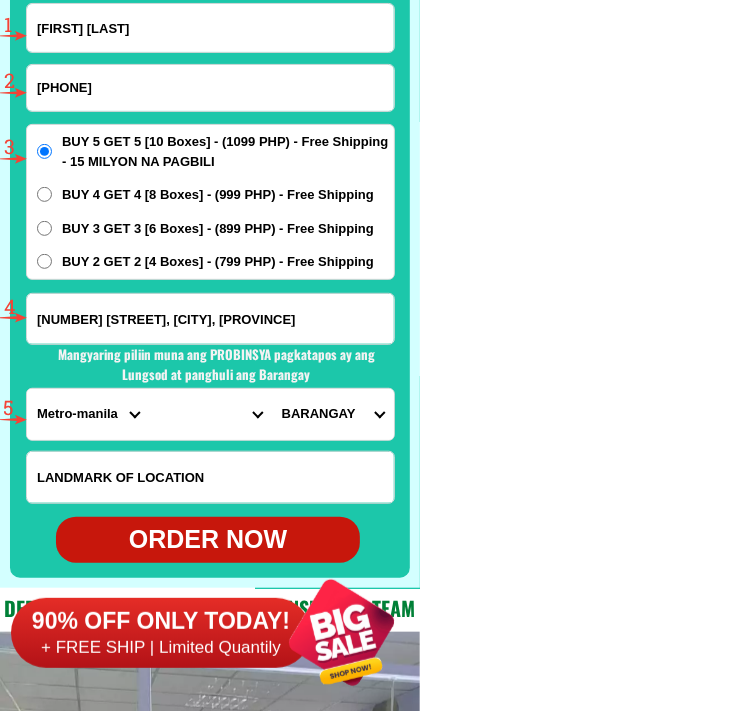 click on "[NUMBER] [STREET], [CITY], [PROVINCE]" at bounding box center [210, 319] 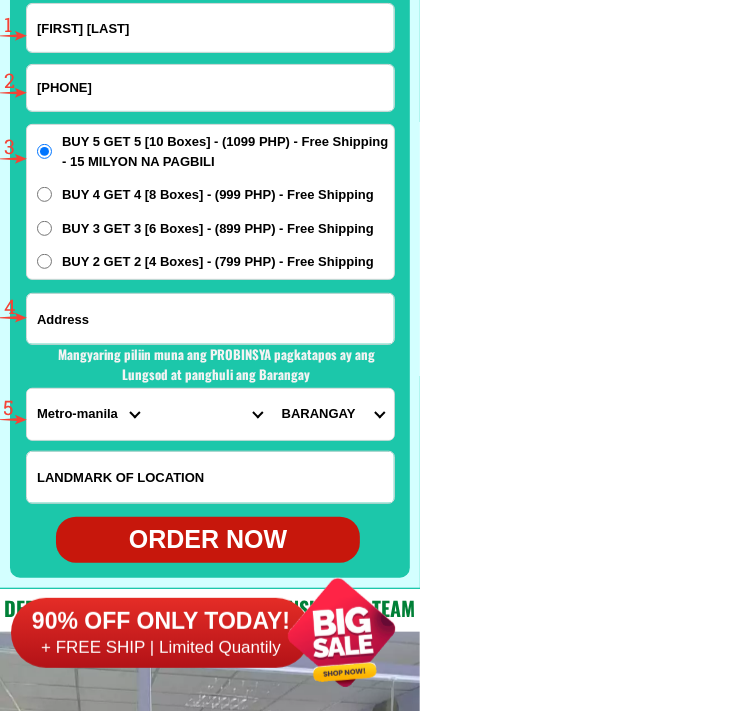 paste on "[BARANGAY] [BARANGAY], [MUNICIPALITY] of [MUNICIPALITY], [PROVINCE]" 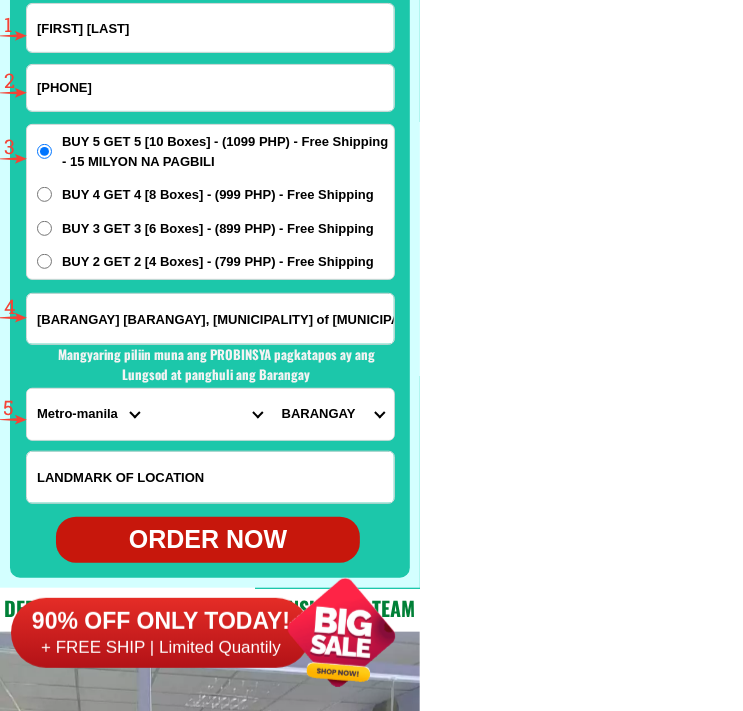 scroll, scrollTop: 0, scrollLeft: 88, axis: horizontal 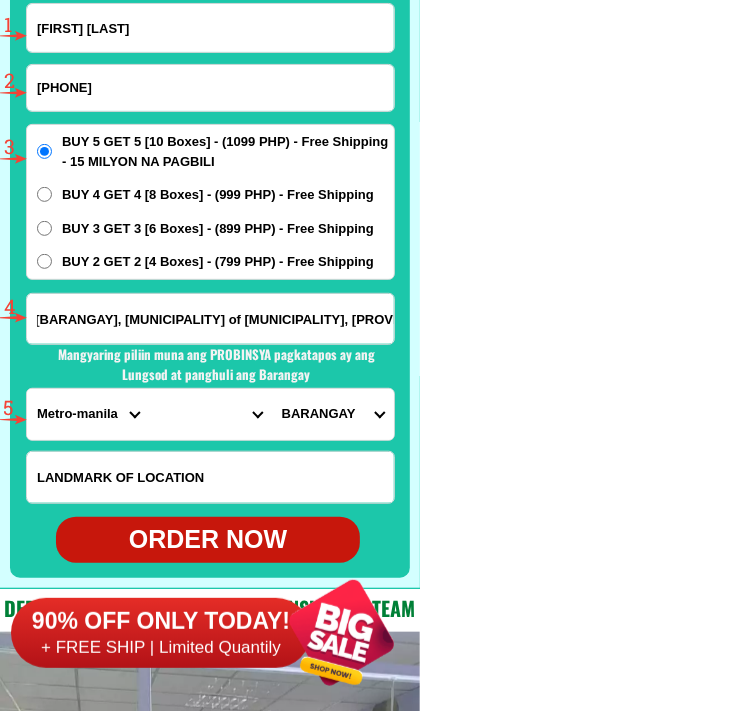 type on "[BARANGAY] [BARANGAY], [MUNICIPALITY] of [MUNICIPALITY], [PROVINCE]" 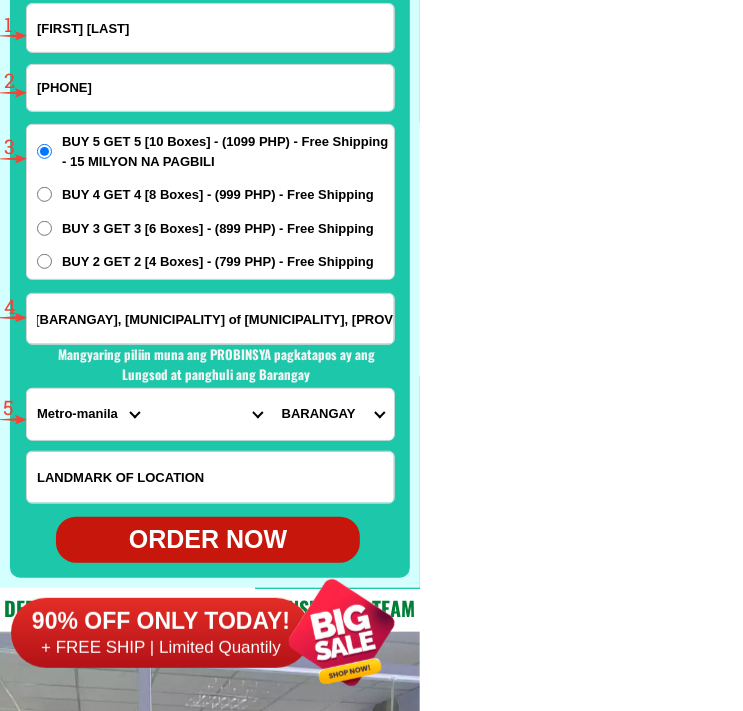 scroll, scrollTop: 0, scrollLeft: 0, axis: both 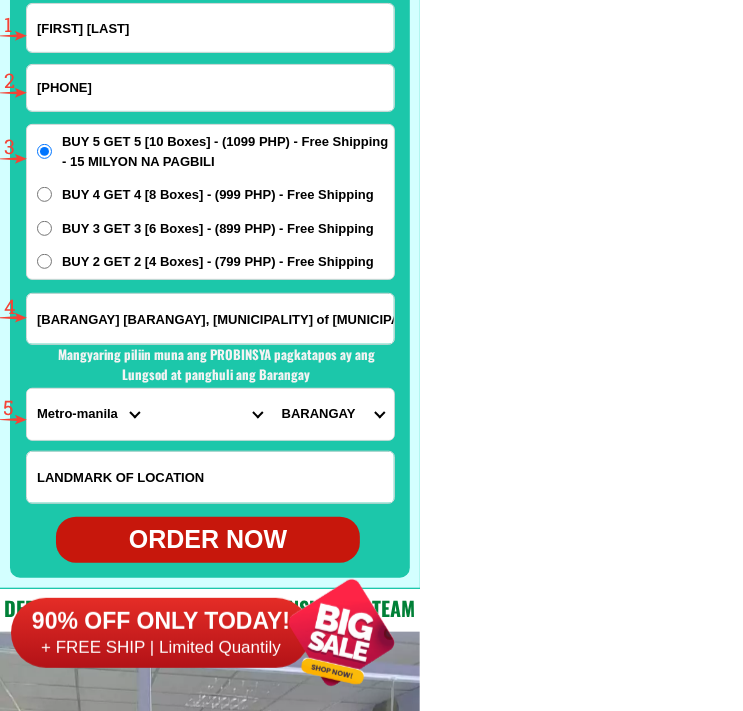click on "PROVINCE Abra Agusan-del-norte Agusan-del-sur Aklan Albay Antique Apayao Aurora Basilan Bataan Batanes Batangas Benguet Biliran Bohol Bukidnon Bulacan Cagayan Camarines-norte Camarines-sur Camiguin Capiz Catanduanes Cavite Cebu Cotabato Davao-de-oro Davao-del-norte Davao-del-sur Davao-occidental Davao-oriental Dinagat-islands Eastern-samar Guimaras Ifugao Ilocos-norte Ilocos-sur Iloilo Isabela Kalinga La-union Laguna Lanao-del-norte Lanao-del-sur Leyte Maguindanao Marinduque Masbate Metro-manila Misamis-occidental Misamis-oriental Mountain-province Negros-occidental Negros-oriental Northern-samar Nueva-ecija Nueva-vizcaya Occidental-mindoro Oriental-mindoro Palawan Pampanga Pangasinan Quezon Quirino Rizal Romblon Sarangani Siquijor Sorsogon South-cotabato Southern-leyte Sultan-kudarat Sulu Surigao-del-norte Surigao-del-sur Tarlac Tawi-tawi Western-samar Zambales Zamboanga-del-norte Zamboanga-del-sur Zamboanga-sibugay" at bounding box center (88, 414) 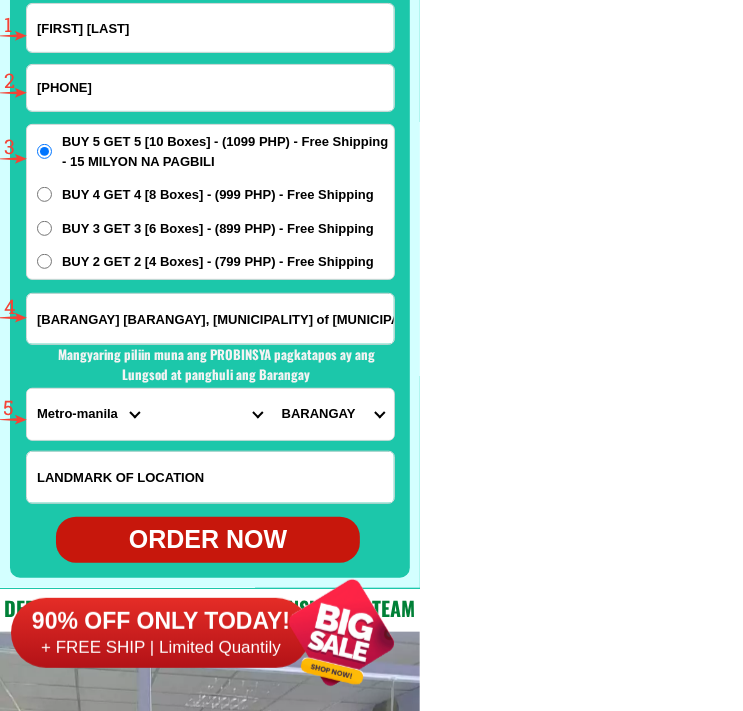 select on "63_575" 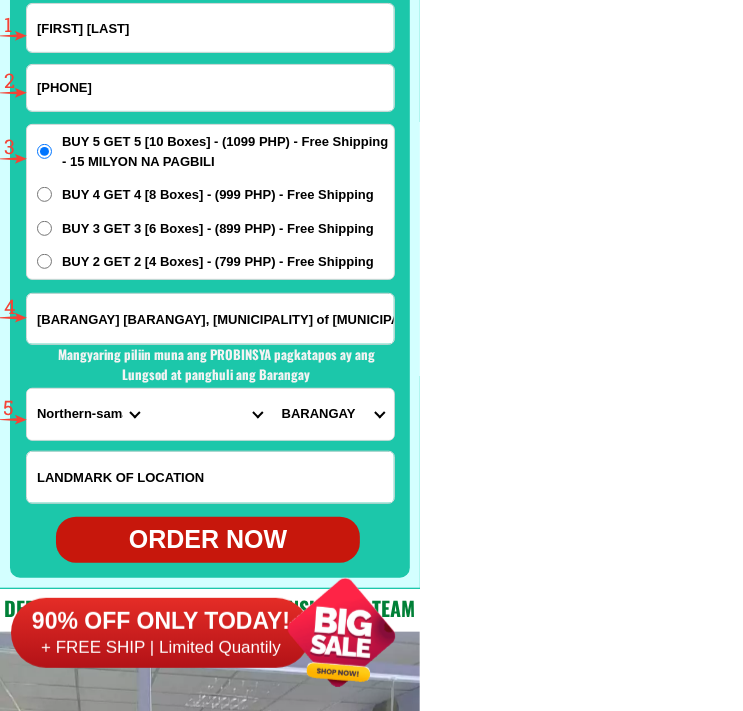 click on "PROVINCE Abra Agusan-del-norte Agusan-del-sur Aklan Albay Antique Apayao Aurora Basilan Bataan Batanes Batangas Benguet Biliran Bohol Bukidnon Bulacan Cagayan Camarines-norte Camarines-sur Camiguin Capiz Catanduanes Cavite Cebu Cotabato Davao-de-oro Davao-del-norte Davao-del-sur Davao-occidental Davao-oriental Dinagat-islands Eastern-samar Guimaras Ifugao Ilocos-norte Ilocos-sur Iloilo Isabela Kalinga La-union Laguna Lanao-del-norte Lanao-del-sur Leyte Maguindanao Marinduque Masbate Metro-manila Misamis-occidental Misamis-oriental Mountain-province Negros-occidental Negros-oriental Northern-samar Nueva-ecija Nueva-vizcaya Occidental-mindoro Oriental-mindoro Palawan Pampanga Pangasinan Quezon Quirino Rizal Romblon Sarangani Siquijor Sorsogon South-cotabato Southern-leyte Sultan-kudarat Sulu Surigao-del-norte Surigao-del-sur Tarlac Tawi-tawi Western-samar Zambales Zamboanga-del-norte Zamboanga-del-sur Zamboanga-sibugay" at bounding box center (88, 414) 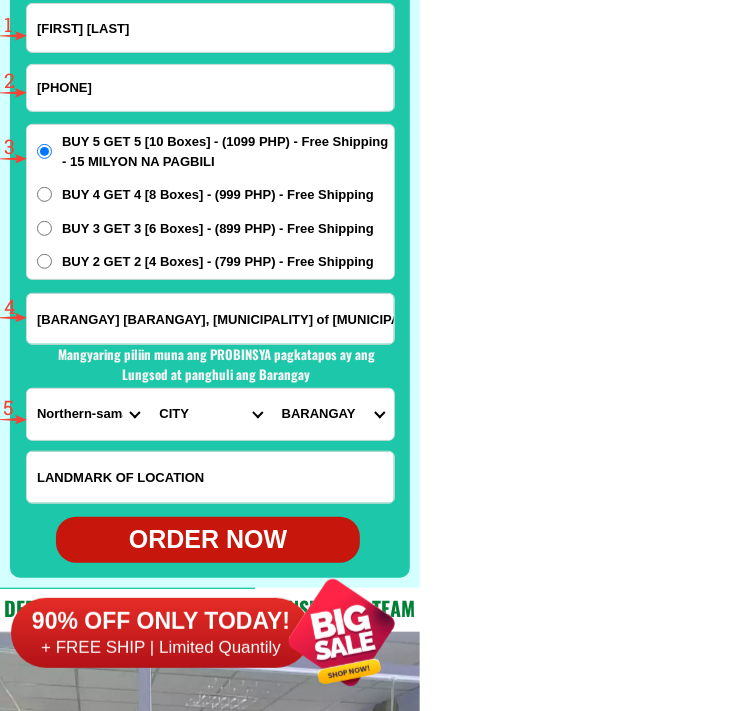 click on "[CITY]" at bounding box center [210, 414] 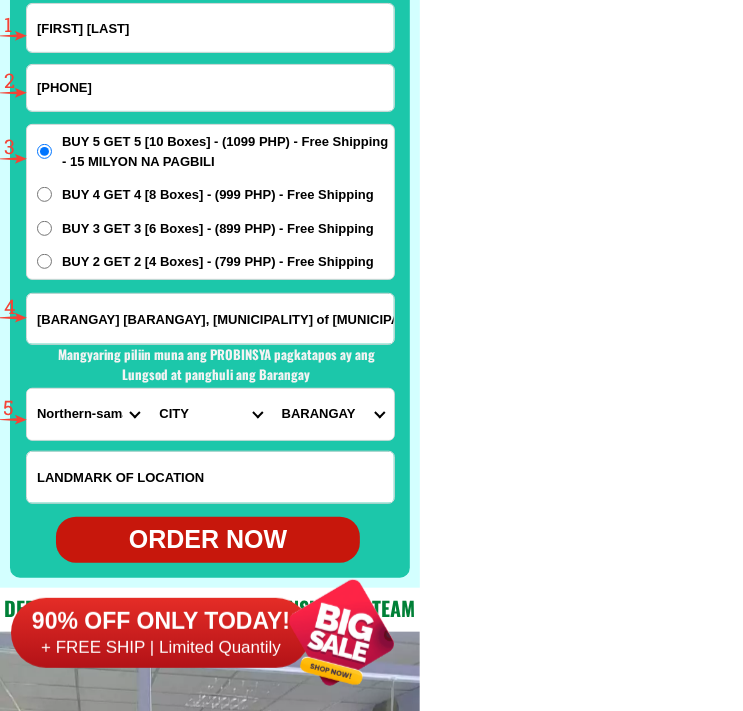 select on "63_5756872" 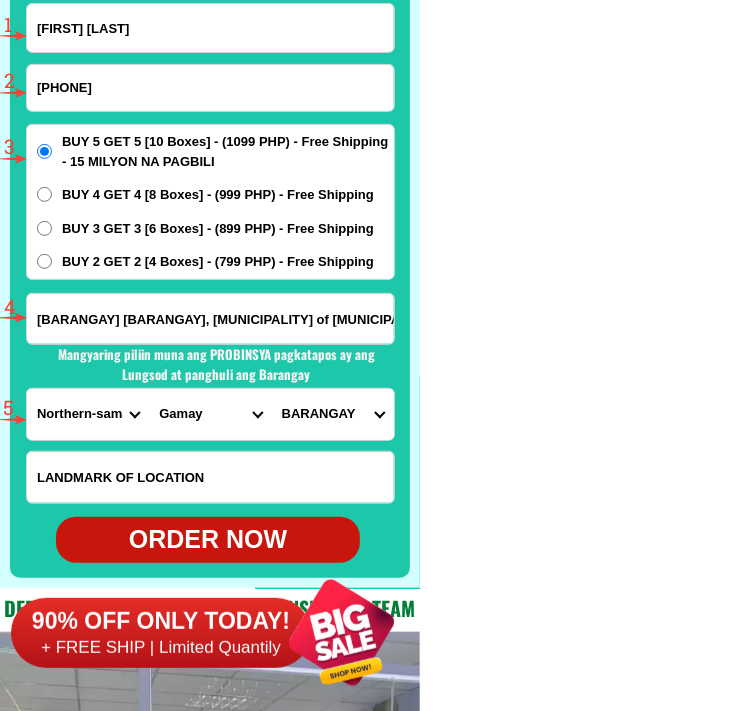 click on "[CITY]" at bounding box center (210, 414) 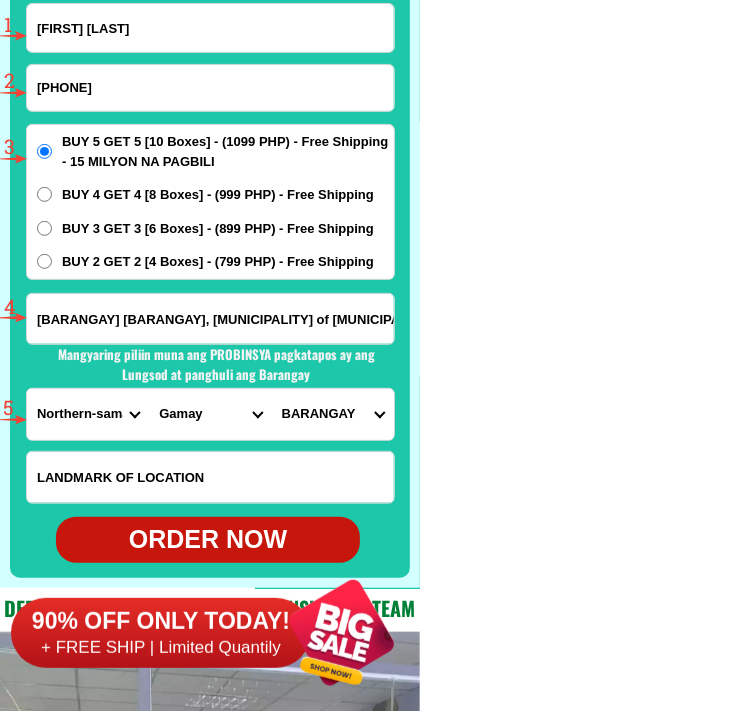 click on "BARANGAY Anito Bangon Bato Baybay district (pob.) Bonifacio Burabod (pob.) Cabarasan Cadac-an (calingnan) Cade-an Cagamutan del norte Cagamutan del sur Dao G. m. osias Gamay central (pob.) Gamay occidental i (pob.) Gamay oriental i (pob.) Guibuangan Henogawe Libertad (pob.) Lonoy Luneta Malidong Occidental ii (pob.) Oriental ii (pob.) Rizal San antonio" at bounding box center (333, 414) 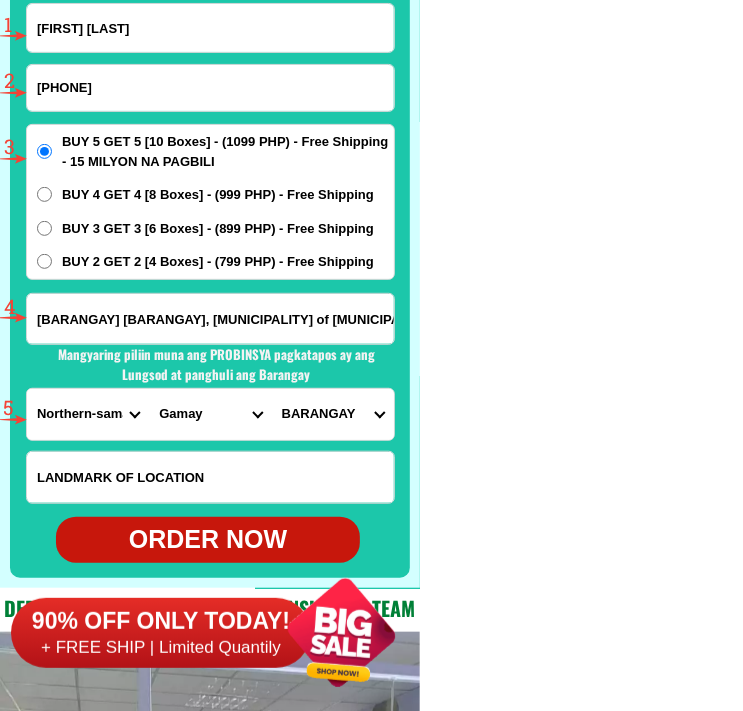 select on "63_57568722710" 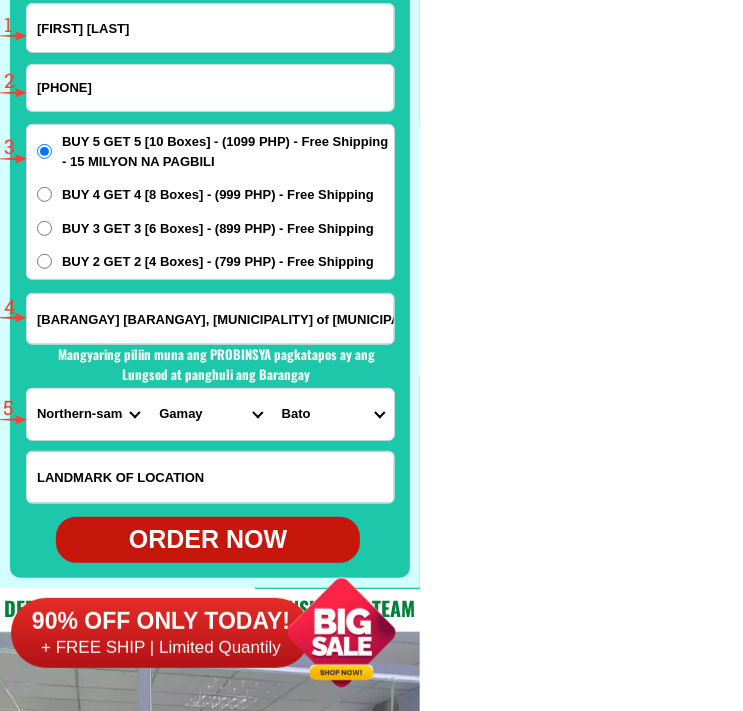 click on "BARANGAY Anito Bangon Bato Baybay district (pob.) Bonifacio Burabod (pob.) Cabarasan Cadac-an (calingnan) Cade-an Cagamutan del norte Cagamutan del sur Dao G. m. osias Gamay central (pob.) Gamay occidental i (pob.) Gamay oriental i (pob.) Guibuangan Henogawe Libertad (pob.) Lonoy Luneta Malidong Occidental ii (pob.) Oriental ii (pob.) Rizal San antonio" at bounding box center (333, 414) 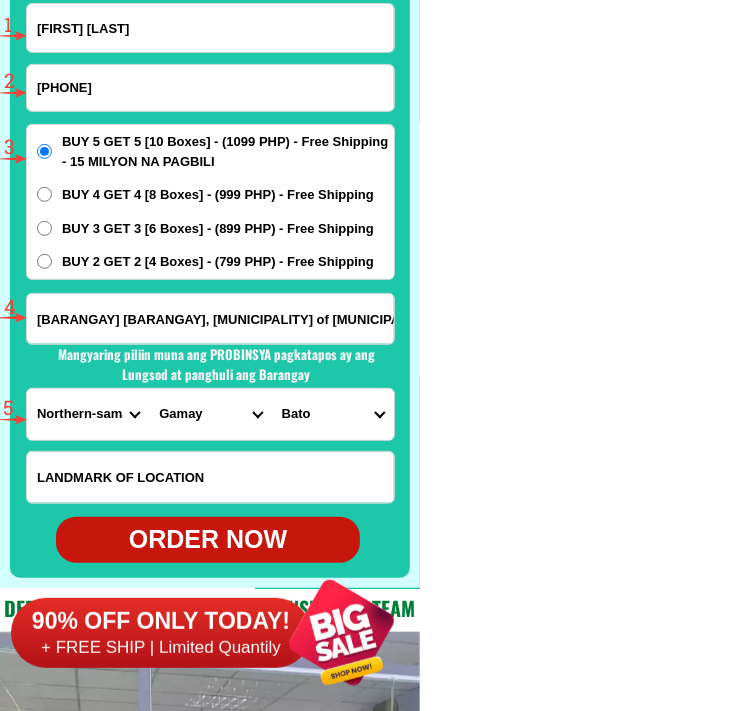 click on "[PHONE]" at bounding box center (210, 88) 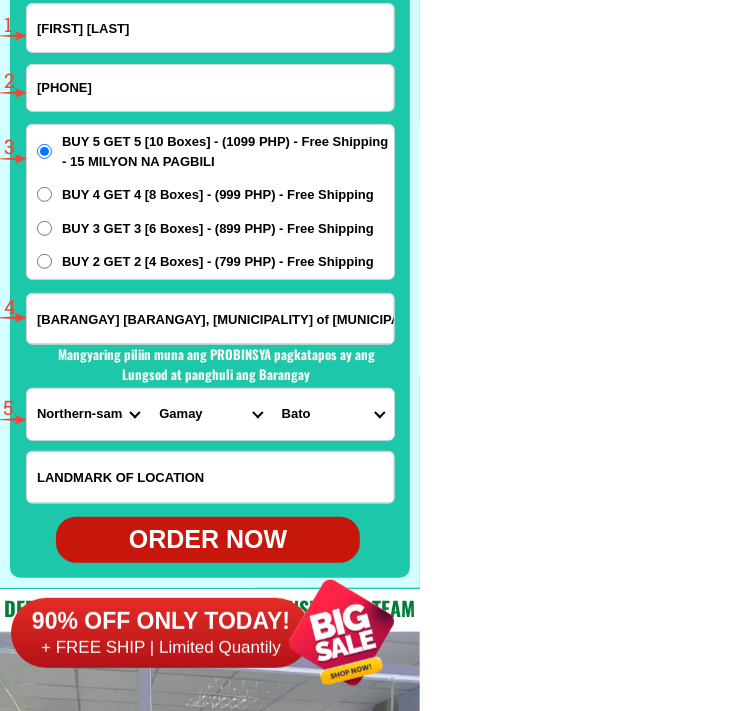 type on "[PHONE]" 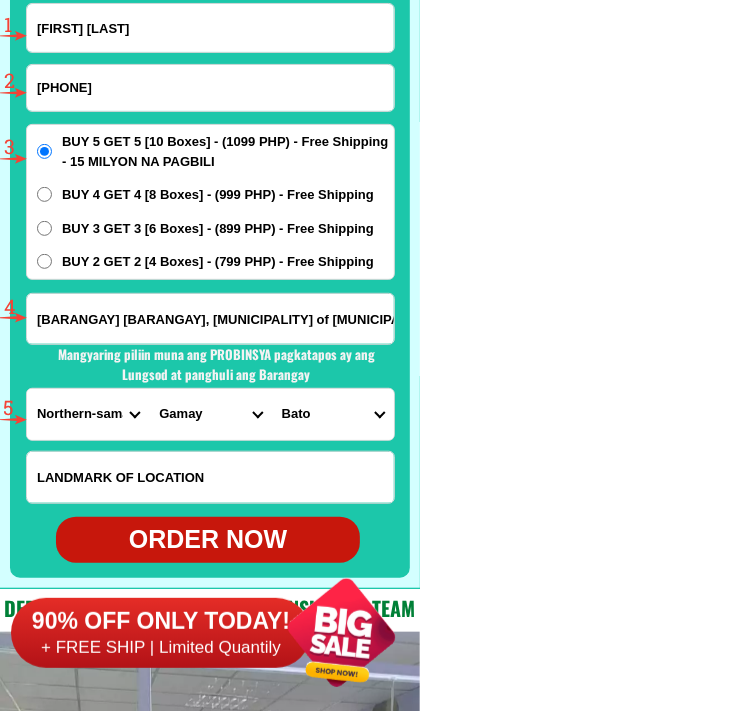 click at bounding box center [0, 0] 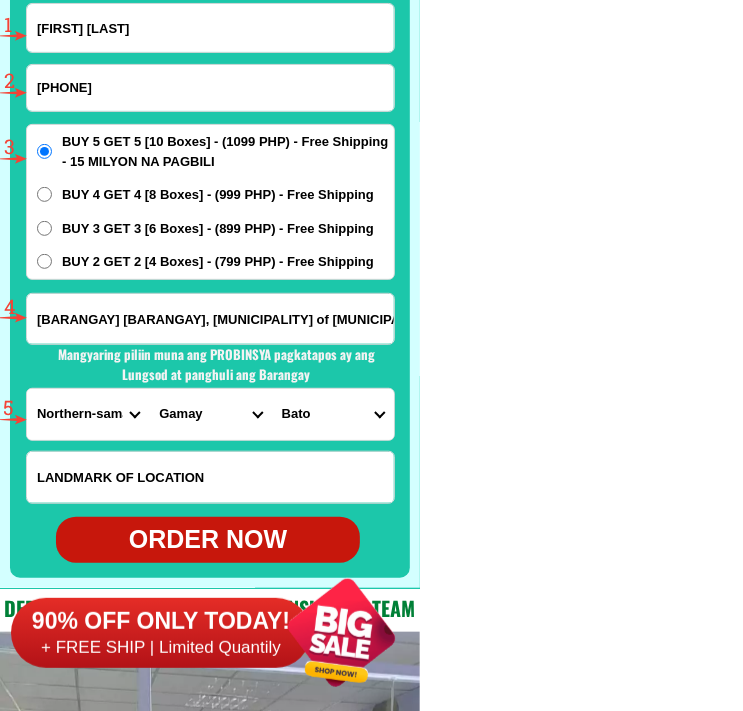 radio on "true" 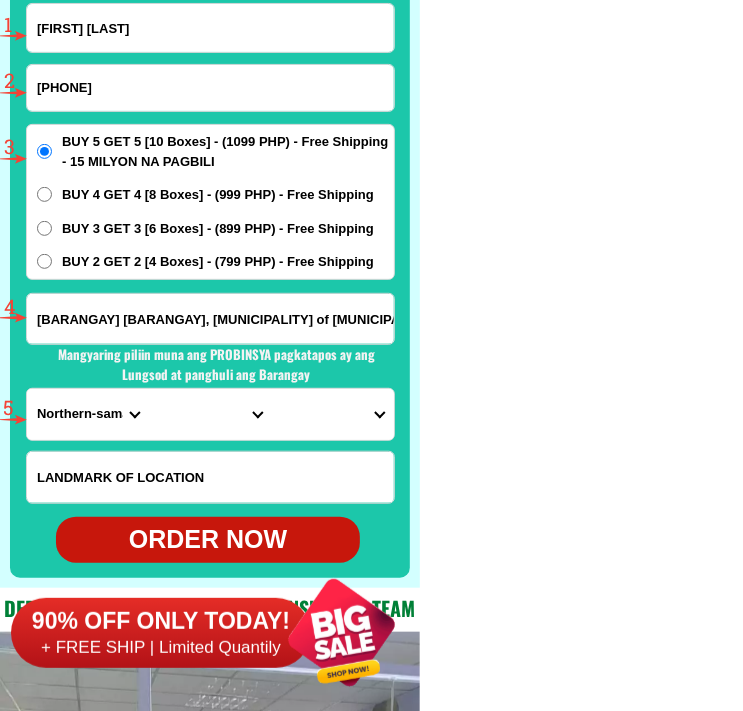 click on "[FIRST] [LAST]" at bounding box center (210, 28) 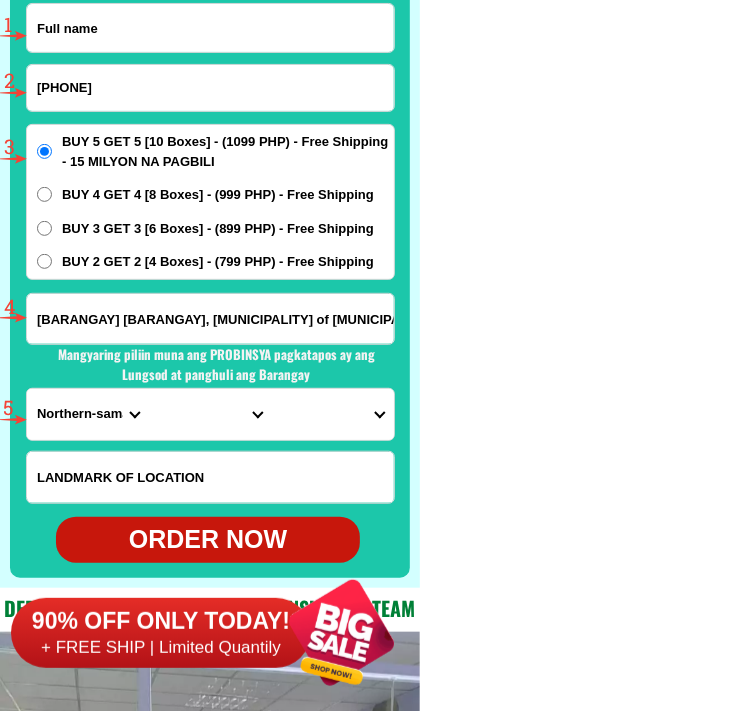 paste on "[FIRST] [LAST]" 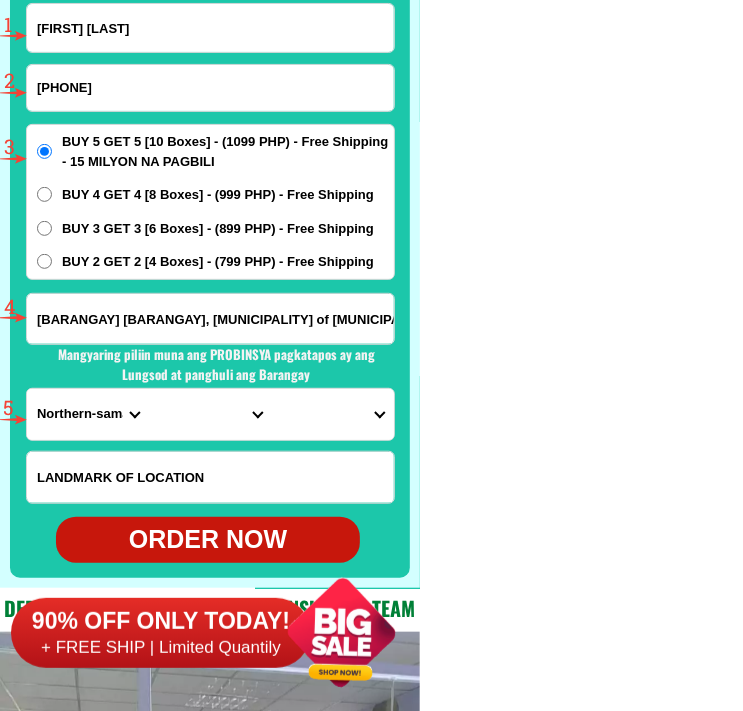 type on "[FIRST] [LAST]" 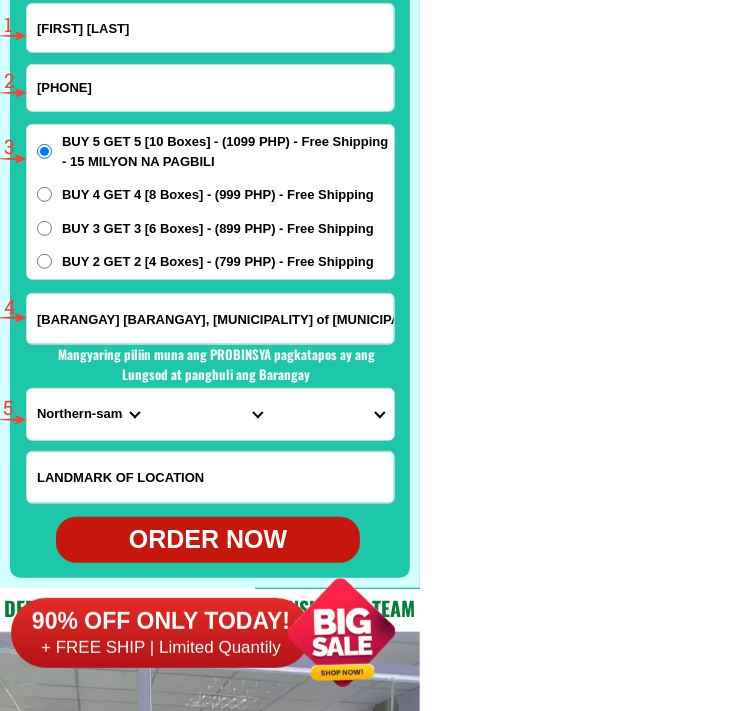 click on "[PHONE]" at bounding box center [210, 88] 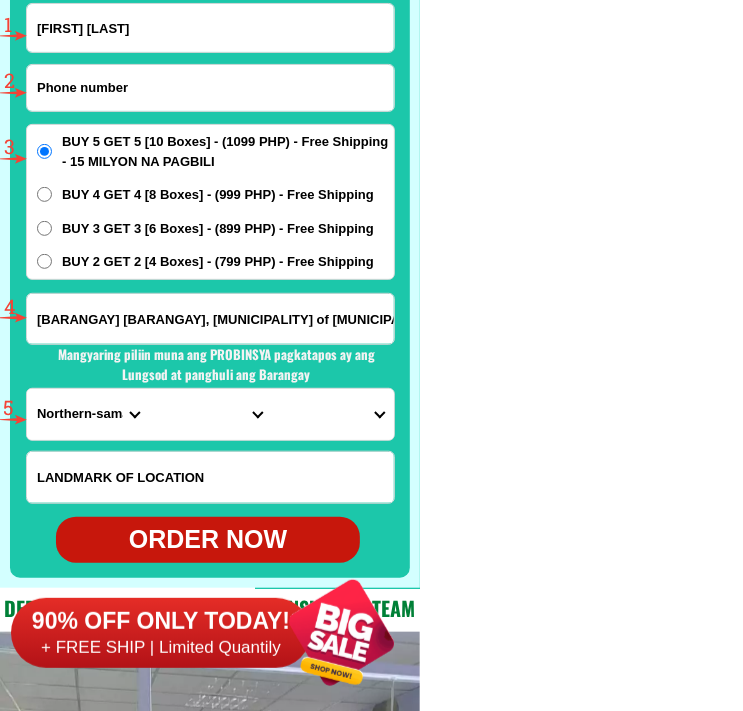 paste on "[PHONE]" 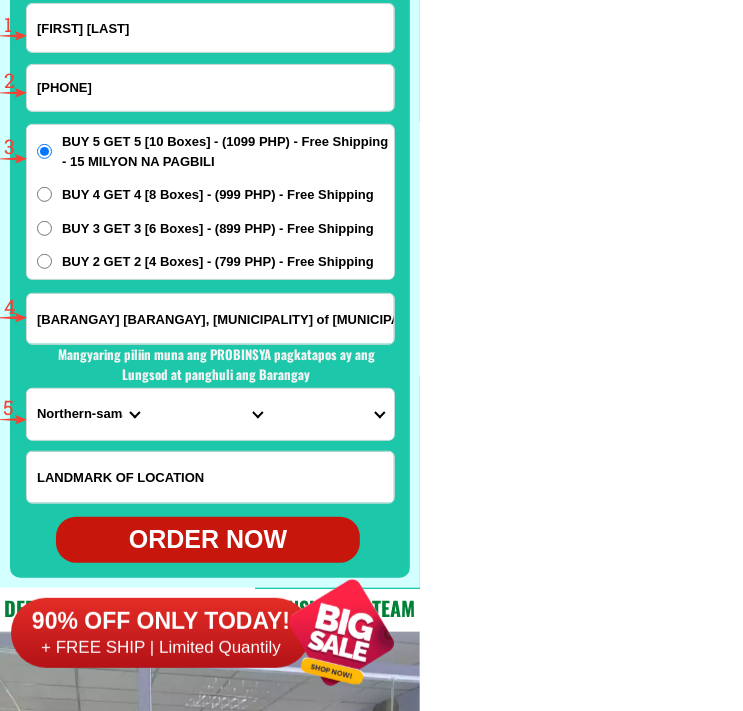 type on "[PHONE]" 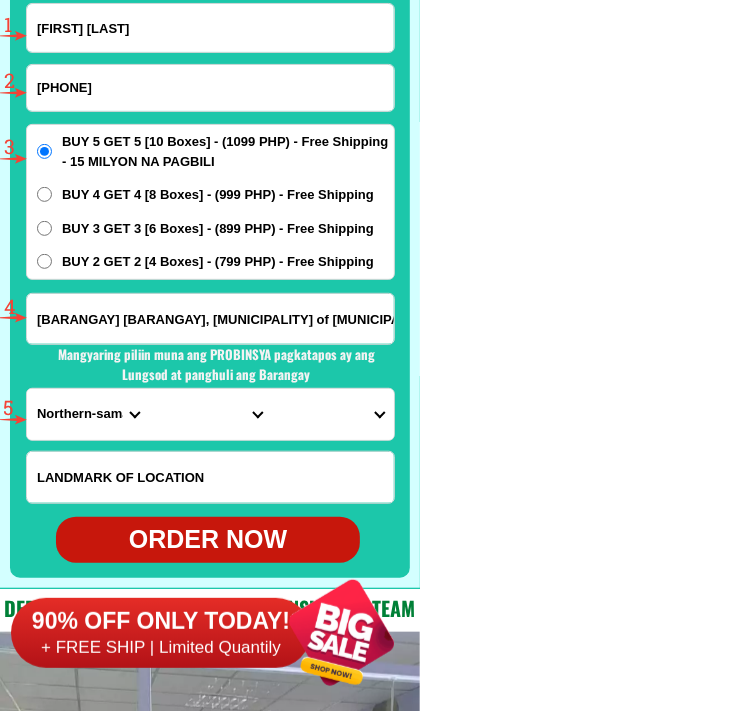 click on "[BARANGAY] [BARANGAY], [MUNICIPALITY] of [MUNICIPALITY], [PROVINCE]" at bounding box center [210, 319] 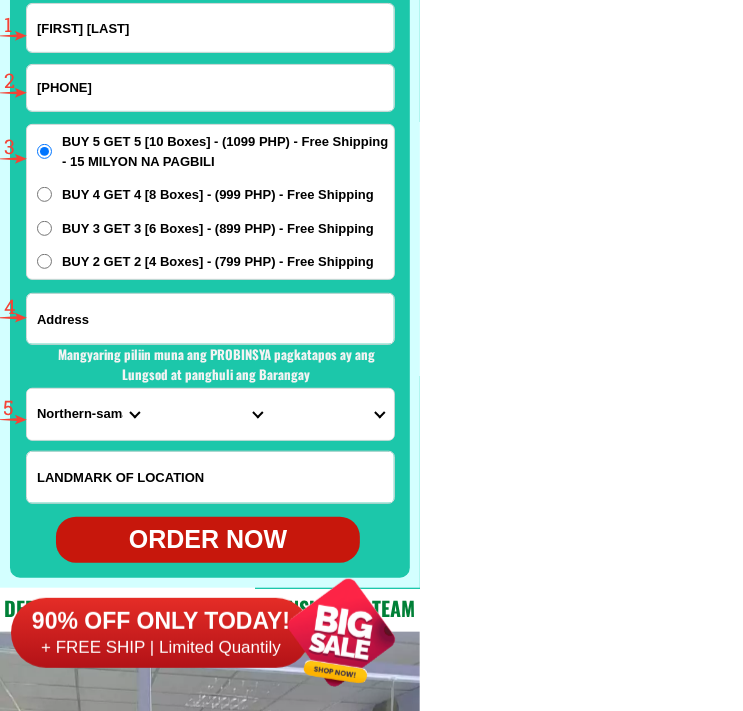paste on "Purok [NUMBER], [BARANGAY] Matin-ao, Municipality of Mainit, [PROVINCE] Province" 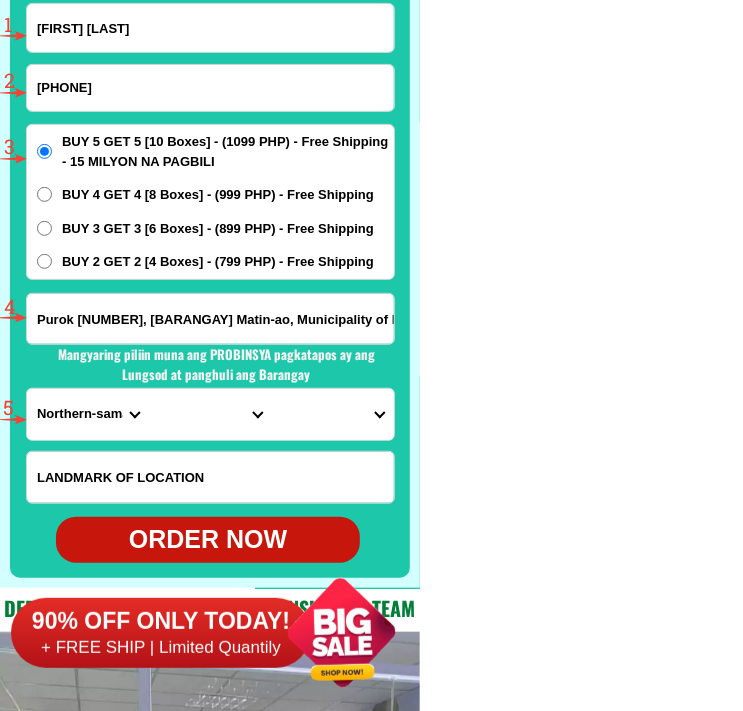 scroll, scrollTop: 0, scrollLeft: 173, axis: horizontal 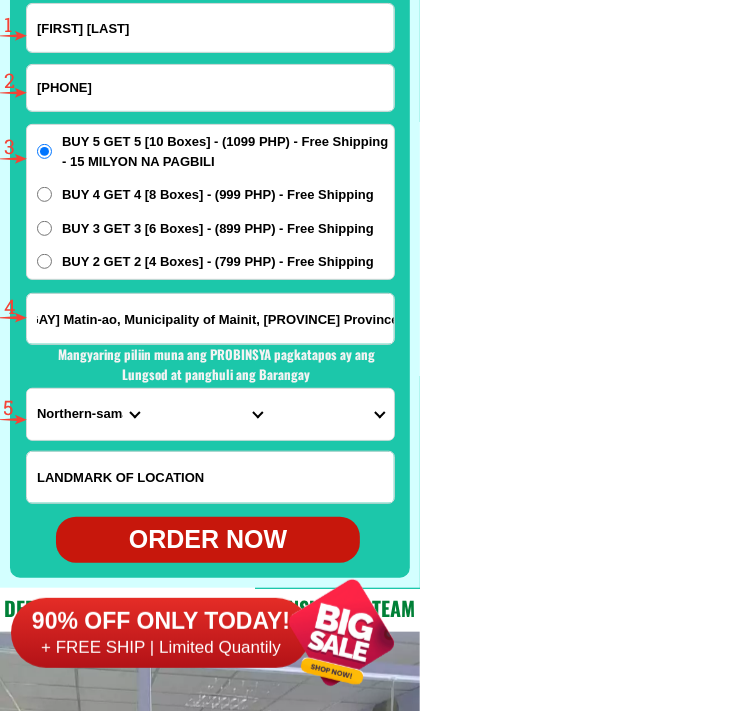 type on "Purok [NUMBER], [BARANGAY] Matin-ao, Municipality of Mainit, [PROVINCE] Province" 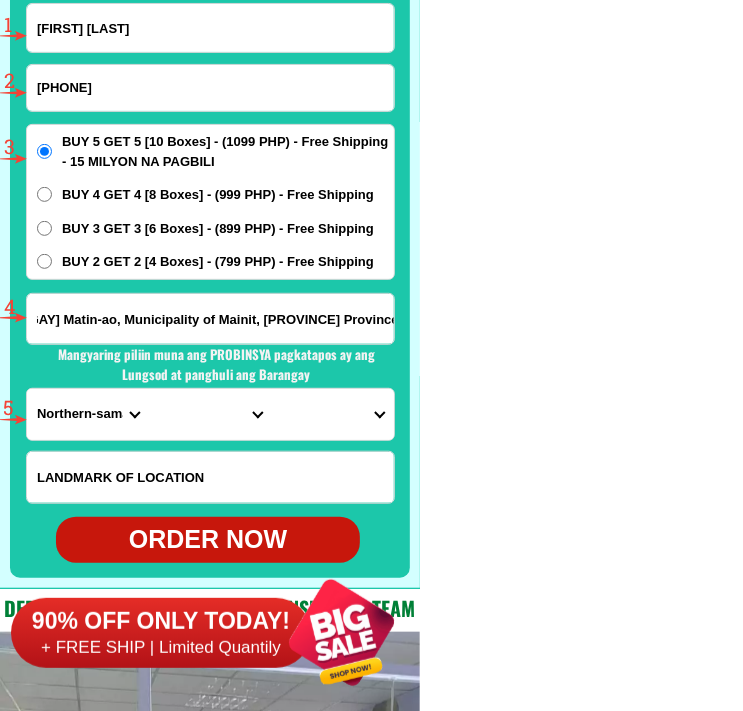 scroll, scrollTop: 0, scrollLeft: 0, axis: both 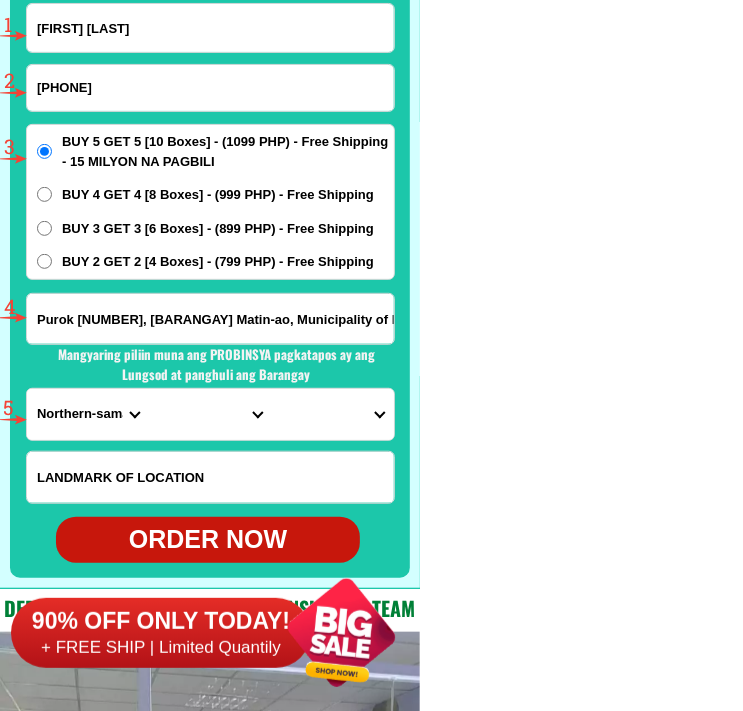 click on "PROVINCE Abra Agusan-del-norte Agusan-del-sur Aklan Albay Antique Apayao Aurora Basilan Bataan Batanes Batangas Benguet Biliran Bohol Bukidnon Bulacan Cagayan Camarines-norte Camarines-sur Camiguin Capiz Catanduanes Cavite Cebu Cotabato Davao-de-oro Davao-del-norte Davao-del-sur Davao-occidental Davao-oriental Dinagat-islands Eastern-samar Guimaras Ifugao Ilocos-norte Ilocos-sur Iloilo Isabela Kalinga La-union Laguna Lanao-del-norte Lanao-del-sur Leyte Maguindanao Marinduque Masbate Metro-manila Misamis-occidental Misamis-oriental Mountain-province Negros-occidental Negros-oriental Northern-samar Nueva-ecija Nueva-vizcaya Occidental-mindoro Oriental-mindoro Palawan Pampanga Pangasinan Quezon Quirino Rizal Romblon Sarangani Siquijor Sorsogon South-cotabato Southern-leyte Sultan-kudarat Sulu Surigao-del-norte Surigao-del-sur Tarlac Tawi-tawi Western-samar Zambales Zamboanga-del-norte Zamboanga-del-sur Zamboanga-sibugay" at bounding box center [88, 414] 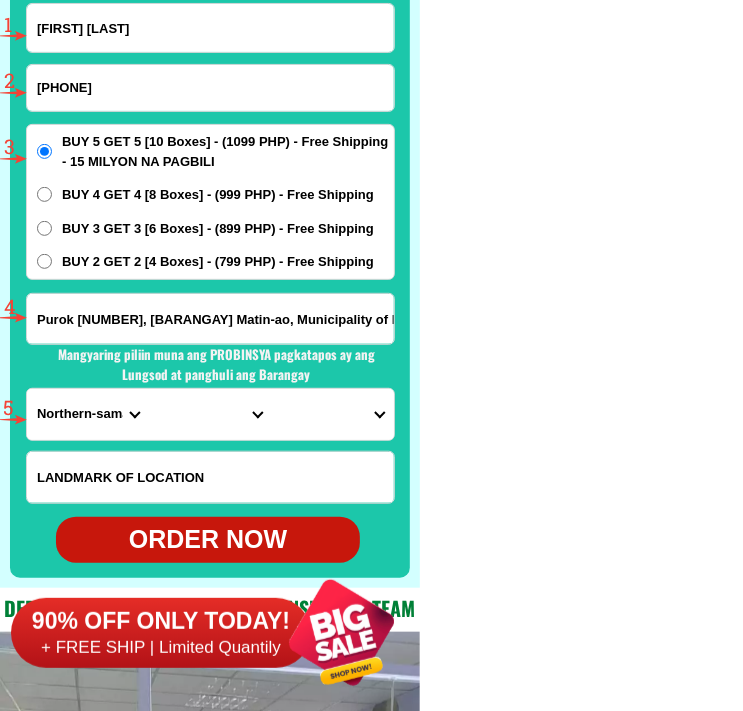 select on "63_829" 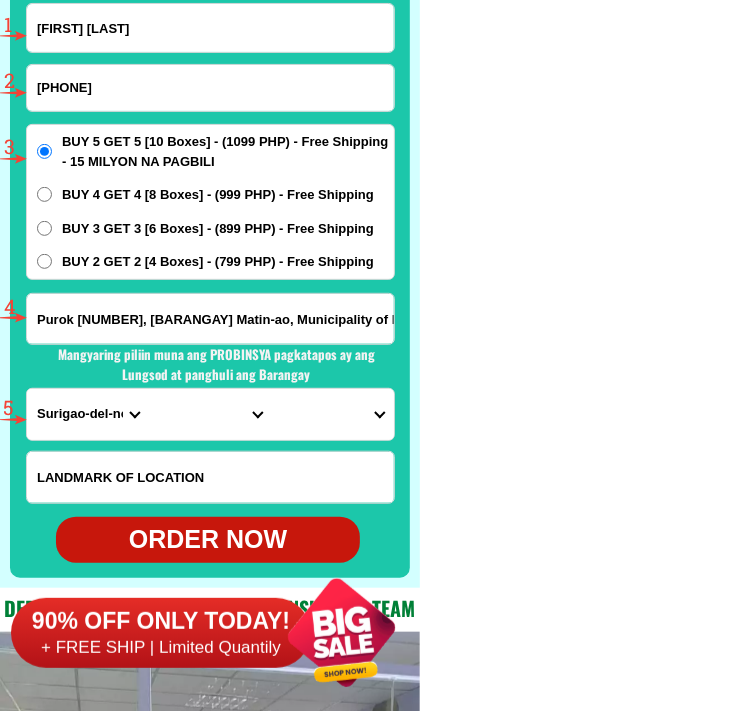 click on "PROVINCE Abra Agusan-del-norte Agusan-del-sur Aklan Albay Antique Apayao Aurora Basilan Bataan Batanes Batangas Benguet Biliran Bohol Bukidnon Bulacan Cagayan Camarines-norte Camarines-sur Camiguin Capiz Catanduanes Cavite Cebu Cotabato Davao-de-oro Davao-del-norte Davao-del-sur Davao-occidental Davao-oriental Dinagat-islands Eastern-samar Guimaras Ifugao Ilocos-norte Ilocos-sur Iloilo Isabela Kalinga La-union Laguna Lanao-del-norte Lanao-del-sur Leyte Maguindanao Marinduque Masbate Metro-manila Misamis-occidental Misamis-oriental Mountain-province Negros-occidental Negros-oriental Northern-samar Nueva-ecija Nueva-vizcaya Occidental-mindoro Oriental-mindoro Palawan Pampanga Pangasinan Quezon Quirino Rizal Romblon Sarangani Siquijor Sorsogon South-cotabato Southern-leyte Sultan-kudarat Sulu Surigao-del-norte Surigao-del-sur Tarlac Tawi-tawi Western-samar Zambales Zamboanga-del-norte Zamboanga-del-sur Zamboanga-sibugay" at bounding box center [88, 414] 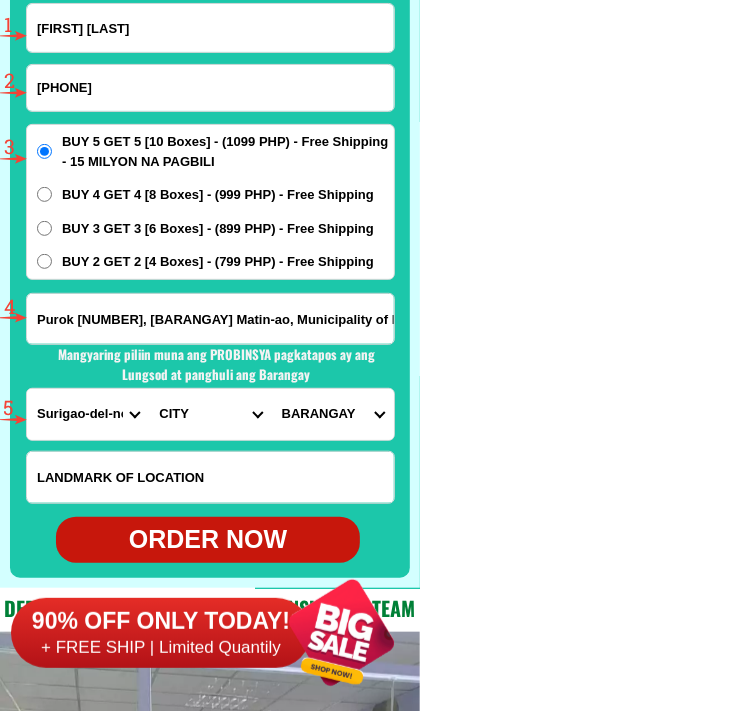 click on "CITY Bacuag Claver Dapa Del-carmen Gigaquit Mainit Malimono San-benito San-francisco Santa-monica Surigao-city Surigao-del-norte-alegria Surigao-del-norte-burgos Surigao-del-norte-general-luna Surigao-del-norte-pilar Surigao-del-norte-placer Surigao-del-norte-san-isidro Surigao-del-norte-sison Surigao-del-norte-socorro Surigao-del-norte-tubod Tagana-an" at bounding box center (210, 414) 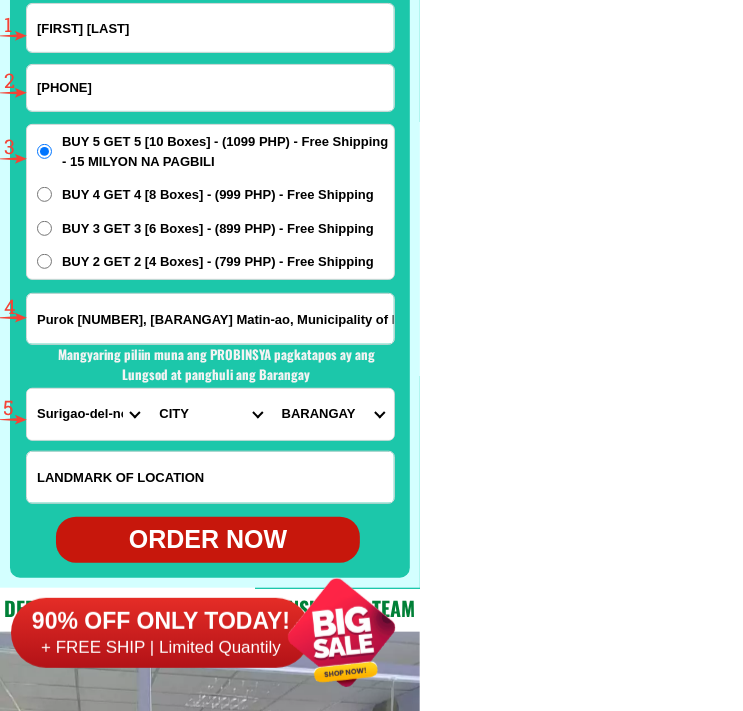 select on "63_8295770" 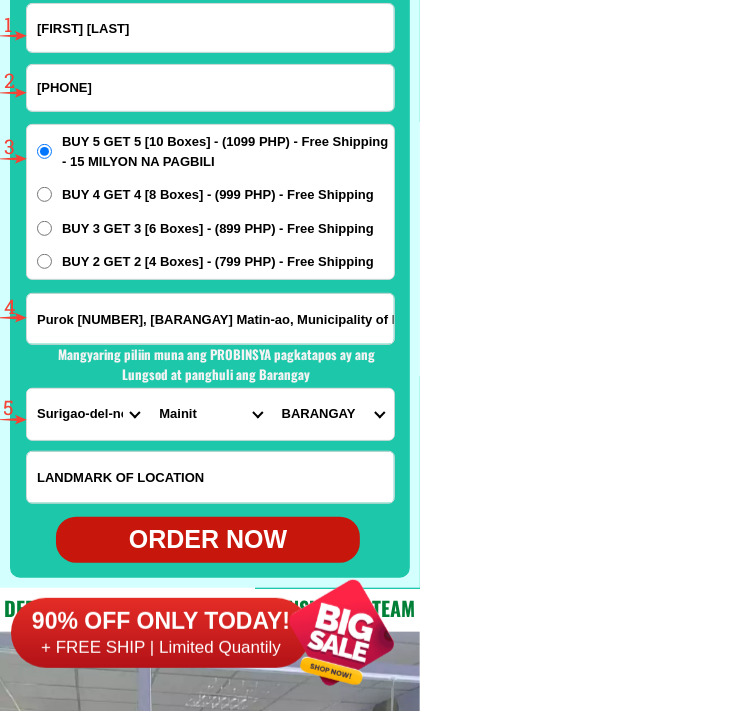 click on "CITY Bacuag Claver Dapa Del-carmen Gigaquit Mainit Malimono San-benito San-francisco Santa-monica Surigao-city Surigao-del-norte-alegria Surigao-del-norte-burgos Surigao-del-norte-general-luna Surigao-del-norte-pilar Surigao-del-norte-placer Surigao-del-norte-san-isidro Surigao-del-norte-sison Surigao-del-norte-socorro Surigao-del-norte-tubod Tagana-an" at bounding box center (210, 414) 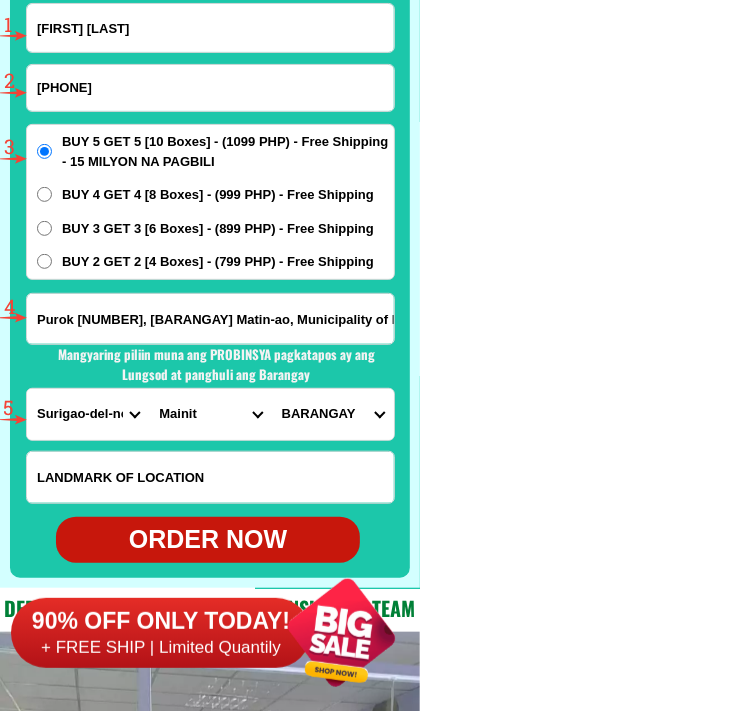 click on "BARANGAY Binga Bobona-on Cantugas Dayano Mabini Magpayang Magsaysay (pob.) Mansayao Marayag Matin-ao Paco Quezon (pob.) Roxas San francisco San isidro San jose Siana Silop Tagbuyawan Tapi-an Tolingon" at bounding box center (333, 414) 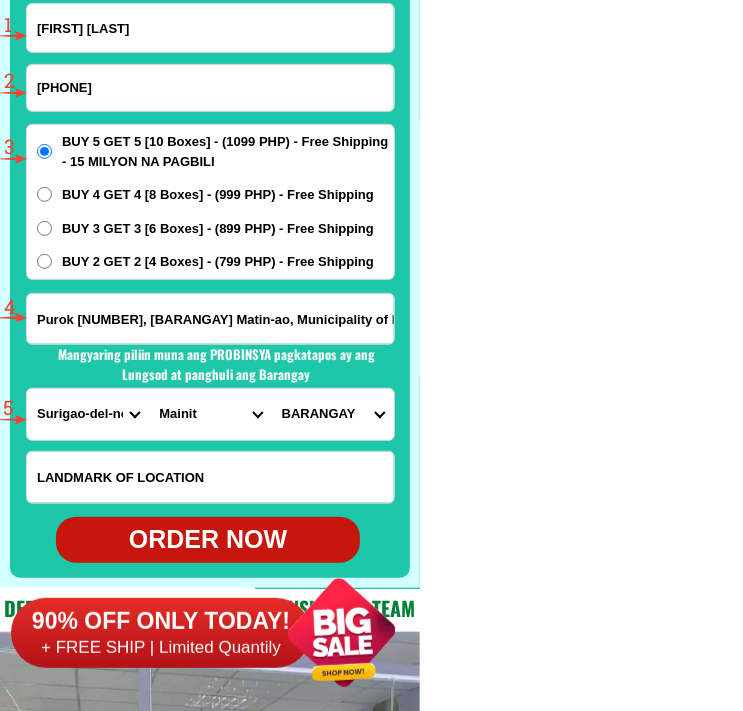 select on "[NUMBER]" 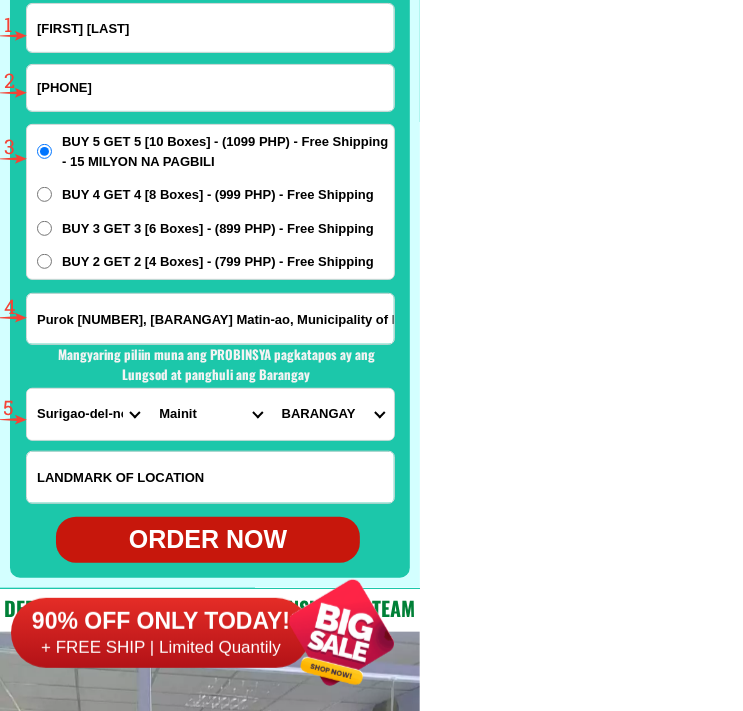 click on "BARANGAY Binga Bobona-on Cantugas Dayano Mabini Magpayang Magsaysay (pob.) Mansayao Marayag Matin-ao Paco Quezon (pob.) Roxas San francisco San isidro San jose Siana Silop Tagbuyawan Tapi-an Tolingon" at bounding box center [333, 414] 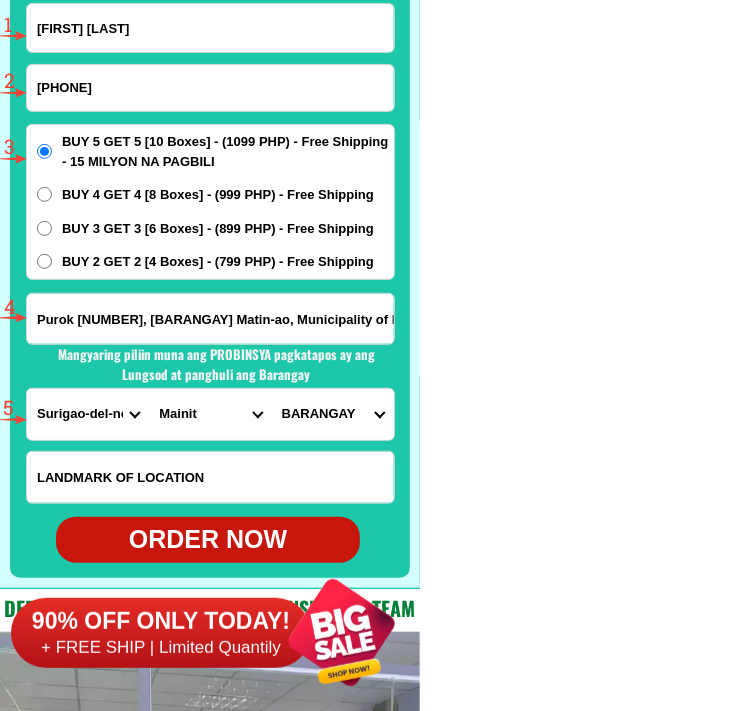 click on "[PHONE]" at bounding box center (210, 88) 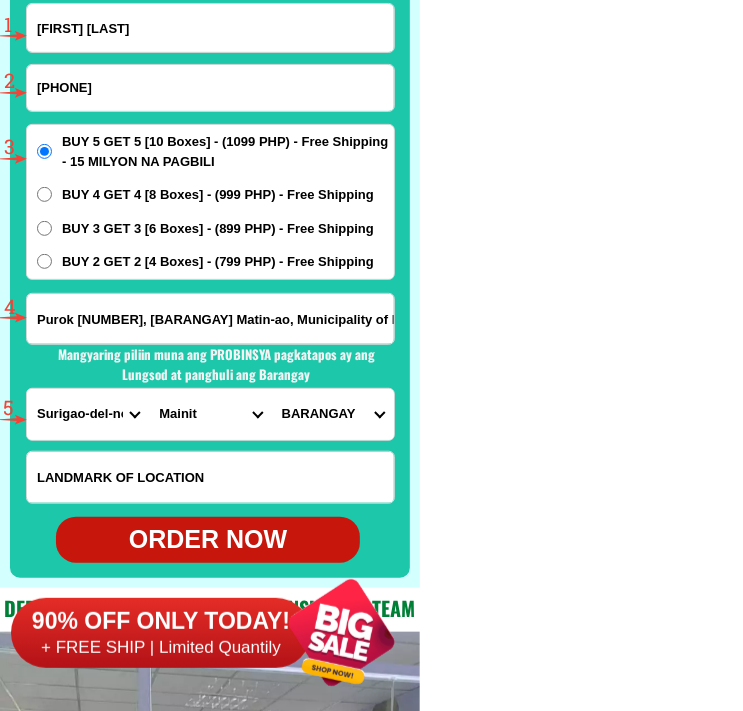 type on "[PHONE]" 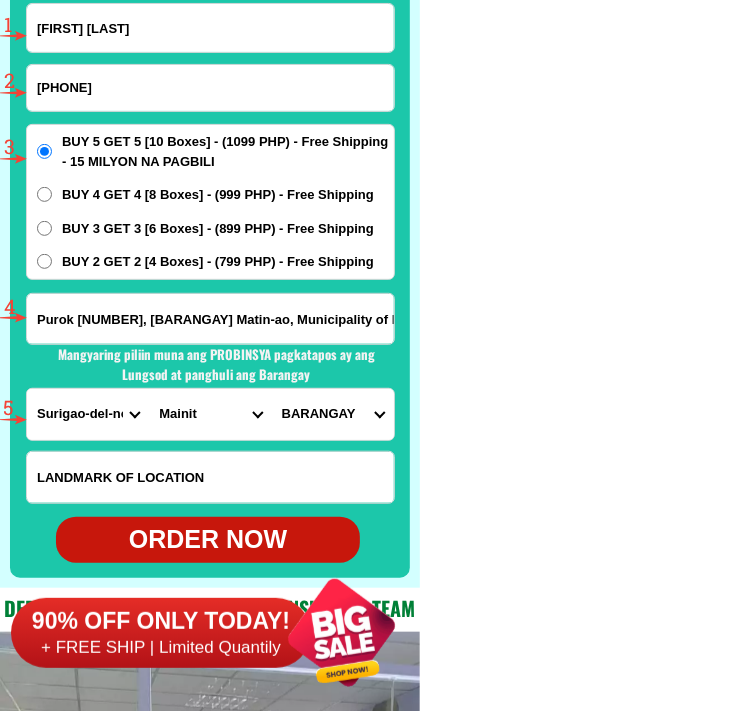 click at bounding box center (0, 0) 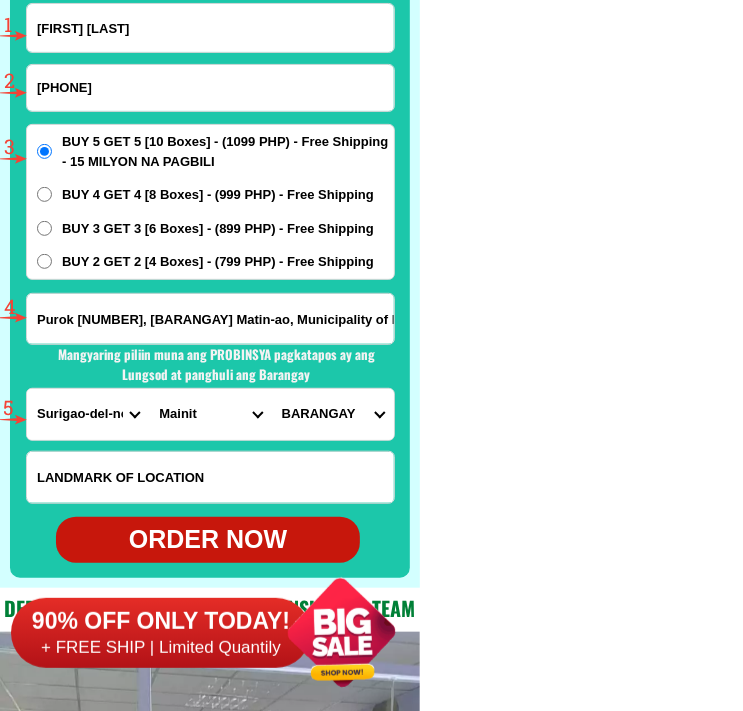type on "[FIRST] [LAST]" 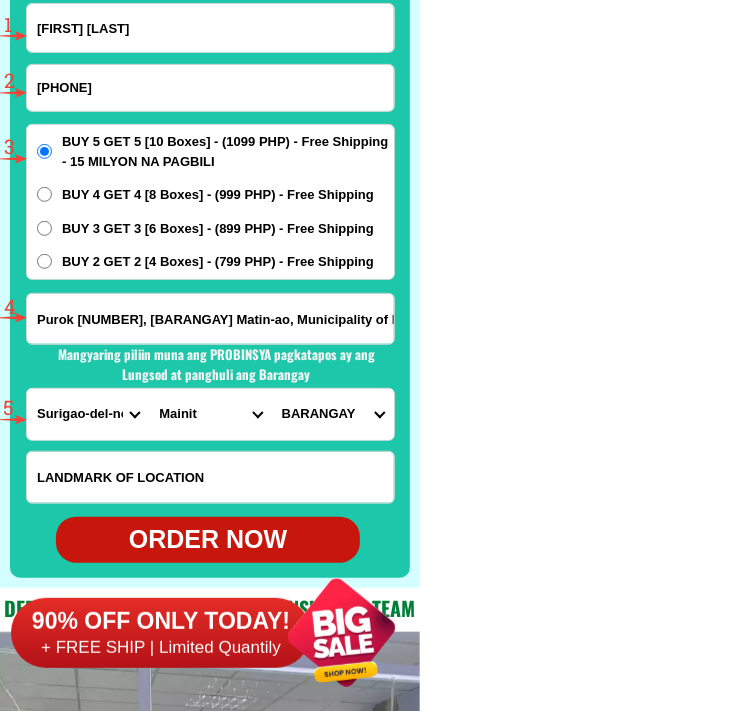 radio on "true" 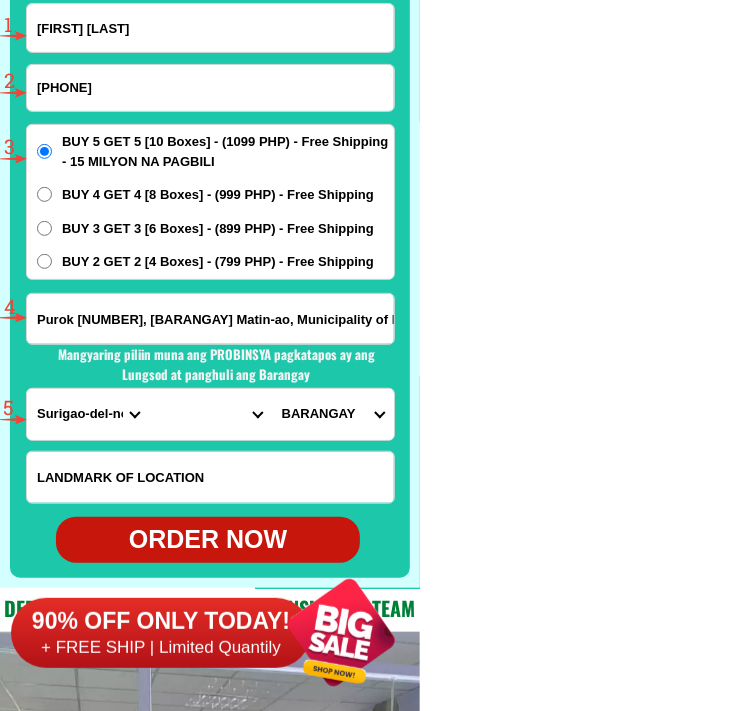 click on "[FIRST] [LAST]" at bounding box center (210, 28) 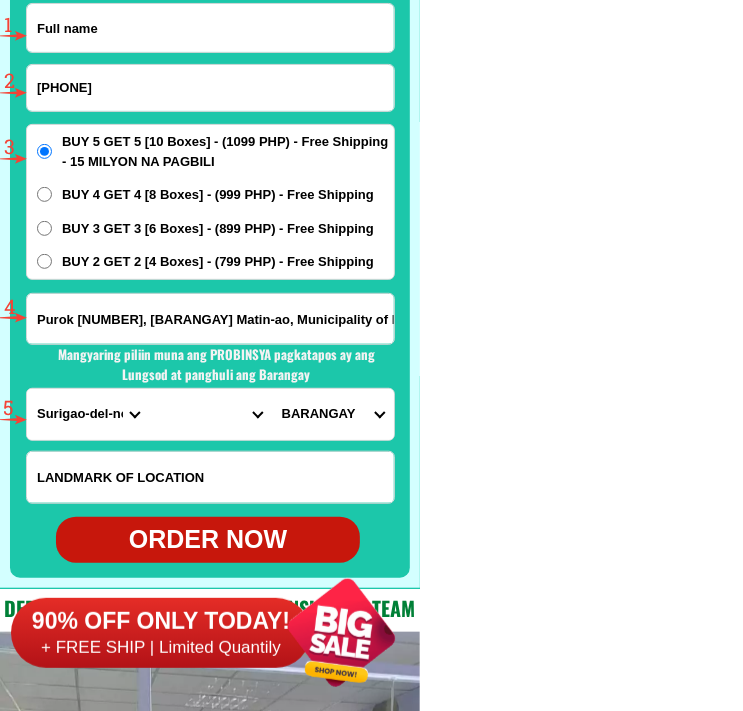 paste on "[FIRST] [LAST]" 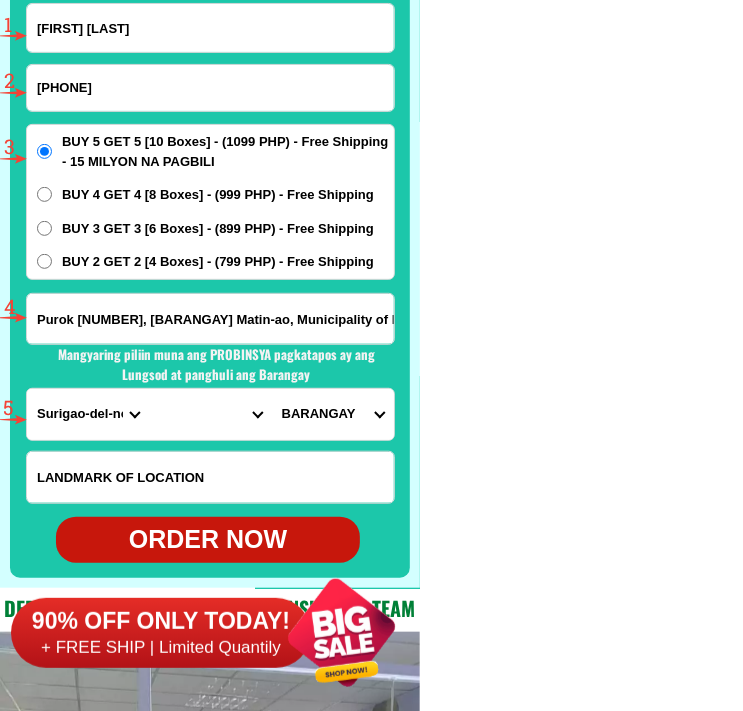type on "[FIRST] [LAST]" 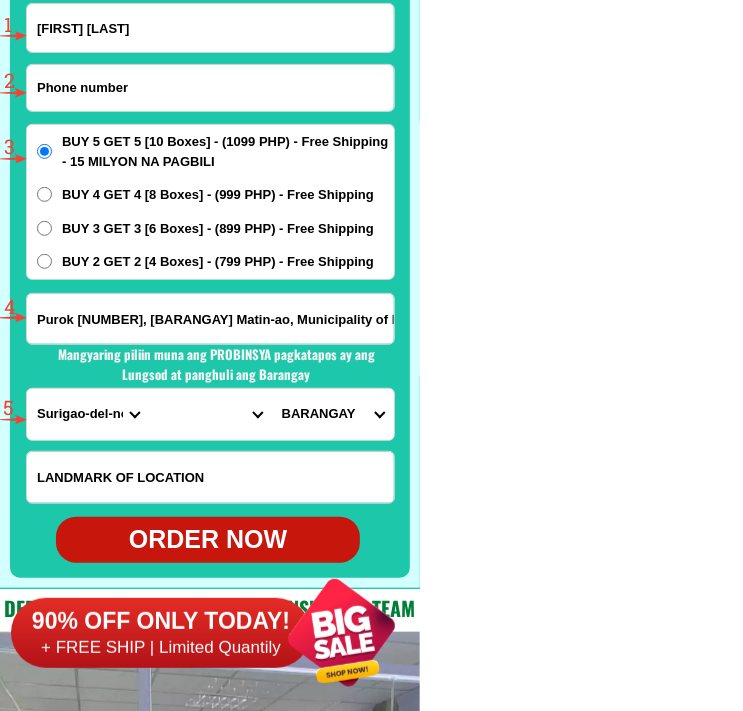 click at bounding box center [210, 88] 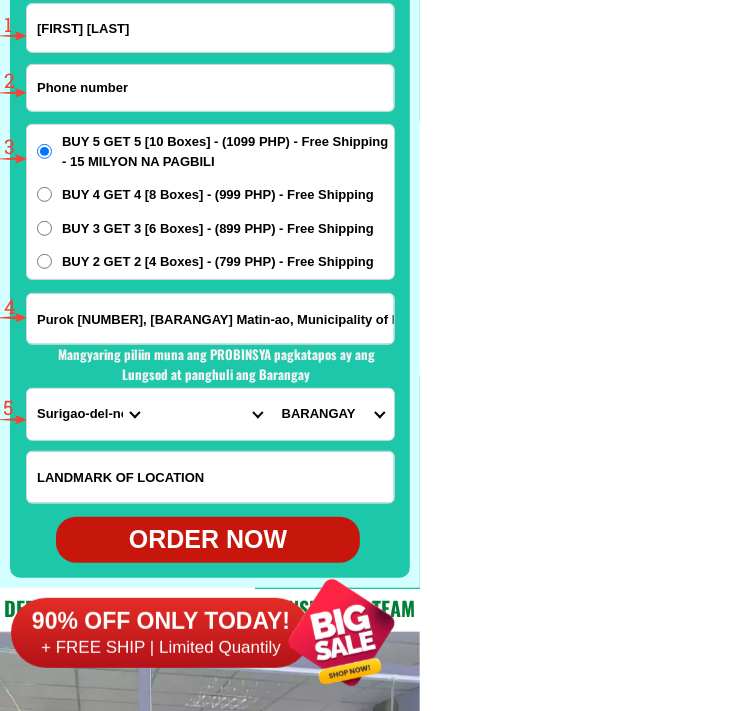 paste on "[PHONE]" 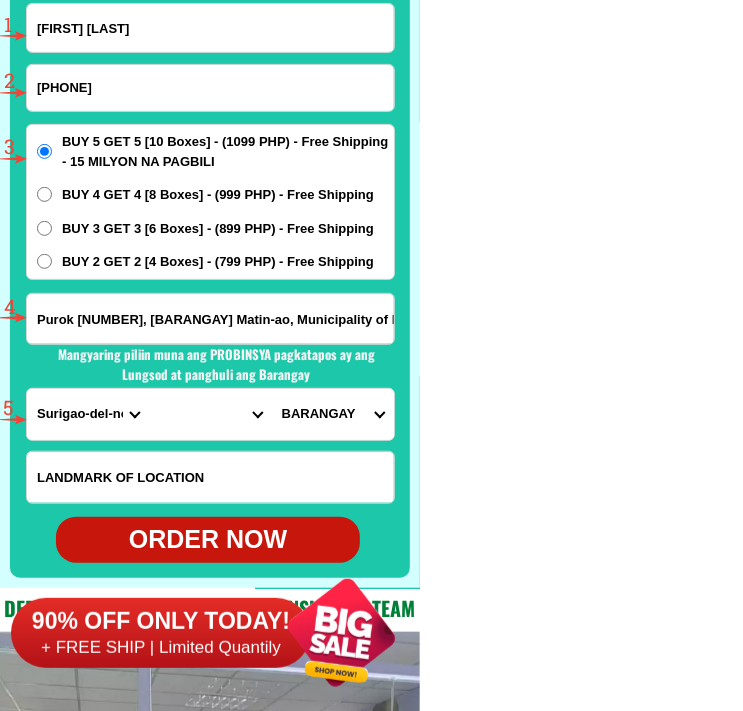type on "[PHONE]" 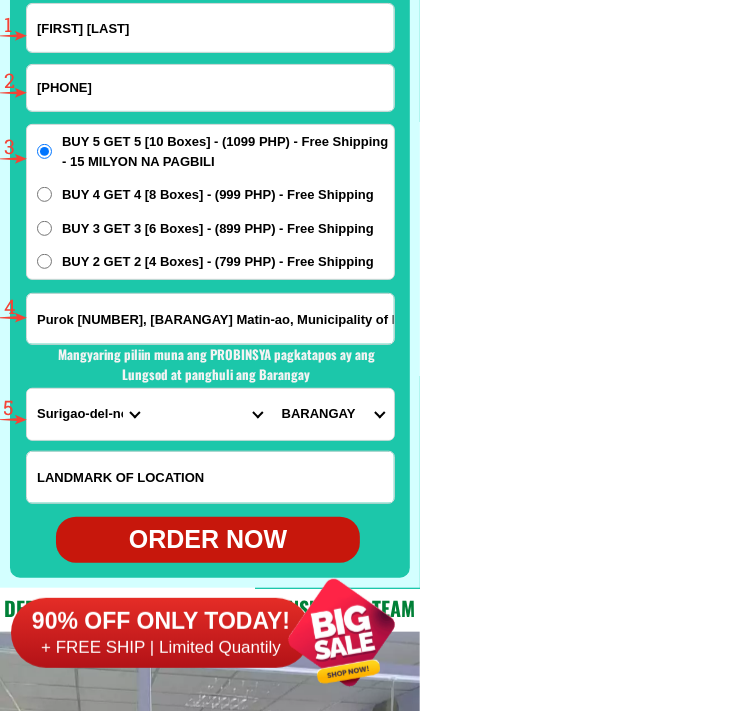 click on "Purok [NUMBER], [BARANGAY] Matin-ao, Municipality of Mainit, [PROVINCE] Province" at bounding box center (210, 319) 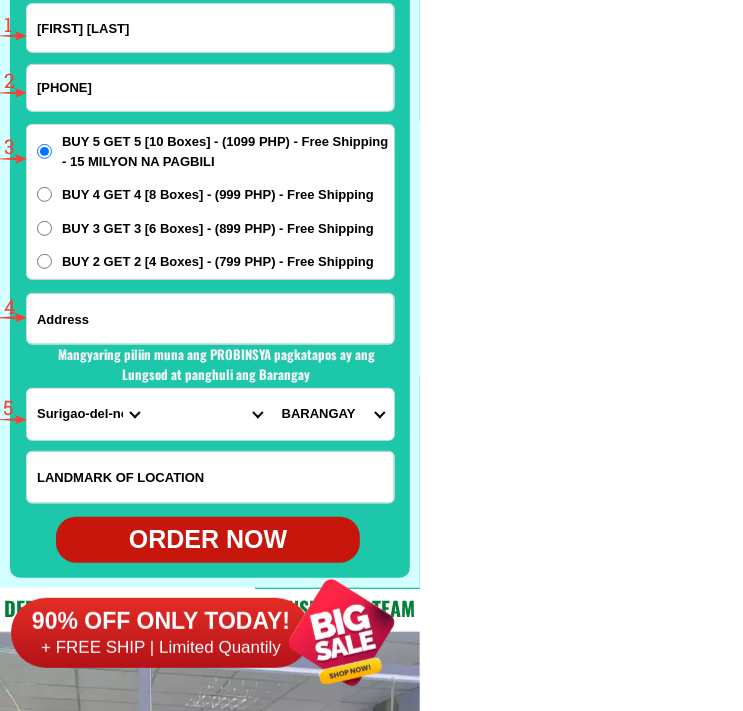 paste on "[STREET], [CITY], [PROVINCE]" 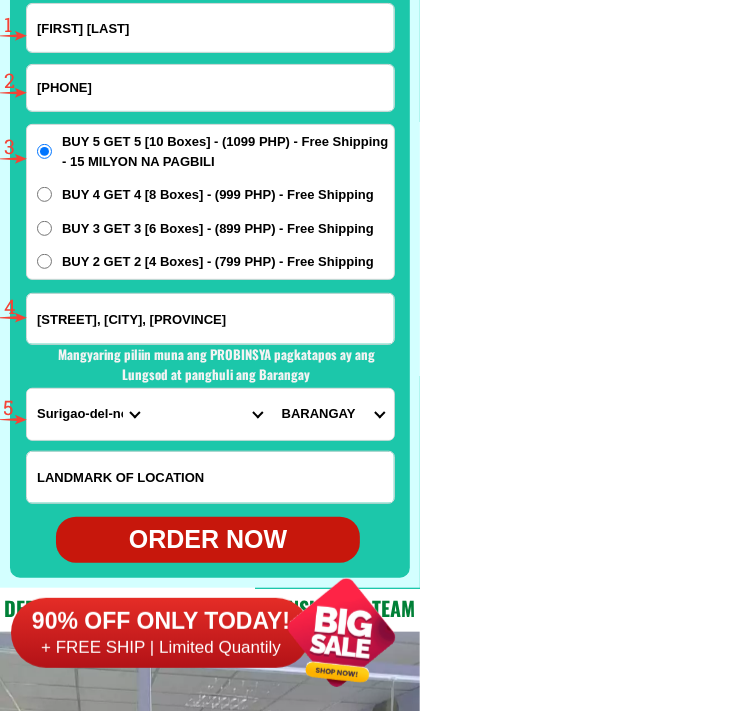 scroll, scrollTop: 0, scrollLeft: 15, axis: horizontal 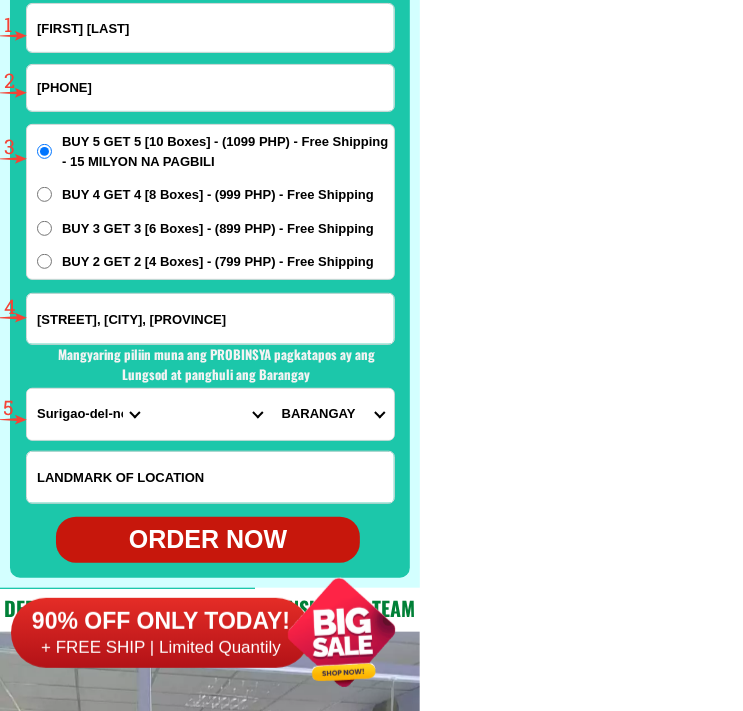 type on "[STREET], [CITY], [PROVINCE]" 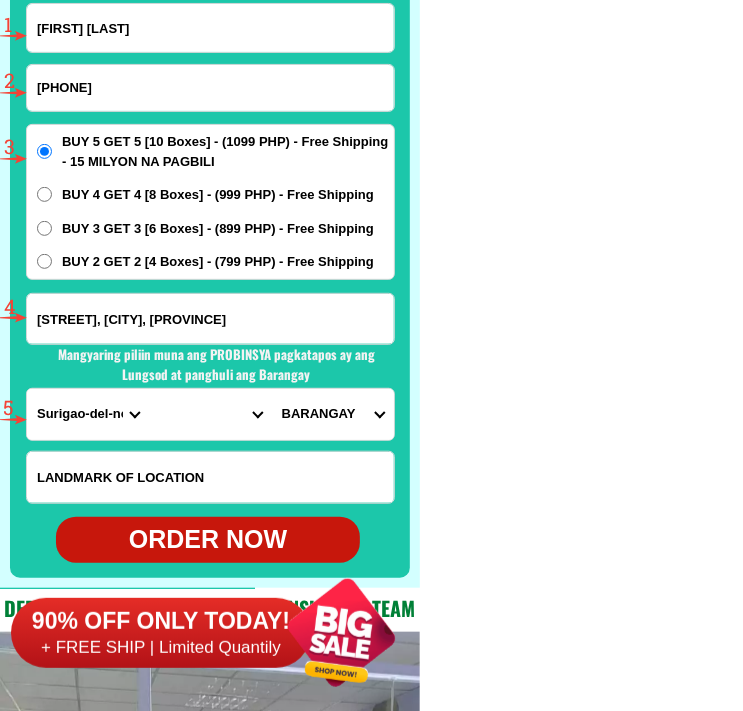 scroll, scrollTop: 0, scrollLeft: 0, axis: both 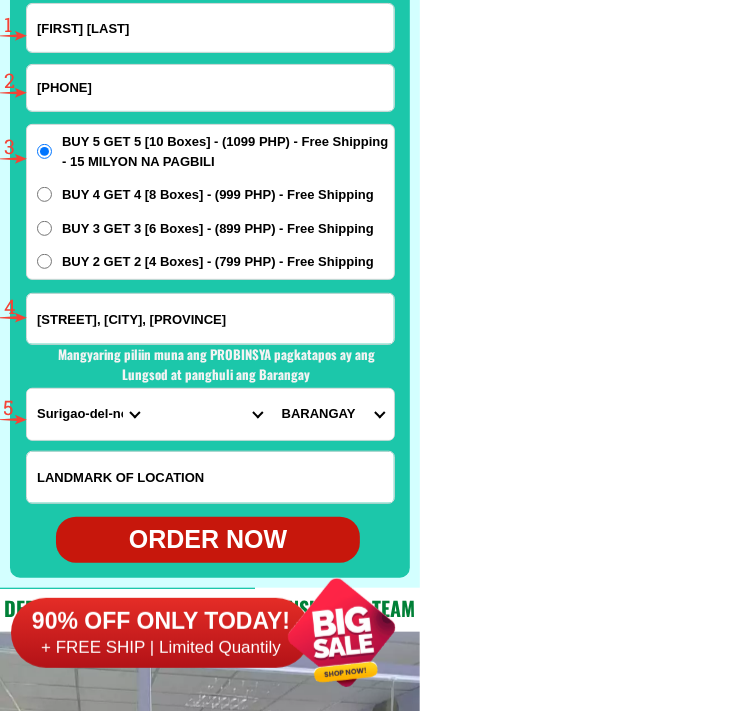 click on "PROVINCE Abra Agusan-del-norte Agusan-del-sur Aklan Albay Antique Apayao Aurora Basilan Bataan Batanes Batangas Benguet Biliran Bohol Bukidnon Bulacan Cagayan Camarines-norte Camarines-sur Camiguin Capiz Catanduanes Cavite Cebu Cotabato Davao-de-oro Davao-del-norte Davao-del-sur Davao-occidental Davao-oriental Dinagat-islands Eastern-samar Guimaras Ifugao Ilocos-norte Ilocos-sur Iloilo Isabela Kalinga La-union Laguna Lanao-del-norte Lanao-del-sur Leyte Maguindanao Marinduque Masbate Metro-manila Misamis-occidental Misamis-oriental Mountain-province Negros-occidental Negros-oriental Northern-samar Nueva-ecija Nueva-vizcaya Occidental-mindoro Oriental-mindoro Palawan Pampanga Pangasinan Quezon Quirino Rizal Romblon Sarangani Siquijor Sorsogon South-cotabato Southern-leyte Sultan-kudarat Sulu Surigao-del-norte Surigao-del-sur Tarlac Tawi-tawi Western-samar Zambales Zamboanga-del-norte Zamboanga-del-sur Zamboanga-sibugay" at bounding box center (88, 414) 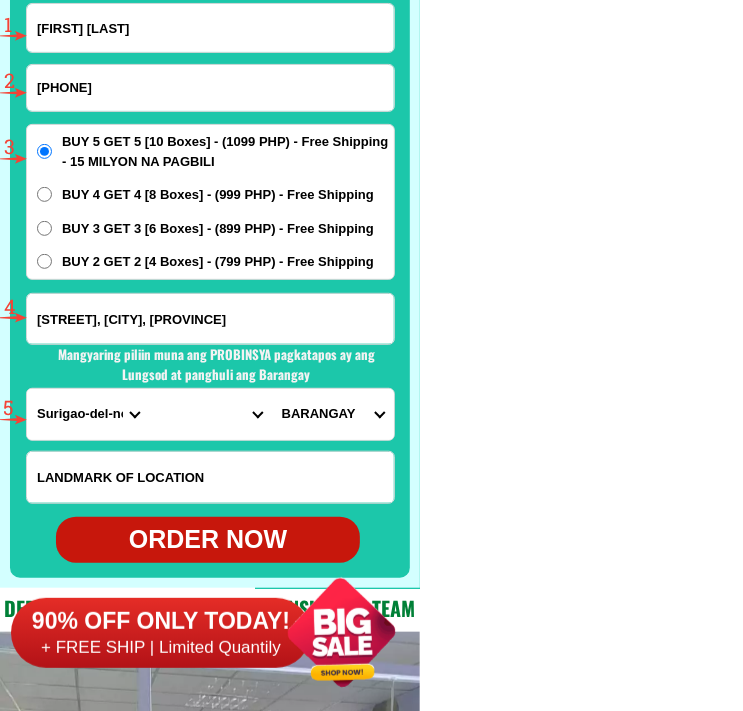 select on "63_8" 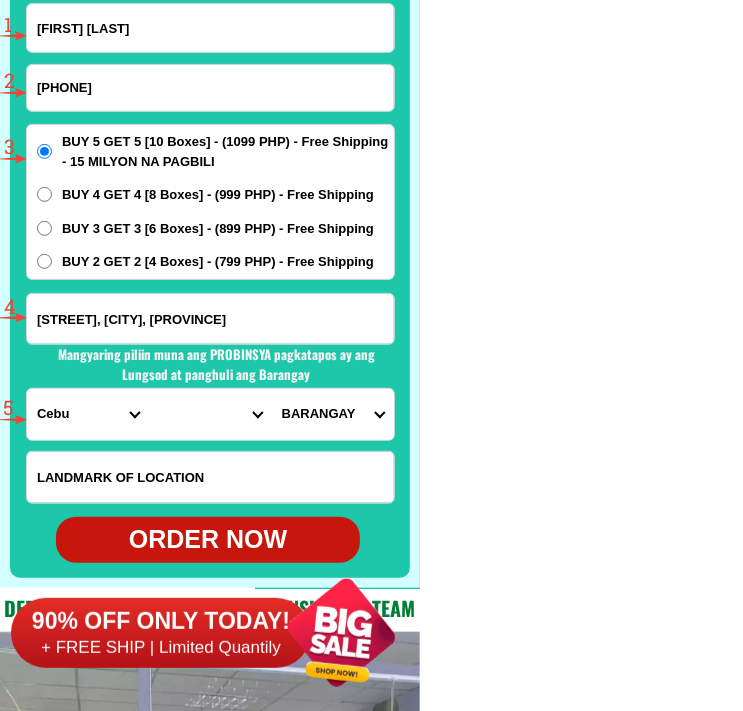 click on "PROVINCE Abra Agusan-del-norte Agusan-del-sur Aklan Albay Antique Apayao Aurora Basilan Bataan Batanes Batangas Benguet Biliran Bohol Bukidnon Bulacan Cagayan Camarines-norte Camarines-sur Camiguin Capiz Catanduanes Cavite Cebu Cotabato Davao-de-oro Davao-del-norte Davao-del-sur Davao-occidental Davao-oriental Dinagat-islands Eastern-samar Guimaras Ifugao Ilocos-norte Ilocos-sur Iloilo Isabela Kalinga La-union Laguna Lanao-del-norte Lanao-del-sur Leyte Maguindanao Marinduque Masbate Metro-manila Misamis-occidental Misamis-oriental Mountain-province Negros-occidental Negros-oriental Northern-samar Nueva-ecija Nueva-vizcaya Occidental-mindoro Oriental-mindoro Palawan Pampanga Pangasinan Quezon Quirino Rizal Romblon Sarangani Siquijor Sorsogon South-cotabato Southern-leyte Sultan-kudarat Sulu Surigao-del-norte Surigao-del-sur Tarlac Tawi-tawi Western-samar Zambales Zamboanga-del-norte Zamboanga-del-sur Zamboanga-sibugay" at bounding box center (88, 414) 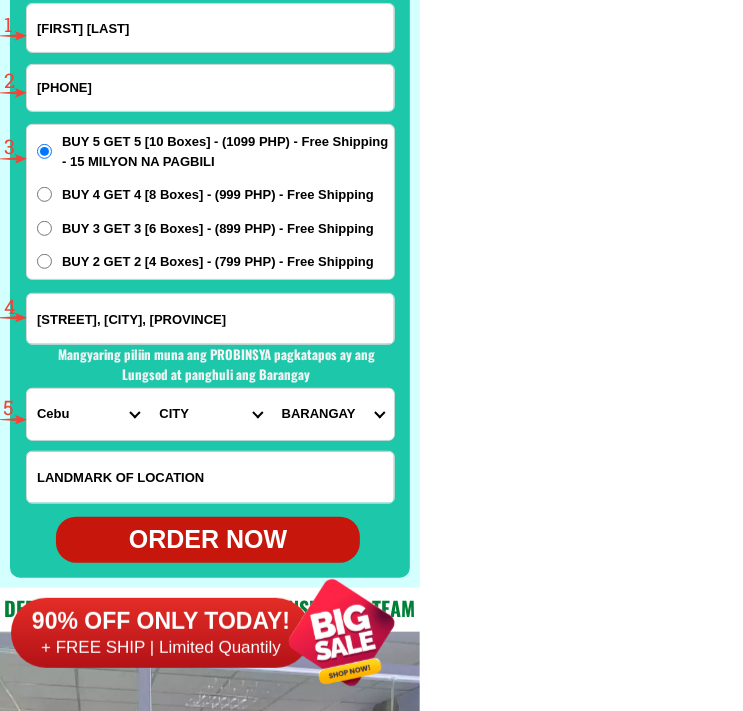 click on "CITY Alcoy Aloguinsan Argao Asturias Badian Balamban Bantayan Barili Bogo-city Boljoon Borbon Carcar-city Catmon Cebu-alcantara Cebu-alegria Cebu-carmen Cebu-city Cebu-compostela Cebu-liloan Cebu-naga-city Cebu-pilar Cebu-san-fernando Cebu-san-francisco Cebu-san-remigio Cebu-santa-fe Cebu-sogod Cebu-talisay-city Cebu-tuburan Cebu-tudela Consolacion CORDOVA Daanbantayan Dalaguete Danao-city Dumanjug Ginatilan Lapu-lapu-city Madridejos Malabuyoc Mandaue-city Medellin Minglanilla Moalboal Oslob Pinamungahan Poro Ronda Samboan Santander Sibonga Tabogon Tabuelan Toledo-city" at bounding box center [210, 414] 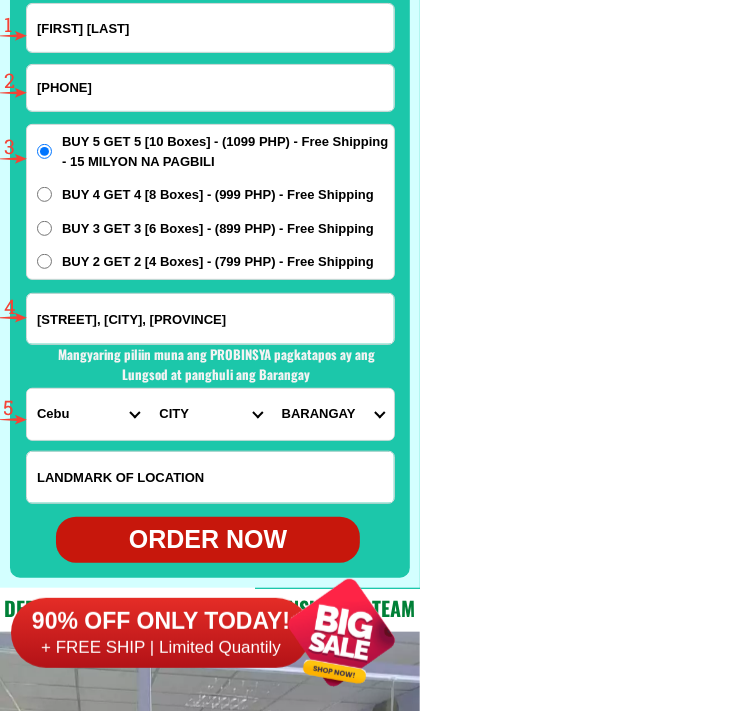 select on "[NUMBER]" 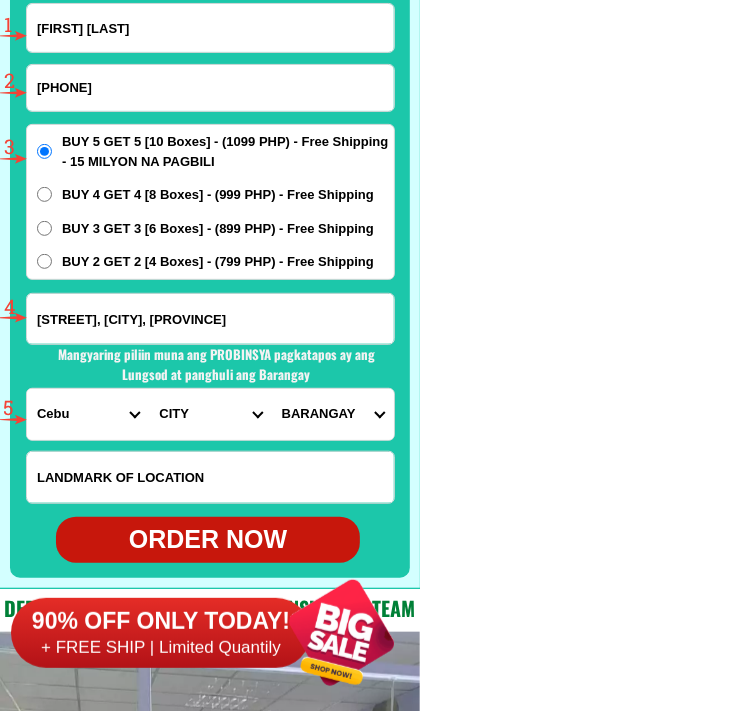 click on "CITY Alcoy Aloguinsan Argao Asturias Badian Balamban Bantayan Barili Bogo-city Boljoon Borbon Carcar-city Catmon Cebu-alcantara Cebu-alegria Cebu-carmen Cebu-city Cebu-compostela Cebu-liloan Cebu-naga-city Cebu-pilar Cebu-san-fernando Cebu-san-francisco Cebu-san-remigio Cebu-santa-fe Cebu-sogod Cebu-talisay-city Cebu-tuburan Cebu-tudela Consolacion CORDOVA Daanbantayan Dalaguete Danao-city Dumanjug Ginatilan Lapu-lapu-city Madridejos Malabuyoc Mandaue-city Medellin Minglanilla Moalboal Oslob Pinamungahan Poro Ronda Samboan Santander Sibonga Tabogon Tabuelan Toledo-city" at bounding box center (210, 414) 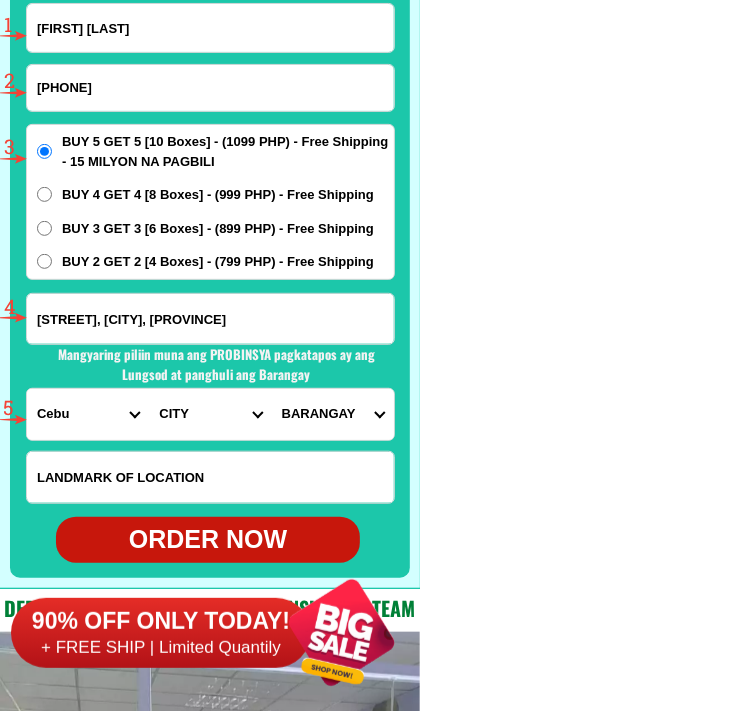 click on "[CITY]" at bounding box center (333, 414) 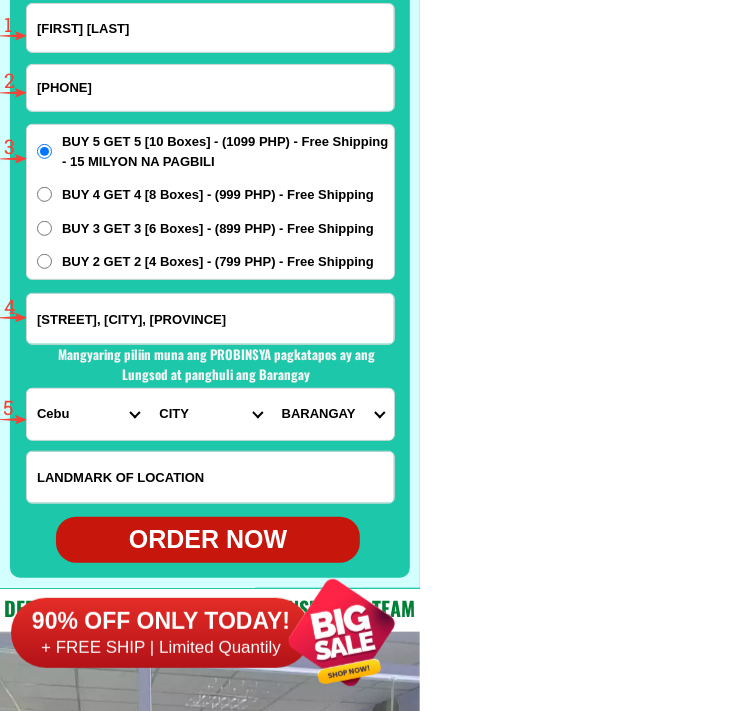 select on "[PHONE]" 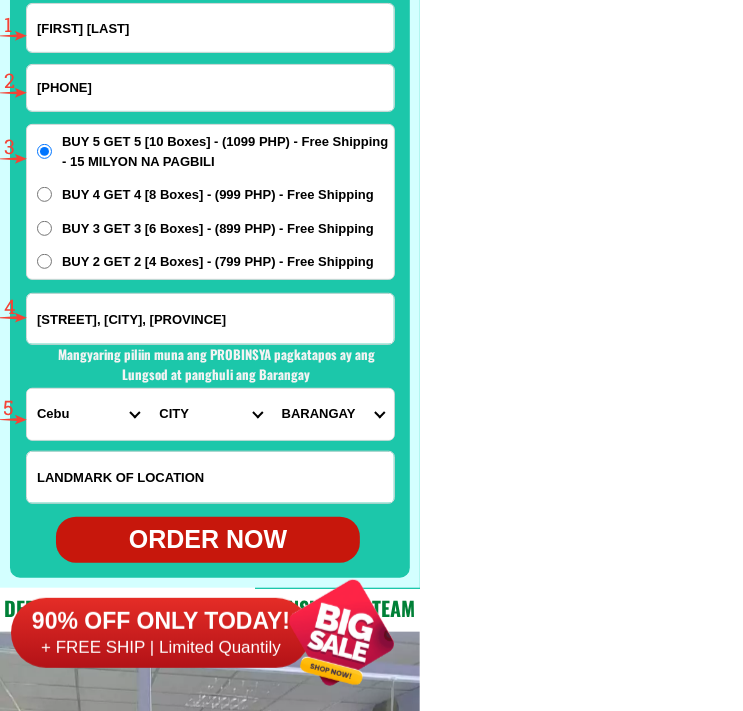 click on "[CITY]" at bounding box center [333, 414] 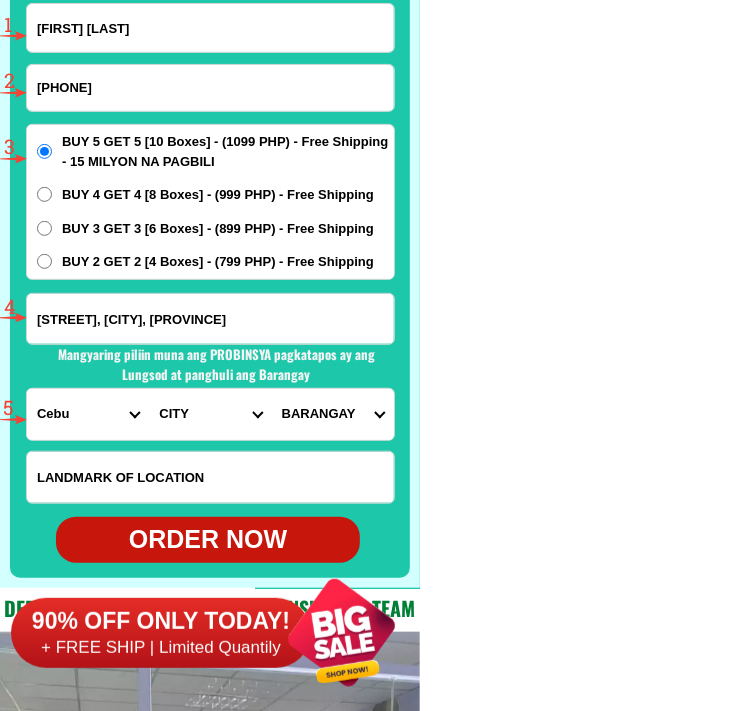 click on "[PHONE]" at bounding box center (210, 88) 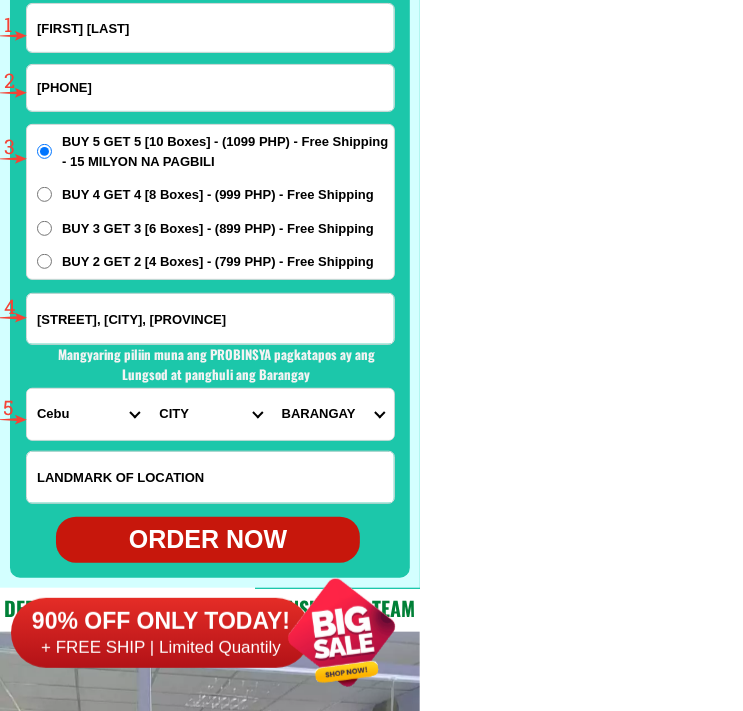 click at bounding box center [0, 0] 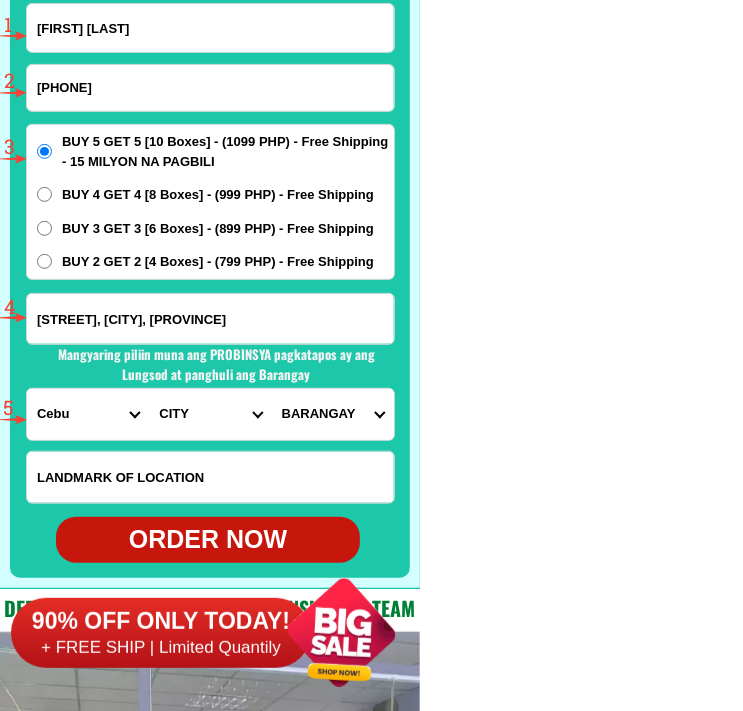 type on "[PHONE]" 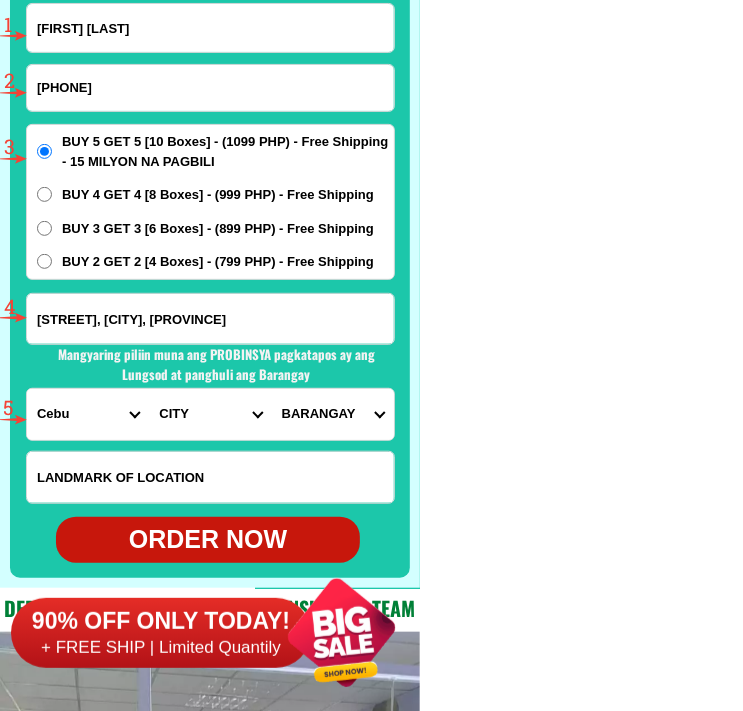 radio on "true" 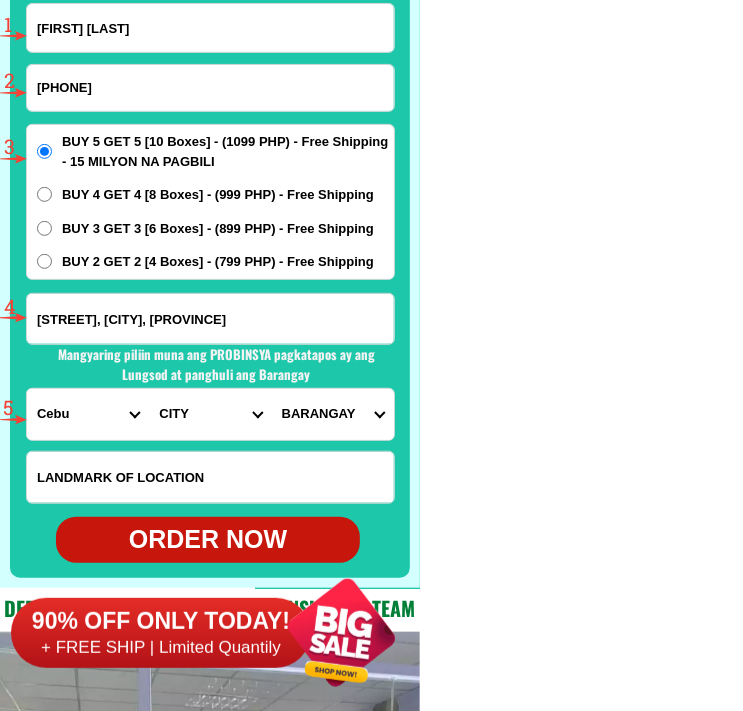 click on "[FIRST] [LAST]" at bounding box center (210, 28) 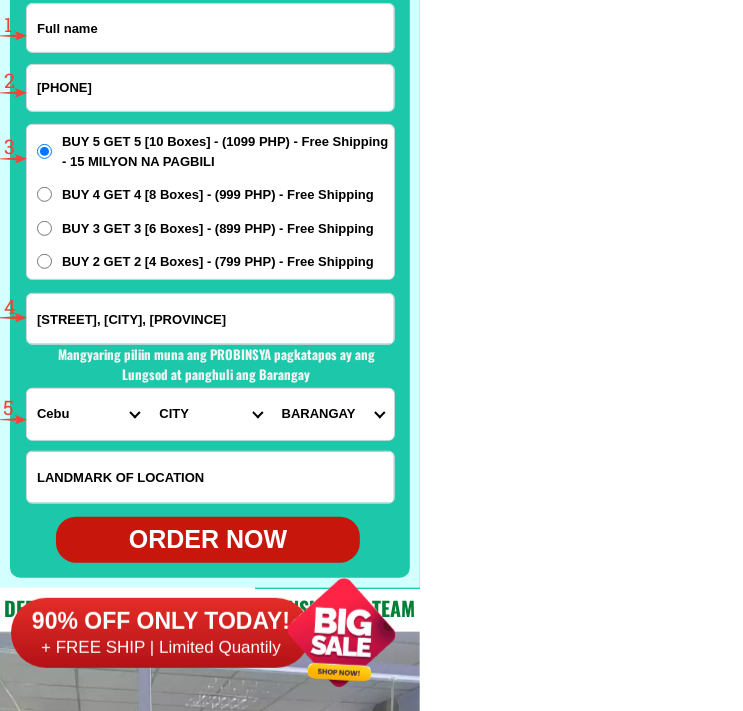 paste on "[FIRST] [LAST]" 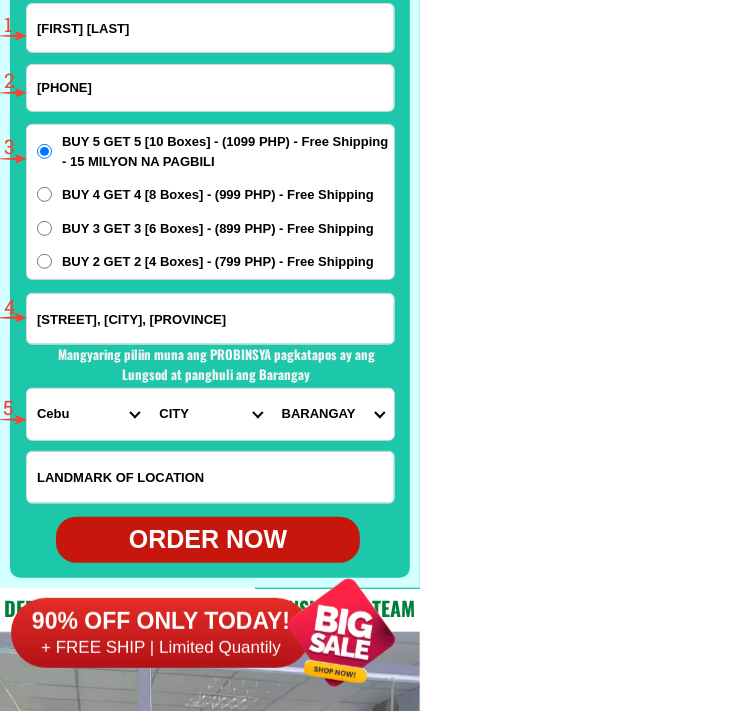 type on "[FIRST] [LAST]" 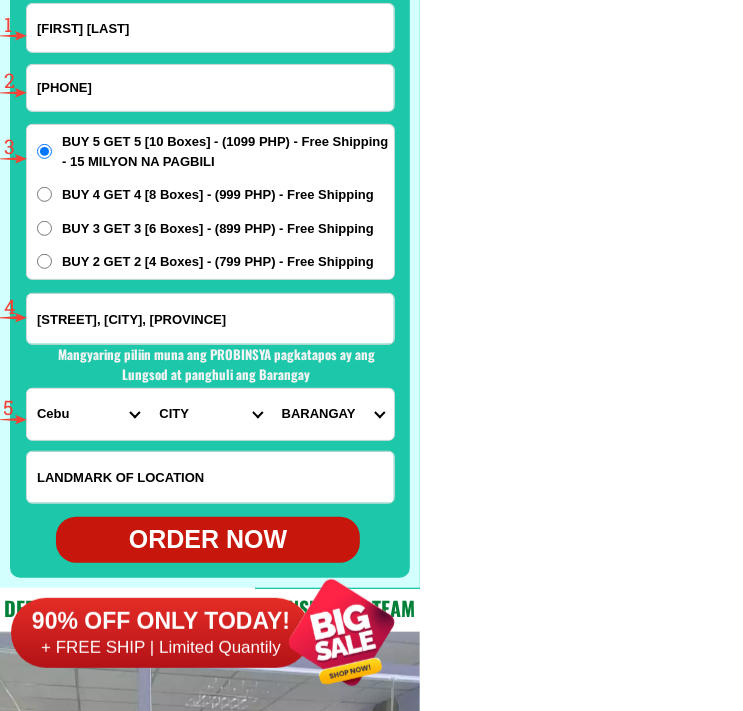 click on "[PHONE]" at bounding box center (210, 88) 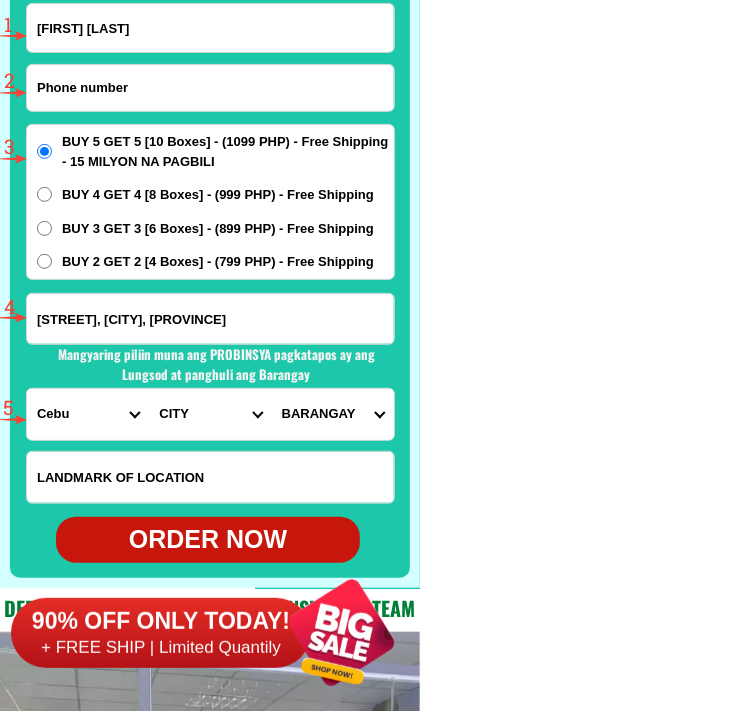 paste on "[PHONE]" 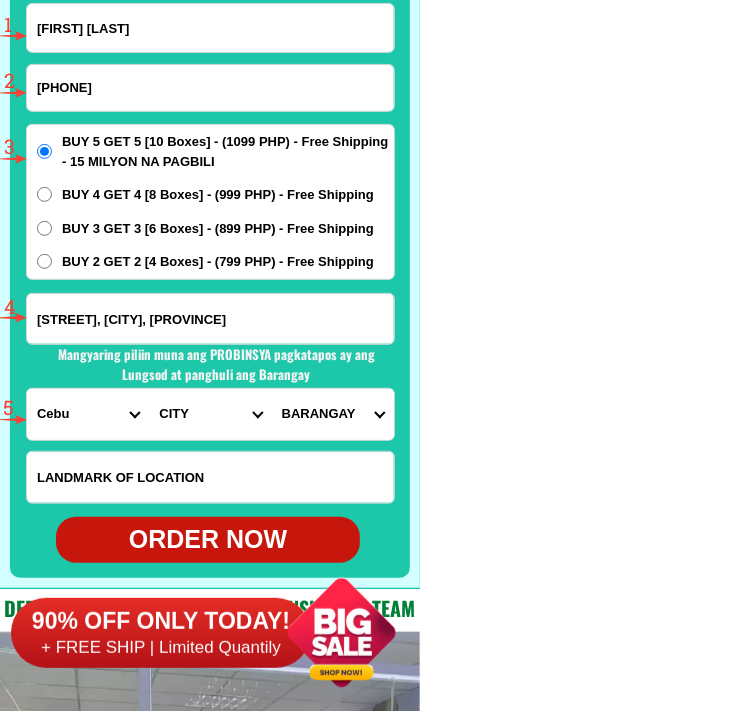 type on "[PHONE]" 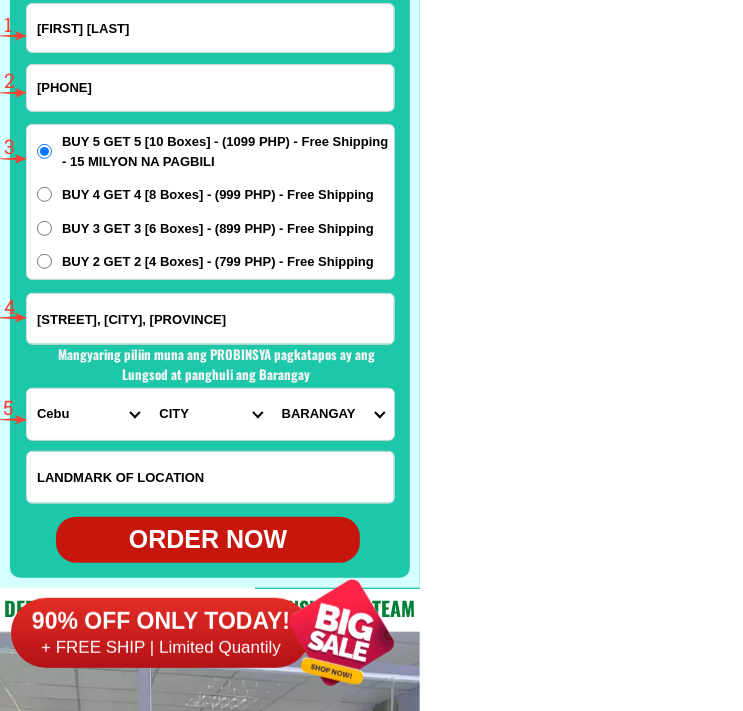 click on "BUY 4 GET 4 [8 Boxes] - (999 PHP) - Free Shipping" at bounding box center [44, 194] 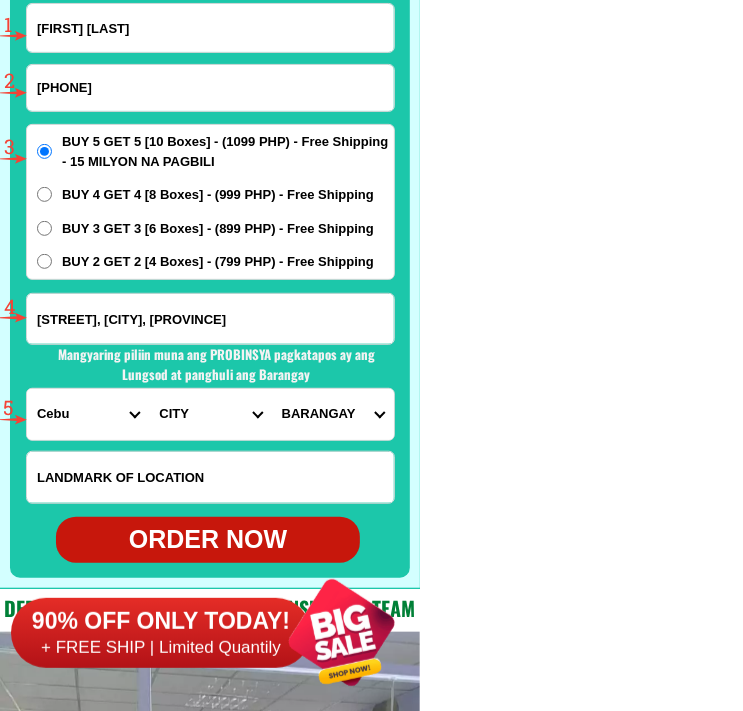 radio on "true" 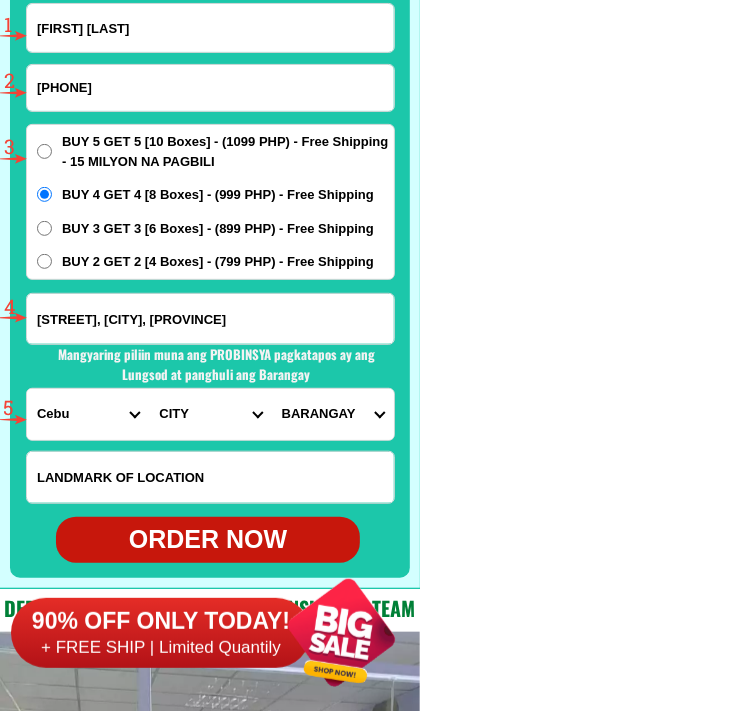 click on "[STREET], [CITY], [PROVINCE]" at bounding box center [210, 319] 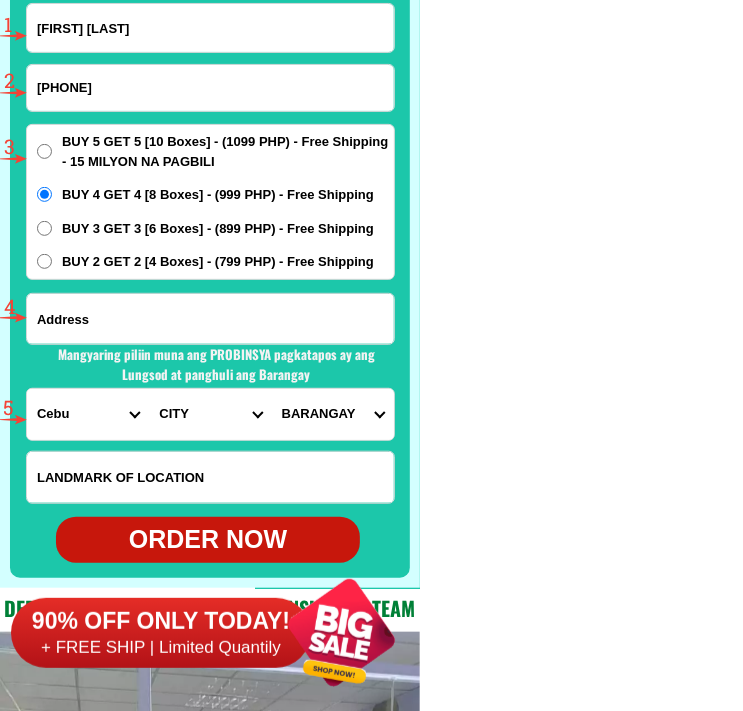 paste on "[CITY], [PROVINCE]" 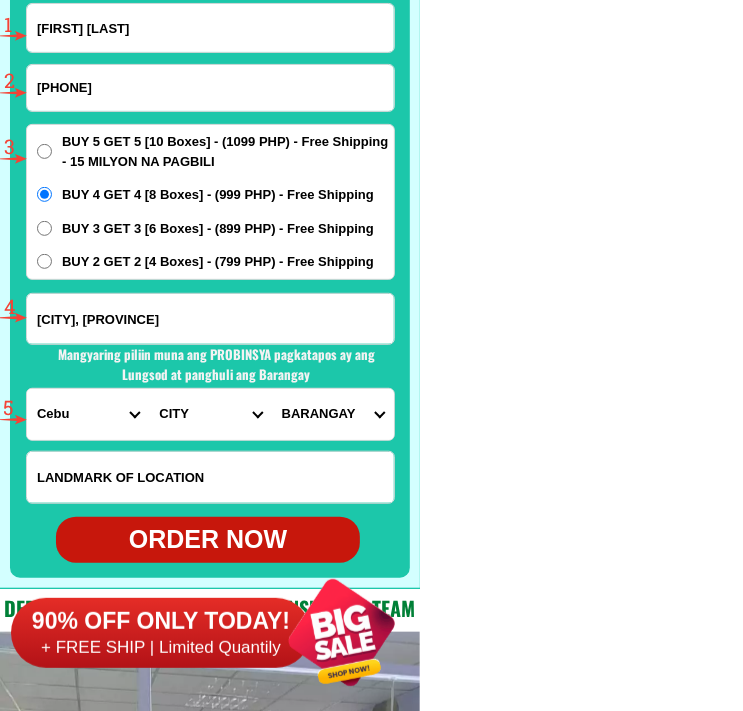 scroll, scrollTop: 0, scrollLeft: 292, axis: horizontal 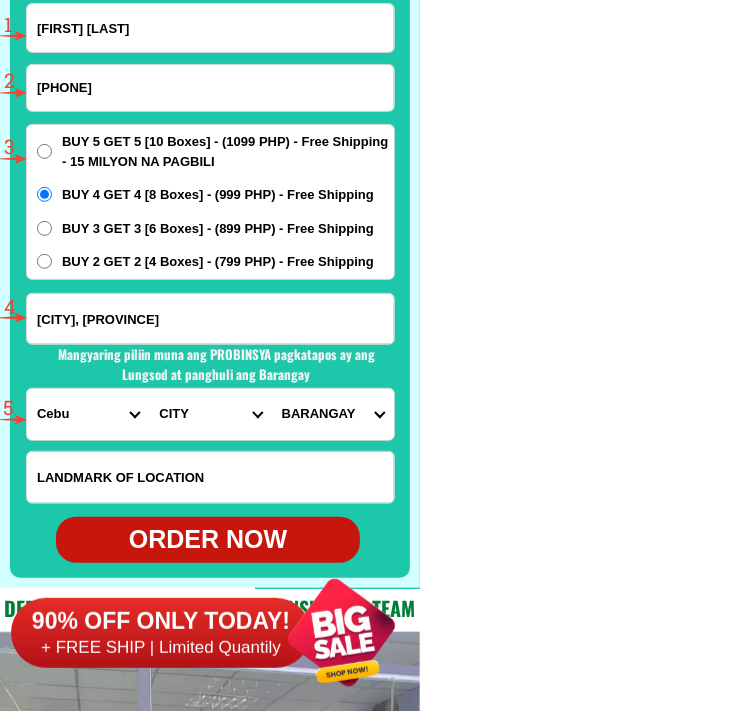 type on "[CITY], [PROVINCE]" 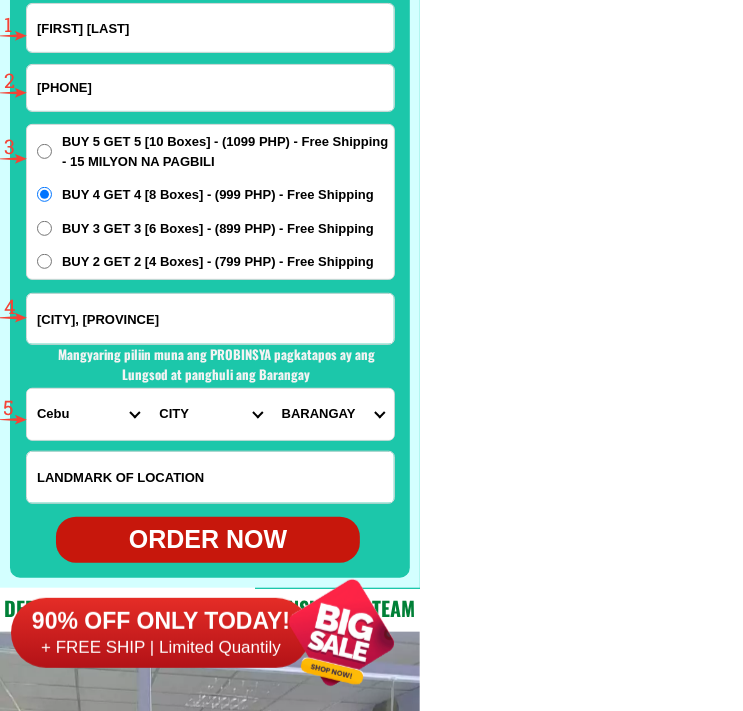 scroll, scrollTop: 0, scrollLeft: 0, axis: both 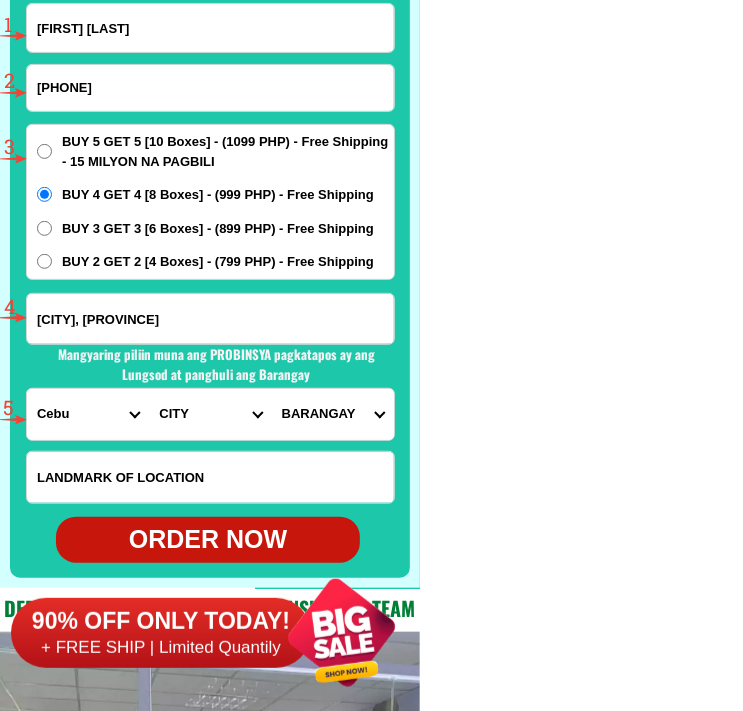 click on "PROVINCE Abra Agusan-del-norte Agusan-del-sur Aklan Albay Antique Apayao Aurora Basilan Bataan Batanes Batangas Benguet Biliran Bohol Bukidnon Bulacan Cagayan Camarines-norte Camarines-sur Camiguin Capiz Catanduanes Cavite Cebu Cotabato Davao-de-oro Davao-del-norte Davao-del-sur Davao-occidental Davao-oriental Dinagat-islands Eastern-samar Guimaras Ifugao Ilocos-norte Ilocos-sur Iloilo Isabela Kalinga La-union Laguna Lanao-del-norte Lanao-del-sur Leyte Maguindanao Marinduque Masbate Metro-manila Misamis-occidental Misamis-oriental Mountain-province Negros-occidental Negros-oriental Northern-samar Nueva-ecija Nueva-vizcaya Occidental-mindoro Oriental-mindoro Palawan Pampanga Pangasinan Quezon Quirino Rizal Romblon Sarangani Siquijor Sorsogon South-cotabato Southern-leyte Sultan-kudarat Sulu Surigao-del-norte Surigao-del-sur Tarlac Tawi-tawi Western-samar Zambales Zamboanga-del-norte Zamboanga-del-sur Zamboanga-sibugay" at bounding box center (88, 414) 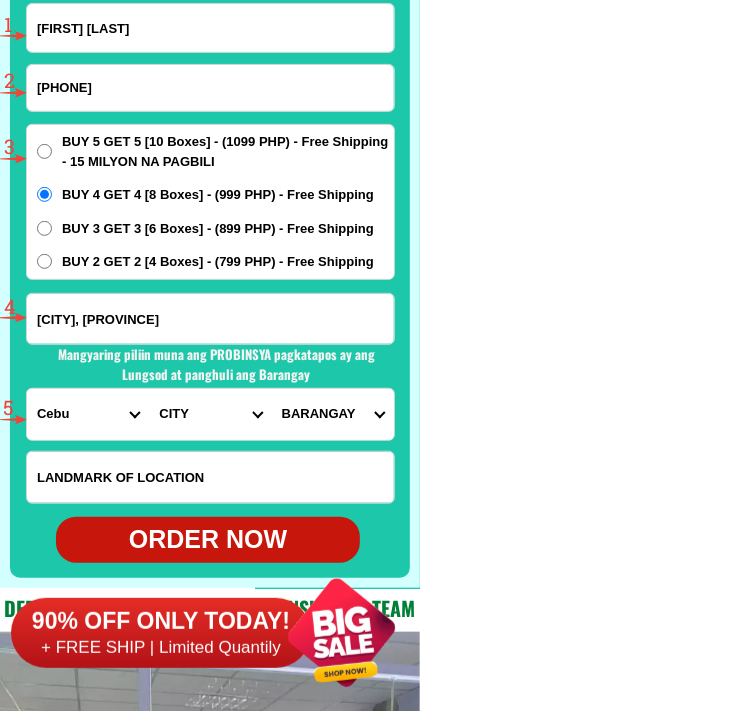 select on "63_826" 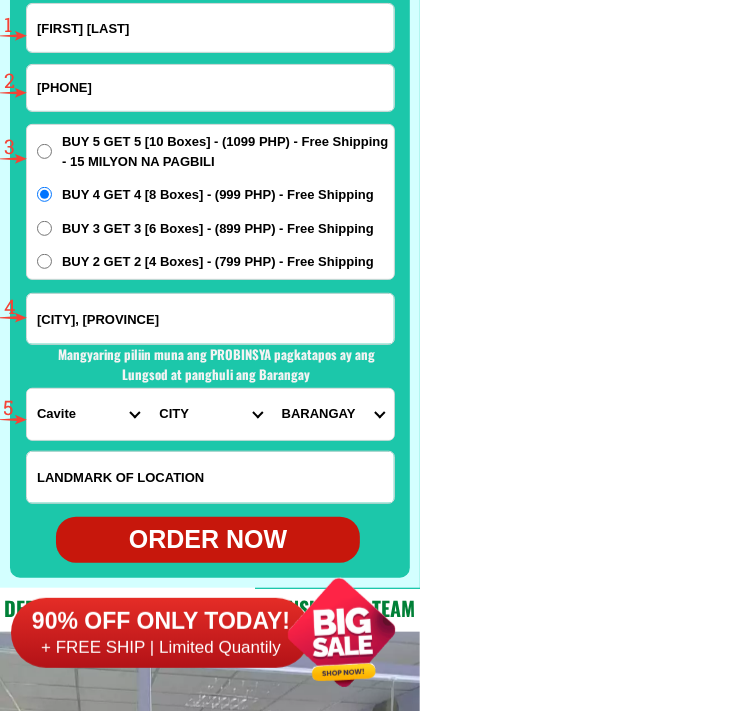 click on "PROVINCE Abra Agusan-del-norte Agusan-del-sur Aklan Albay Antique Apayao Aurora Basilan Bataan Batanes Batangas Benguet Biliran Bohol Bukidnon Bulacan Cagayan Camarines-norte Camarines-sur Camiguin Capiz Catanduanes Cavite Cebu Cotabato Davao-de-oro Davao-del-norte Davao-del-sur Davao-occidental Davao-oriental Dinagat-islands Eastern-samar Guimaras Ifugao Ilocos-norte Ilocos-sur Iloilo Isabela Kalinga La-union Laguna Lanao-del-norte Lanao-del-sur Leyte Maguindanao Marinduque Masbate Metro-manila Misamis-occidental Misamis-oriental Mountain-province Negros-occidental Negros-oriental Northern-samar Nueva-ecija Nueva-vizcaya Occidental-mindoro Oriental-mindoro Palawan Pampanga Pangasinan Quezon Quirino Rizal Romblon Sarangani Siquijor Sorsogon South-cotabato Southern-leyte Sultan-kudarat Sulu Surigao-del-norte Surigao-del-sur Tarlac Tawi-tawi Western-samar Zambales Zamboanga-del-norte Zamboanga-del-sur Zamboanga-sibugay" at bounding box center (88, 414) 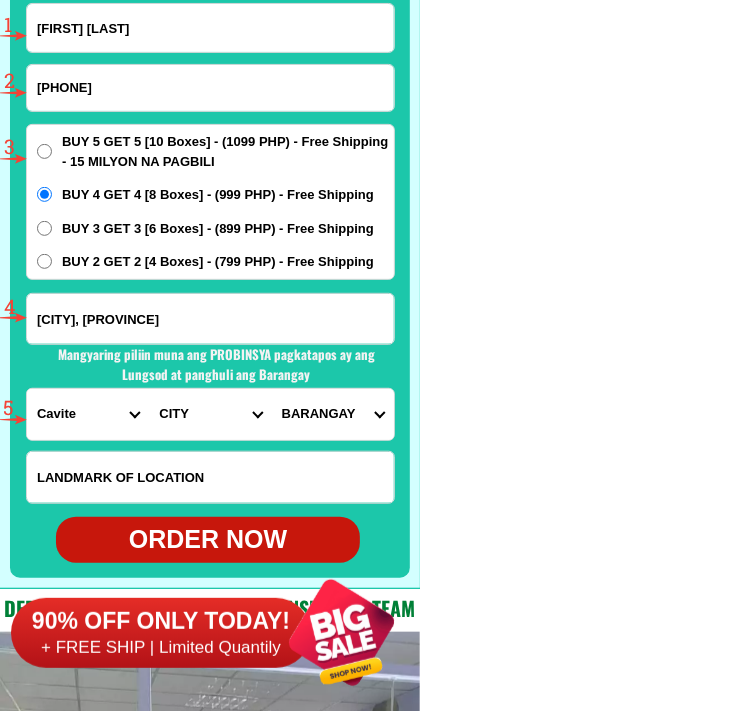 click on "CITY Alfonso Amadeo Bacoor Carmona Cavite-city Cavite-magallanes Cavite-rosario Dasmarinas-city Gen.-mariano-alvarez General-emilio-aguinaldo General-trias Imus Indang Kawit Maragondon Mendez Naic Noveleta Silang Tagaytay-city Tanza Ternate Trece-martires-city" at bounding box center (210, 414) 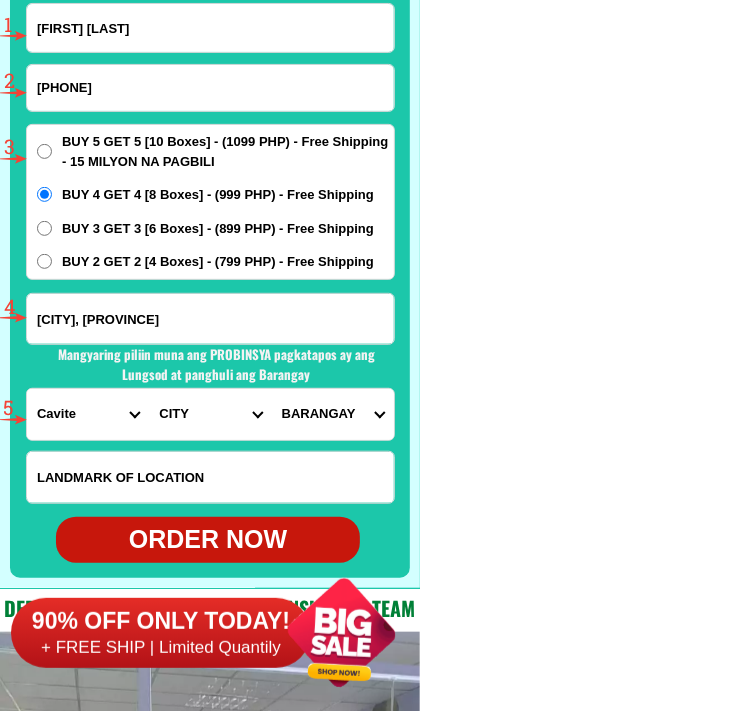 select on "63_8262364" 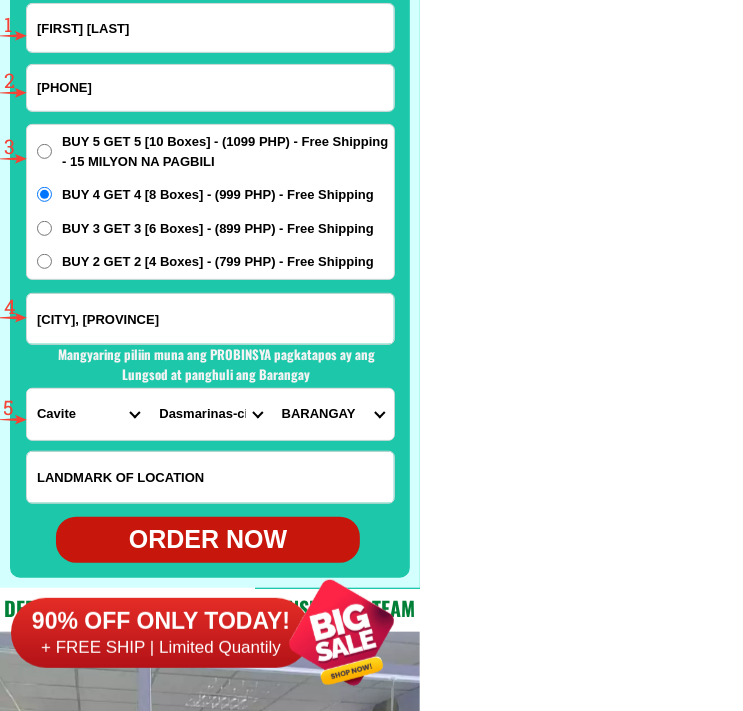 click on "CITY Alfonso Amadeo Bacoor Carmona Cavite-city Cavite-magallanes Cavite-rosario Dasmarinas-city Gen.-mariano-alvarez General-emilio-aguinaldo General-trias Imus Indang Kawit Maragondon Mendez Naic Noveleta Silang Tagaytay-city Tanza Ternate Trece-martires-city" at bounding box center (210, 414) 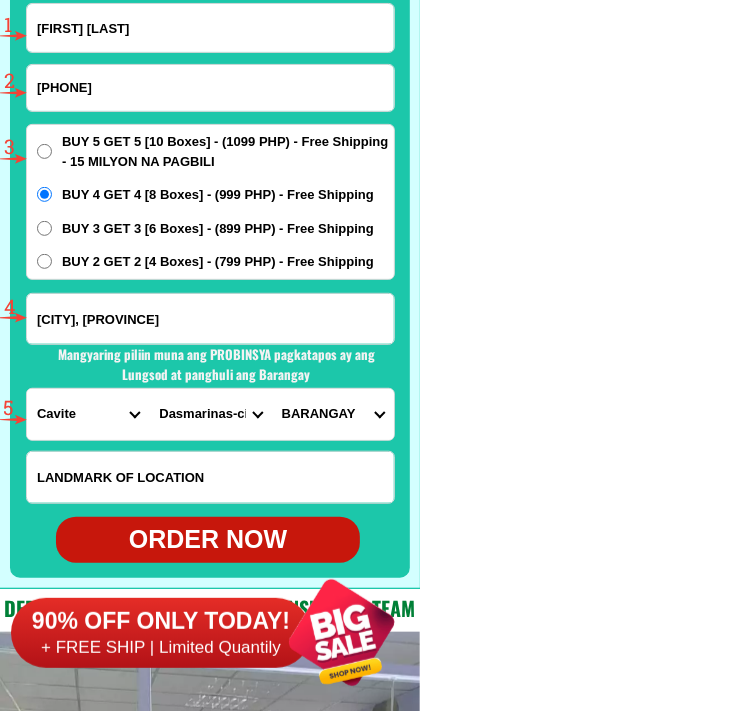 click on "BARANGAY Burol Burol i Burol ii Burol iii Datu esmael (bago-a-ingud) Emmanuel bergado i Emmanuel bergado ii Fatima i Fatima ii Fatima iii H-2 Langkaan i Langkaan ii Luzviminda i Luzviminda ii Paliparan i Paliparan ii Paliparan iii Sabang Saint peter i Saint peter ii Salawag Salitran i Salitran ii Salitran iii Salitran iv Sampaloc i Sampaloc II Sampaloc iii Sampaloc iv Sampaloc v San agustin i San agustin ii San agustin iii San andres i San andres ii San antonio de padua i San antonio de padua ii San dionisio (barangay 1) San esteban (barangay 4) San francisco i San francisco ii San isidro labrador i San isidro labrador ii San jose San juan (san juan i) San lorenzo ruiz i San lorenzo ruiz ii San luis i San luis ii San manuel i San manuel ii San mateo San miguel San miguel ii San nicolas i San nicolas ii San roque (sta. cristina ii) San simon (barangay 7) Santa cristina i Santa cristina ii Santa cruz i Santa cruz ii Santa fe Santa lucia (san juan ii) Santa maria (barangay 20) Santo cristo (barangay 3) Zone i-b" at bounding box center [333, 414] 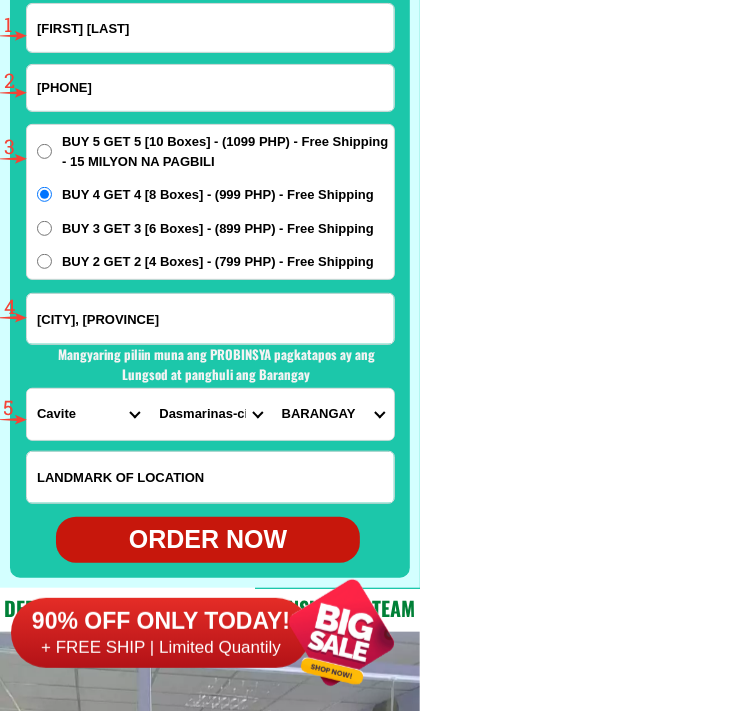 select on "[PHONE]" 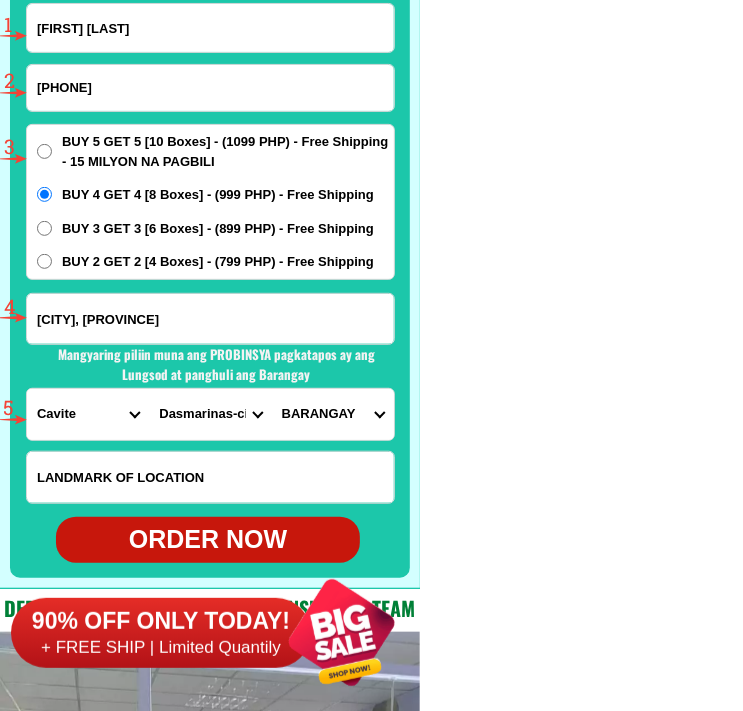 click on "BARANGAY Burol Burol i Burol ii Burol iii Datu esmael (bago-a-ingud) Emmanuel bergado i Emmanuel bergado ii Fatima i Fatima ii Fatima iii H-2 Langkaan i Langkaan ii Luzviminda i Luzviminda ii Paliparan i Paliparan ii Paliparan iii Sabang Saint peter i Saint peter ii Salawag Salitran i Salitran ii Salitran iii Salitran iv Sampaloc i Sampaloc II Sampaloc iii Sampaloc iv Sampaloc v San agustin i San agustin ii San agustin iii San andres i San andres ii San antonio de padua i San antonio de padua ii San dionisio (barangay 1) San esteban (barangay 4) San francisco i San francisco ii San isidro labrador i San isidro labrador ii San jose San juan (san juan i) San lorenzo ruiz i San lorenzo ruiz ii San luis i San luis ii San manuel i San manuel ii San mateo San miguel San miguel ii San nicolas i San nicolas ii San roque (sta. cristina ii) San simon (barangay 7) Santa cristina i Santa cristina ii Santa cruz i Santa cruz ii Santa fe Santa lucia (san juan ii) Santa maria (barangay 20) Santo cristo (barangay 3) Zone i-b" at bounding box center (333, 414) 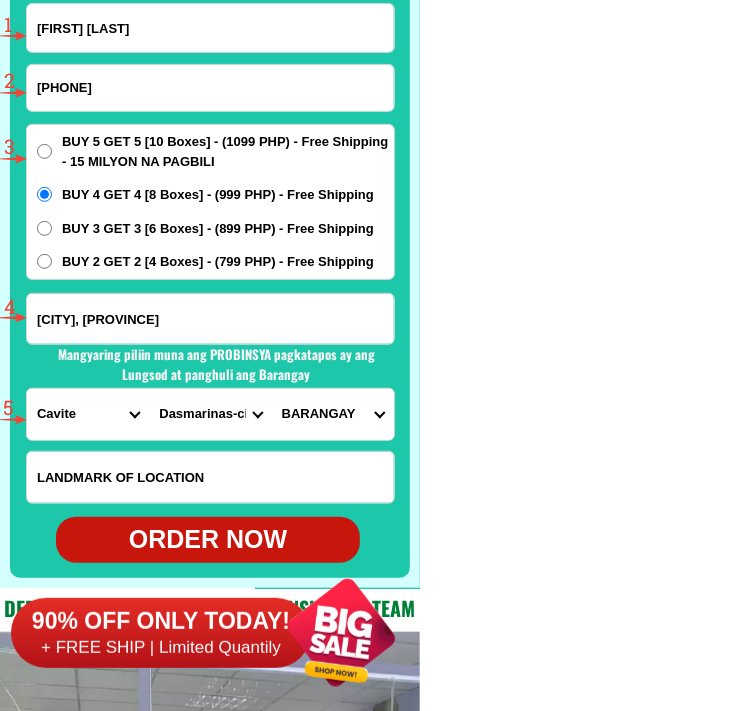 click on "90% OFF ONLY TODAY! + FREE SHIP | Limited Quantily" at bounding box center (215, 632) 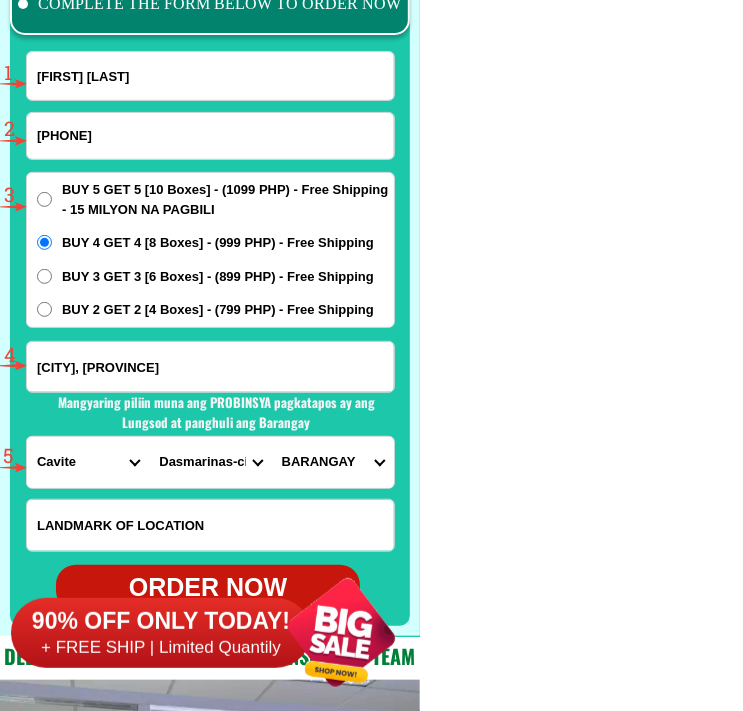 scroll, scrollTop: 15691, scrollLeft: 0, axis: vertical 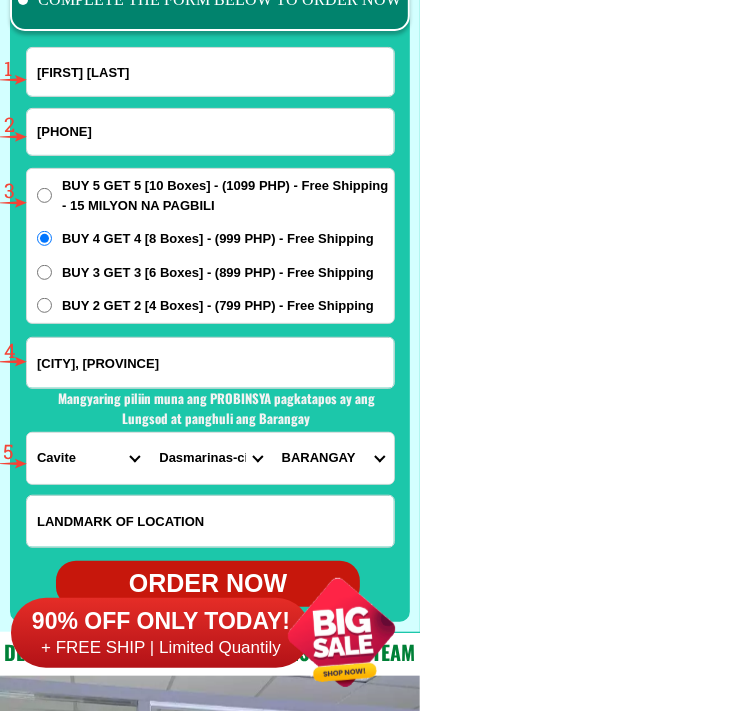 click on "[PHONE]" at bounding box center [210, 132] 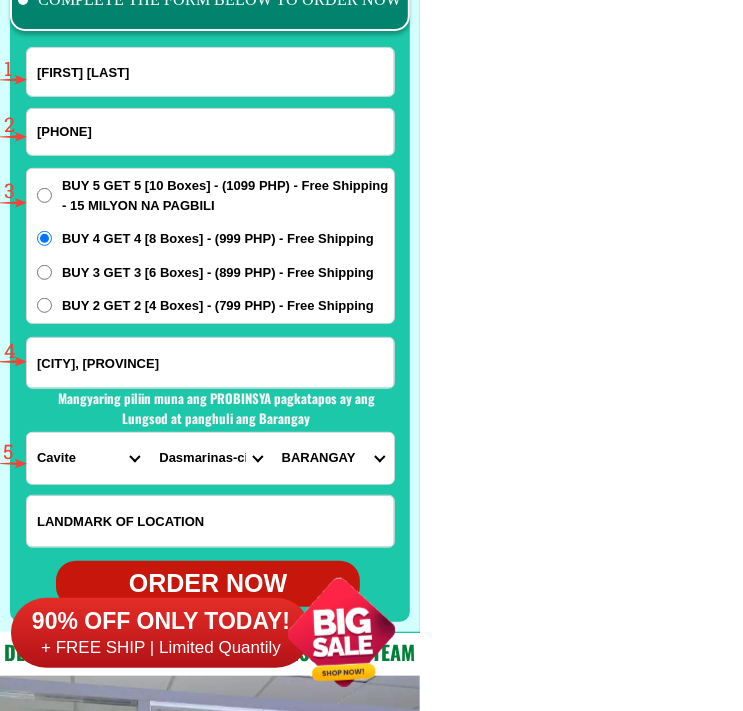 type on "[PHONE]" 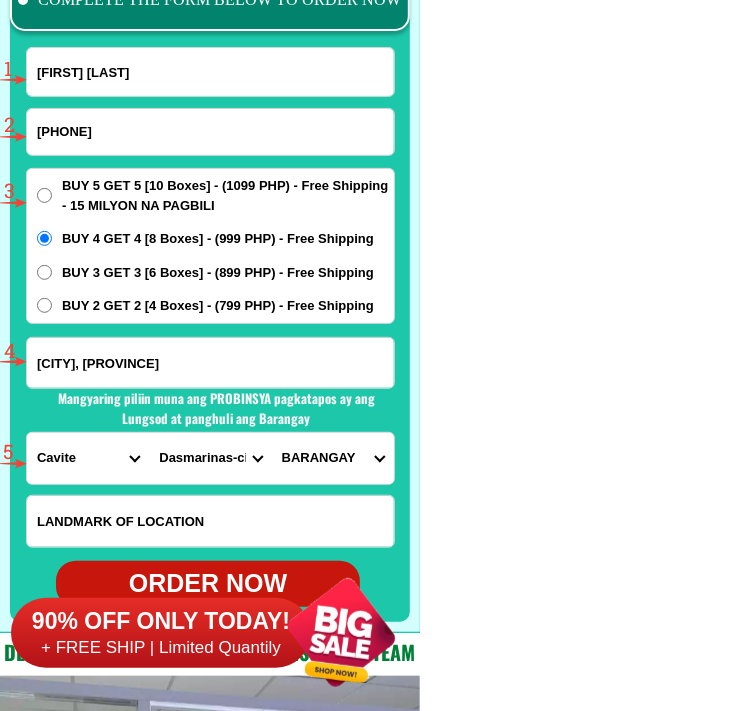 click at bounding box center [0, 0] 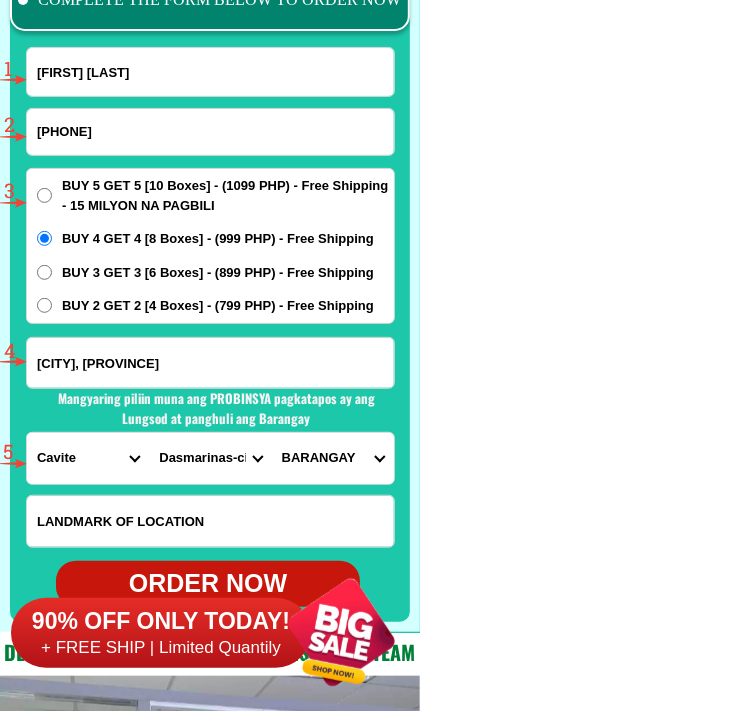 type on "[FIRST] [LAST]" 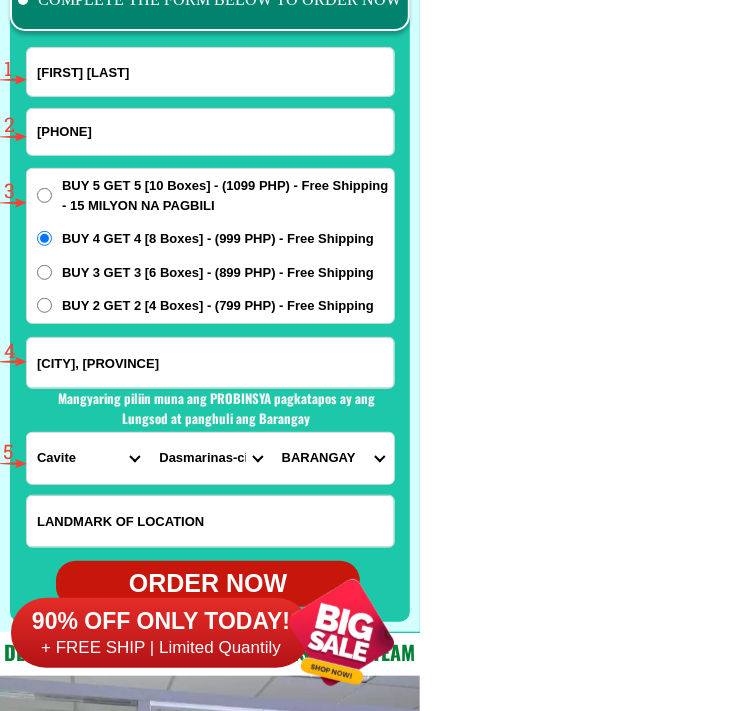 radio on "true" 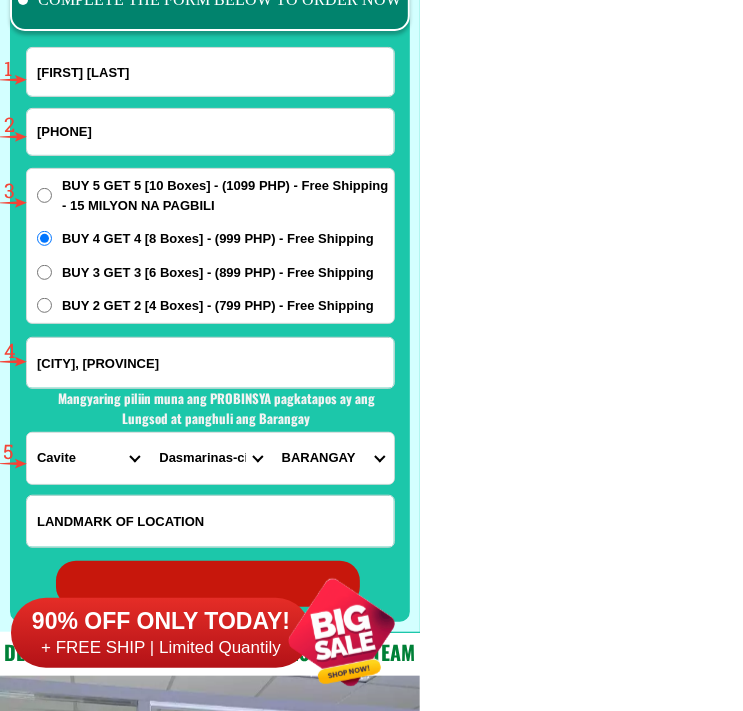 radio on "true" 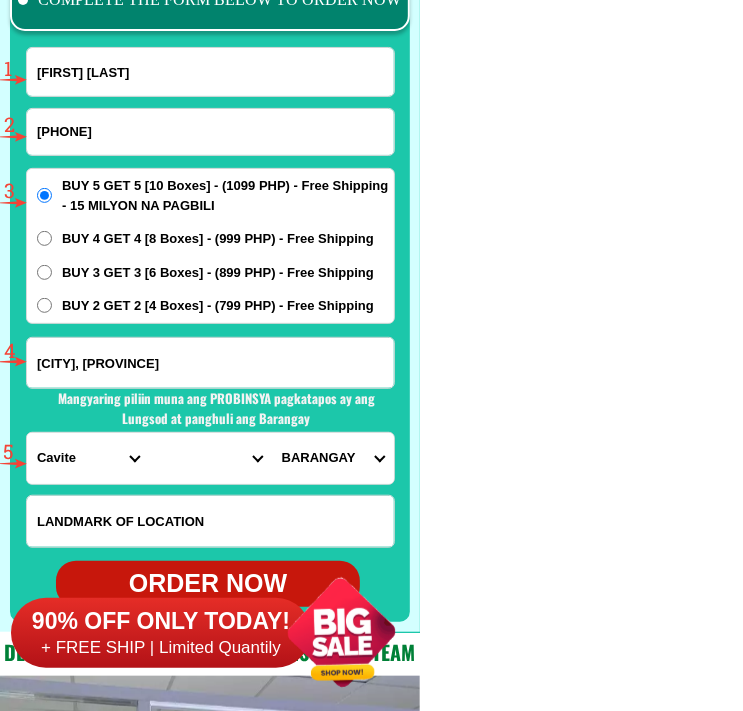 click on "[FIRST] [LAST]" at bounding box center [210, 72] 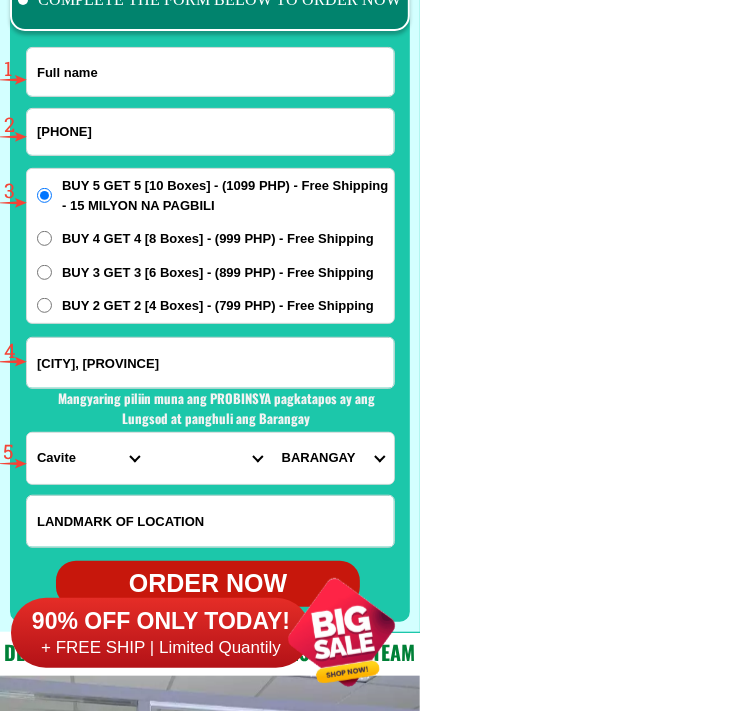 paste on "[FIRST] [LAST]" 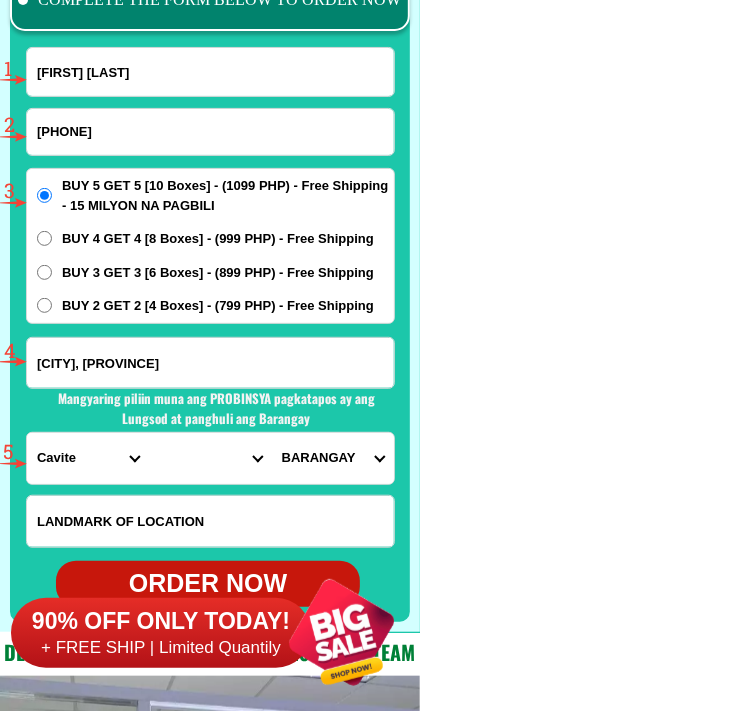 type on "[FIRST] [LAST]" 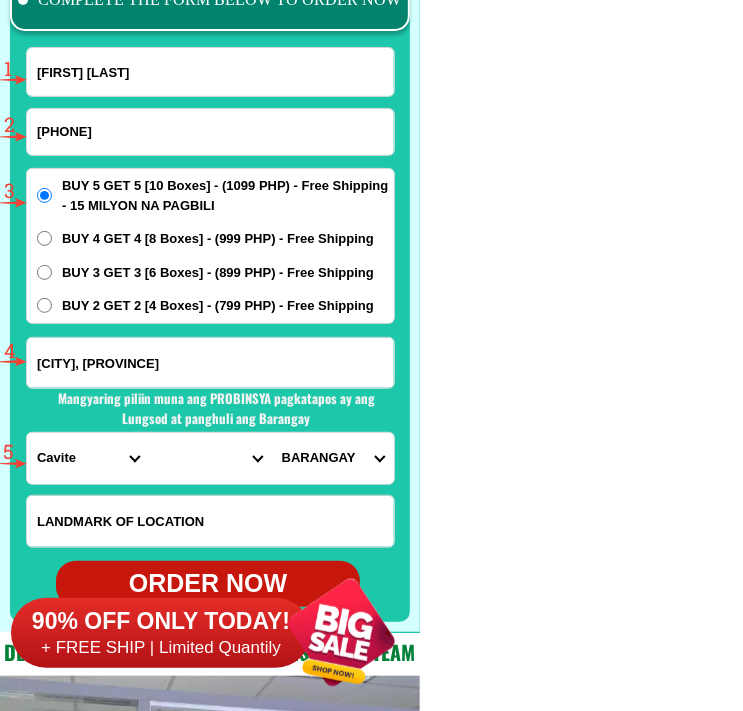 click on "[PHONE]" at bounding box center [210, 132] 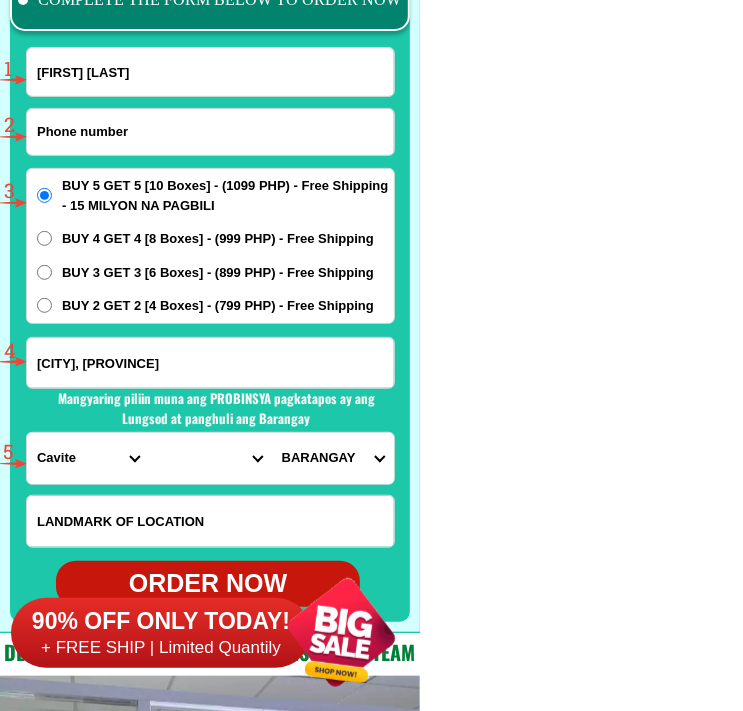 paste on "[PHONE]" 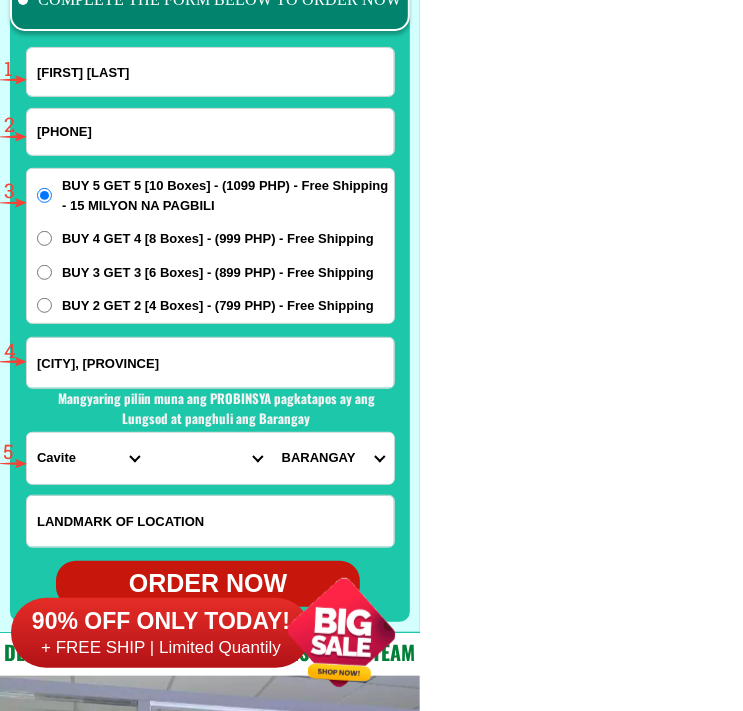 type on "[PHONE]" 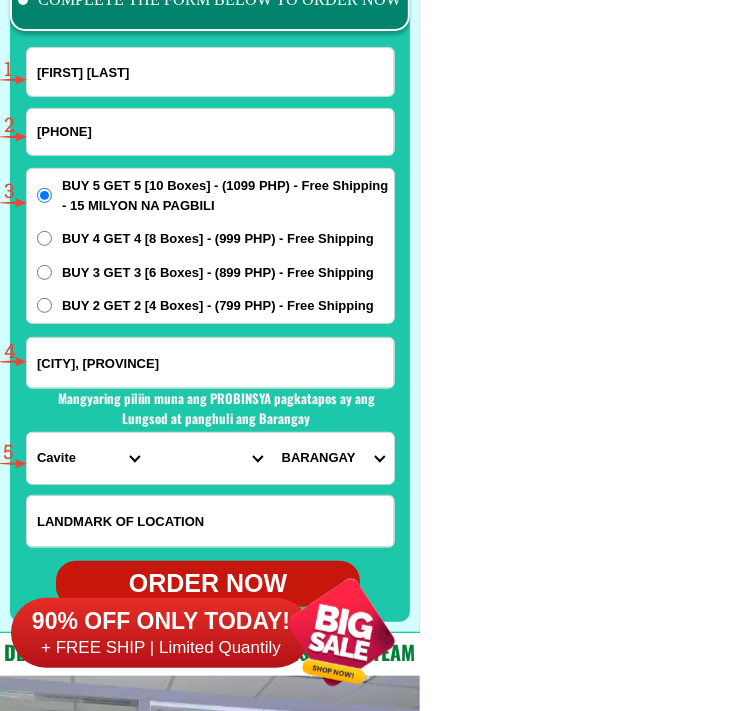 click on "[CITY], [PROVINCE]" at bounding box center (210, 363) 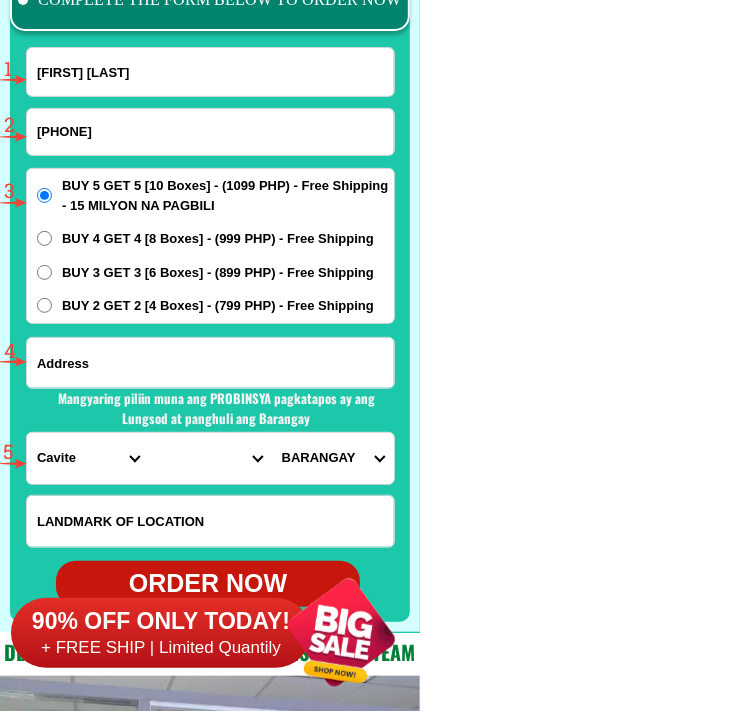 paste on "Lot [NUMBER], Block [NUMBER], Dahlia Street, East Acropolis Subdivision, [BARANGAY] Dolores, Taytay, [PROVINCE] Province" 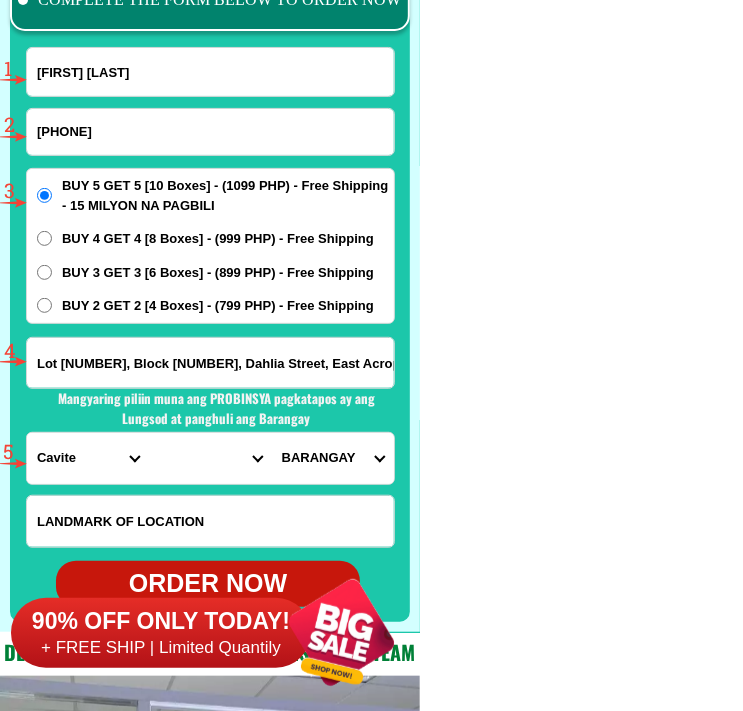 scroll, scrollTop: 0, scrollLeft: 265, axis: horizontal 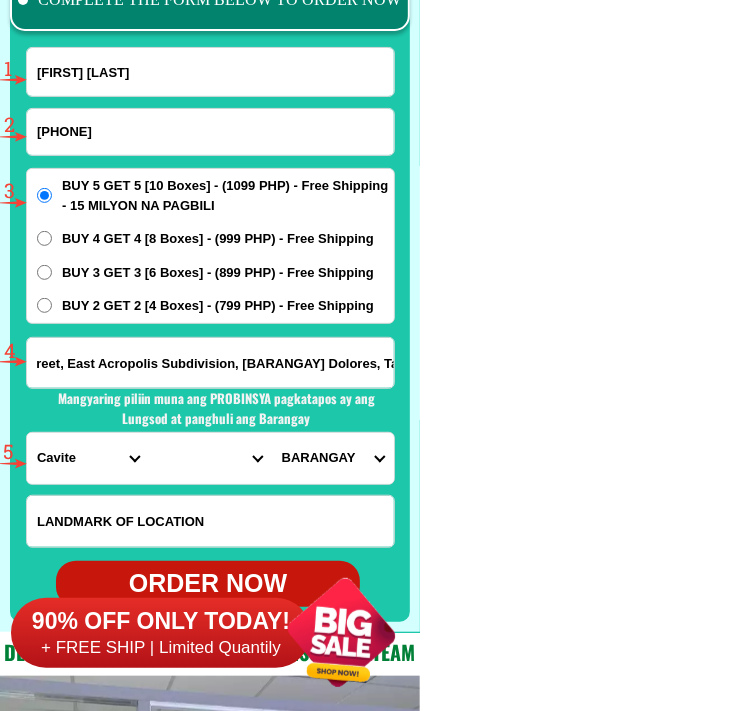 type on "Lot [NUMBER], Block [NUMBER], Dahlia Street, East Acropolis Subdivision, [BARANGAY] Dolores, Taytay, [PROVINCE] Province" 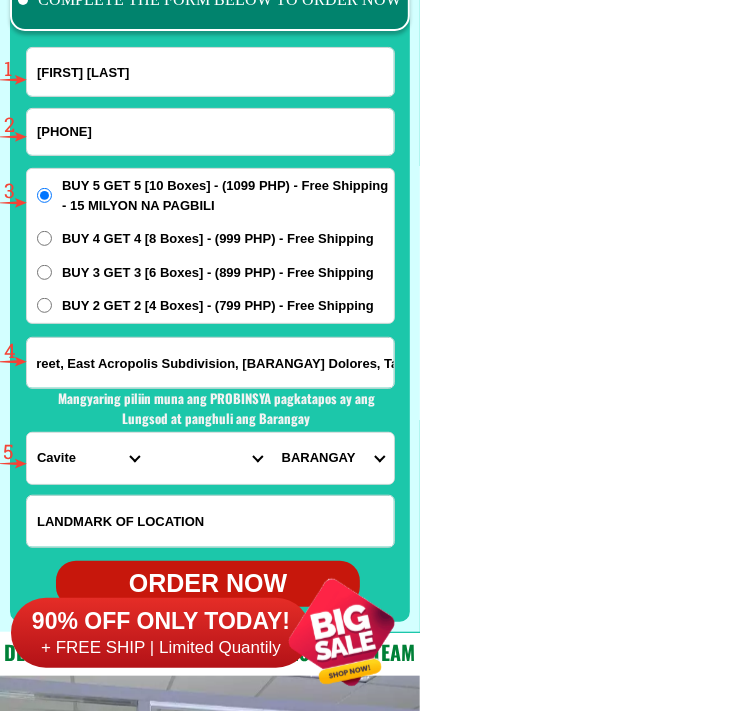 scroll, scrollTop: 0, scrollLeft: 0, axis: both 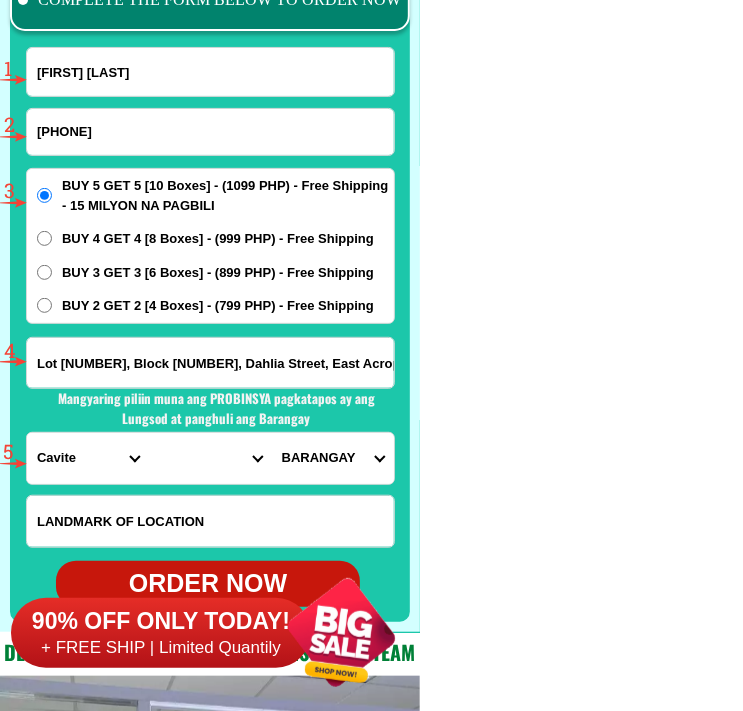 click on "PROVINCE Abra Agusan-del-norte Agusan-del-sur Aklan Albay Antique Apayao Aurora Basilan Bataan Batanes Batangas Benguet Biliran Bohol Bukidnon Bulacan Cagayan Camarines-norte Camarines-sur Camiguin Capiz Catanduanes Cavite Cebu Cotabato Davao-de-oro Davao-del-norte Davao-del-sur Davao-occidental Davao-oriental Dinagat-islands Eastern-samar Guimaras Ifugao Ilocos-norte Ilocos-sur Iloilo Isabela Kalinga La-union Laguna Lanao-del-norte Lanao-del-sur Leyte Maguindanao Marinduque Masbate Metro-manila Misamis-occidental Misamis-oriental Mountain-province Negros-occidental Negros-oriental Northern-samar Nueva-ecija Nueva-vizcaya Occidental-mindoro Oriental-mindoro Palawan Pampanga Pangasinan Quezon Quirino Rizal Romblon Sarangani Siquijor Sorsogon South-cotabato Southern-leyte Sultan-kudarat Sulu Surigao-del-norte Surigao-del-sur Tarlac Tawi-tawi Western-samar Zambales Zamboanga-del-norte Zamboanga-del-sur Zamboanga-sibugay" at bounding box center (88, 458) 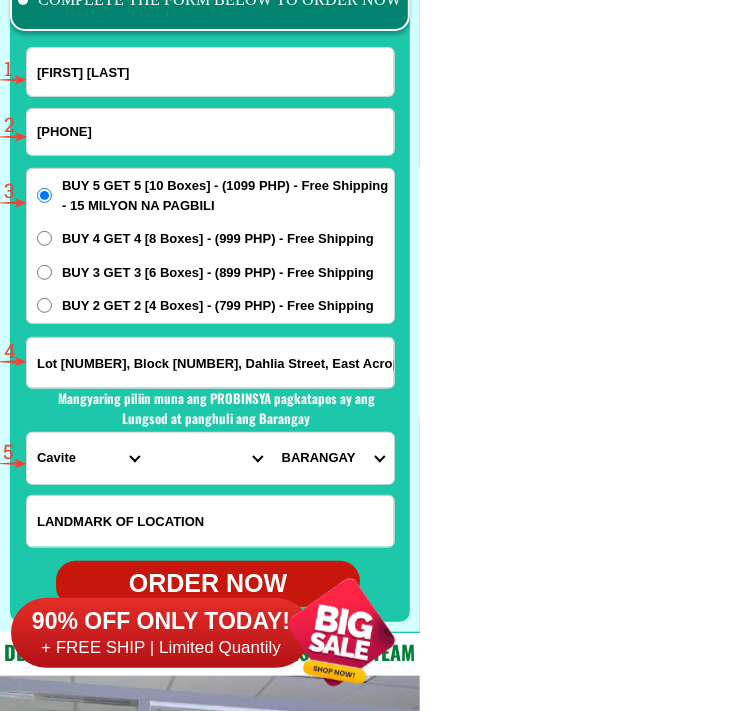 select on "63_993" 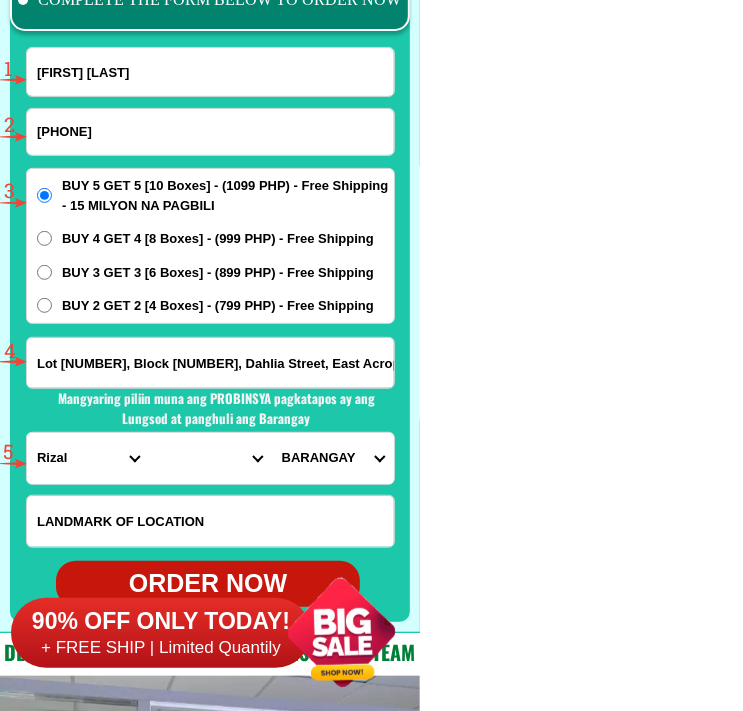 click on "PROVINCE Abra Agusan-del-norte Agusan-del-sur Aklan Albay Antique Apayao Aurora Basilan Bataan Batanes Batangas Benguet Biliran Bohol Bukidnon Bulacan Cagayan Camarines-norte Camarines-sur Camiguin Capiz Catanduanes Cavite Cebu Cotabato Davao-de-oro Davao-del-norte Davao-del-sur Davao-occidental Davao-oriental Dinagat-islands Eastern-samar Guimaras Ifugao Ilocos-norte Ilocos-sur Iloilo Isabela Kalinga La-union Laguna Lanao-del-norte Lanao-del-sur Leyte Maguindanao Marinduque Masbate Metro-manila Misamis-occidental Misamis-oriental Mountain-province Negros-occidental Negros-oriental Northern-samar Nueva-ecija Nueva-vizcaya Occidental-mindoro Oriental-mindoro Palawan Pampanga Pangasinan Quezon Quirino Rizal Romblon Sarangani Siquijor Sorsogon South-cotabato Southern-leyte Sultan-kudarat Sulu Surigao-del-norte Surigao-del-sur Tarlac Tawi-tawi Western-samar Zambales Zamboanga-del-norte Zamboanga-del-sur Zamboanga-sibugay" at bounding box center (88, 458) 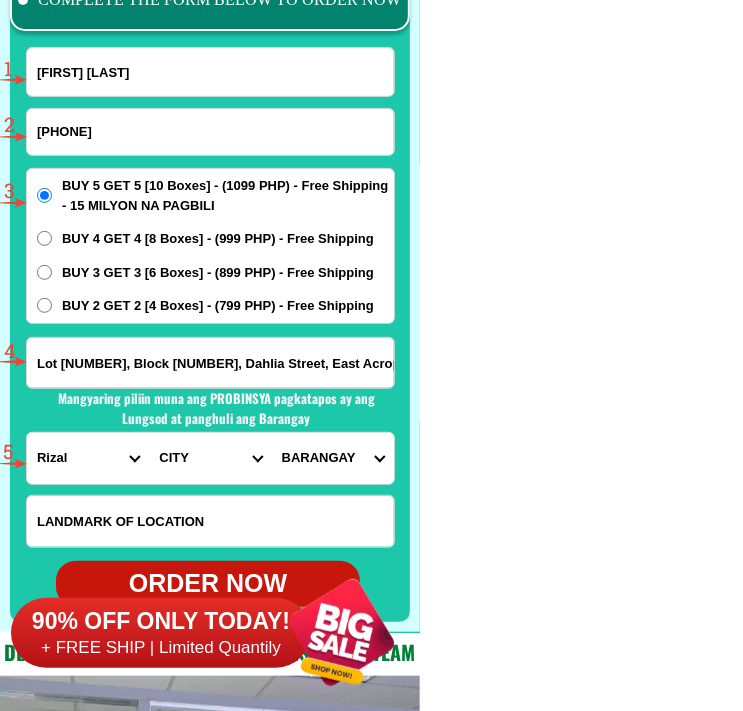 click on "CITY [CITY] [CITY] Binangonan [CITY] Cainta [CITY] Cardona [CITY] Jala-jala [CITY] Pililla [CITY] Rizal-baras [CITY] Rizal-morong [CITY] Rizal-san-mateo [CITY] Rizal-taytay [CITY] Rodriguez [CITY] Tanay [CITY] Teresa" at bounding box center (210, 458) 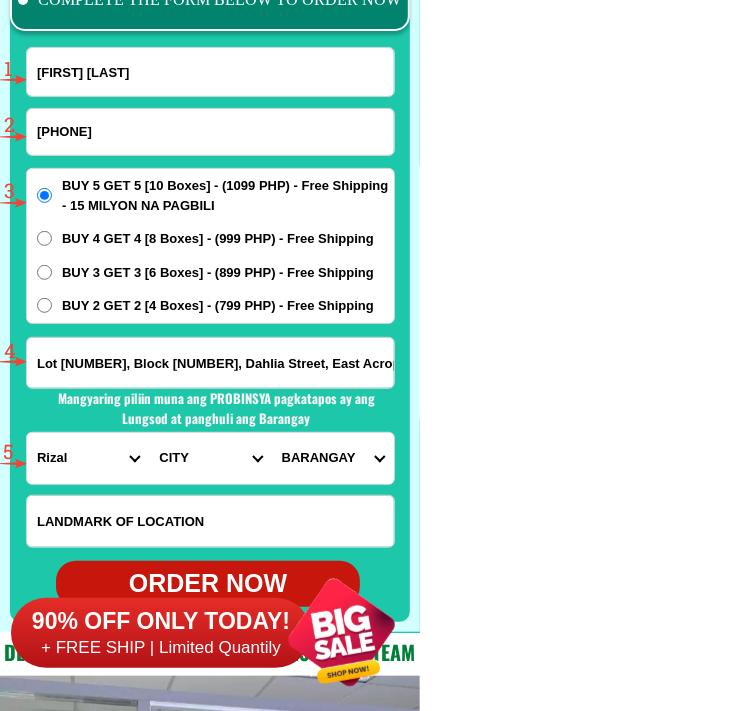select on "[PHONE]" 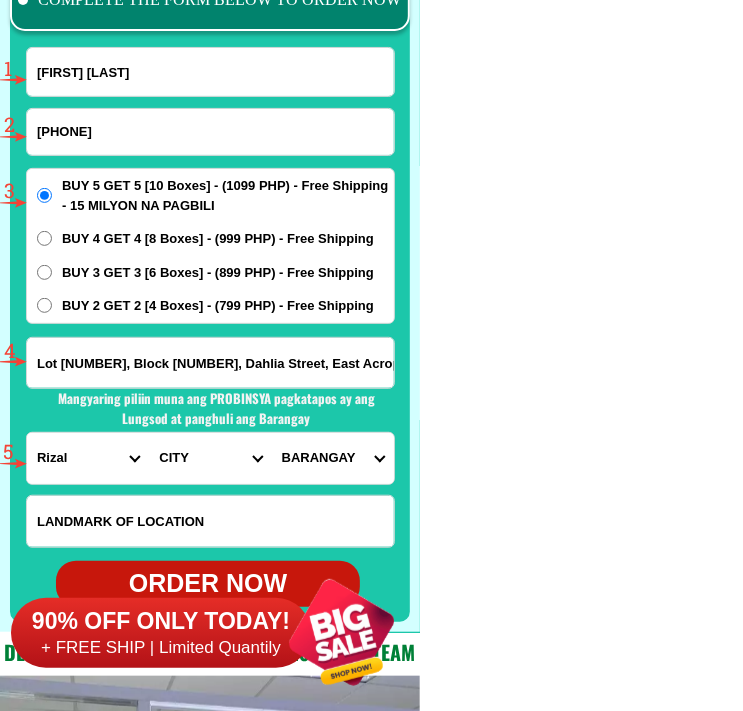 click on "CITY [CITY] [CITY] Binangonan [CITY] Cainta [CITY] Cardona [CITY] Jala-jala [CITY] Pililla [CITY] Rizal-baras [CITY] Rizal-morong [CITY] Rizal-san-mateo [CITY] Rizal-taytay [CITY] Rodriguez [CITY] Tanay [CITY] Teresa" at bounding box center [210, 458] 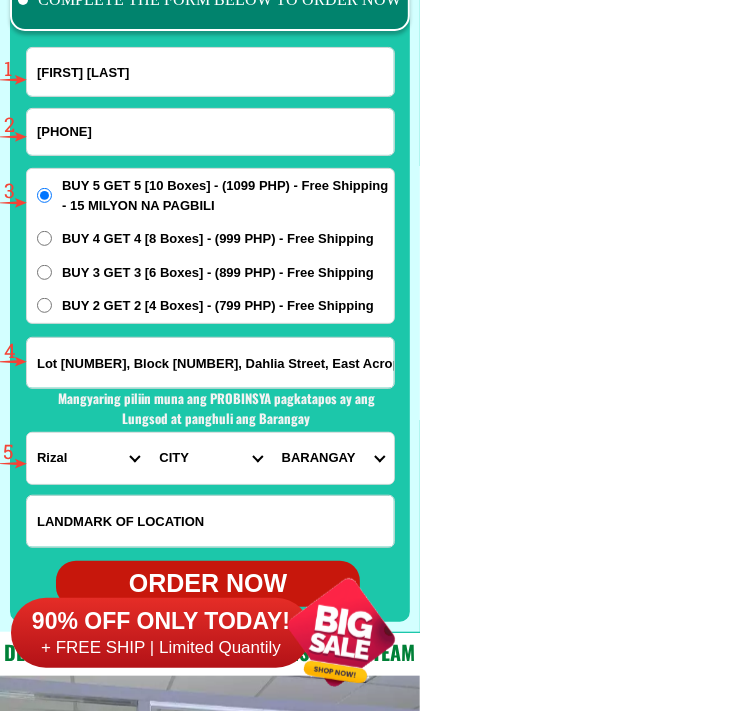click on "BARANGAY Dolores (pob.) Muzon San isidro San juan Santa ana" at bounding box center [333, 458] 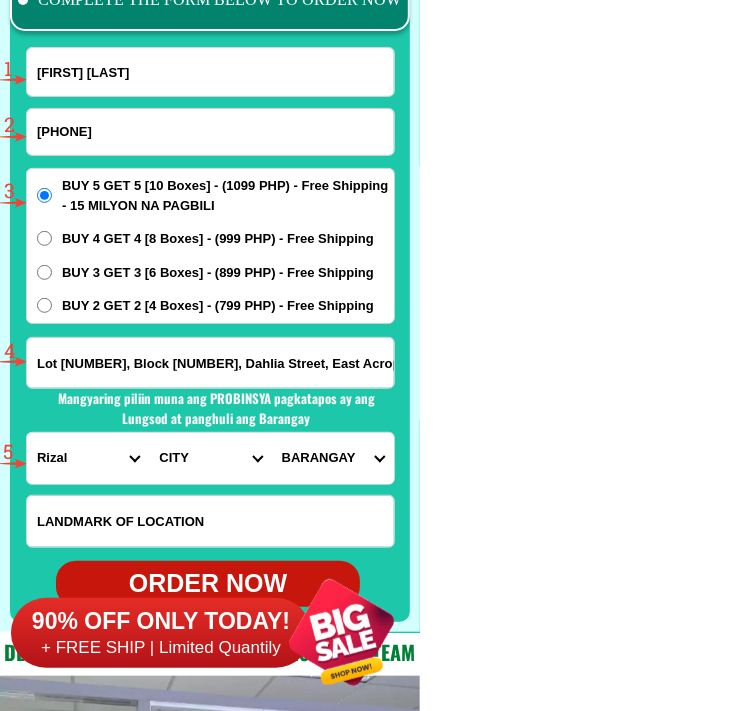 select on "63_99369874558" 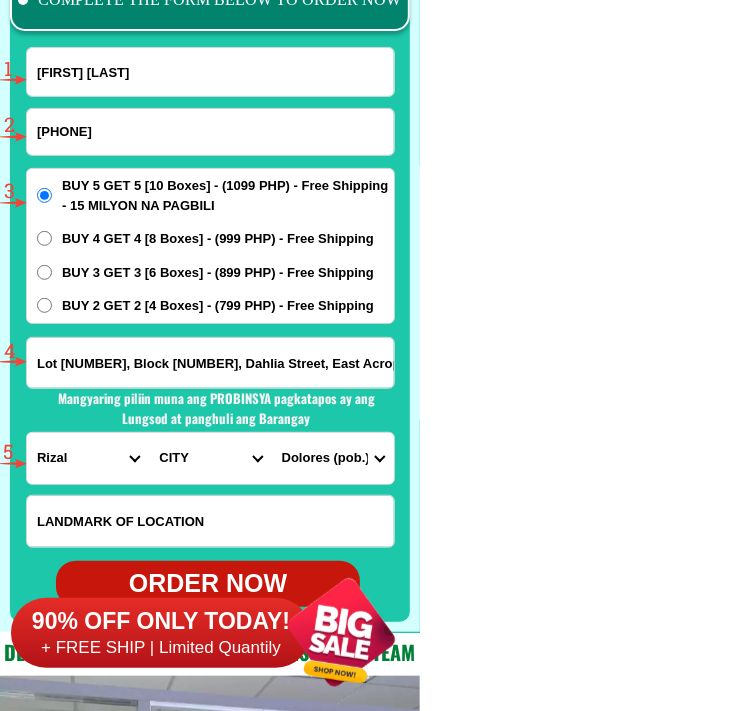 click on "BARANGAY Dolores (pob.) Muzon San isidro San juan Santa ana" at bounding box center (333, 458) 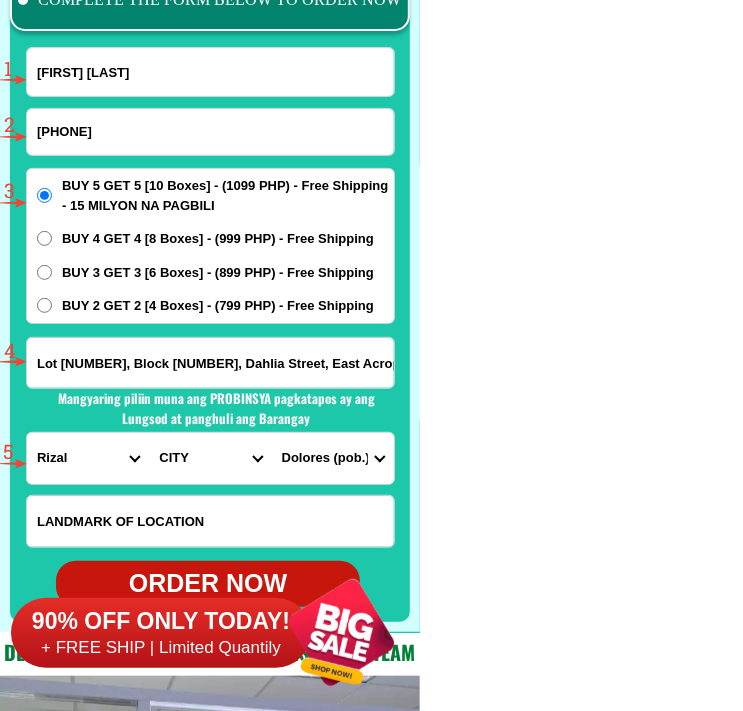 click on "[PHONE]" at bounding box center [210, 132] 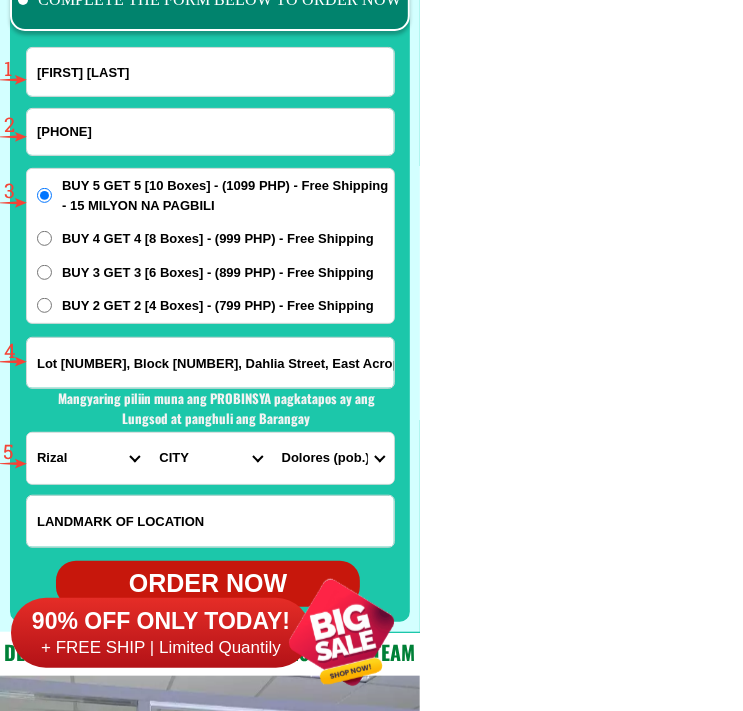 type on "[PHONE]" 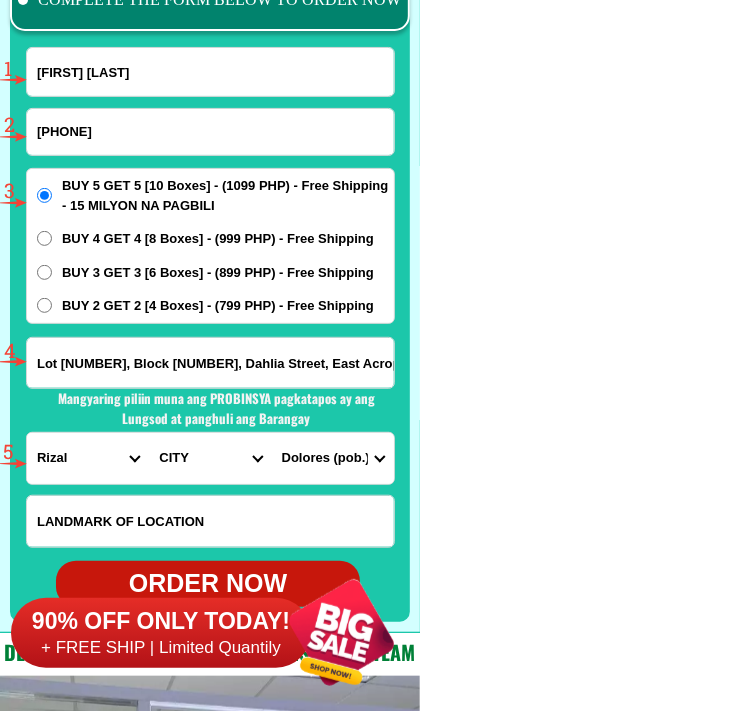 click at bounding box center (0, 0) 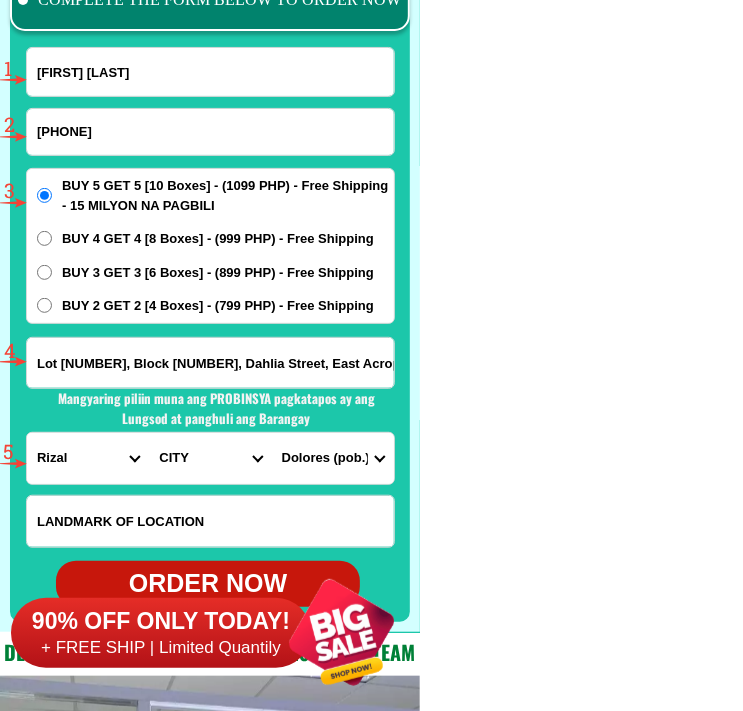 radio on "true" 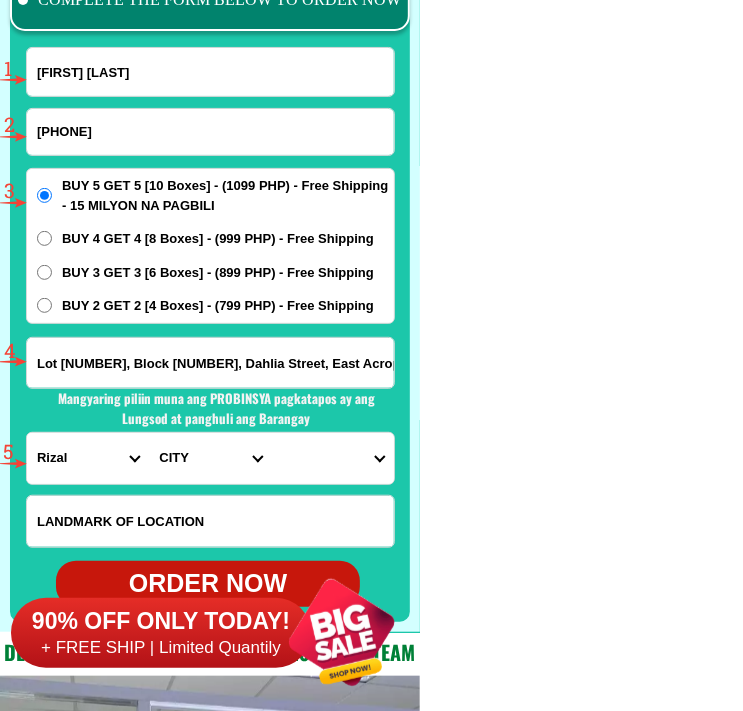 click on "[FIRST] [LAST]" at bounding box center (210, 72) 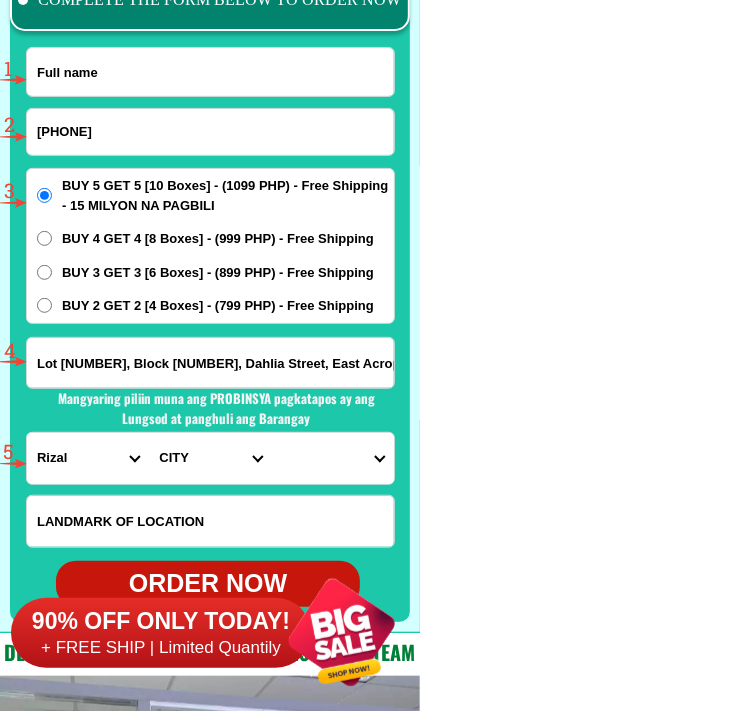 paste on "[FIRST] [LAST]" 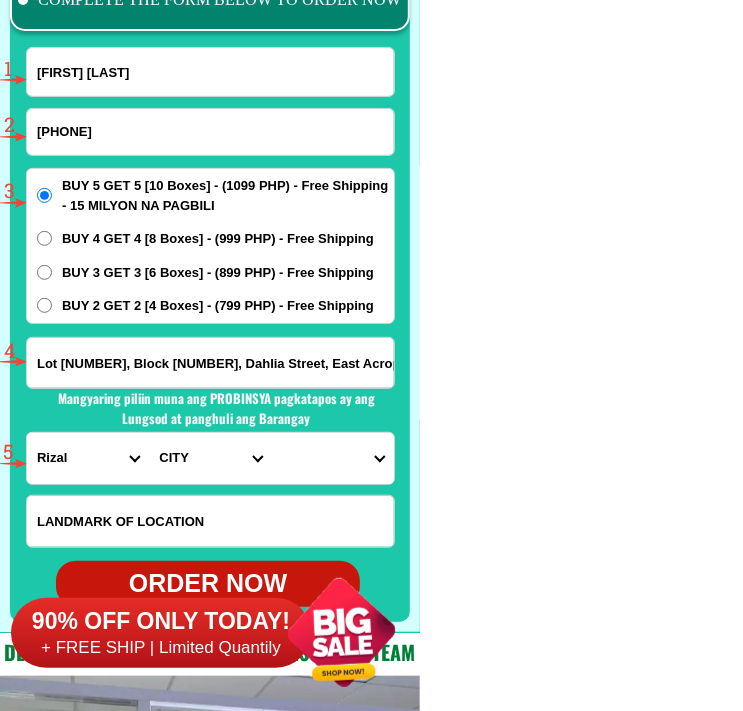 type on "[FIRST] [LAST]" 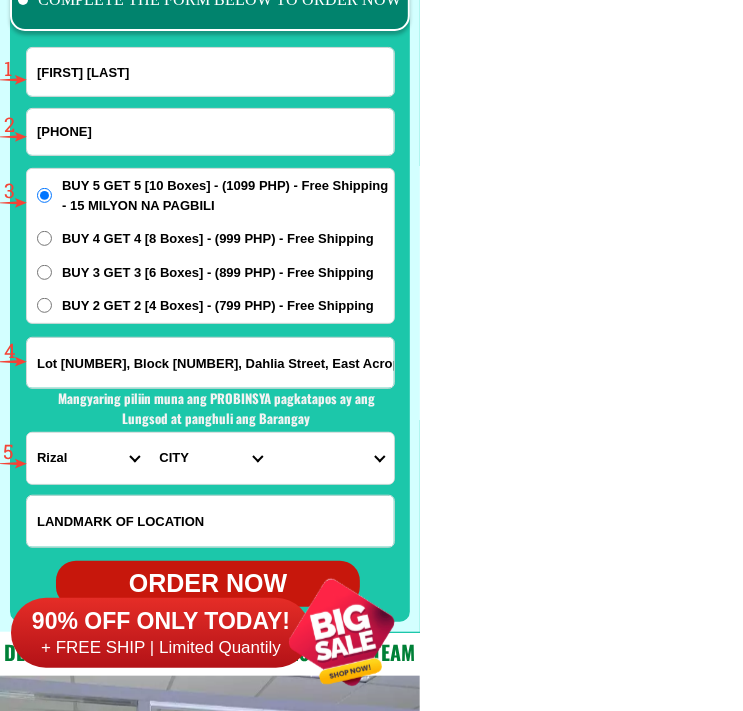 click on "[PHONE]" at bounding box center (210, 132) 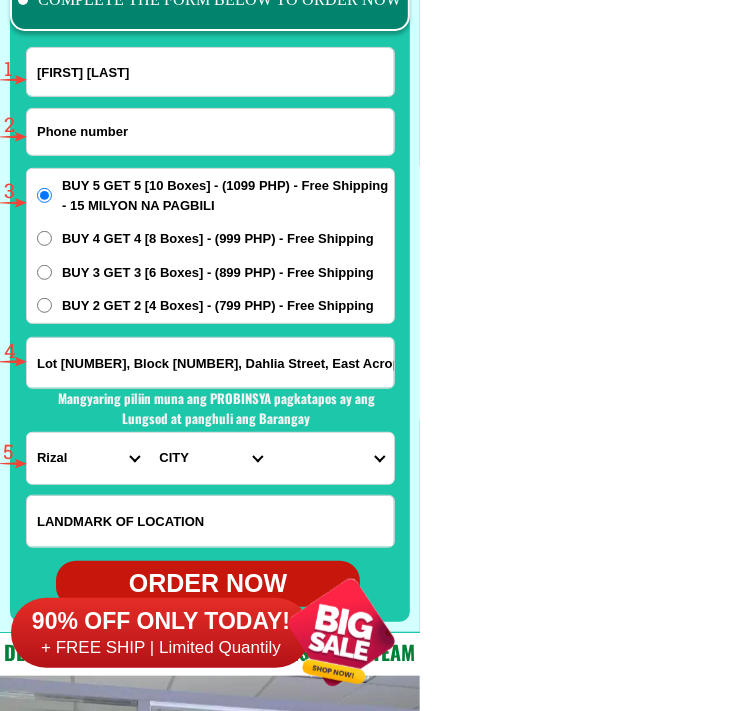 paste on "[PHONE]" 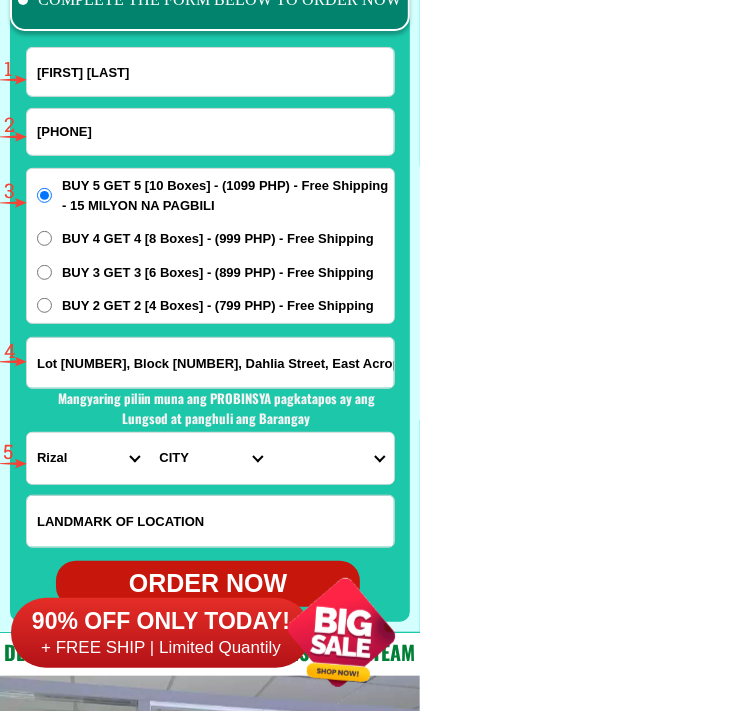 type on "[PHONE]" 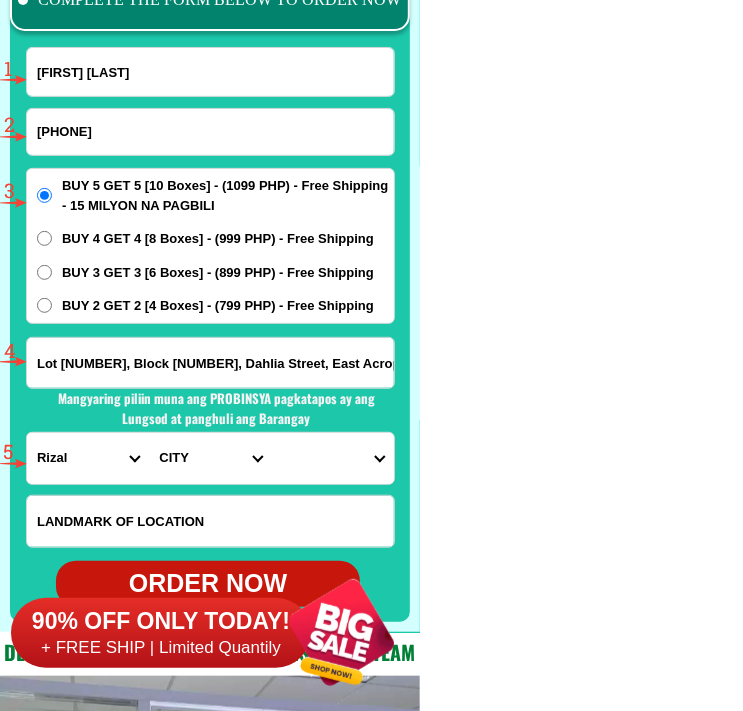 click on "Lot [NUMBER], Block [NUMBER], Dahlia Street, East Acropolis Subdivision, [BARANGAY] Dolores, Taytay, [PROVINCE] Province" at bounding box center [210, 363] 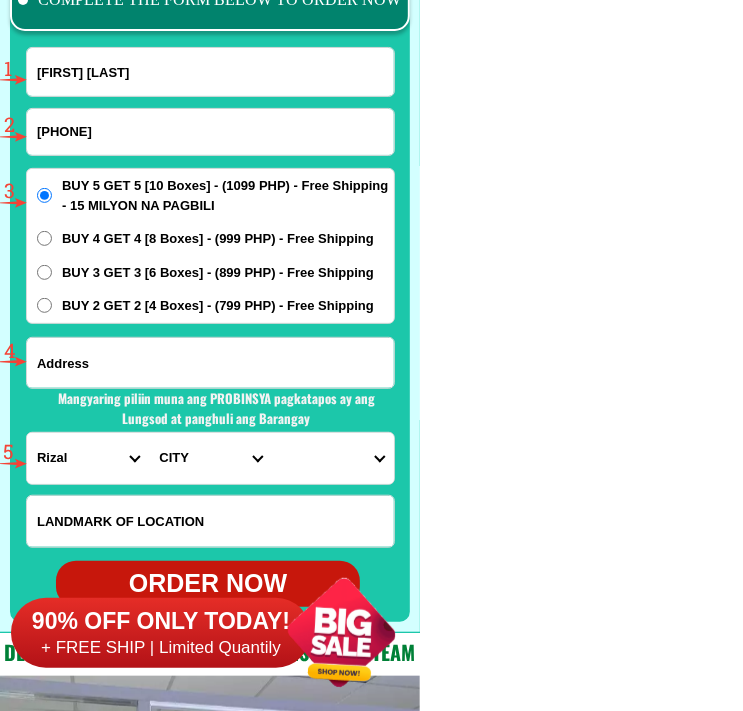 paste on "[NUMBER] [STREET], [BARANGAY], [CITY], [METRO]" 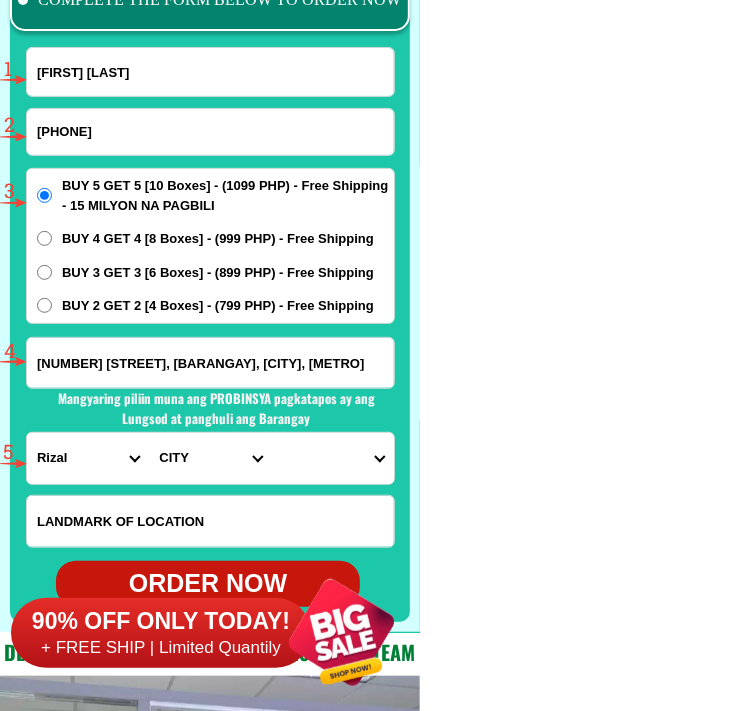 scroll, scrollTop: 0, scrollLeft: 63, axis: horizontal 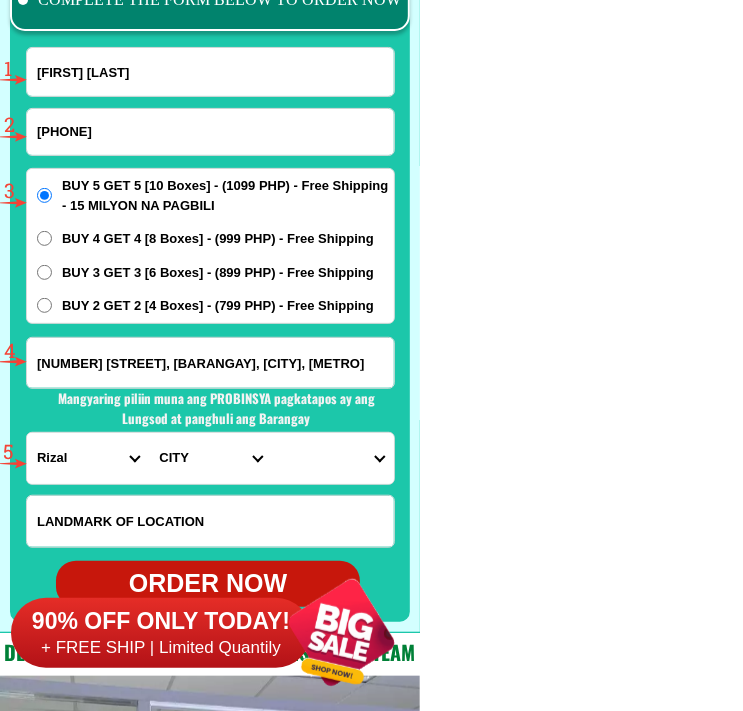 type on "[NUMBER] [STREET], [BARANGAY], [CITY], [METRO]" 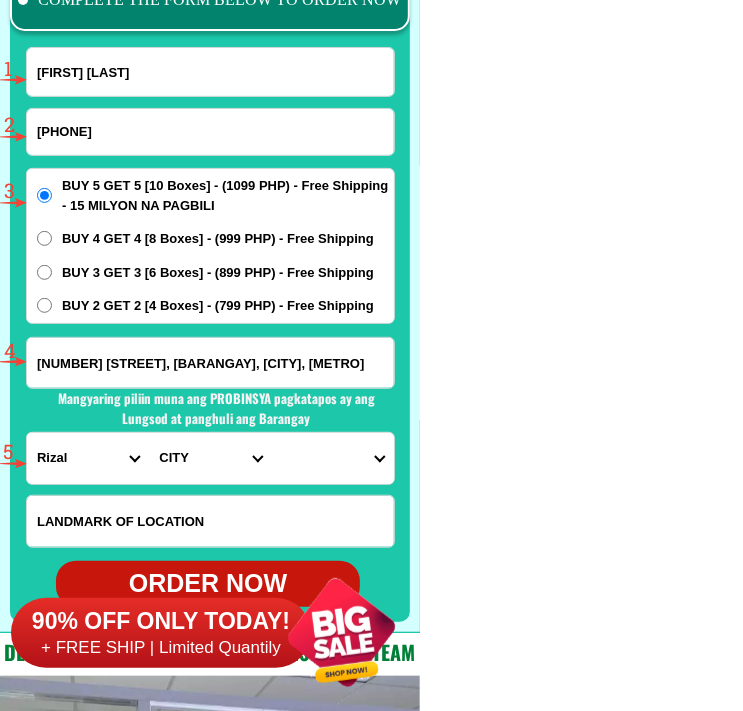 scroll, scrollTop: 0, scrollLeft: 0, axis: both 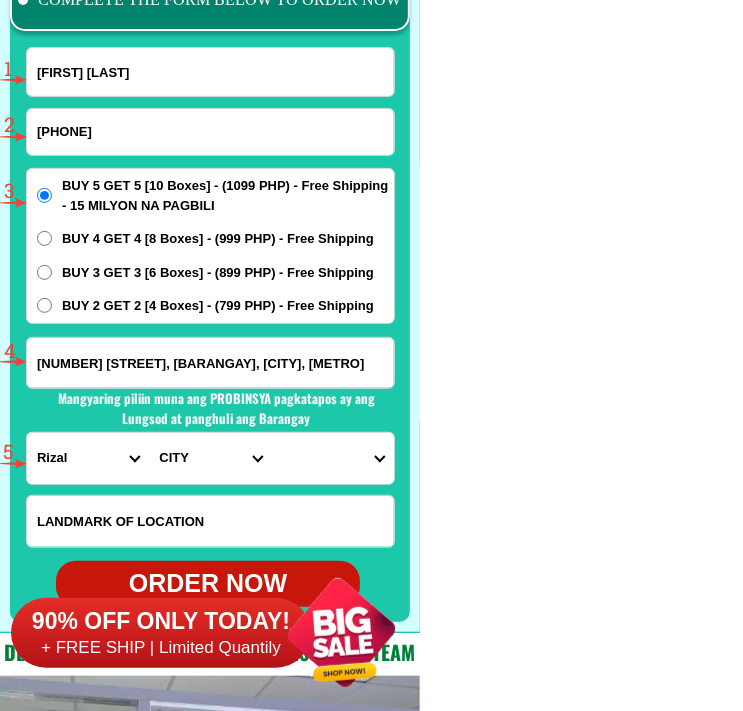 click on "PROVINCE Abra Agusan-del-norte Agusan-del-sur Aklan Albay Antique Apayao Aurora Basilan Bataan Batanes Batangas Benguet Biliran Bohol Bukidnon Bulacan Cagayan Camarines-norte Camarines-sur Camiguin Capiz Catanduanes Cavite Cebu Cotabato Davao-de-oro Davao-del-norte Davao-del-sur Davao-occidental Davao-oriental Dinagat-islands Eastern-samar Guimaras Ifugao Ilocos-norte Ilocos-sur Iloilo Isabela Kalinga La-union Laguna Lanao-del-norte Lanao-del-sur Leyte Maguindanao Marinduque Masbate Metro-manila Misamis-occidental Misamis-oriental Mountain-province Negros-occidental Negros-oriental Northern-samar Nueva-ecija Nueva-vizcaya Occidental-mindoro Oriental-mindoro Palawan Pampanga Pangasinan Quezon Quirino Rizal Romblon Sarangani Siquijor Sorsogon South-cotabato Southern-leyte Sultan-kudarat Sulu Surigao-del-norte Surigao-del-sur Tarlac Tawi-tawi Western-samar Zambales Zamboanga-del-norte Zamboanga-del-sur Zamboanga-sibugay" at bounding box center [88, 458] 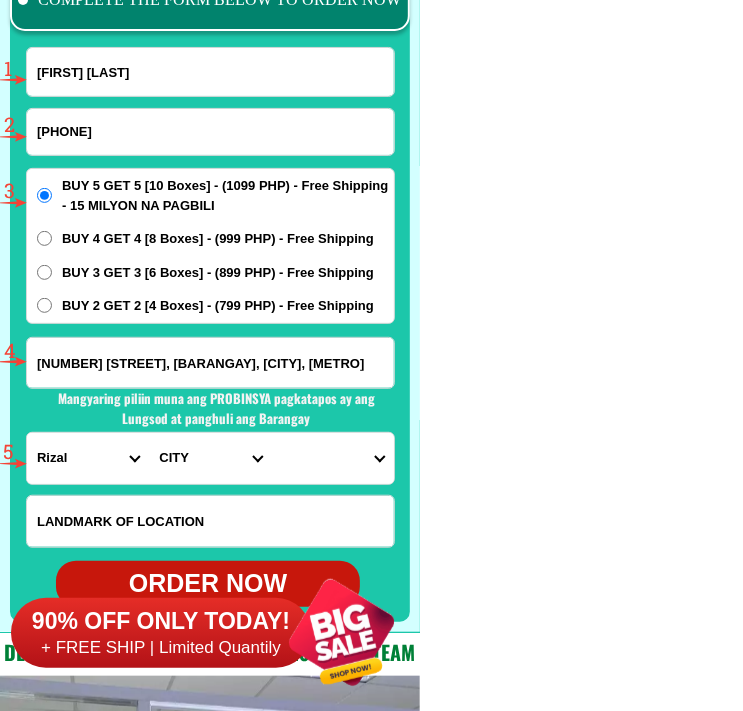 select on "63_219" 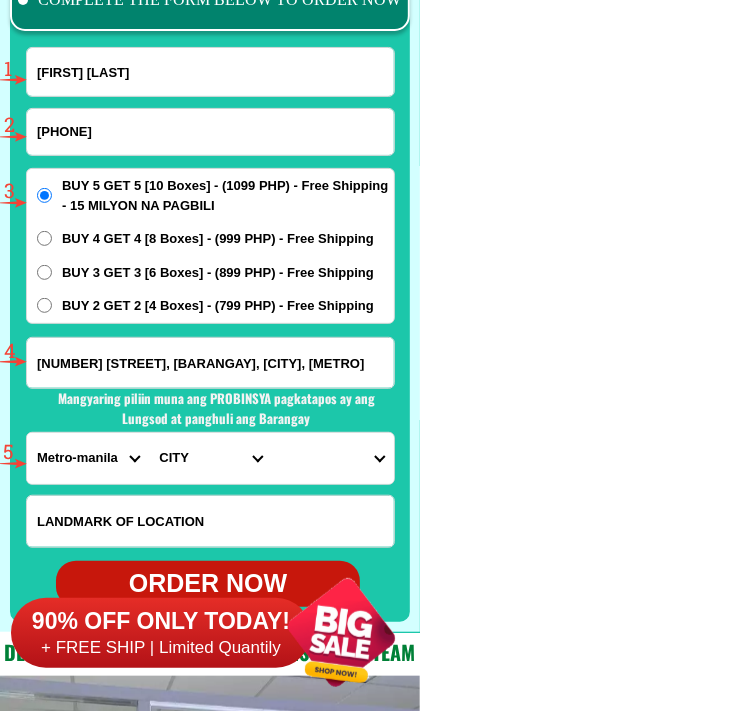 click on "PROVINCE Abra Agusan-del-norte Agusan-del-sur Aklan Albay Antique Apayao Aurora Basilan Bataan Batanes Batangas Benguet Biliran Bohol Bukidnon Bulacan Cagayan Camarines-norte Camarines-sur Camiguin Capiz Catanduanes Cavite Cebu Cotabato Davao-de-oro Davao-del-norte Davao-del-sur Davao-occidental Davao-oriental Dinagat-islands Eastern-samar Guimaras Ifugao Ilocos-norte Ilocos-sur Iloilo Isabela Kalinga La-union Laguna Lanao-del-norte Lanao-del-sur Leyte Maguindanao Marinduque Masbate Metro-manila Misamis-occidental Misamis-oriental Mountain-province Negros-occidental Negros-oriental Northern-samar Nueva-ecija Nueva-vizcaya Occidental-mindoro Oriental-mindoro Palawan Pampanga Pangasinan Quezon Quirino Rizal Romblon Sarangani Siquijor Sorsogon South-cotabato Southern-leyte Sultan-kudarat Sulu Surigao-del-norte Surigao-del-sur Tarlac Tawi-tawi Western-samar Zambales Zamboanga-del-norte Zamboanga-del-sur Zamboanga-sibugay" at bounding box center [88, 458] 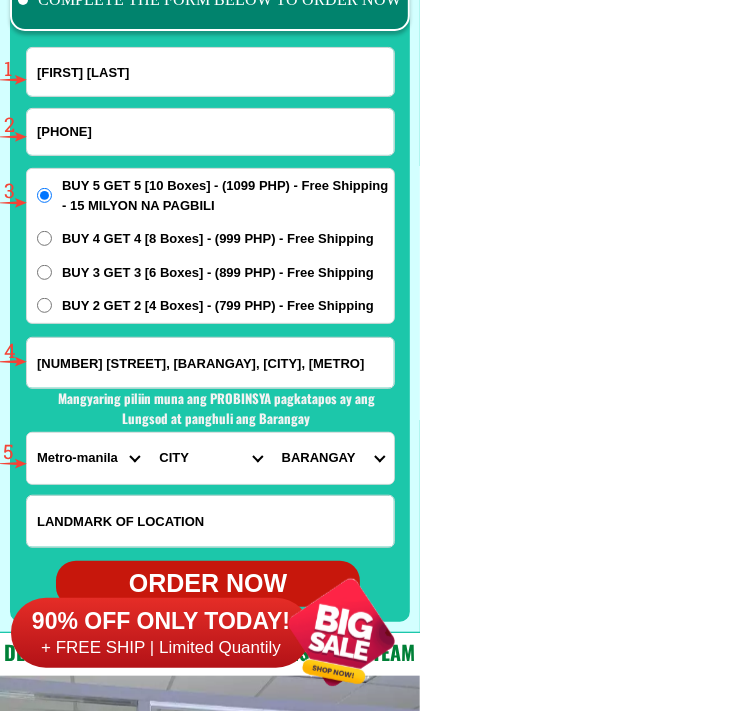 click on "CITY Binondo CALOOCAN Ermita Intramuros Las-pinas Makati Malabon-city Malate Mandaluyong Marikina Metro-manila-sampaloc Metro-manila-san-juan Metro-manila-san-miguel Metro-manila-san-nicolas Metro-manila-santa-ana Metro-manila-santa-mesa Muntinlupa Navotas-city North-caloocan Paco Pandacan Paranaque Pasay Pasig Pateros Port-area Quezon-city Quiapo SANTA-CRUZ SANTA-CRUZ Taguig TONDO I/II TONDO I/II Valenzuela-city" at bounding box center (210, 458) 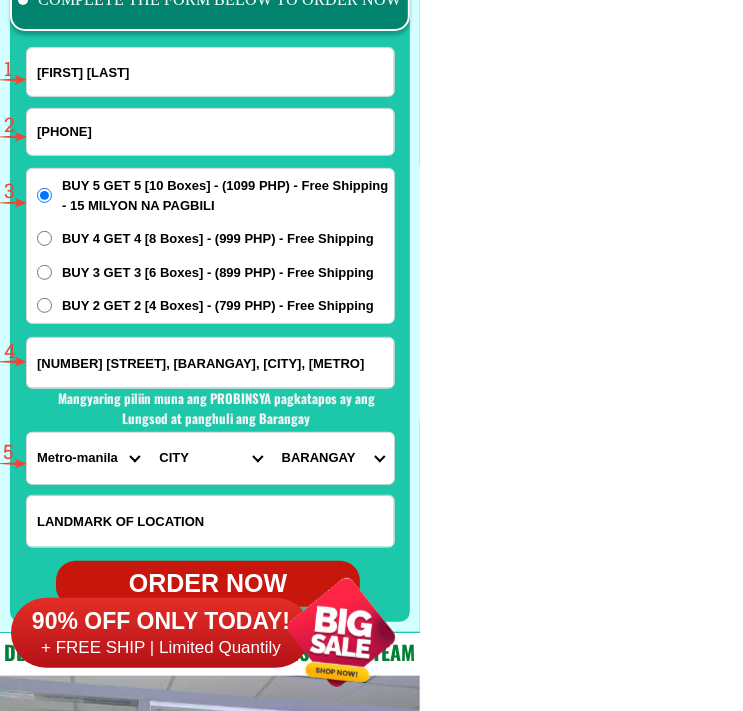 select on "63_2191080" 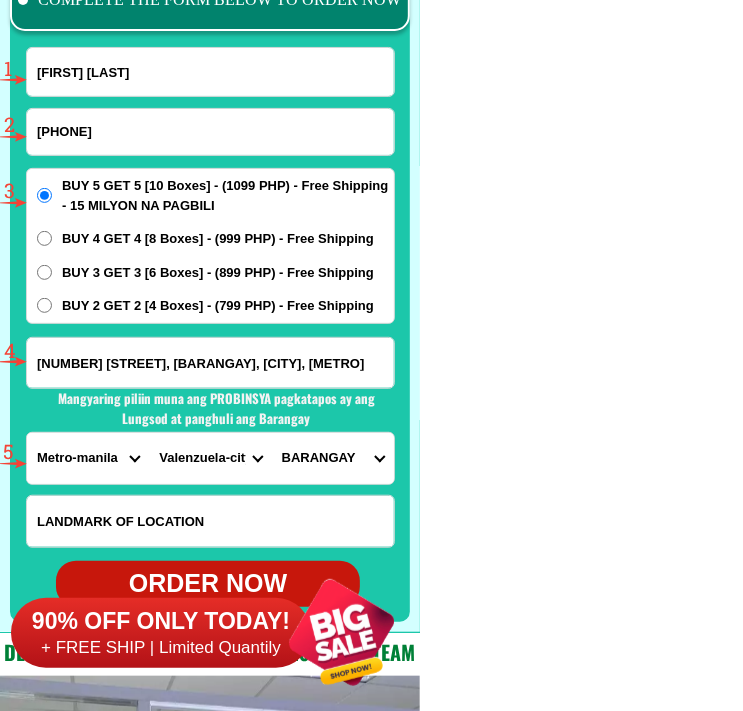 click on "CITY Binondo CALOOCAN Ermita Intramuros Las-pinas Makati Malabon-city Malate Mandaluyong Marikina Metro-manila-sampaloc Metro-manila-san-juan Metro-manila-san-miguel Metro-manila-san-nicolas Metro-manila-santa-ana Metro-manila-santa-mesa Muntinlupa Navotas-city North-caloocan Paco Pandacan Paranaque Pasay Pasig Pateros Port-area Quezon-city Quiapo SANTA-CRUZ SANTA-CRUZ Taguig TONDO I/II TONDO I/II Valenzuela-city" at bounding box center [210, 458] 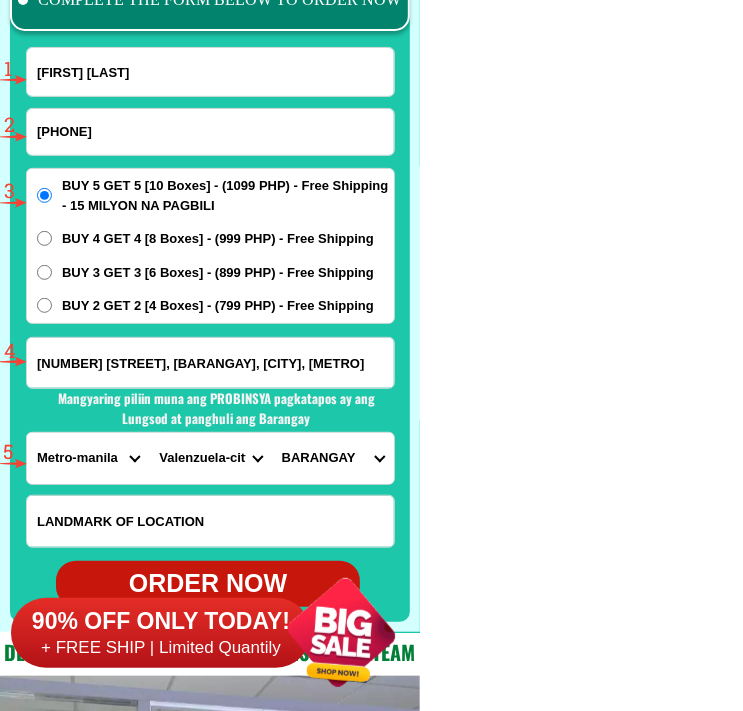 click on "BARANGAY Arkong bato Bagbaguin Balangkas Bignay Bisig Canumay east Canumay west Coloong Dalandanan Hen. t. de leon Isla Karuhatan Lawang bato Lingunan Mabolo Malanday Malinta Mapulang lupa Marulas Maysan Palasan Parada Pariancillo villa Paso de blas Pasolo Poblacion Pulo Punturin Rincon Tagalag Ugong Viente reales Wawang pulo" at bounding box center [333, 458] 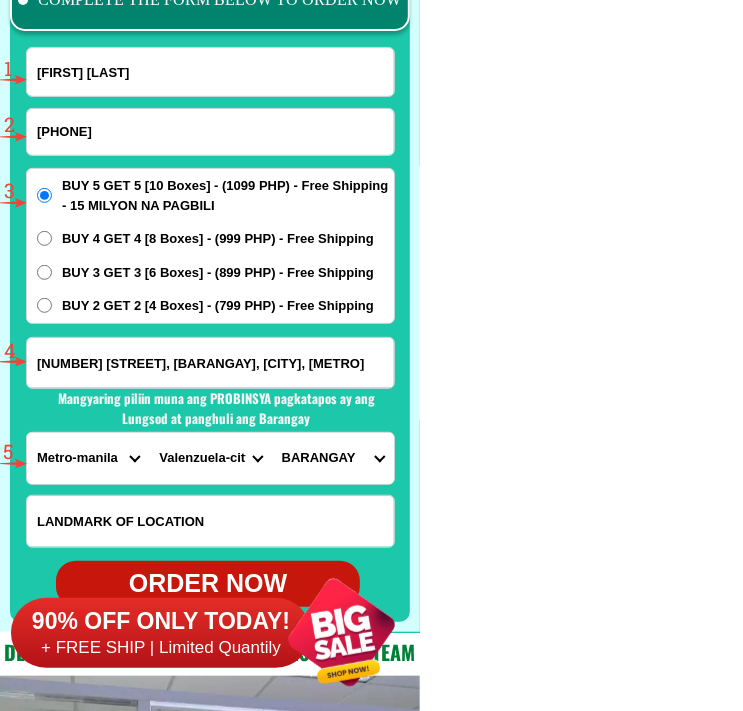 select on "[PHONE]" 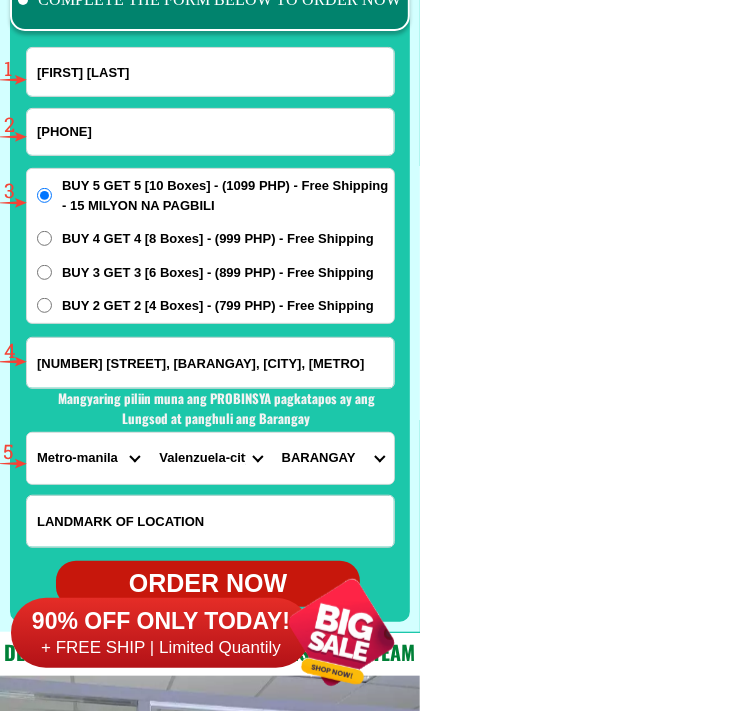 click on "BARANGAY Arkong bato Bagbaguin Balangkas Bignay Bisig Canumay east Canumay west Coloong Dalandanan Hen. t. de leon Isla Karuhatan Lawang bato Lingunan Mabolo Malanday Malinta Mapulang lupa Marulas Maysan Palasan Parada Pariancillo villa Paso de blas Pasolo Poblacion Pulo Punturin Rincon Tagalag Ugong Viente reales Wawang pulo" at bounding box center [333, 458] 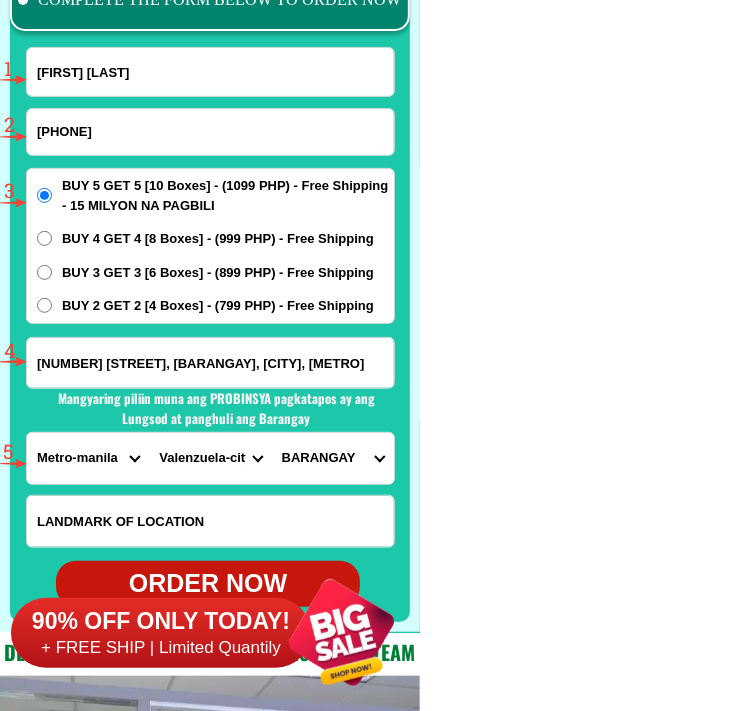 click on "[PHONE]" at bounding box center (210, 132) 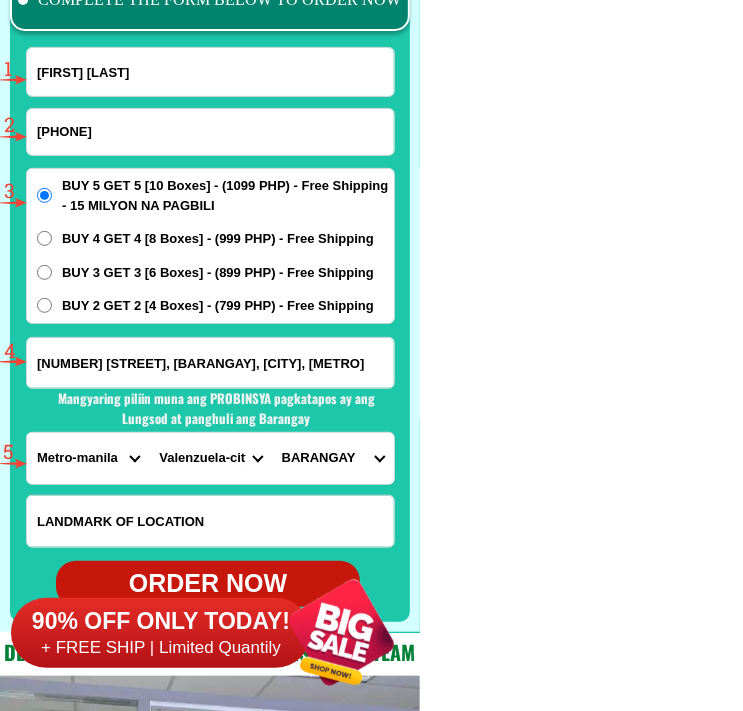 click at bounding box center (0, 0) 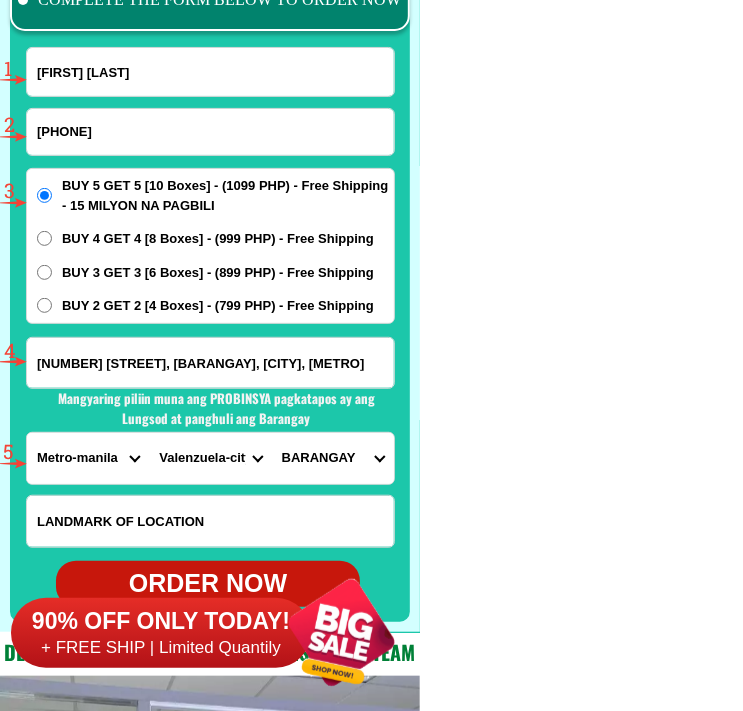 type on "[PHONE]" 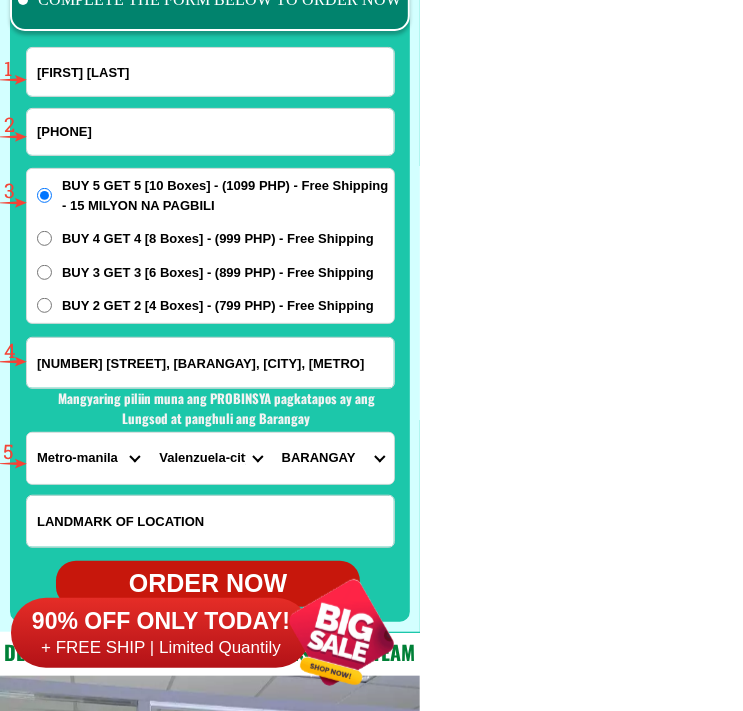 radio on "true" 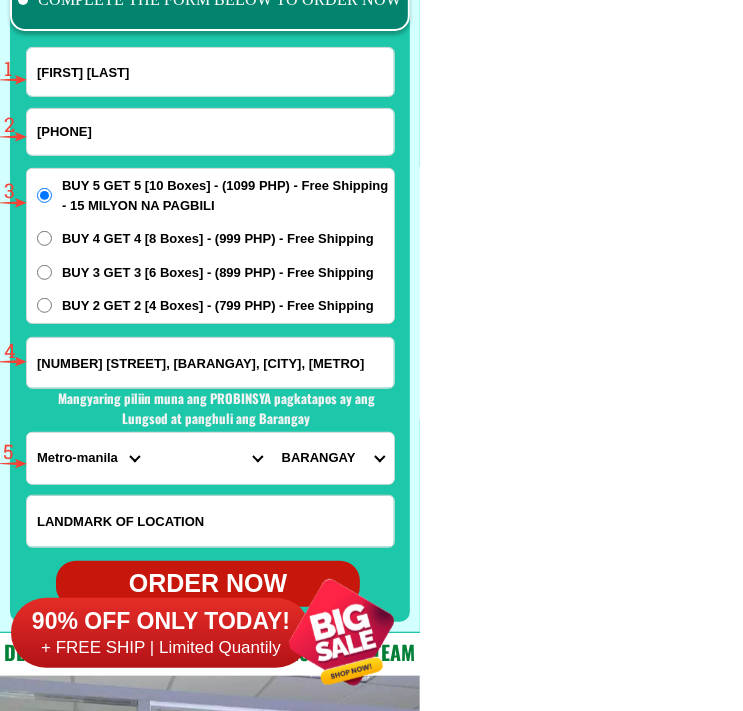 click on "[FIRST] [LAST]" at bounding box center [210, 72] 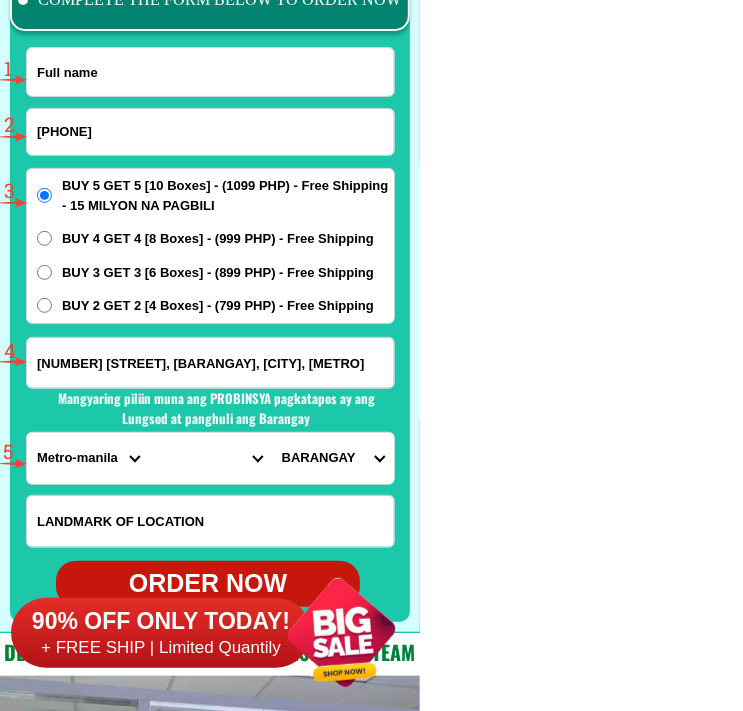 paste on "[FIRST] [LAST]" 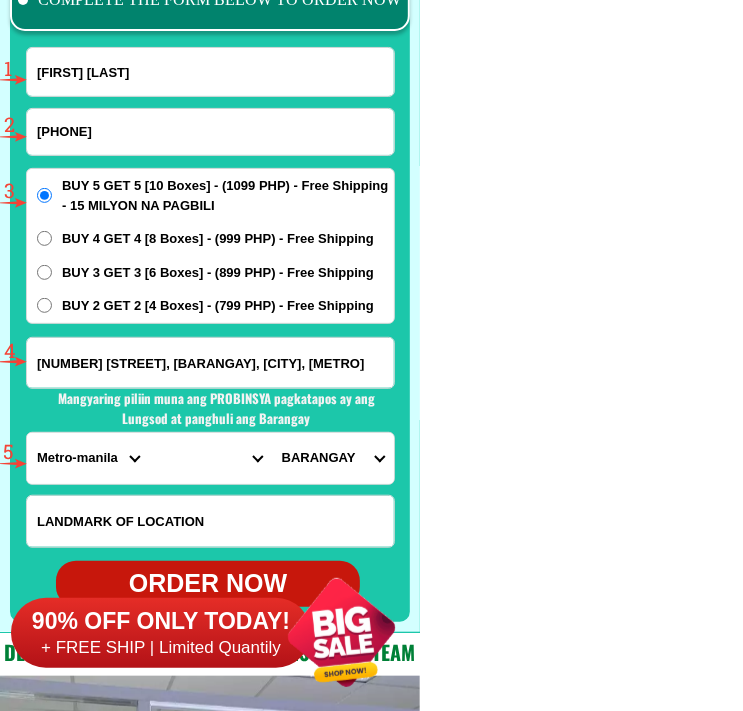 type on "[FIRST] [LAST]" 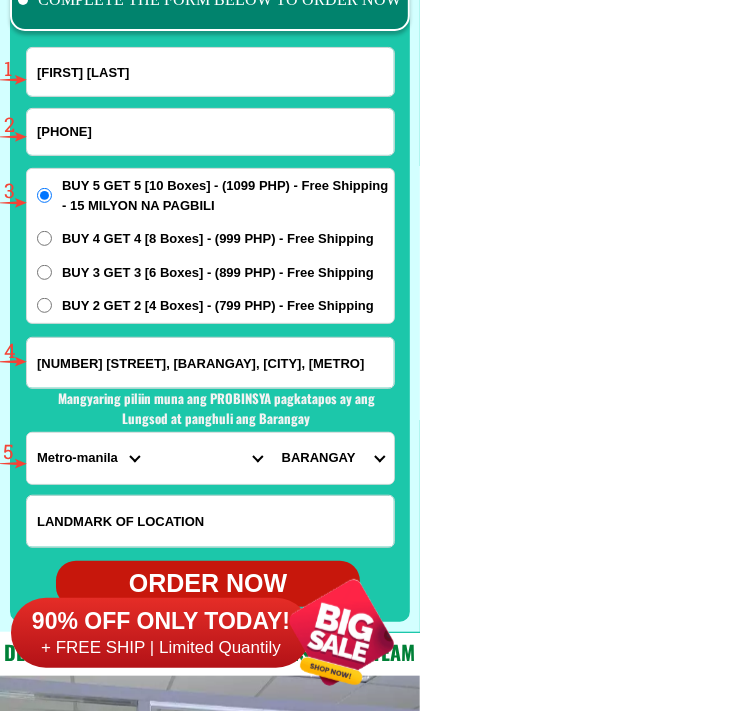 click on "[PHONE]" at bounding box center [210, 132] 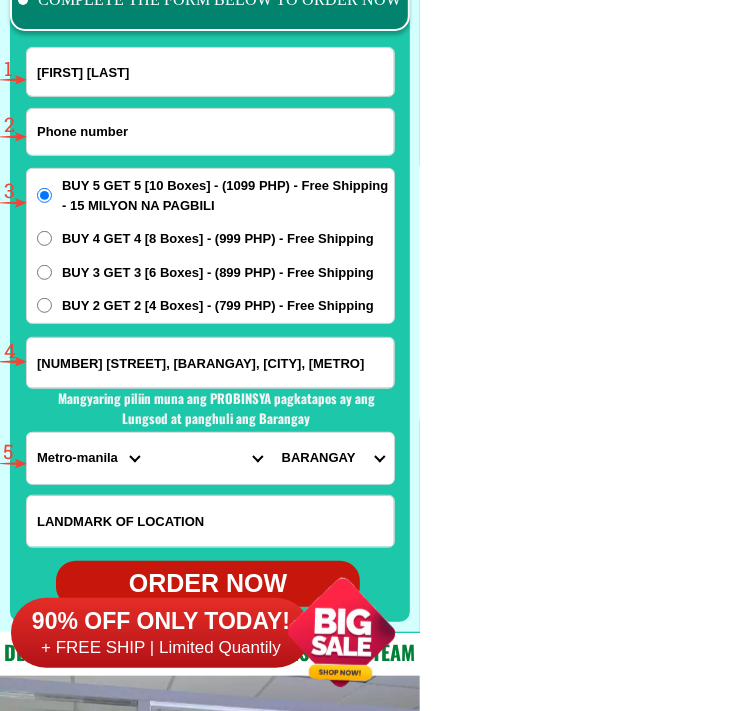 paste on "[PHONE]" 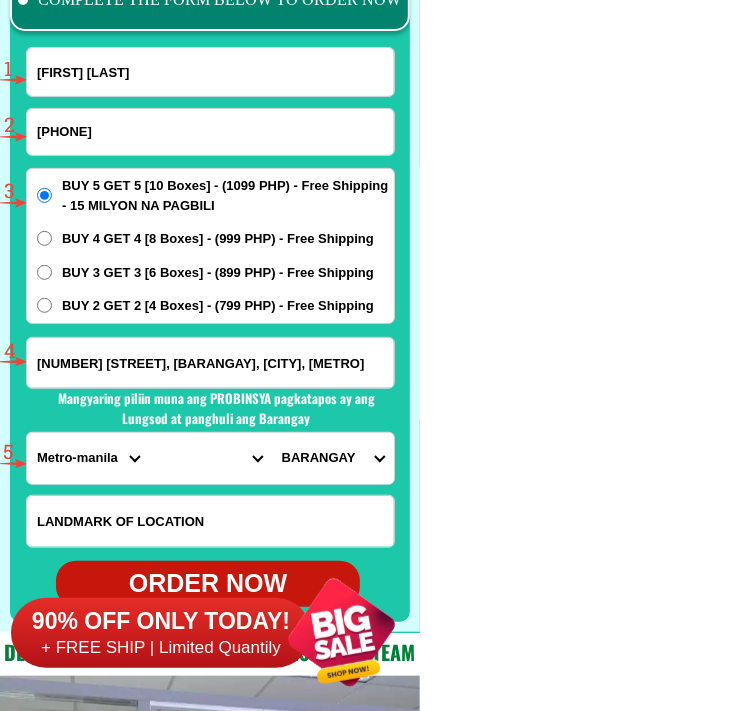 type on "[PHONE]" 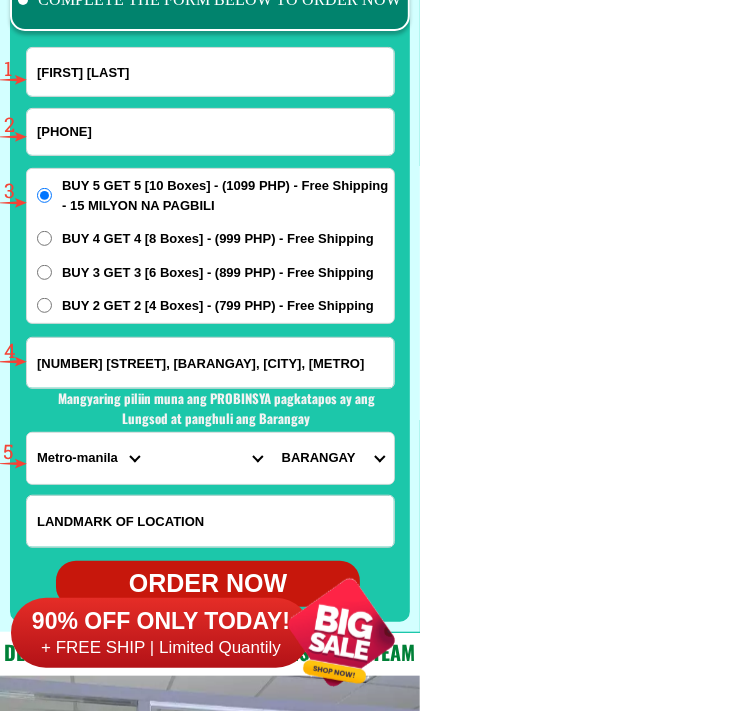 click on "[NUMBER] [STREET], [BARANGAY], [CITY], [METRO]" at bounding box center (210, 363) 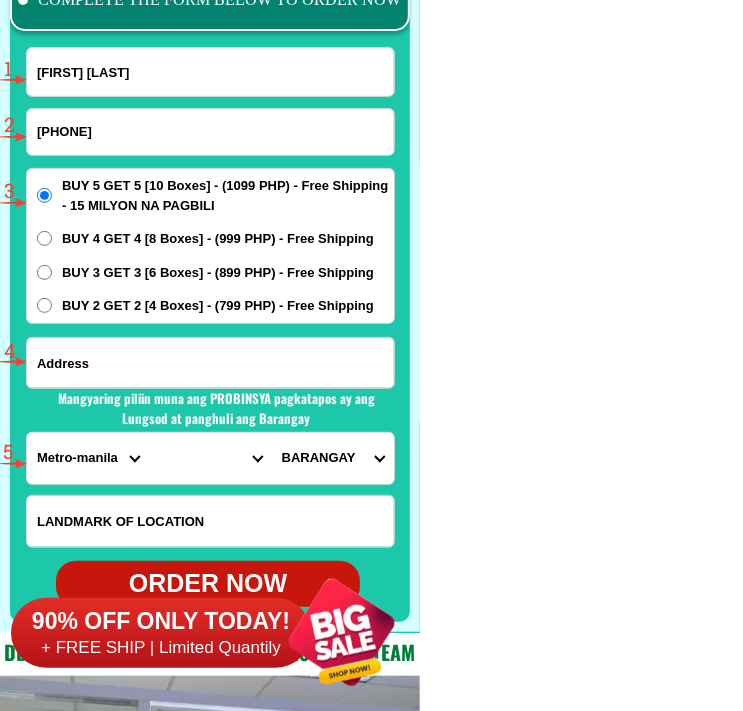 paste on "Calimag Elementary School area, [BARANGAY] Calimag, Municipality of Alfonso Lista, [PROVINCE] Province" 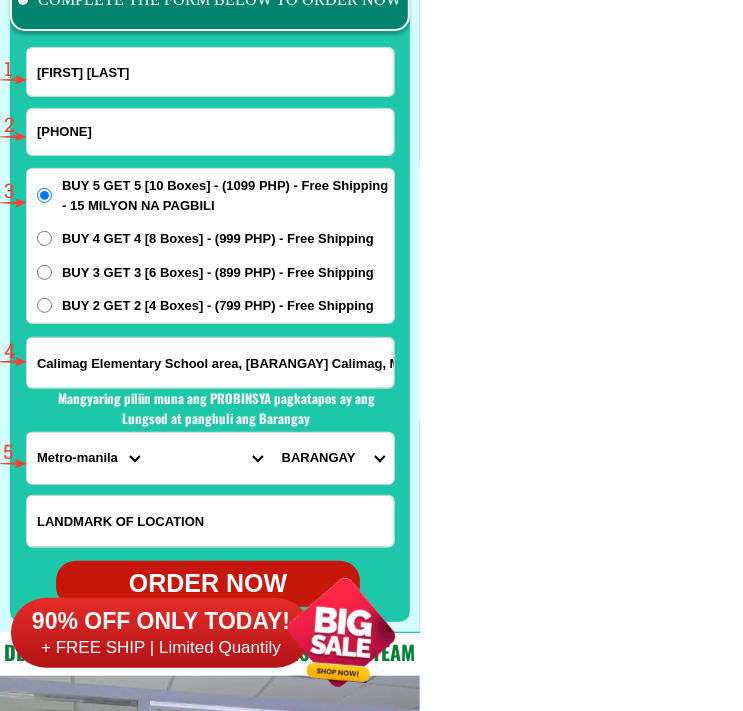 scroll, scrollTop: 0, scrollLeft: 254, axis: horizontal 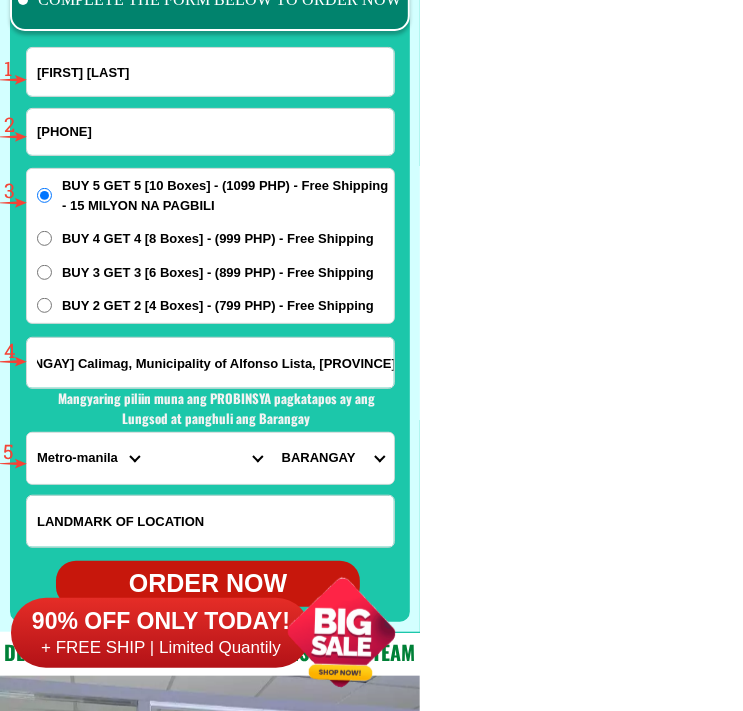 type on "Calimag Elementary School area, [BARANGAY] Calimag, Municipality of Alfonso Lista, [PROVINCE] Province" 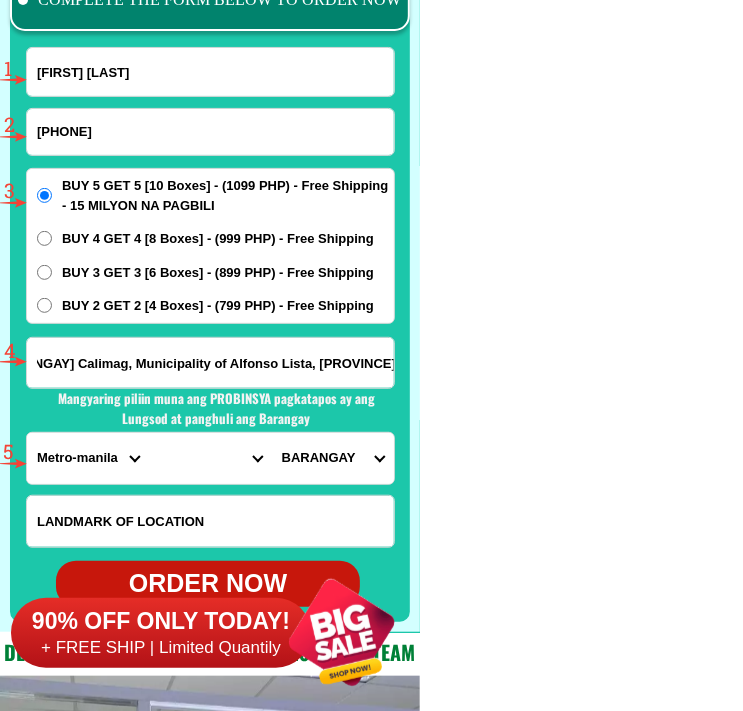 scroll, scrollTop: 0, scrollLeft: 0, axis: both 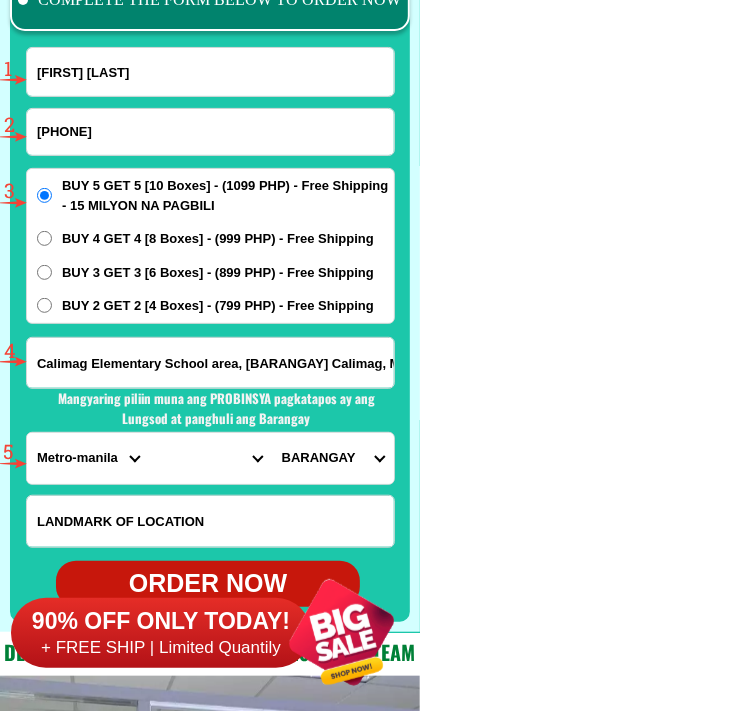 click on "PROVINCE Abra Agusan-del-norte Agusan-del-sur Aklan Albay Antique Apayao Aurora Basilan Bataan Batanes Batangas Benguet Biliran Bohol Bukidnon Bulacan Cagayan Camarines-norte Camarines-sur Camiguin Capiz Catanduanes Cavite Cebu Cotabato Davao-de-oro Davao-del-norte Davao-del-sur Davao-occidental Davao-oriental Dinagat-islands Eastern-samar Guimaras Ifugao Ilocos-norte Ilocos-sur Iloilo Isabela Kalinga La-union Laguna Lanao-del-norte Lanao-del-sur Leyte Maguindanao Marinduque Masbate Metro-manila Misamis-occidental Misamis-oriental Mountain-province Negros-occidental Negros-oriental Northern-samar Nueva-ecija Nueva-vizcaya Occidental-mindoro Oriental-mindoro Palawan Pampanga Pangasinan Quezon Quirino Rizal Romblon Sarangani Siquijor Sorsogon South-cotabato Southern-leyte Sultan-kudarat Sulu Surigao-del-norte Surigao-del-sur Tarlac Tawi-tawi Western-samar Zambales Zamboanga-del-norte Zamboanga-del-sur Zamboanga-sibugay" at bounding box center [88, 458] 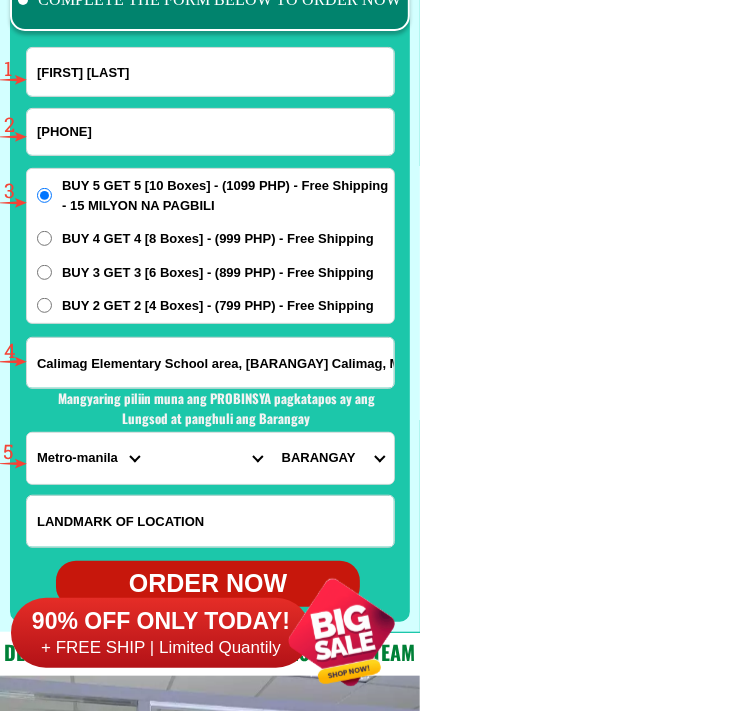 select on "63_743" 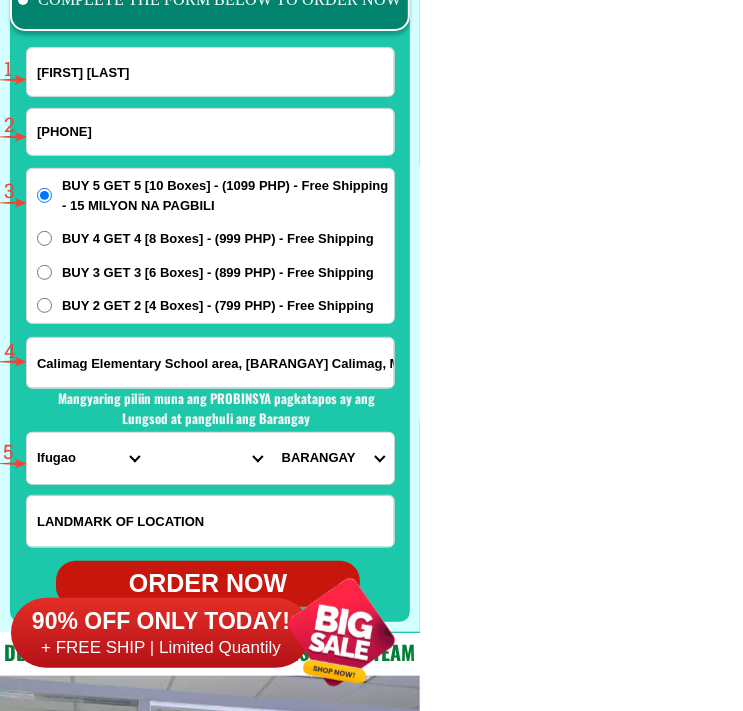 click on "PROVINCE Abra Agusan-del-norte Agusan-del-sur Aklan Albay Antique Apayao Aurora Basilan Bataan Batanes Batangas Benguet Biliran Bohol Bukidnon Bulacan Cagayan Camarines-norte Camarines-sur Camiguin Capiz Catanduanes Cavite Cebu Cotabato Davao-de-oro Davao-del-norte Davao-del-sur Davao-occidental Davao-oriental Dinagat-islands Eastern-samar Guimaras Ifugao Ilocos-norte Ilocos-sur Iloilo Isabela Kalinga La-union Laguna Lanao-del-norte Lanao-del-sur Leyte Maguindanao Marinduque Masbate Metro-manila Misamis-occidental Misamis-oriental Mountain-province Negros-occidental Negros-oriental Northern-samar Nueva-ecija Nueva-vizcaya Occidental-mindoro Oriental-mindoro Palawan Pampanga Pangasinan Quezon Quirino Rizal Romblon Sarangani Siquijor Sorsogon South-cotabato Southern-leyte Sultan-kudarat Sulu Surigao-del-norte Surigao-del-sur Tarlac Tawi-tawi Western-samar Zambales Zamboanga-del-norte Zamboanga-del-sur Zamboanga-sibugay" at bounding box center [88, 458] 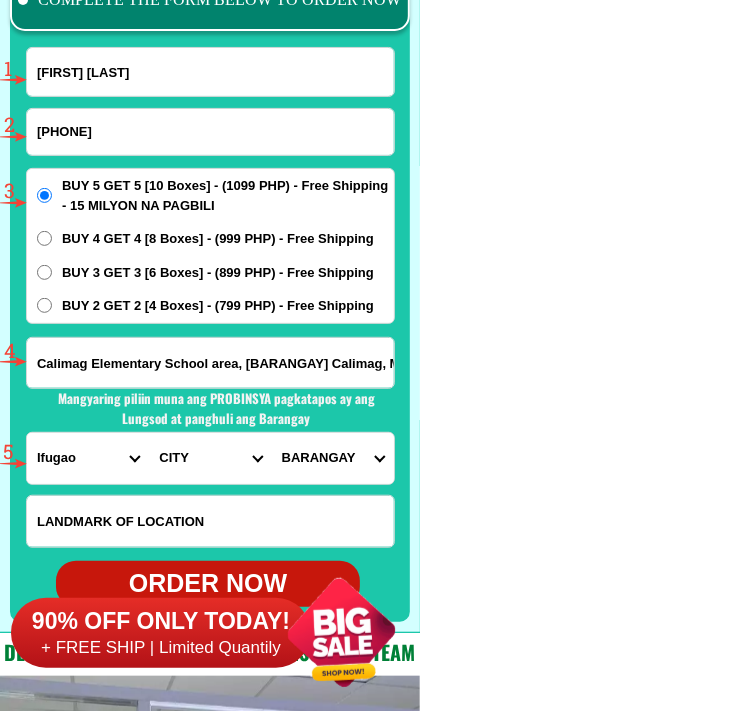 click on "CITY [CITY] [CITY] Alfonso-lista [CITY] Asipulo [CITY] Banaue [CITY] Hingyon [CITY] Hungduan [CITY] Kiangan [CITY] Lagawe [CITY] Lamut [CITY] Mayoyao [CITY] Tinoc" at bounding box center [210, 458] 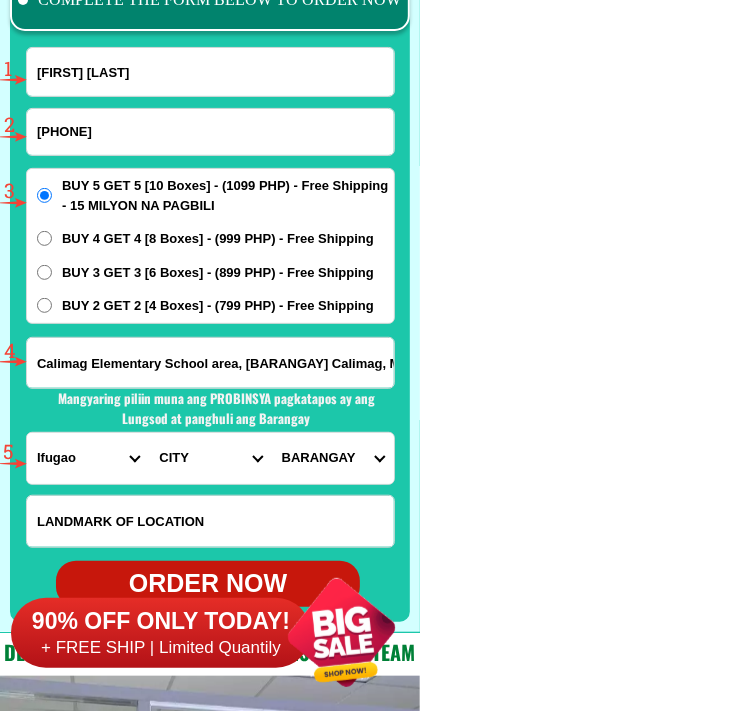 select on "[PHONE]" 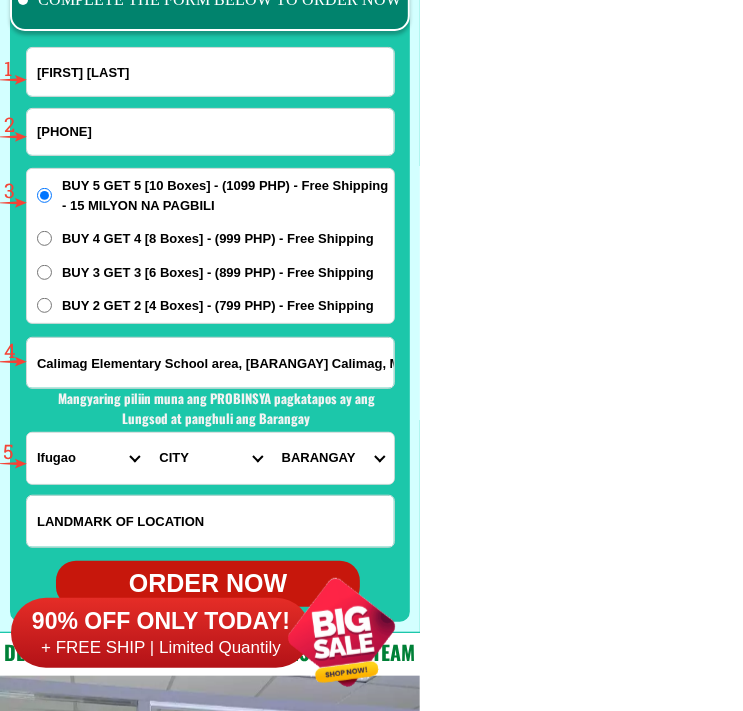 click on "CITY [CITY] [CITY] Alfonso-lista [CITY] Asipulo [CITY] Banaue [CITY] Hingyon [CITY] Hungduan [CITY] Kiangan [CITY] Lagawe [CITY] Lamut [CITY] Mayoyao [CITY] Tinoc" at bounding box center [210, 458] 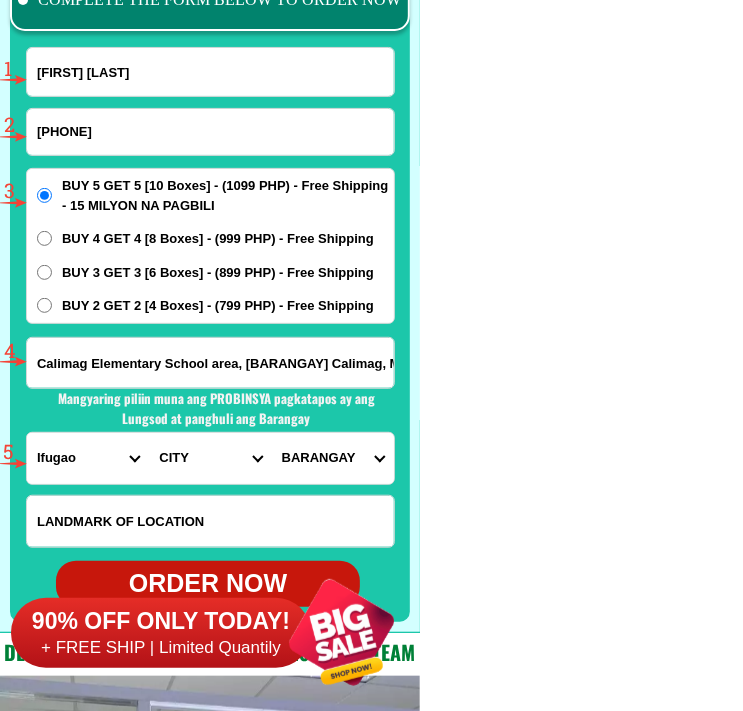 click on "BARANGAY Bangar Busilac Calimag Calupaan Caragasan Dolowog Kiling Laya Little tadian Namillangan Namnama Ngileb Poblacion San jose San juan San marcos San quintin Santa maria Santo domingo (cabicalan)" at bounding box center (333, 458) 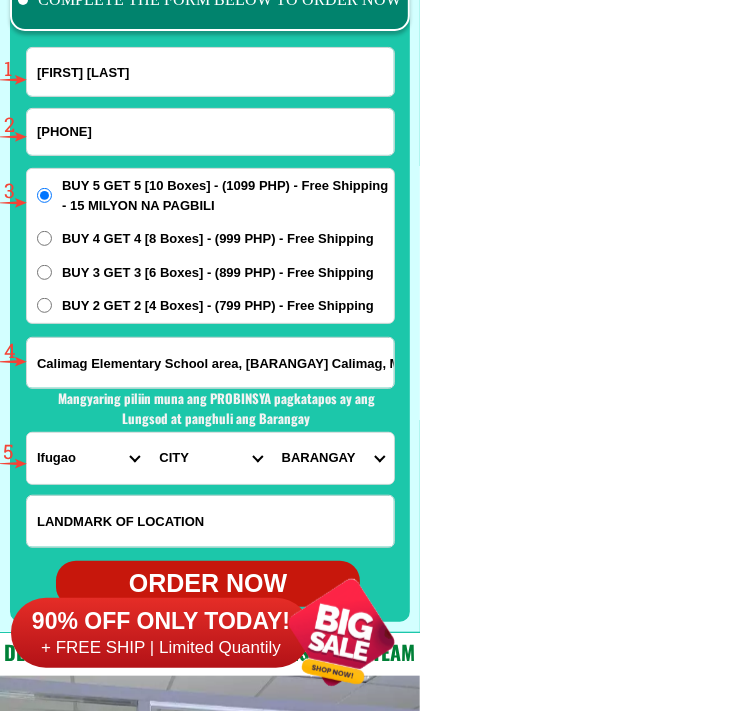 select on "[NUMBER]" 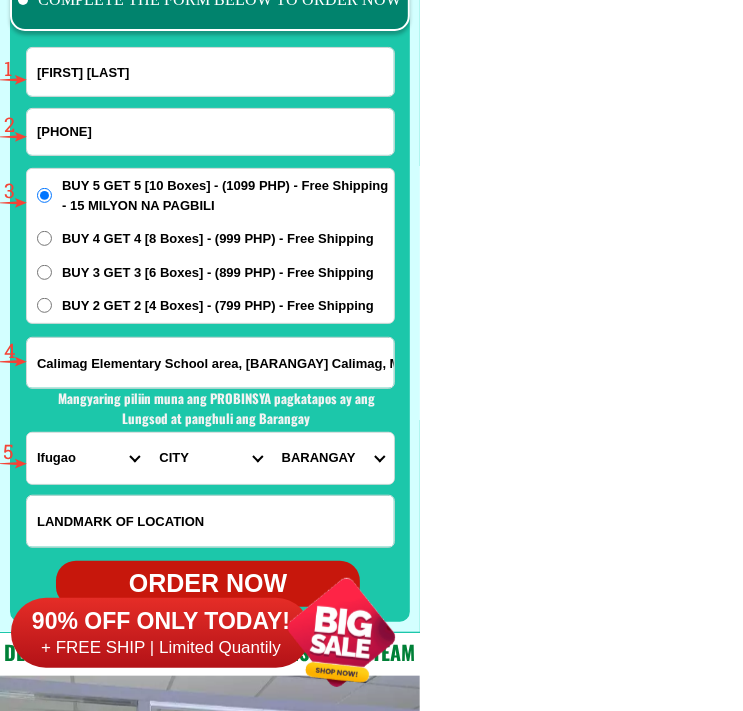 click on "BARANGAY Bangar Busilac Calimag Calupaan Caragasan Dolowog Kiling Laya Little tadian Namillangan Namnama Ngileb Poblacion San jose San juan San marcos San quintin Santa maria Santo domingo (cabicalan)" at bounding box center (333, 458) 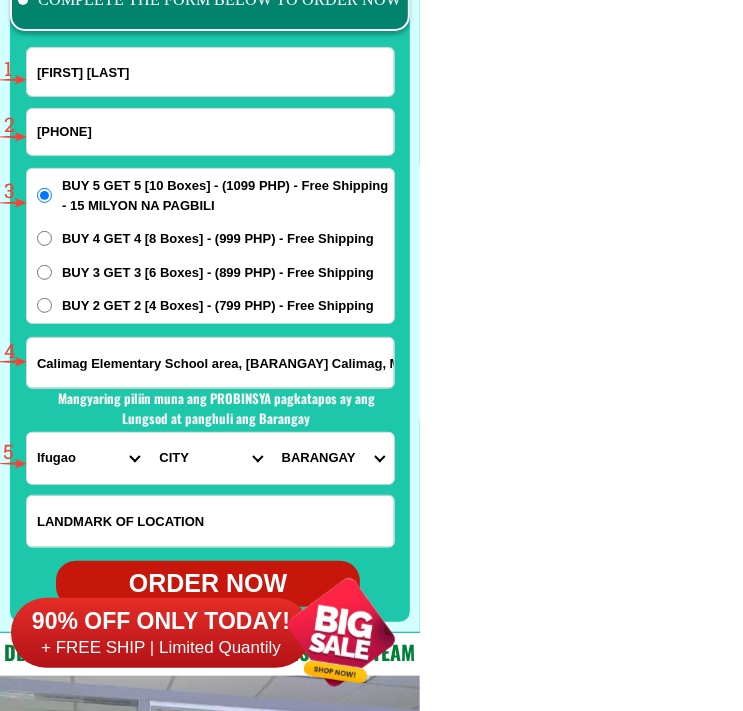 click on "[PHONE]" at bounding box center (210, 132) 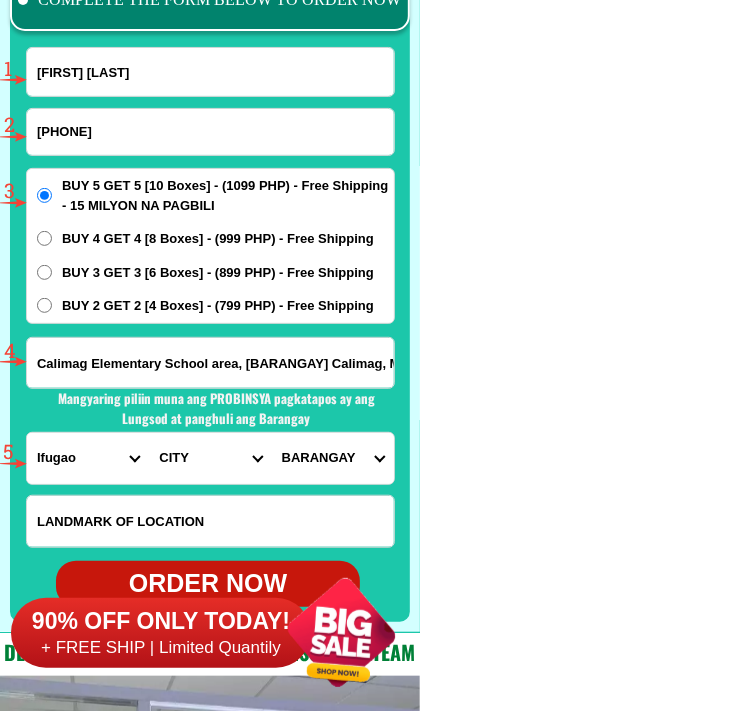 click at bounding box center [0, 0] 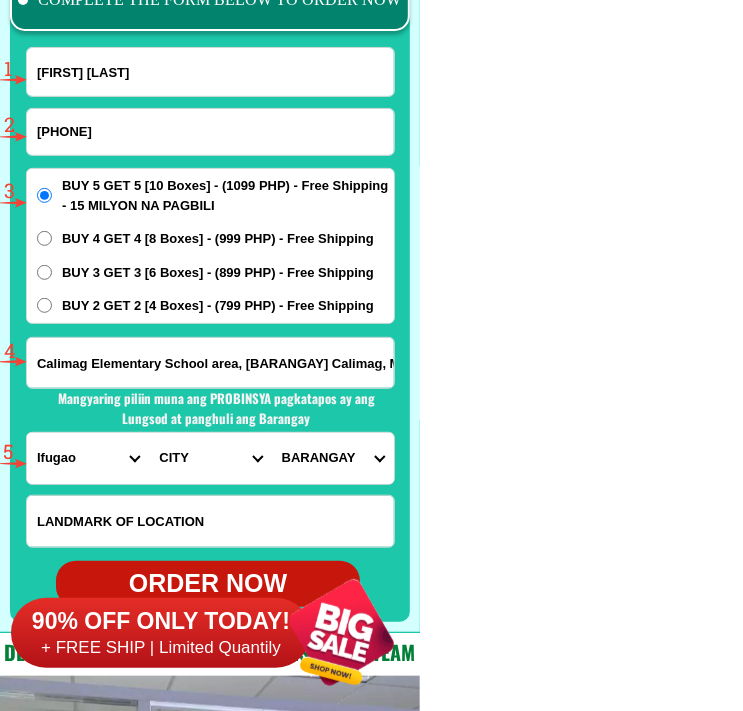 type on "[PHONE]" 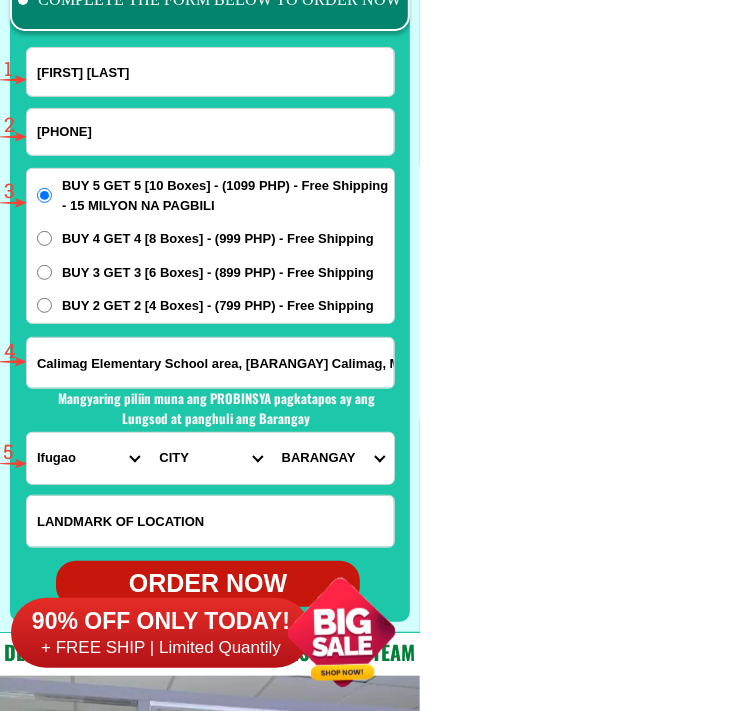 radio on "true" 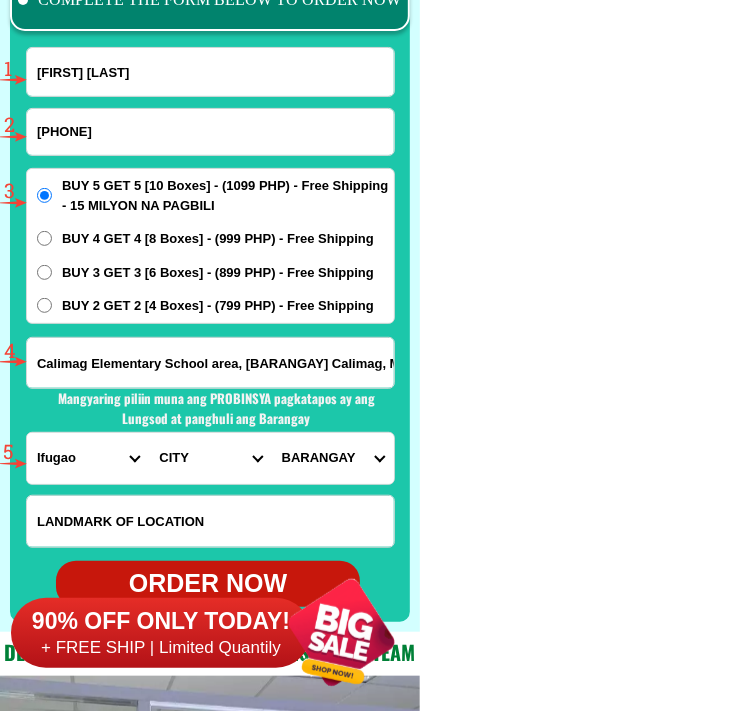 click on "[FIRST] [LAST]" at bounding box center (210, 72) 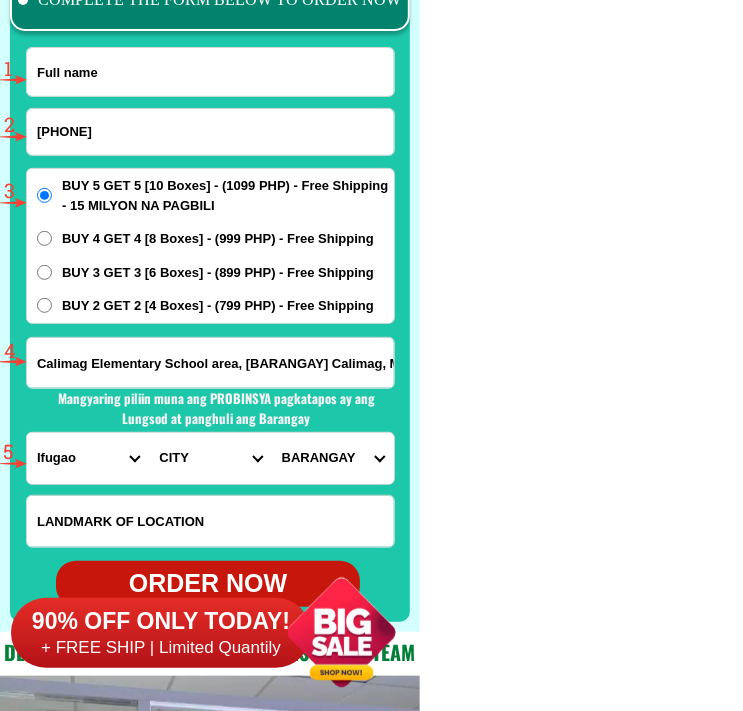 paste on "[FIRST] [LAST]" 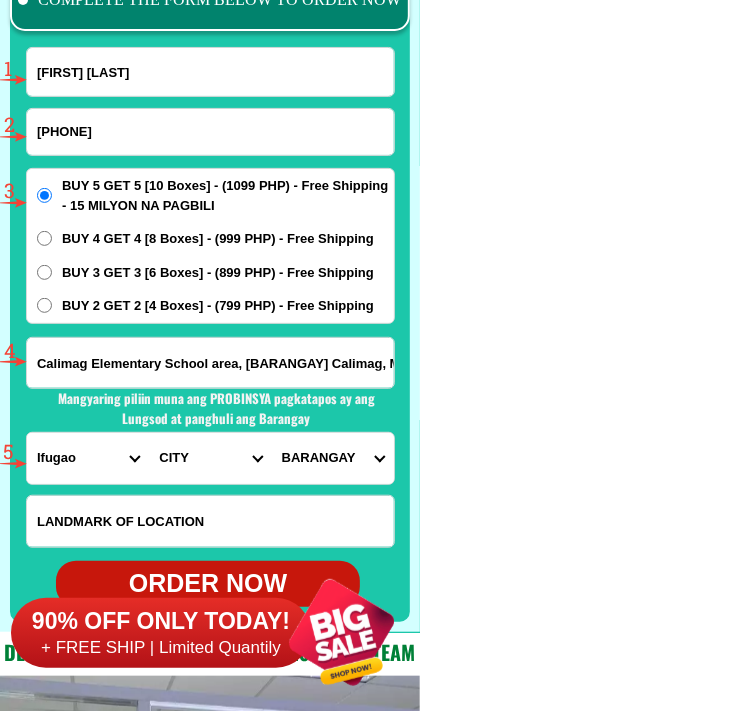 type on "[FIRST] [LAST]" 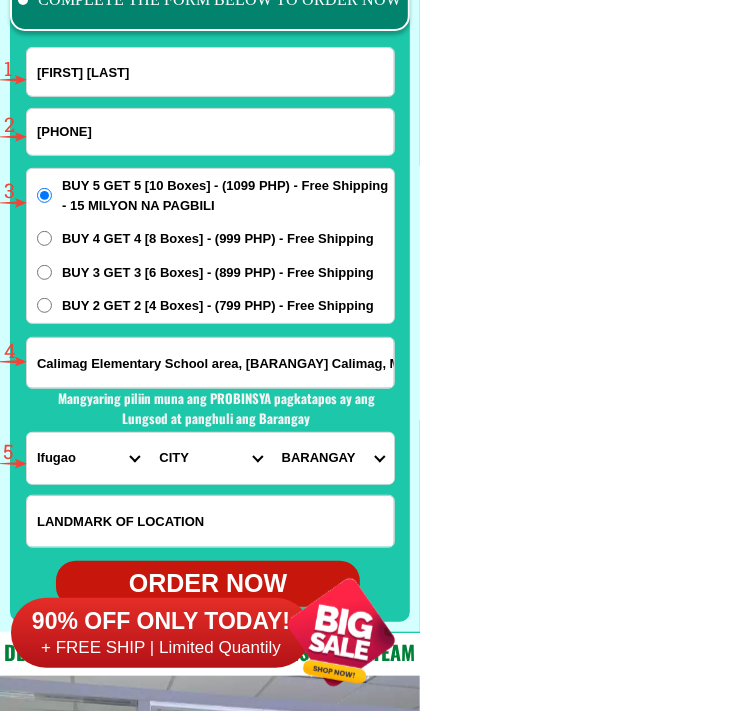 click on "[PHONE]" at bounding box center [210, 132] 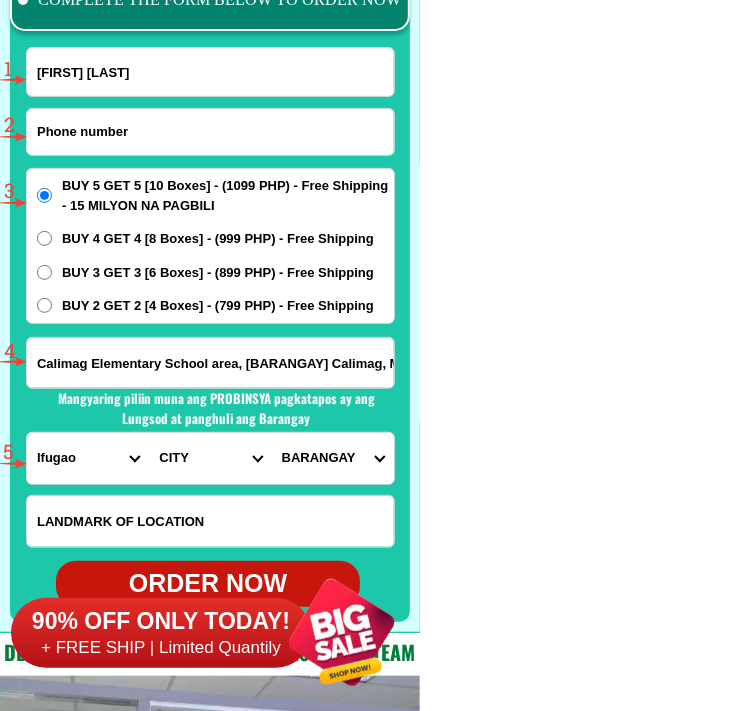 paste on "[PHONE]" 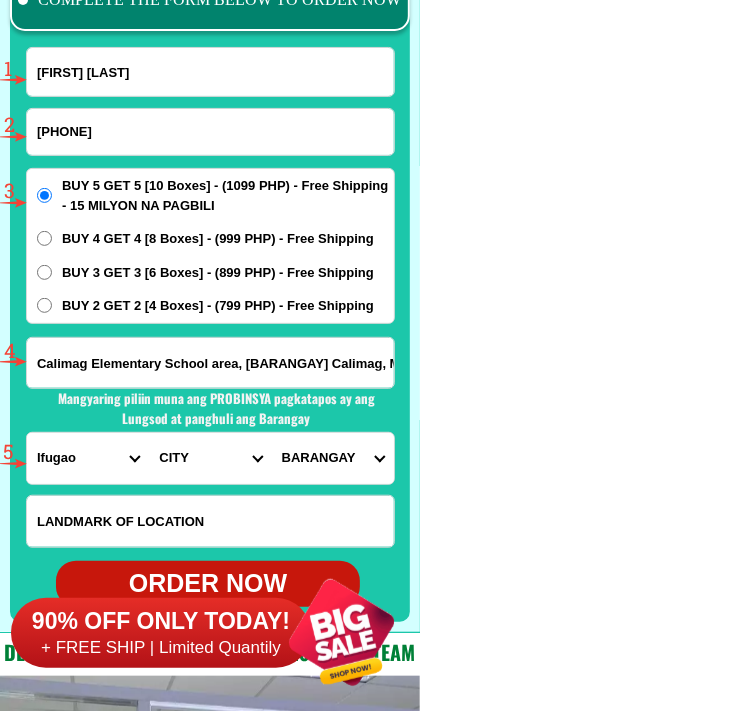 type on "[PHONE]" 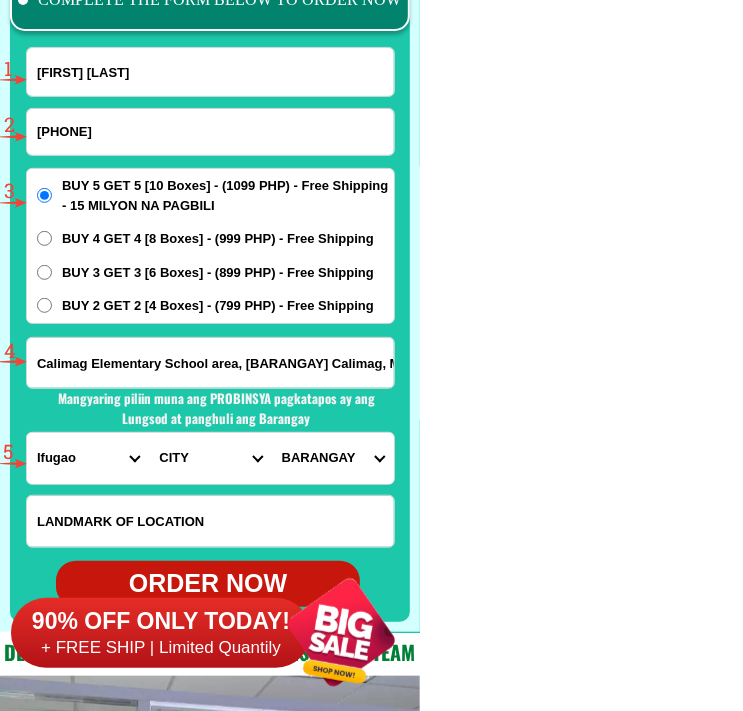 click on "Calimag Elementary School area, [BARANGAY] Calimag, Municipality of Alfonso Lista, [PROVINCE] Province" at bounding box center [210, 363] 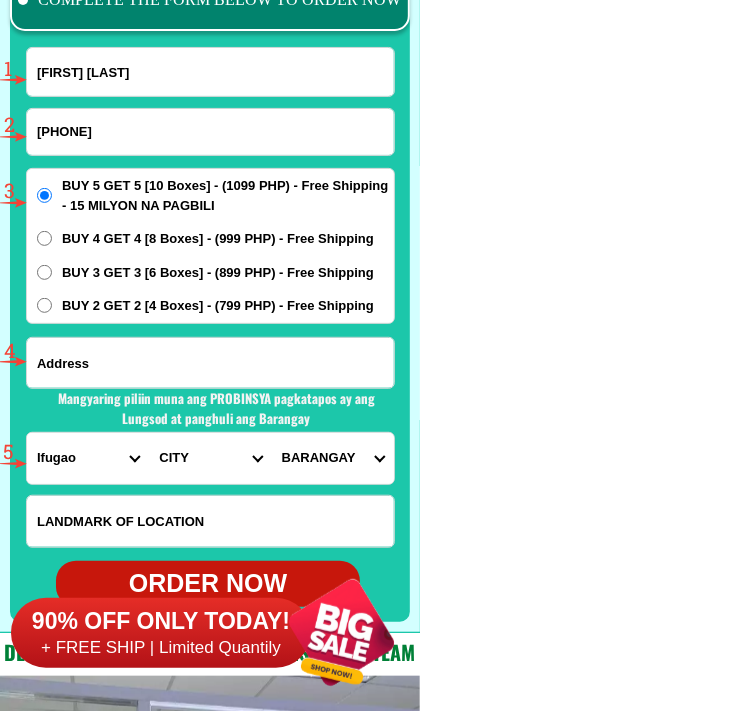 paste on "[PUROK] [BARANGAY], [MUNICIPALITY] of [MUNICIPALITY], [PROVINCE] Province Landmark: In front of [SCHOOL NAME]" 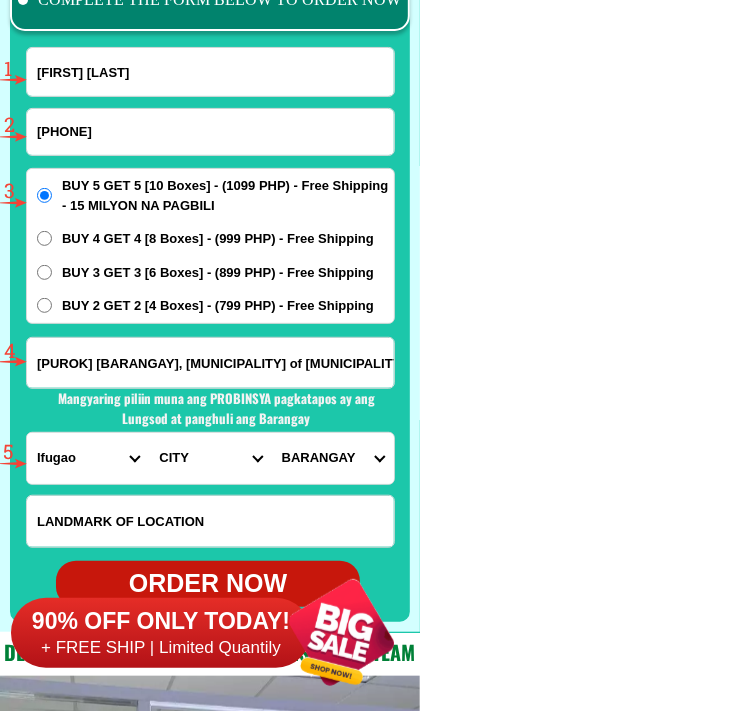 scroll, scrollTop: 0, scrollLeft: 542, axis: horizontal 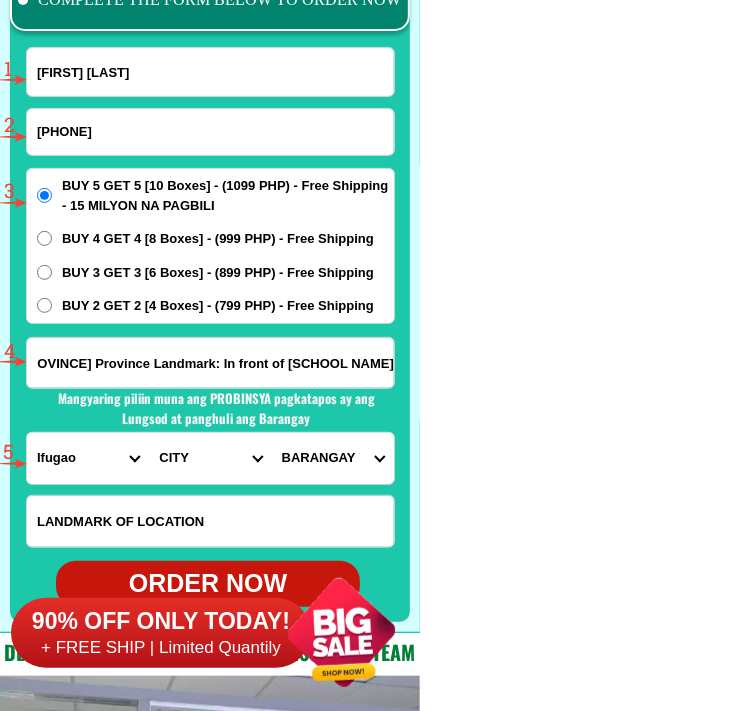 type on "[PUROK] [BARANGAY], [MUNICIPALITY] of [MUNICIPALITY], [PROVINCE] Province Landmark: In front of [SCHOOL NAME]" 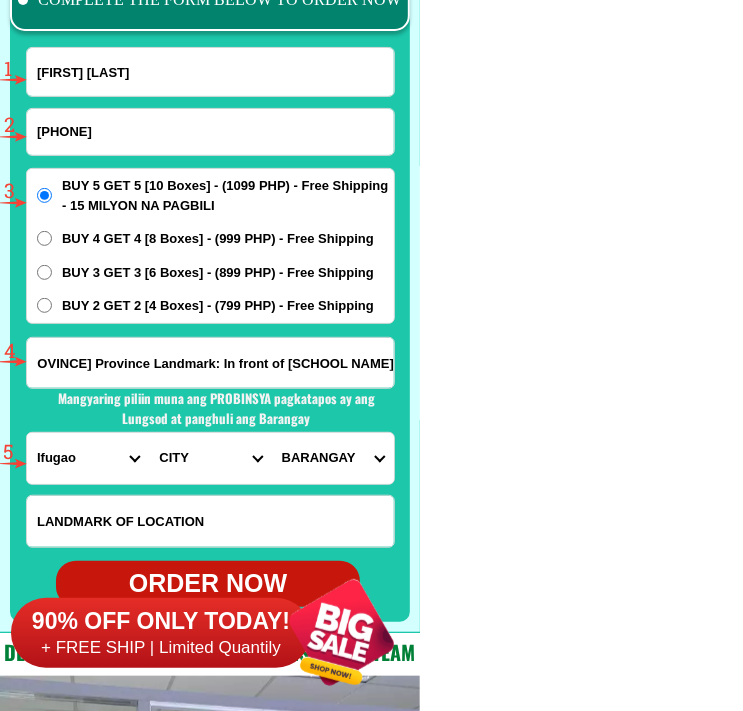 scroll, scrollTop: 0, scrollLeft: 0, axis: both 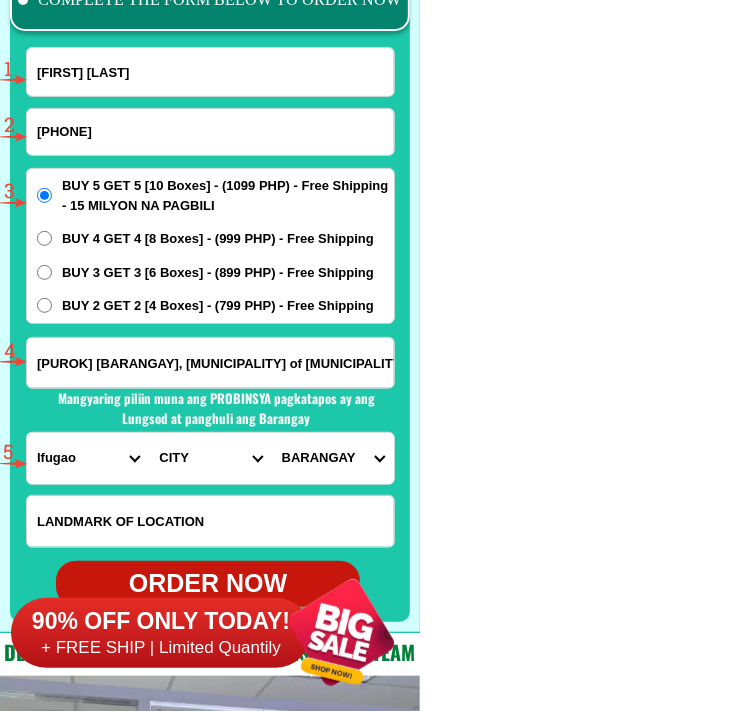 click on "PROVINCE Abra Agusan-del-norte Agusan-del-sur Aklan Albay Antique Apayao Aurora Basilan Bataan Batanes Batangas Benguet Biliran Bohol Bukidnon Bulacan Cagayan Camarines-norte Camarines-sur Camiguin Capiz Catanduanes Cavite Cebu Cotabato Davao-de-oro Davao-del-norte Davao-del-sur Davao-occidental Davao-oriental Dinagat-islands Eastern-samar Guimaras Ifugao Ilocos-norte Ilocos-sur Iloilo Isabela Kalinga La-union Laguna Lanao-del-norte Lanao-del-sur Leyte Maguindanao Marinduque Masbate Metro-manila Misamis-occidental Misamis-oriental Mountain-province Negros-occidental Negros-oriental Northern-samar Nueva-ecija Nueva-vizcaya Occidental-mindoro Oriental-mindoro Palawan Pampanga Pangasinan Quezon Quirino Rizal Romblon Sarangani Siquijor Sorsogon South-cotabato Southern-leyte Sultan-kudarat Sulu Surigao-del-norte Surigao-del-sur Tarlac Tawi-tawi Western-samar Zambales Zamboanga-del-norte Zamboanga-del-sur Zamboanga-sibugay" at bounding box center [88, 458] 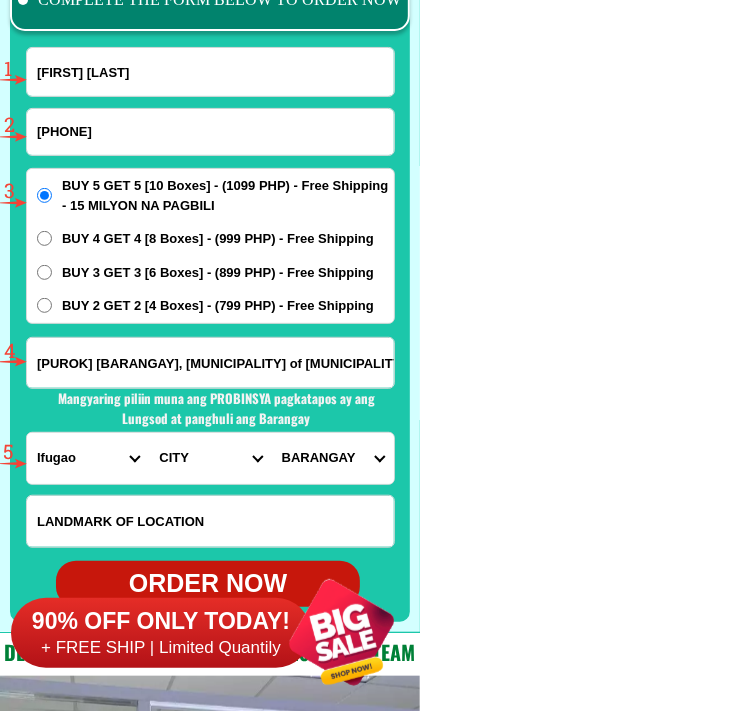 select on "[NUMBER]" 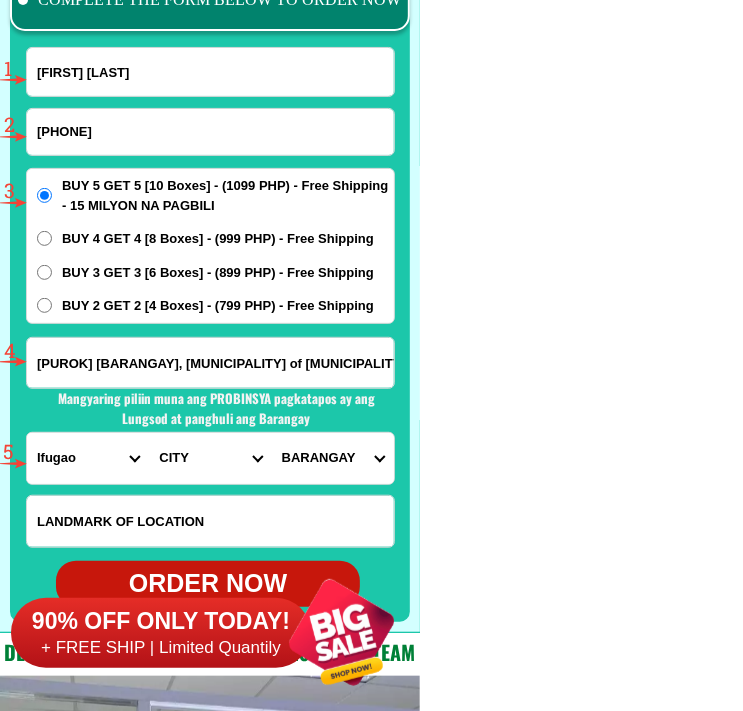 click on "PROVINCE Abra Agusan-del-norte Agusan-del-sur Aklan Albay Antique Apayao Aurora Basilan Bataan Batanes Batangas Benguet Biliran Bohol Bukidnon Bulacan Cagayan Camarines-norte Camarines-sur Camiguin Capiz Catanduanes Cavite Cebu Cotabato Davao-de-oro Davao-del-norte Davao-del-sur Davao-occidental Davao-oriental Dinagat-islands Eastern-samar Guimaras Ifugao Ilocos-norte Ilocos-sur Iloilo Isabela Kalinga La-union Laguna Lanao-del-norte Lanao-del-sur Leyte Maguindanao Marinduque Masbate Metro-manila Misamis-occidental Misamis-oriental Mountain-province Negros-occidental Negros-oriental Northern-samar Nueva-ecija Nueva-vizcaya Occidental-mindoro Oriental-mindoro Palawan Pampanga Pangasinan Quezon Quirino Rizal Romblon Sarangani Siquijor Sorsogon South-cotabato Southern-leyte Sultan-kudarat Sulu Surigao-del-norte Surigao-del-sur Tarlac Tawi-tawi Western-samar Zambales Zamboanga-del-norte Zamboanga-del-sur Zamboanga-sibugay" at bounding box center (88, 458) 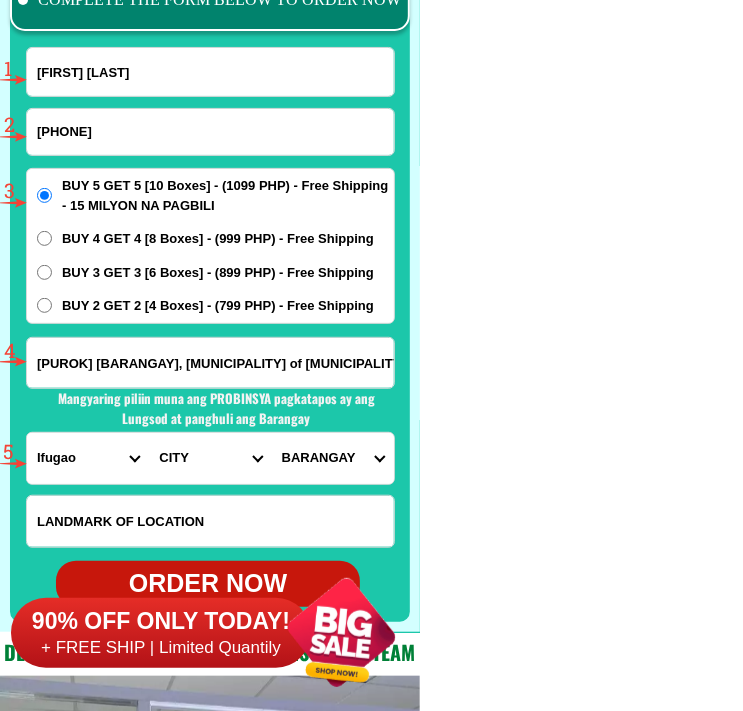 click on "CITY Bacungan Baliguian Dapitan-city Dipolog-city Godod Gutalac Jose-dalman Kalawit Katipunan La-libertad Labason Liloy Manukan Mutia Pinan Polanco Pres.-manuel-a.-roxas Salug Sergio-osmena-sr. Siayan Sibuco Sibutad Sindangan Siocon Sirawai Tampilisan Zamboanga-del-norte-rizal" at bounding box center (210, 458) 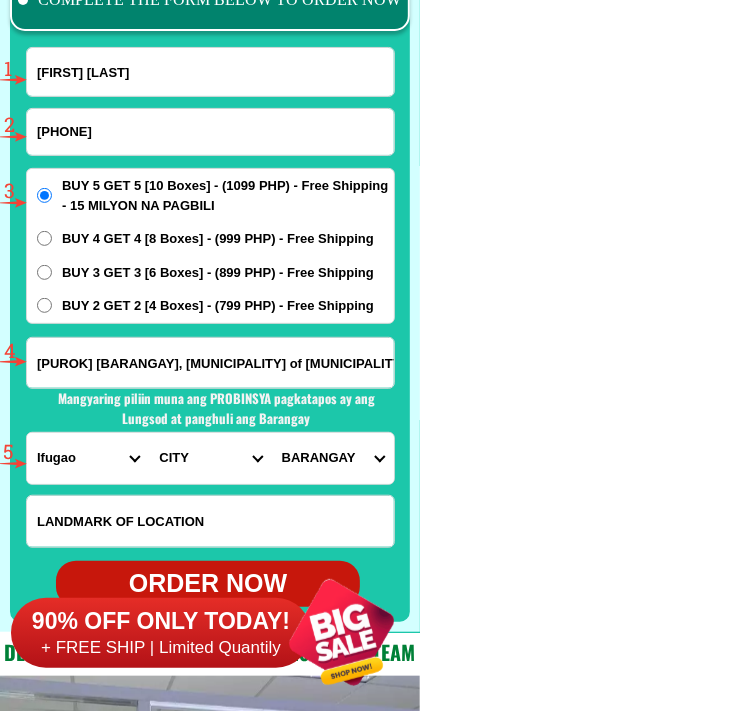select on "[PHONE]" 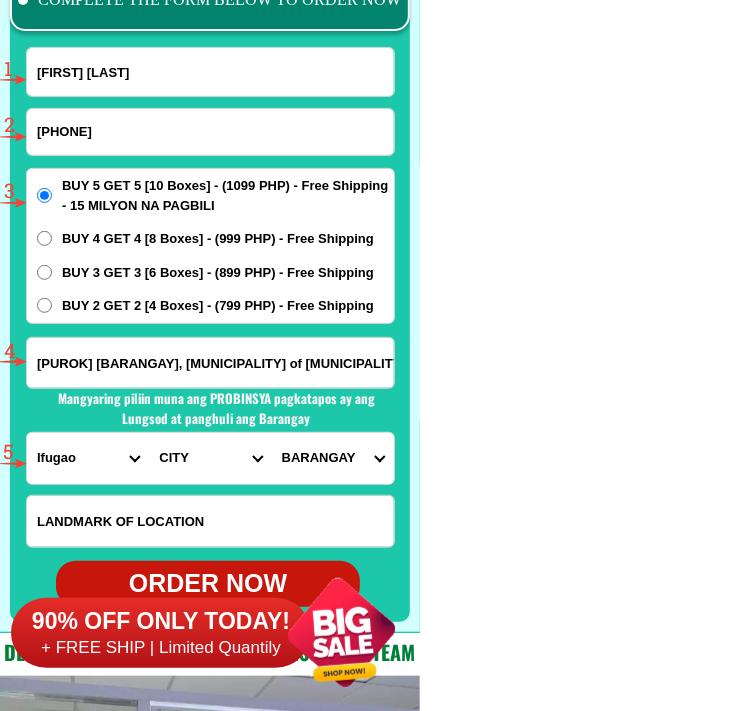 click on "CITY Bacungan Baliguian Dapitan-city Dipolog-city Godod Gutalac Jose-dalman Kalawit Katipunan La-libertad Labason Liloy Manukan Mutia Pinan Polanco Pres.-manuel-a.-roxas Salug Sergio-osmena-sr. Siayan Sibuco Sibutad Sindangan Siocon Sirawai Tampilisan Zamboanga-del-norte-rizal" at bounding box center (210, 458) 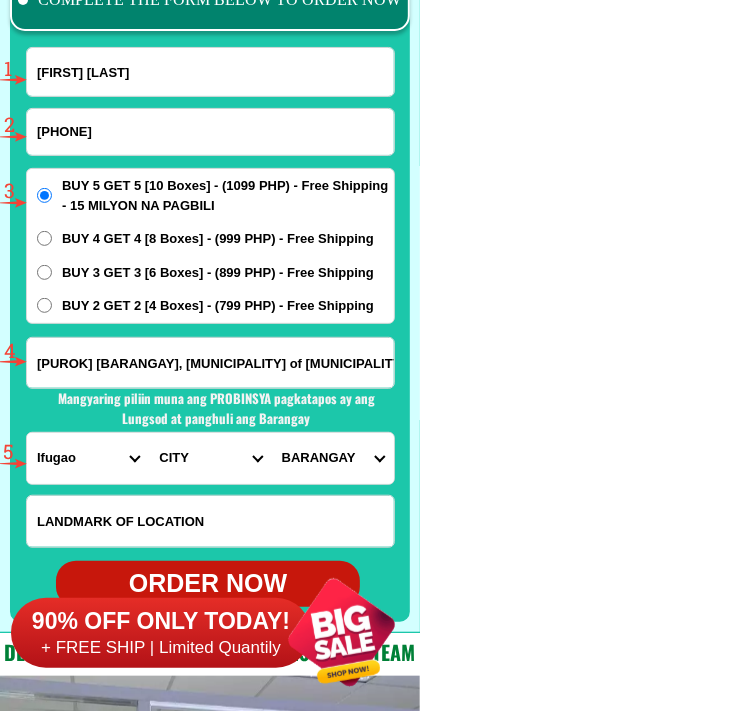 click on "BARANGAY Anastacio Bandera Bethlehem Dangi Dansullan De venta perla Guinles Isis Labrador (prinda) Lapayanbaja Letapan Linabo Lingasad Macleodes Magangon Maligaya Milad New lebangon New sicayab Obay Pian Poblacion north Poblacion south San antonio (paetan) San miguel (loboc) San pedro Santo nino (lantoy) Sianib Silawe Villahermosa" at bounding box center [333, 458] 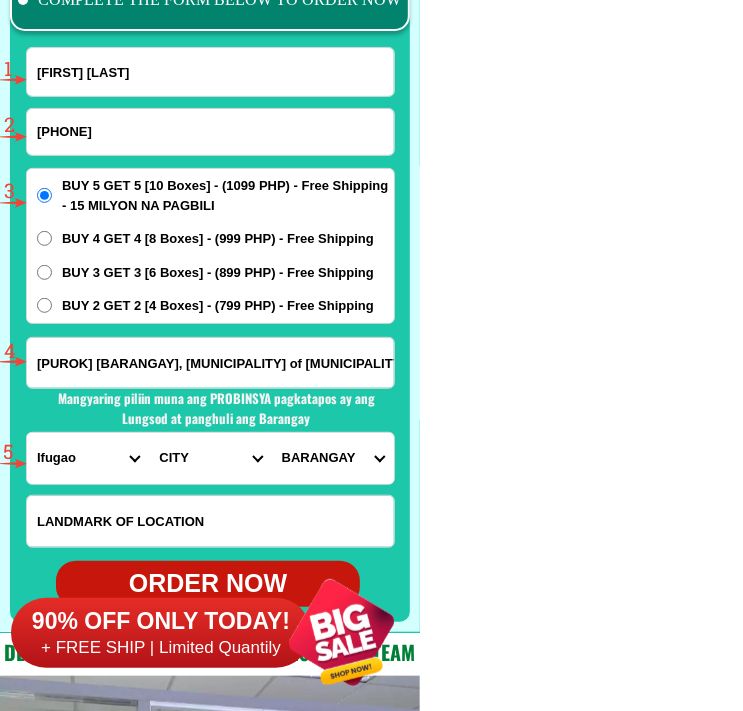 select on "[NUMBER]" 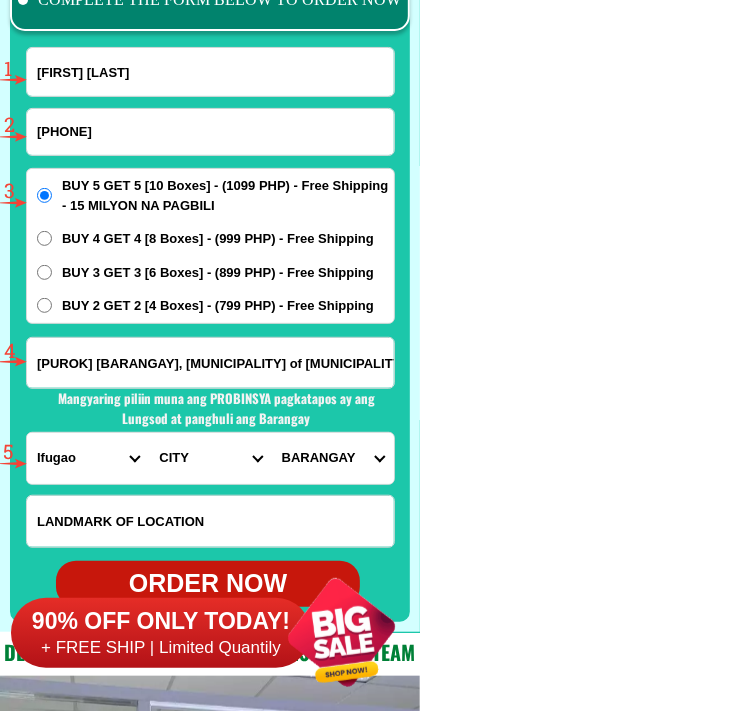 click on "BARANGAY Anastacio Bandera Bethlehem Dangi Dansullan De venta perla Guinles Isis Labrador (prinda) Lapayanbaja Letapan Linabo Lingasad Macleodes Magangon Maligaya Milad New lebangon New sicayab Obay Pian Poblacion north Poblacion south San antonio (paetan) San miguel (loboc) San pedro Santo nino (lantoy) Sianib Silawe Villahermosa" at bounding box center [333, 458] 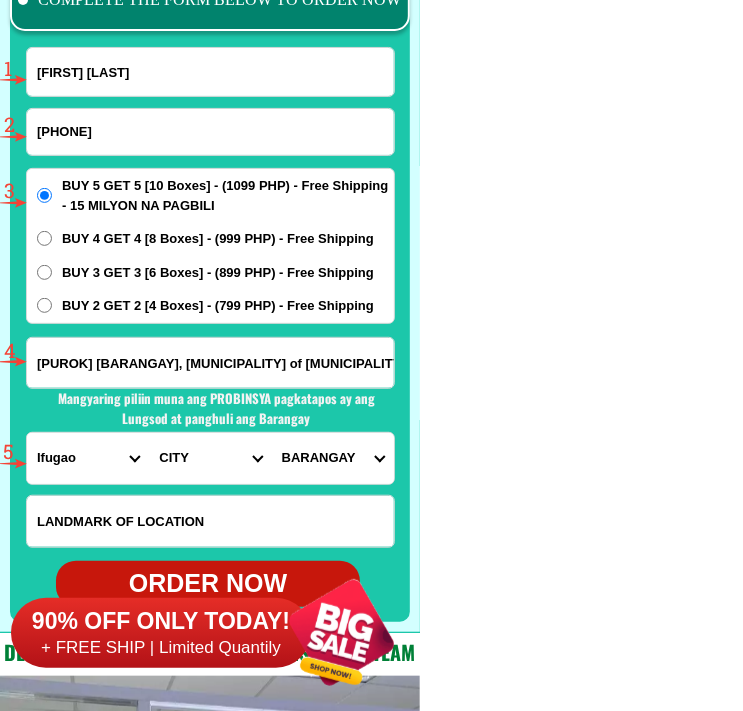 click on "[PHONE]" at bounding box center (210, 132) 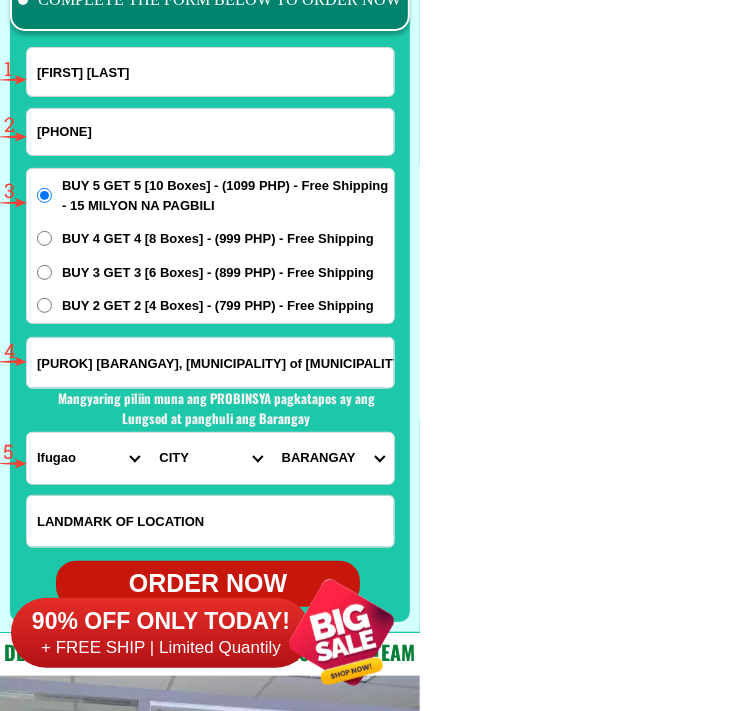 click at bounding box center [0, 0] 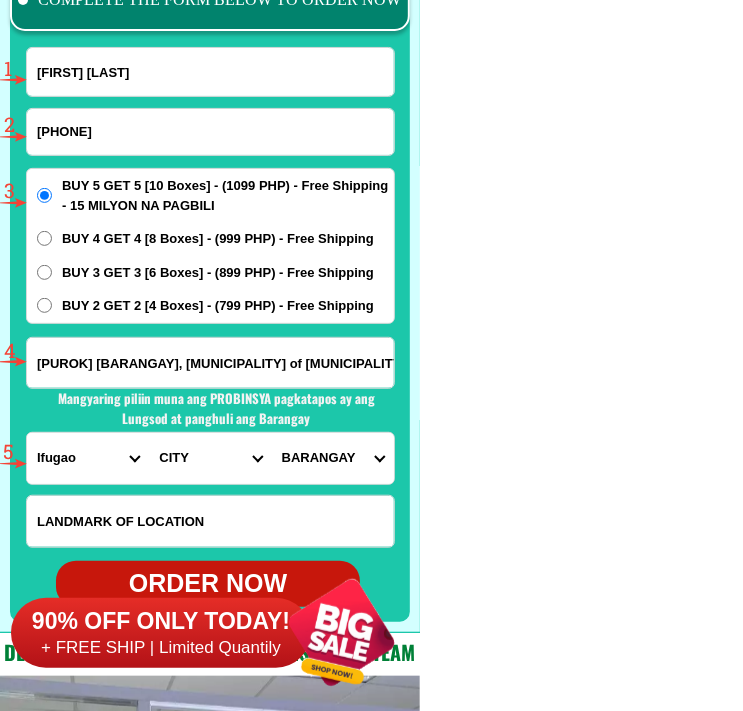 type on "[PHONE]" 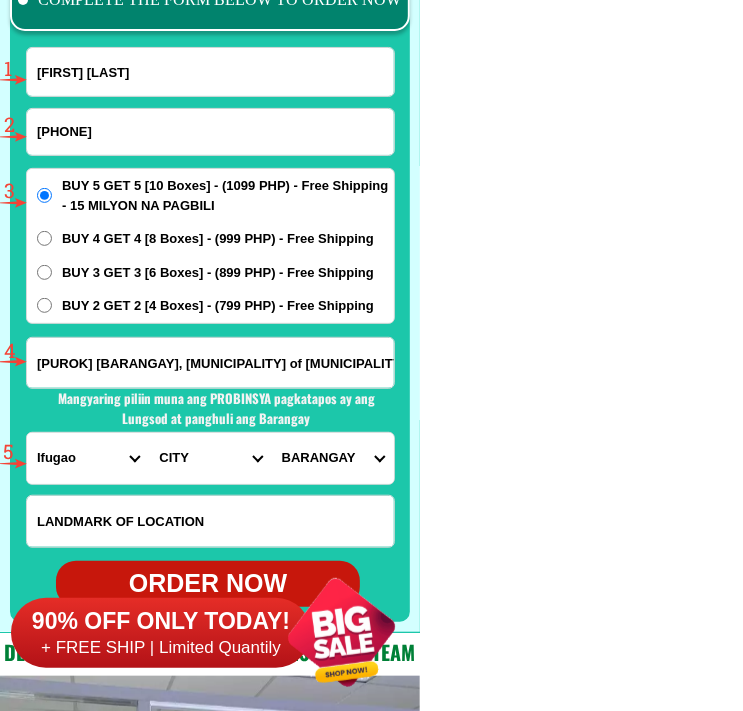 radio on "true" 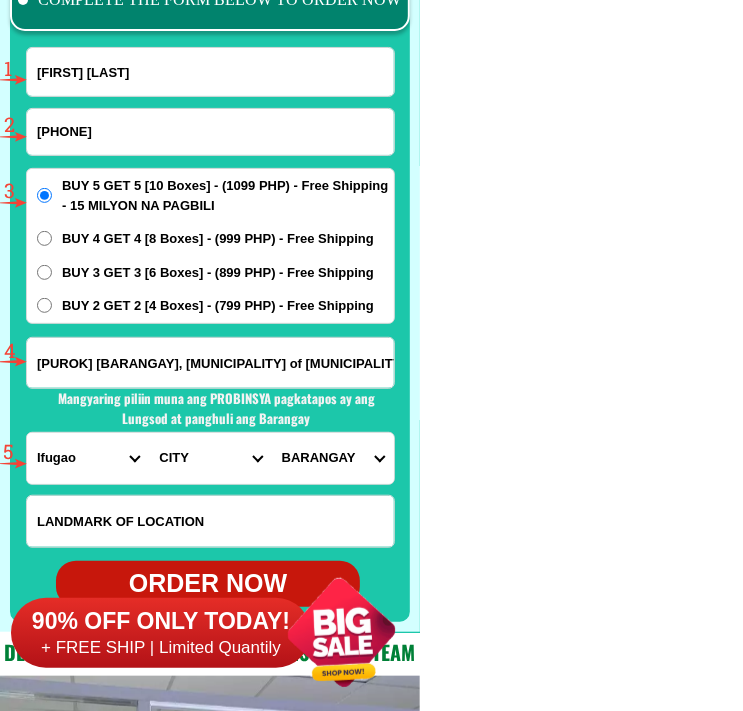 click on "[FIRST] [LAST]" at bounding box center (210, 72) 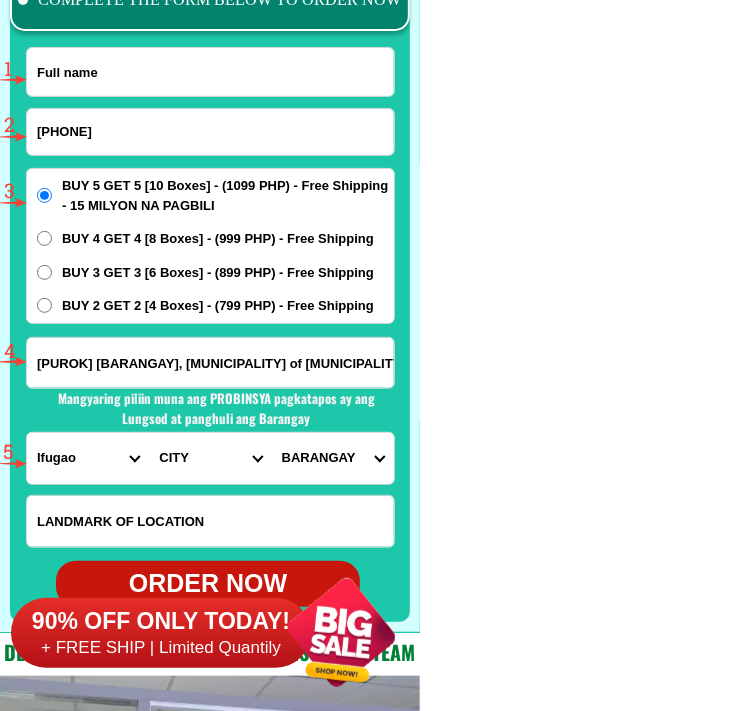 paste on "[FIRST] [LAST]" 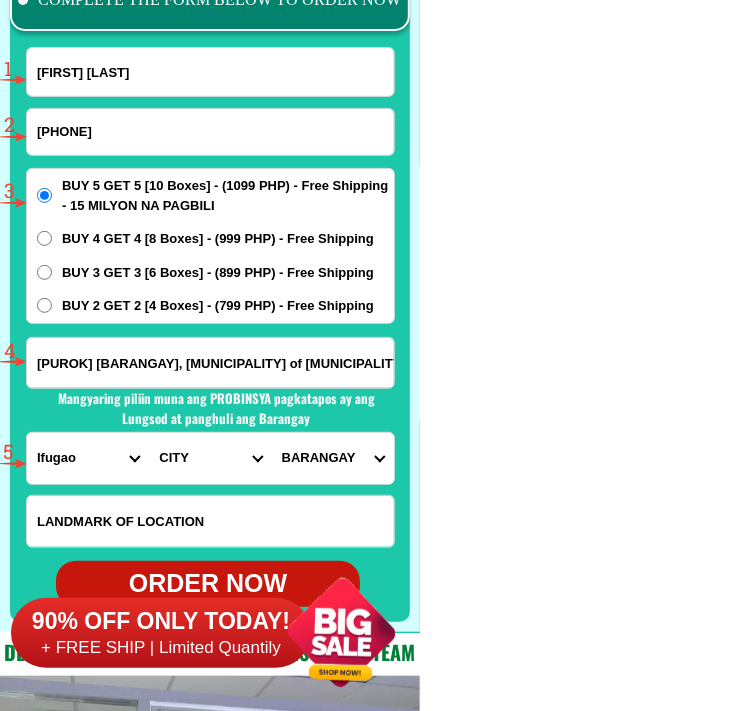 type on "[FIRST] [LAST]" 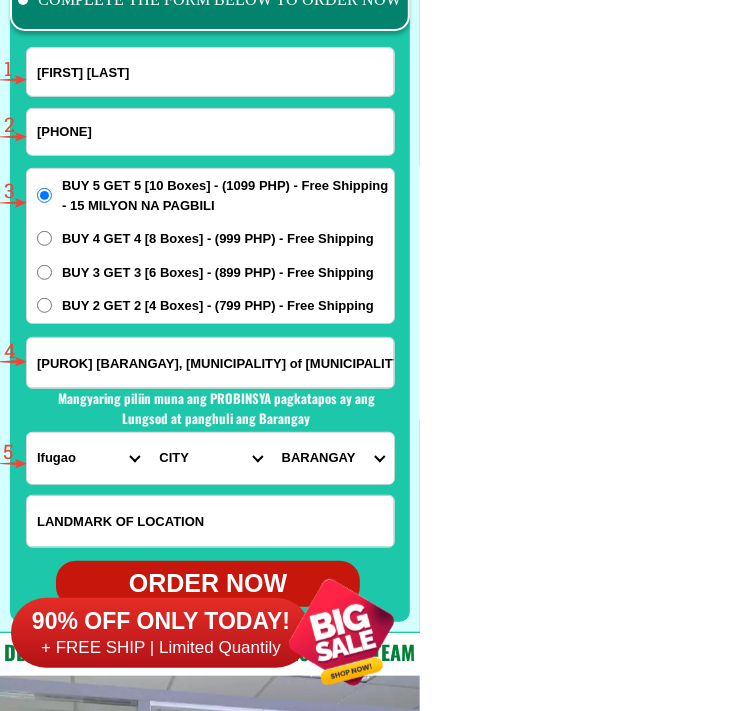 click on "[PHONE]" at bounding box center [210, 132] 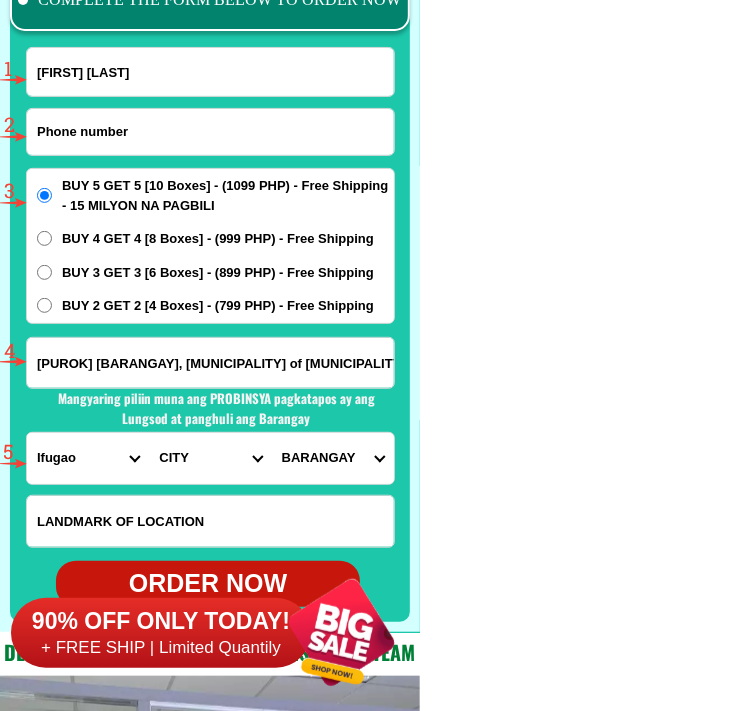 paste on "[PHONE]" 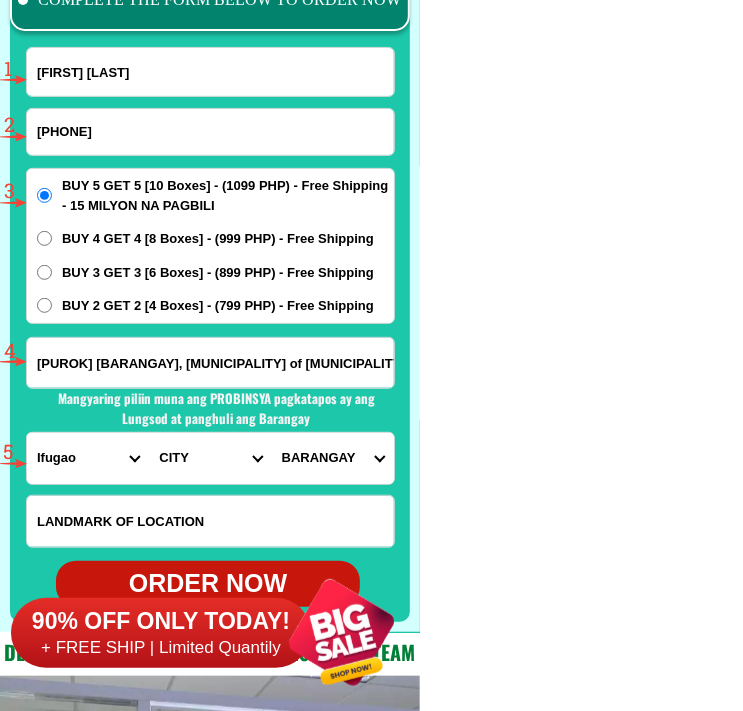 type on "[PHONE]" 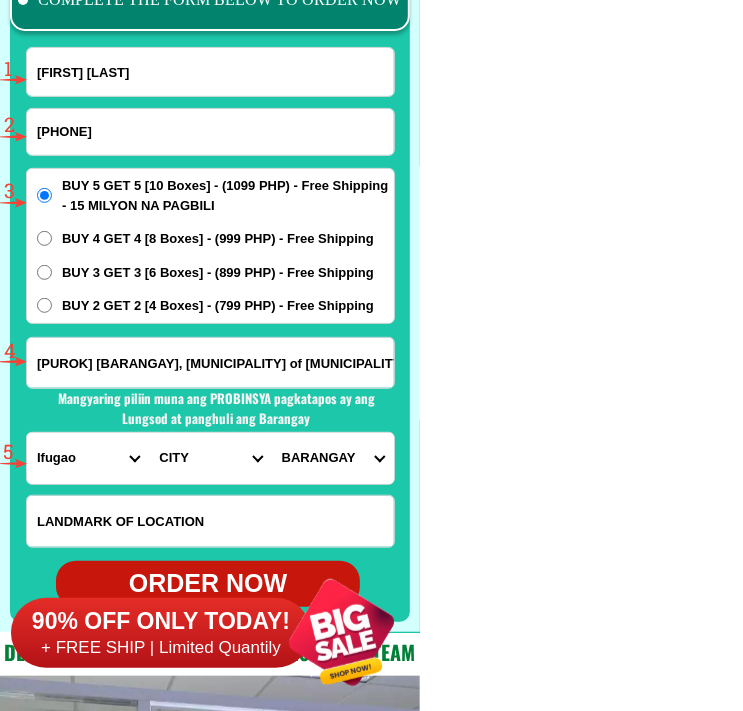 click on "[PUROK] [BARANGAY], [MUNICIPALITY] of [MUNICIPALITY], [PROVINCE] Province Landmark: In front of [SCHOOL NAME]" at bounding box center [210, 363] 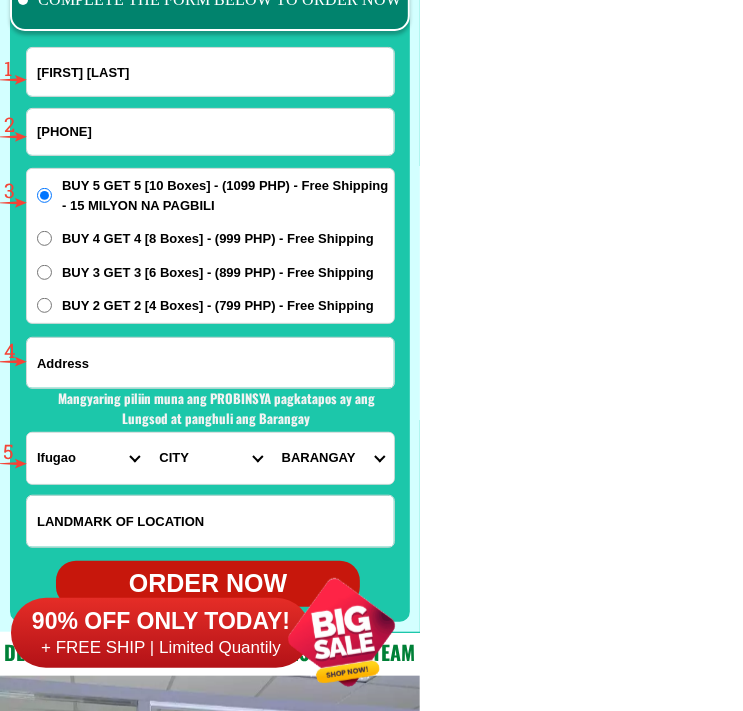 paste on "Villa sa Relis, Banay-Banay, [BARANGAY] Banay-Banay, [CITY], [PROVINCE] Province Landmark: In front of Ranso" 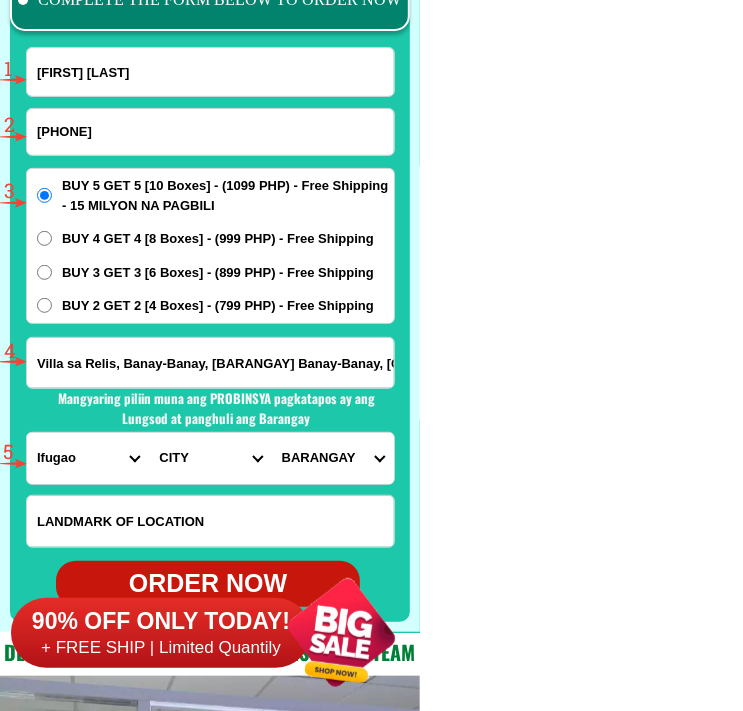 scroll, scrollTop: 0, scrollLeft: 325, axis: horizontal 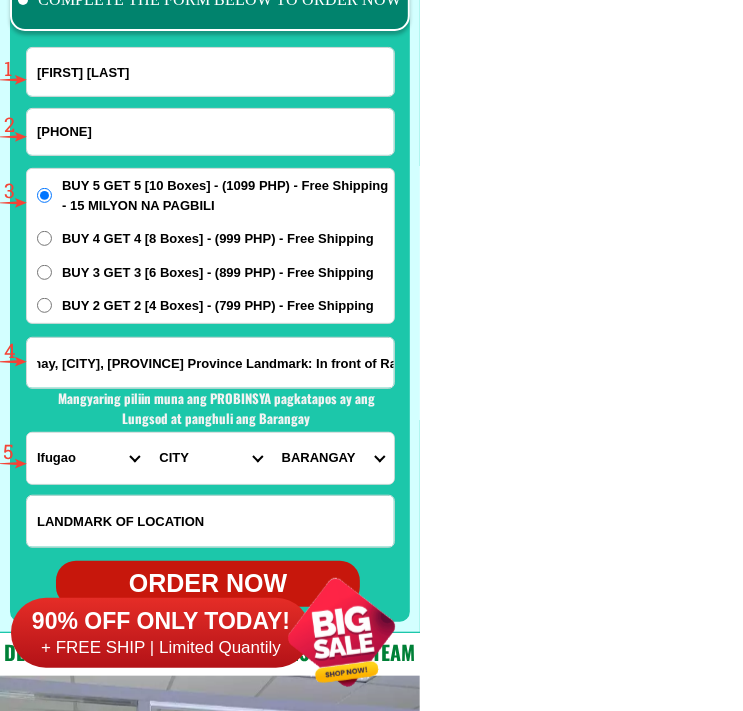 type on "Villa sa Relis, Banay-Banay, [BARANGAY] Banay-Banay, [CITY], [PROVINCE] Province Landmark: In front of Ranso" 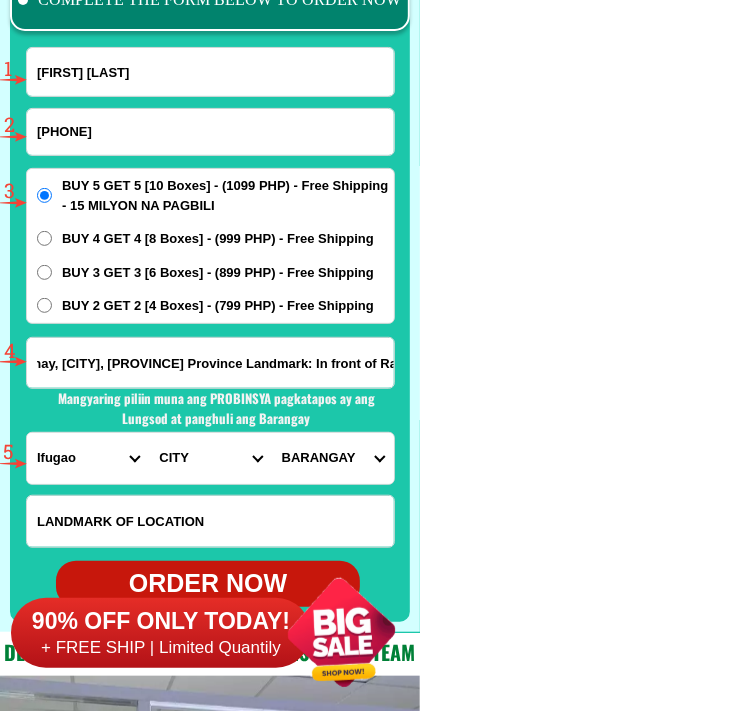 scroll, scrollTop: 0, scrollLeft: 0, axis: both 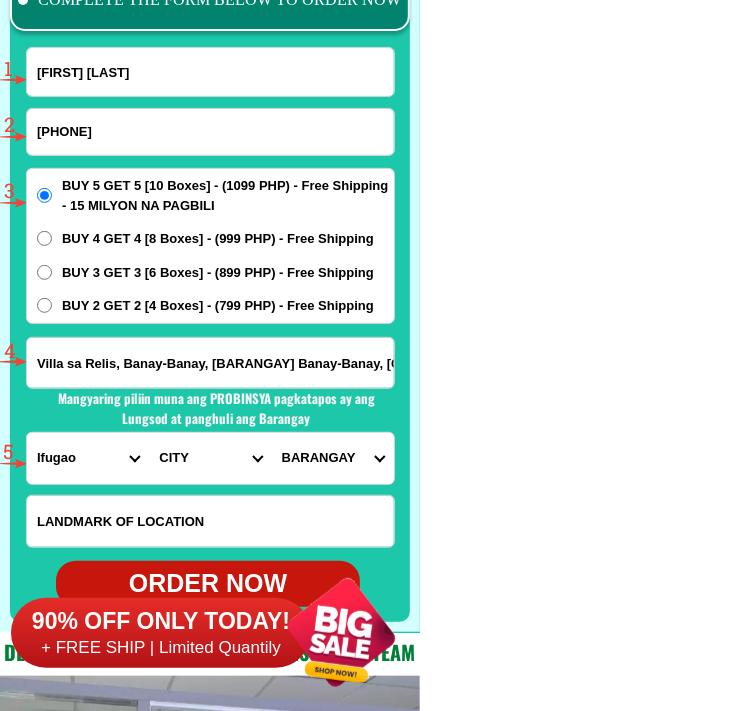 click on "PROVINCE Abra Agusan-del-norte Agusan-del-sur Aklan Albay Antique Apayao Aurora Basilan Bataan Batanes Batangas Benguet Biliran Bohol Bukidnon Bulacan Cagayan Camarines-norte Camarines-sur Camiguin Capiz Catanduanes Cavite Cebu Cotabato Davao-de-oro Davao-del-norte Davao-del-sur Davao-occidental Davao-oriental Dinagat-islands Eastern-samar Guimaras Ifugao Ilocos-norte Ilocos-sur Iloilo Isabela Kalinga La-union Laguna Lanao-del-norte Lanao-del-sur Leyte Maguindanao Marinduque Masbate Metro-manila Misamis-occidental Misamis-oriental Mountain-province Negros-occidental Negros-oriental Northern-samar Nueva-ecija Nueva-vizcaya Occidental-mindoro Oriental-mindoro Palawan Pampanga Pangasinan Quezon Quirino Rizal Romblon Sarangani Siquijor Sorsogon South-cotabato Southern-leyte Sultan-kudarat Sulu Surigao-del-norte Surigao-del-sur Tarlac Tawi-tawi Western-samar Zambales Zamboanga-del-norte Zamboanga-del-sur Zamboanga-sibugay" at bounding box center [88, 458] 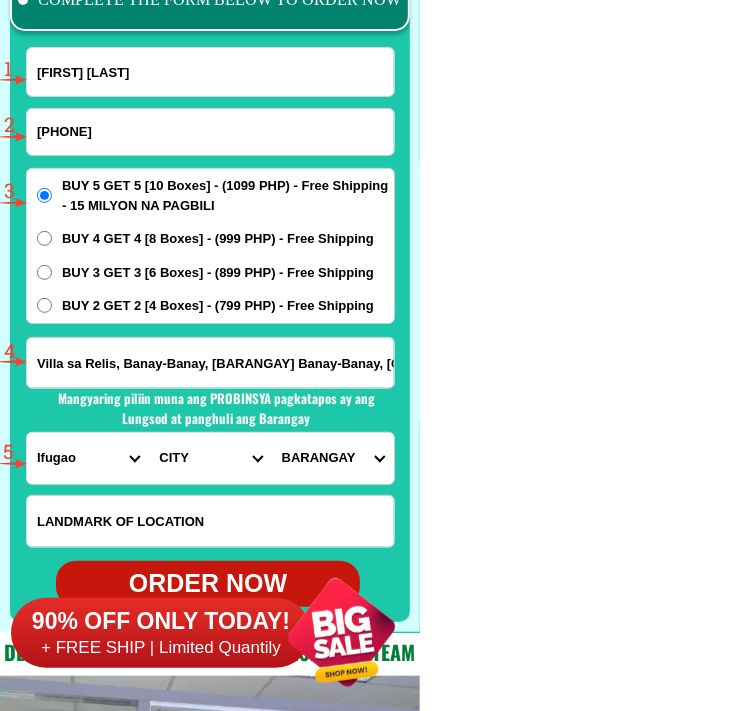 select on "63_108" 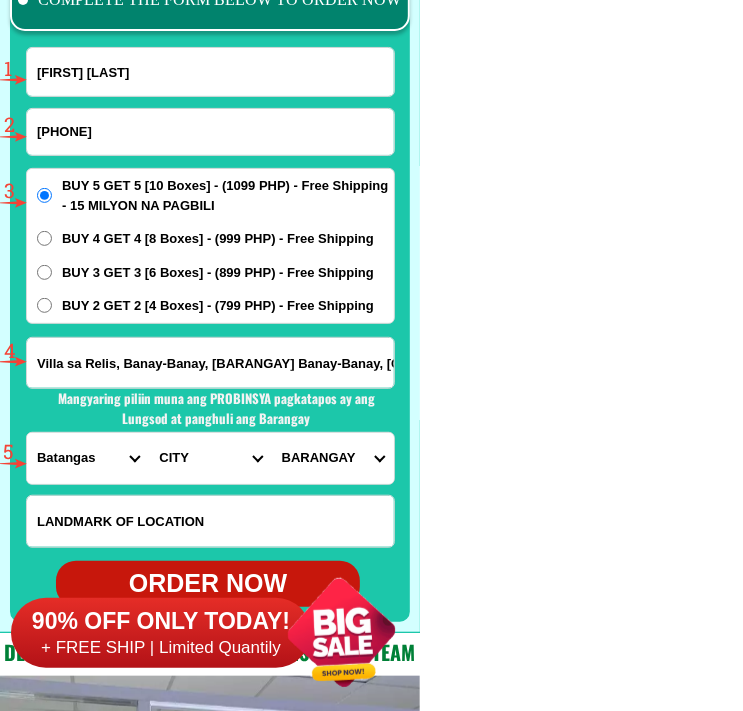 click on "PROVINCE Abra Agusan-del-norte Agusan-del-sur Aklan Albay Antique Apayao Aurora Basilan Bataan Batanes Batangas Benguet Biliran Bohol Bukidnon Bulacan Cagayan Camarines-norte Camarines-sur Camiguin Capiz Catanduanes Cavite Cebu Cotabato Davao-de-oro Davao-del-norte Davao-del-sur Davao-occidental Davao-oriental Dinagat-islands Eastern-samar Guimaras Ifugao Ilocos-norte Ilocos-sur Iloilo Isabela Kalinga La-union Laguna Lanao-del-norte Lanao-del-sur Leyte Maguindanao Marinduque Masbate Metro-manila Misamis-occidental Misamis-oriental Mountain-province Negros-occidental Negros-oriental Northern-samar Nueva-ecija Nueva-vizcaya Occidental-mindoro Oriental-mindoro Palawan Pampanga Pangasinan Quezon Quirino Rizal Romblon Sarangani Siquijor Sorsogon South-cotabato Southern-leyte Sultan-kudarat Sulu Surigao-del-norte Surigao-del-sur Tarlac Tawi-tawi Western-samar Zambales Zamboanga-del-norte Zamboanga-del-sur Zamboanga-sibugay" at bounding box center (88, 458) 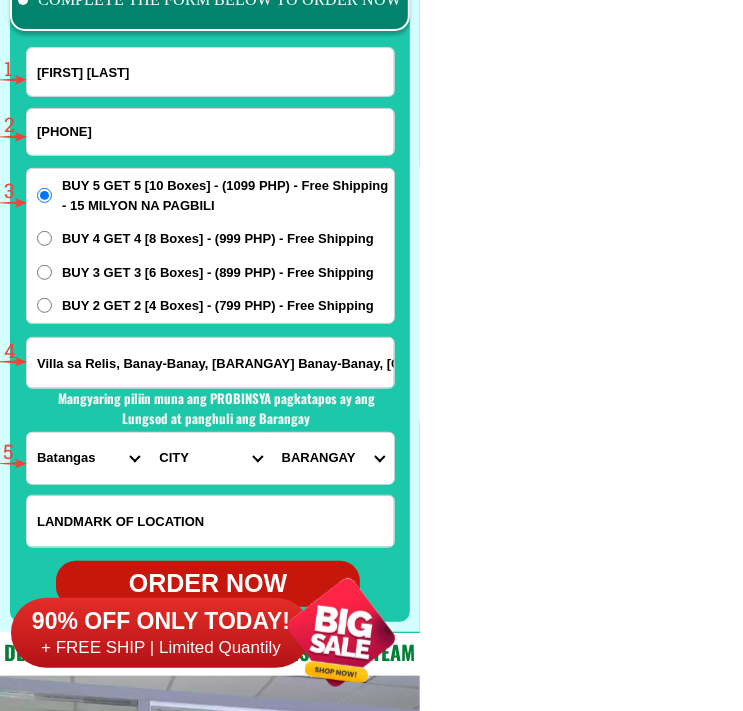 click on "BUY 4 GET 4 [8 Boxes] - (999 PHP) - Free Shipping" at bounding box center [218, 239] 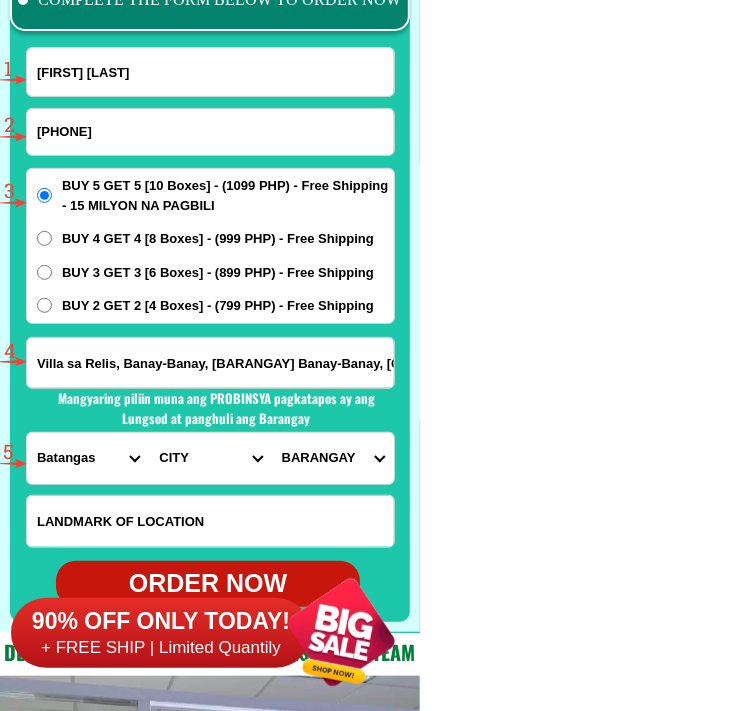 click on "BUY 4 GET 4 [8 Boxes] - (999 PHP) - Free Shipping" at bounding box center [44, 238] 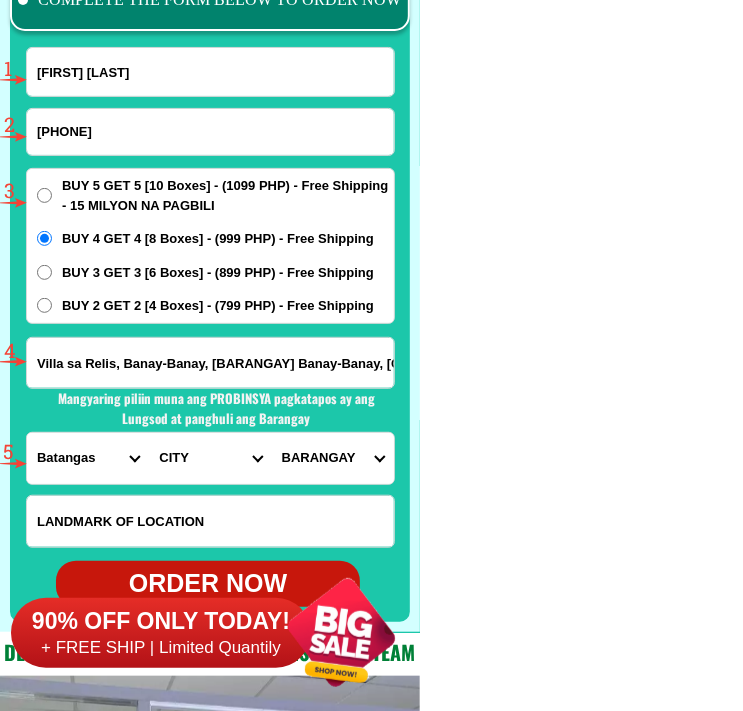 click on "CITY Agoncillo Alitagtag Allacapan Balayan Batangas-balete Batangas-city Batangas-lemery Batangas-mabini Batangas-rosario Batangas-san-jose Batangas-san-juan Batangas-san-luis Batangas-san-nicolas Batangas-san-pascual Batangas-santa-teresita Batangas-santo-tomas Batangas-talisay Bauan Calaca Calatagan Cuenca Ibaan Laurel Lian Lipa-city Lobo Malvar Mataasnakahoy Nasugbu Padre-garcia Taal Tanauan-city Taysan Tingloy Tuy" at bounding box center [210, 458] 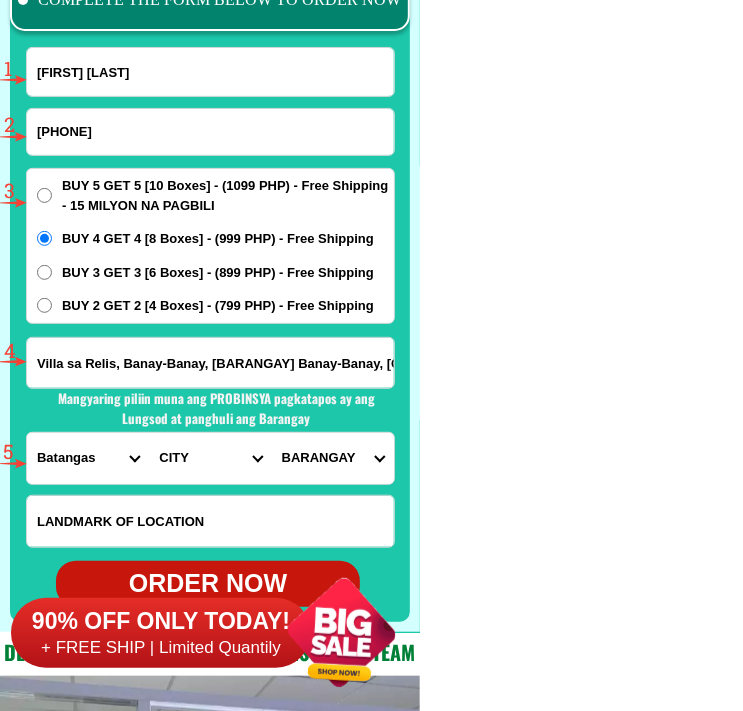 select on "63_1088573" 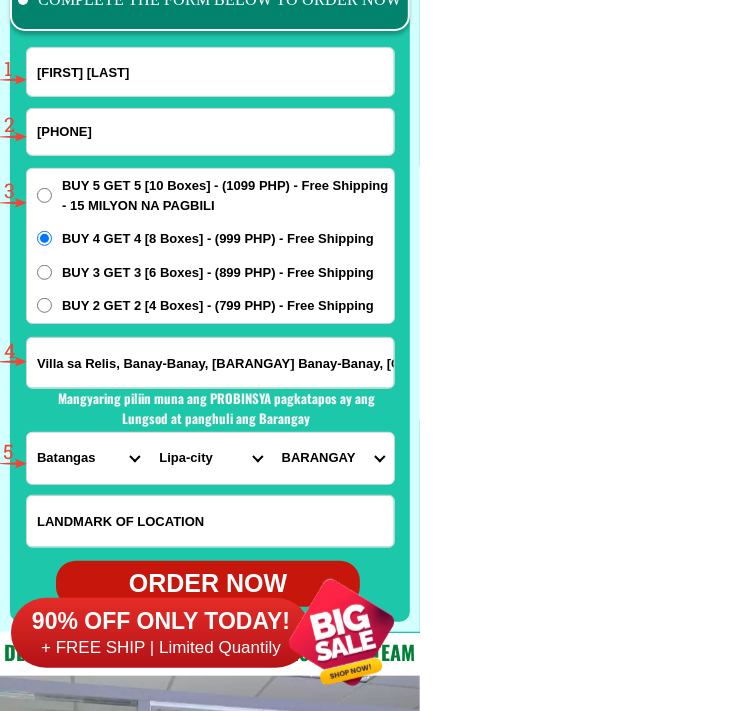 click on "CITY Agoncillo Alitagtag Allacapan Balayan Batangas-balete Batangas-city Batangas-lemery Batangas-mabini Batangas-rosario Batangas-san-jose Batangas-san-juan Batangas-san-luis Batangas-san-nicolas Batangas-san-pascual Batangas-santa-teresita Batangas-santo-tomas Batangas-talisay Bauan Calaca Calatagan Cuenca Ibaan Laurel Lian Lipa-city Lobo Malvar Mataasnakahoy Nasugbu Padre-garcia Taal Tanauan-city Taysan Tingloy Tuy" at bounding box center (210, 458) 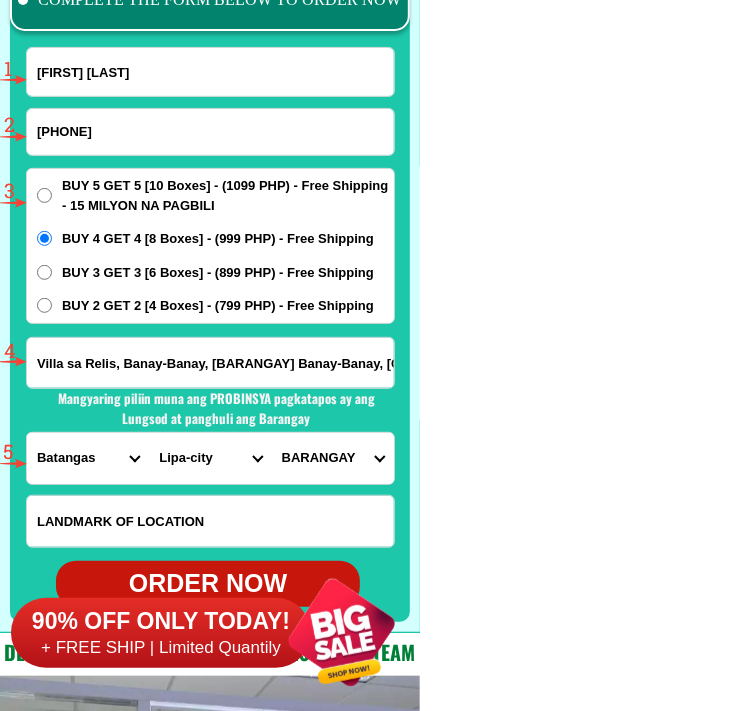 click on "BARANGAY Adya Anilao Anilao-labac Antipolo del norte Antipolo del sur Bagong pook Balintawak Banaybanay Barangay 12 (pob.) Bolbok Bugtong na pulo Bulacnin Bulaklakan Calamias Cumba Dagatan Duhatan Halang Inosloban Kayumanggi Latag Lodlod Lumbang Mabini Malagonlong Malitlit Marauoy Mataas na lupa Munting pulo Pagolingin bata Pagolingin east Pagolingin west Pangao Pinagkawitan Pinagtongulan Plaridel Poblacion barangay 1 Poblacion barangay 10 Poblacion barangay 11 Poblacion barangay 2 Poblacion barangay 3 Poblacion barangay 4 Poblacion barangay 5 Poblacion barangay 6 Poblacion barangay 7 Poblacion barangay 8 Poblacion barangay 9 Poblacion barangay 9-a Pusil Quezon Rizal Sabang Sampaguita San benito San carlos San celestino San francisco San guillermo San jose San lucas San salvador San sebastian (balagbag) Santo nino Santo toribio Sapac Sico Talisay Tambo Tangob Tanguay Tibig Tipacan" at bounding box center (333, 458) 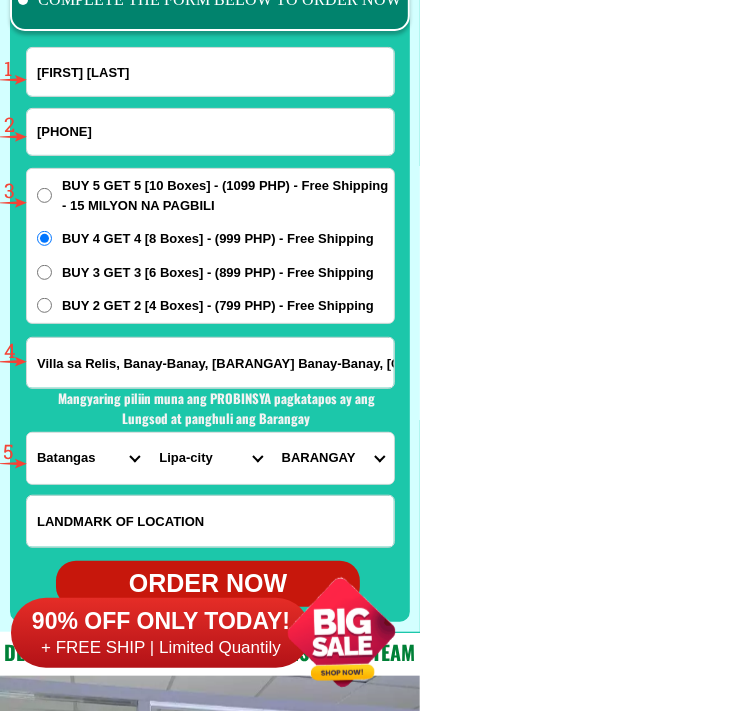 select on "[NUMBER]" 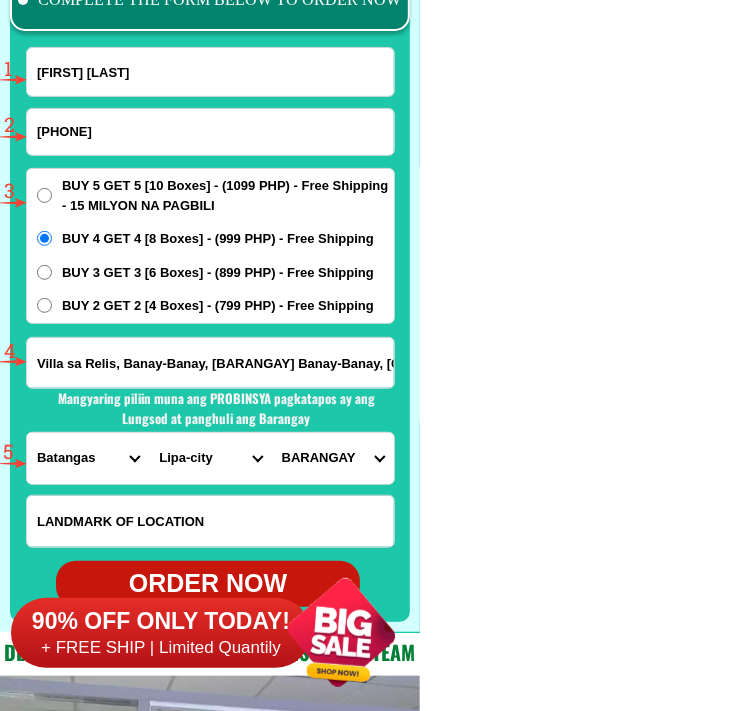 click on "BARANGAY Adya Anilao Anilao-labac Antipolo del norte Antipolo del sur Bagong pook Balintawak Banaybanay Barangay 12 (pob.) Bolbok Bugtong na pulo Bulacnin Bulaklakan Calamias Cumba Dagatan Duhatan Halang Inosloban Kayumanggi Latag Lodlod Lumbang Mabini Malagonlong Malitlit Marauoy Mataas na lupa Munting pulo Pagolingin bata Pagolingin east Pagolingin west Pangao Pinagkawitan Pinagtongulan Plaridel Poblacion barangay 1 Poblacion barangay 10 Poblacion barangay 11 Poblacion barangay 2 Poblacion barangay 3 Poblacion barangay 4 Poblacion barangay 5 Poblacion barangay 6 Poblacion barangay 7 Poblacion barangay 8 Poblacion barangay 9 Poblacion barangay 9-a Pusil Quezon Rizal Sabang Sampaguita San benito San carlos San celestino San francisco San guillermo San jose San lucas San salvador San sebastian (balagbag) Santo nino Santo toribio Sapac Sico Talisay Tambo Tangob Tanguay Tibig Tipacan" at bounding box center (333, 458) 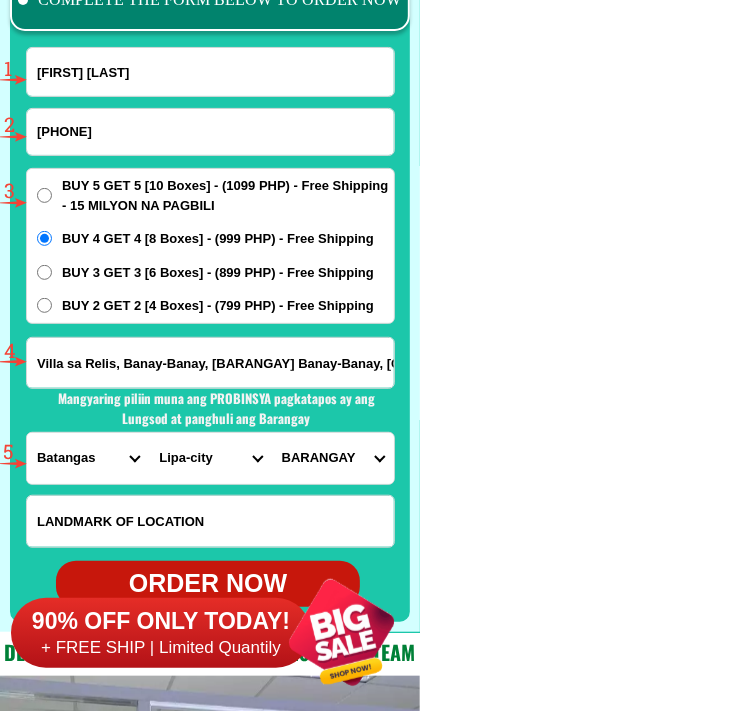 click on "[PHONE]" at bounding box center [210, 132] 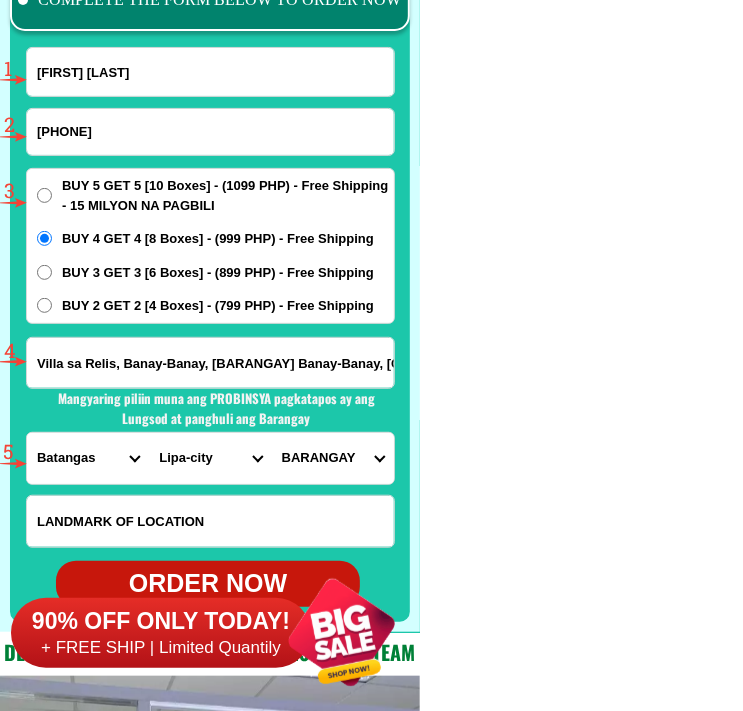type on "[PHONE]" 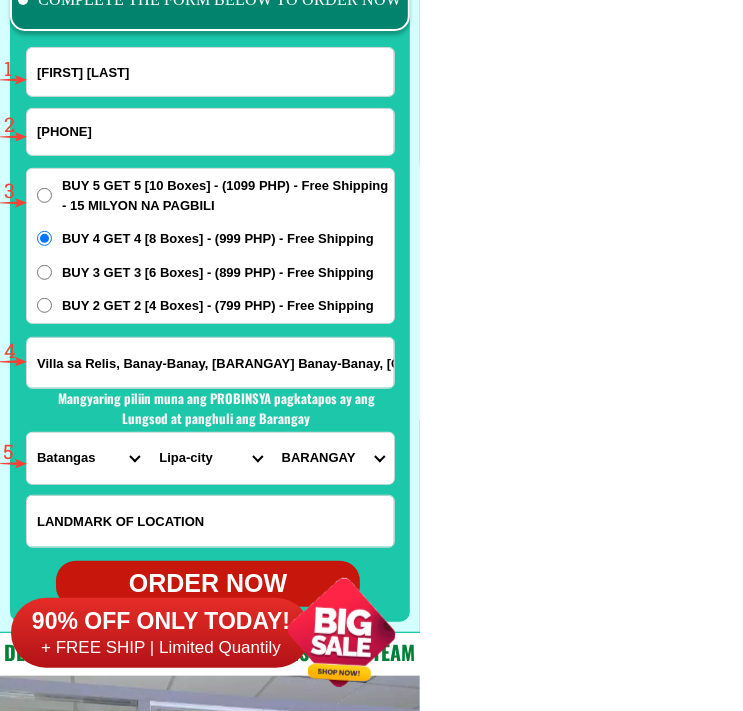 click at bounding box center (0, 0) 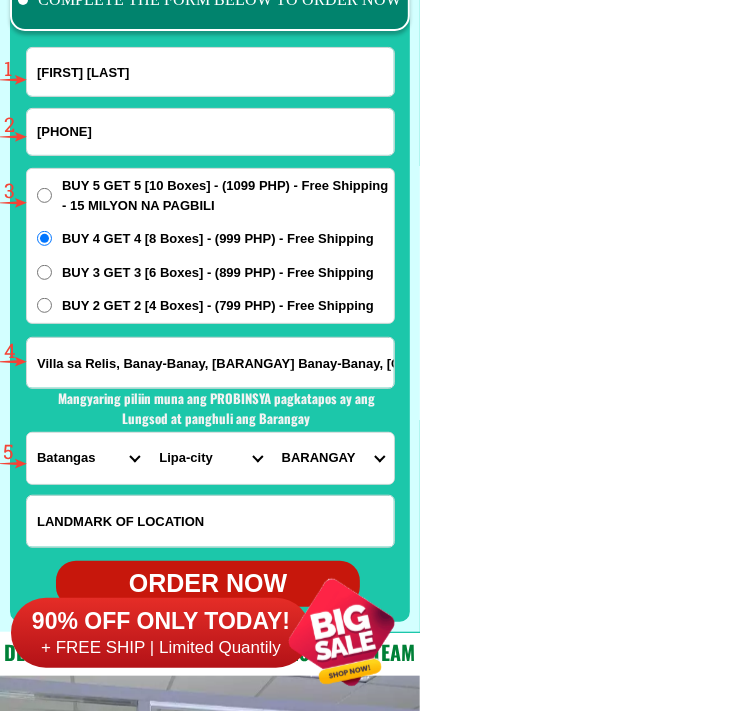 radio on "true" 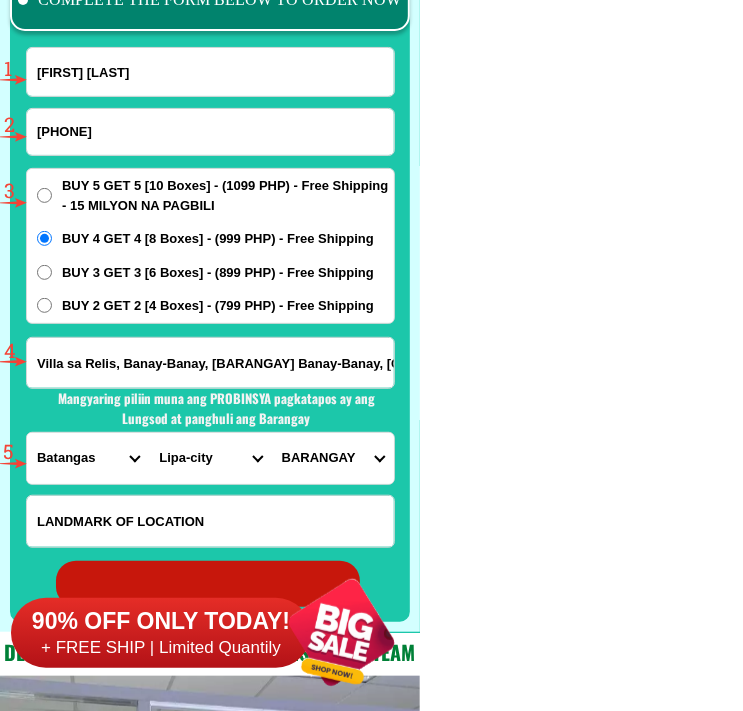 radio on "true" 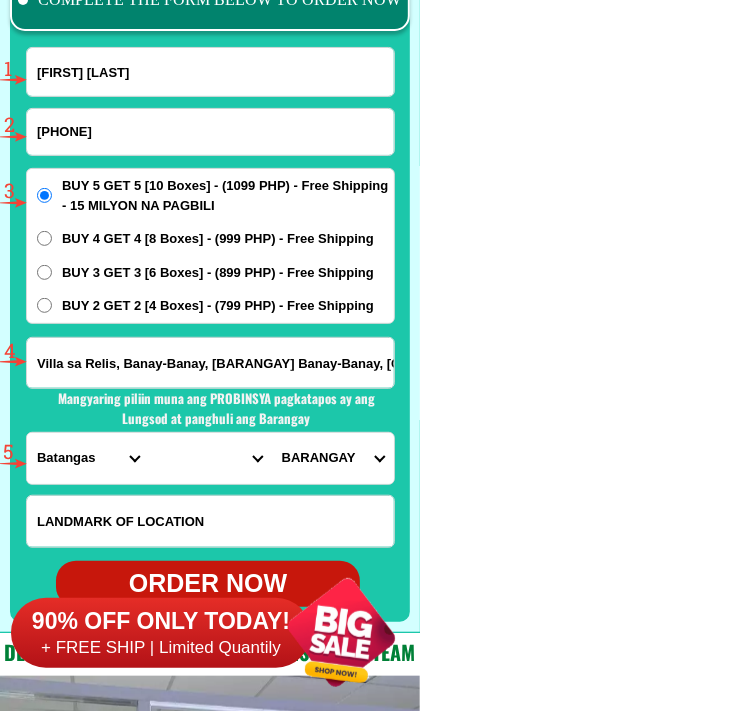 click on "[FIRST] [LAST]" at bounding box center (210, 72) 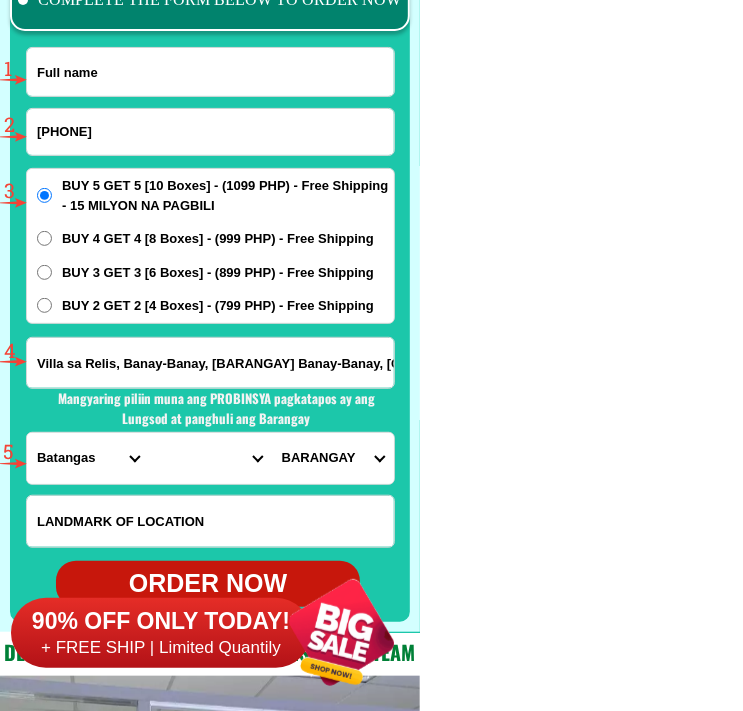 paste on "[FIRST] [LAST]" 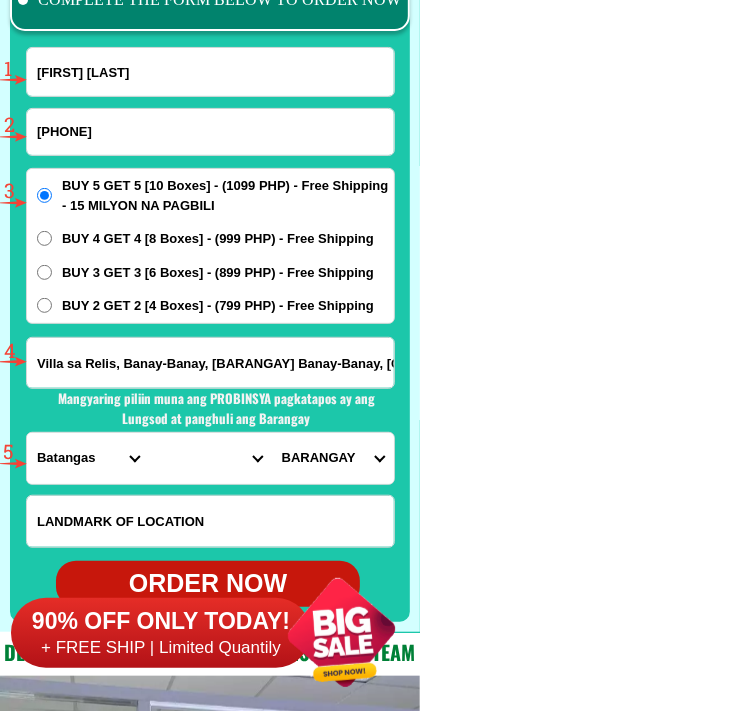 type on "[FIRST] [LAST]" 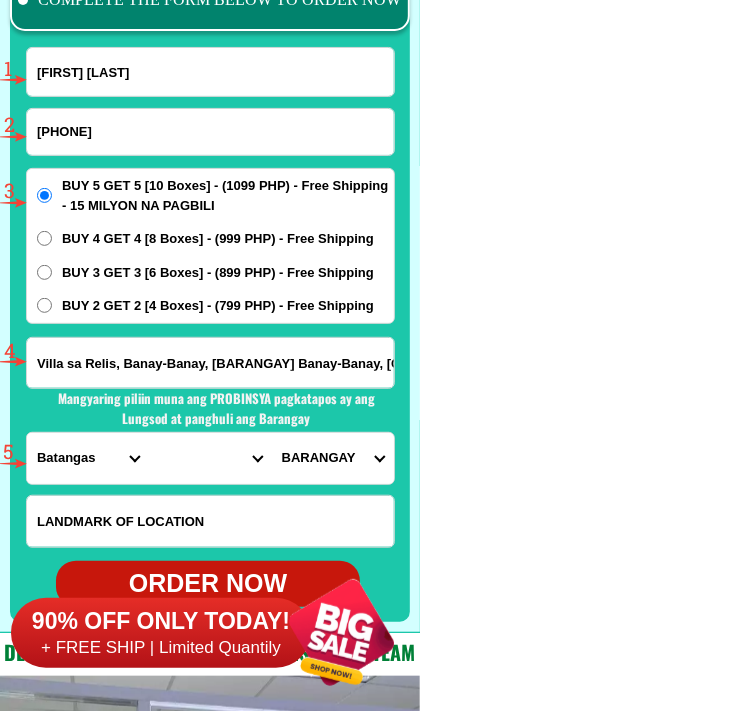 click on "[PHONE]" at bounding box center [210, 132] 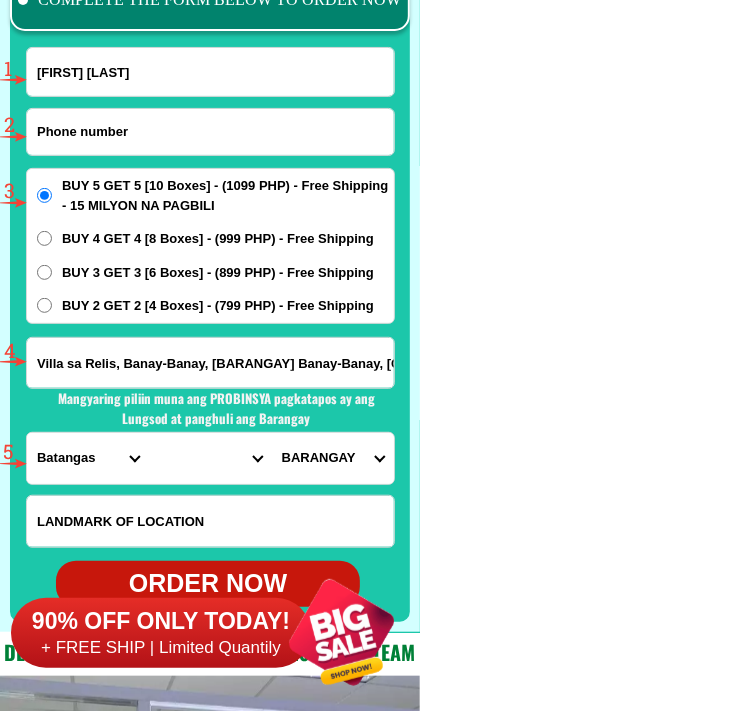 paste on "[PHONE]" 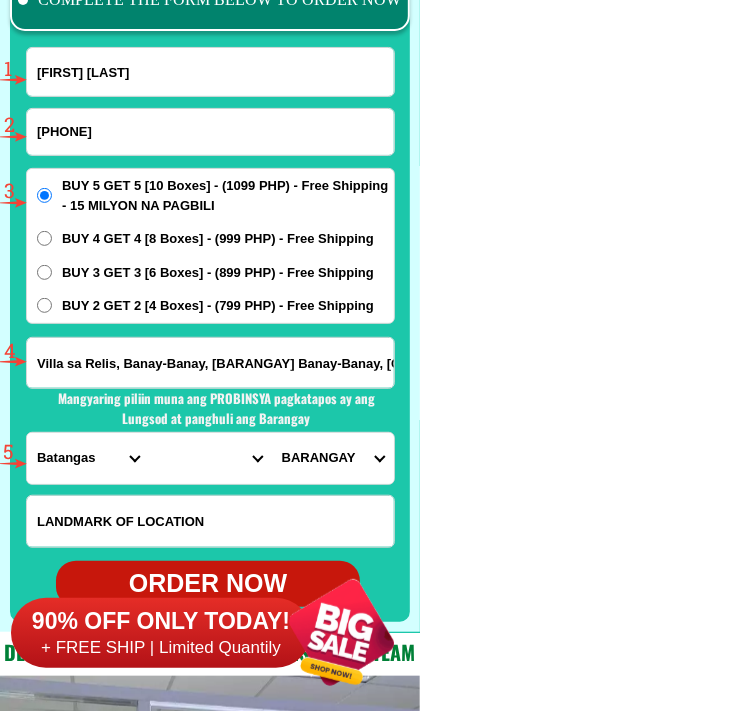 type on "[PHONE]" 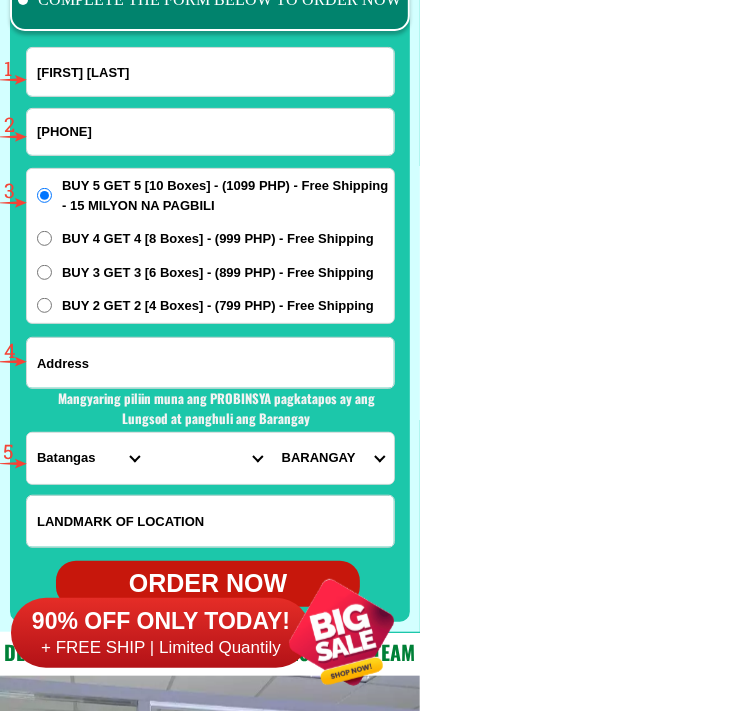 click at bounding box center [210, 363] 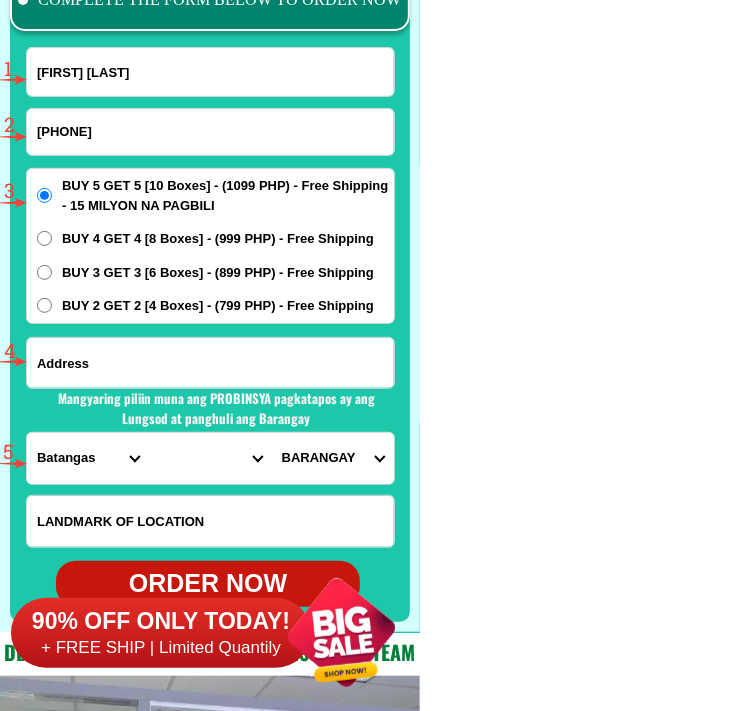 paste on "Gold Street, R. Medina Subdivision, [BARANGAY] San Dionisio, [CITY], Metro Manila" 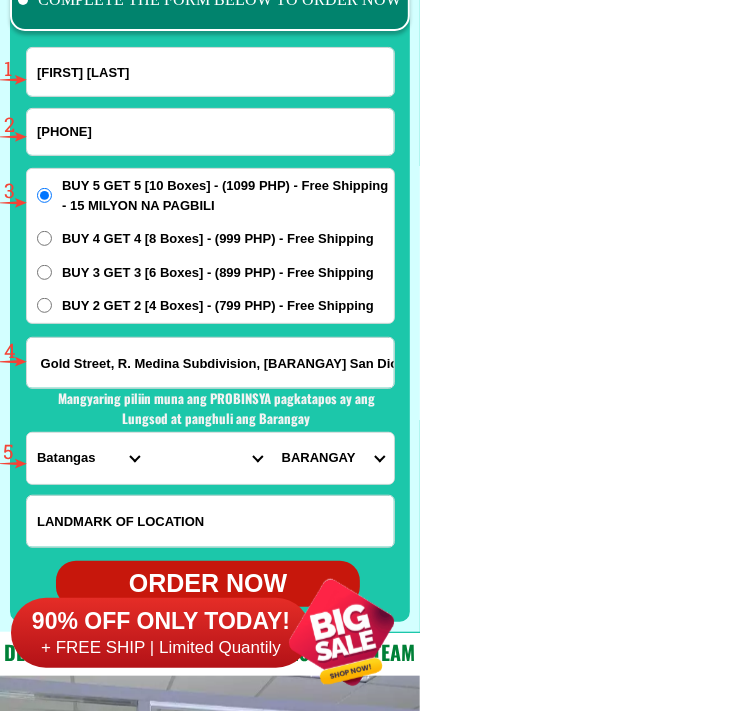 scroll, scrollTop: 0, scrollLeft: 213, axis: horizontal 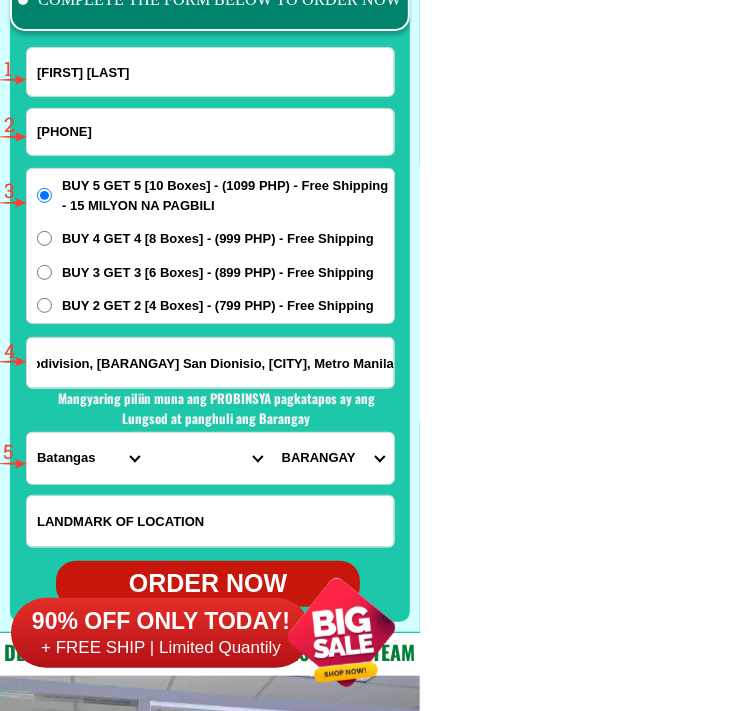 type on "Gold Street, R. Medina Subdivision, [BARANGAY] San Dionisio, [CITY], Metro Manila" 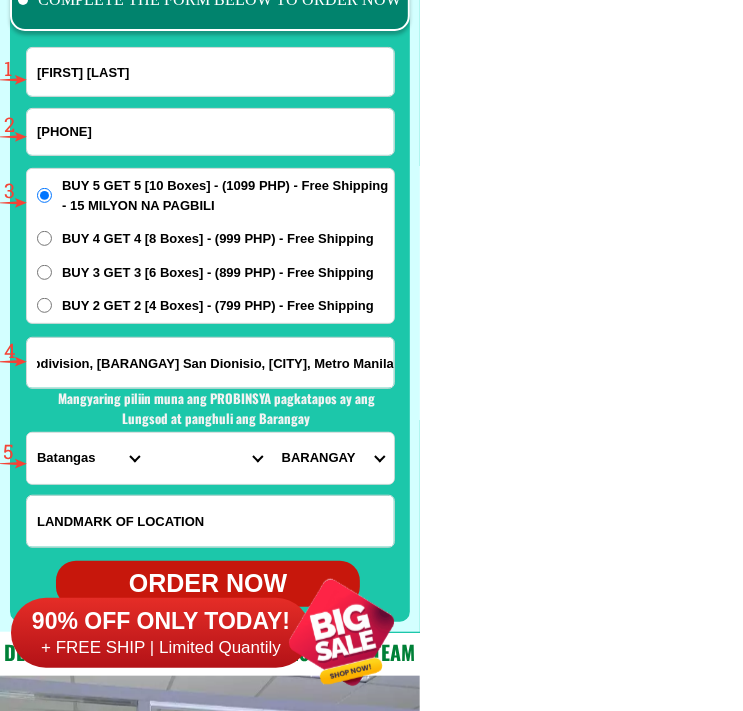 scroll, scrollTop: 0, scrollLeft: 0, axis: both 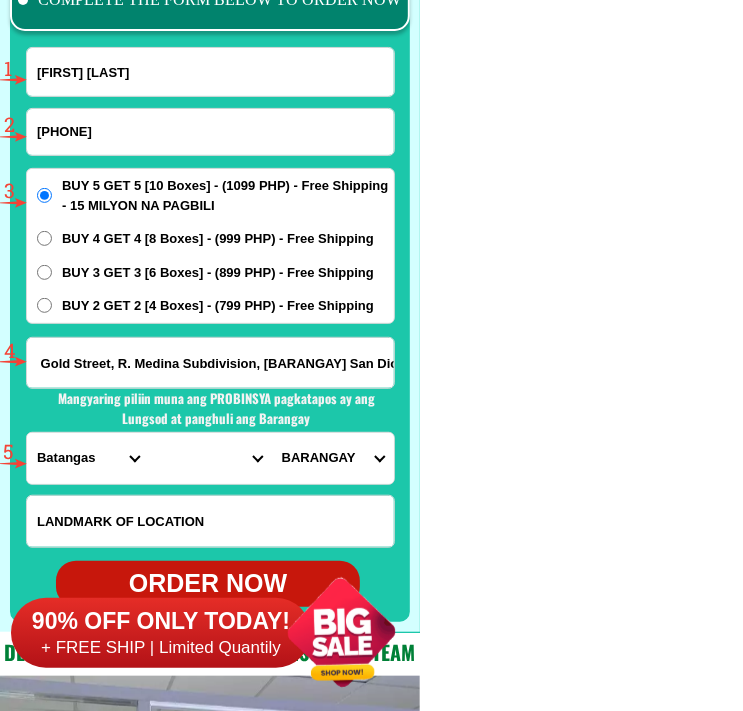 click on "PROVINCE Abra Agusan-del-norte Agusan-del-sur Aklan Albay Antique Apayao Aurora Basilan Bataan Batanes Batangas Benguet Biliran Bohol Bukidnon Bulacan Cagayan Camarines-norte Camarines-sur Camiguin Capiz Catanduanes Cavite Cebu Cotabato Davao-de-oro Davao-del-norte Davao-del-sur Davao-occidental Davao-oriental Dinagat-islands Eastern-samar Guimaras Ifugao Ilocos-norte Ilocos-sur Iloilo Isabela Kalinga La-union Laguna Lanao-del-norte Lanao-del-sur Leyte Maguindanao Marinduque Masbate Metro-manila Misamis-occidental Misamis-oriental Mountain-province Negros-occidental Negros-oriental Northern-samar Nueva-ecija Nueva-vizcaya Occidental-mindoro Oriental-mindoro Palawan Pampanga Pangasinan Quezon Quirino Rizal Romblon Sarangani Siquijor Sorsogon South-cotabato Southern-leyte Sultan-kudarat Sulu Surigao-del-norte Surigao-del-sur Tarlac Tawi-tawi Western-samar Zambales Zamboanga-del-norte Zamboanga-del-sur Zamboanga-sibugay" at bounding box center (88, 458) 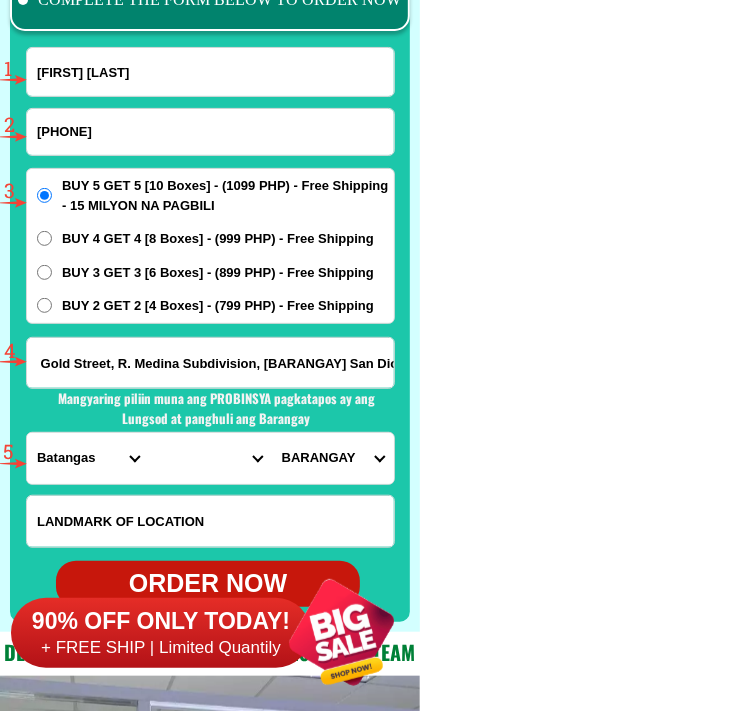 select on "63_219" 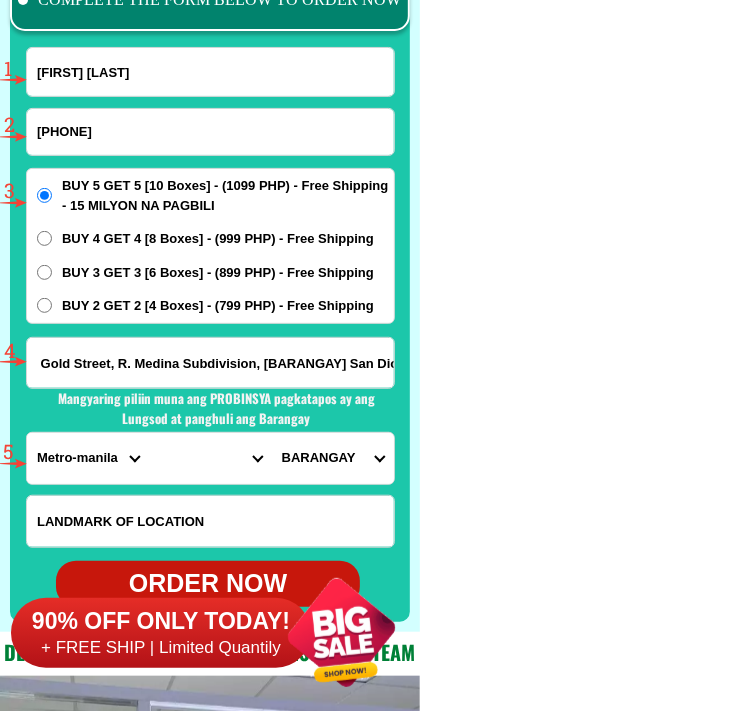 click on "PROVINCE Abra Agusan-del-norte Agusan-del-sur Aklan Albay Antique Apayao Aurora Basilan Bataan Batanes Batangas Benguet Biliran Bohol Bukidnon Bulacan Cagayan Camarines-norte Camarines-sur Camiguin Capiz Catanduanes Cavite Cebu Cotabato Davao-de-oro Davao-del-norte Davao-del-sur Davao-occidental Davao-oriental Dinagat-islands Eastern-samar Guimaras Ifugao Ilocos-norte Ilocos-sur Iloilo Isabela Kalinga La-union Laguna Lanao-del-norte Lanao-del-sur Leyte Maguindanao Marinduque Masbate Metro-manila Misamis-occidental Misamis-oriental Mountain-province Negros-occidental Negros-oriental Northern-samar Nueva-ecija Nueva-vizcaya Occidental-mindoro Oriental-mindoro Palawan Pampanga Pangasinan Quezon Quirino Rizal Romblon Sarangani Siquijor Sorsogon South-cotabato Southern-leyte Sultan-kudarat Sulu Surigao-del-norte Surigao-del-sur Tarlac Tawi-tawi Western-samar Zambales Zamboanga-del-norte Zamboanga-del-sur Zamboanga-sibugay" at bounding box center (88, 458) 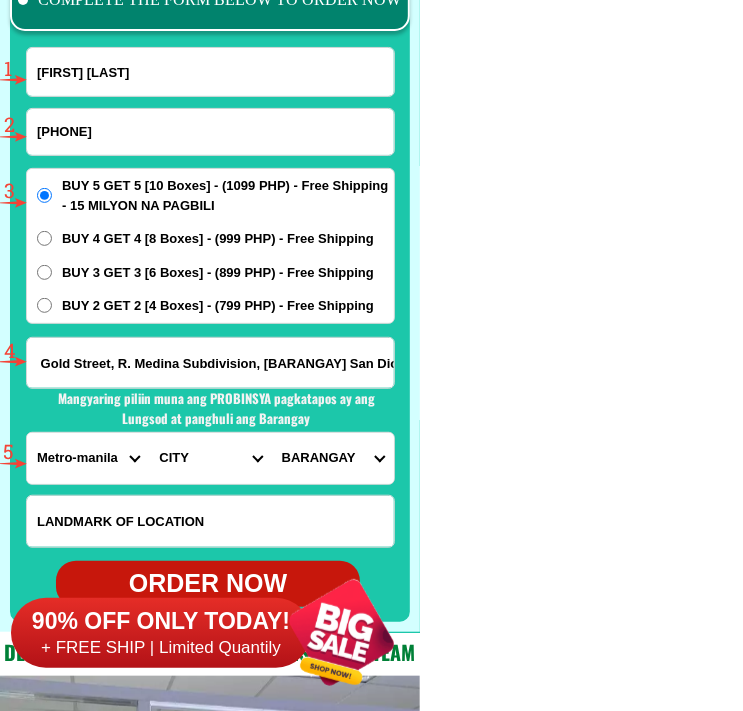 click on "CITY Binondo CALOOCAN Ermita Intramuros Las-pinas Makati Malabon-city Malate Mandaluyong Marikina Metro-manila-sampaloc Metro-manila-san-juan Metro-manila-san-miguel Metro-manila-san-nicolas Metro-manila-santa-ana Metro-manila-santa-mesa Muntinlupa Navotas-city North-caloocan Paco Pandacan Paranaque Pasay Pasig Pateros Port-area Quezon-city Quiapo SANTA-CRUZ SANTA-CRUZ Taguig TONDO I/II TONDO I/II Valenzuela-city" at bounding box center [210, 458] 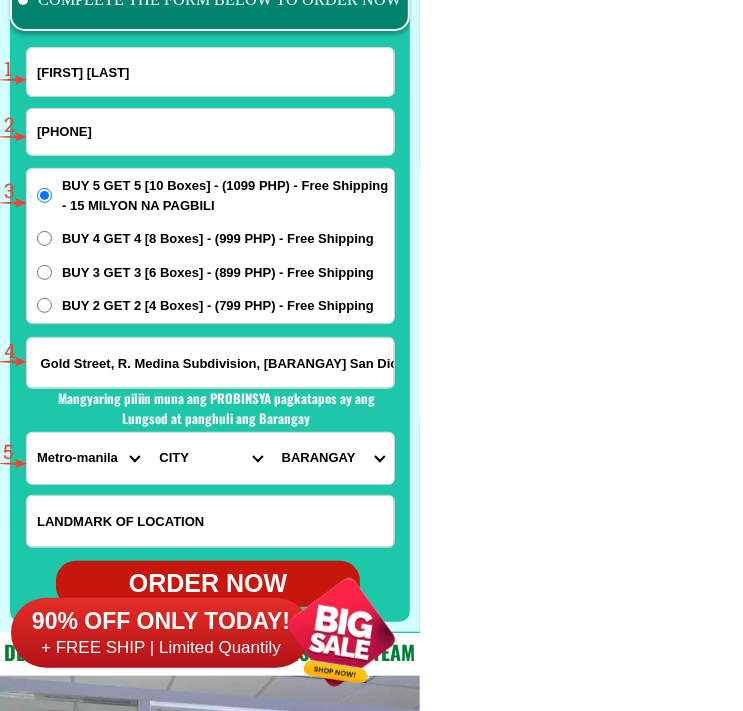 select on "[NUMBER]" 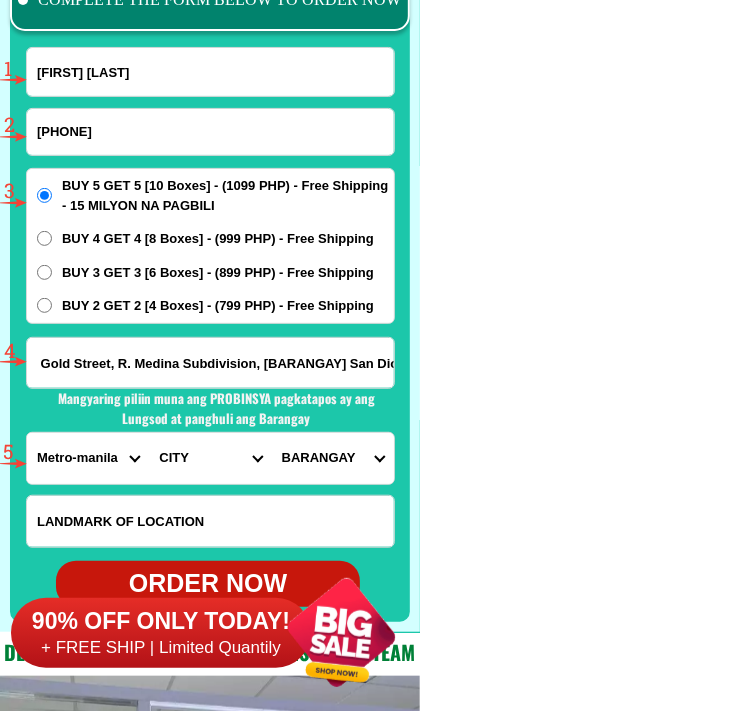 click on "CITY Binondo CALOOCAN Ermita Intramuros Las-pinas Makati Malabon-city Malate Mandaluyong Marikina Metro-manila-sampaloc Metro-manila-san-juan Metro-manila-san-miguel Metro-manila-san-nicolas Metro-manila-santa-ana Metro-manila-santa-mesa Muntinlupa Navotas-city North-caloocan Paco Pandacan Paranaque Pasay Pasig Pateros Port-area Quezon-city Quiapo SANTA-CRUZ SANTA-CRUZ Taguig TONDO I/II TONDO I/II Valenzuela-city" at bounding box center [210, 458] 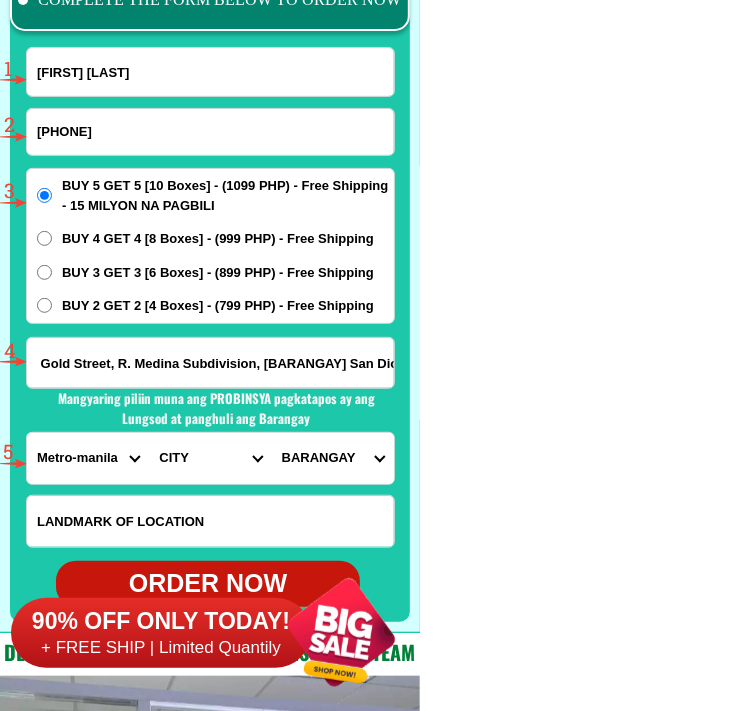 click on "BARANGAY B. f. homes Baclaran Don bosco Don galo La huerta Marcelo green village Merville Moonwalk San antonio San dionisio San isidro San martin de porres Santo nino Santo niño Sun valley Tambo Vitalez" at bounding box center [333, 458] 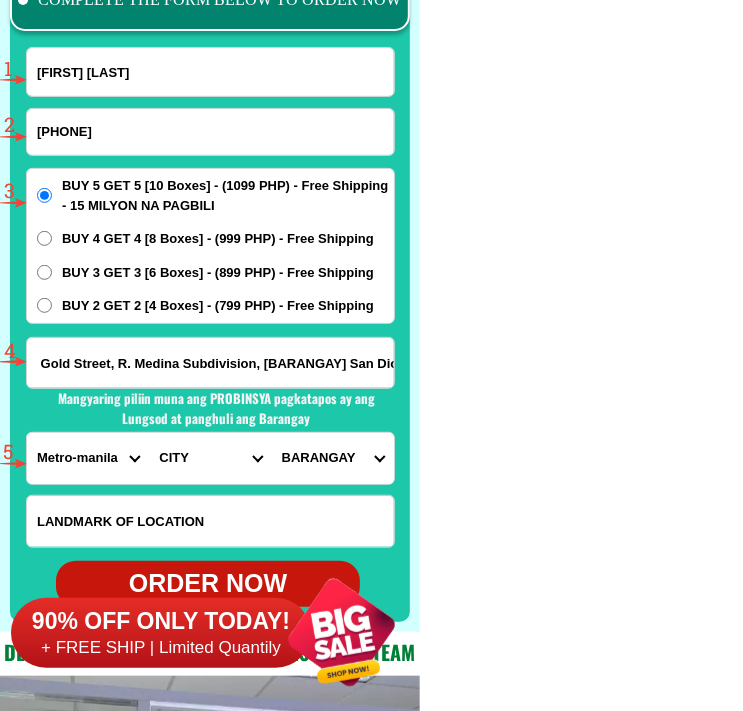 select on "[NUMBER]" 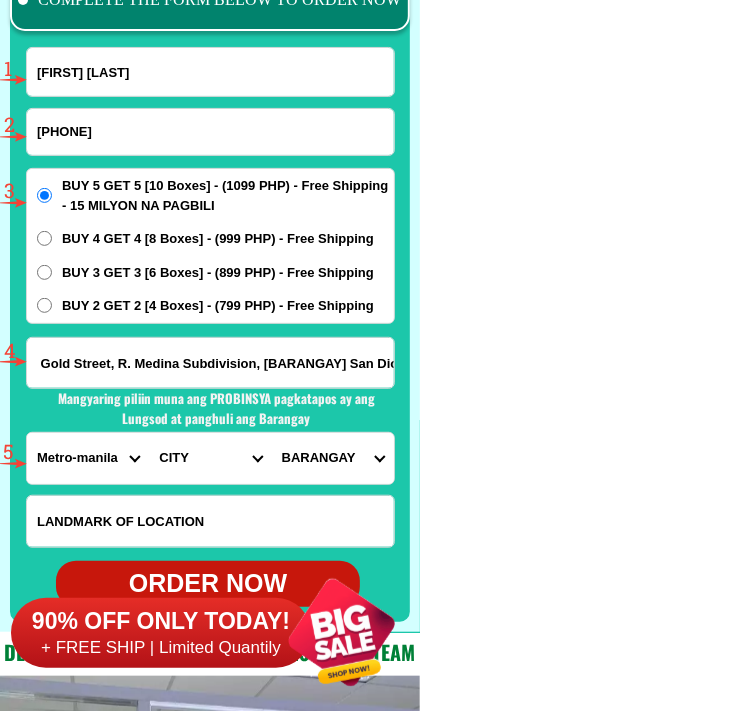 click on "BARANGAY B. f. homes Baclaran Don bosco Don galo La huerta Marcelo green village Merville Moonwalk San antonio San dionisio San isidro San martin de porres Santo nino Santo niño Sun valley Tambo Vitalez" at bounding box center (333, 458) 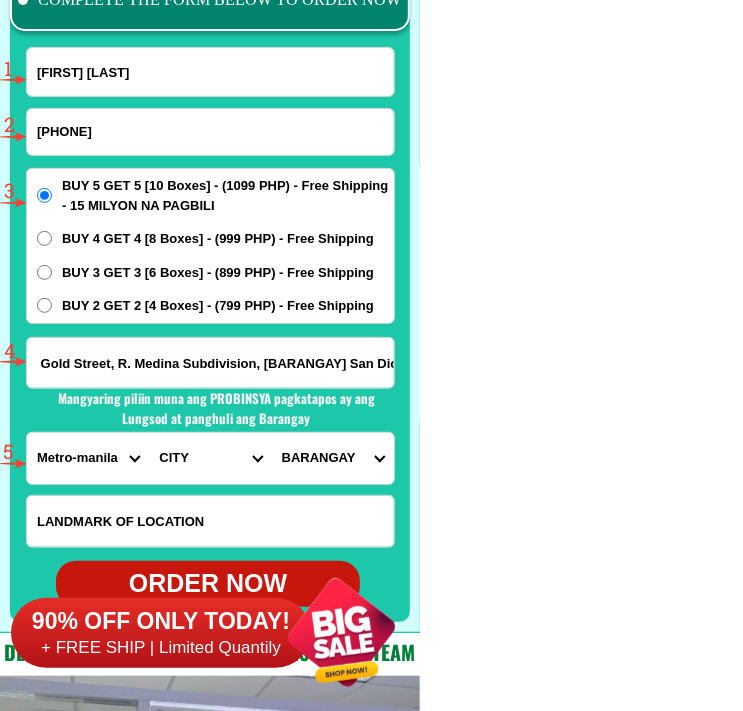 click on "[PHONE]" at bounding box center (210, 132) 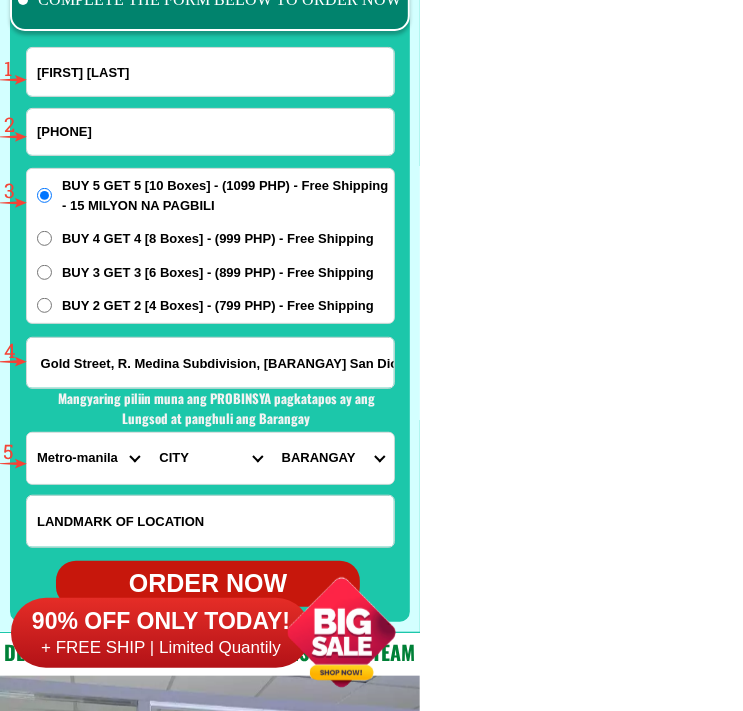 click at bounding box center (0, 0) 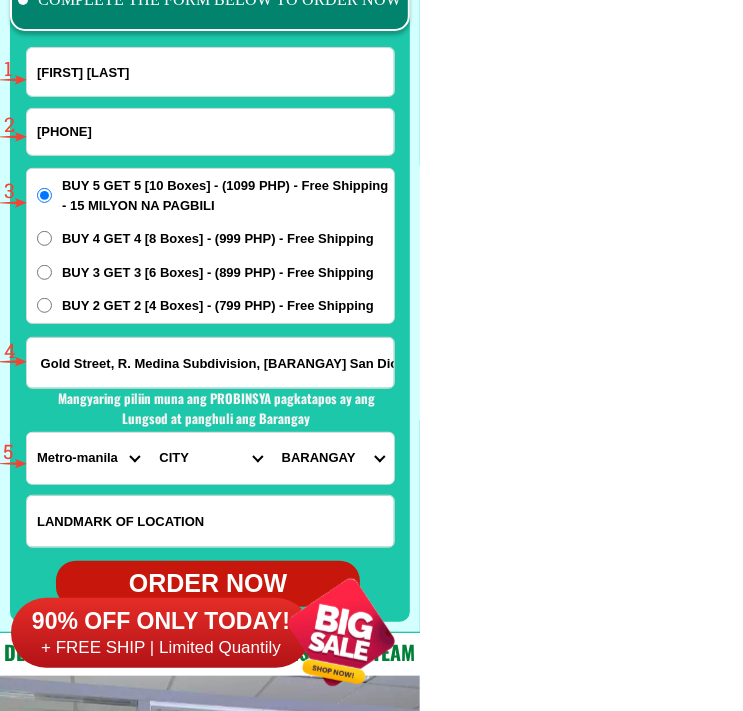 type on "[PHONE]" 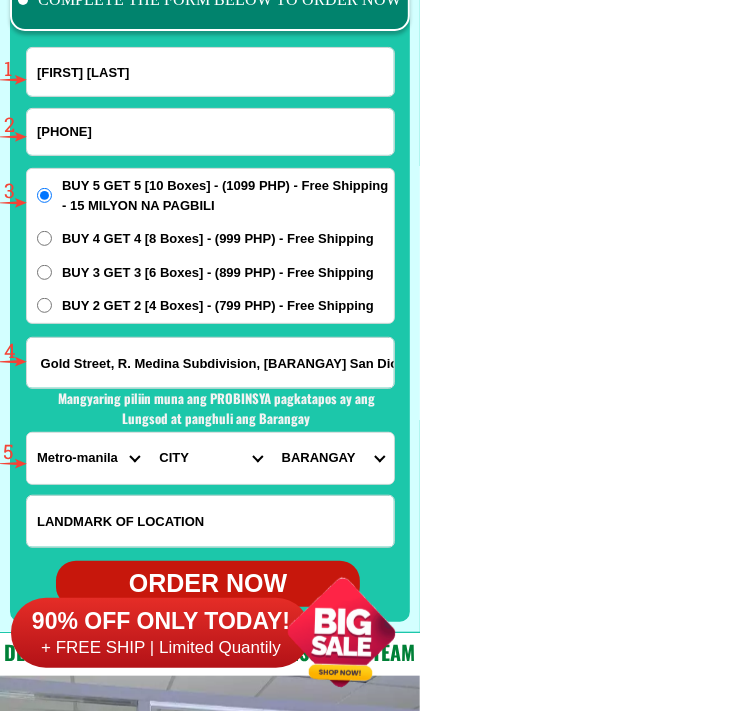 radio on "true" 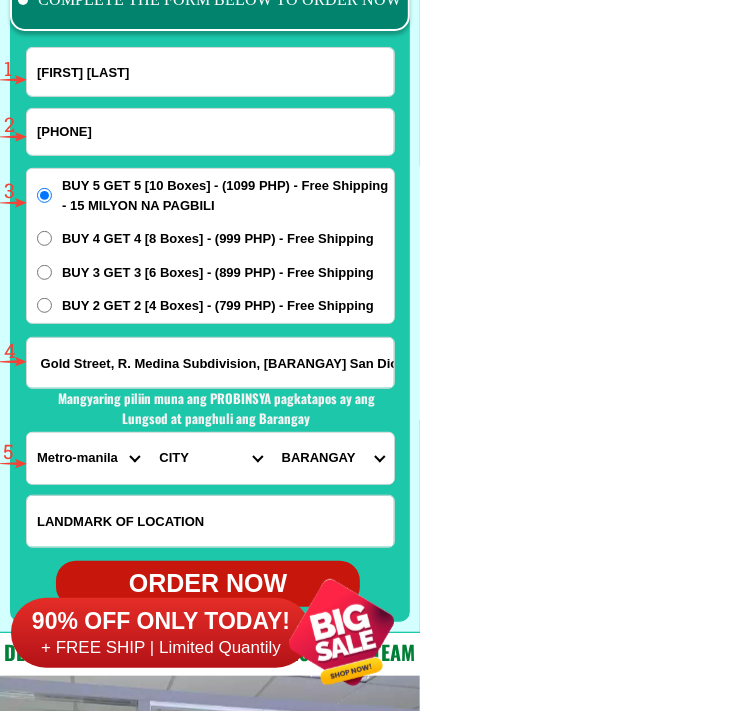 click on "[FIRST] [LAST]" at bounding box center [210, 72] 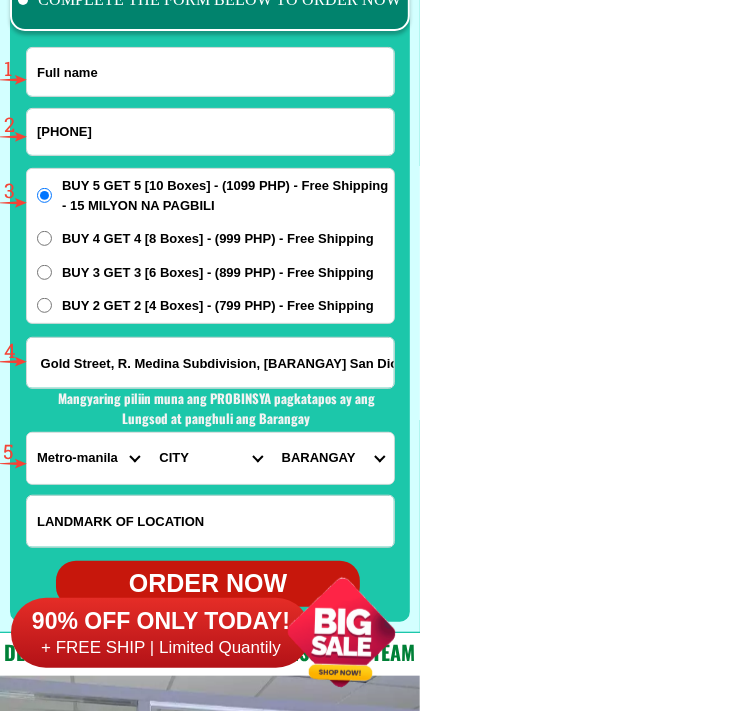 paste on "[FIRST] [LAST]" 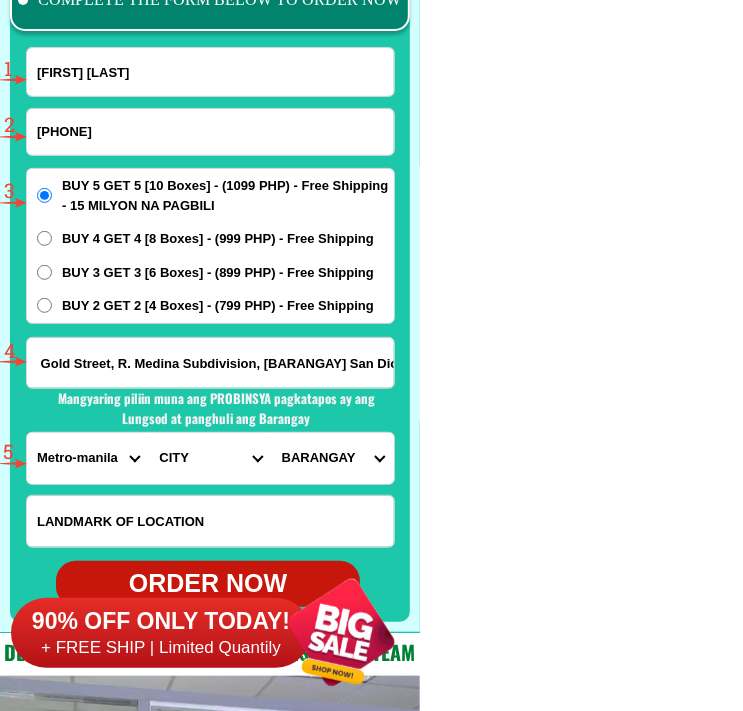 type on "[FIRST] [LAST]" 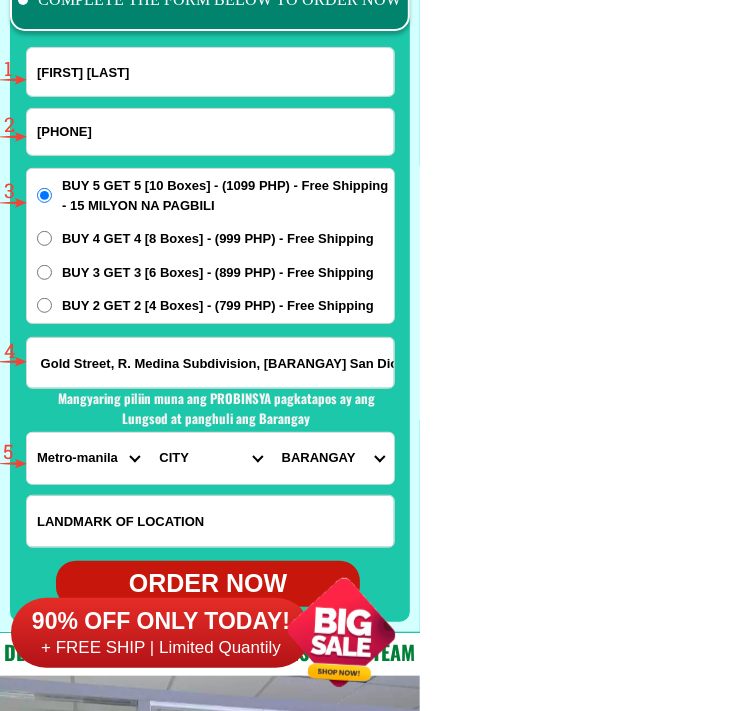 click on "[PHONE]" at bounding box center [210, 132] 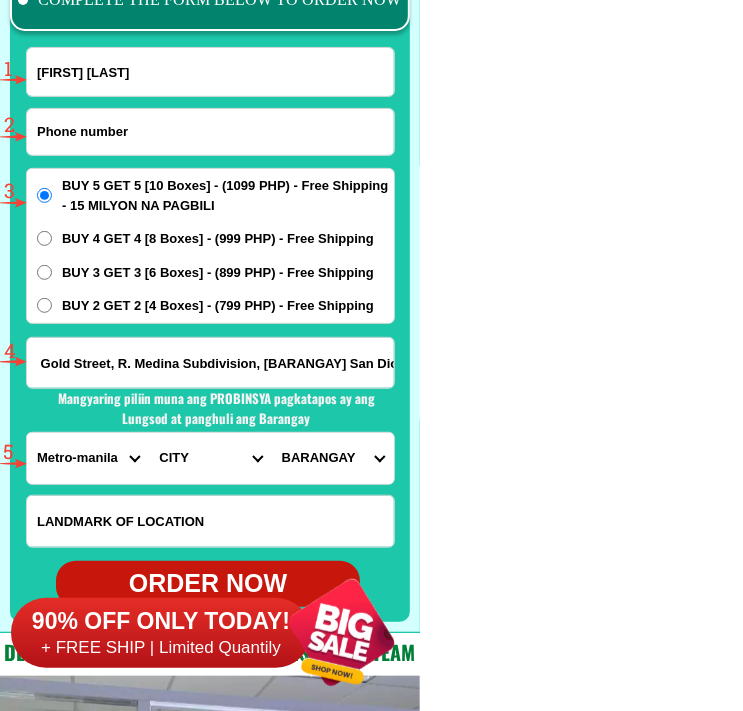 paste on "[PHONE]" 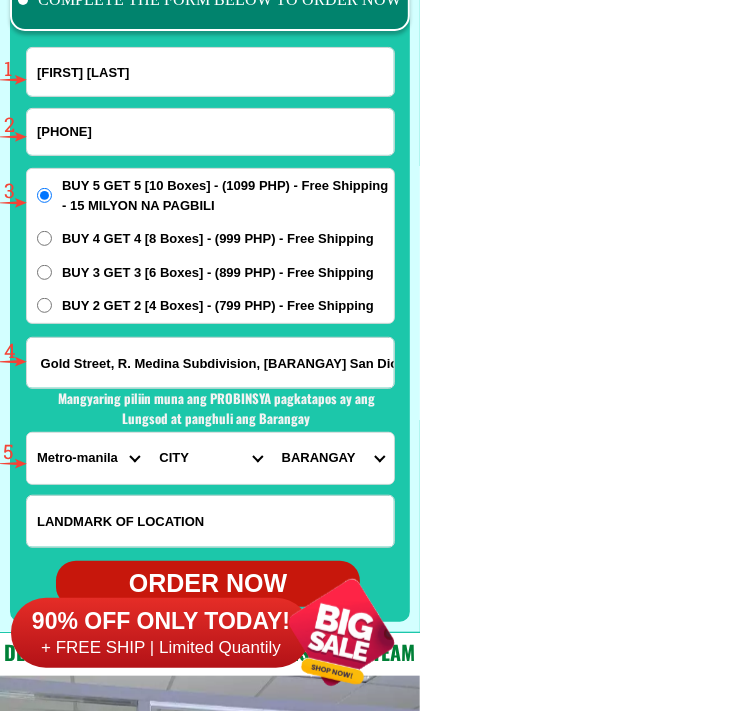 type on "[PHONE]" 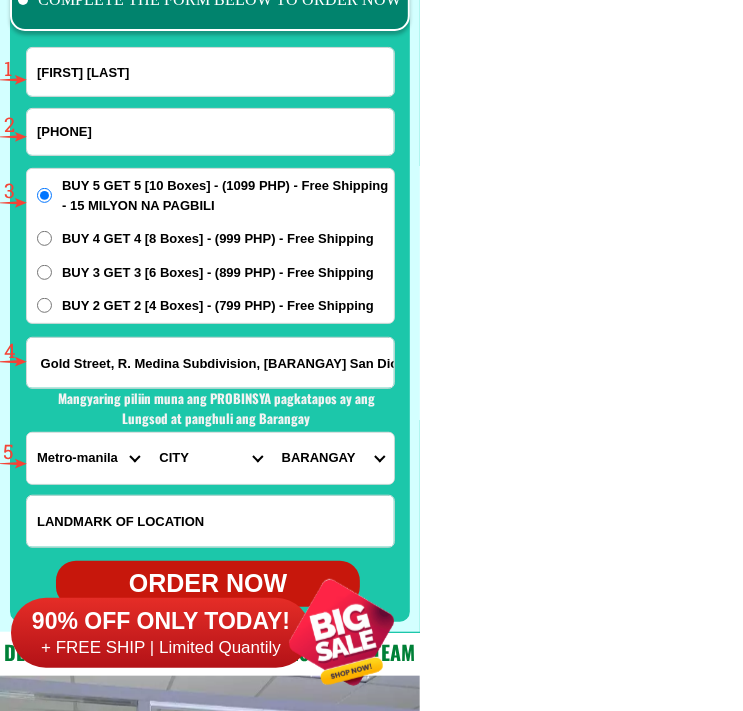 click on "Gold Street, R. Medina Subdivision, [BARANGAY] San Dionisio, [CITY], Metro Manila" at bounding box center [210, 363] 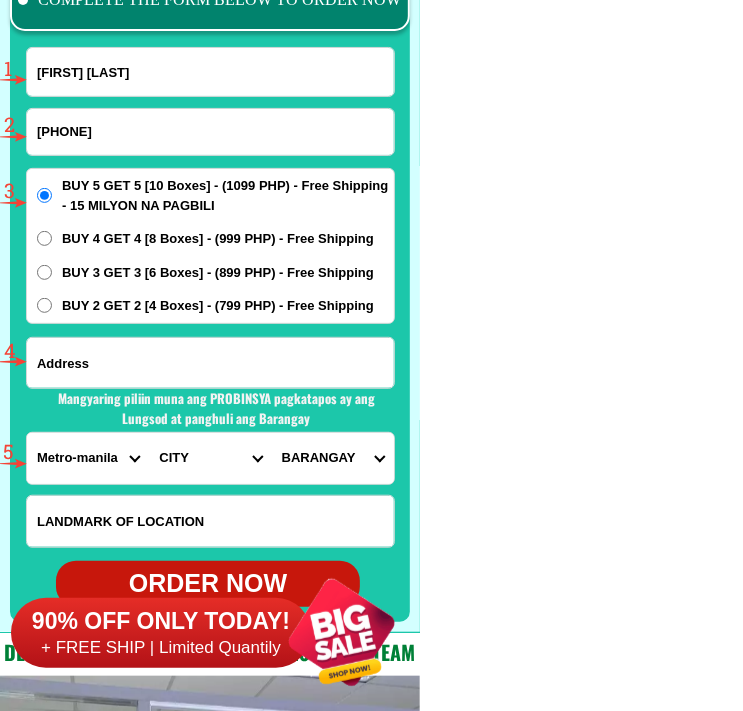 paste on "[STREET], [CITY], [PROVINCE]" 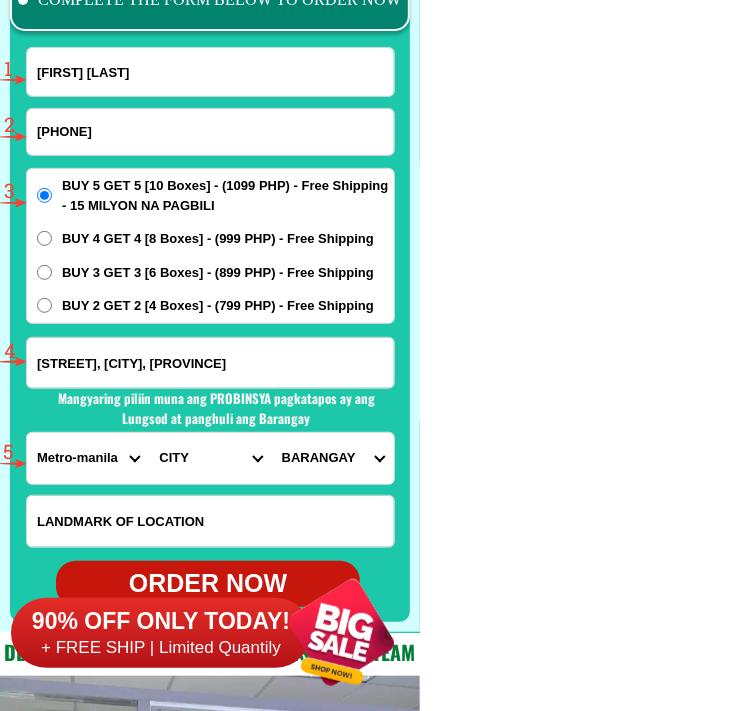 scroll, scrollTop: 0, scrollLeft: 448, axis: horizontal 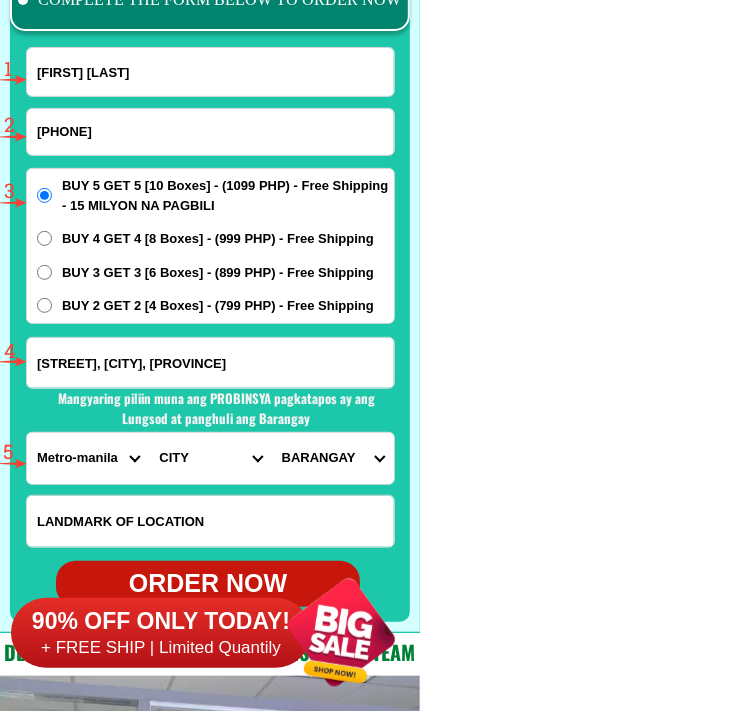 type on "[STREET], [CITY], [PROVINCE]" 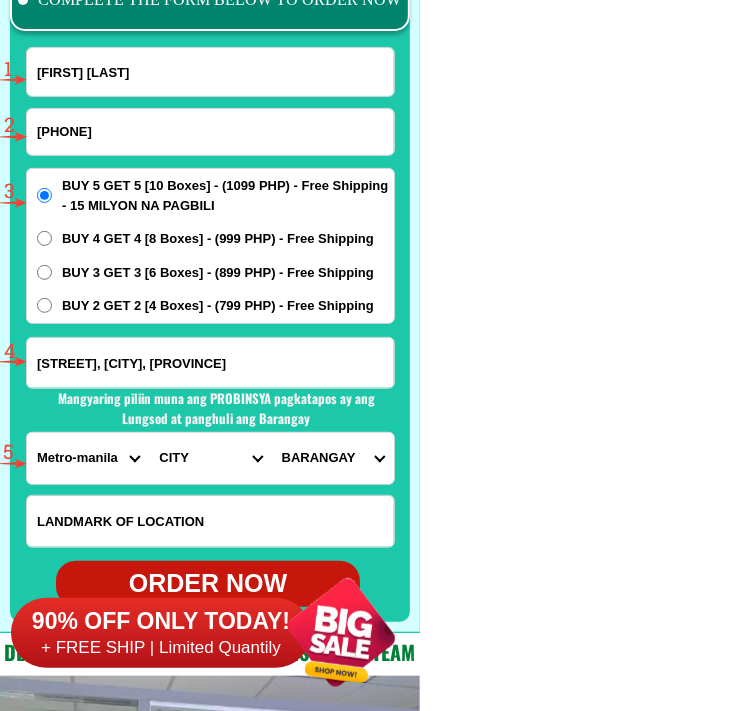 scroll, scrollTop: 0, scrollLeft: 0, axis: both 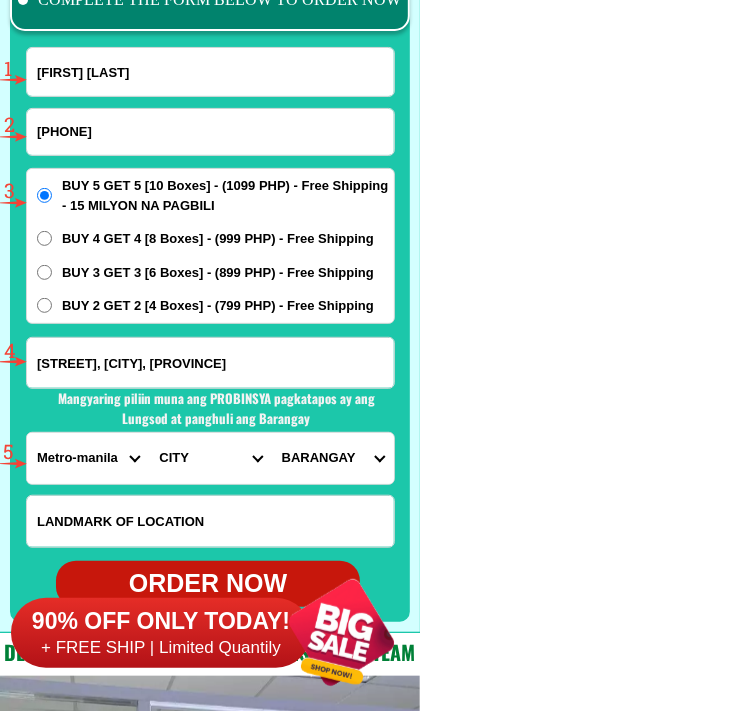 click on "PROVINCE Abra Agusan-del-norte Agusan-del-sur Aklan Albay Antique Apayao Aurora Basilan Bataan Batanes Batangas Benguet Biliran Bohol Bukidnon Bulacan Cagayan Camarines-norte Camarines-sur Camiguin Capiz Catanduanes Cavite Cebu Cotabato Davao-de-oro Davao-del-norte Davao-del-sur Davao-occidental Davao-oriental Dinagat-islands Eastern-samar Guimaras Ifugao Ilocos-norte Ilocos-sur Iloilo Isabela Kalinga La-union Laguna Lanao-del-norte Lanao-del-sur Leyte Maguindanao Marinduque Masbate Metro-manila Misamis-occidental Misamis-oriental Mountain-province Negros-occidental Negros-oriental Northern-samar Nueva-ecija Nueva-vizcaya Occidental-mindoro Oriental-mindoro Palawan Pampanga Pangasinan Quezon Quirino Rizal Romblon Sarangani Siquijor Sorsogon South-cotabato Southern-leyte Sultan-kudarat Sulu Surigao-del-norte Surigao-del-sur Tarlac Tawi-tawi Western-samar Zambales Zamboanga-del-norte Zamboanga-del-sur Zamboanga-sibugay" at bounding box center [88, 458] 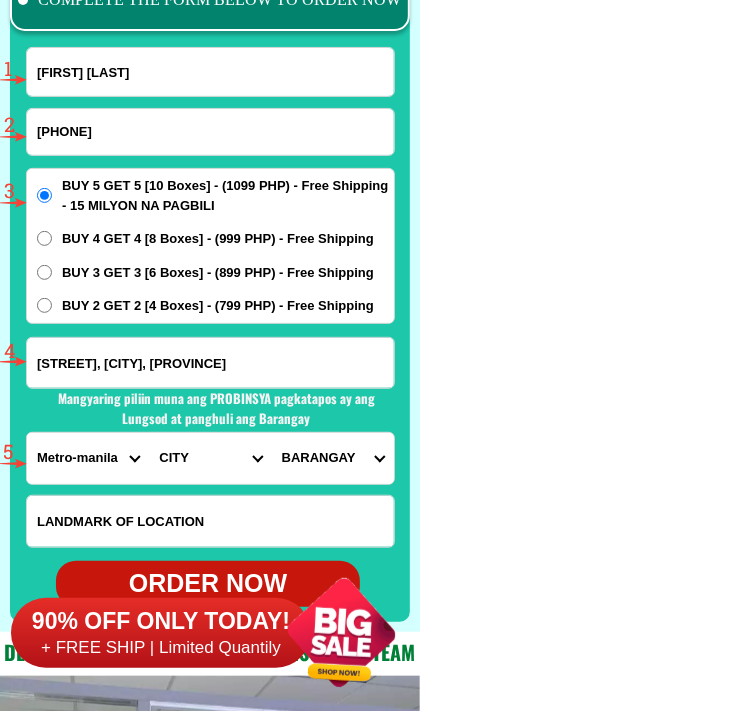 select on "63_219" 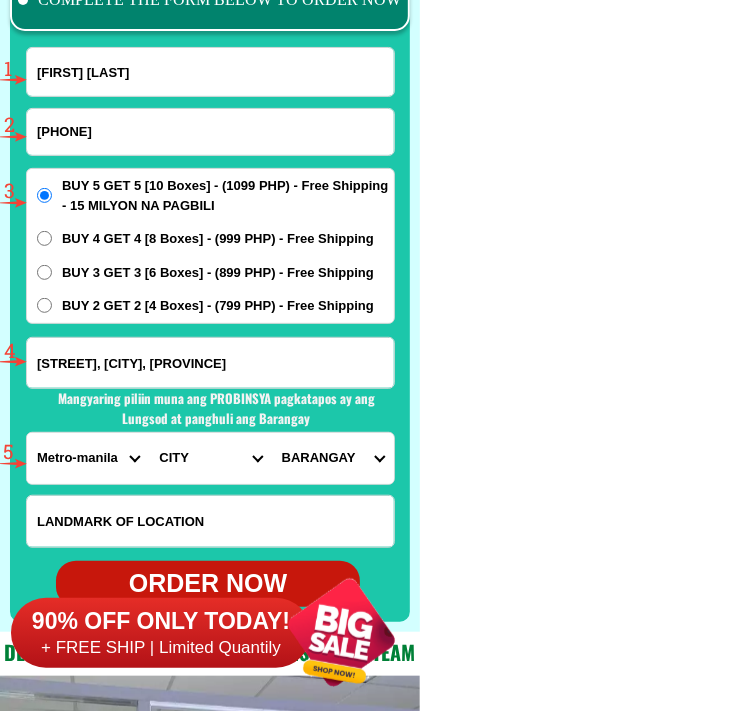 click on "PROVINCE Abra Agusan-del-norte Agusan-del-sur Aklan Albay Antique Apayao Aurora Basilan Bataan Batanes Batangas Benguet Biliran Bohol Bukidnon Bulacan Cagayan Camarines-norte Camarines-sur Camiguin Capiz Catanduanes Cavite Cebu Cotabato Davao-de-oro Davao-del-norte Davao-del-sur Davao-occidental Davao-oriental Dinagat-islands Eastern-samar Guimaras Ifugao Ilocos-norte Ilocos-sur Iloilo Isabela Kalinga La-union Laguna Lanao-del-norte Lanao-del-sur Leyte Maguindanao Marinduque Masbate Metro-manila Misamis-occidental Misamis-oriental Mountain-province Negros-occidental Negros-oriental Northern-samar Nueva-ecija Nueva-vizcaya Occidental-mindoro Oriental-mindoro Palawan Pampanga Pangasinan Quezon Quirino Rizal Romblon Sarangani Siquijor Sorsogon South-cotabato Southern-leyte Sultan-kudarat Sulu Surigao-del-norte Surigao-del-sur Tarlac Tawi-tawi Western-samar Zambales Zamboanga-del-norte Zamboanga-del-sur Zamboanga-sibugay" at bounding box center (88, 458) 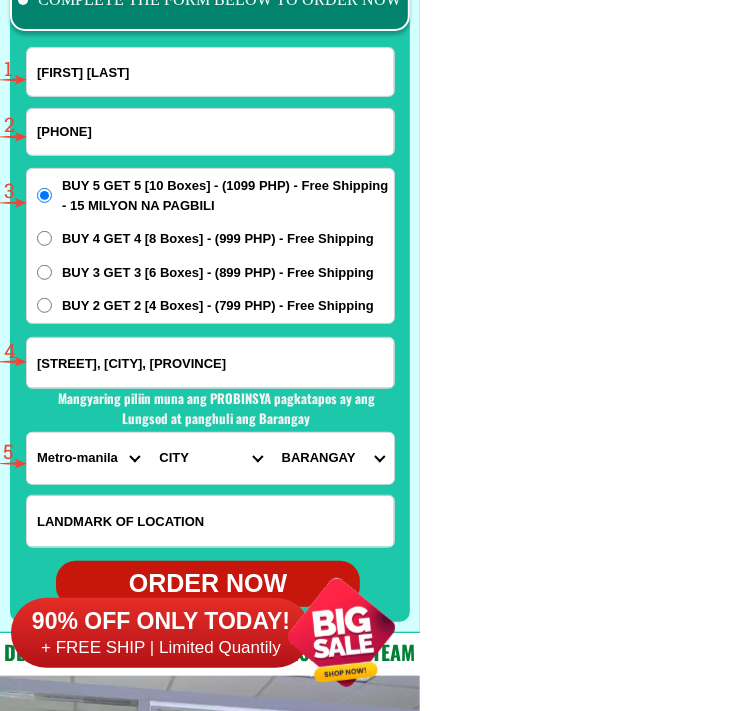 click on "CITY Binondo CALOOCAN Ermita Intramuros Las-pinas Makati Malabon-city Malate Mandaluyong Marikina Metro-manila-sampaloc Metro-manila-san-juan Metro-manila-san-miguel Metro-manila-san-nicolas Metro-manila-santa-ana Metro-manila-santa-mesa Muntinlupa Navotas-city North-caloocan Paco Pandacan Paranaque Pasay Pasig Pateros Port-area Quezon-city Quiapo SANTA-CRUZ SANTA-CRUZ Taguig TONDO I/II TONDO I/II Valenzuela-city" at bounding box center (210, 458) 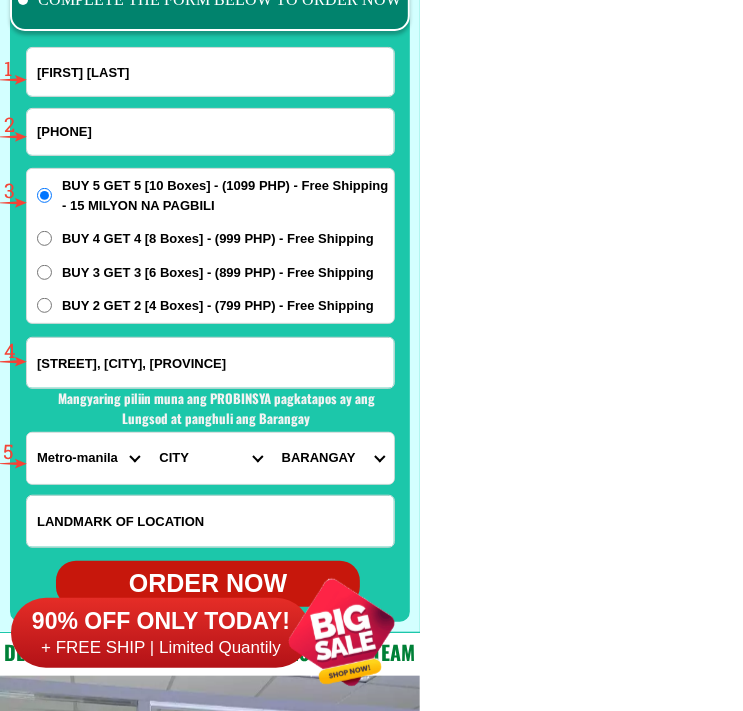 click on "CITY Binondo CALOOCAN Ermita Intramuros Las-pinas Makati Malabon-city Malate Mandaluyong Marikina Metro-manila-sampaloc Metro-manila-san-juan Metro-manila-san-miguel Metro-manila-san-nicolas Metro-manila-santa-ana Metro-manila-santa-mesa Muntinlupa Navotas-city North-caloocan Paco Pandacan Paranaque Pasay Pasig Pateros Port-area Quezon-city Quiapo SANTA-CRUZ SANTA-CRUZ Taguig TONDO I/II TONDO I/II Valenzuela-city" at bounding box center (210, 458) 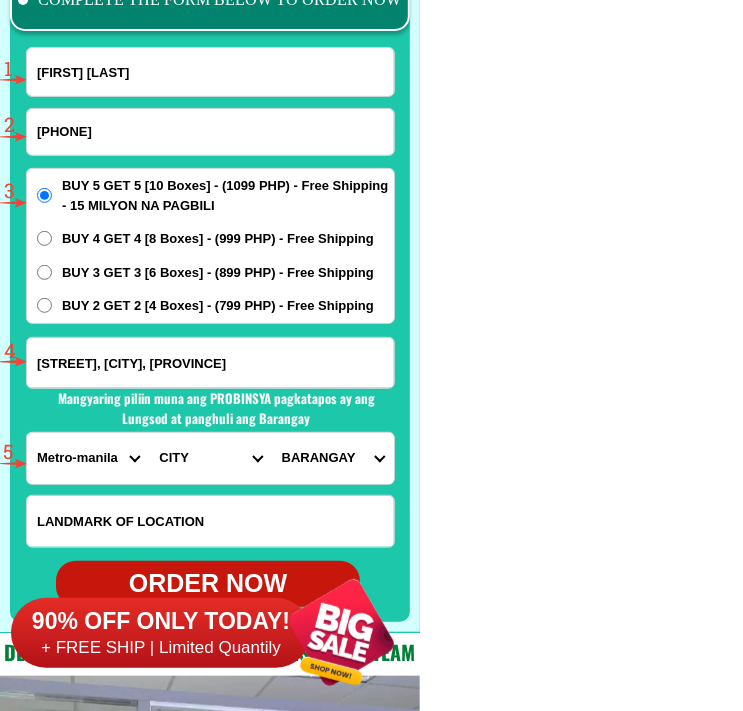 select on "63_2197133" 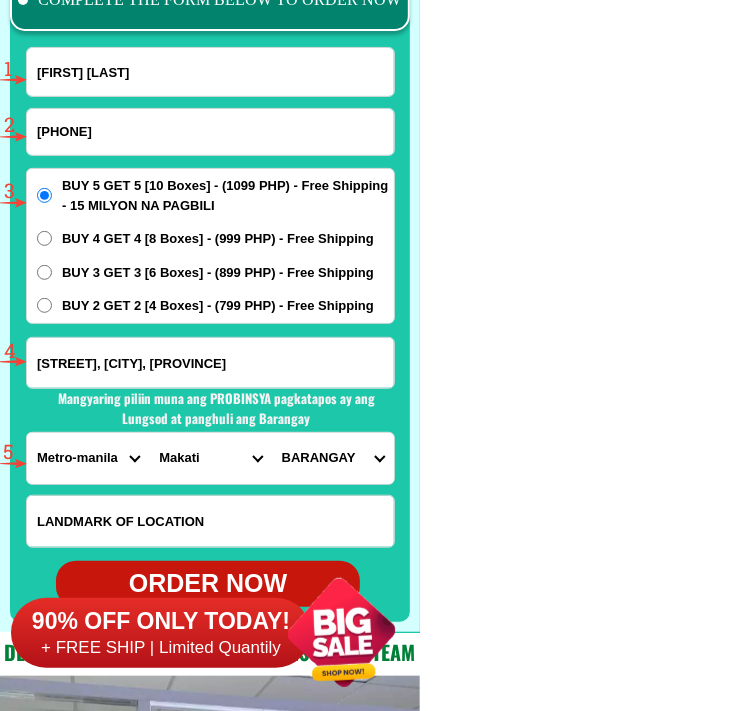 click on "CITY Binondo CALOOCAN Ermita Intramuros Las-pinas Makati Malabon-city Malate Mandaluyong Marikina Metro-manila-sampaloc Metro-manila-san-juan Metro-manila-san-miguel Metro-manila-san-nicolas Metro-manila-santa-ana Metro-manila-santa-mesa Muntinlupa Navotas-city North-caloocan Paco Pandacan Paranaque Pasay Pasig Pateros Port-area Quezon-city Quiapo SANTA-CRUZ SANTA-CRUZ Taguig TONDO I/II TONDO I/II Valenzuela-city" at bounding box center [210, 458] 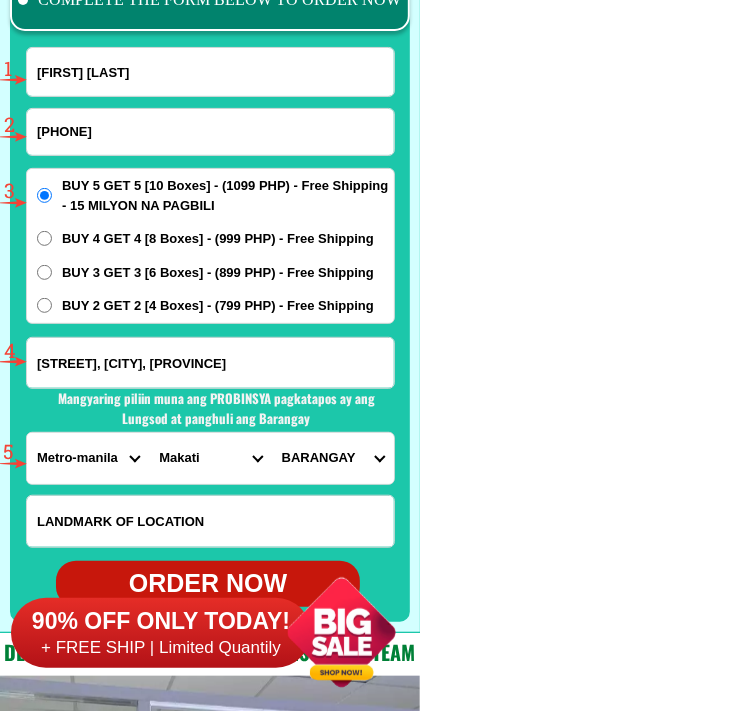click on "BARANGAY Bangkal Bel-air Bel~air Carmona Cembo Comembo Dasmarinas East rembo Forbes park Guadalupe nuevo Guadalupe viejo Kasilawan La paz Magallanes Olympia Palanan Pembo Pinagkaisahan Pio del pilar Pitogo Poblacion Post proper northside Post proper southside Rizal San antonio San isidro San lorenzo Santa cruz Singkamas South cembo Tejeros Urdaneta Valenzuela West rembo" at bounding box center [333, 458] 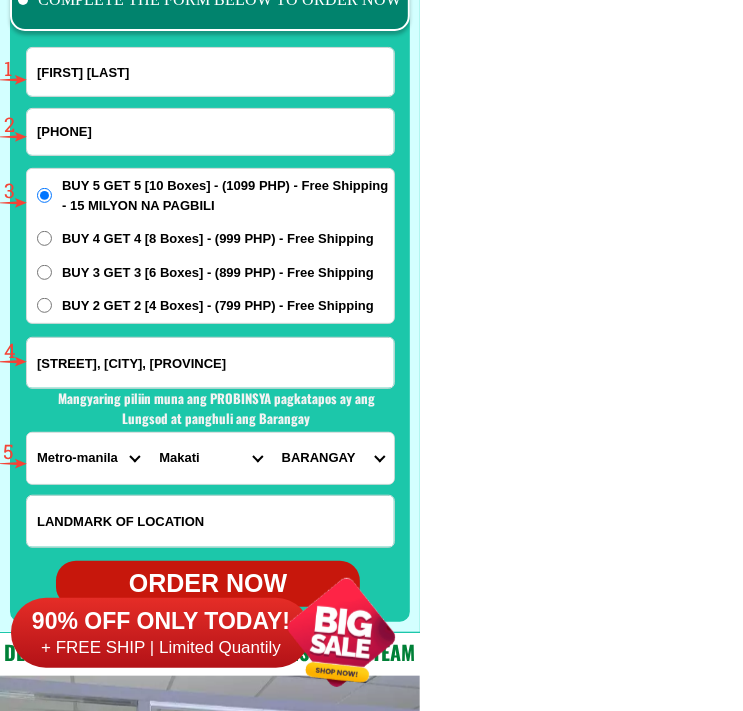 select on "63_21971335346" 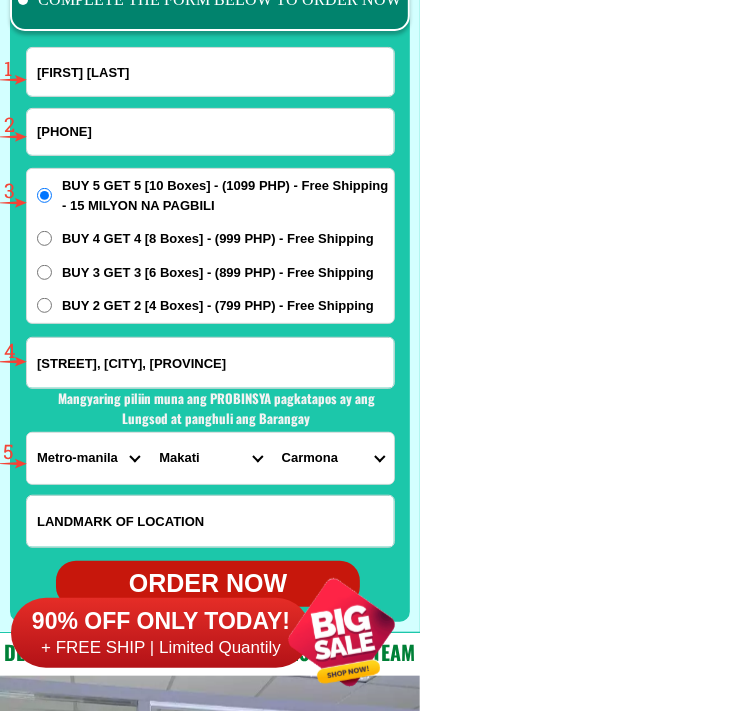 click on "BARANGAY Bangkal Bel-air Bel~air Carmona Cembo Comembo Dasmarinas East rembo Forbes park Guadalupe nuevo Guadalupe viejo Kasilawan La paz Magallanes Olympia Palanan Pembo Pinagkaisahan Pio del pilar Pitogo Poblacion Post proper northside Post proper southside Rizal San antonio San isidro San lorenzo Santa cruz Singkamas South cembo Tejeros Urdaneta Valenzuela West rembo" at bounding box center (333, 458) 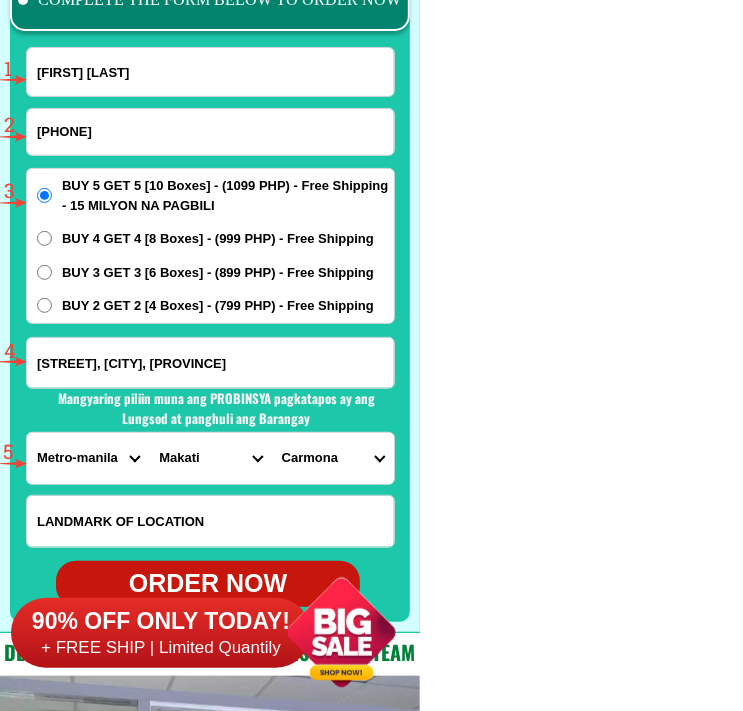 click on "[PHONE]" at bounding box center [210, 132] 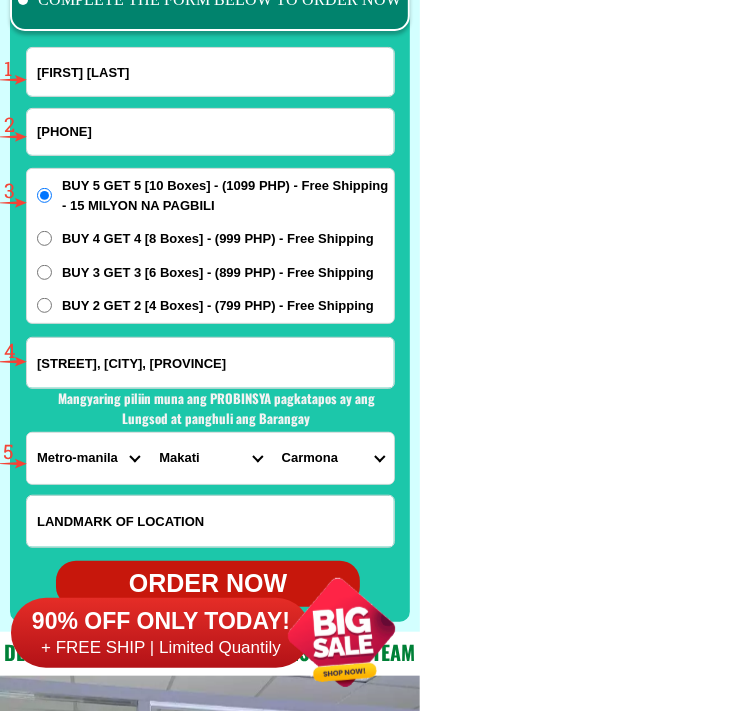 type on "[PHONE]" 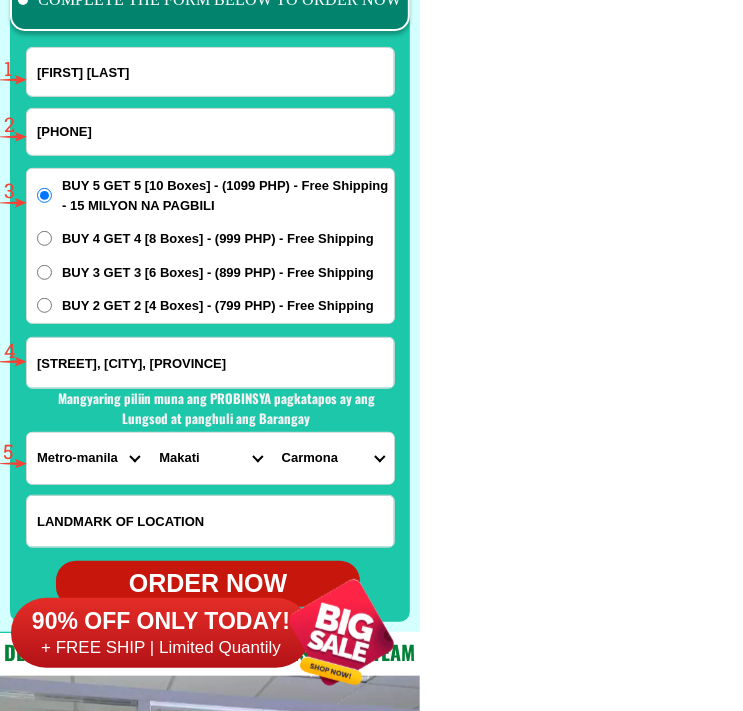 click at bounding box center (0, 0) 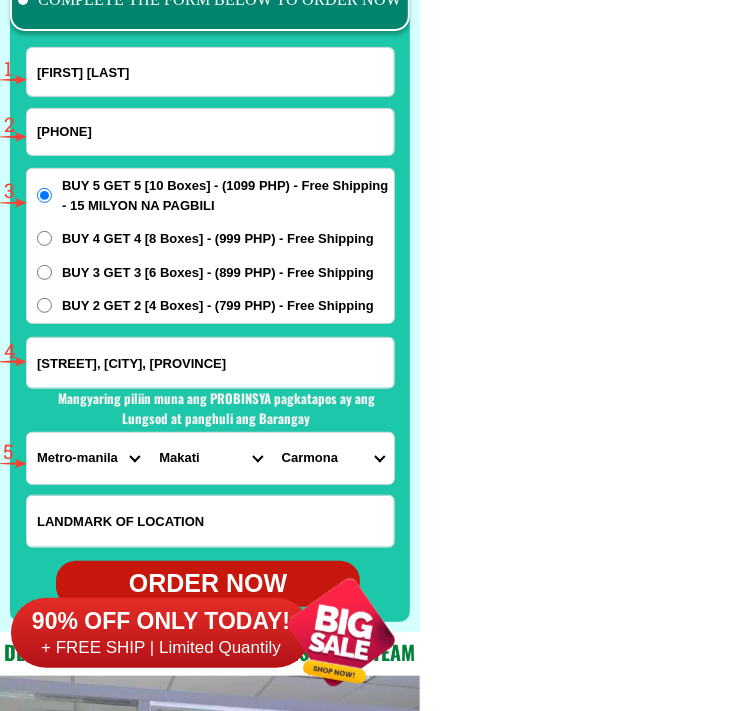 radio on "true" 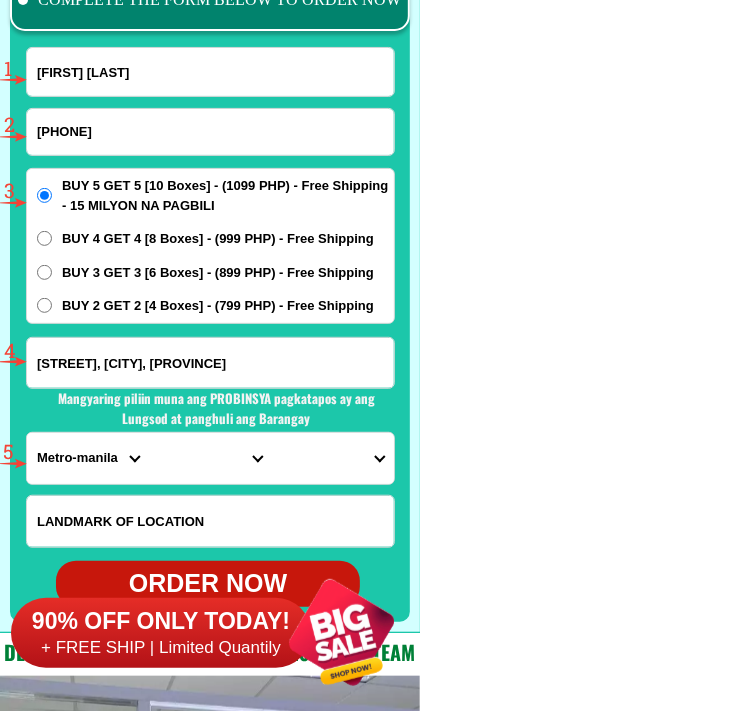 click on "[FIRST] [LAST]" at bounding box center (210, 72) 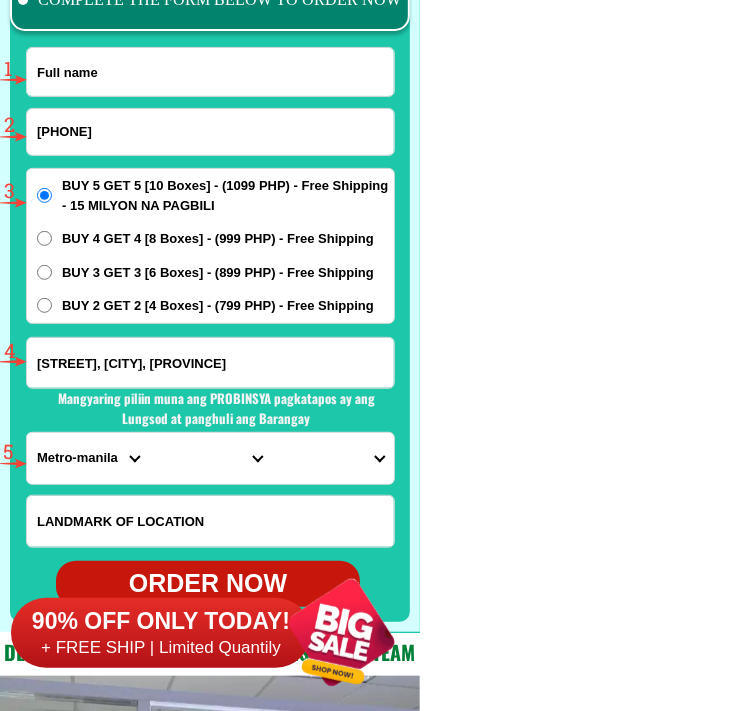 paste on "[FIRST] [LAST]" 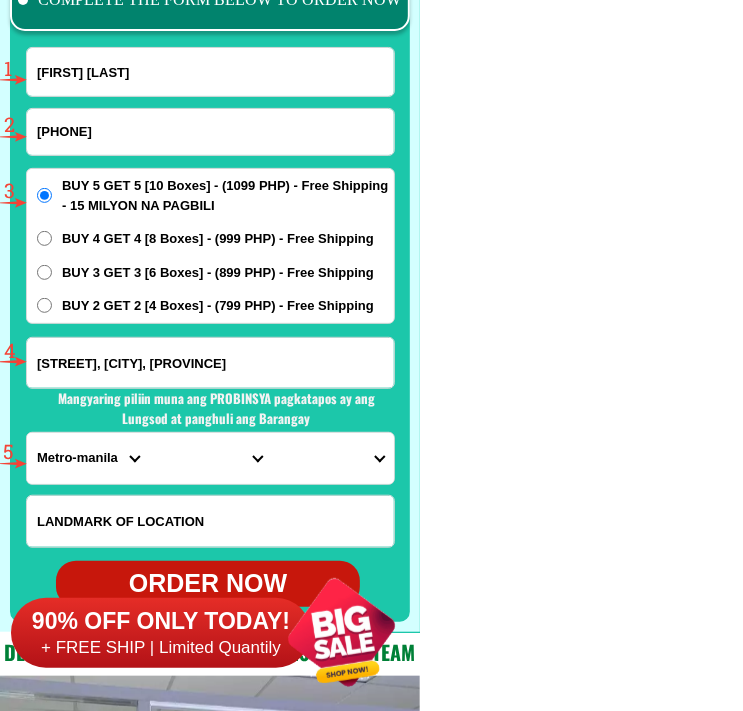 type on "[FIRST] [LAST]" 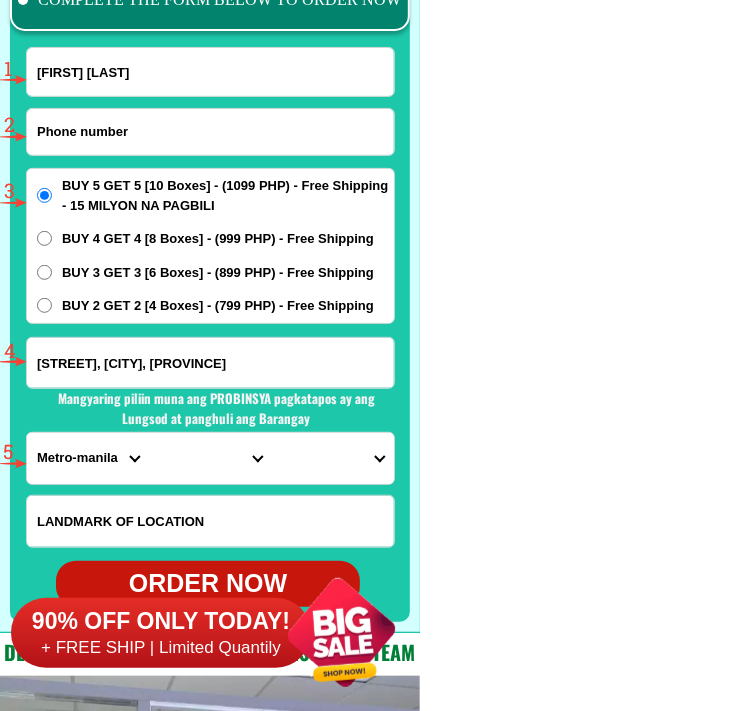 click at bounding box center (210, 132) 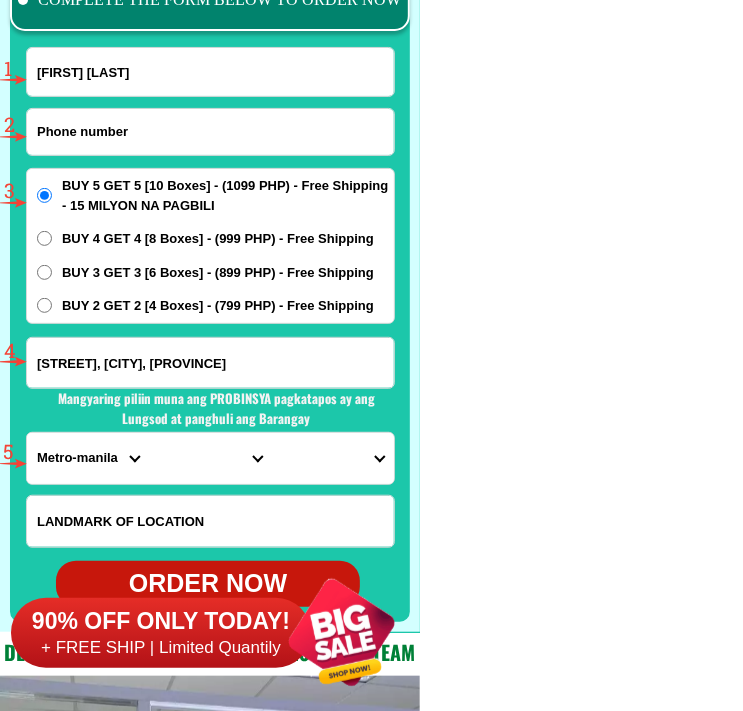 paste on "[PHONE]" 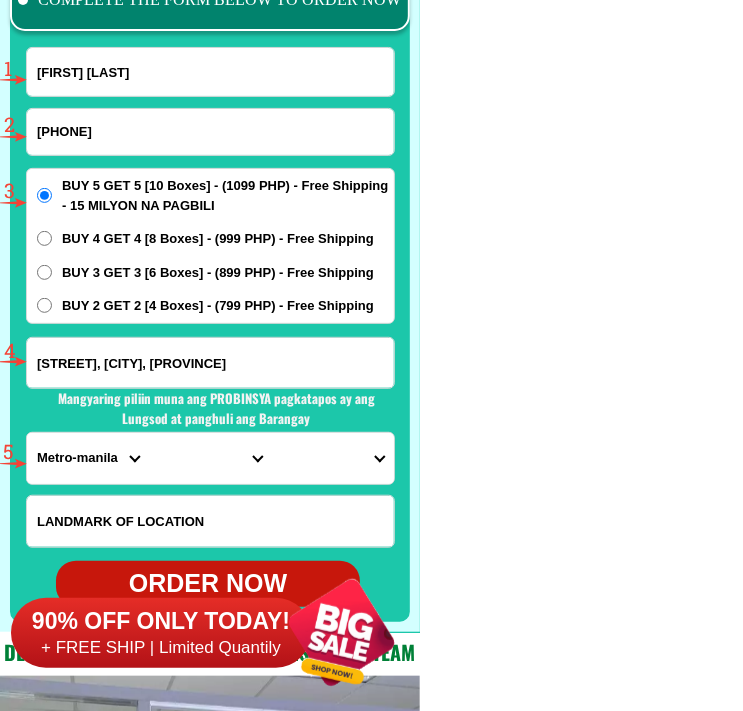 click on "[PHONE]" at bounding box center (210, 132) 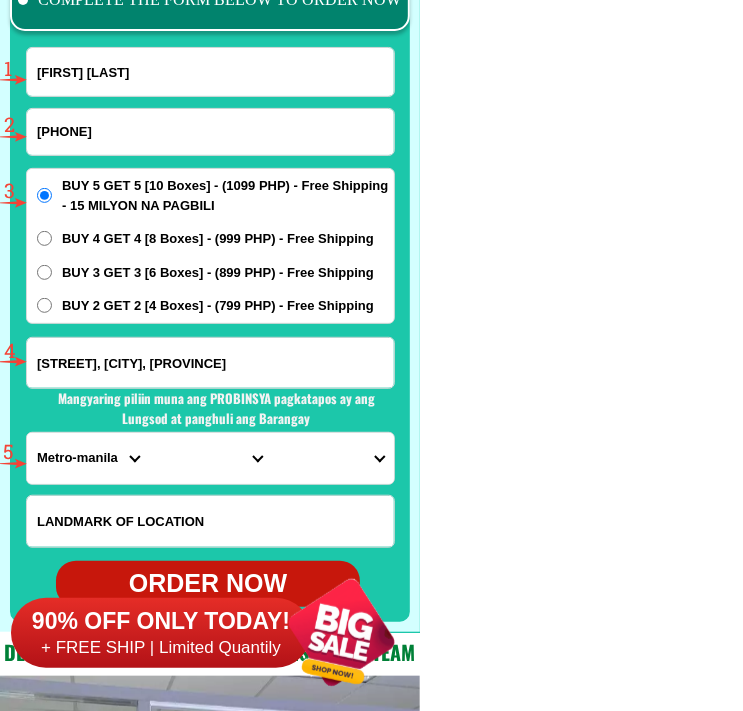 type on "[PHONE]" 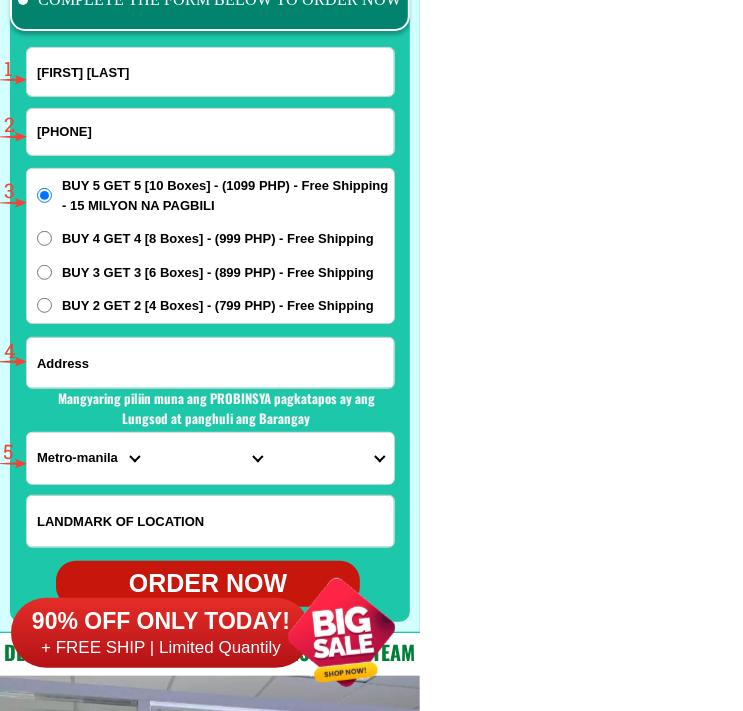 click at bounding box center (210, 363) 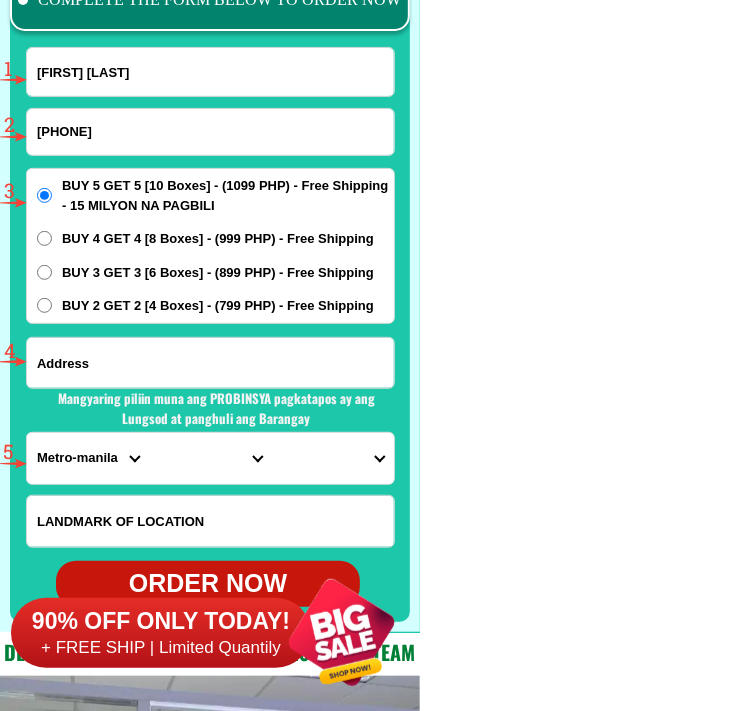 paste on "[STREET], [CITY], [PROVINCE]" 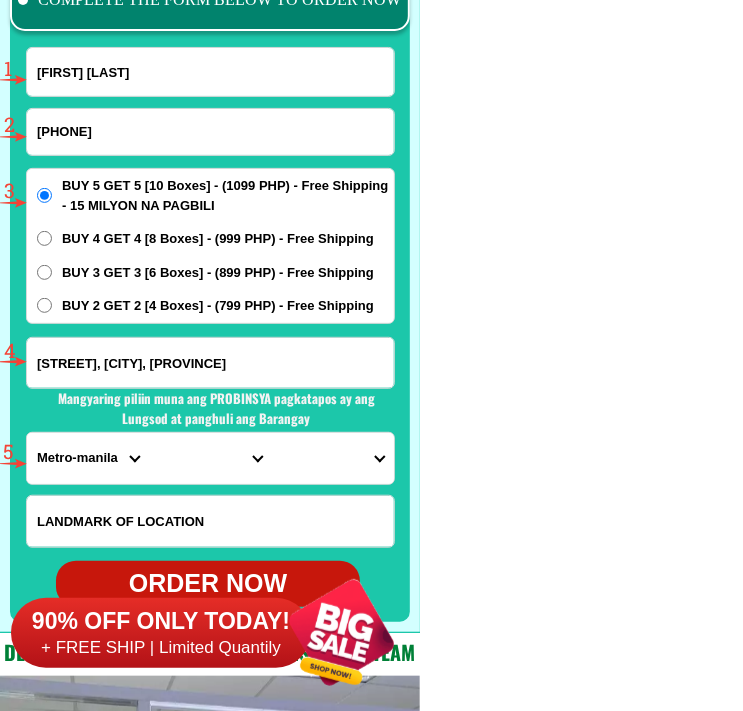 scroll, scrollTop: 0, scrollLeft: 94, axis: horizontal 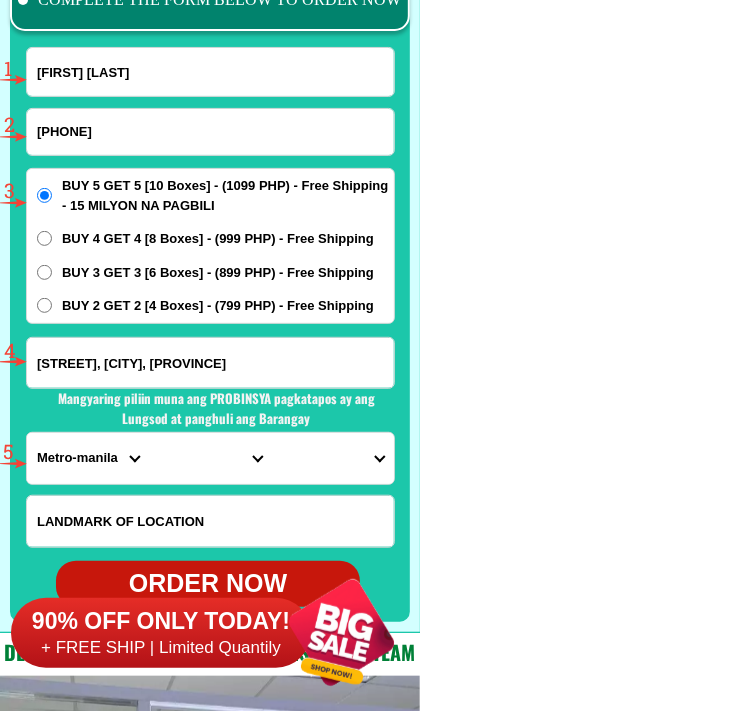 type on "[STREET], [CITY], [PROVINCE]" 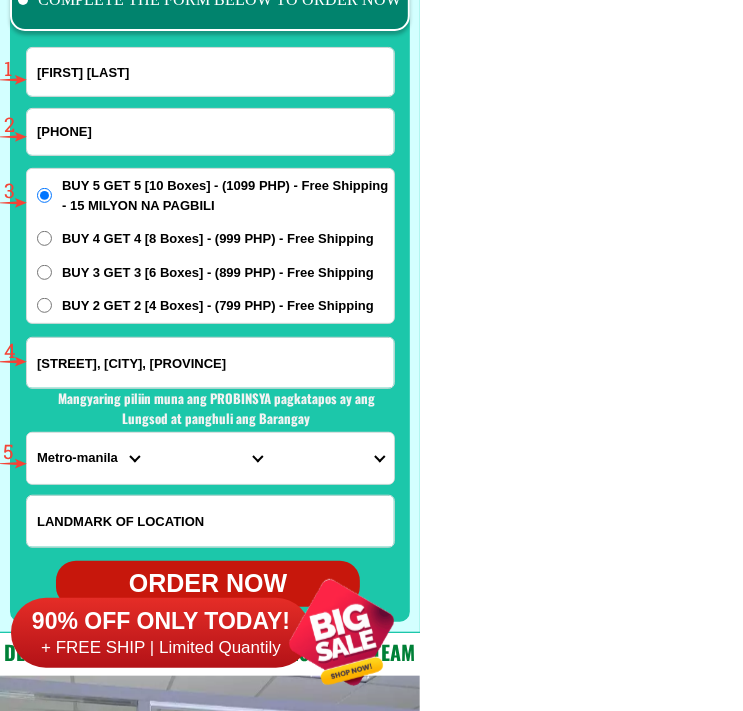 scroll, scrollTop: 0, scrollLeft: 0, axis: both 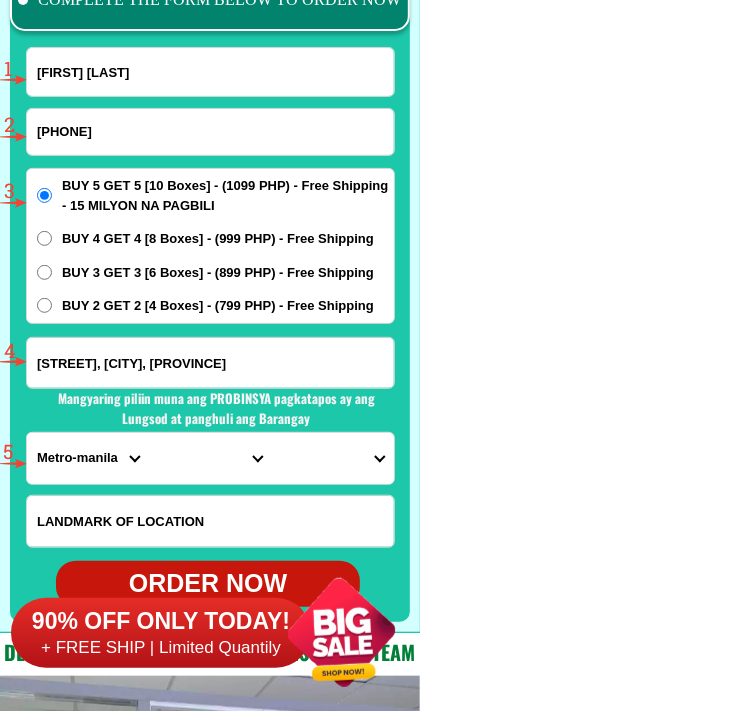 click on "PROVINCE Abra Agusan-del-norte Agusan-del-sur Aklan Albay Antique Apayao Aurora Basilan Bataan Batanes Batangas Benguet Biliran Bohol Bukidnon Bulacan Cagayan Camarines-norte Camarines-sur Camiguin Capiz Catanduanes Cavite Cebu Cotabato Davao-de-oro Davao-del-norte Davao-del-sur Davao-occidental Davao-oriental Dinagat-islands Eastern-samar Guimaras Ifugao Ilocos-norte Ilocos-sur Iloilo Isabela Kalinga La-union Laguna Lanao-del-norte Lanao-del-sur Leyte Maguindanao Marinduque Masbate Metro-manila Misamis-occidental Misamis-oriental Mountain-province Negros-occidental Negros-oriental Northern-samar Nueva-ecija Nueva-vizcaya Occidental-mindoro Oriental-mindoro Palawan Pampanga Pangasinan Quezon Quirino Rizal Romblon Sarangani Siquijor Sorsogon South-cotabato Southern-leyte Sultan-kudarat Sulu Surigao-del-norte Surigao-del-sur Tarlac Tawi-tawi Western-samar Zambales Zamboanga-del-norte Zamboanga-del-sur Zamboanga-sibugay" at bounding box center [88, 458] 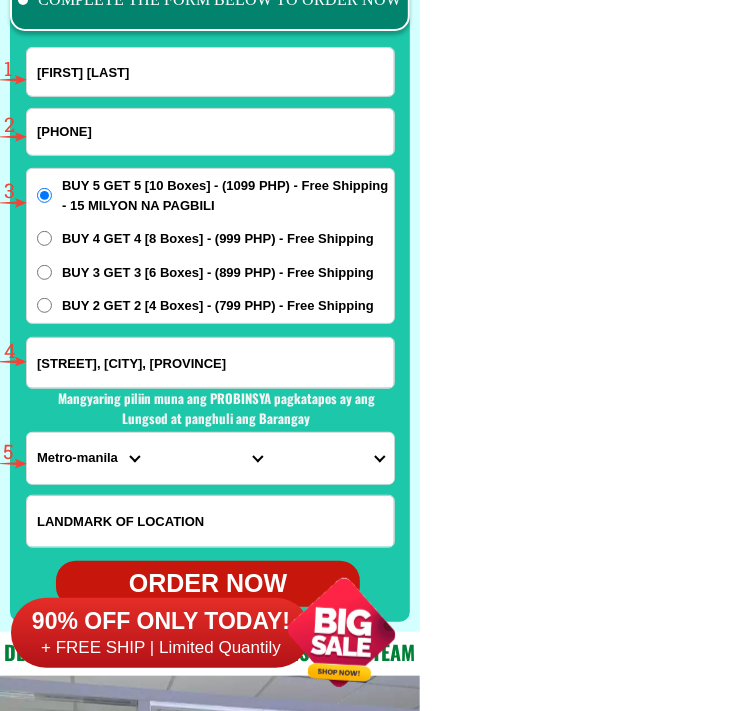 select on "63_396" 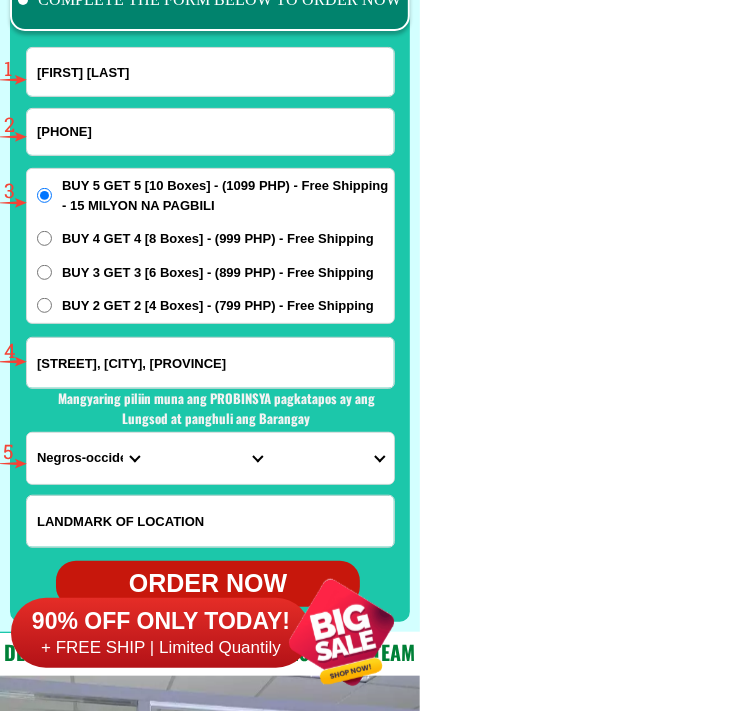 click on "PROVINCE Abra Agusan-del-norte Agusan-del-sur Aklan Albay Antique Apayao Aurora Basilan Bataan Batanes Batangas Benguet Biliran Bohol Bukidnon Bulacan Cagayan Camarines-norte Camarines-sur Camiguin Capiz Catanduanes Cavite Cebu Cotabato Davao-de-oro Davao-del-norte Davao-del-sur Davao-occidental Davao-oriental Dinagat-islands Eastern-samar Guimaras Ifugao Ilocos-norte Ilocos-sur Iloilo Isabela Kalinga La-union Laguna Lanao-del-norte Lanao-del-sur Leyte Maguindanao Marinduque Masbate Metro-manila Misamis-occidental Misamis-oriental Mountain-province Negros-occidental Negros-oriental Northern-samar Nueva-ecija Nueva-vizcaya Occidental-mindoro Oriental-mindoro Palawan Pampanga Pangasinan Quezon Quirino Rizal Romblon Sarangani Siquijor Sorsogon South-cotabato Southern-leyte Sultan-kudarat Sulu Surigao-del-norte Surigao-del-sur Tarlac Tawi-tawi Western-samar Zambales Zamboanga-del-norte Zamboanga-del-sur Zamboanga-sibugay" at bounding box center [88, 458] 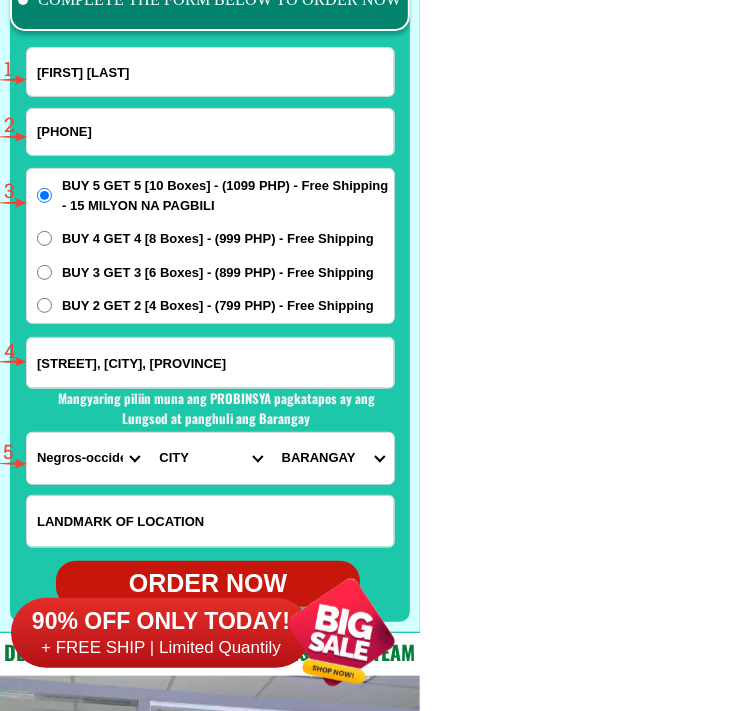 click on "CITY Bacolod-city Bago-city Binalbagan Cadiz-city Candoni Cauayan Enrique-b.-magalona Escalante-city Himamaylan-city Hinigaran Hinoba-an Ilog Isabela Kabankalan-city La-carlota-city La-castellana Manapla Moises-padilla Murcia Negros-occidental-calatrava Negros-occidental-pontevedra Negros-occidental-san-carlos Negros-occidental-san-enrique Negros-occidental-talisay-city Pulupandan Sagay-city Salvador-benedicto Silay-city Sipalay-city Toboso Valladolid Victorias-city" at bounding box center (210, 458) 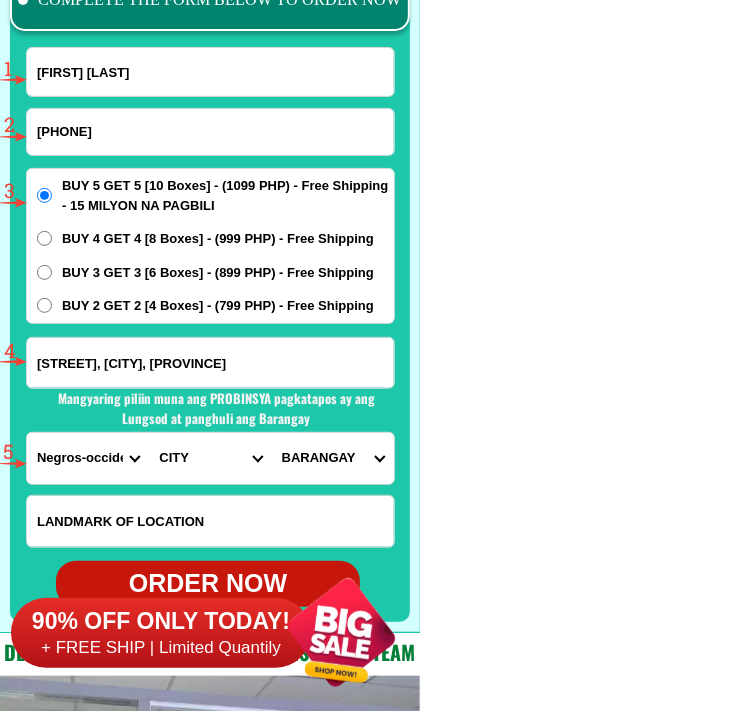 select on "[NUMBER]" 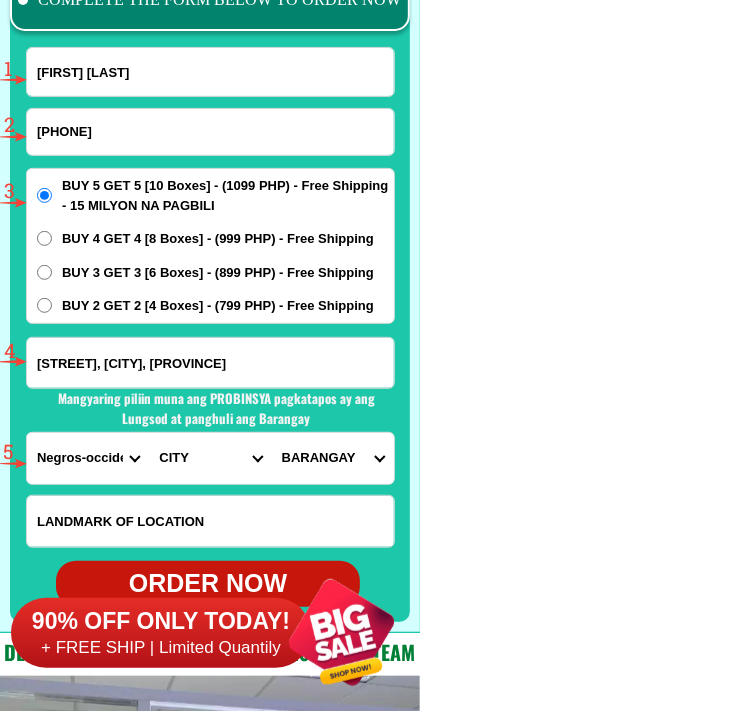 click on "CITY Bacolod-city Bago-city Binalbagan Cadiz-city Candoni Cauayan Enrique-b.-magalona Escalante-city Himamaylan-city Hinigaran Hinoba-an Ilog Isabela Kabankalan-city La-carlota-city La-castellana Manapla Moises-padilla Murcia Negros-occidental-calatrava Negros-occidental-pontevedra Negros-occidental-san-carlos Negros-occidental-san-enrique Negros-occidental-talisay-city Pulupandan Sagay-city Salvador-benedicto Silay-city Sipalay-city Toboso Valladolid Victorias-city" at bounding box center [210, 458] 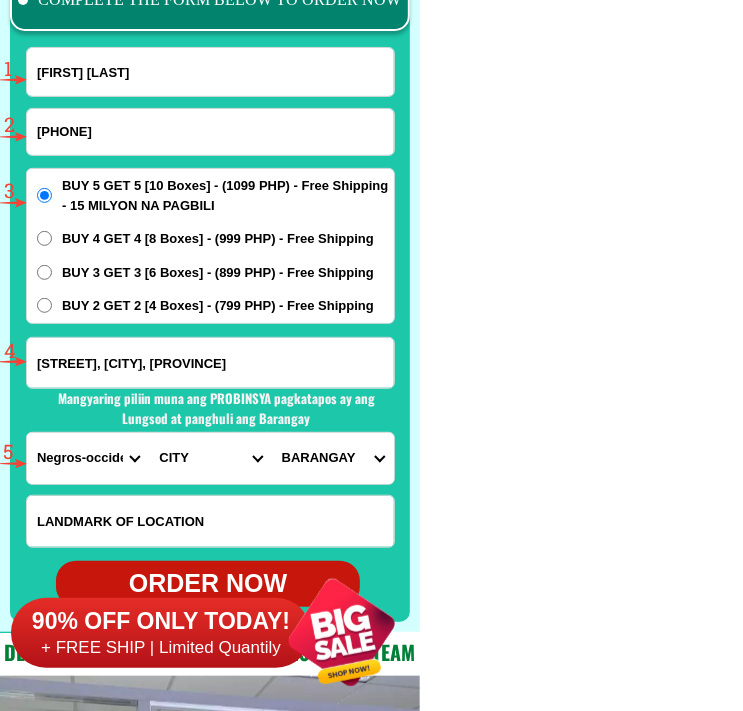 click on "BARANGAY Andres bonifacio Cabahug Cadiz viejo Caduha-an Celestino villacin Daga Jerusalem Luna Mabini Magsaysay Sicaba Tiglawigan Tinampa-an V. f. gustilo" at bounding box center [333, 458] 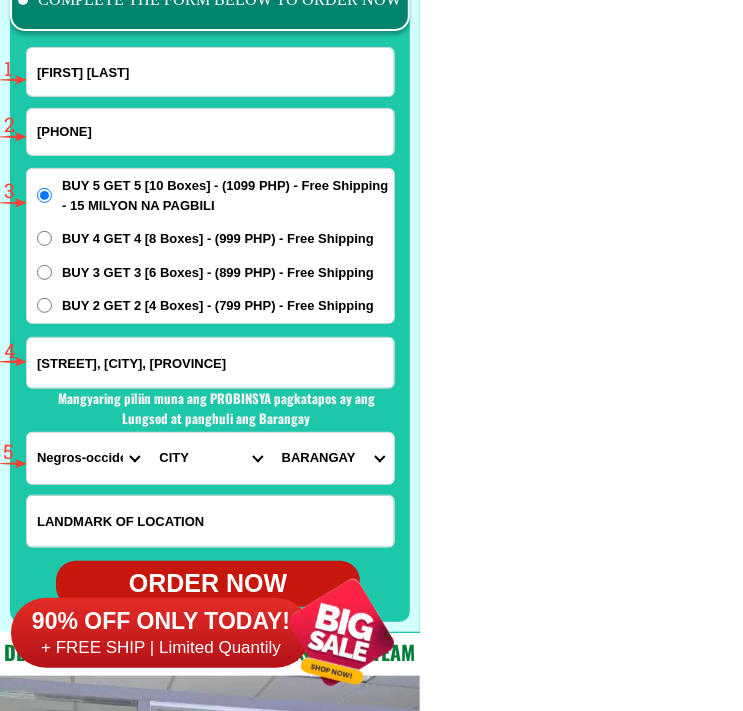 select on "[PHONE]" 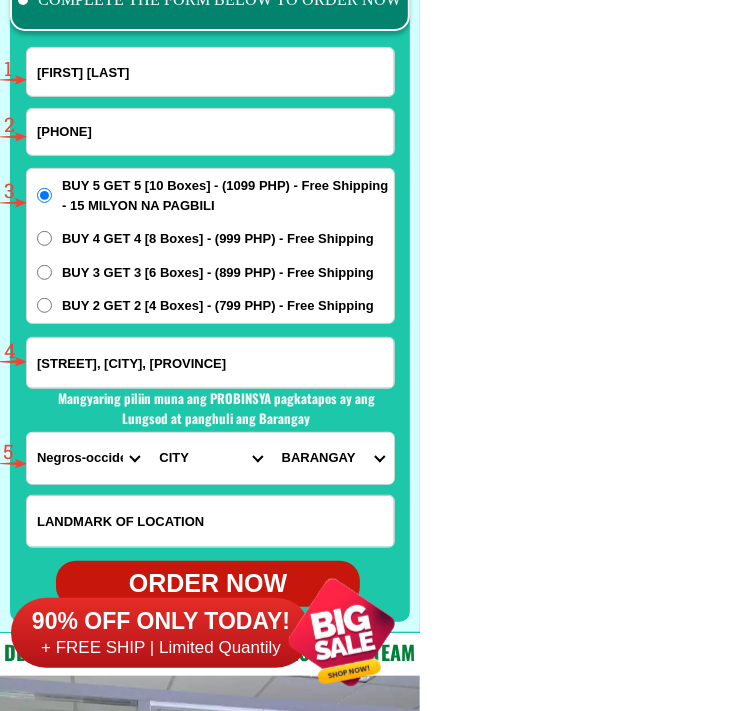 click on "BARANGAY Andres bonifacio Cabahug Cadiz viejo Caduha-an Celestino villacin Daga Jerusalem Luna Mabini Magsaysay Sicaba Tiglawigan Tinampa-an V. f. gustilo" at bounding box center [333, 458] 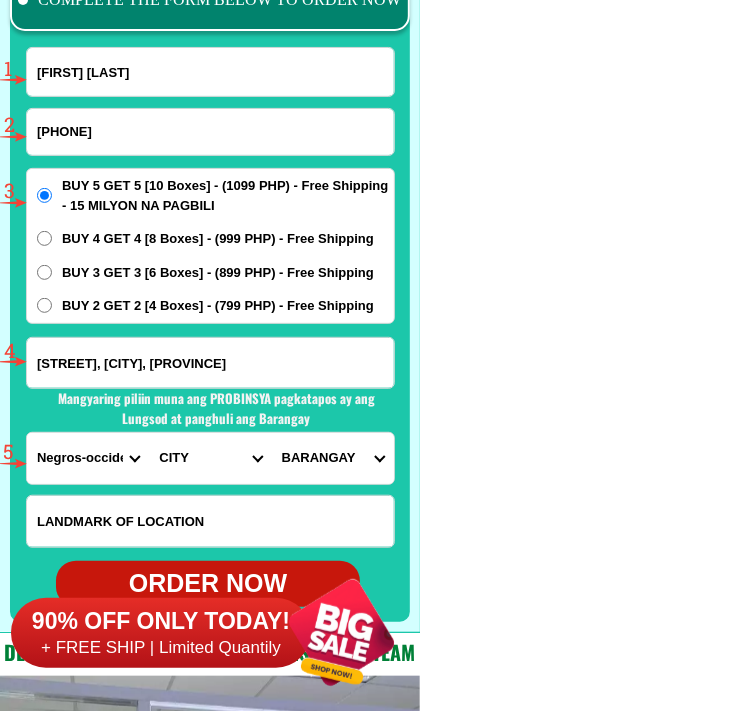 click on "BARANGAY Andres bonifacio Cabahug Cadiz viejo Caduha-an Celestino villacin Daga Jerusalem Luna Mabini Magsaysay Sicaba Tiglawigan Tinampa-an V. f. gustilo" at bounding box center [333, 458] 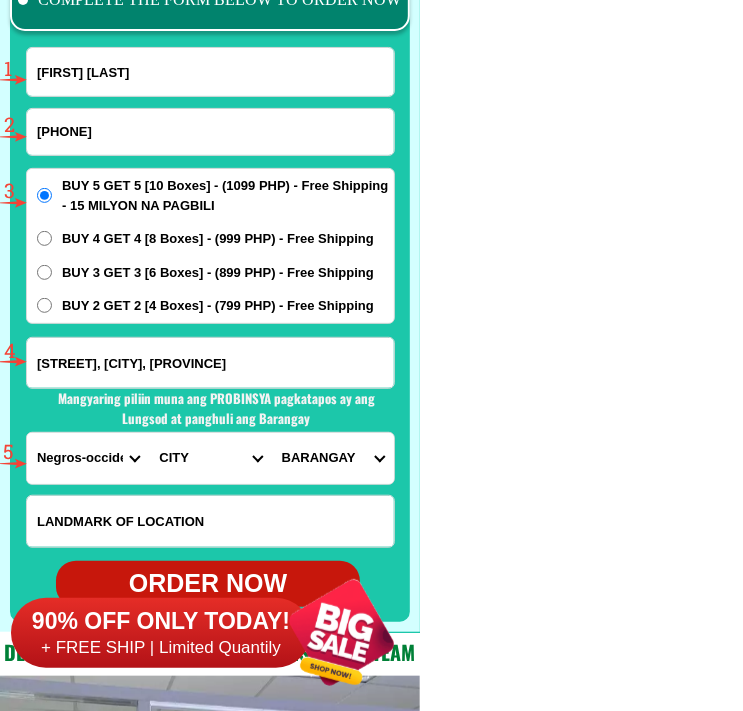 click on "90% OFF ONLY TODAY! + FREE SHIP | Limited Quantily" at bounding box center (215, 632) 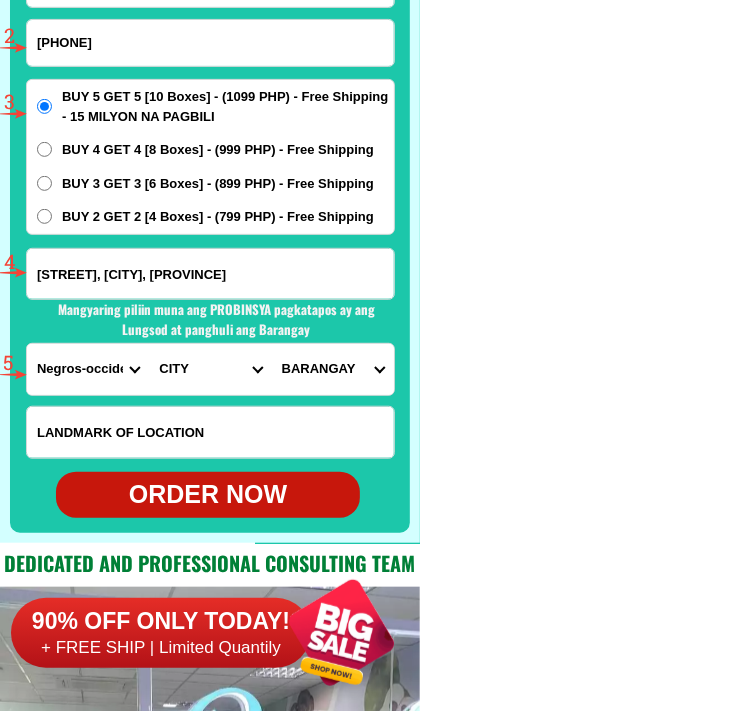 scroll, scrollTop: 15824, scrollLeft: 0, axis: vertical 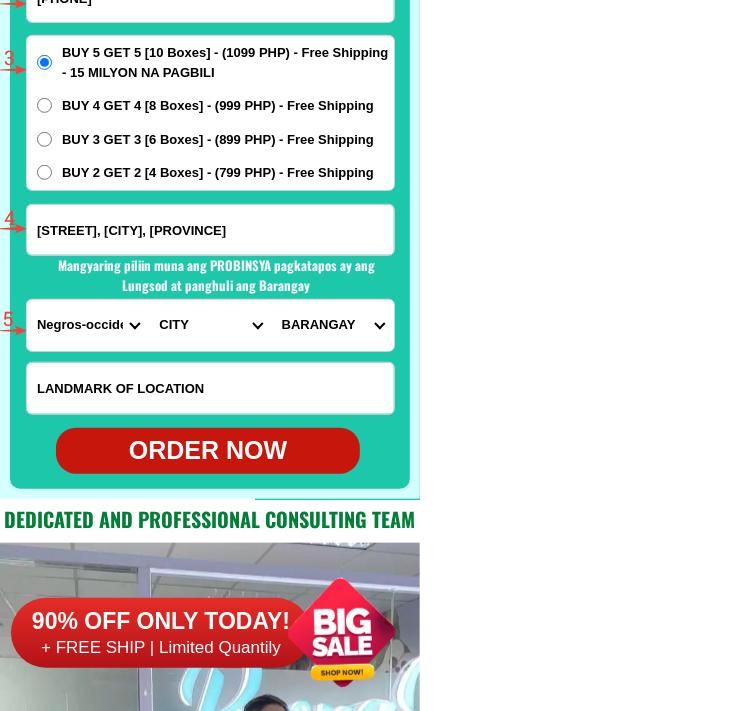 click on "ORDER NOW" at bounding box center [208, 451] 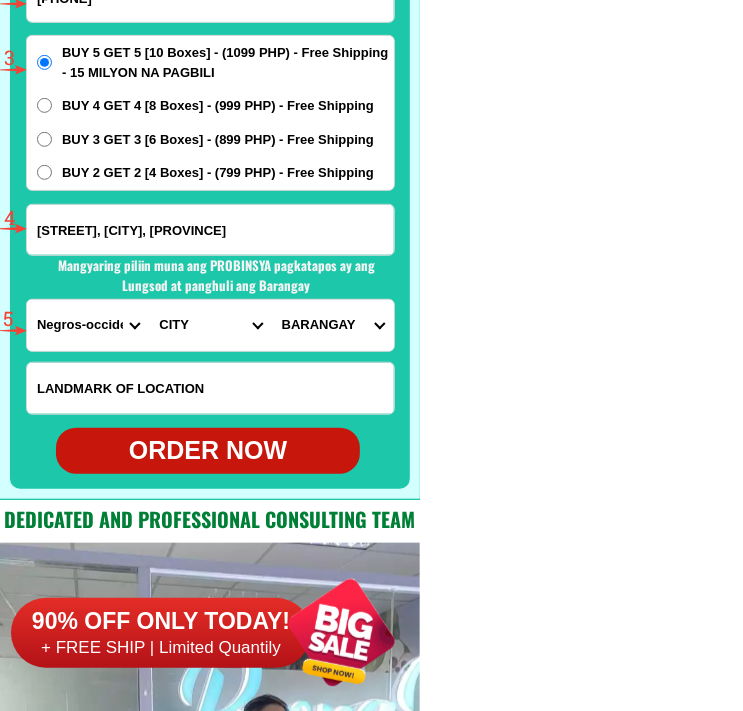 radio on "true" 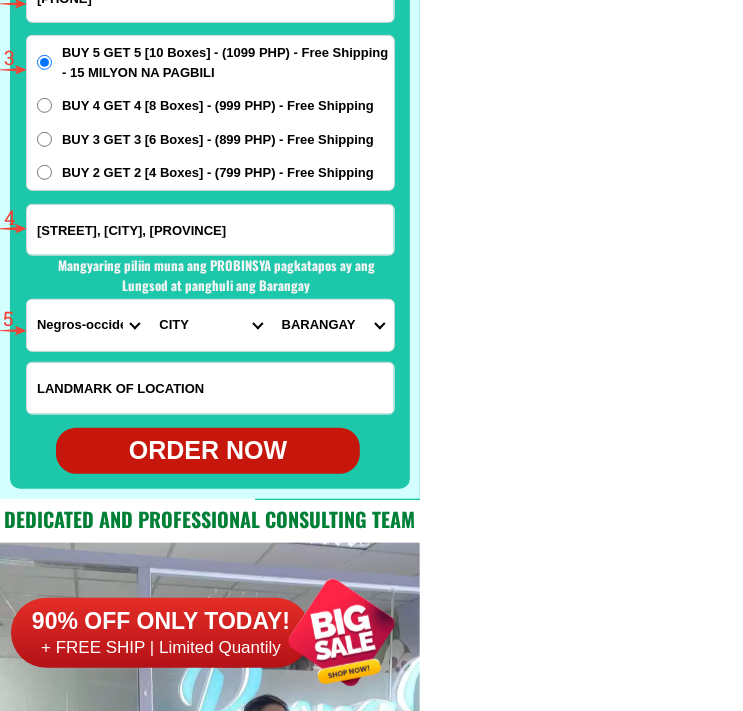 click on "FREE SHIPPING NATIONWIDE Contact Review Introduction Product BONA VITA COFFEE Comprehensive health protection solution
Research by Dr. Willie Ong and Dr. Liza Ong ✅ 𝙰𝚗𝚝𝚒 𝙲𝚊𝚗𝚌𝚎𝚛 ✅ 𝙰𝚗𝚝𝚒 𝚂𝚝𝚛𝚘𝚔𝚎
✅ 𝙰𝚗𝚝𝚒 𝙳𝚒𝚊𝚋𝚎𝚝𝚒𝚌 ✅ 𝙳𝚒𝚊𝚋𝚎𝚝𝚎𝚜 FAKE VS ORIGINAL Noon: nagkaroon ng cancer, hindi makalakad ng normal pagkatapos: uminom ng Bonavita dalawang beses sa isang araw, maaaring maglakad nang mag-isa, bawasan ang mga sintomas ng kanser The product has been certified for
safety and effectiveness Prevent and combat signs of diabetes, hypertension, and cardiovascular diseases Helps strengthen bones and joints Prevent cancer Reduce excess fat Anti-aging BONAVITA CAFE WITH HYDROLYZED COLLAGEN Enemy of the cause of disease LIZA ONG Doc Nutrition Department of Philippines General Hospital shared that BONA VITA CAFE sprouts are the panacea in anti - aging and anti-disease. - Dr. Tony Leachon - Start Products" at bounding box center [371, -6342] 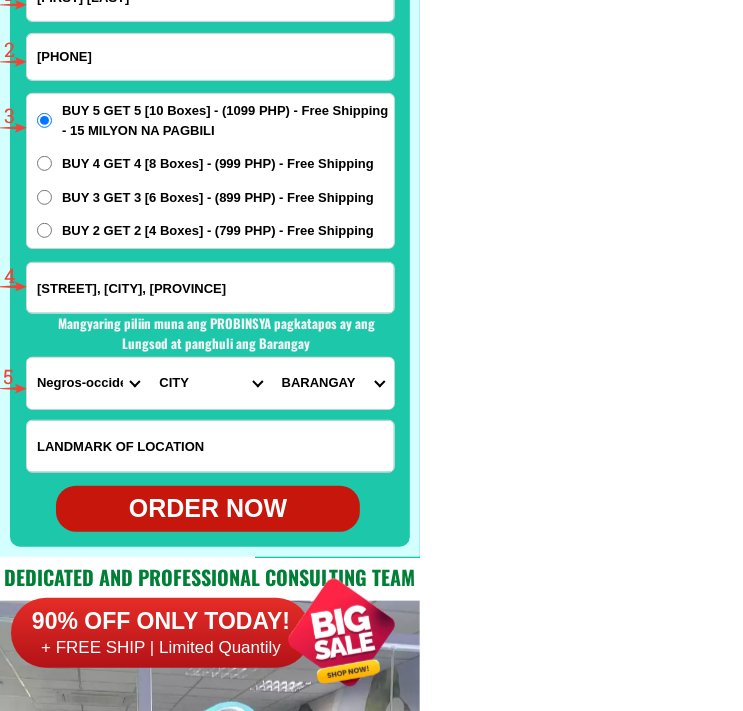 scroll, scrollTop: 15735, scrollLeft: 0, axis: vertical 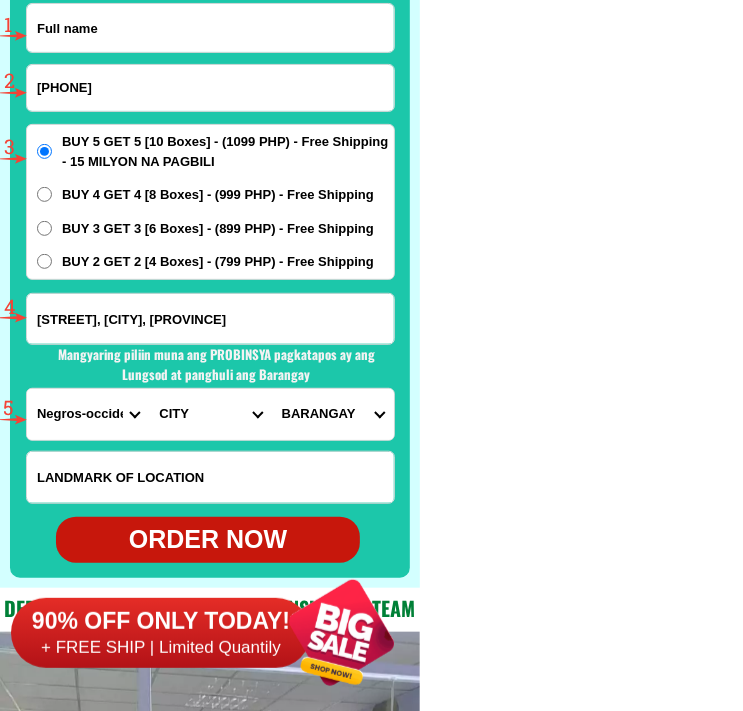 click at bounding box center [210, 28] 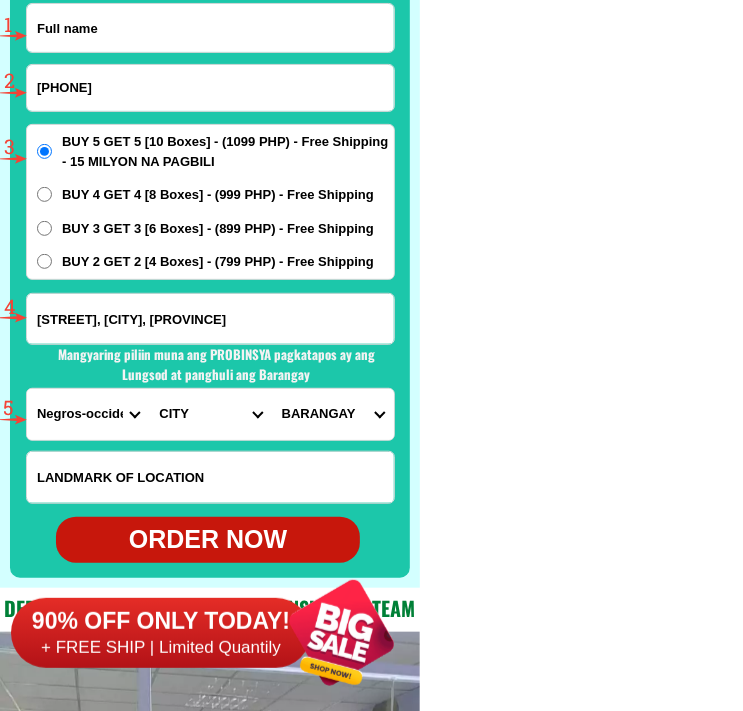 paste on "[FIRST] [LAST]" 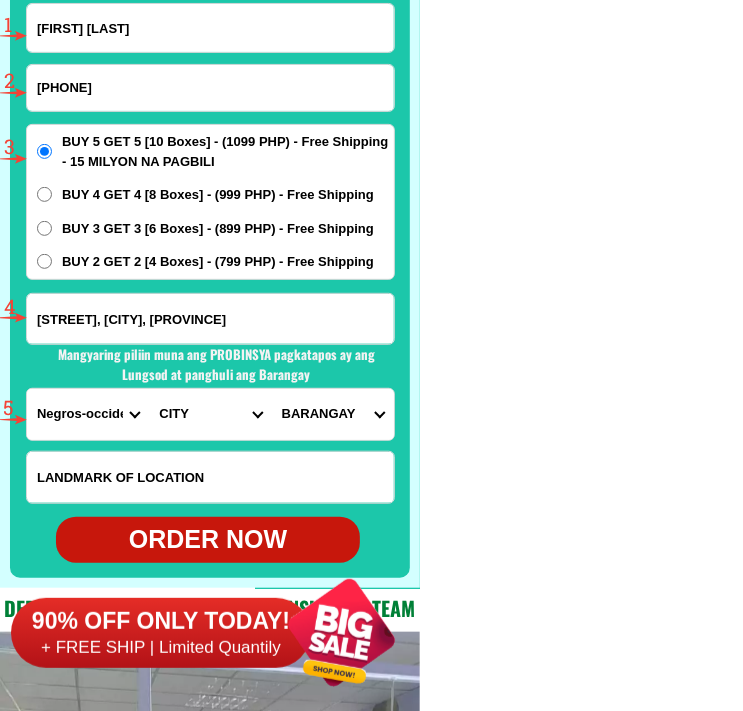 type on "[FIRST] [LAST]" 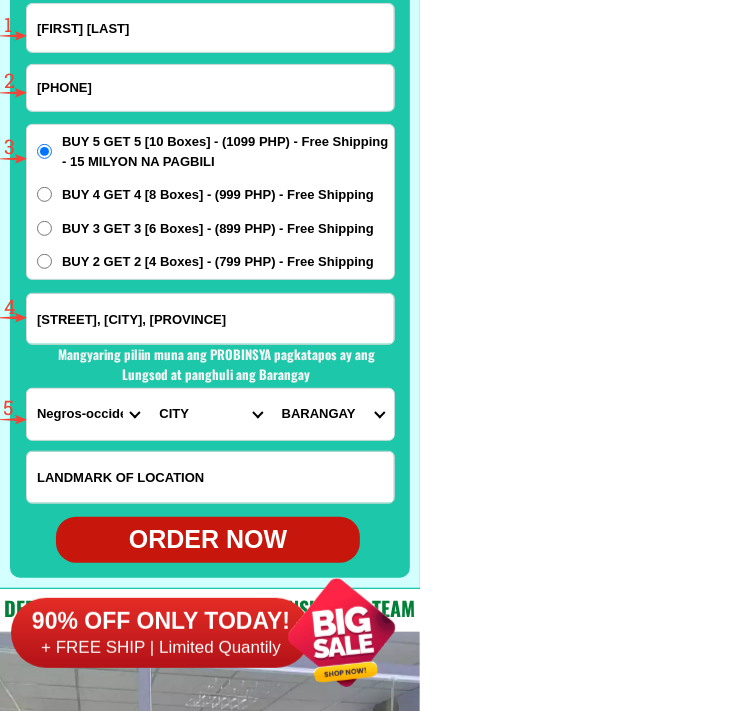 click on "[PHONE]" at bounding box center [210, 88] 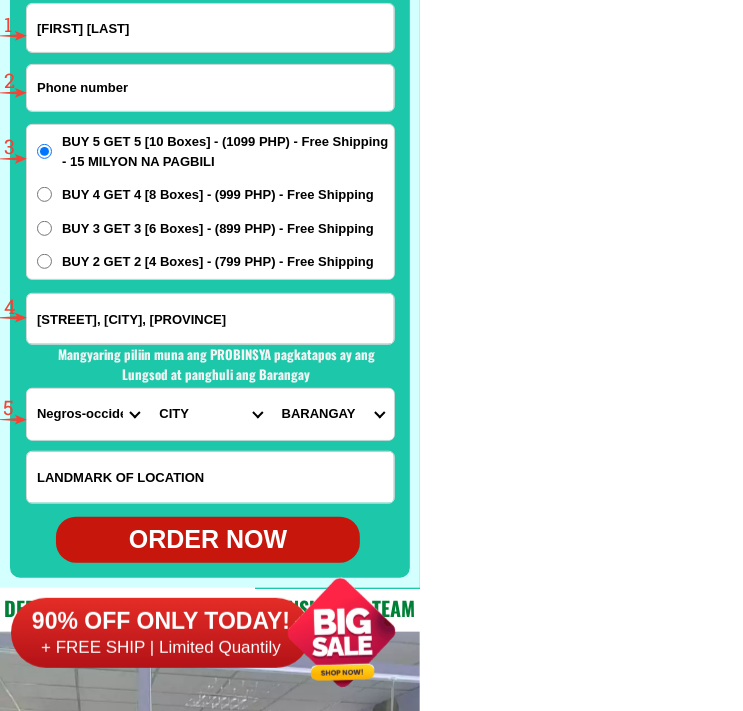 paste on "[PHONE]" 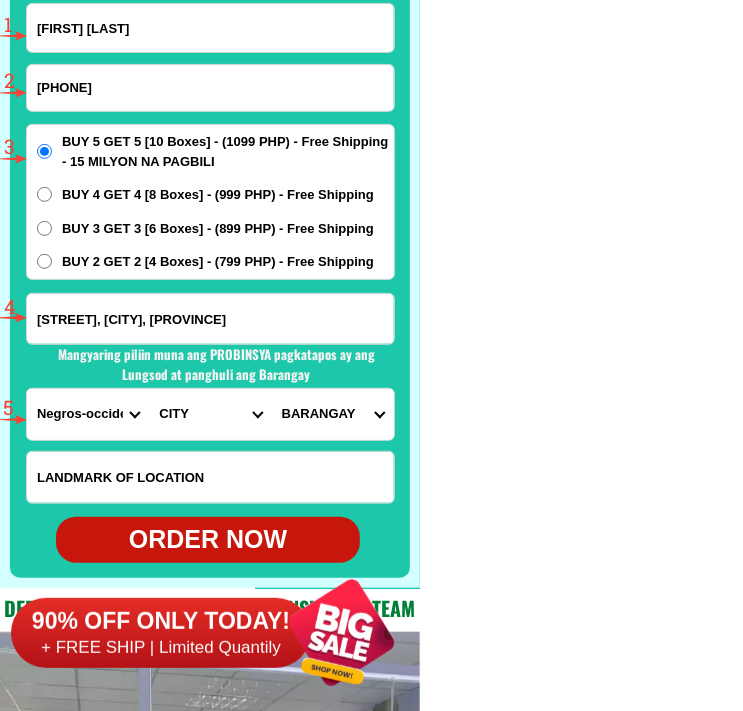 click on "[PHONE]" at bounding box center (210, 88) 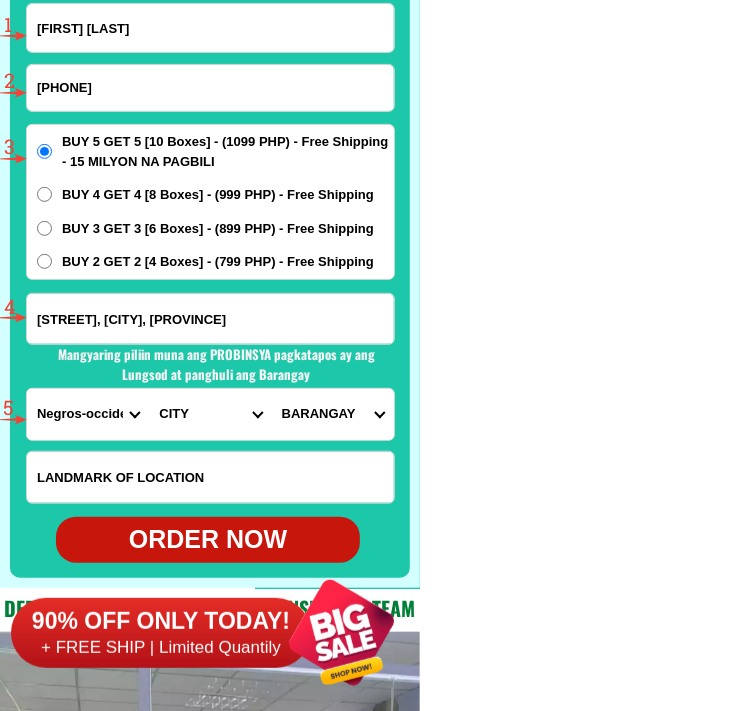 type on "[PHONE]" 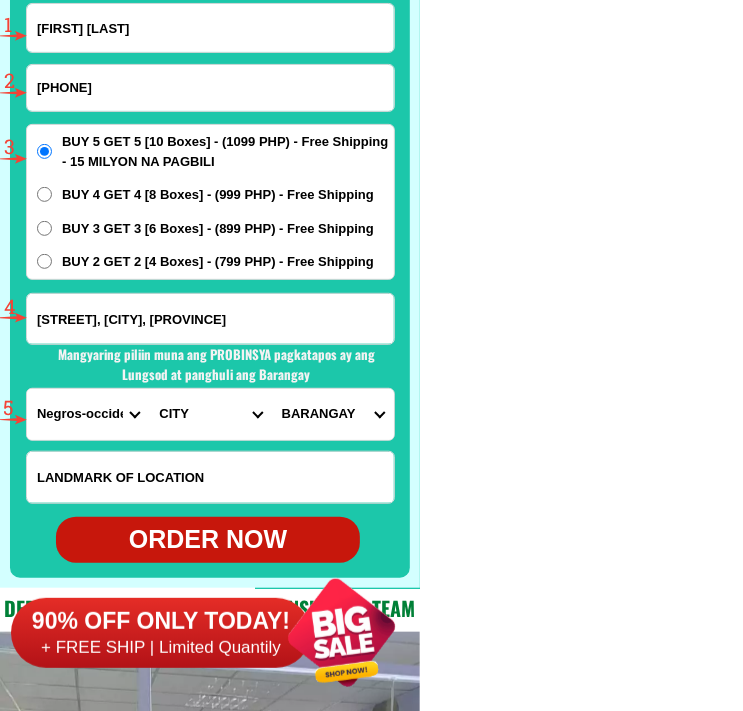 click on "BUY 4 GET 4 [8 Boxes] - (999 PHP) - Free Shipping" at bounding box center [44, 194] 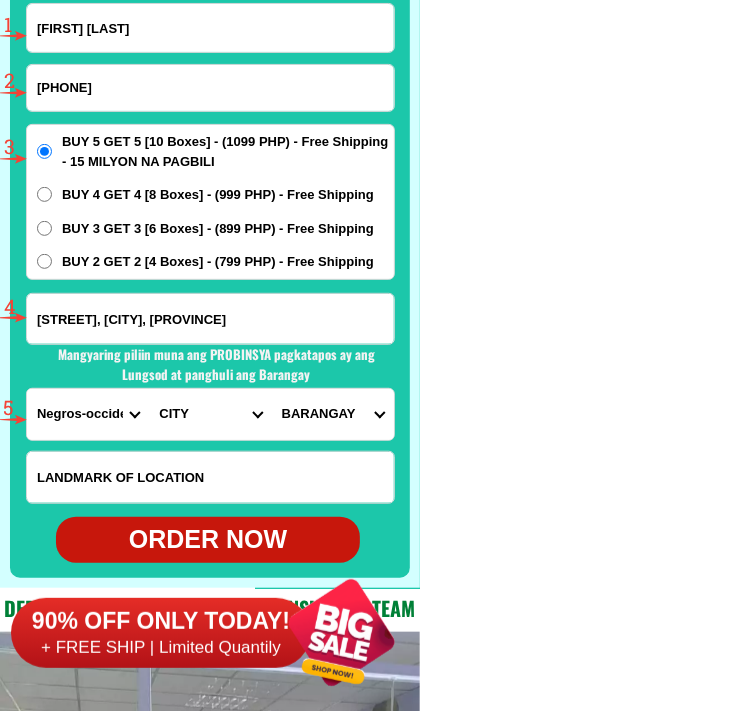 radio on "true" 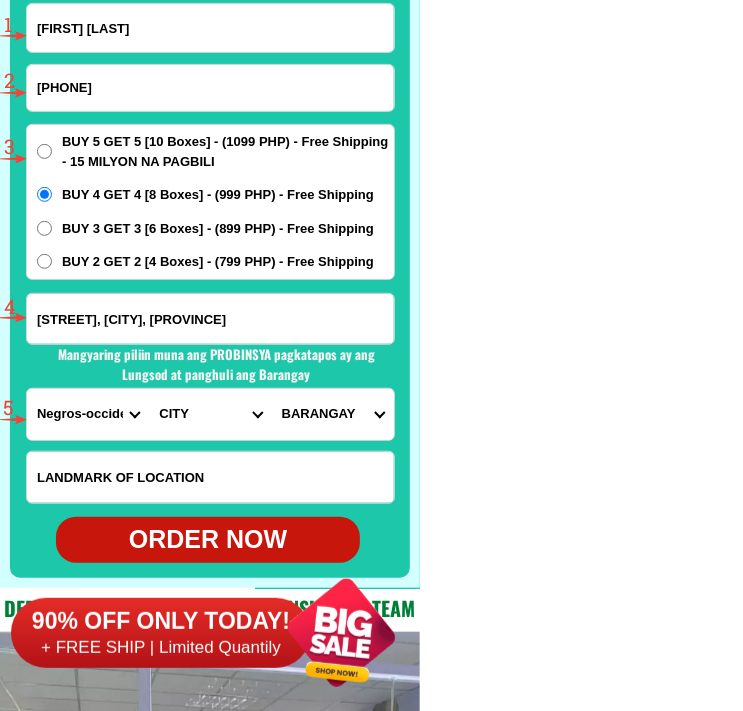 click on "[STREET], [CITY], [PROVINCE]" at bounding box center [210, 319] 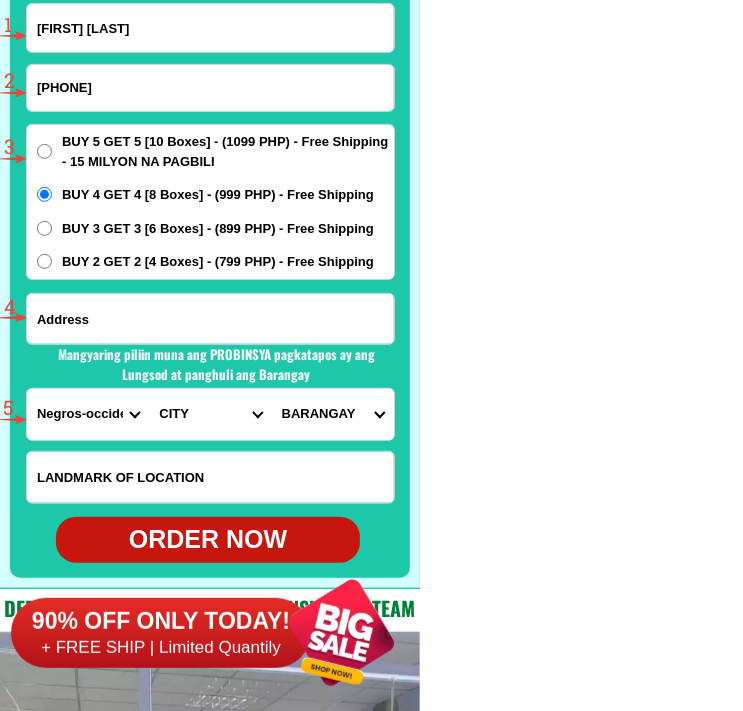 paste on "[STREET], [CITY], [PROVINCE]" 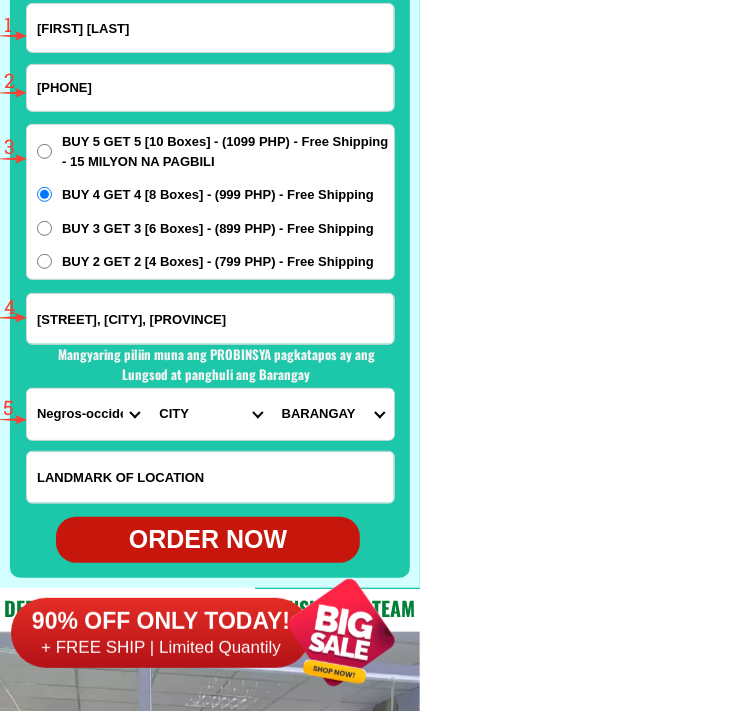 scroll, scrollTop: 0, scrollLeft: 211, axis: horizontal 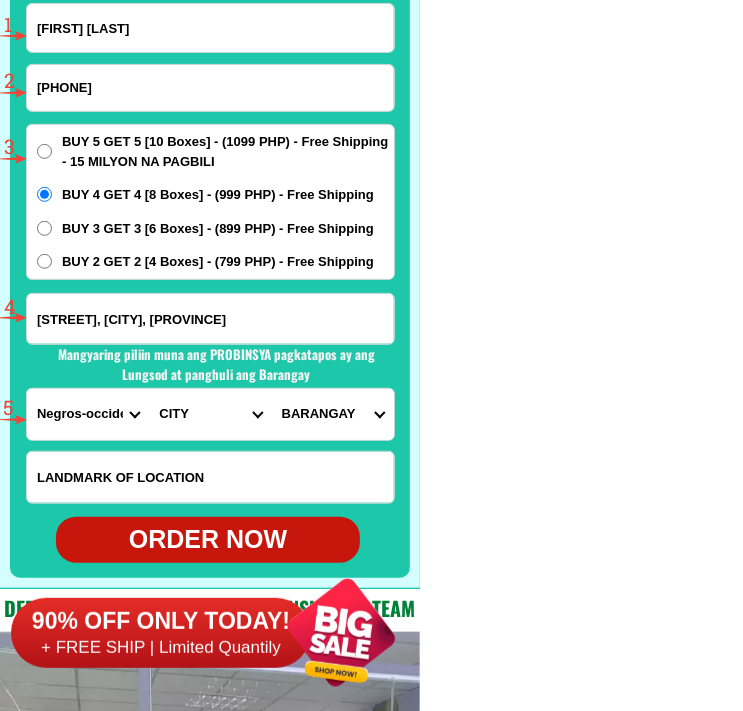 type on "[STREET], [CITY], [PROVINCE]" 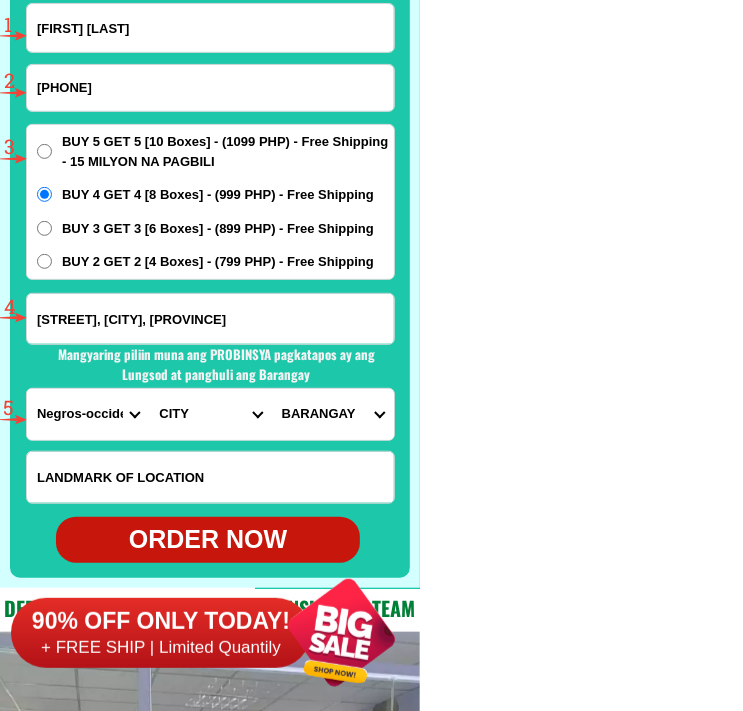 scroll, scrollTop: 0, scrollLeft: 0, axis: both 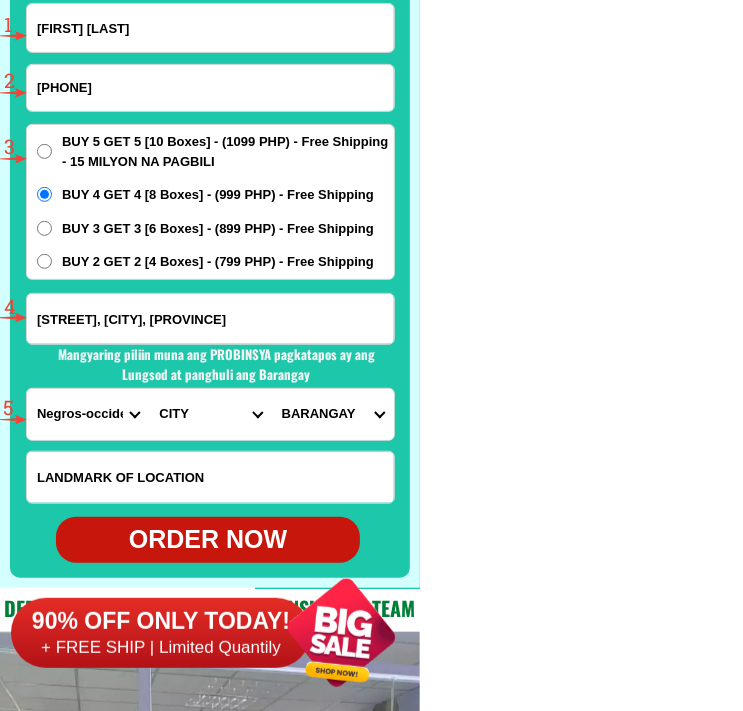 click on "PROVINCE Abra Agusan-del-norte Agusan-del-sur Aklan Albay Antique Apayao Aurora Basilan Bataan Batanes Batangas Benguet Biliran Bohol Bukidnon Bulacan Cagayan Camarines-norte Camarines-sur Camiguin Capiz Catanduanes Cavite Cebu Cotabato Davao-de-oro Davao-del-norte Davao-del-sur Davao-occidental Davao-oriental Dinagat-islands Eastern-samar Guimaras Ifugao Ilocos-norte Ilocos-sur Iloilo Isabela Kalinga La-union Laguna Lanao-del-norte Lanao-del-sur Leyte Maguindanao Marinduque Masbate Metro-manila Misamis-occidental Misamis-oriental Mountain-province Negros-occidental Negros-oriental Northern-samar Nueva-ecija Nueva-vizcaya Occidental-mindoro Oriental-mindoro Palawan Pampanga Pangasinan Quezon Quirino Rizal Romblon Sarangani Siquijor Sorsogon South-cotabato Southern-leyte Sultan-kudarat Sulu Surigao-del-norte Surigao-del-sur Tarlac Tawi-tawi Western-samar Zambales Zamboanga-del-norte Zamboanga-del-sur Zamboanga-sibugay" at bounding box center [88, 414] 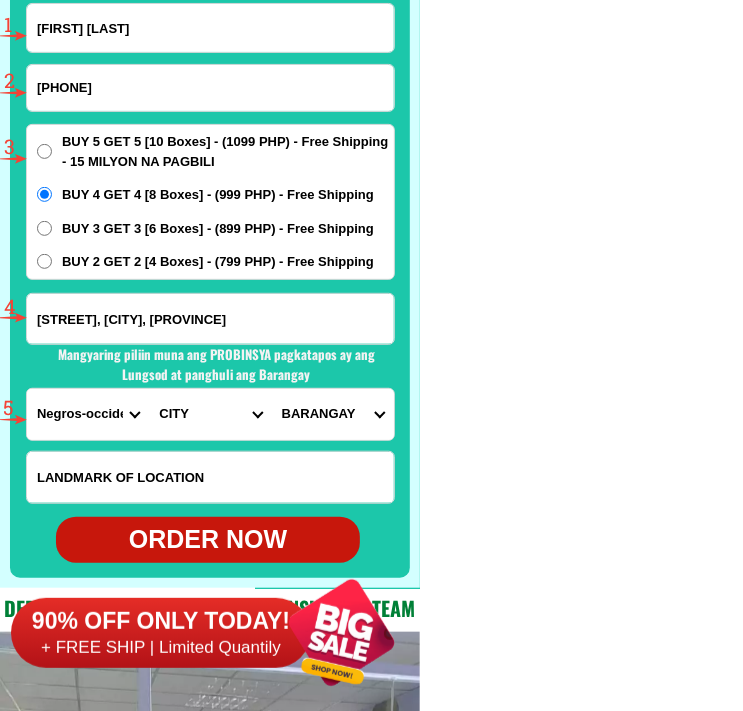select on "[PHONE]" 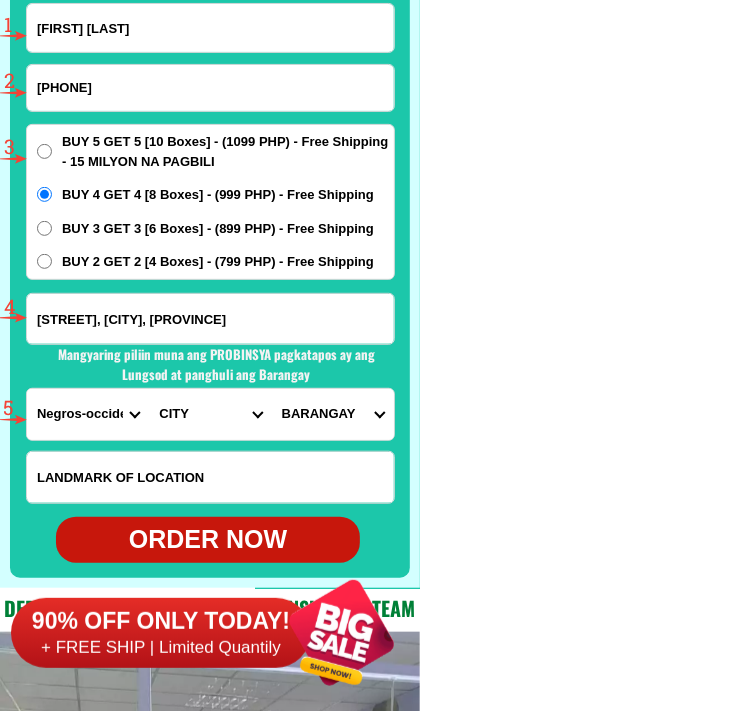 click on "PROVINCE Abra Agusan-del-norte Agusan-del-sur Aklan Albay Antique Apayao Aurora Basilan Bataan Batanes Batangas Benguet Biliran Bohol Bukidnon Bulacan Cagayan Camarines-norte Camarines-sur Camiguin Capiz Catanduanes Cavite Cebu Cotabato Davao-de-oro Davao-del-norte Davao-del-sur Davao-occidental Davao-oriental Dinagat-islands Eastern-samar Guimaras Ifugao Ilocos-norte Ilocos-sur Iloilo Isabela Kalinga La-union Laguna Lanao-del-norte Lanao-del-sur Leyte Maguindanao Marinduque Masbate Metro-manila Misamis-occidental Misamis-oriental Mountain-province Negros-occidental Negros-oriental Northern-samar Nueva-ecija Nueva-vizcaya Occidental-mindoro Oriental-mindoro Palawan Pampanga Pangasinan Quezon Quirino Rizal Romblon Sarangani Siquijor Sorsogon South-cotabato Southern-leyte Sultan-kudarat Sulu Surigao-del-norte Surigao-del-sur Tarlac Tawi-tawi Western-samar Zambales Zamboanga-del-norte Zamboanga-del-sur Zamboanga-sibugay" at bounding box center (88, 414) 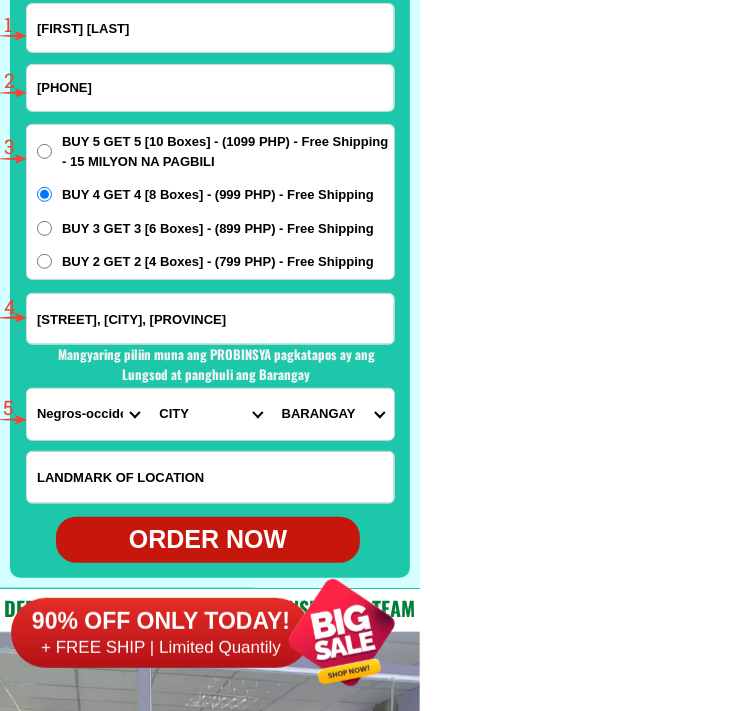 click on "[CITY] Angadanan [CITY] Benito-soliven [CITY] Cabagan [CITY] Cauayan-city [CITY] Cordon [CITY] Delfin-albano [CITY] Dinapigue [CITY] Divilacan [CITY] Echague [CITY] Gamu [CITY] Ilagan [CITY] Isabela-alicia [CITY] Isabela-aurora [CITY] Isabela-burgos [CITY] Isabela-cabatuan [CITY] Isabela-isabela-city [CITY] Isabela-luna [CITY] Isabela-naguilian [CITY] Isabela-quezon [CITY] Isabela-quirino [CITY] Isabela-roxas [CITY] Isabela-san-agustin [CITY] Isabela-san-isidro [CITY] Isabela-san-manuel [CITY] Isabela-san-mateo [CITY] Isabela-san-pablo [CITY] Isabela-santa-maria [CITY] Isabela-santo-tomas [CITY] Jones [CITY] Maconacon [CITY] Mallig [CITY] Palanan [CITY] Ramon [CITY] Reina-mercedes [CITY] San-guillermo [CITY] San-mariano [CITY] Santiago-city [CITY] Tumauini" at bounding box center (210, 414) 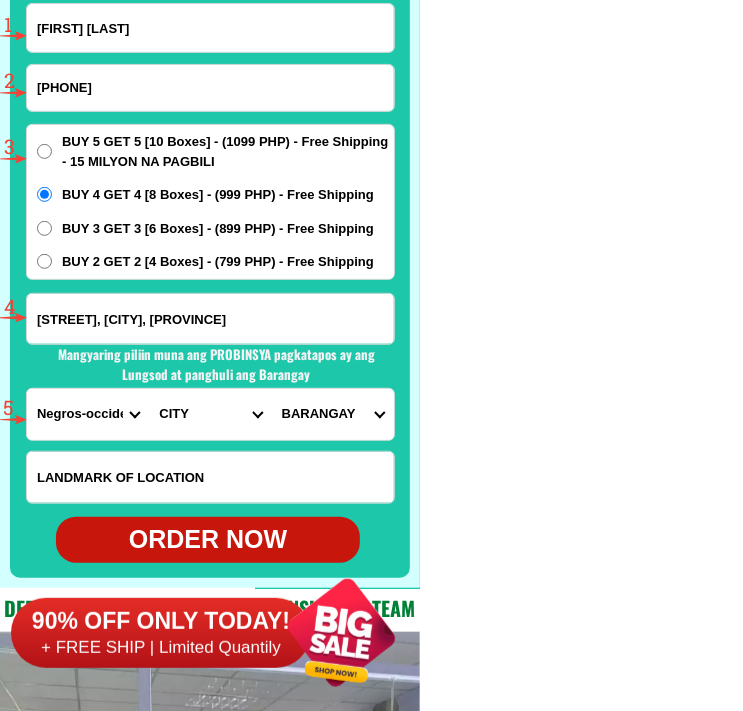 select on "[NUMBER]" 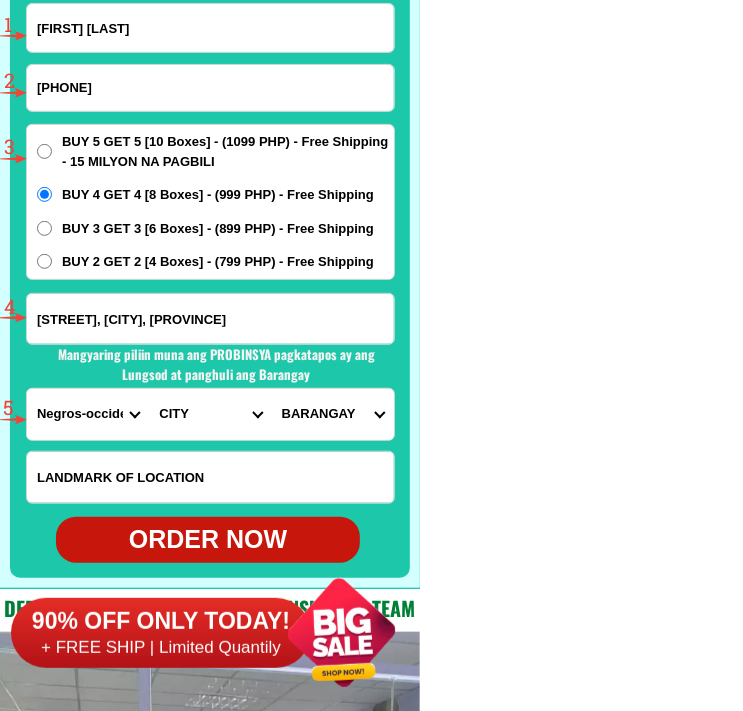 click on "[CITY] Angadanan [CITY] Benito-soliven [CITY] Cabagan [CITY] Cauayan-city [CITY] Cordon [CITY] Delfin-albano [CITY] Dinapigue [CITY] Divilacan [CITY] Echague [CITY] Gamu [CITY] Ilagan [CITY] Isabela-alicia [CITY] Isabela-aurora [CITY] Isabela-burgos [CITY] Isabela-cabatuan [CITY] Isabela-isabela-city [CITY] Isabela-luna [CITY] Isabela-naguilian [CITY] Isabela-quezon [CITY] Isabela-quirino [CITY] Isabela-roxas [CITY] Isabela-san-agustin [CITY] Isabela-san-isidro [CITY] Isabela-san-manuel [CITY] Isabela-san-mateo [CITY] Isabela-san-pablo [CITY] Isabela-santa-maria [CITY] Isabela-santo-tomas [CITY] Jones [CITY] Maconacon [CITY] Mallig [CITY] Palanan [CITY] Ramon [CITY] Reina-mercedes [CITY] San-guillermo [CITY] San-mariano [CITY] Santiago-city [CITY] Tumauini" at bounding box center [210, 414] 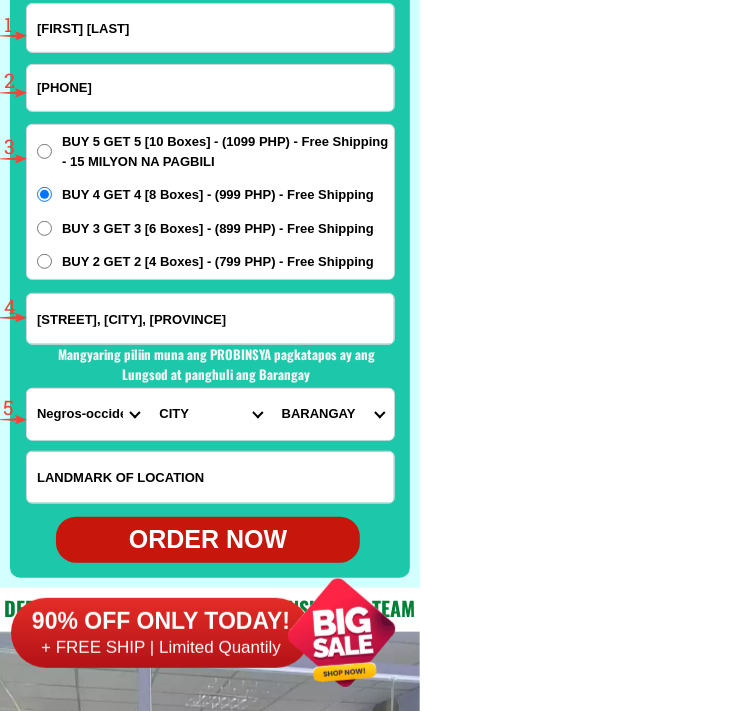 click on "BARANGAY Ammugauan Antagan Bagabag Bagutari Balelleng Barumbong Biga occidental Biga oriental Bolinao-culalabo Bubug Calanigan norte Calanigan sur Calinaoan centro Calinaoan malasin Calinaoan norte Canogan abajo norte Canogan abajo sur Canogan alto Centro Colunguan Malapagay San rafael abajo San rafael alto San roque San vicente Uauang-galicia Uauang-tuliao" at bounding box center [333, 414] 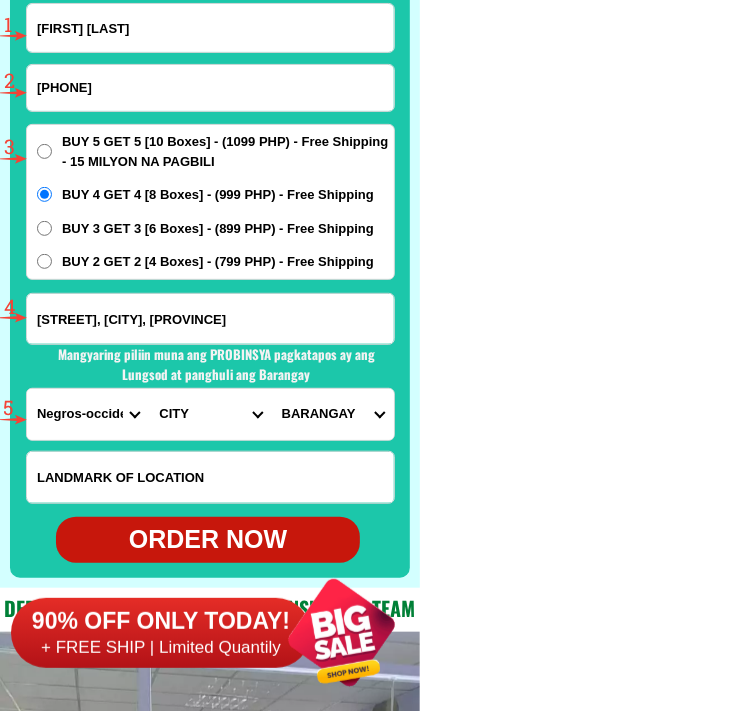 select on "63_30559714991" 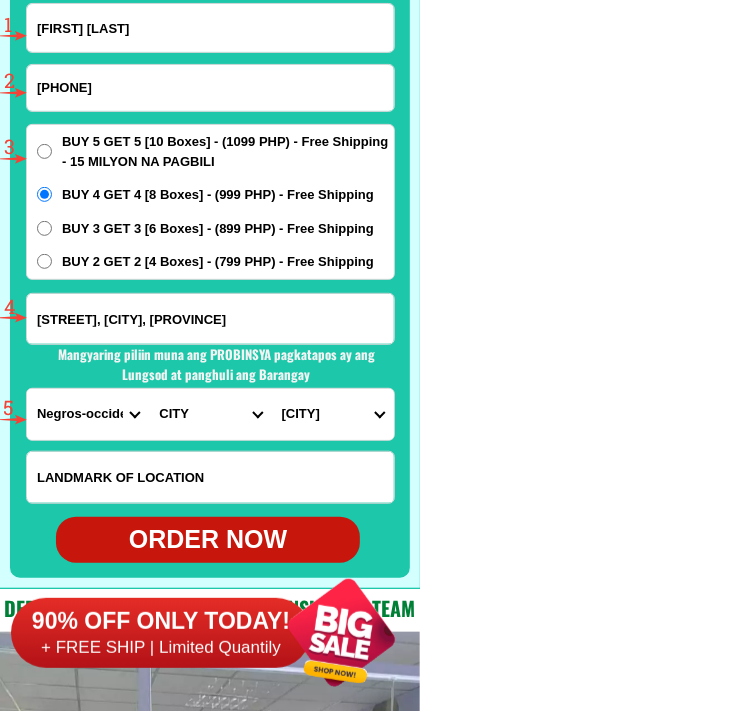drag, startPoint x: 111, startPoint y: 30, endPoint x: -40, endPoint y: 64, distance: 154.78049 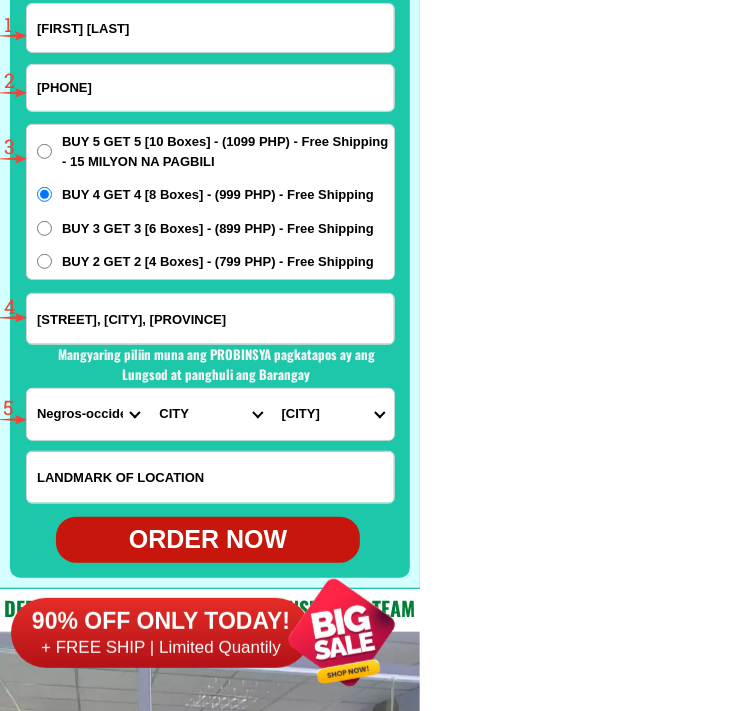 click on "FREE SHIPPING NATIONWIDE Contact Review Introduction Product BONA VITA COFFEE Comprehensive health protection solution
Research by Dr. Willie Ong and Dr. Liza Ong ✅ 𝙰𝚗𝚝𝚒 𝙲𝚊𝚗𝚌𝚎𝚛 ✅ 𝙰𝚗𝚝𝚒 𝚂𝚝𝚛𝚘𝚔𝚎
✅ 𝙰𝚗𝚝𝚒 𝙳𝚒𝚊𝚋𝚎𝚝𝚒𝚌 ✅ 𝙳𝚒𝚊𝚋𝚎𝚝𝚎𝚜 FAKE VS ORIGINAL Noon: nagkaroon ng cancer, hindi makalakad ng normal pagkatapos: uminom ng Bonavita dalawang beses sa isang araw, maaaring maglakad nang mag-isa, bawasan ang mga sintomas ng kanser The product has been certified for
safety and effectiveness Prevent and combat signs of diabetes, hypertension, and cardiovascular diseases Helps strengthen bones and joints Prevent cancer Reduce excess fat Anti-aging BONAVITA CAFE WITH HYDROLYZED COLLAGEN Enemy of the cause of disease LIZA ONG Doc - Dr. Tony Leachon -                                      - Dr. Willie Ong -  Start After 1 week 3 1" at bounding box center [371, -6253] 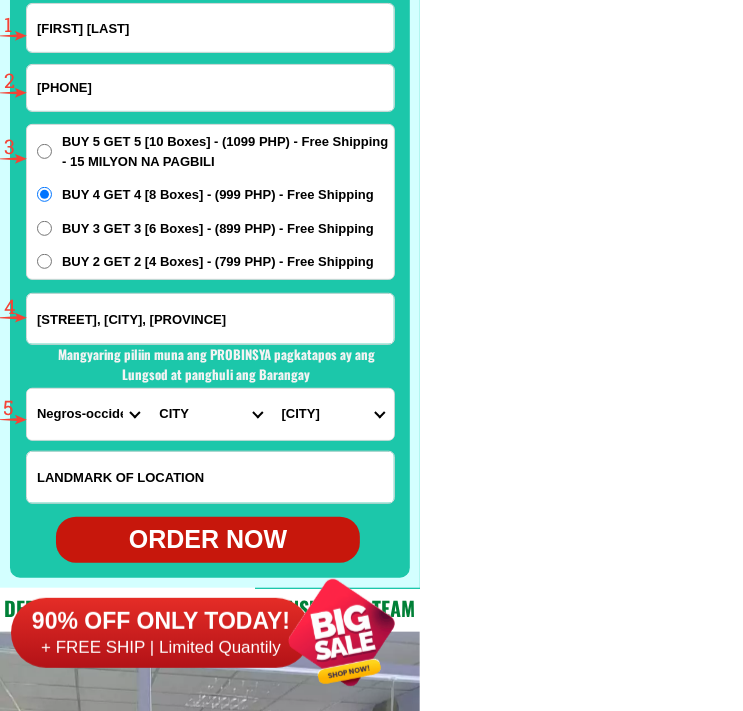 paste on "[FIRST] [LAST]" 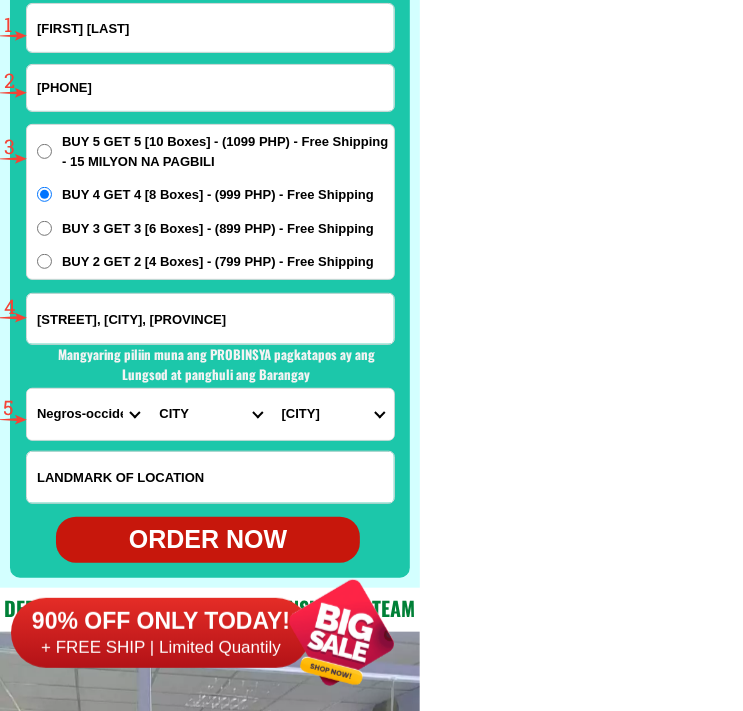 type on "[FIRST] [LAST]" 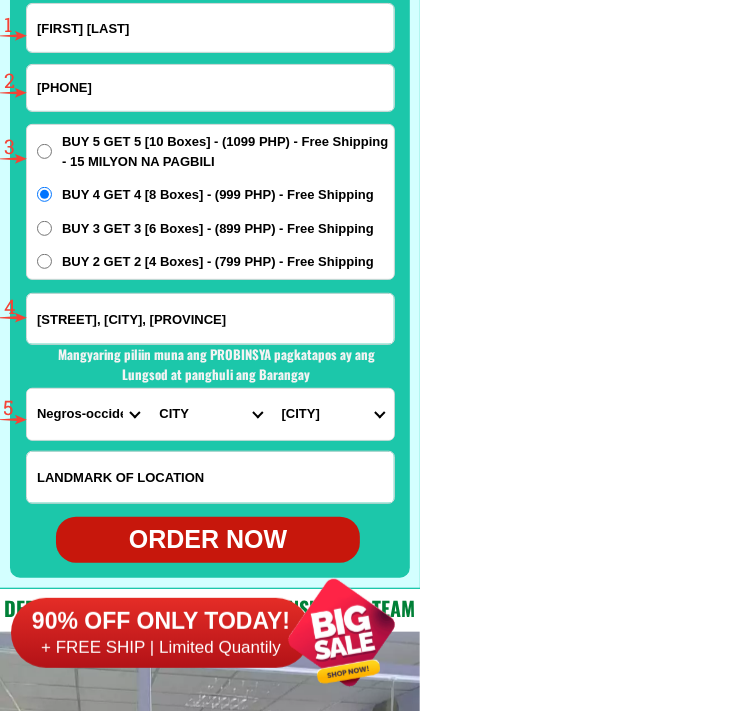 drag, startPoint x: 135, startPoint y: 82, endPoint x: -52, endPoint y: 97, distance: 187.60065 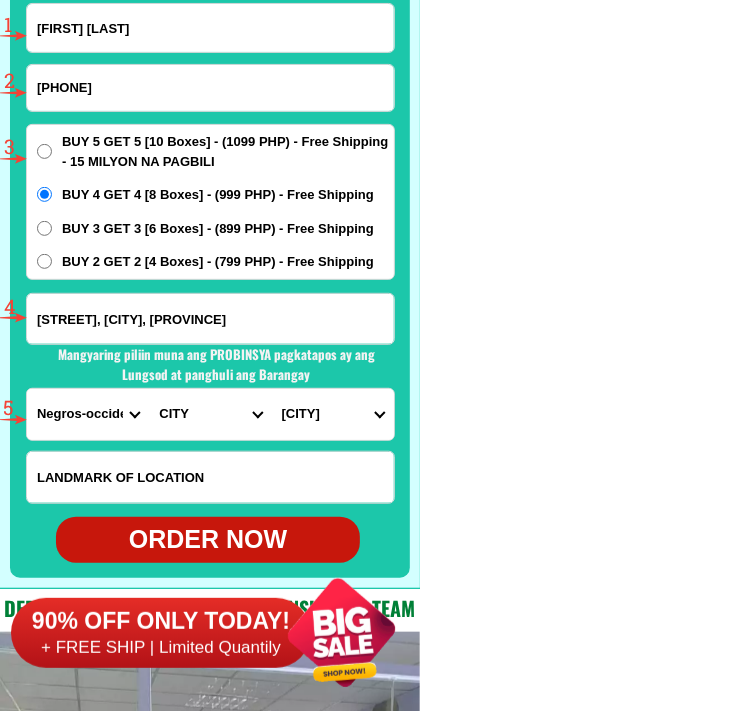 click on "FREE SHIPPING NATIONWIDE Contact Review Introduction Product BONA VITA COFFEE Comprehensive health protection solution
Research by Dr. Willie Ong and Dr. Liza Ong ✅ 𝙰𝚗𝚝𝚒 𝙲𝚊𝚗𝚌𝚎𝚛 ✅ 𝙰𝚗𝚝𝚒 𝚂𝚝𝚛𝚘𝚔𝚎
✅ 𝙰𝚗𝚝𝚒 𝙳𝚒𝚊𝚋𝚎𝚝𝚒𝚌 ✅ 𝙳𝚒𝚊𝚋𝚎𝚝𝚎𝚜 FAKE VS ORIGINAL Noon: nagkaroon ng cancer, hindi makalakad ng normal pagkatapos: uminom ng Bonavita dalawang beses sa isang araw, maaaring maglakad nang mag-isa, bawasan ang mga sintomas ng kanser The product has been certified for
safety and effectiveness Prevent and combat signs of diabetes, hypertension, and cardiovascular diseases Helps strengthen bones and joints Prevent cancer Reduce excess fat Anti-aging BONAVITA CAFE WITH HYDROLYZED COLLAGEN Enemy of the cause of disease LIZA ONG Doc - Dr. Tony Leachon -                                      - Dr. Willie Ong -  Start After 1 week 3 1" at bounding box center [371, -6253] 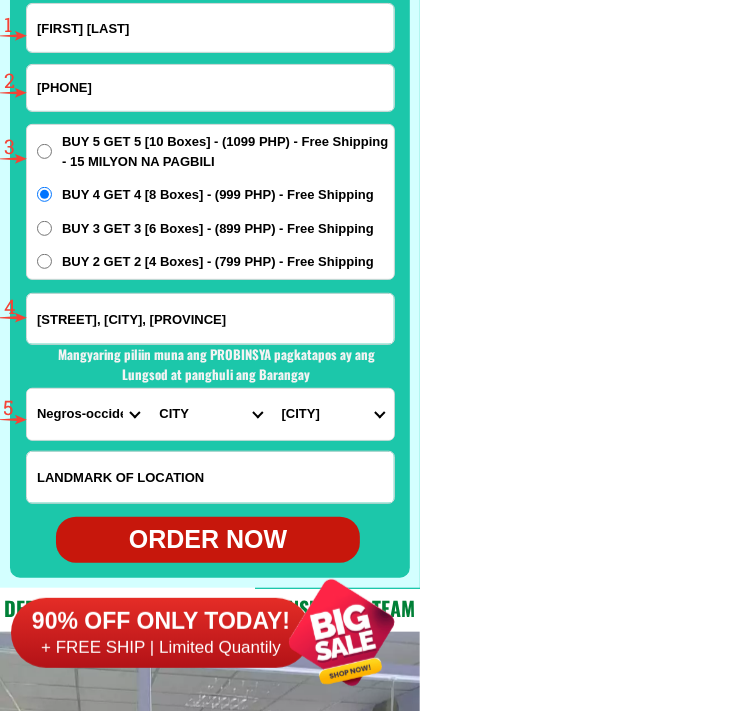 paste on "[PHONE]" 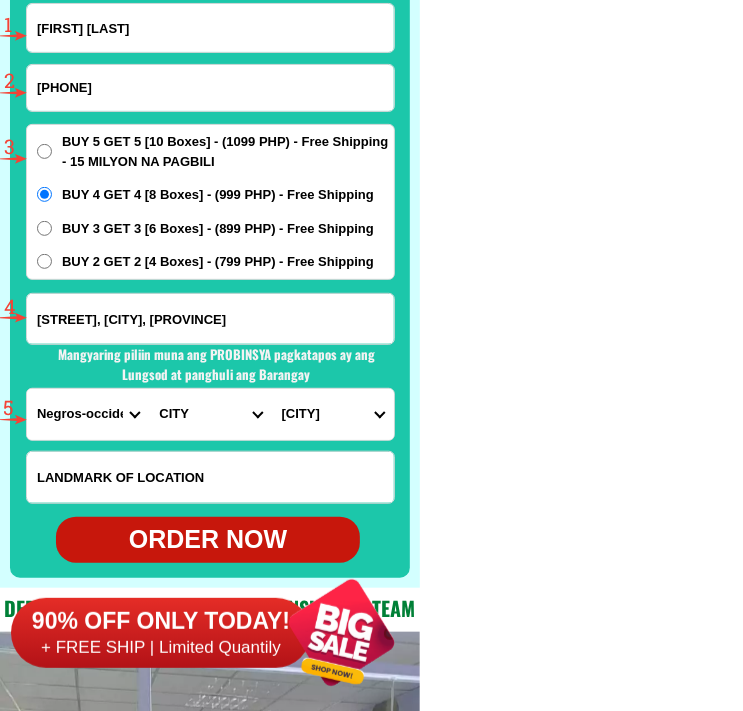 type on "[PHONE]" 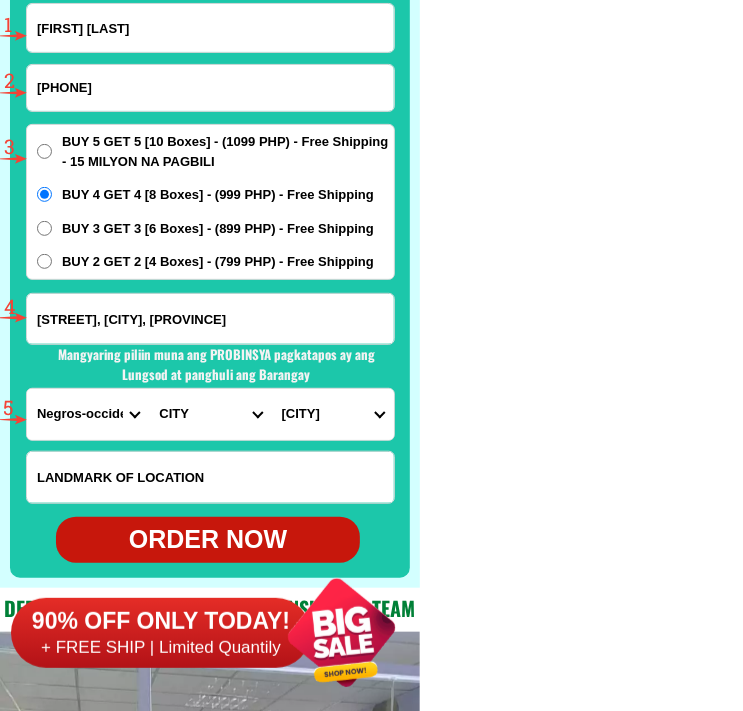 click on "BUY 3 GET 3 [6 Boxes] - (899 PHP) - Free Shipping" at bounding box center [44, 228] 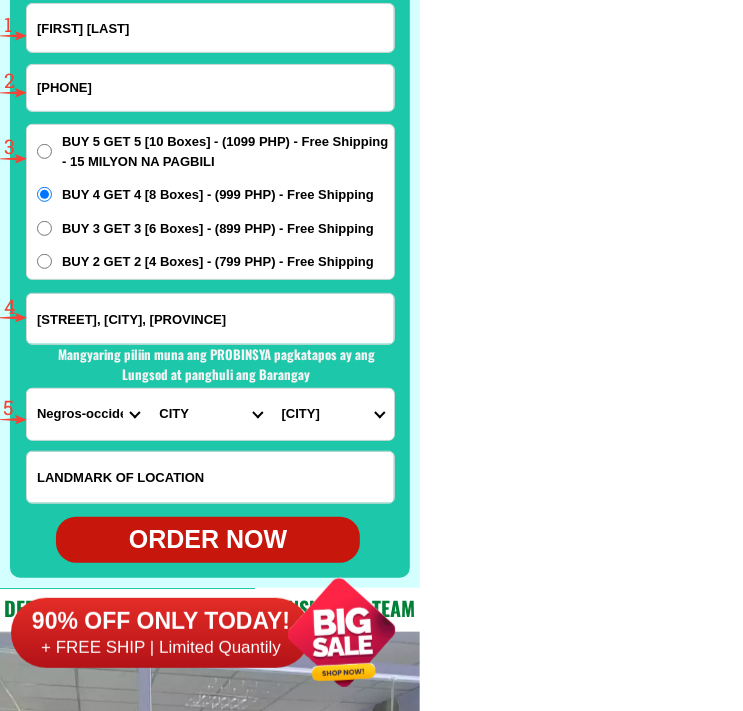 radio on "true" 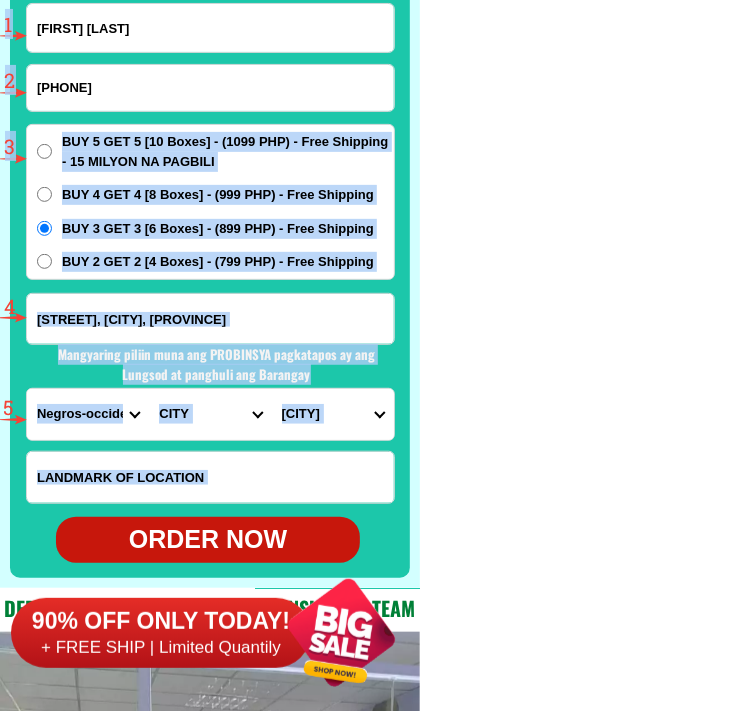 drag, startPoint x: 32, startPoint y: 316, endPoint x: 175, endPoint y: 298, distance: 144.12842 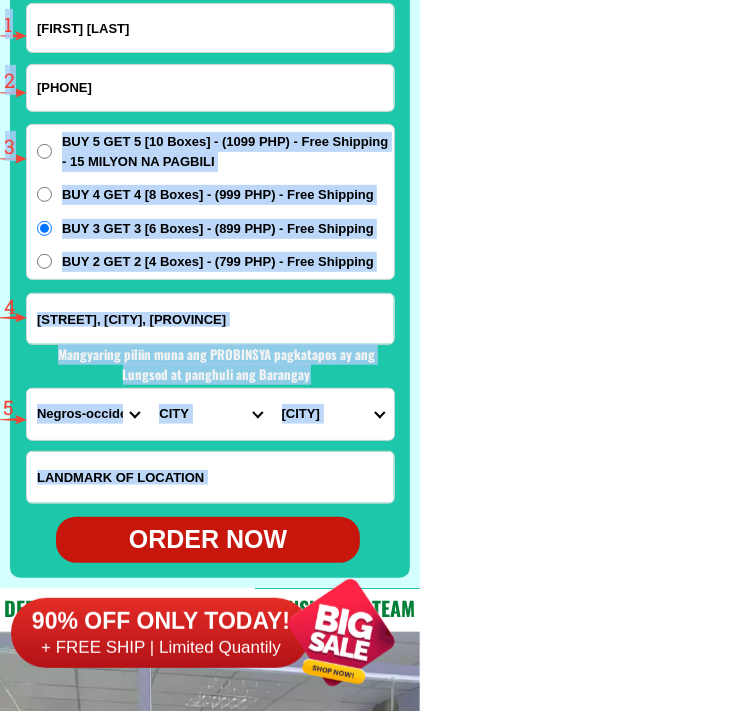 click on "CASH ON DELIVERY (COD)
FREE SHIPPING (Receive after 4-10 days of shipping)
COMPLETE THE FORM BELOW TO ORDER NOW [FIRST] [LAST] [PHONE] ORDER NOW #[NUMBER] [STREET], [CITY], [PROVINCE] PROVINCE [PROVINCE_LIST]" at bounding box center [210, 227] 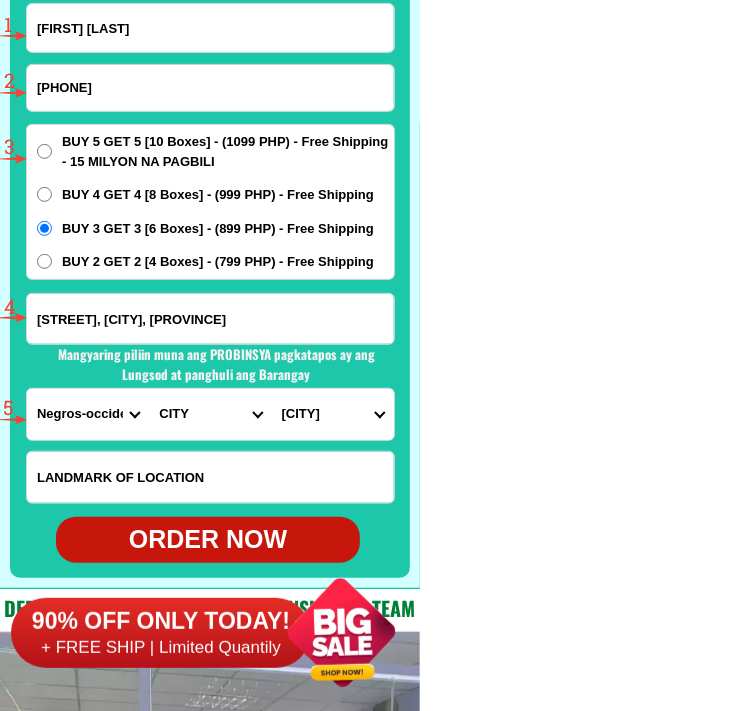 click on "[STREET], [CITY], [PROVINCE]" at bounding box center (210, 319) 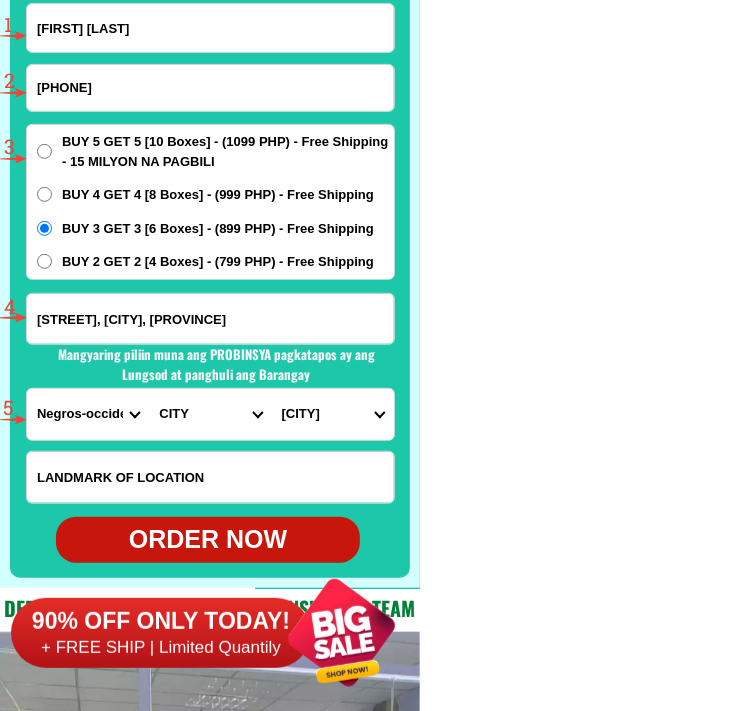 scroll, scrollTop: 0, scrollLeft: 211, axis: horizontal 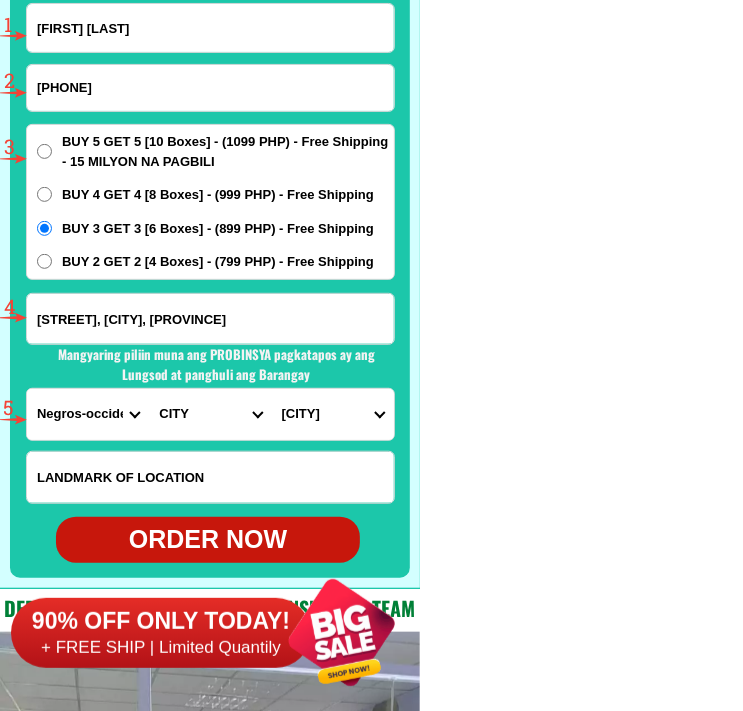 drag, startPoint x: 36, startPoint y: 316, endPoint x: 522, endPoint y: 358, distance: 487.81143 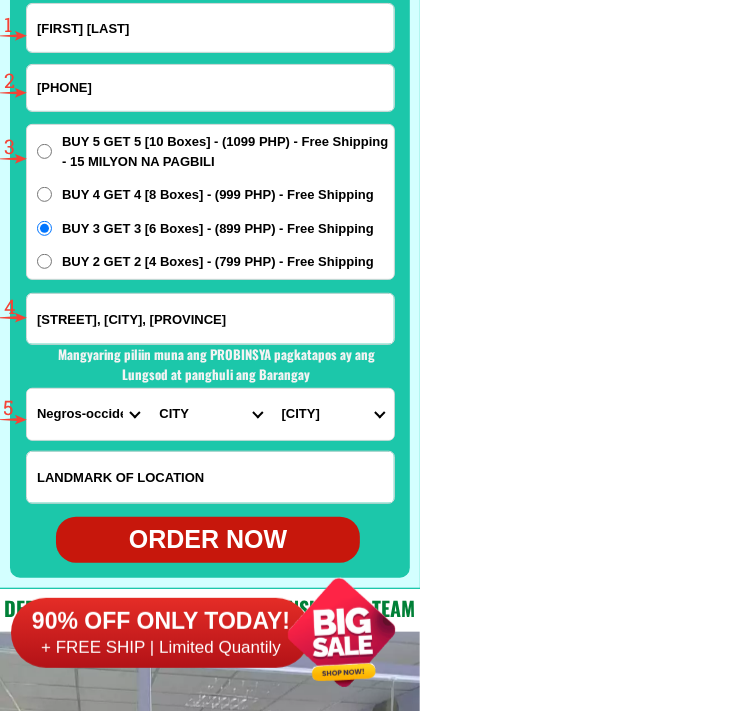 click on "FREE SHIPPING NATIONWIDE Contact Review Introduction Product BONA VITA COFFEE Comprehensive health protection solution
Research by Dr. Willie Ong and Dr. Liza Ong ✅ 𝙰𝚗𝚝𝚒 𝙲𝚊𝚗𝚌𝚎𝚛 ✅ 𝙰𝚗𝚝𝚒 𝚂𝚝𝚛𝚘𝚔𝚎
✅ 𝙰𝚗𝚝𝚒 𝙳𝚒𝚊𝚋𝚎𝚝𝚒𝚌 ✅ 𝙳𝚒𝚊𝚋𝚎𝚝𝚎𝚜 FAKE VS ORIGINAL Noon: nagkaroon ng cancer, hindi makalakad ng normal pagkatapos: uminom ng Bonavita dalawang beses sa isang araw, maaaring maglakad nang mag-isa, bawasan ang mga sintomas ng kanser The product has been certified for
safety and effectiveness Prevent and combat signs of diabetes, hypertension, and cardiovascular diseases Helps strengthen bones and joints Prevent cancer Reduce excess fat Anti-aging BONAVITA CAFE WITH HYDROLYZED COLLAGEN Enemy of the cause of disease LIZA ONG Doc Nutrition Department of Philippines General Hospital shared that BONA VITA CAFE sprouts are the panacea in anti - aging and anti-disease. - Dr. Tony Leachon - Start Products" at bounding box center (371, -6253) 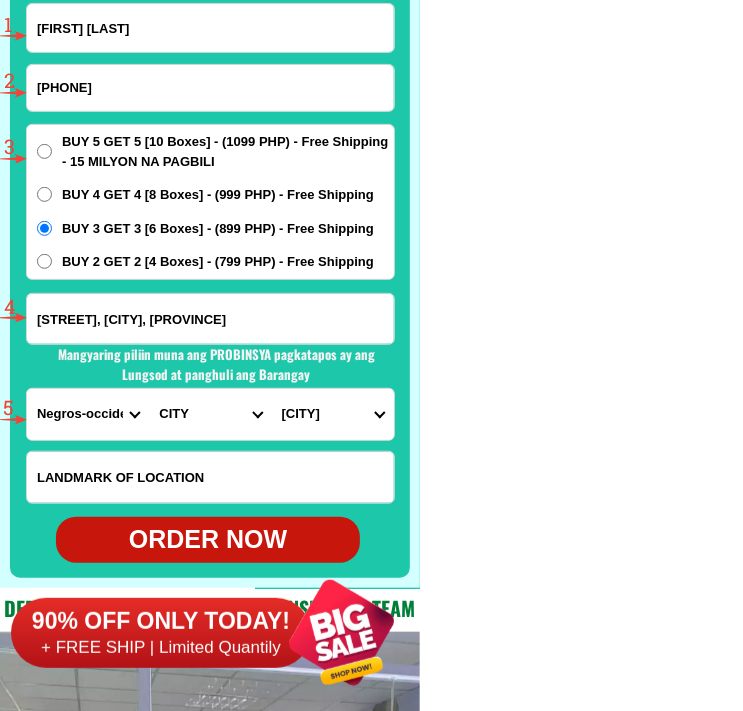 paste on "[CITY], [CITY]" 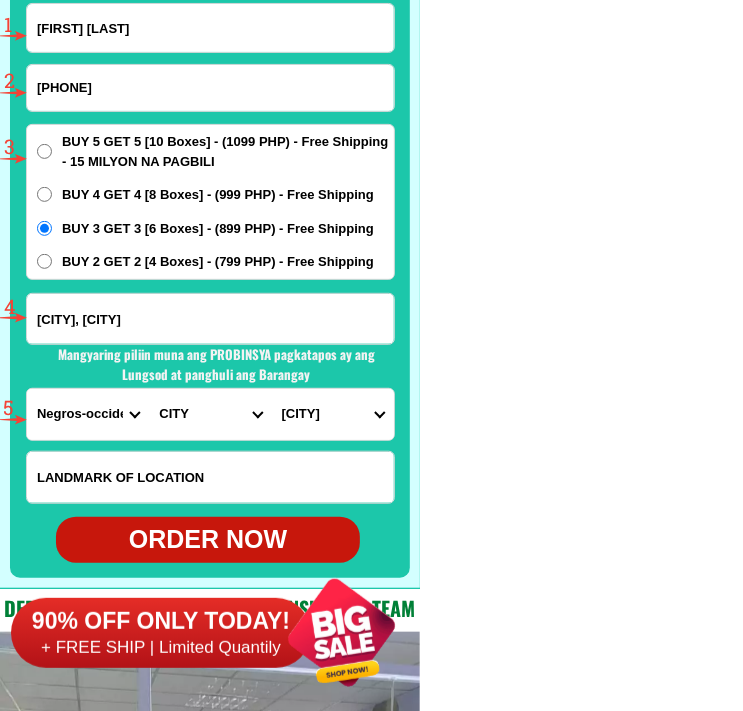 scroll, scrollTop: 0, scrollLeft: 53, axis: horizontal 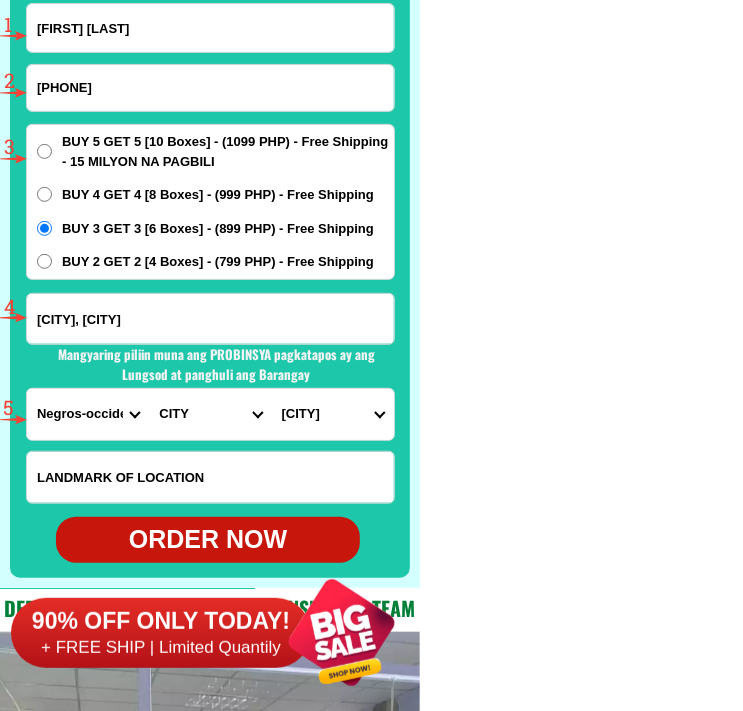 type on "[CITY], [CITY]" 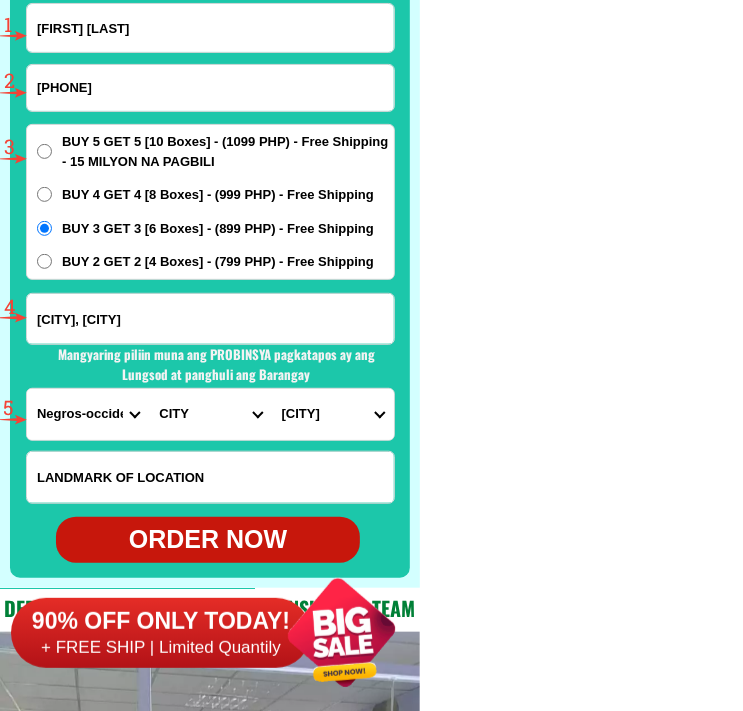 scroll, scrollTop: 0, scrollLeft: 0, axis: both 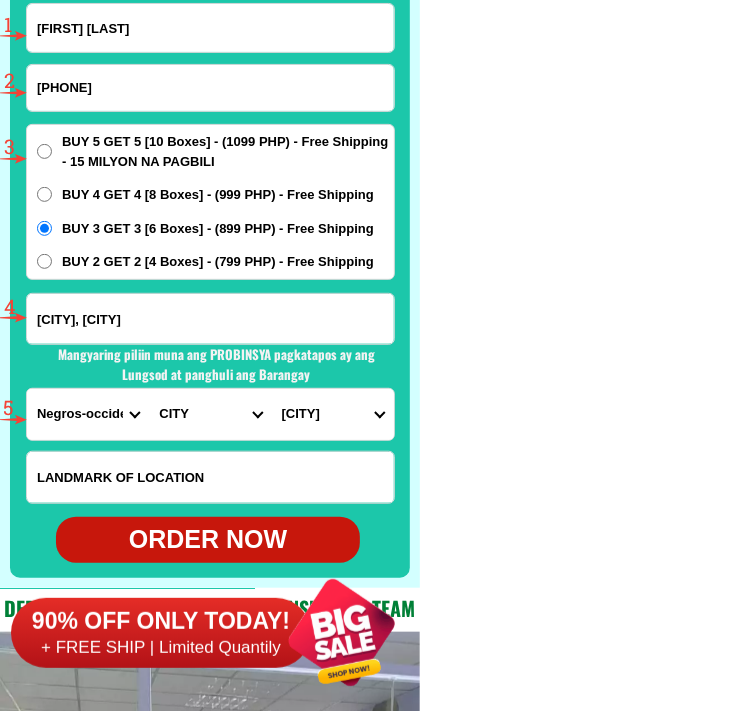 click on "PROVINCE Abra Agusan-del-norte Agusan-del-sur Aklan Albay Antique Apayao Aurora Basilan Bataan Batanes Batangas Benguet Biliran Bohol Bukidnon Bulacan Cagayan Camarines-norte Camarines-sur Camiguin Capiz Catanduanes Cavite Cebu Cotabato Davao-de-oro Davao-del-norte Davao-del-sur Davao-occidental Davao-oriental Dinagat-islands Eastern-samar Guimaras Ifugao Ilocos-norte Ilocos-sur Iloilo Isabela Kalinga La-union Laguna Lanao-del-norte Lanao-del-sur Leyte Maguindanao Marinduque Masbate Metro-manila Misamis-occidental Misamis-oriental Mountain-province Negros-occidental Negros-oriental Northern-samar Nueva-ecija Nueva-vizcaya Occidental-mindoro Oriental-mindoro Palawan Pampanga Pangasinan Quezon Quirino Rizal Romblon Sarangani Siquijor Sorsogon South-cotabato Southern-leyte Sultan-kudarat Sulu Surigao-del-norte Surigao-del-sur Tarlac Tawi-tawi Western-samar Zambales Zamboanga-del-norte Zamboanga-del-sur Zamboanga-sibugay" at bounding box center (88, 414) 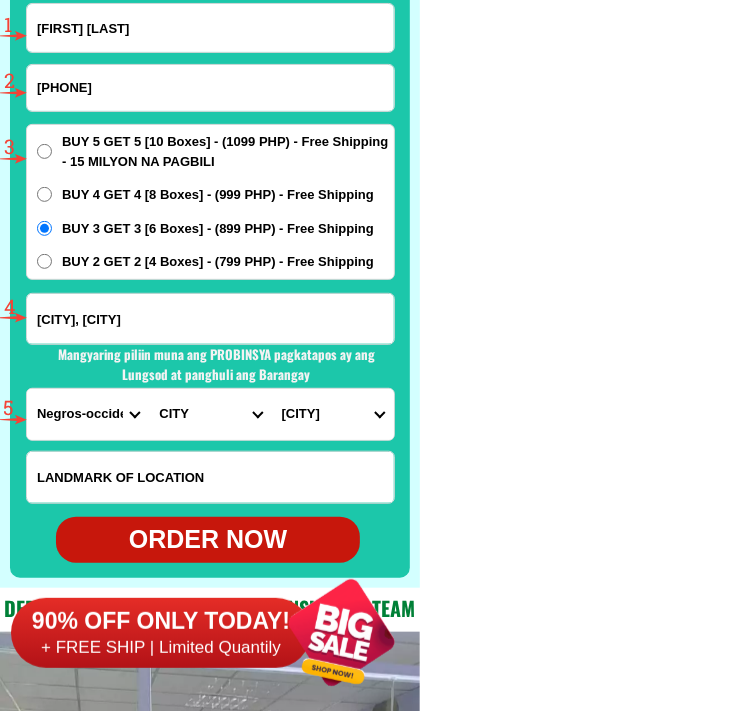 select on "63_8" 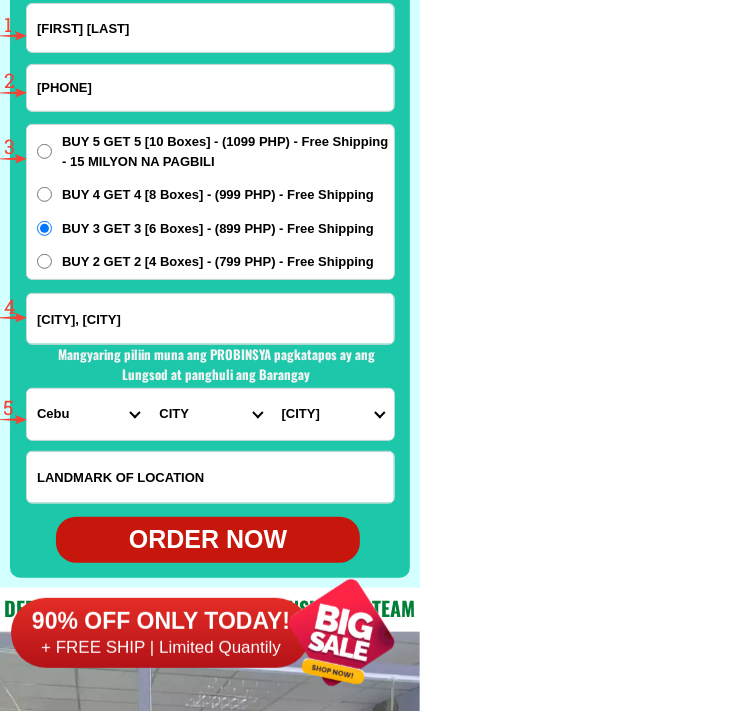 click on "PROVINCE Abra Agusan-del-norte Agusan-del-sur Aklan Albay Antique Apayao Aurora Basilan Bataan Batanes Batangas Benguet Biliran Bohol Bukidnon Bulacan Cagayan Camarines-norte Camarines-sur Camiguin Capiz Catanduanes Cavite Cebu Cotabato Davao-de-oro Davao-del-norte Davao-del-sur Davao-occidental Davao-oriental Dinagat-islands Eastern-samar Guimaras Ifugao Ilocos-norte Ilocos-sur Iloilo Isabela Kalinga La-union Laguna Lanao-del-norte Lanao-del-sur Leyte Maguindanao Marinduque Masbate Metro-manila Misamis-occidental Misamis-oriental Mountain-province Negros-occidental Negros-oriental Northern-samar Nueva-ecija Nueva-vizcaya Occidental-mindoro Oriental-mindoro Palawan Pampanga Pangasinan Quezon Quirino Rizal Romblon Sarangani Siquijor Sorsogon South-cotabato Southern-leyte Sultan-kudarat Sulu Surigao-del-norte Surigao-del-sur Tarlac Tawi-tawi Western-samar Zambales Zamboanga-del-norte Zamboanga-del-sur Zamboanga-sibugay" at bounding box center [88, 414] 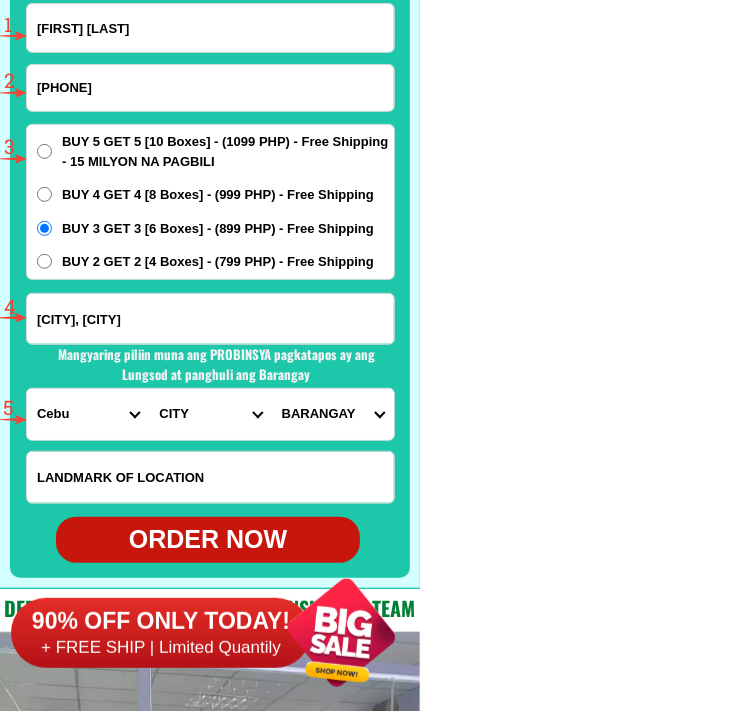 click on "CITY Alcoy Aloguinsan Argao Asturias Badian Balamban Bantayan Barili Bogo-city Boljoon Borbon Carcar-city Catmon Cebu-alcantara Cebu-alegria Cebu-carmen Cebu-city Cebu-compostela Cebu-liloan Cebu-naga-city Cebu-pilar Cebu-san-fernando Cebu-san-francisco Cebu-san-remigio Cebu-santa-fe Cebu-sogod Cebu-talisay-city Cebu-tuburan Cebu-tudela Consolacion CORDOVA Daanbantayan Dalaguete Danao-city Dumanjug Ginatilan Lapu-lapu-city Madridejos Malabuyoc Mandaue-city Medellin Minglanilla Moalboal Oslob Pinamungahan Poro Ronda Samboan Santander Sibonga Tabogon Tabuelan Toledo-city" at bounding box center [210, 414] 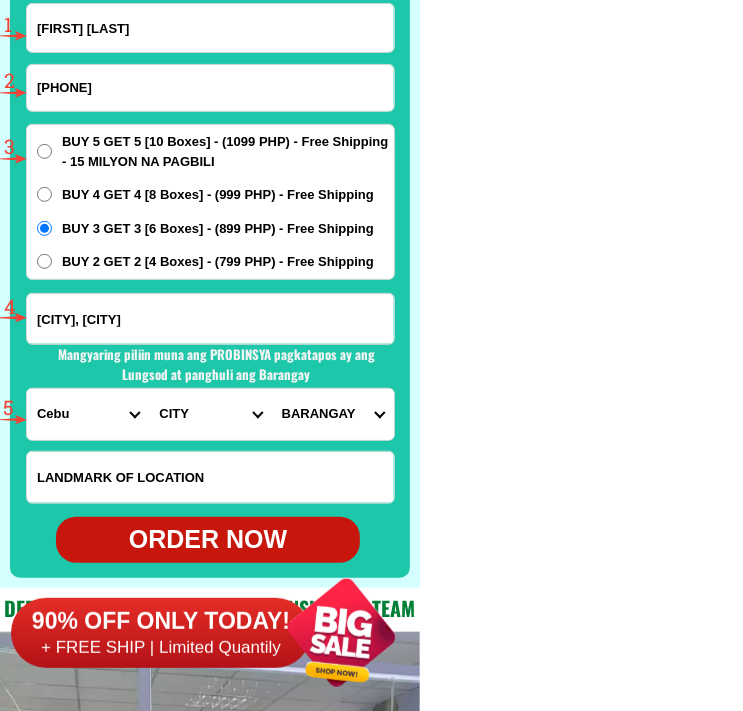 select on "63_865" 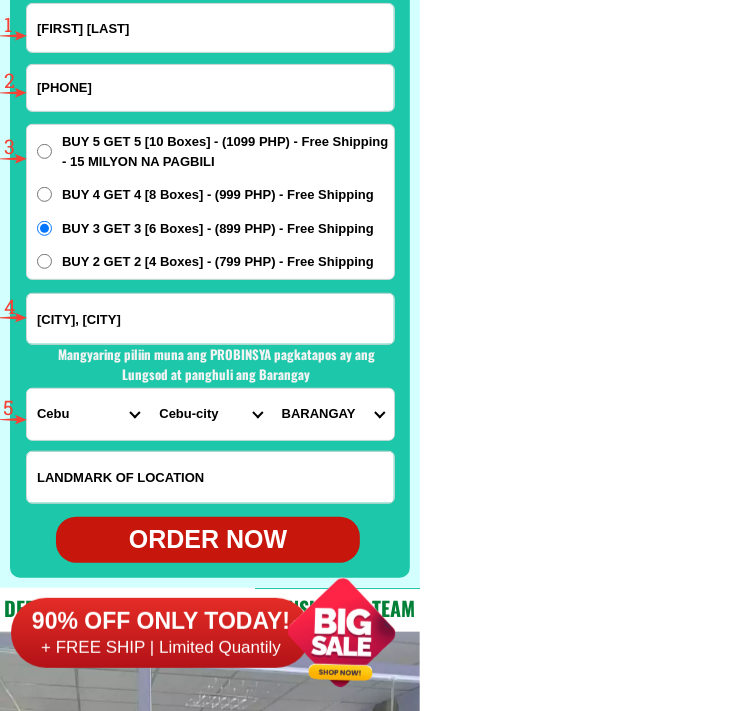 click on "CITY Alcoy Aloguinsan Argao Asturias Badian Balamban Bantayan Barili Bogo-city Boljoon Borbon Carcar-city Catmon Cebu-alcantara Cebu-alegria Cebu-carmen Cebu-city Cebu-compostela Cebu-liloan Cebu-naga-city Cebu-pilar Cebu-san-fernando Cebu-san-francisco Cebu-san-remigio Cebu-santa-fe Cebu-sogod Cebu-talisay-city Cebu-tuburan Cebu-tudela Consolacion CORDOVA Daanbantayan Dalaguete Danao-city Dumanjug Ginatilan Lapu-lapu-city Madridejos Malabuyoc Mandaue-city Medellin Minglanilla Moalboal Oslob Pinamungahan Poro Ronda Samboan Santander Sibonga Tabogon Tabuelan Toledo-city" at bounding box center [210, 414] 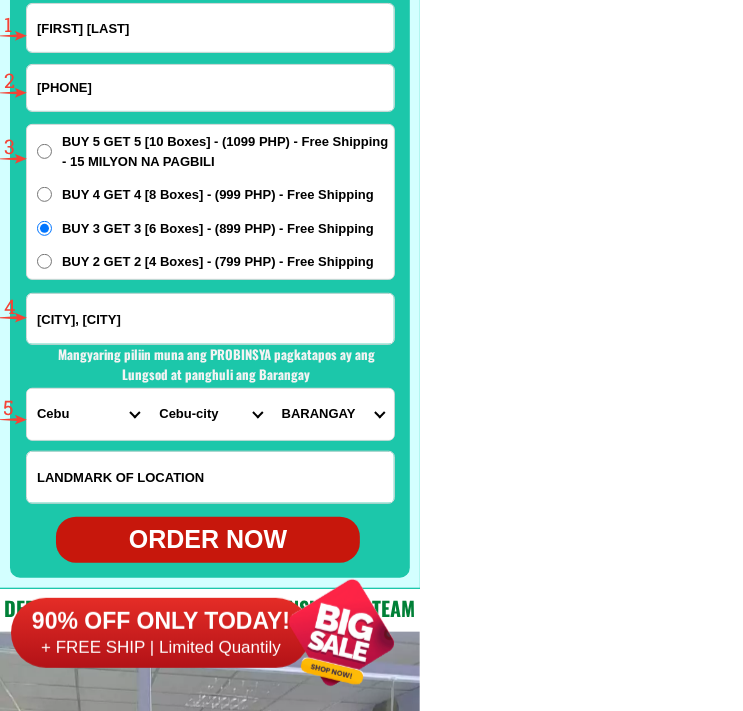 click on "[CITY]" at bounding box center [333, 414] 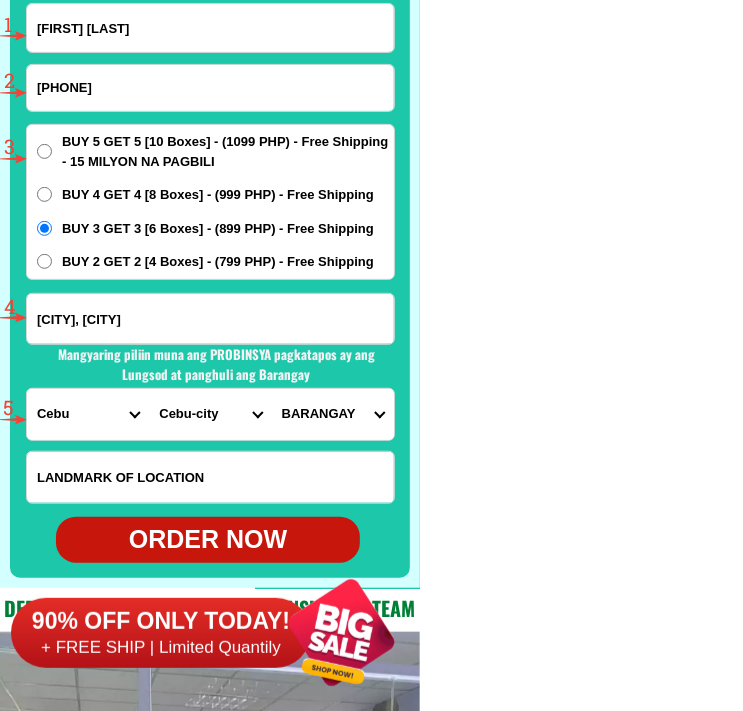 select on "[NUMBER]" 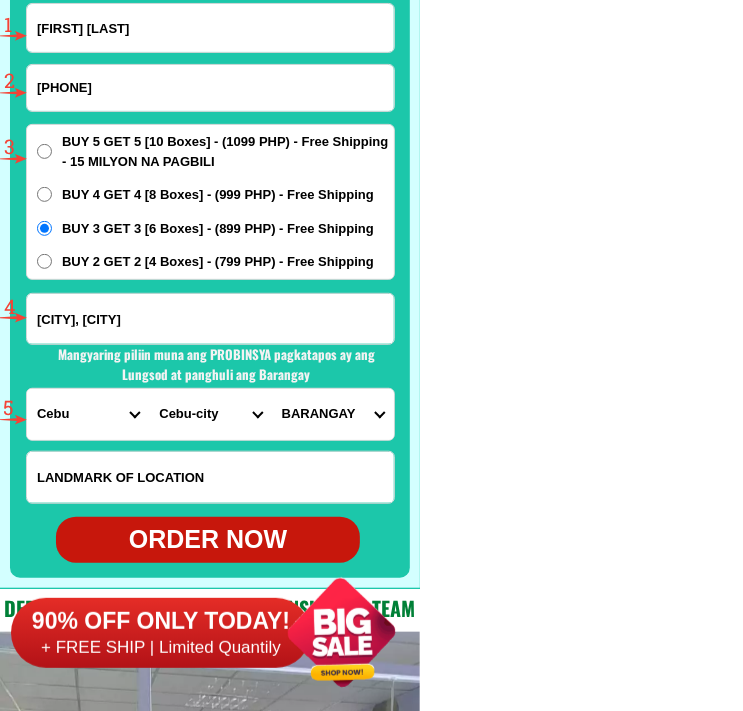 click on "[CITY]" at bounding box center (333, 414) 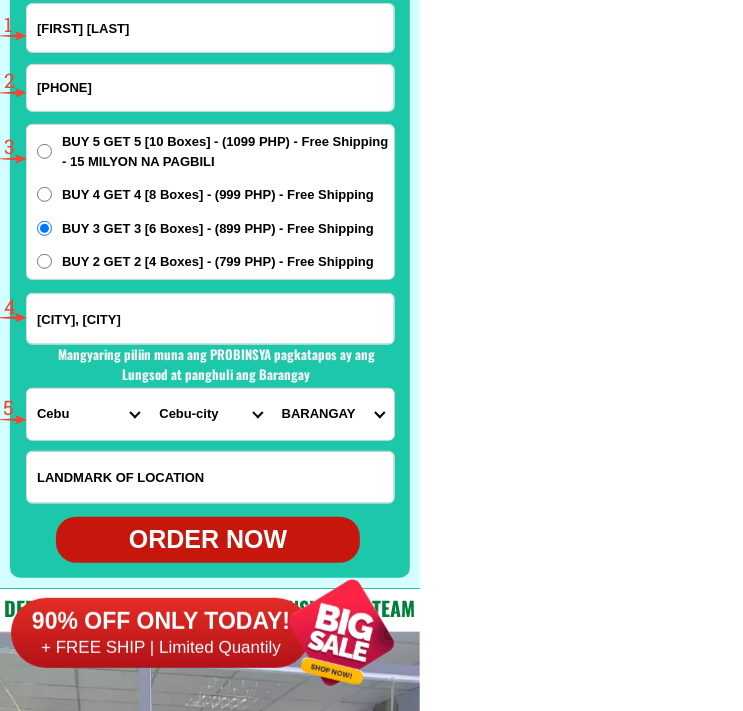 click on "[PHONE]" at bounding box center (210, 88) 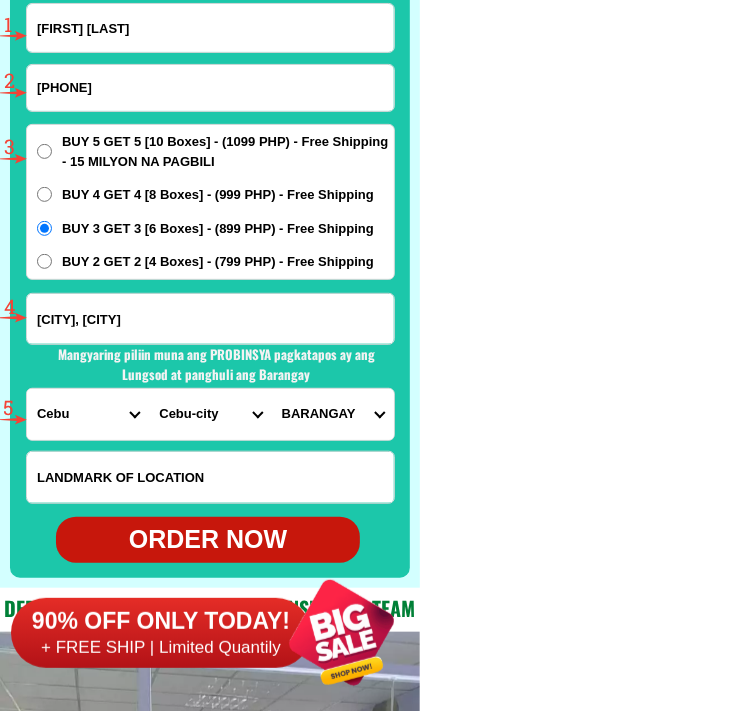 type on "[PHONE]" 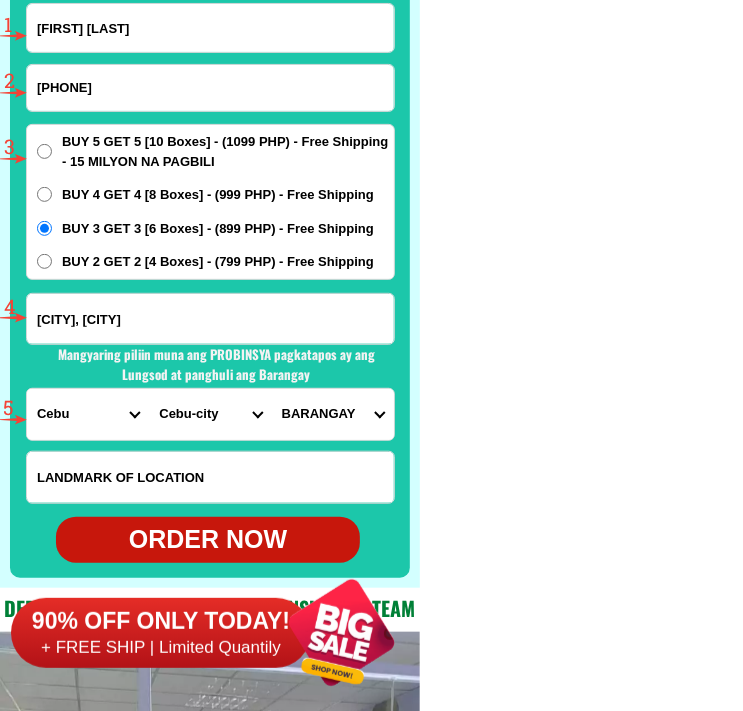click at bounding box center [0, 0] 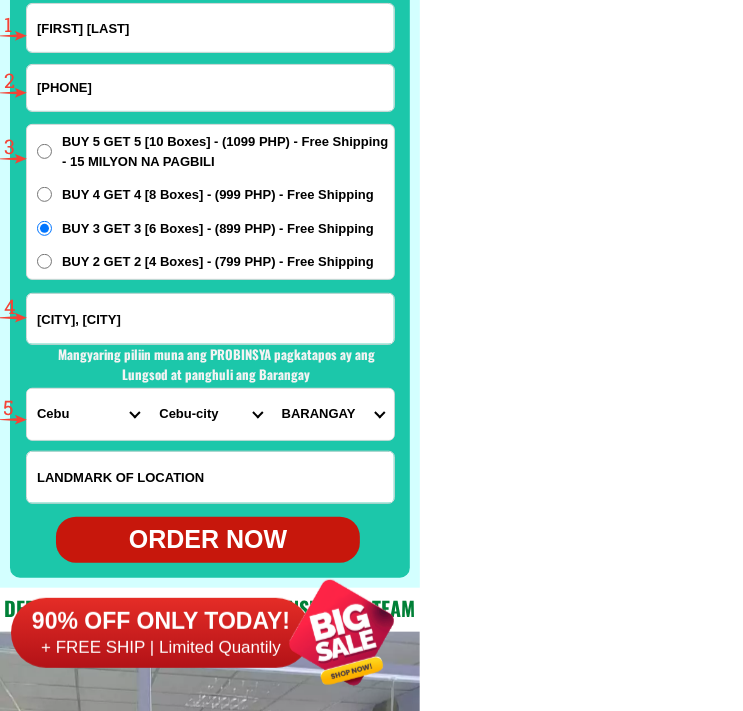 type on "[FIRST] [LAST]" 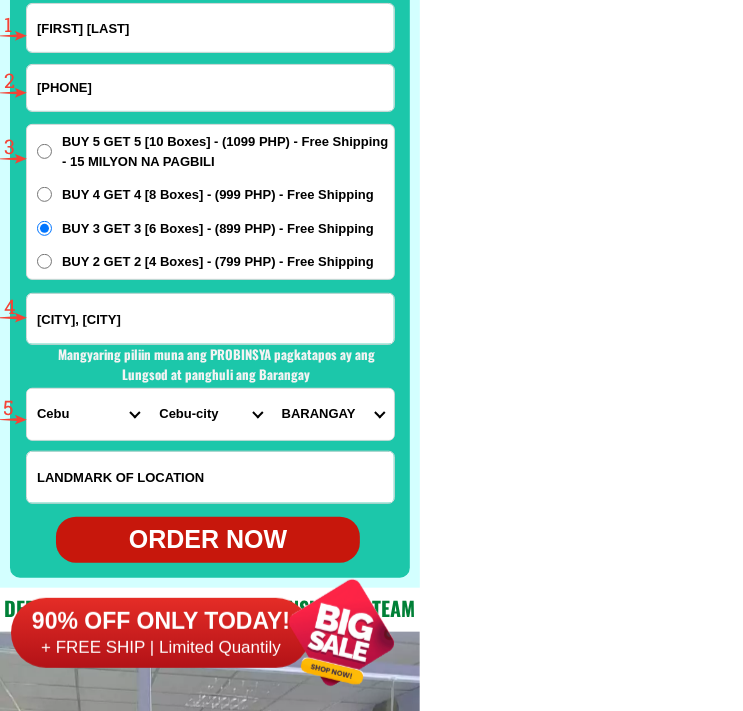 radio on "true" 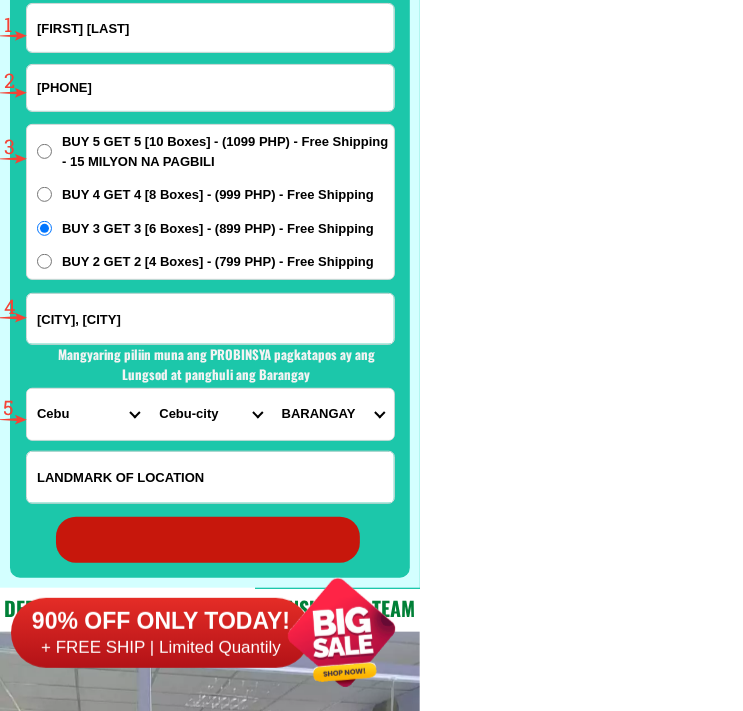 type 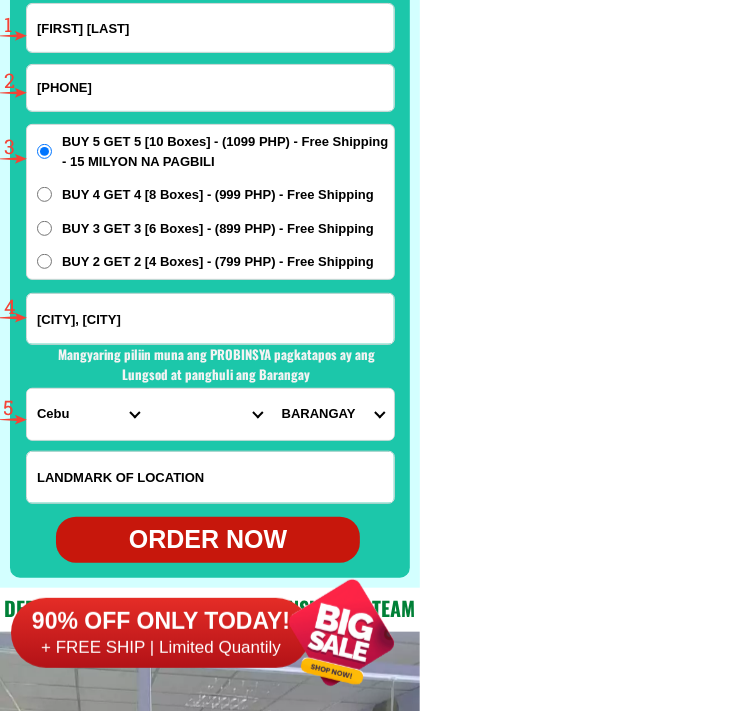 click on "[FIRST] [LAST]" at bounding box center (210, 28) 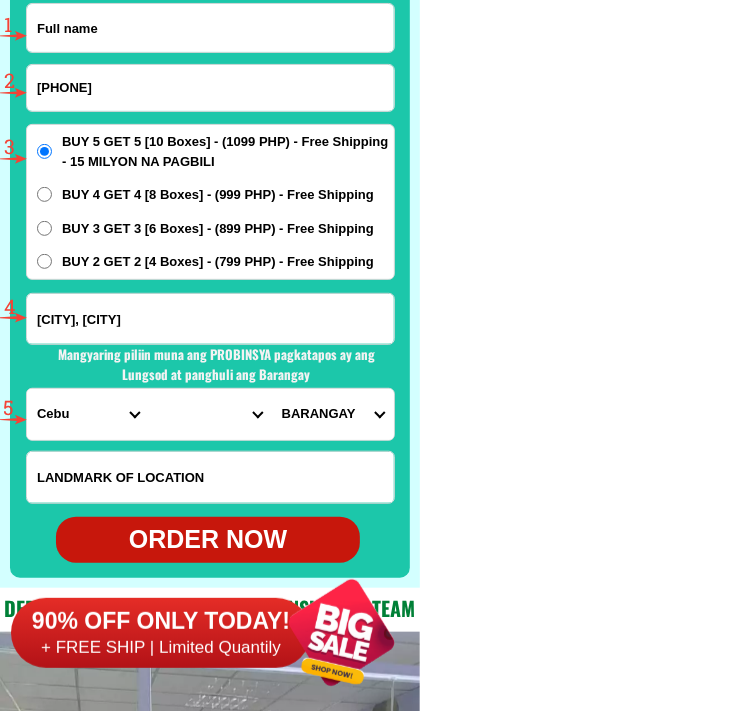 paste on "[FIRST] [LAST]" 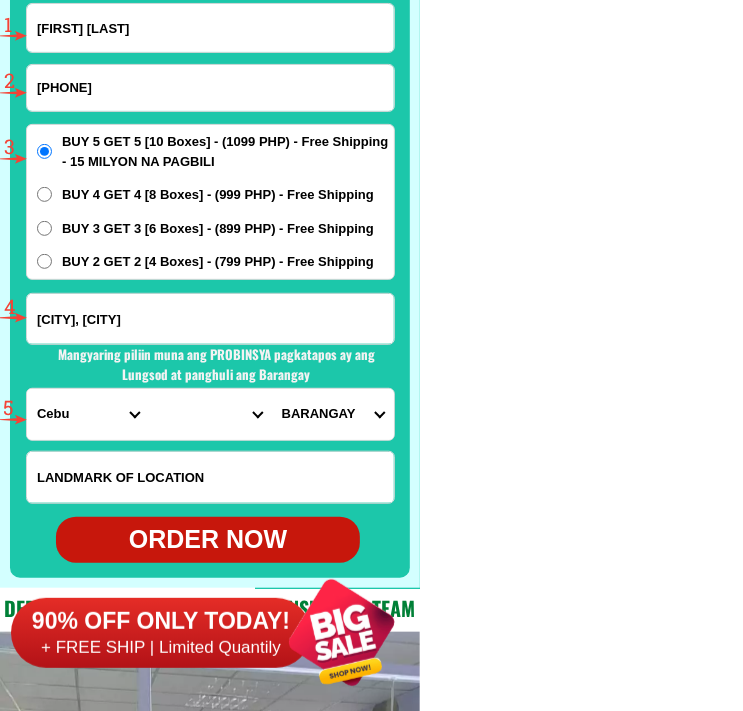 click on "[PHONE]" at bounding box center (210, 88) 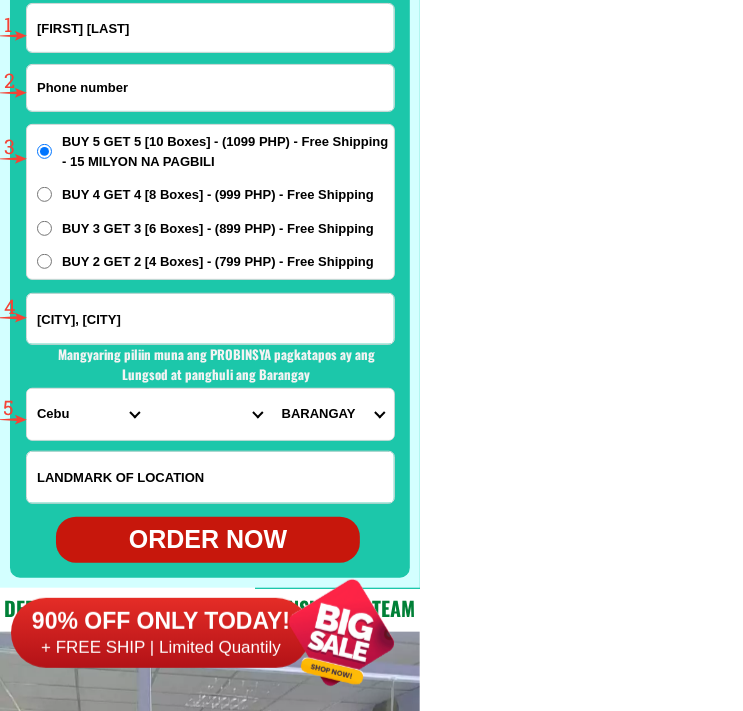 paste on "[FIRST] [LAST]" 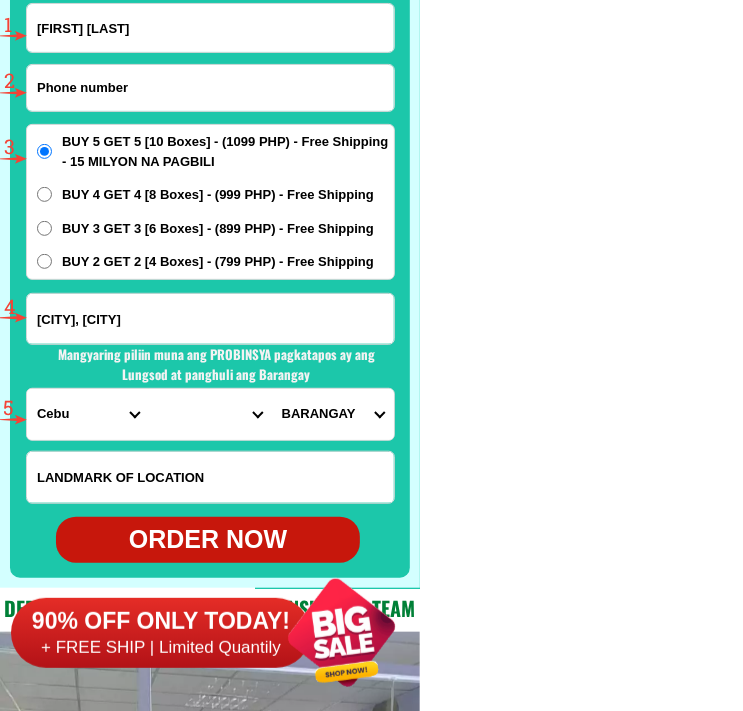 click at bounding box center [210, 88] 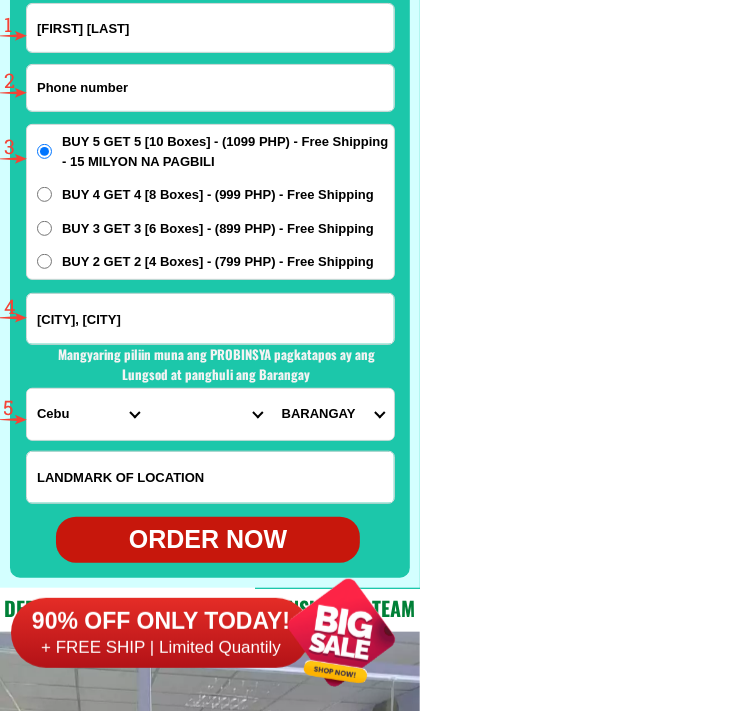 paste on "[PHONE]" 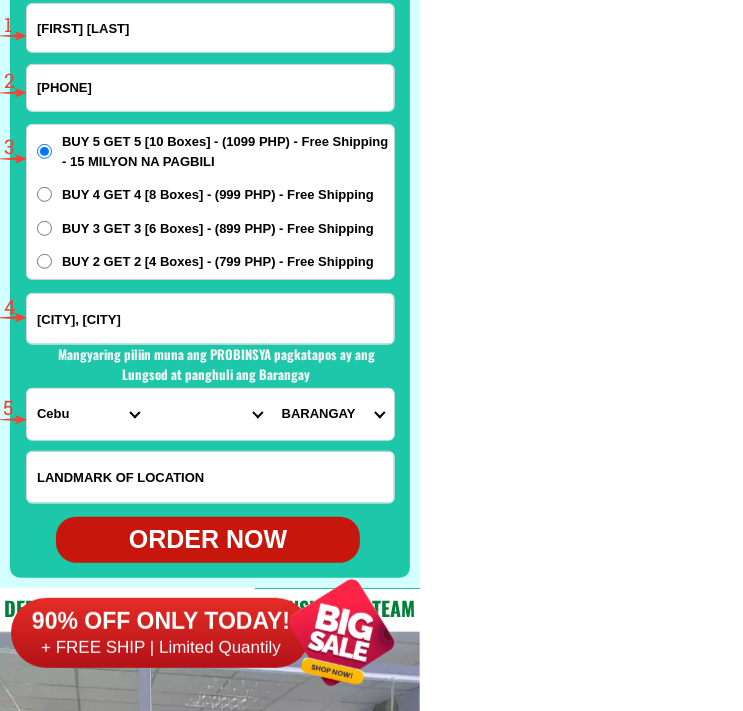 click on "BUY 2 GET 2 [4 Boxes] - (799 PHP) - Free Shipping" at bounding box center [44, 261] 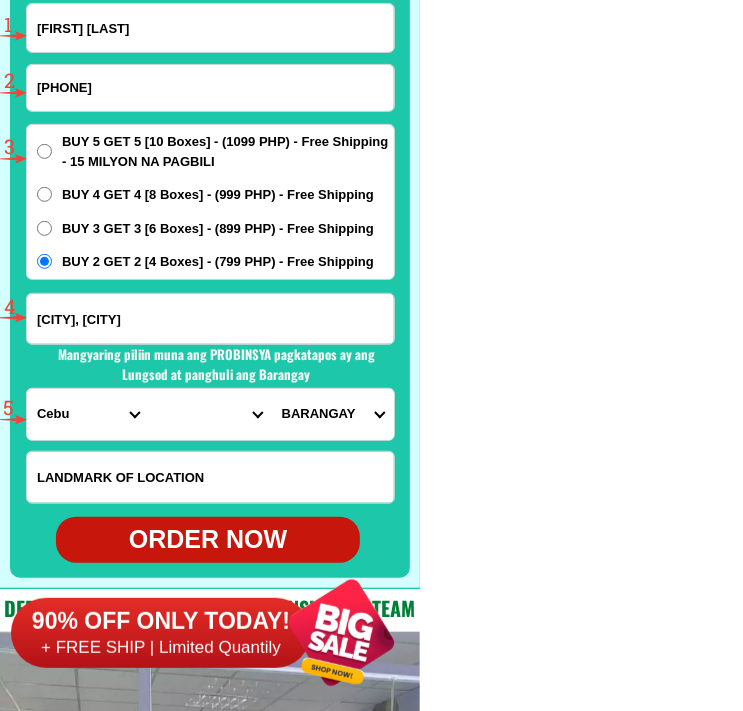 click on "[CITY], [CITY]" at bounding box center [210, 319] 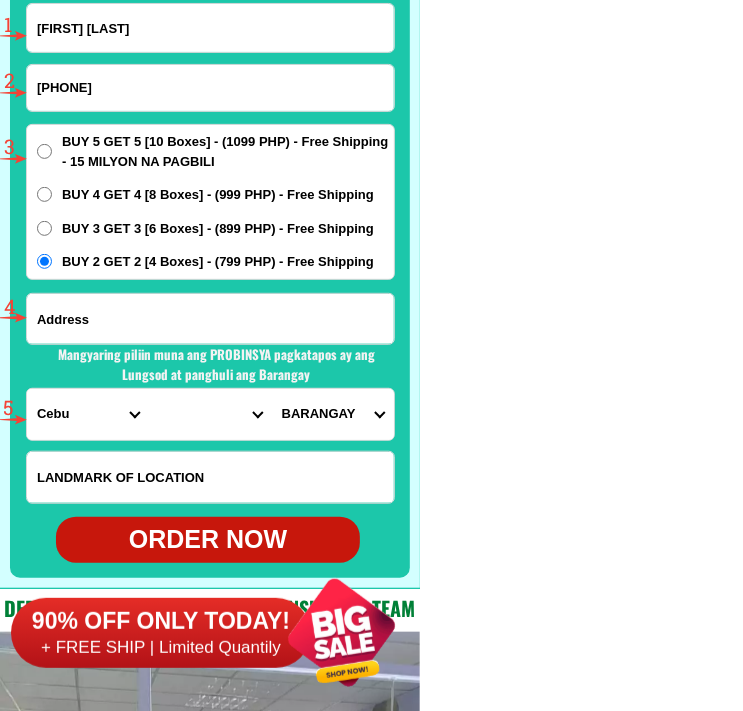 paste on "[STREET], [CITY], [PROVINCE] Zip Code: [POSTAL_CODE]" 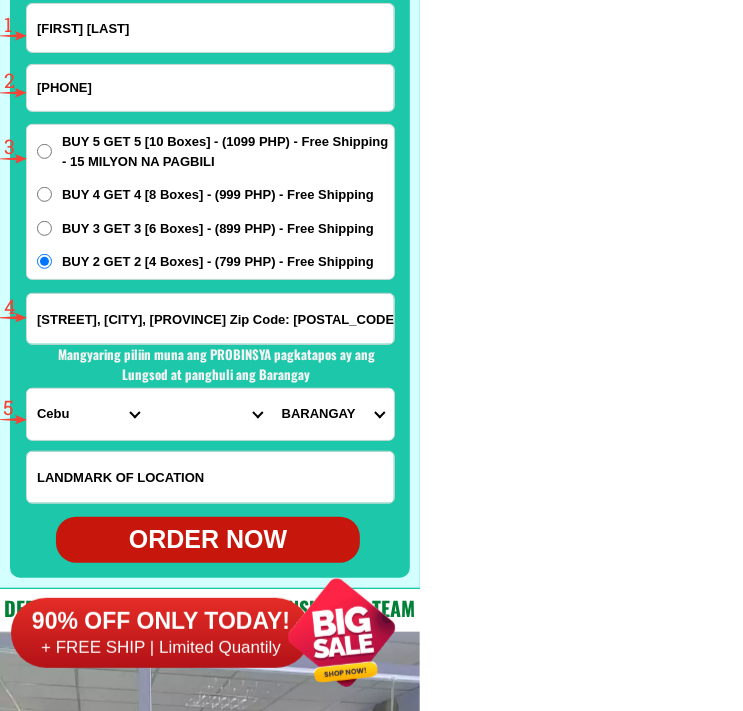 scroll, scrollTop: 0, scrollLeft: 484, axis: horizontal 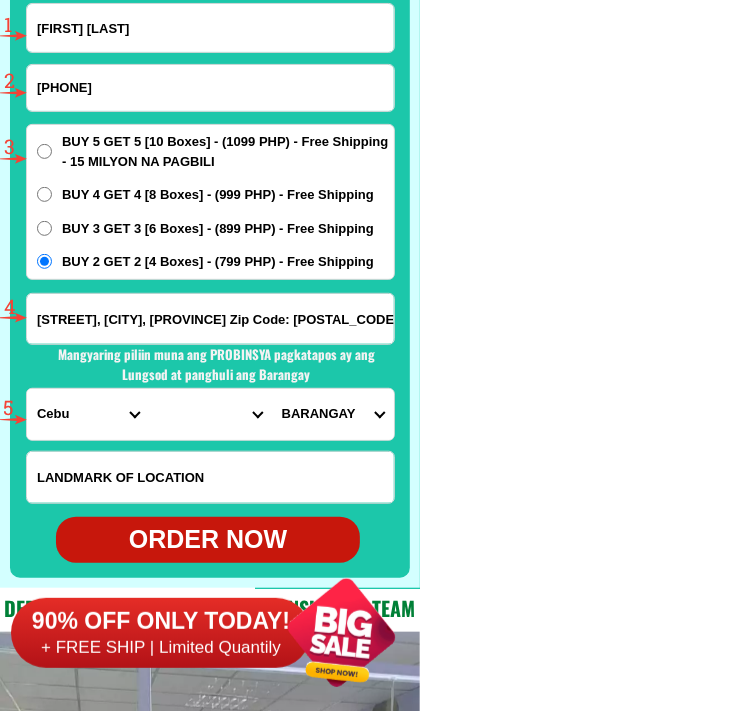 click on "PROVINCE Abra Agusan-del-norte Agusan-del-sur Aklan Albay Antique Apayao Aurora Basilan Bataan Batanes Batangas Benguet Biliran Bohol Bukidnon Bulacan Cagayan Camarines-norte Camarines-sur Camiguin Capiz Catanduanes Cavite Cebu Cotabato Davao-de-oro Davao-del-norte Davao-del-sur Davao-occidental Davao-oriental Dinagat-islands Eastern-samar Guimaras Ifugao Ilocos-norte Ilocos-sur Iloilo Isabela Kalinga La-union Laguna Lanao-del-norte Lanao-del-sur Leyte Maguindanao Marinduque Masbate Metro-manila Misamis-occidental Misamis-oriental Mountain-province Negros-occidental Negros-oriental Northern-samar Nueva-ecija Nueva-vizcaya Occidental-mindoro Oriental-mindoro Palawan Pampanga Pangasinan Quezon Quirino Rizal Romblon Sarangani Siquijor Sorsogon South-cotabato Southern-leyte Sultan-kudarat Sulu Surigao-del-norte Surigao-del-sur Tarlac Tawi-tawi Western-samar Zambales Zamboanga-del-norte Zamboanga-del-sur Zamboanga-sibugay" at bounding box center (88, 414) 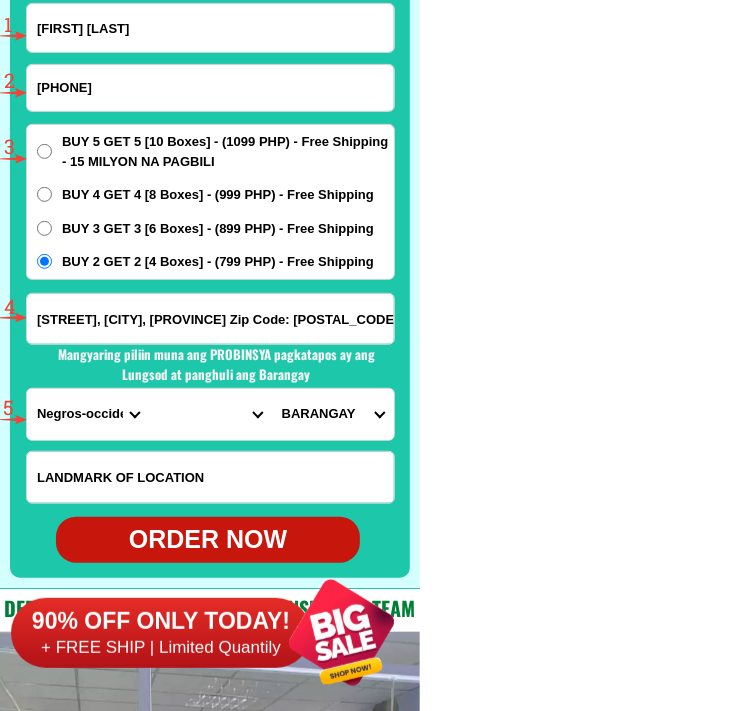 click on "PROVINCE Abra Agusan-del-norte Agusan-del-sur Aklan Albay Antique Apayao Aurora Basilan Bataan Batanes Batangas Benguet Biliran Bohol Bukidnon Bulacan Cagayan Camarines-norte Camarines-sur Camiguin Capiz Catanduanes Cavite Cebu Cotabato Davao-de-oro Davao-del-norte Davao-del-sur Davao-occidental Davao-oriental Dinagat-islands Eastern-samar Guimaras Ifugao Ilocos-norte Ilocos-sur Iloilo Isabela Kalinga La-union Laguna Lanao-del-norte Lanao-del-sur Leyte Maguindanao Marinduque Masbate Metro-manila Misamis-occidental Misamis-oriental Mountain-province Negros-occidental Negros-oriental Northern-samar Nueva-ecija Nueva-vizcaya Occidental-mindoro Oriental-mindoro Palawan Pampanga Pangasinan Quezon Quirino Rizal Romblon Sarangani Siquijor Sorsogon South-cotabato Southern-leyte Sultan-kudarat Sulu Surigao-del-norte Surigao-del-sur Tarlac Tawi-tawi Western-samar Zambales Zamboanga-del-norte Zamboanga-del-sur Zamboanga-sibugay" at bounding box center (88, 414) 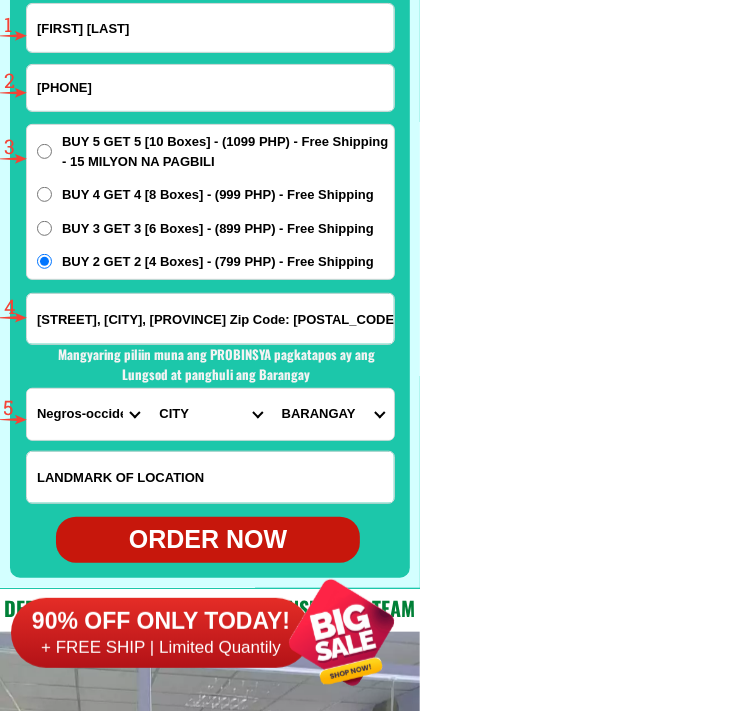 click on "CITY Bacolod-city Bago-city Binalbagan Cadiz-city Candoni Cauayan Enrique-b.-magalona Escalante-city Himamaylan-city Hinigaran Hinoba-an Ilog Isabela Kabankalan-city La-carlota-city La-castellana Manapla Moises-padilla Murcia Negros-occidental-calatrava Negros-occidental-pontevedra Negros-occidental-san-carlos Negros-occidental-san-enrique Negros-occidental-talisay-city Pulupandan Sagay-city Salvador-benedicto Silay-city Sipalay-city Toboso Valladolid Victorias-city" at bounding box center (210, 414) 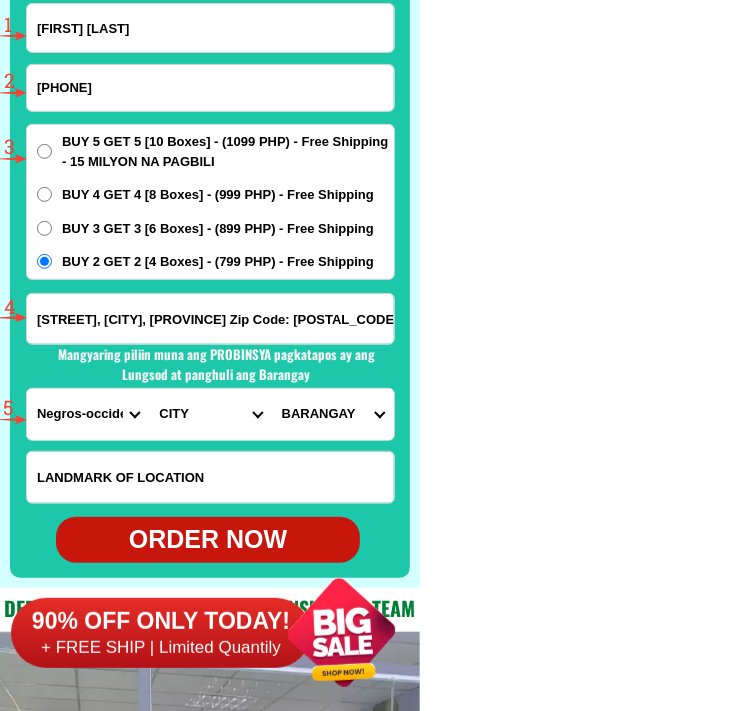 click on "CITY Bacolod-city Bago-city Binalbagan Cadiz-city Candoni Cauayan Enrique-b.-magalona Escalante-city Himamaylan-city Hinigaran Hinoba-an Ilog Isabela Kabankalan-city La-carlota-city La-castellana Manapla Moises-padilla Murcia Negros-occidental-calatrava Negros-occidental-pontevedra Negros-occidental-san-carlos Negros-occidental-san-enrique Negros-occidental-talisay-city Pulupandan Sagay-city Salvador-benedicto Silay-city Sipalay-city Toboso Valladolid Victorias-city" at bounding box center [210, 414] 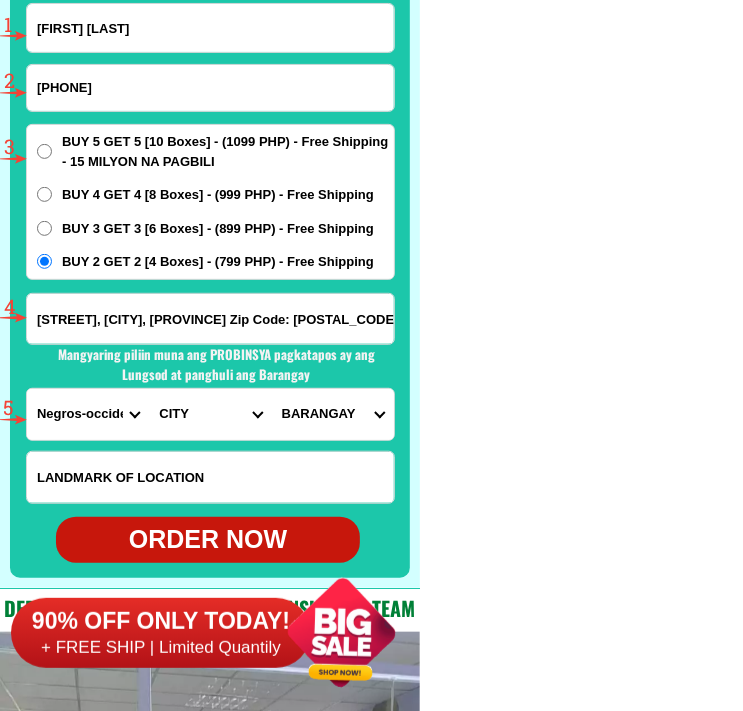 click on "BARANGAY Andres bonifacio Cabahug Cadiz viejo Caduha-an Celestino villacin Daga Jerusalem Luna Mabini Magsaysay Sicaba Tiglawigan Tinampa-an V. f. gustilo" at bounding box center [333, 414] 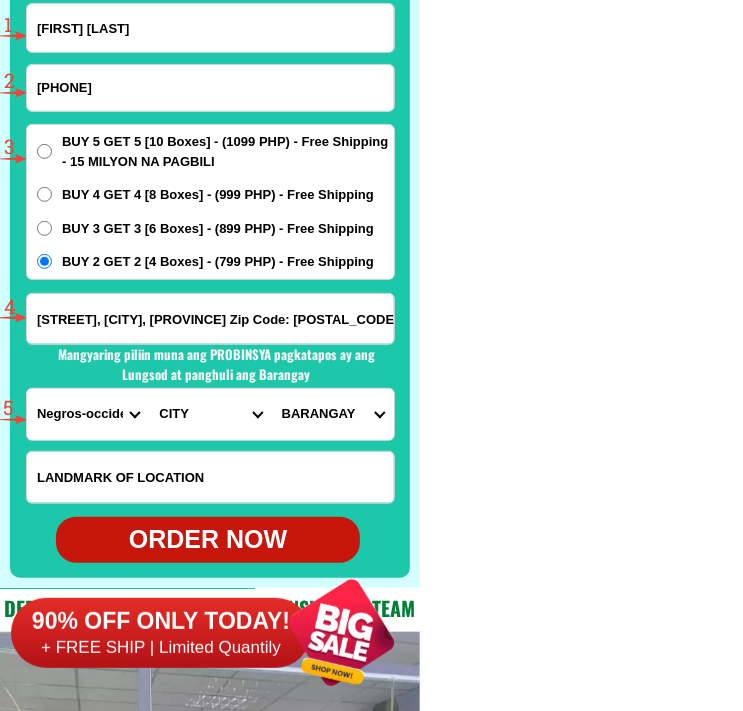 click on "BARANGAY Andres bonifacio Cabahug Cadiz viejo Caduha-an Celestino villacin Daga Jerusalem Luna Mabini Magsaysay Sicaba Tiglawigan Tinampa-an V. f. gustilo" at bounding box center (333, 414) 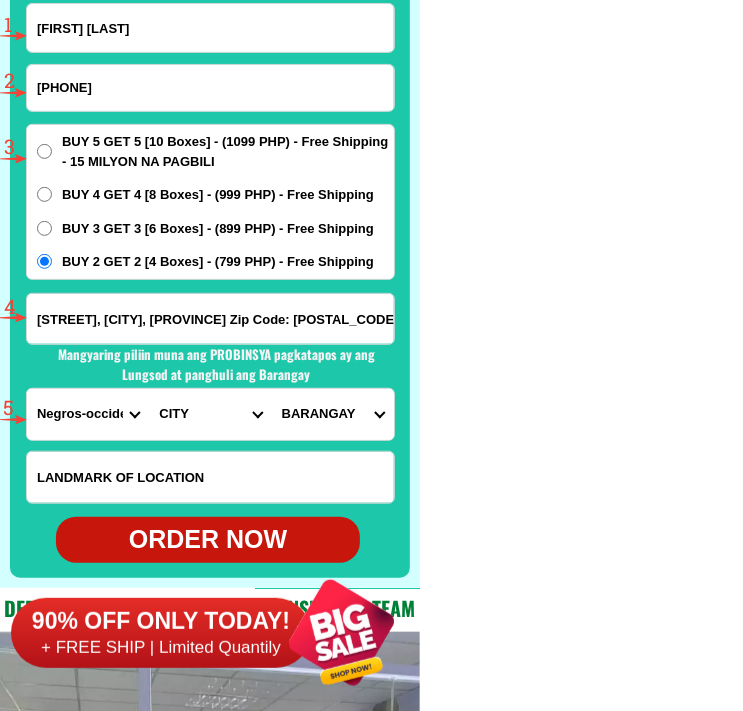 click on "[PHONE]" at bounding box center [210, 88] 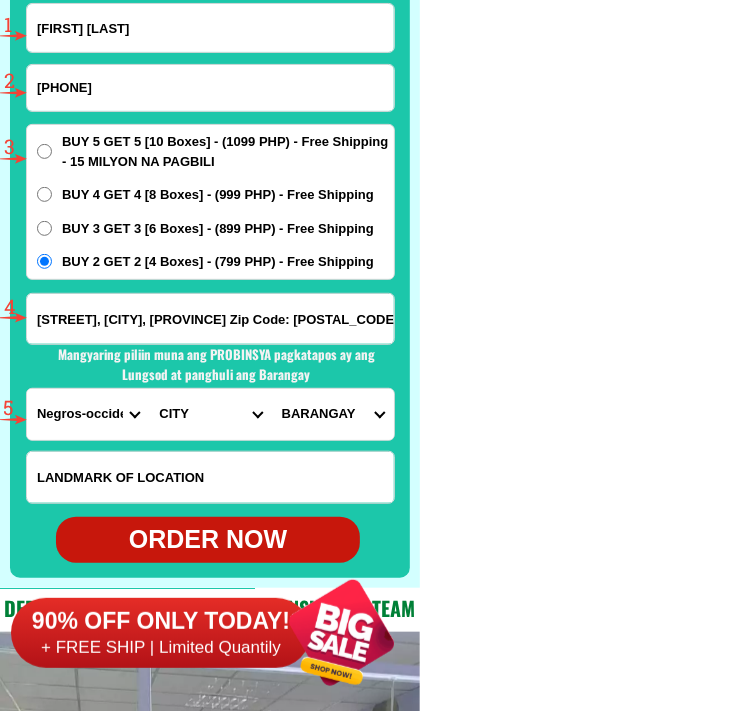 click at bounding box center [0, 0] 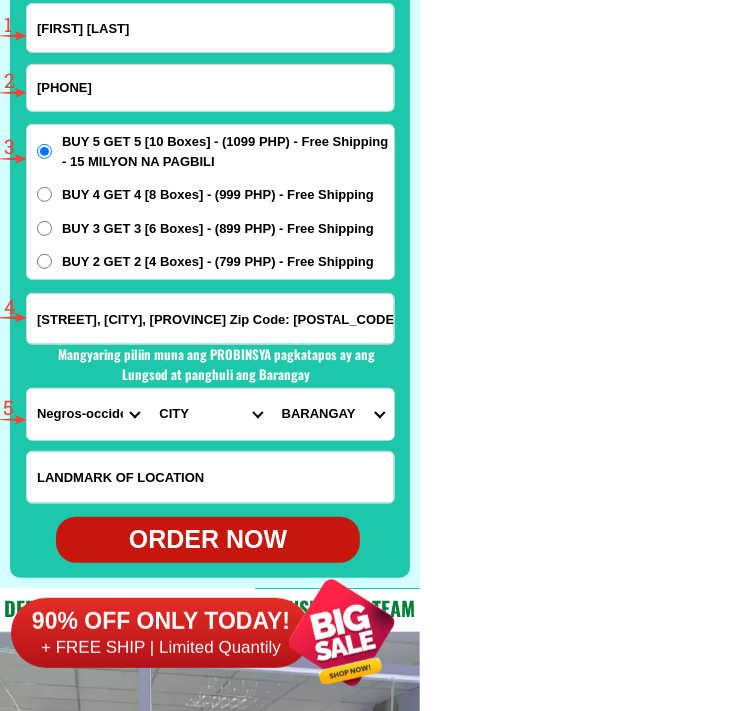 click on "[FIRST] [LAST]" at bounding box center (210, 28) 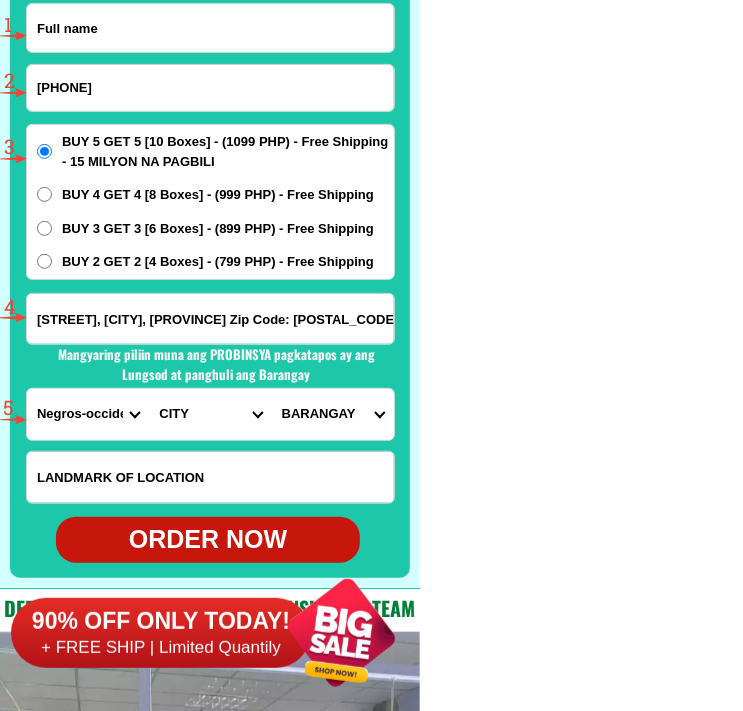 paste on "[FIRST] [LAST]" 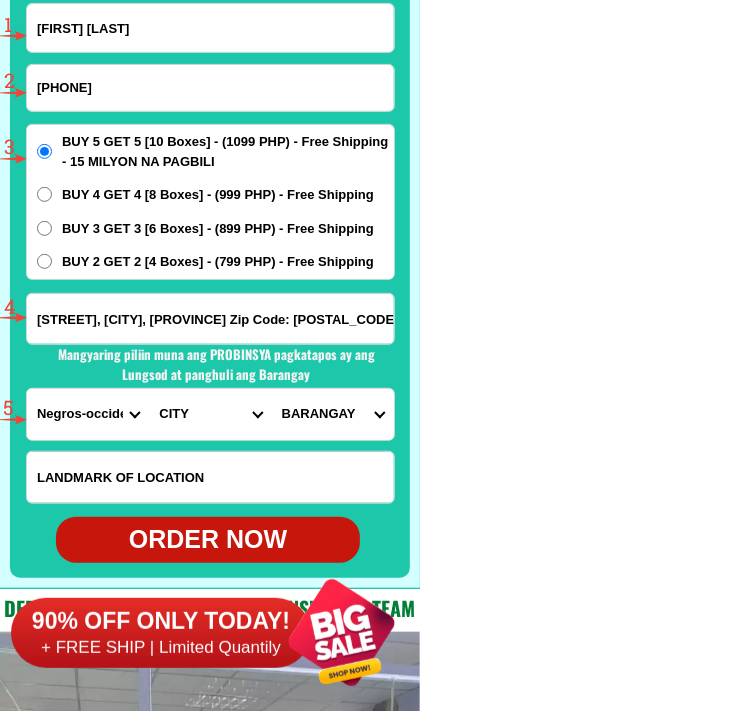 click on "[PHONE]" at bounding box center [210, 88] 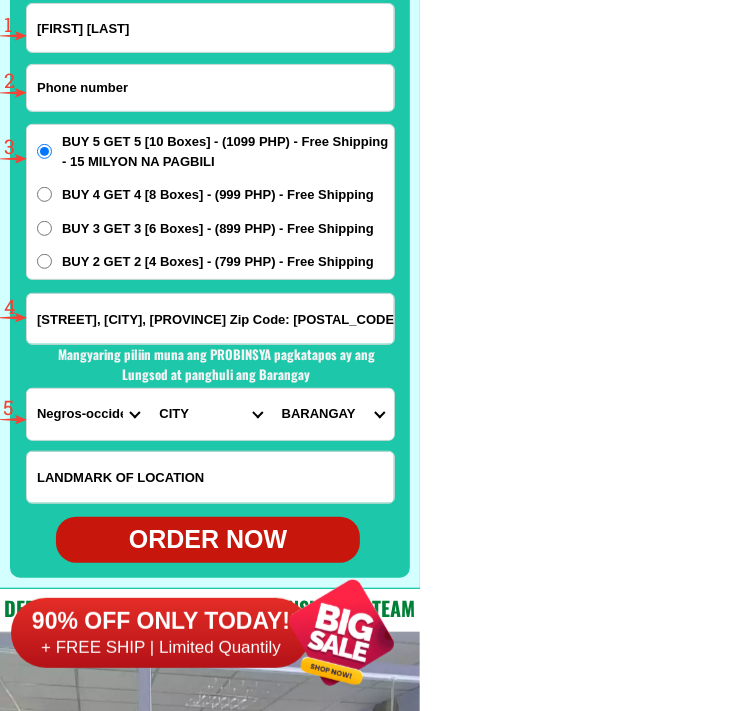 paste on "[PHONE]" 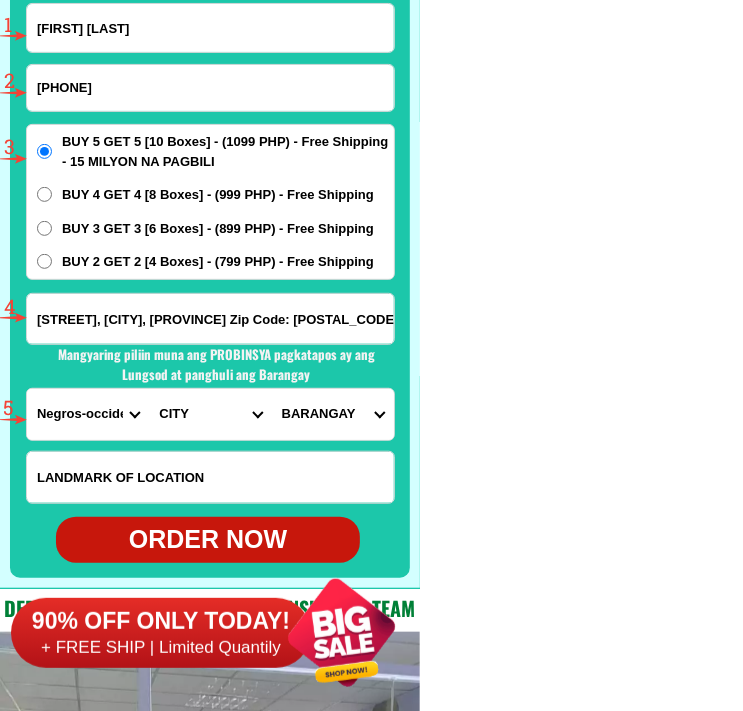 click on "[PHONE]" at bounding box center [210, 88] 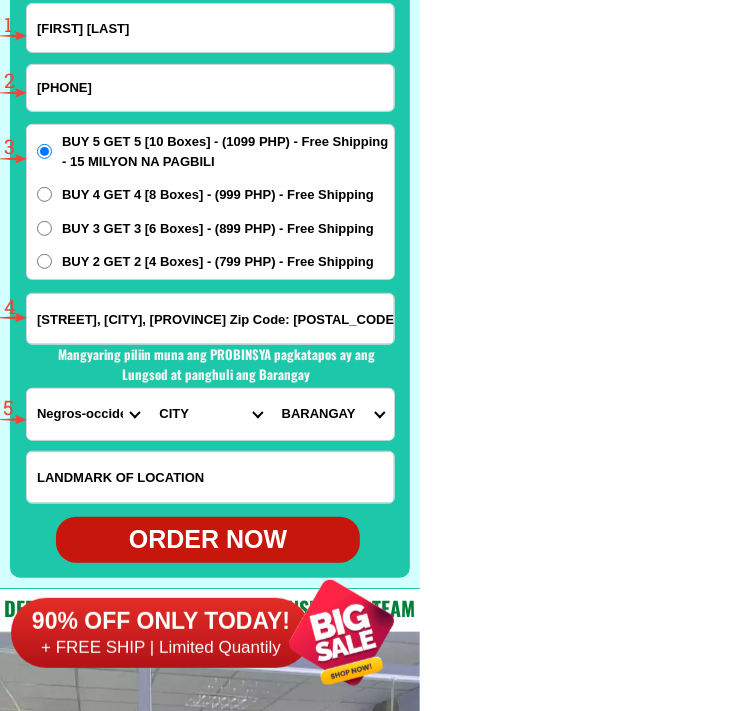 click on "BUY 2 GET 2 [4 Boxes] - (799 PHP) - Free Shipping" at bounding box center [44, 261] 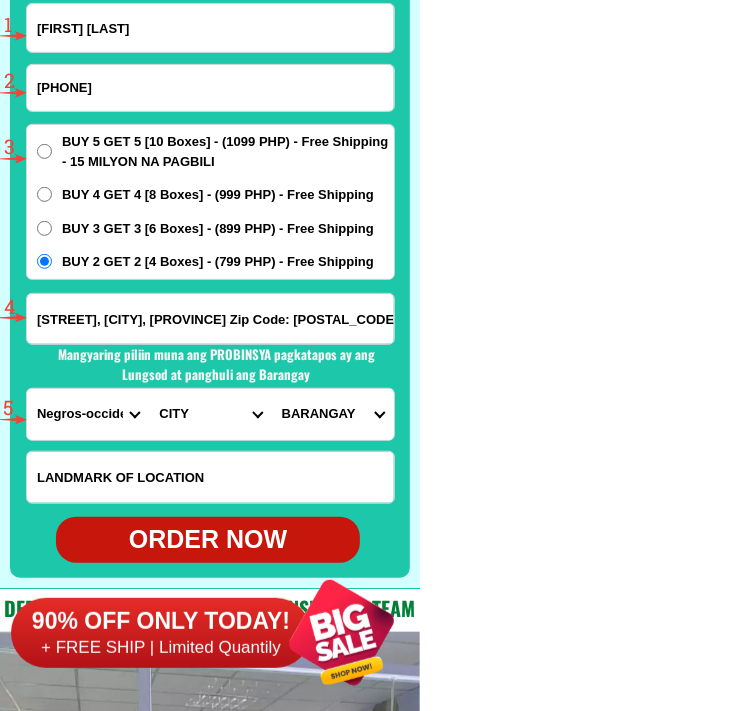click on "[STREET], [CITY], [PROVINCE] Zip Code: [POSTAL_CODE]" at bounding box center (210, 319) 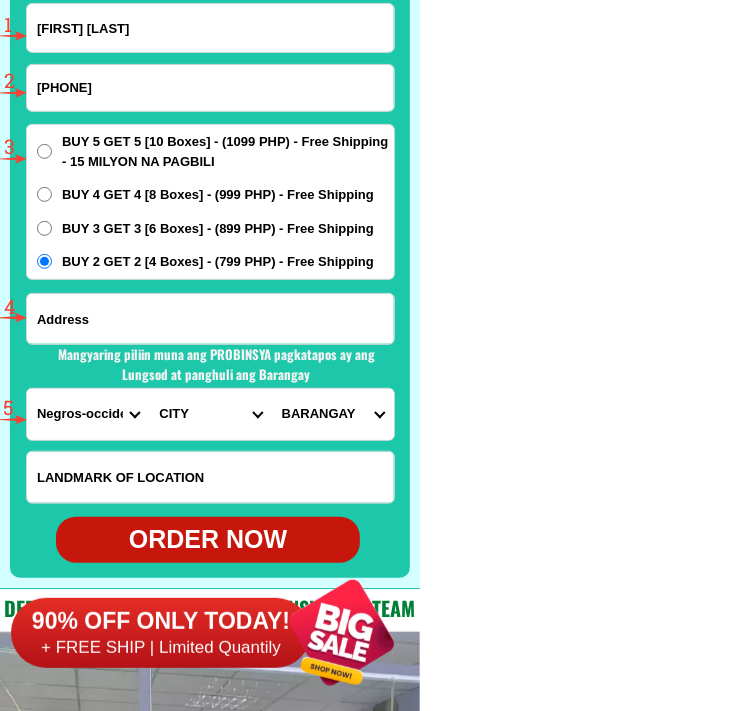 paste on "[NUMBER] [STREET], [COMPOUND], [CITY], [PROVINCE]" 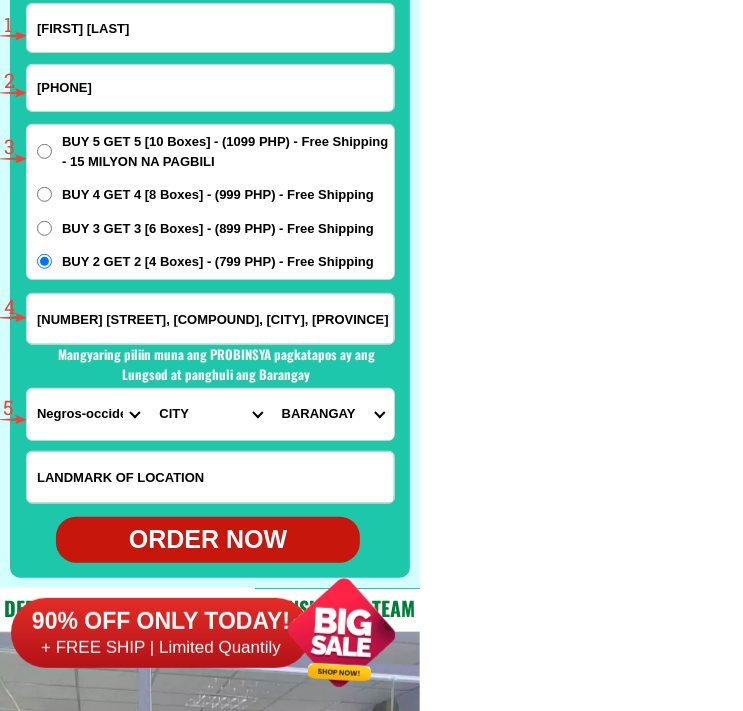 scroll, scrollTop: 0, scrollLeft: 57, axis: horizontal 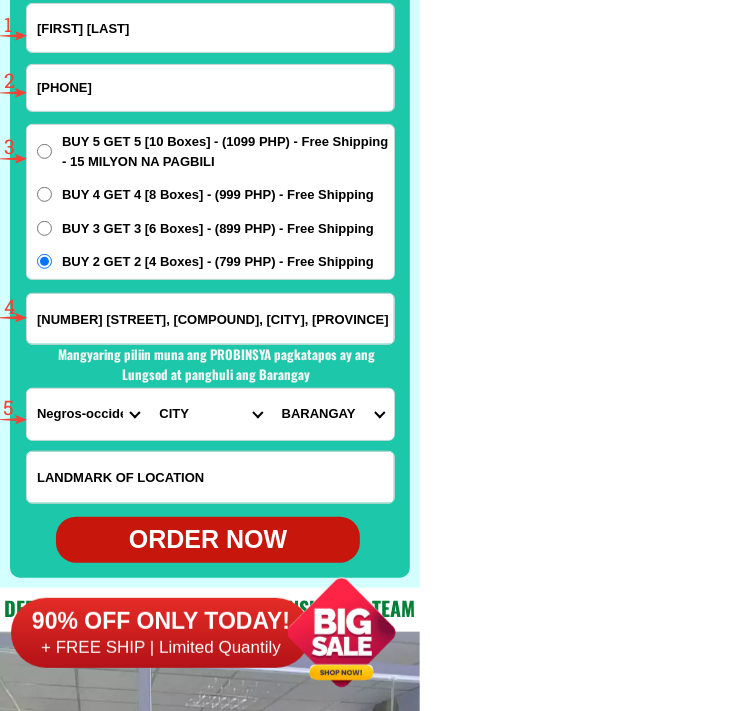click on "PROVINCE Abra Agusan-del-norte Agusan-del-sur Aklan Albay Antique Apayao Aurora Basilan Bataan Batanes Batangas Benguet Biliran Bohol Bukidnon Bulacan Cagayan Camarines-norte Camarines-sur Camiguin Capiz Catanduanes Cavite Cebu Cotabato Davao-de-oro Davao-del-norte Davao-del-sur Davao-occidental Davao-oriental Dinagat-islands Eastern-samar Guimaras Ifugao Ilocos-norte Ilocos-sur Iloilo Isabela Kalinga La-union Laguna Lanao-del-norte Lanao-del-sur Leyte Maguindanao Marinduque Masbate Metro-manila Misamis-occidental Misamis-oriental Mountain-province Negros-occidental Negros-oriental Northern-samar Nueva-ecija Nueva-vizcaya Occidental-mindoro Oriental-mindoro Palawan Pampanga Pangasinan Quezon Quirino Rizal Romblon Sarangani Siquijor Sorsogon South-cotabato Southern-leyte Sultan-kudarat Sulu Surigao-del-norte Surigao-del-sur Tarlac Tawi-tawi Western-samar Zambales Zamboanga-del-norte Zamboanga-del-sur Zamboanga-sibugay" at bounding box center (88, 414) 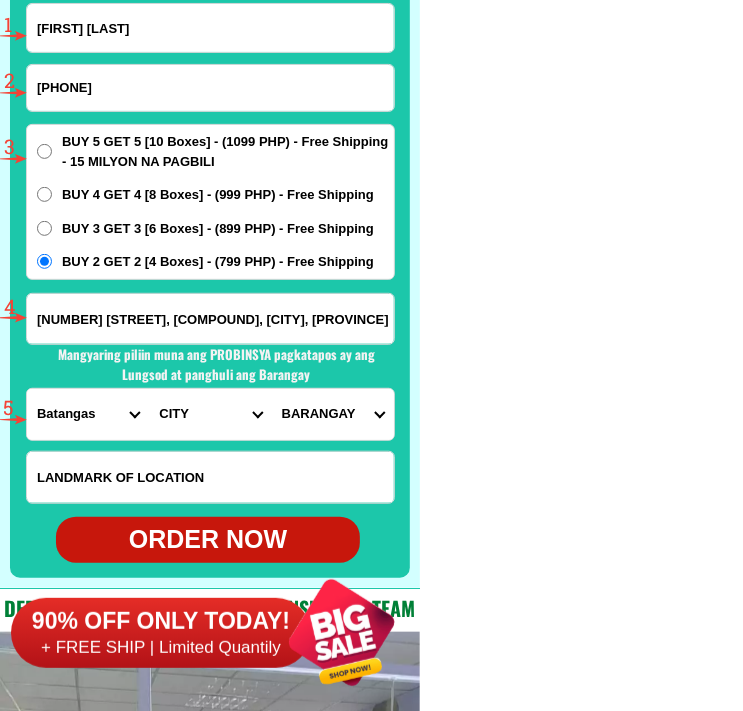 click on "PROVINCE Abra Agusan-del-norte Agusan-del-sur Aklan Albay Antique Apayao Aurora Basilan Bataan Batanes Batangas Benguet Biliran Bohol Bukidnon Bulacan Cagayan Camarines-norte Camarines-sur Camiguin Capiz Catanduanes Cavite Cebu Cotabato Davao-de-oro Davao-del-norte Davao-del-sur Davao-occidental Davao-oriental Dinagat-islands Eastern-samar Guimaras Ifugao Ilocos-norte Ilocos-sur Iloilo Isabela Kalinga La-union Laguna Lanao-del-norte Lanao-del-sur Leyte Maguindanao Marinduque Masbate Metro-manila Misamis-occidental Misamis-oriental Mountain-province Negros-occidental Negros-oriental Northern-samar Nueva-ecija Nueva-vizcaya Occidental-mindoro Oriental-mindoro Palawan Pampanga Pangasinan Quezon Quirino Rizal Romblon Sarangani Siquijor Sorsogon South-cotabato Southern-leyte Sultan-kudarat Sulu Surigao-del-norte Surigao-del-sur Tarlac Tawi-tawi Western-samar Zambales Zamboanga-del-norte Zamboanga-del-sur Zamboanga-sibugay" at bounding box center [88, 414] 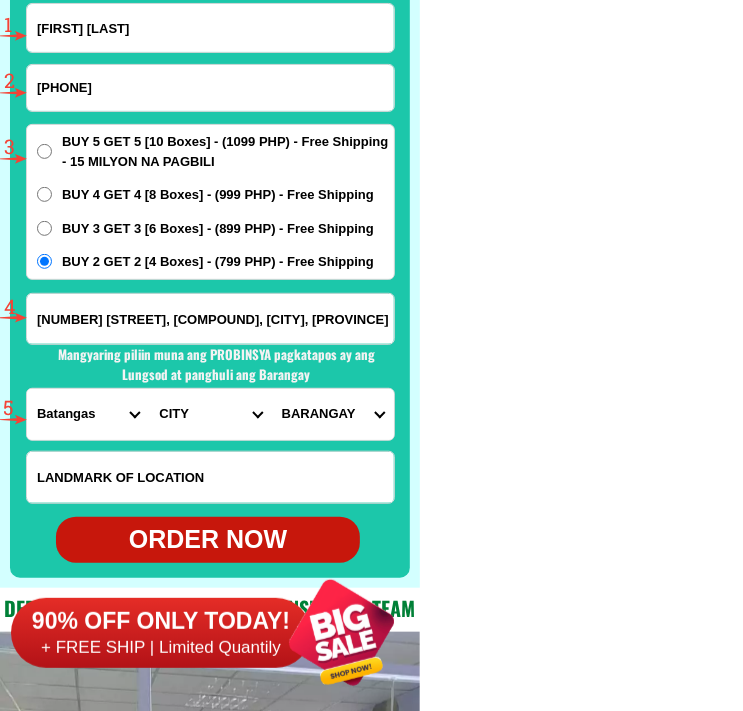 click on "CITY Agoncillo Alitagtag Allacapan Balayan Batangas-balete Batangas-city Batangas-lemery Batangas-mabini Batangas-rosario Batangas-san-jose Batangas-san-juan Batangas-san-luis Batangas-san-nicolas Batangas-san-pascual Batangas-santa-teresita Batangas-santo-tomas Batangas-talisay Bauan Calaca Calatagan Cuenca Ibaan Laurel Lian Lipa-city Lobo Malvar Mataasnakahoy Nasugbu Padre-garcia Taal Tanauan-city Taysan Tingloy Tuy" at bounding box center [210, 414] 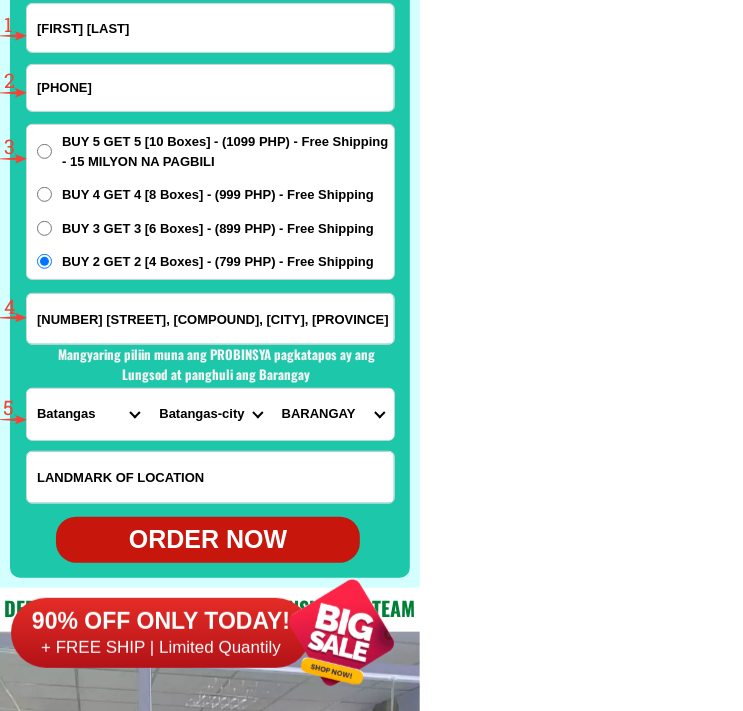 click on "CITY Agoncillo Alitagtag Allacapan Balayan Batangas-balete Batangas-city Batangas-lemery Batangas-mabini Batangas-rosario Batangas-san-jose Batangas-san-juan Batangas-san-luis Batangas-san-nicolas Batangas-san-pascual Batangas-santa-teresita Batangas-santo-tomas Batangas-talisay Bauan Calaca Calatagan Cuenca Ibaan Laurel Lian Lipa-city Lobo Malvar Mataasnakahoy Nasugbu Padre-garcia Taal Tanauan-city Taysan Tingloy Tuy" at bounding box center [210, 414] 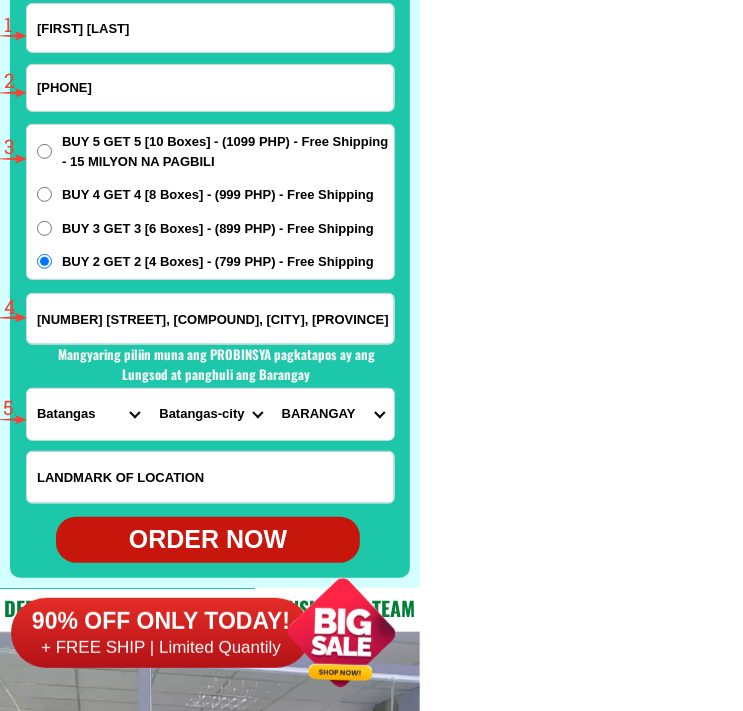 click on "BARANGAY Alangilan Balagtas Balete Banaba center Banaba ibaba Banaba kanluran Banaba silangan Barangay 1 (pob.) Barangay 10 (pob.) Barangay 11 (pob.) Barangay 12 (pob.) Barangay 13 (pob.) Barangay 14 (pob.) Barangay 15 (pob.) Barangay 16 (pob.) Barangay 17 (pob.) Barangay 18 (pob.) Barangay 19 (pob.) Barangay 2 (pob.) Barangay 20 (pob.) Barangay 21 (pob.) Barangay 22 (pob.) Barangay 23 (pob.) Barangay 24 (pob.) Barangay 3 (pob.) Barangay 4 (pob.) Barangay 5 (pob.) Barangay 6 (pob.) Barangay 7 (pob.) Barangay 8 (pob.) Barangay 9 (pob.) Bilogo Bolbok Bukal Calicanto Catandala Concepcion Conde itaas Conde labak Cumba Cuta Dalig Dela paz Dela paz pulot aplaya Dela paz pulot itaas Domoclay Dumantay Gulod itaas Gulod labak Haligue kanluran Haligue silangan Ilihan Kumba Kumintang ibaba Kumintang ilaya Libjo Liponpon Liponpon isla verde Maapas Mabacong (matoco) Mahabang dahilig Mahabang parang Mahacot kanluran Mahacot silangan Malalim Malibayo Malitam Maruclap Pagkilatan Paharang kanluran Paharang silangan Pinamucan" at bounding box center [333, 414] 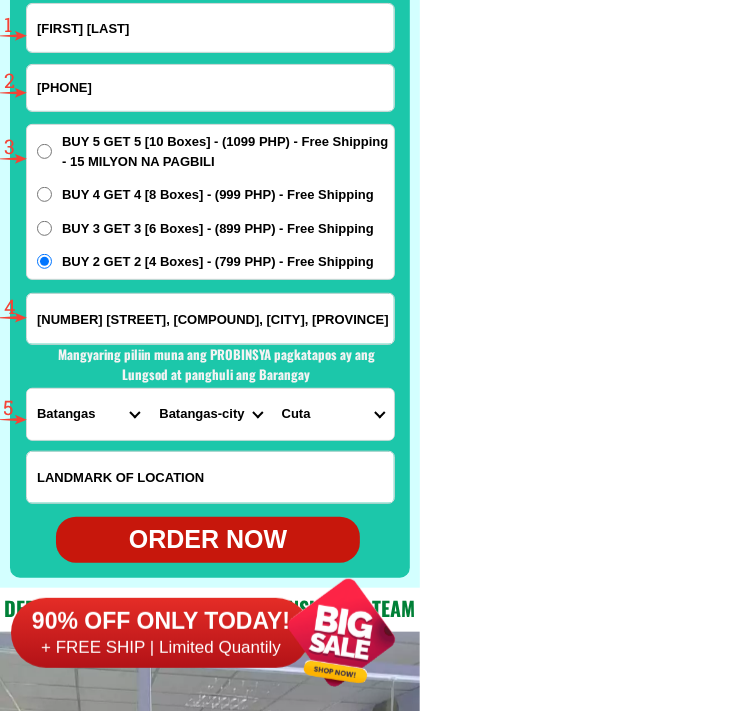 click on "BARANGAY Alangilan Balagtas Balete Banaba center Banaba ibaba Banaba kanluran Banaba silangan Barangay 1 (pob.) Barangay 10 (pob.) Barangay 11 (pob.) Barangay 12 (pob.) Barangay 13 (pob.) Barangay 14 (pob.) Barangay 15 (pob.) Barangay 16 (pob.) Barangay 17 (pob.) Barangay 18 (pob.) Barangay 19 (pob.) Barangay 2 (pob.) Barangay 20 (pob.) Barangay 21 (pob.) Barangay 22 (pob.) Barangay 23 (pob.) Barangay 24 (pob.) Barangay 3 (pob.) Barangay 4 (pob.) Barangay 5 (pob.) Barangay 6 (pob.) Barangay 7 (pob.) Barangay 8 (pob.) Barangay 9 (pob.) Bilogo Bolbok Bukal Calicanto Catandala Concepcion Conde itaas Conde labak Cumba Cuta Dalig Dela paz Dela paz pulot aplaya Dela paz pulot itaas Domoclay Dumantay Gulod itaas Gulod labak Haligue kanluran Haligue silangan Ilihan Kumba Kumintang ibaba Kumintang ilaya Libjo Liponpon Liponpon isla verde Maapas Mabacong (matoco) Mahabang dahilig Mahabang parang Mahacot kanluran Mahacot silangan Malalim Malibayo Malitam Maruclap Pagkilatan Paharang kanluran Paharang silangan Pinamucan" at bounding box center (333, 414) 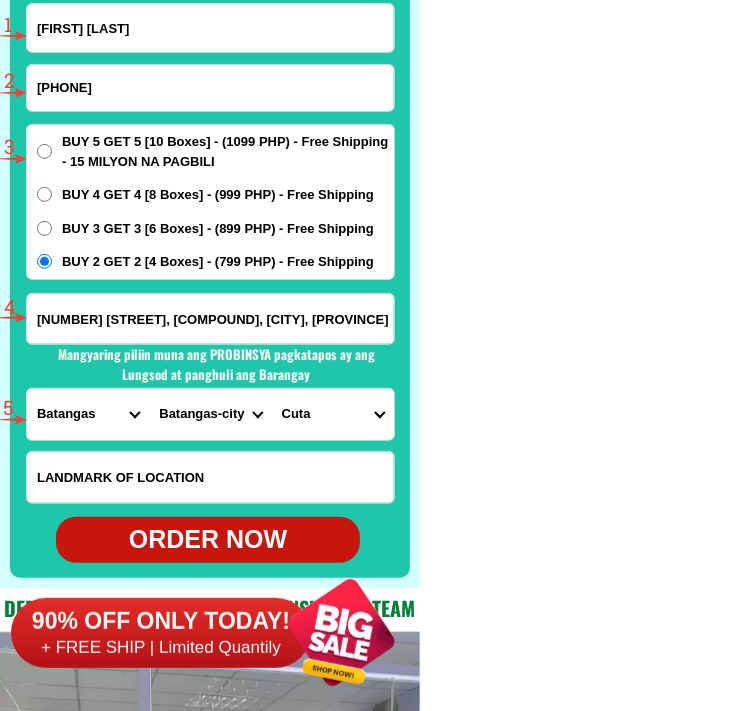 click on "ORDER NOW" at bounding box center [208, 540] 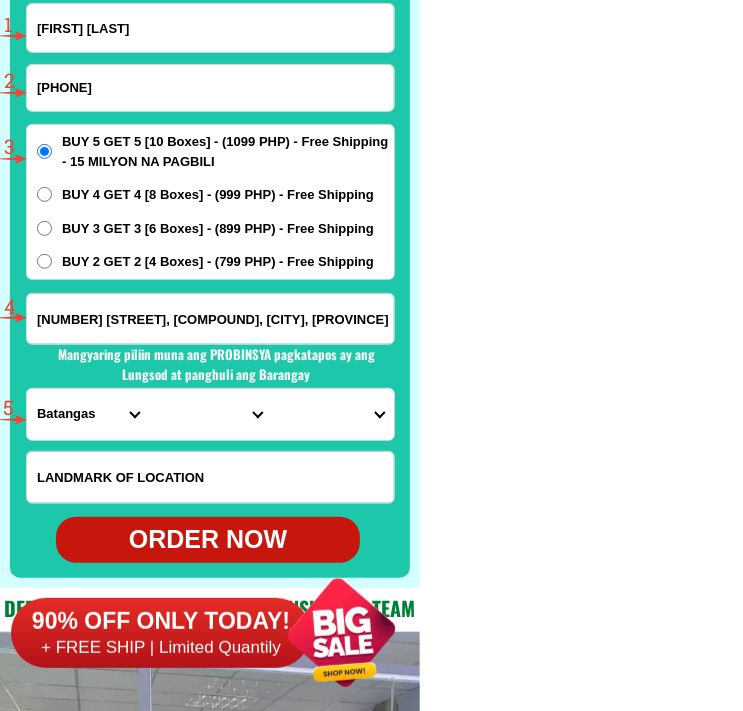 click on "[FIRST] [LAST]" at bounding box center [210, 28] 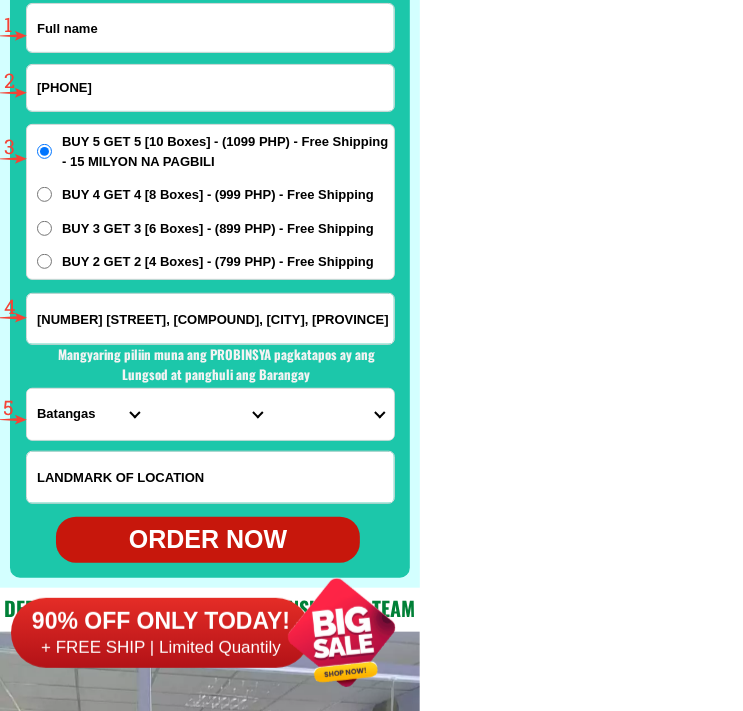 paste on "[FIRST] [LAST]" 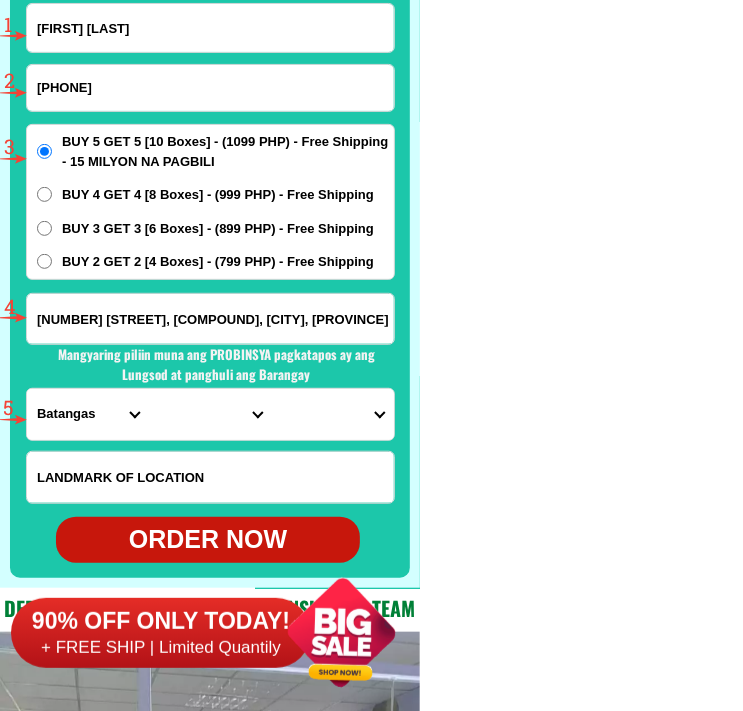 click on "[PHONE]" at bounding box center (210, 88) 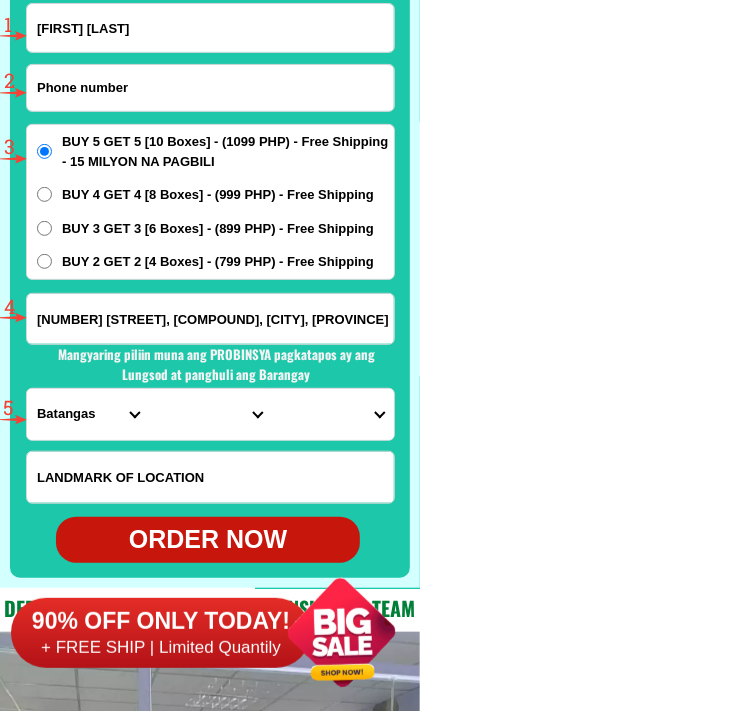 paste on "[FIRST] [LAST]" 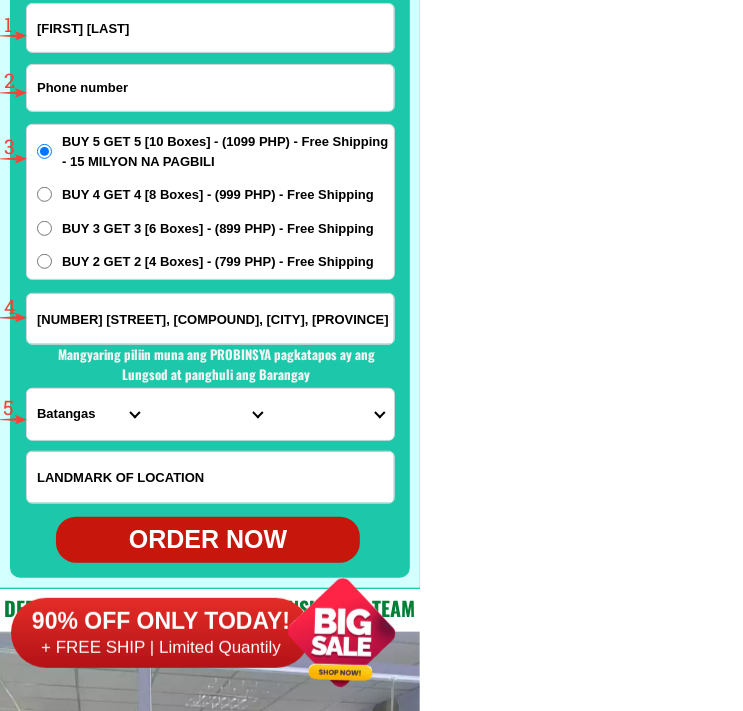 click at bounding box center (210, 88) 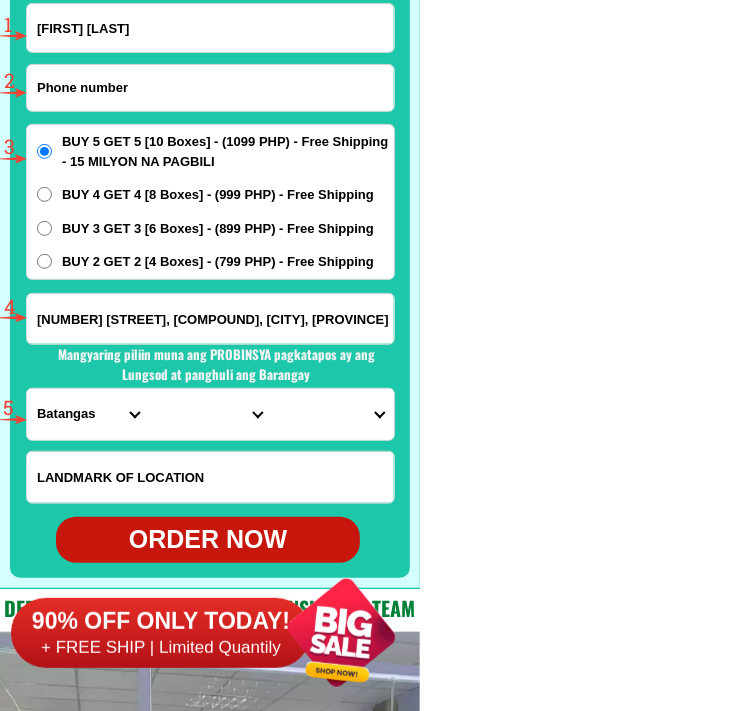 paste on "[PHONE]" 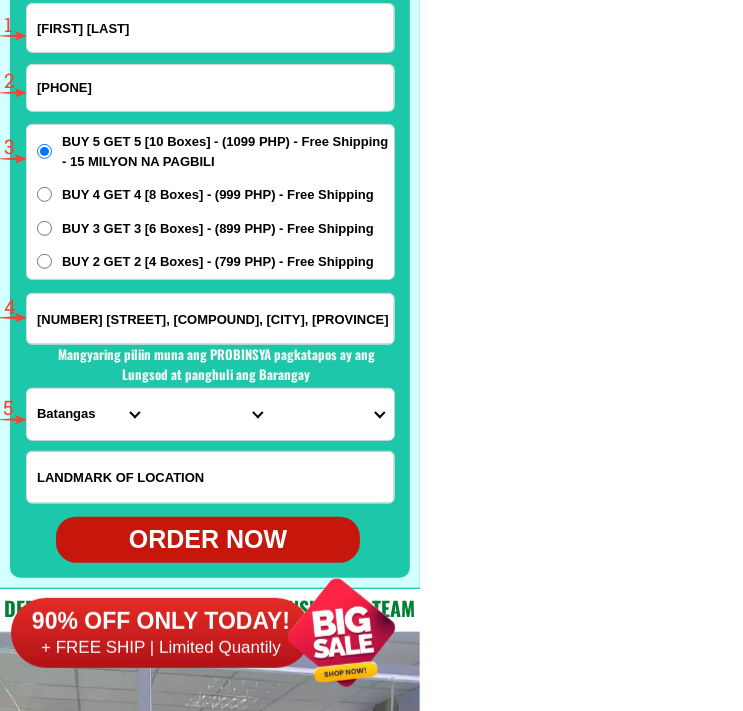 click on "[NUMBER] [STREET], [COMPOUND], [CITY], [PROVINCE]" at bounding box center [210, 319] 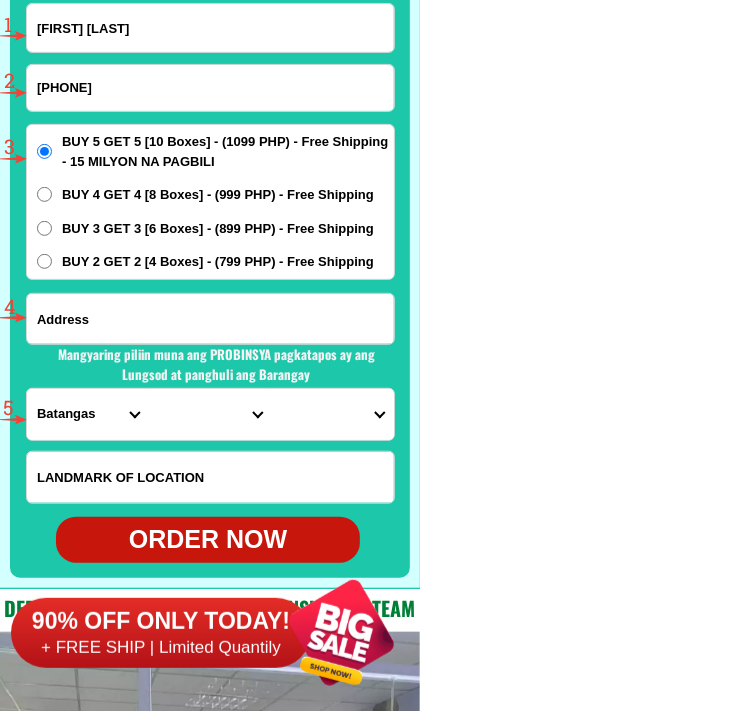 paste on "[NUMBER] [STREET], [COMPOUND], [CITY], [PROVINCE]" 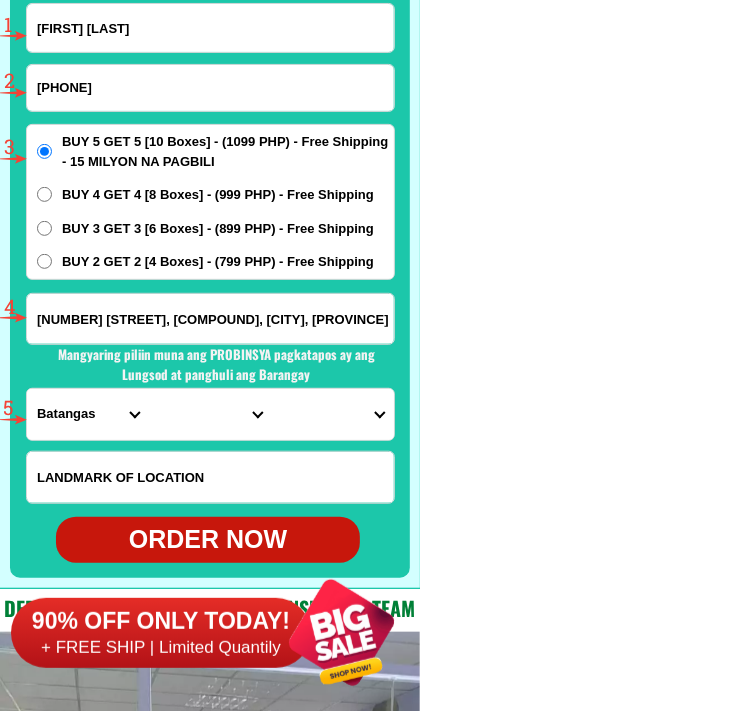 scroll, scrollTop: 0, scrollLeft: 267, axis: horizontal 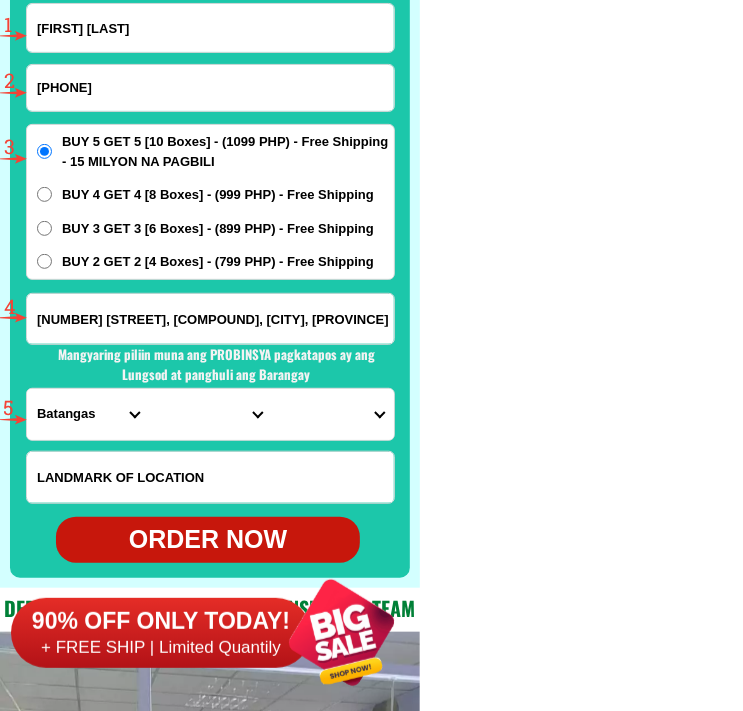 click on "PROVINCE Abra Agusan-del-norte Agusan-del-sur Aklan Albay Antique Apayao Aurora Basilan Bataan Batanes Batangas Benguet Biliran Bohol Bukidnon Bulacan Cagayan Camarines-norte Camarines-sur Camiguin Capiz Catanduanes Cavite Cebu Cotabato Davao-de-oro Davao-del-norte Davao-del-sur Davao-occidental Davao-oriental Dinagat-islands Eastern-samar Guimaras Ifugao Ilocos-norte Ilocos-sur Iloilo Isabela Kalinga La-union Laguna Lanao-del-norte Lanao-del-sur Leyte Maguindanao Marinduque Masbate Metro-manila Misamis-occidental Misamis-oriental Mountain-province Negros-occidental Negros-oriental Northern-samar Nueva-ecija Nueva-vizcaya Occidental-mindoro Oriental-mindoro Palawan Pampanga Pangasinan Quezon Quirino Rizal Romblon Sarangani Siquijor Sorsogon South-cotabato Southern-leyte Sultan-kudarat Sulu Surigao-del-norte Surigao-del-sur Tarlac Tawi-tawi Western-samar Zambales Zamboanga-del-norte Zamboanga-del-sur Zamboanga-sibugay" at bounding box center [88, 414] 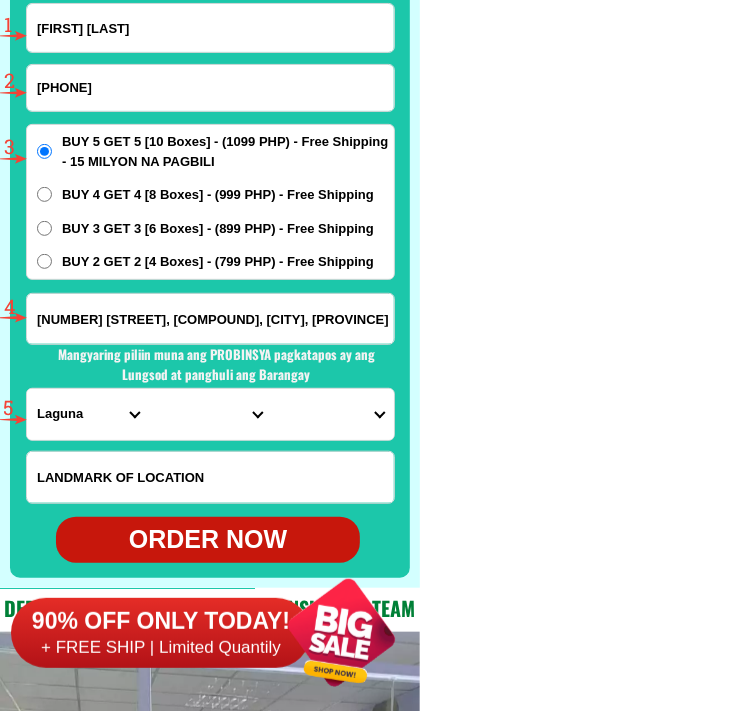 click on "PROVINCE Abra Agusan-del-norte Agusan-del-sur Aklan Albay Antique Apayao Aurora Basilan Bataan Batanes Batangas Benguet Biliran Bohol Bukidnon Bulacan Cagayan Camarines-norte Camarines-sur Camiguin Capiz Catanduanes Cavite Cebu Cotabato Davao-de-oro Davao-del-norte Davao-del-sur Davao-occidental Davao-oriental Dinagat-islands Eastern-samar Guimaras Ifugao Ilocos-norte Ilocos-sur Iloilo Isabela Kalinga La-union Laguna Lanao-del-norte Lanao-del-sur Leyte Maguindanao Marinduque Masbate Metro-manila Misamis-occidental Misamis-oriental Mountain-province Negros-occidental Negros-oriental Northern-samar Nueva-ecija Nueva-vizcaya Occidental-mindoro Oriental-mindoro Palawan Pampanga Pangasinan Quezon Quirino Rizal Romblon Sarangani Siquijor Sorsogon South-cotabato Southern-leyte Sultan-kudarat Sulu Surigao-del-norte Surigao-del-sur Tarlac Tawi-tawi Western-samar Zambales Zamboanga-del-norte Zamboanga-del-sur Zamboanga-sibugay" at bounding box center [88, 414] 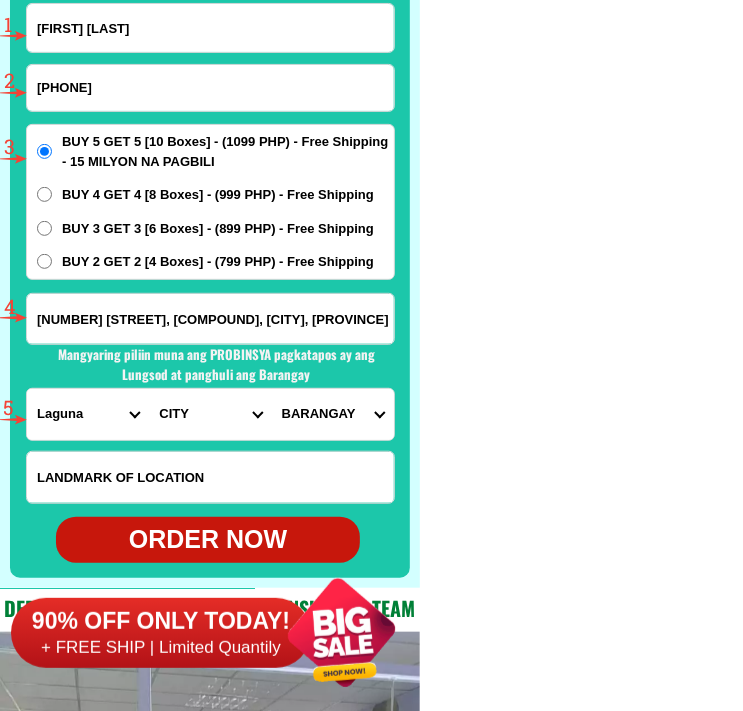 click on "CITY Alaminos Bay Binan-city Cabuyao Calamba-city Calauan Cavinti Famy Laguna-kalayaan Laguna-rizal Laguna-santa-cruz Laguna-santa-maria Laguna-victoria Liliw Los-banos Luisiana Lumban Mabitac Magdalena Majayjay Nagcarlan Paete Pagsanjan Pakil Pangil Pila San-pablo-city San-pedro Santa-rosa-city Siniloan" at bounding box center (210, 414) 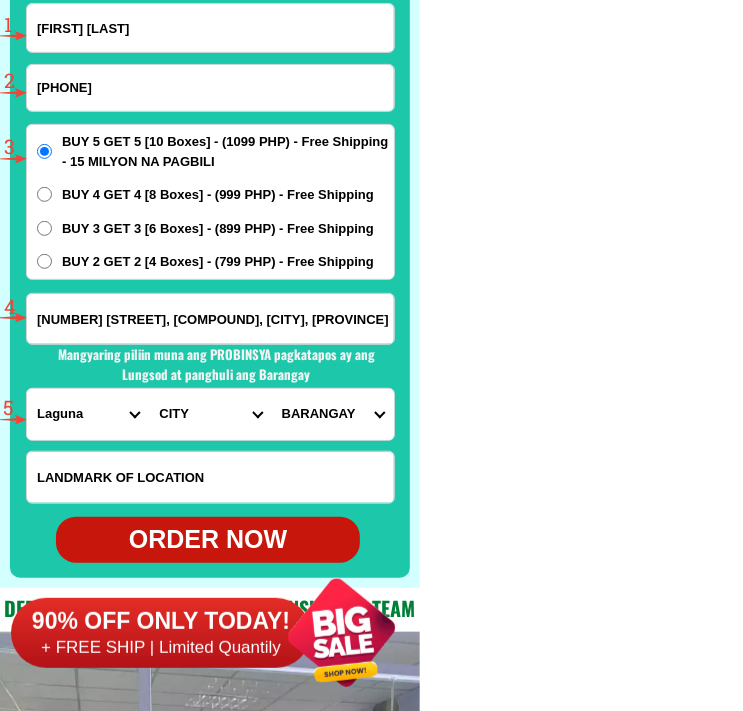 click on "CITY Alaminos Bay Binan-city Cabuyao Calamba-city Calauan Cavinti Famy Laguna-kalayaan Laguna-rizal Laguna-santa-cruz Laguna-santa-maria Laguna-victoria Liliw Los-banos Luisiana Lumban Mabitac Magdalena Majayjay Nagcarlan Paete Pagsanjan Pakil Pangil Pila San-pablo-city San-pedro Santa-rosa-city Siniloan" at bounding box center [210, 414] 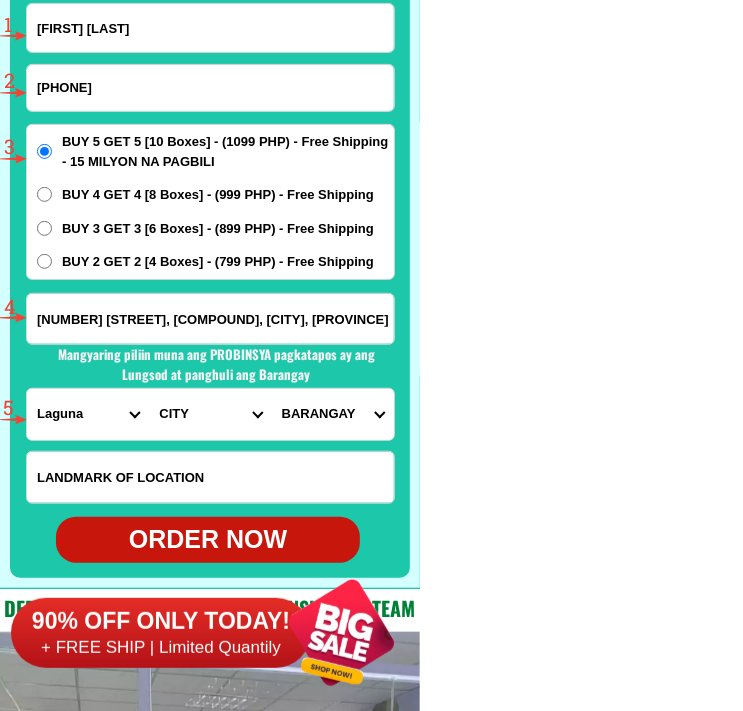 click on "BARANGAY Aplaya Balibago Caingin Dila Dita Don jose Ibaba Kanluran (pob.) Labas Macabling Malitlit Malusak (pob.) Market area (pob.) Pook Pulong santa cruz Santo domingo Sinalhan Tagapo" at bounding box center [333, 414] 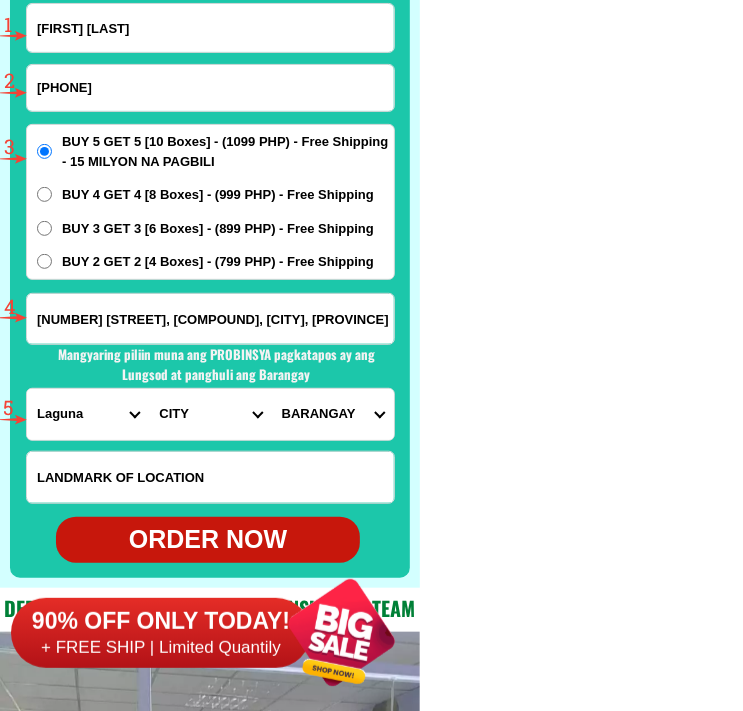 click on "BARANGAY Aplaya Balibago Caingin Dila Dita Don jose Ibaba Kanluran (pob.) Labas Macabling Malitlit Malusak (pob.) Market area (pob.) Pook Pulong santa cruz Santo domingo Sinalhan Tagapo" at bounding box center (333, 414) 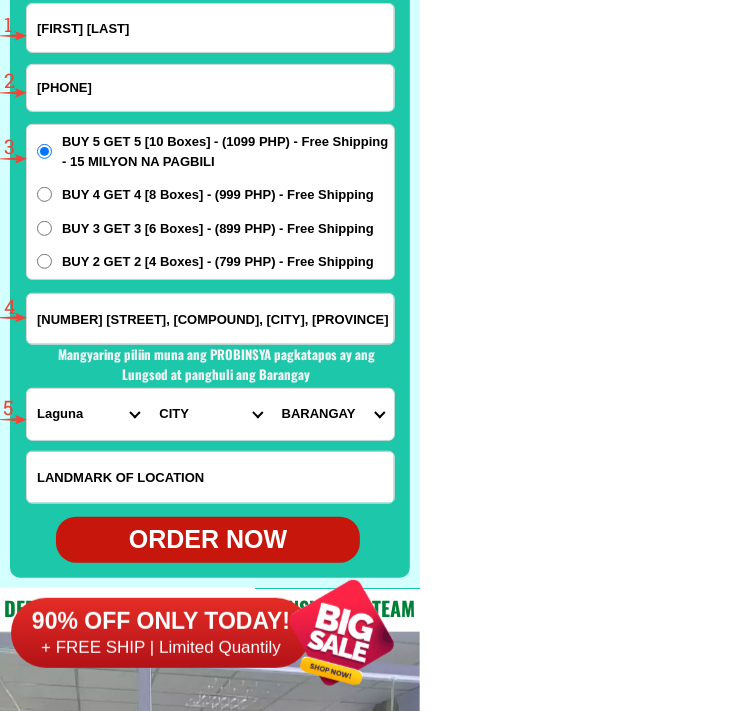 click on "[PHONE]" at bounding box center [210, 88] 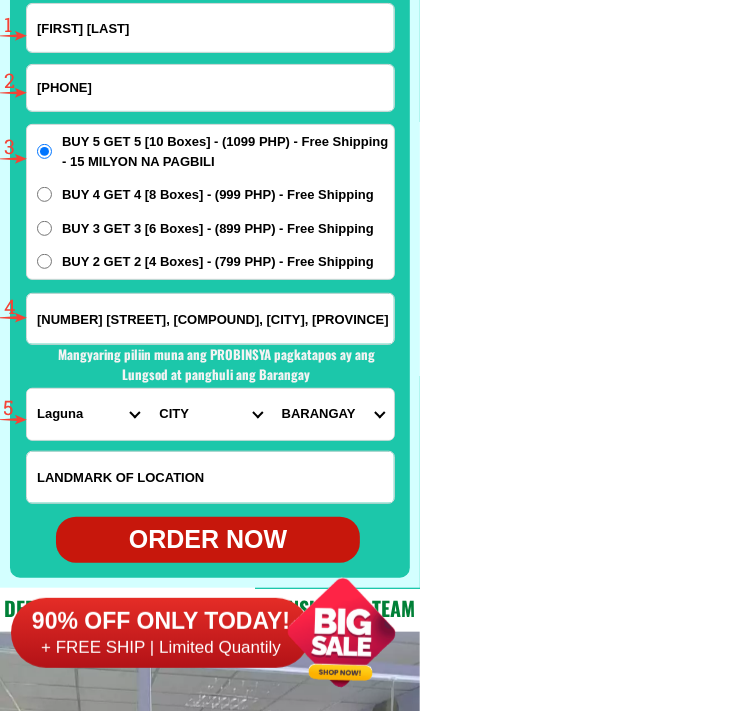 click at bounding box center [0, 0] 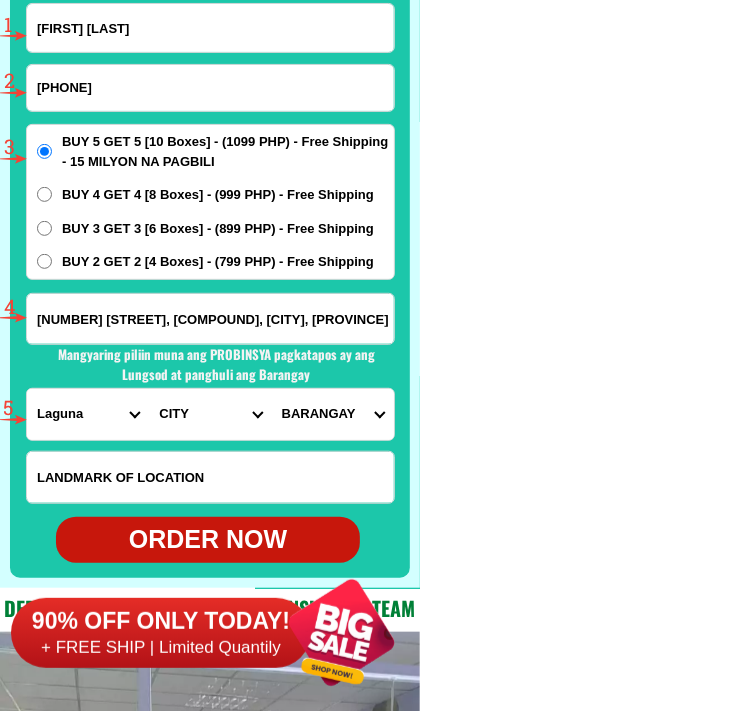 click on "[FIRST] [LAST]" at bounding box center [210, 28] 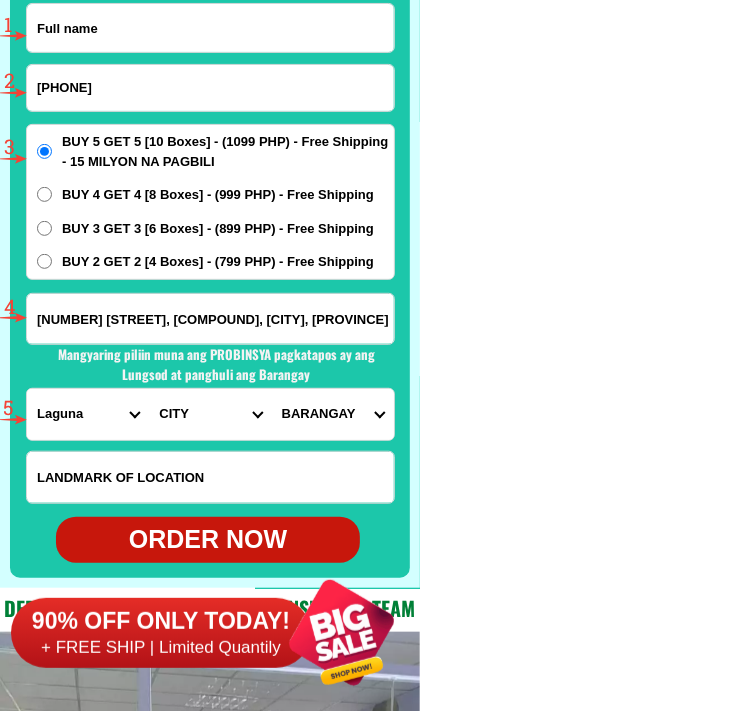 paste on "[FIRST] [LAST]" 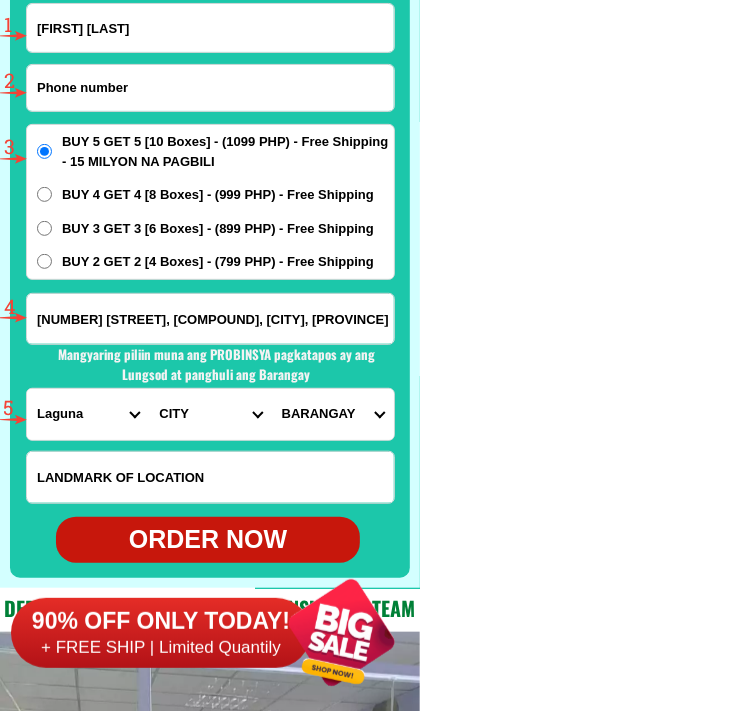 click at bounding box center (210, 88) 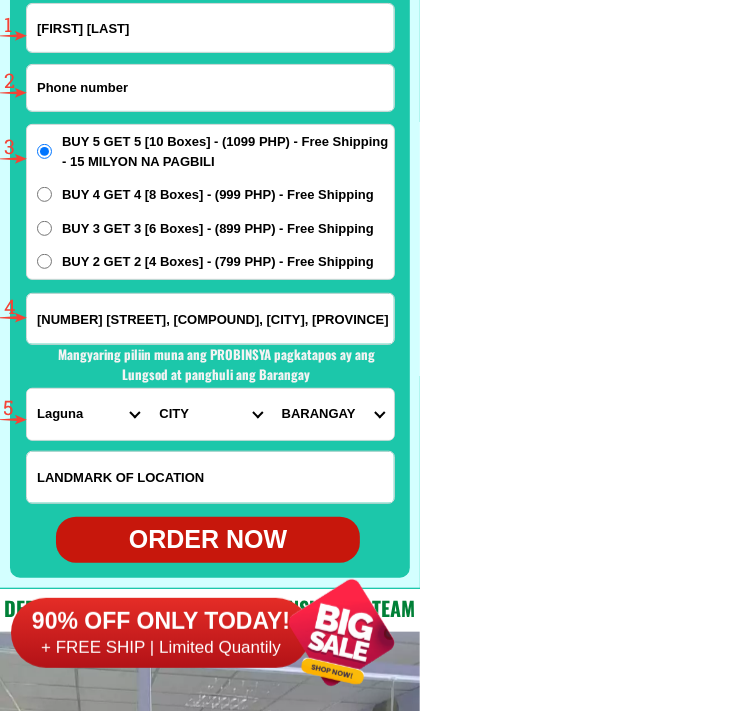 paste on "[PHONE]" 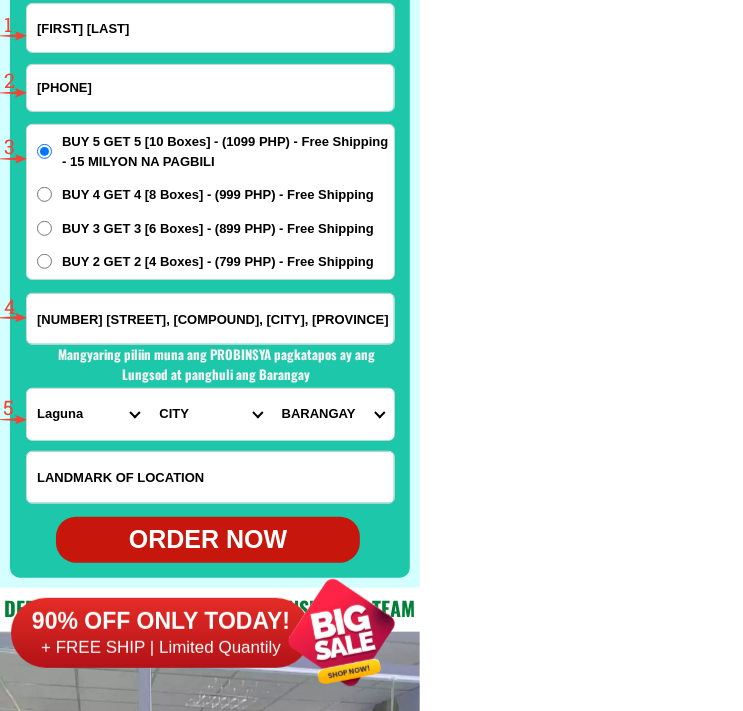 click on "[PHONE]" at bounding box center (210, 88) 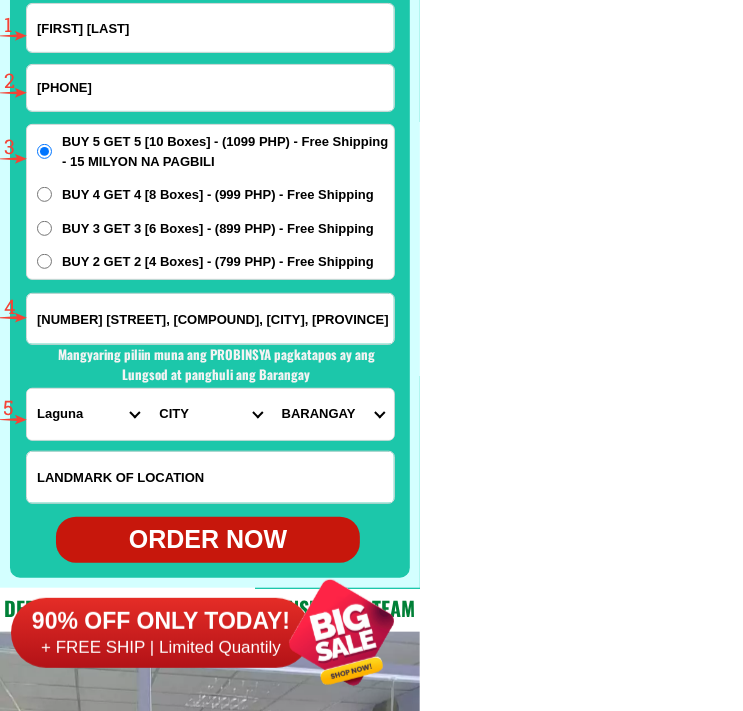 click on "[NUMBER] [STREET], [COMPOUND], [CITY], [PROVINCE]" at bounding box center [210, 319] 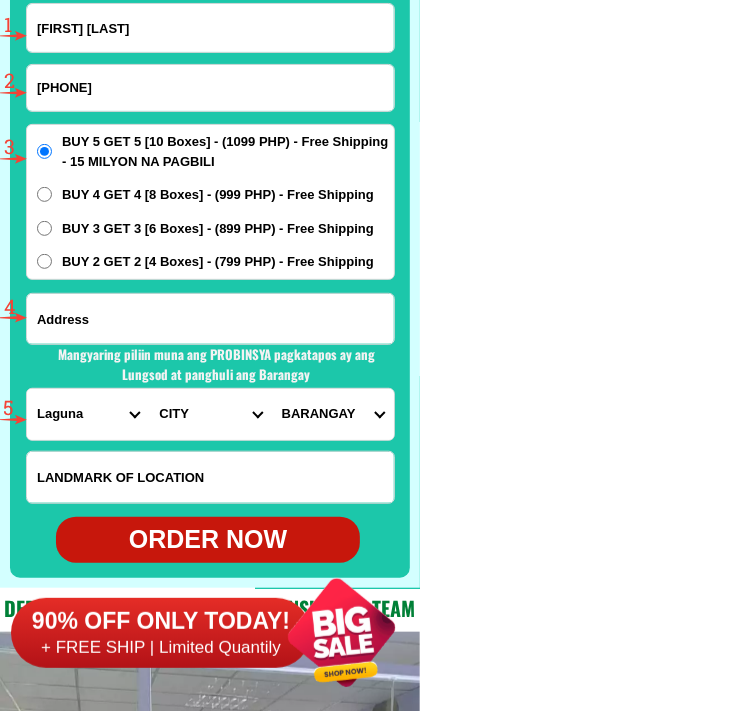 paste on "[NUMBER] [STREET], [CITY], [PROVINCE]" 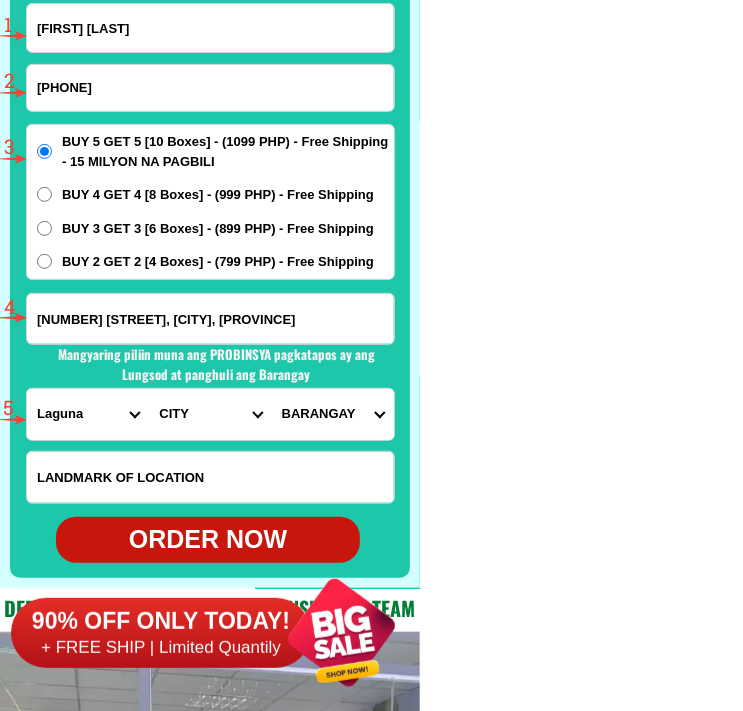 scroll, scrollTop: 0, scrollLeft: 301, axis: horizontal 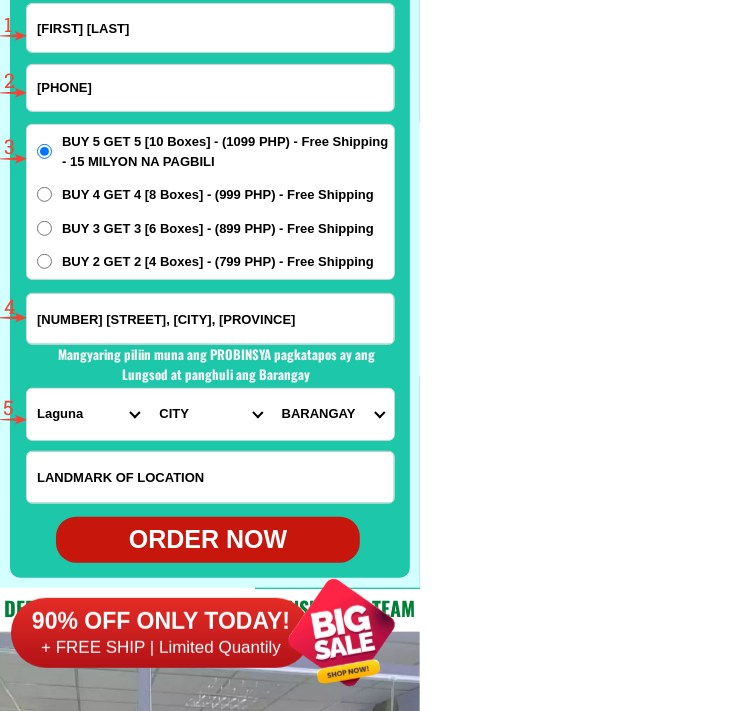 click on "PROVINCE Abra Agusan-del-norte Agusan-del-sur Aklan Albay Antique Apayao Aurora Basilan Bataan Batanes Batangas Benguet Biliran Bohol Bukidnon Bulacan Cagayan Camarines-norte Camarines-sur Camiguin Capiz Catanduanes Cavite Cebu Cotabato Davao-de-oro Davao-del-norte Davao-del-sur Davao-occidental Davao-oriental Dinagat-islands Eastern-samar Guimaras Ifugao Ilocos-norte Ilocos-sur Iloilo Isabela Kalinga La-union Laguna Lanao-del-norte Lanao-del-sur Leyte Maguindanao Marinduque Masbate Metro-manila Misamis-occidental Misamis-oriental Mountain-province Negros-occidental Negros-oriental Northern-samar Nueva-ecija Nueva-vizcaya Occidental-mindoro Oriental-mindoro Palawan Pampanga Pangasinan Quezon Quirino Rizal Romblon Sarangani Siquijor Sorsogon South-cotabato Southern-leyte Sultan-kudarat Sulu Surigao-del-norte Surigao-del-sur Tarlac Tawi-tawi Western-samar Zambales Zamboanga-del-norte Zamboanga-del-sur Zamboanga-sibugay" at bounding box center [88, 414] 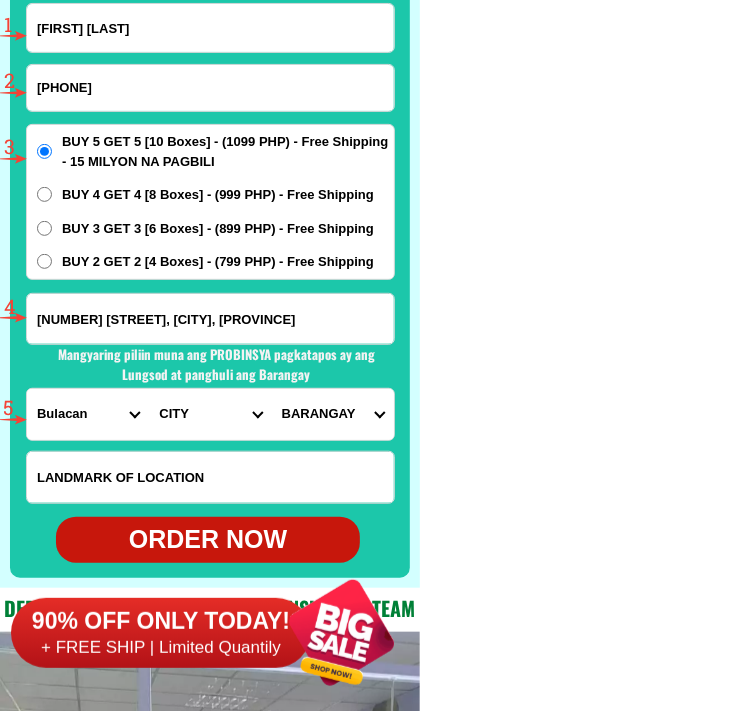 click on "PROVINCE Abra Agusan-del-norte Agusan-del-sur Aklan Albay Antique Apayao Aurora Basilan Bataan Batanes Batangas Benguet Biliran Bohol Bukidnon Bulacan Cagayan Camarines-norte Camarines-sur Camiguin Capiz Catanduanes Cavite Cebu Cotabato Davao-de-oro Davao-del-norte Davao-del-sur Davao-occidental Davao-oriental Dinagat-islands Eastern-samar Guimaras Ifugao Ilocos-norte Ilocos-sur Iloilo Isabela Kalinga La-union Laguna Lanao-del-norte Lanao-del-sur Leyte Maguindanao Marinduque Masbate Metro-manila Misamis-occidental Misamis-oriental Mountain-province Negros-occidental Negros-oriental Northern-samar Nueva-ecija Nueva-vizcaya Occidental-mindoro Oriental-mindoro Palawan Pampanga Pangasinan Quezon Quirino Rizal Romblon Sarangani Siquijor Sorsogon South-cotabato Southern-leyte Sultan-kudarat Sulu Surigao-del-norte Surigao-del-sur Tarlac Tawi-tawi Western-samar Zambales Zamboanga-del-norte Zamboanga-del-sur Zamboanga-sibugay" at bounding box center (88, 414) 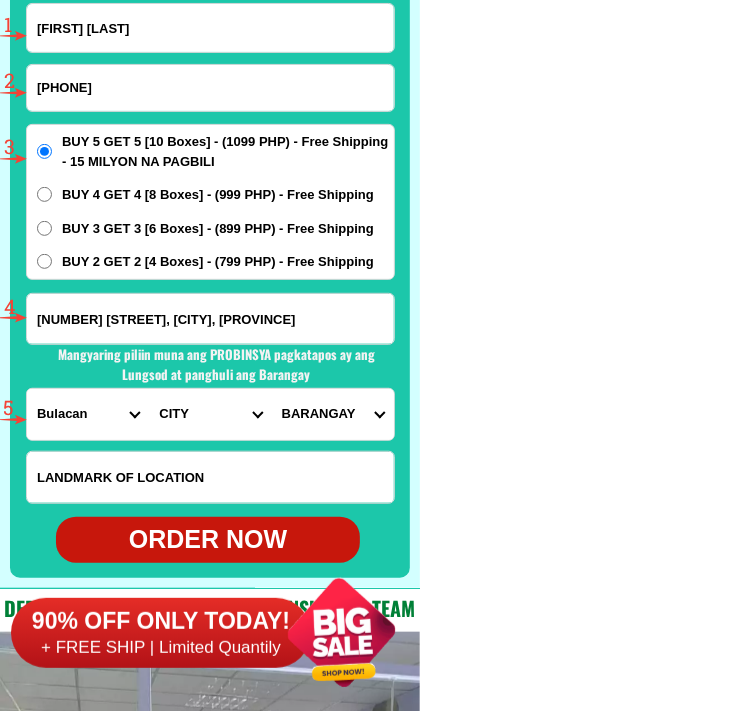 click on "CITY Angat Balagtas Baliuag Bocaue Bulacan Bulacan-hagonoy Bulacan-plaridel Bulacan-san-ildefonso Bulacan-san-miguel Bulacan-san-rafael Bulacan-santa-maria Bustos Calumpit Dona-remedios-trinidad Guiguinto Malolos-city Marilao Meycauayan-city Norzagaray Obando Pandi Paombong Pulilan San-jose-del-monte-city" at bounding box center (210, 414) 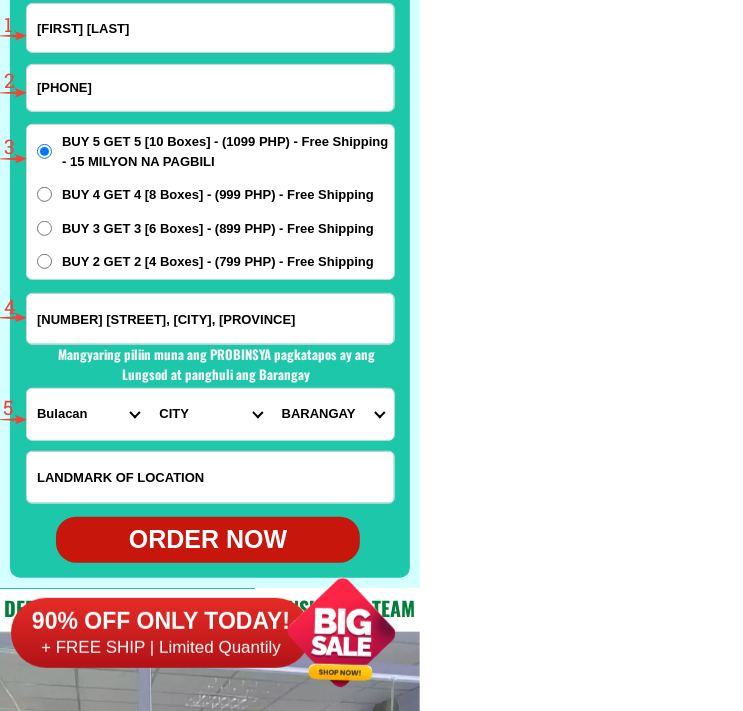click on "CITY Angat Balagtas Baliuag Bocaue Bulacan Bulacan-hagonoy Bulacan-plaridel Bulacan-san-ildefonso Bulacan-san-miguel Bulacan-san-rafael Bulacan-santa-maria Bustos Calumpit Dona-remedios-trinidad Guiguinto Malolos-city Marilao Meycauayan-city Norzagaray Obando Pandi Paombong Pulilan San-jose-del-monte-city" at bounding box center [210, 414] 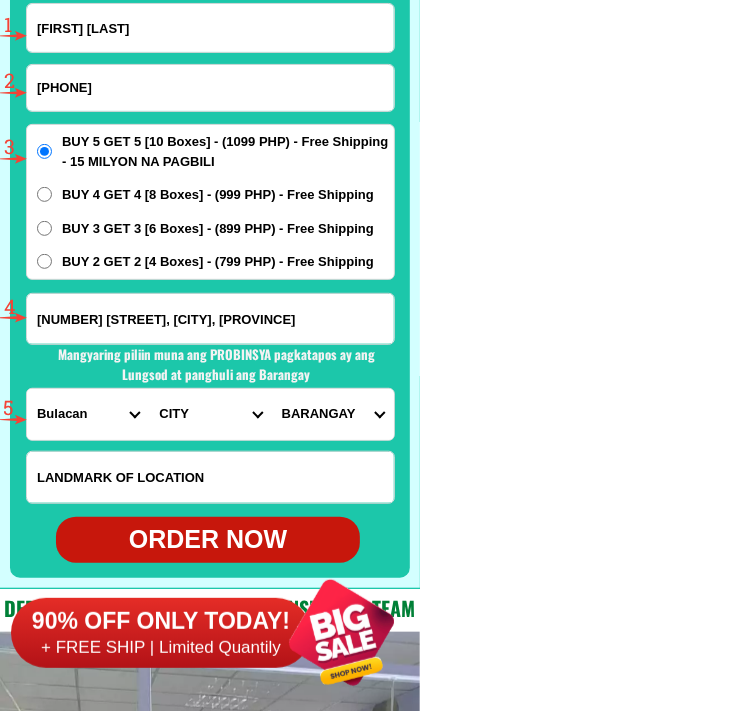 click on "[CITY]" at bounding box center [333, 414] 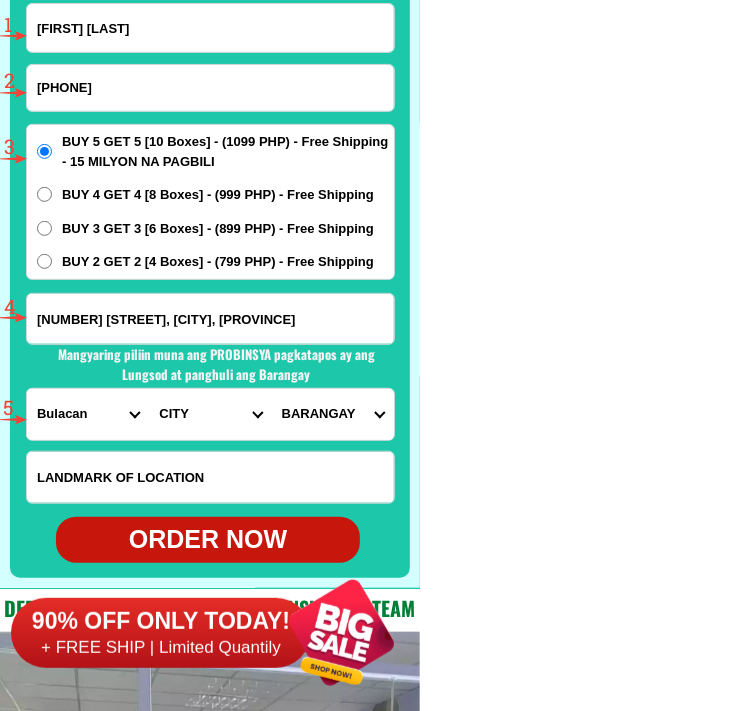 click on "[CITY]" at bounding box center (333, 414) 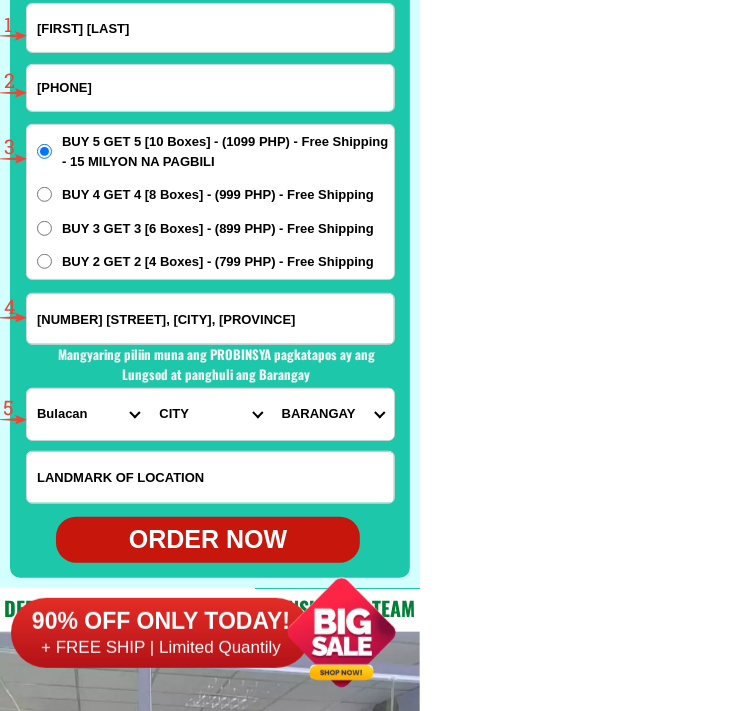 click on "ORDER NOW" at bounding box center (208, 540) 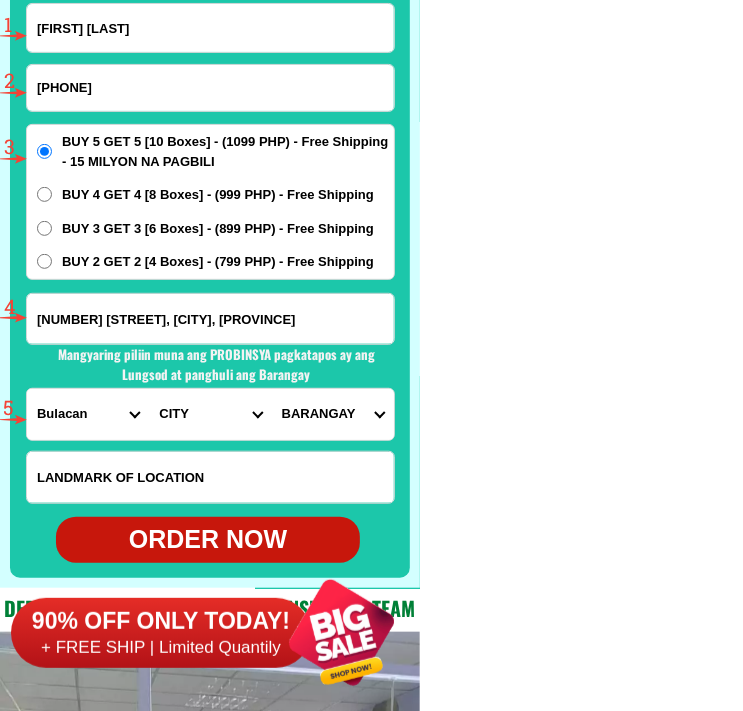 click on "[FIRST] [LAST]" at bounding box center (210, 28) 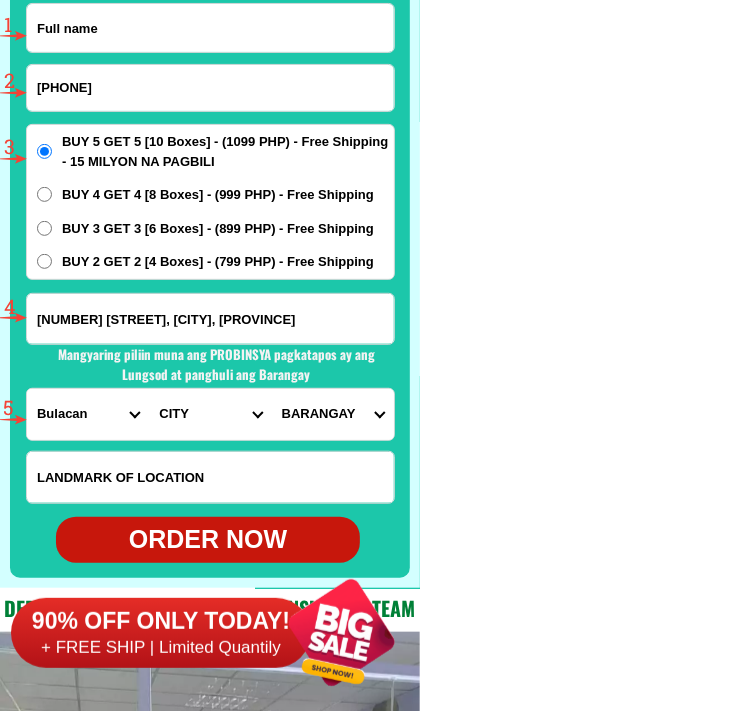 paste on "[FIRST] [LAST]" 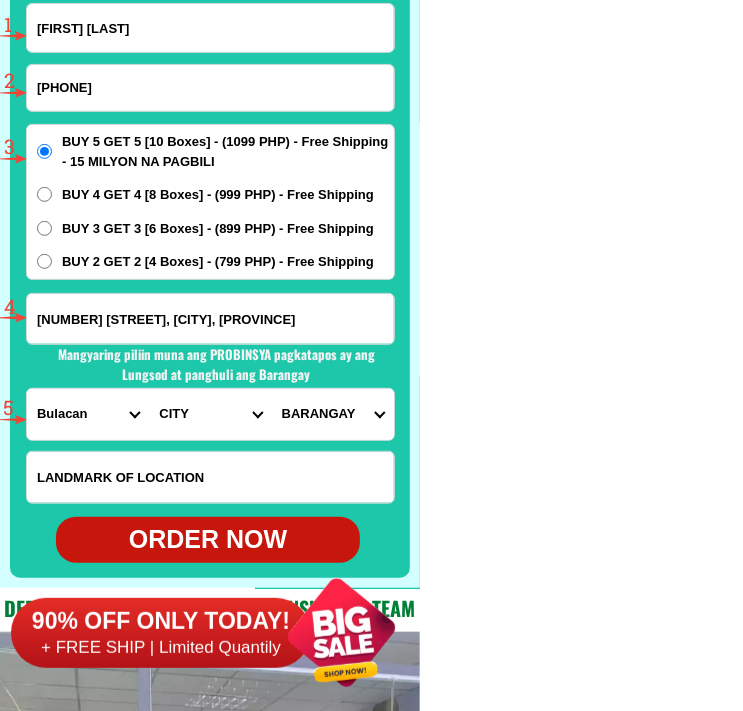 click on "[PHONE]" at bounding box center [210, 88] 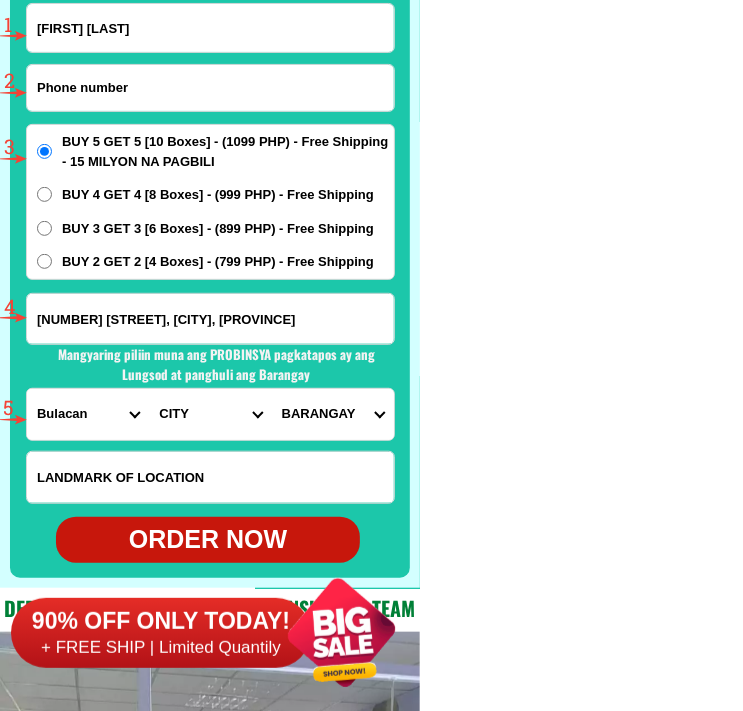 paste on "[PHONE]" 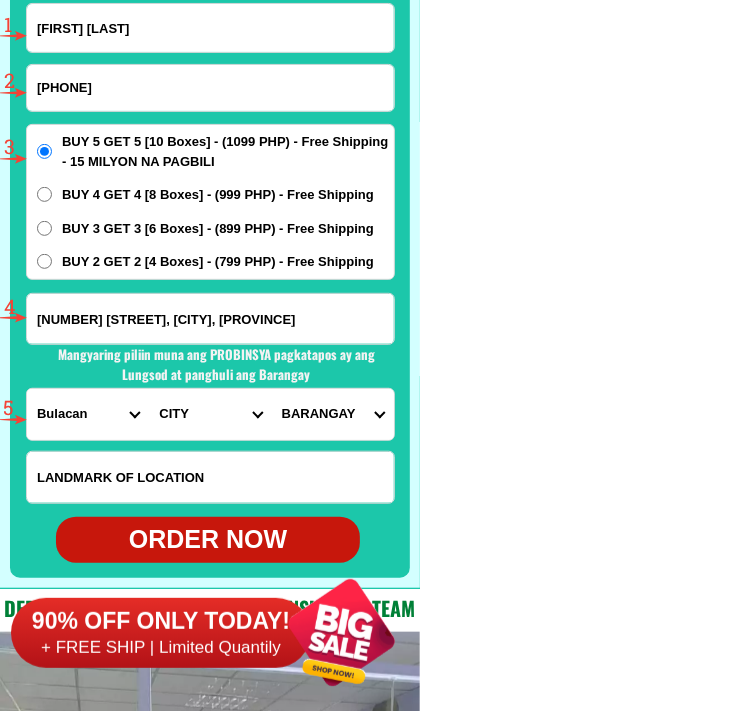 click on "BUY 3 GET 3 [6 Boxes] - (899 PHP) - Free Shipping" at bounding box center (44, 228) 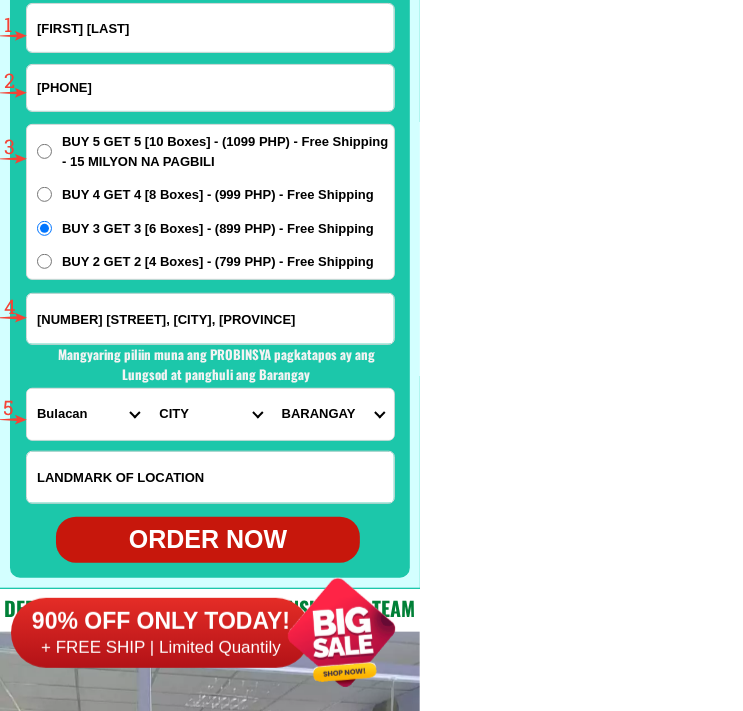 click on "[NUMBER] [STREET], [CITY], [PROVINCE]" at bounding box center (210, 319) 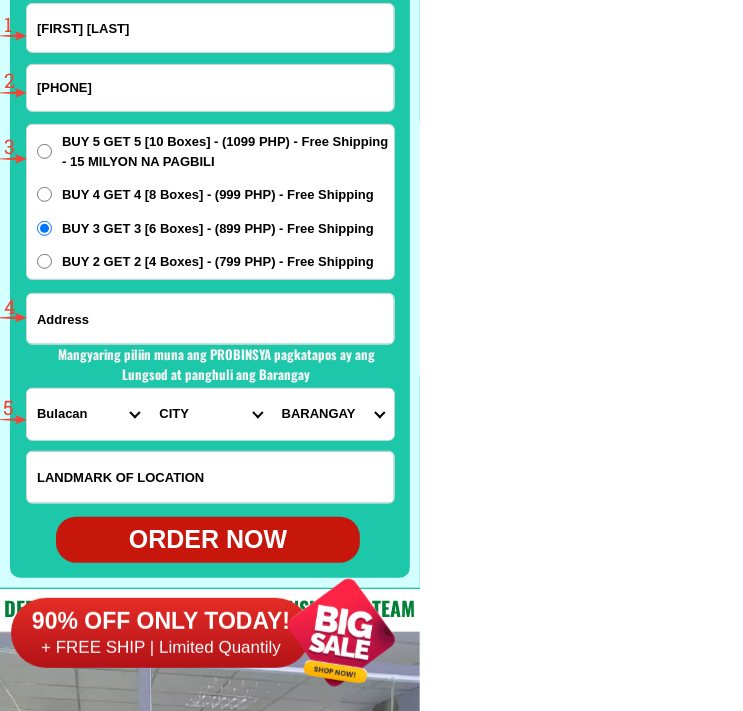 paste on "[CITY], [CITY]" 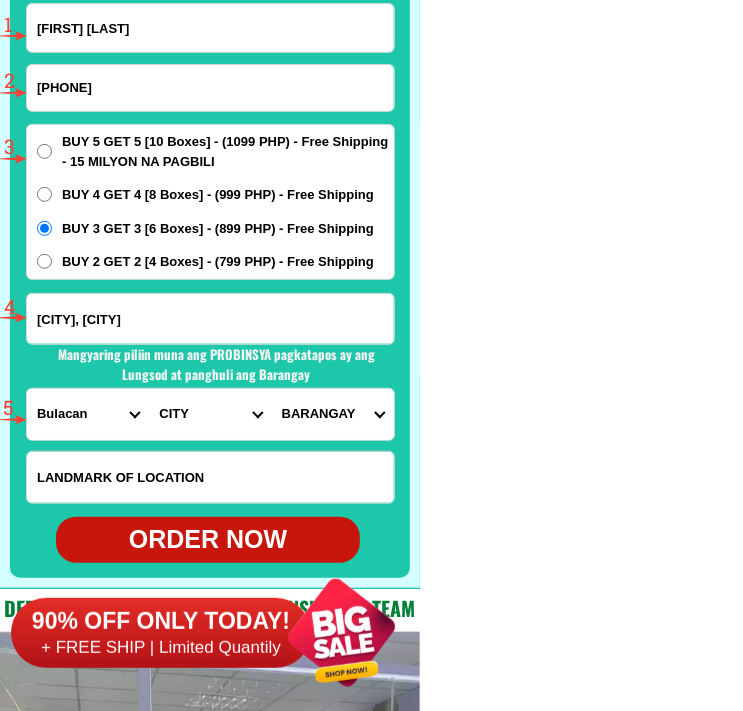 scroll, scrollTop: 0, scrollLeft: 108, axis: horizontal 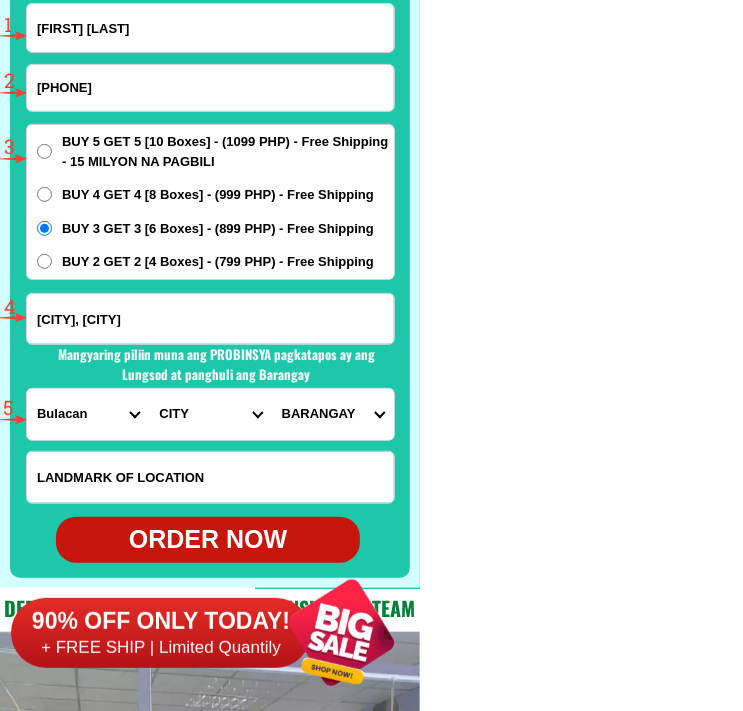 click on "PROVINCE Abra Agusan-del-norte Agusan-del-sur Aklan Albay Antique Apayao Aurora Basilan Bataan Batanes Batangas Benguet Biliran Bohol Bukidnon Bulacan Cagayan Camarines-norte Camarines-sur Camiguin Capiz Catanduanes Cavite Cebu Cotabato Davao-de-oro Davao-del-norte Davao-del-sur Davao-occidental Davao-oriental Dinagat-islands Eastern-samar Guimaras Ifugao Ilocos-norte Ilocos-sur Iloilo Isabela Kalinga La-union Laguna Lanao-del-norte Lanao-del-sur Leyte Maguindanao Marinduque Masbate Metro-manila Misamis-occidental Misamis-oriental Mountain-province Negros-occidental Negros-oriental Northern-samar Nueva-ecija Nueva-vizcaya Occidental-mindoro Oriental-mindoro Palawan Pampanga Pangasinan Quezon Quirino Rizal Romblon Sarangani Siquijor Sorsogon South-cotabato Southern-leyte Sultan-kudarat Sulu Surigao-del-norte Surigao-del-sur Tarlac Tawi-tawi Western-samar Zambales Zamboanga-del-norte Zamboanga-del-sur Zamboanga-sibugay" at bounding box center (88, 414) 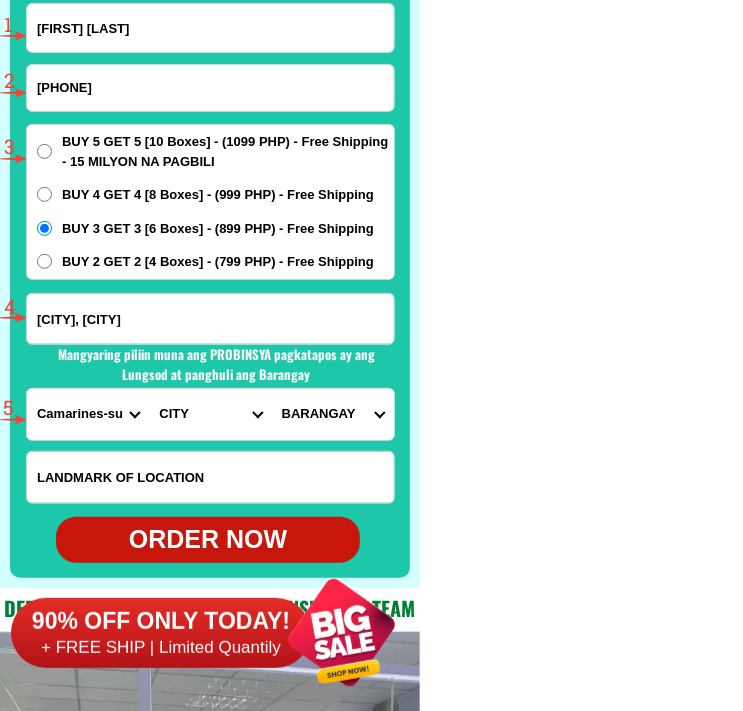 click on "PROVINCE Abra Agusan-del-norte Agusan-del-sur Aklan Albay Antique Apayao Aurora Basilan Bataan Batanes Batangas Benguet Biliran Bohol Bukidnon Bulacan Cagayan Camarines-norte Camarines-sur Camiguin Capiz Catanduanes Cavite Cebu Cotabato Davao-de-oro Davao-del-norte Davao-del-sur Davao-occidental Davao-oriental Dinagat-islands Eastern-samar Guimaras Ifugao Ilocos-norte Ilocos-sur Iloilo Isabela Kalinga La-union Laguna Lanao-del-norte Lanao-del-sur Leyte Maguindanao Marinduque Masbate Metro-manila Misamis-occidental Misamis-oriental Mountain-province Negros-occidental Negros-oriental Northern-samar Nueva-ecija Nueva-vizcaya Occidental-mindoro Oriental-mindoro Palawan Pampanga Pangasinan Quezon Quirino Rizal Romblon Sarangani Siquijor Sorsogon South-cotabato Southern-leyte Sultan-kudarat Sulu Surigao-del-norte Surigao-del-sur Tarlac Tawi-tawi Western-samar Zambales Zamboanga-del-norte Zamboanga-del-sur Zamboanga-sibugay" at bounding box center [88, 414] 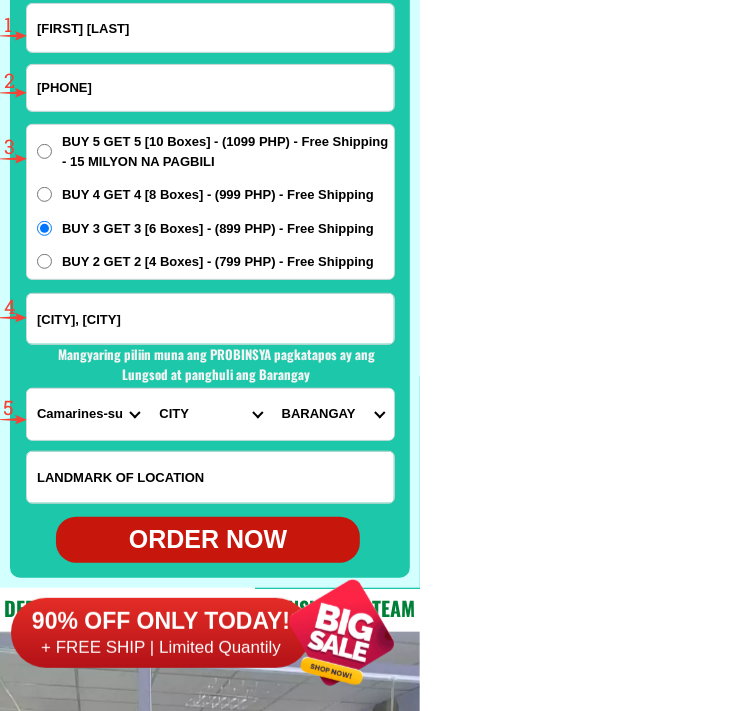 click on "PROVINCE Abra Agusan-del-norte Agusan-del-sur Aklan Albay Antique Apayao Aurora Basilan Bataan Batanes Batangas Benguet Biliran Bohol Bukidnon Bulacan Cagayan Camarines-norte Camarines-sur Camiguin Capiz Catanduanes Cavite Cebu Cotabato Davao-de-oro Davao-del-norte Davao-del-sur Davao-occidental Davao-oriental Dinagat-islands Eastern-samar Guimaras Ifugao Ilocos-norte Ilocos-sur Iloilo Isabela Kalinga La-union Laguna Lanao-del-norte Lanao-del-sur Leyte Maguindanao Marinduque Masbate Metro-manila Misamis-occidental Misamis-oriental Mountain-province Negros-occidental Negros-oriental Northern-samar Nueva-ecija Nueva-vizcaya Occidental-mindoro Oriental-mindoro Palawan Pampanga Pangasinan Quezon Quirino Rizal Romblon Sarangani Siquijor Sorsogon South-cotabato Southern-leyte Sultan-kudarat Sulu Surigao-del-norte Surigao-del-sur Tarlac Tawi-tawi Western-samar Zambales Zamboanga-del-norte Zamboanga-del-sur Zamboanga-sibugay" at bounding box center (88, 414) 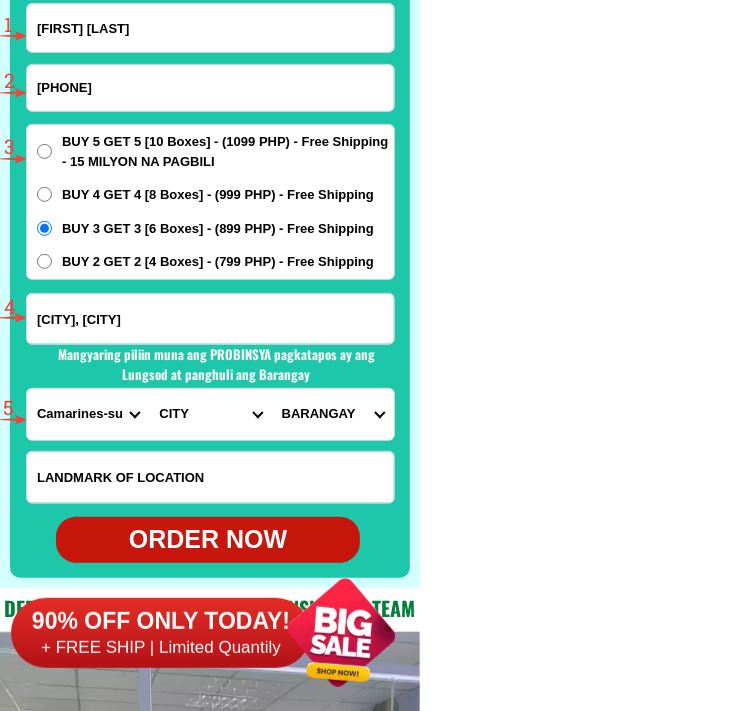 click on "CITY Baao Balatan Bombon Buhi Bula Cabusao Calabanga Camaligan Camarines-sur-bato Camarines-sur-naga-city Camarines-sur-pamplona Camarines-sur-san-fernando Camarines-sur-san-jose Canaman Caramoan Del-gallego Gainza Garchitorena Goa Iriga-city Lagonoy Libmanan Lupi Magarao Milaor Minalabac Nabua Ocampo Pasacao Pili Presentacion Ragay Sagnay Sipocot Siruma Tigaon Tinambac" at bounding box center [210, 414] 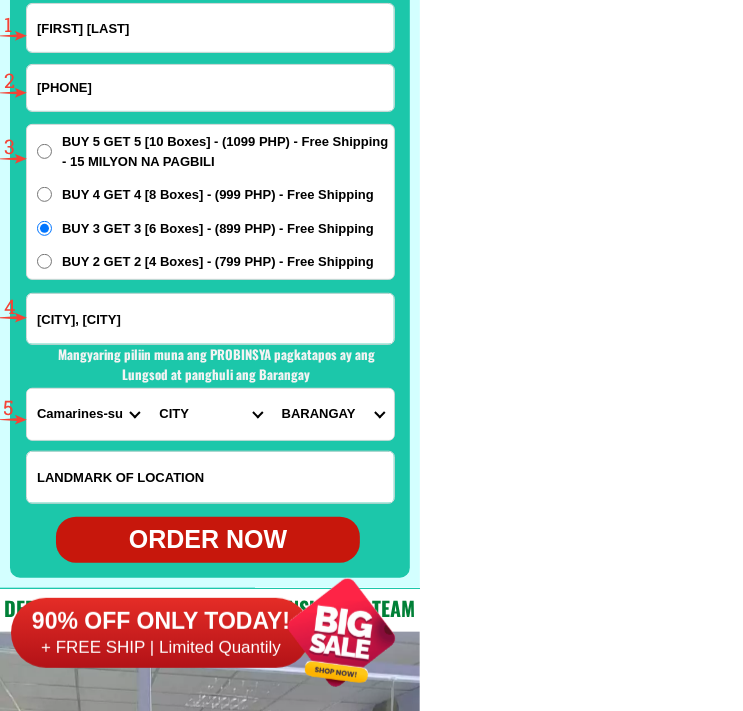 click on "CITY Baao Balatan Bombon Buhi Bula Cabusao Calabanga Camaligan Camarines-sur-bato Camarines-sur-naga-city Camarines-sur-pamplona Camarines-sur-san-fernando Camarines-sur-san-jose Canaman Caramoan Del-gallego Gainza Garchitorena Goa Iriga-city Lagonoy Libmanan Lupi Magarao Milaor Minalabac Nabua Ocampo Pasacao Pili Presentacion Ragay Sagnay Sipocot Siruma Tigaon Tinambac" at bounding box center (210, 414) 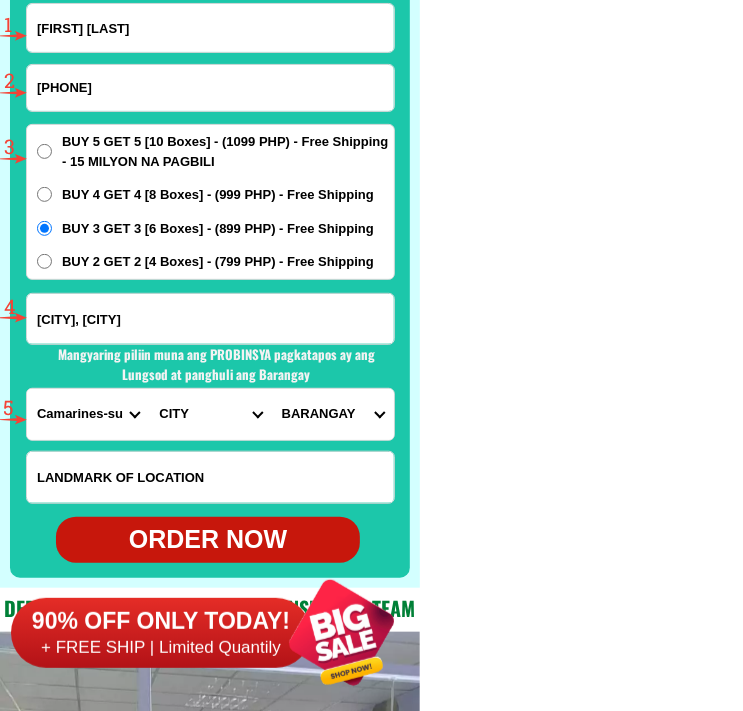 click on "[CITY]" at bounding box center [333, 414] 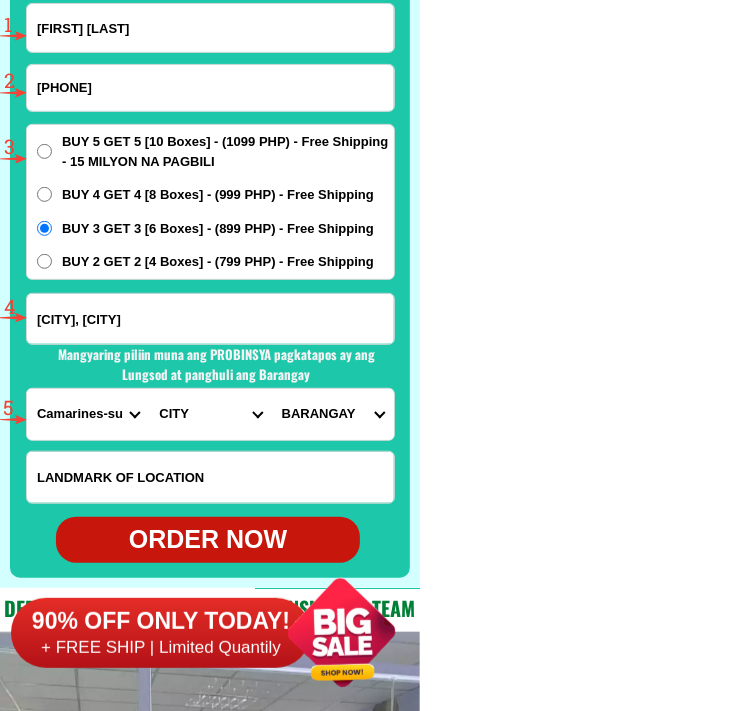 click on "[CITY]" at bounding box center (333, 414) 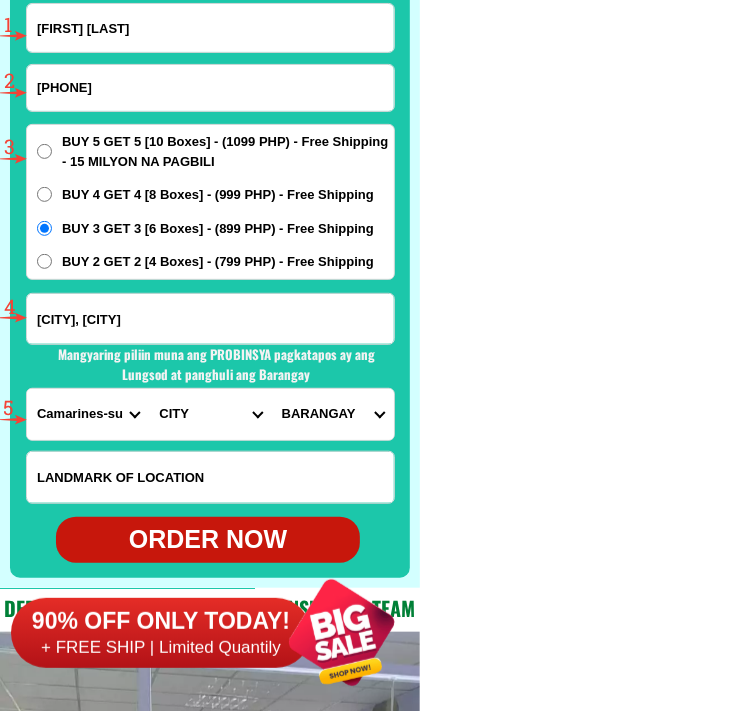 click on "[PHONE]" at bounding box center [210, 88] 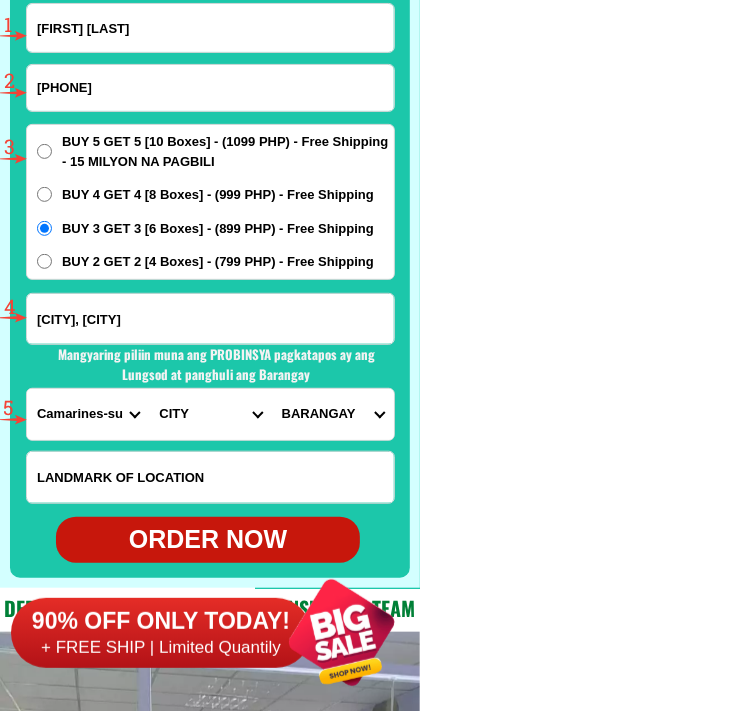 click at bounding box center [0, 0] 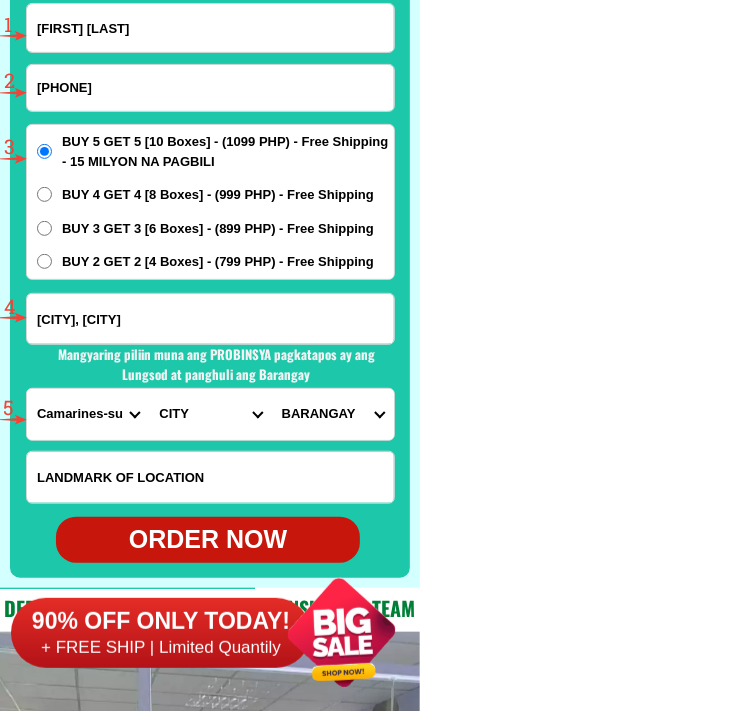 click on "[FIRST] [LAST]" at bounding box center (210, 28) 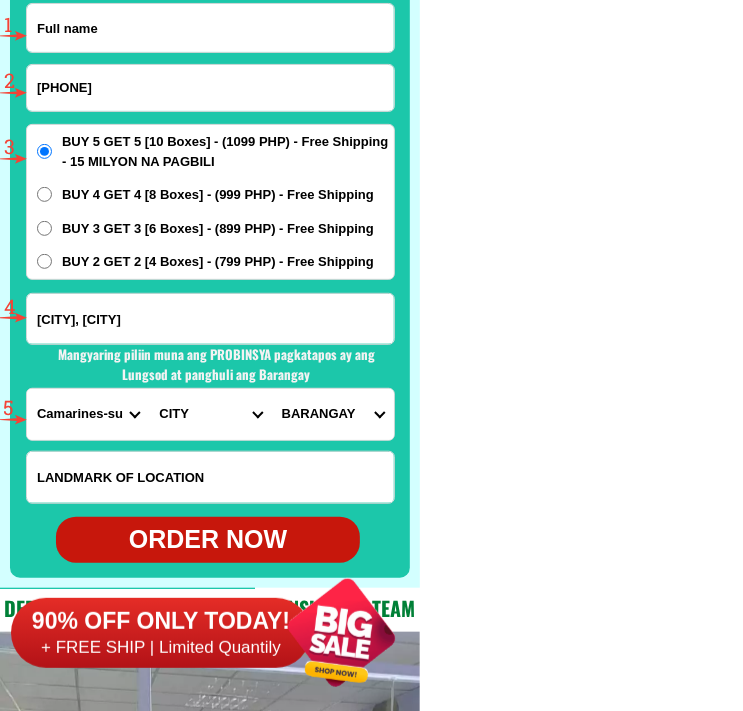 paste on "[FIRST] [LAST]" 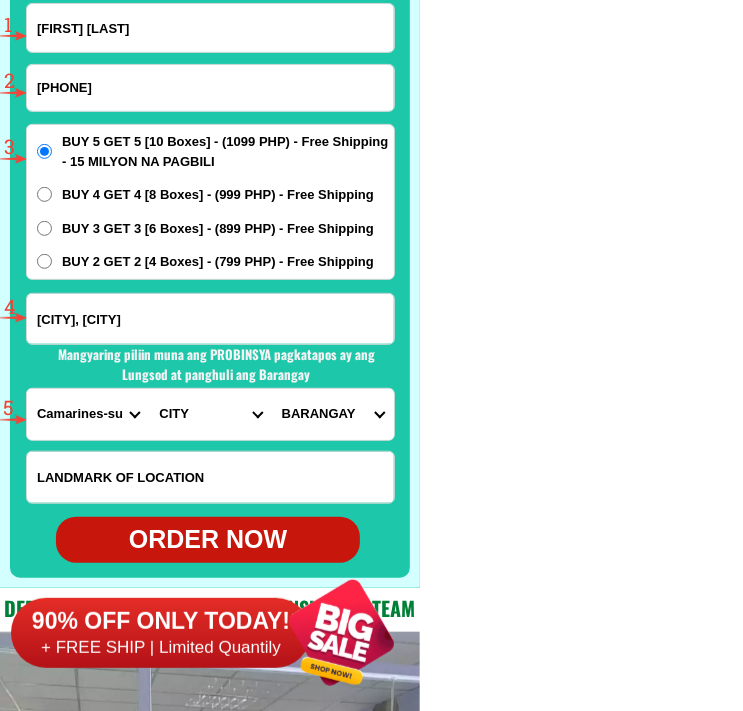click on "[PHONE]" at bounding box center [210, 88] 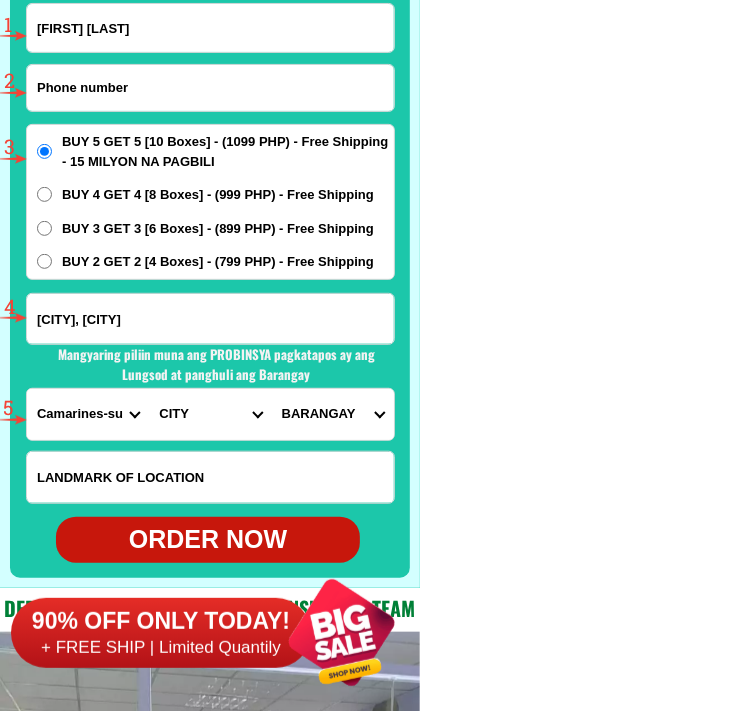 paste on "[PHONE]" 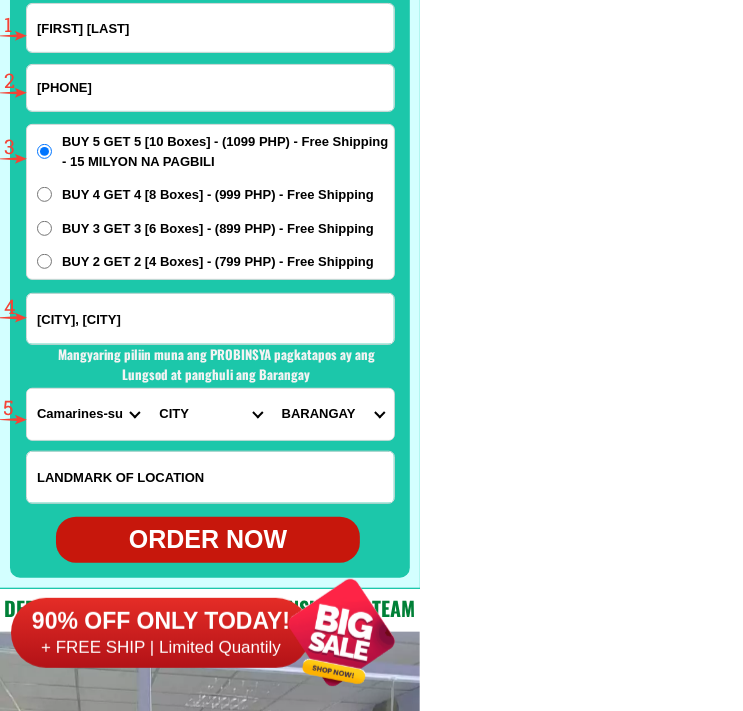 click on "[CITY], [CITY]" at bounding box center [210, 319] 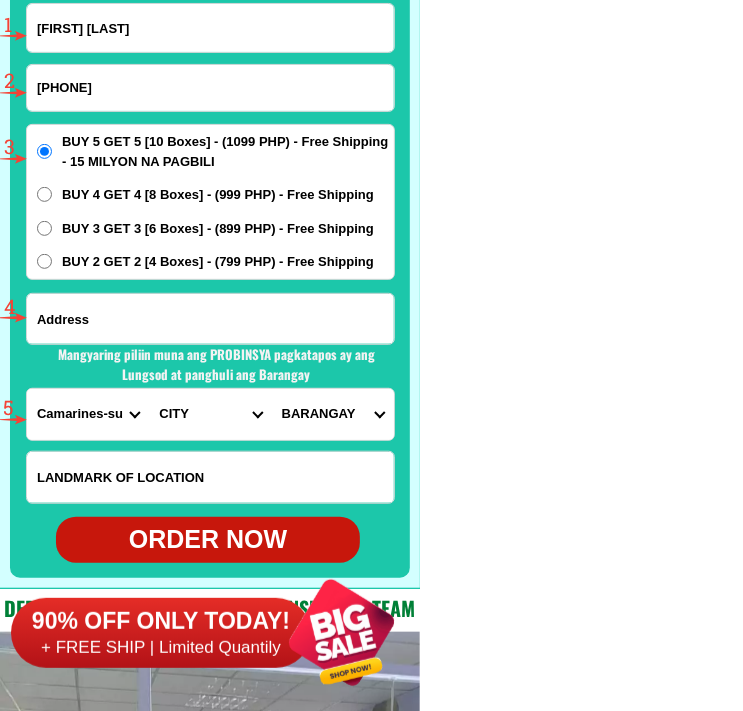 paste on "Purok [NUMBER], [BARANGAY] Bonifacio, [CITY], [PROVINCE]" 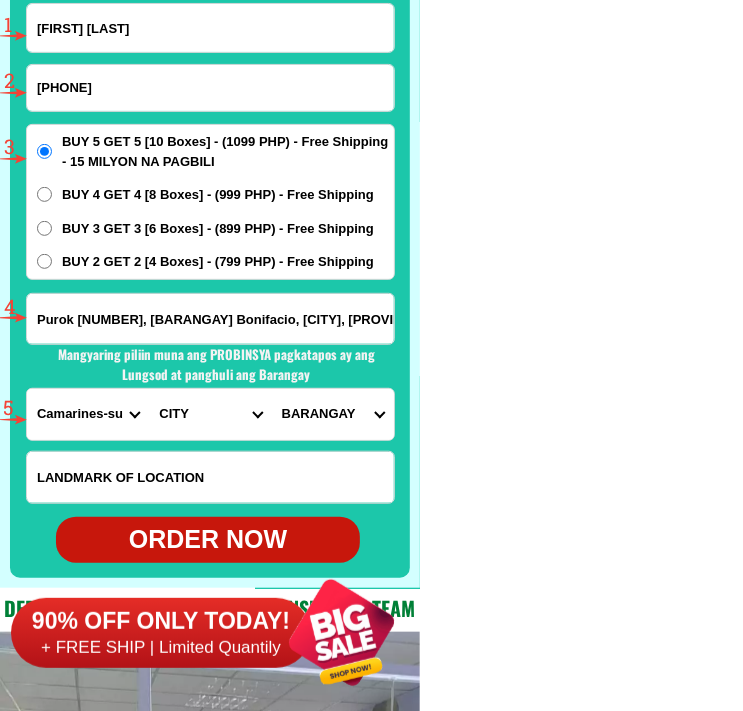 scroll, scrollTop: 0, scrollLeft: 18, axis: horizontal 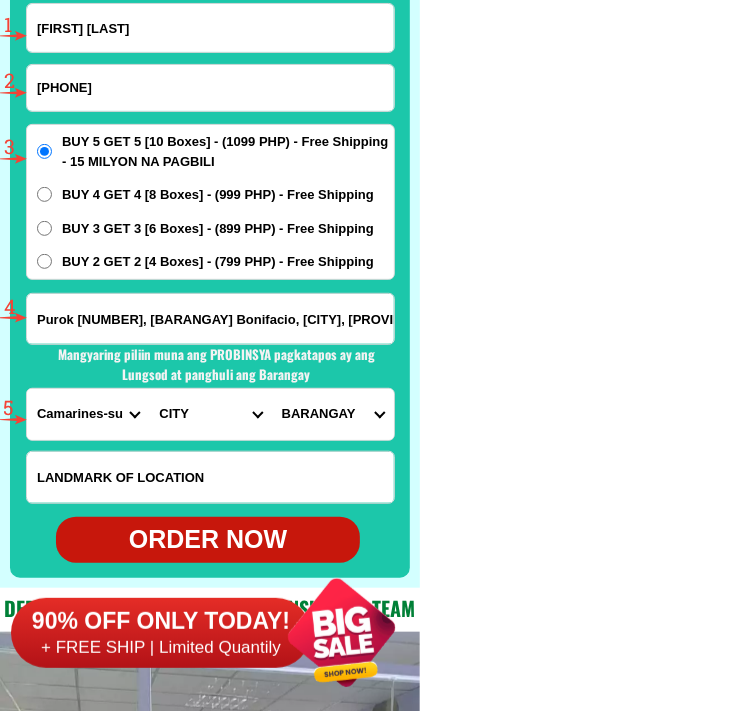 click on "PROVINCE Abra Agusan-del-norte Agusan-del-sur Aklan Albay Antique Apayao Aurora Basilan Bataan Batanes Batangas Benguet Biliran Bohol Bukidnon Bulacan Cagayan Camarines-norte Camarines-sur Camiguin Capiz Catanduanes Cavite Cebu Cotabato Davao-de-oro Davao-del-norte Davao-del-sur Davao-occidental Davao-oriental Dinagat-islands Eastern-samar Guimaras Ifugao Ilocos-norte Ilocos-sur Iloilo Isabela Kalinga La-union Laguna Lanao-del-norte Lanao-del-sur Leyte Maguindanao Marinduque Masbate Metro-manila Misamis-occidental Misamis-oriental Mountain-province Negros-occidental Negros-oriental Northern-samar Nueva-ecija Nueva-vizcaya Occidental-mindoro Oriental-mindoro Palawan Pampanga Pangasinan Quezon Quirino Rizal Romblon Sarangani Siquijor Sorsogon South-cotabato Southern-leyte Sultan-kudarat Sulu Surigao-del-norte Surigao-del-sur Tarlac Tawi-tawi Western-samar Zambales Zamboanga-del-norte Zamboanga-del-sur Zamboanga-sibugay" at bounding box center (88, 414) 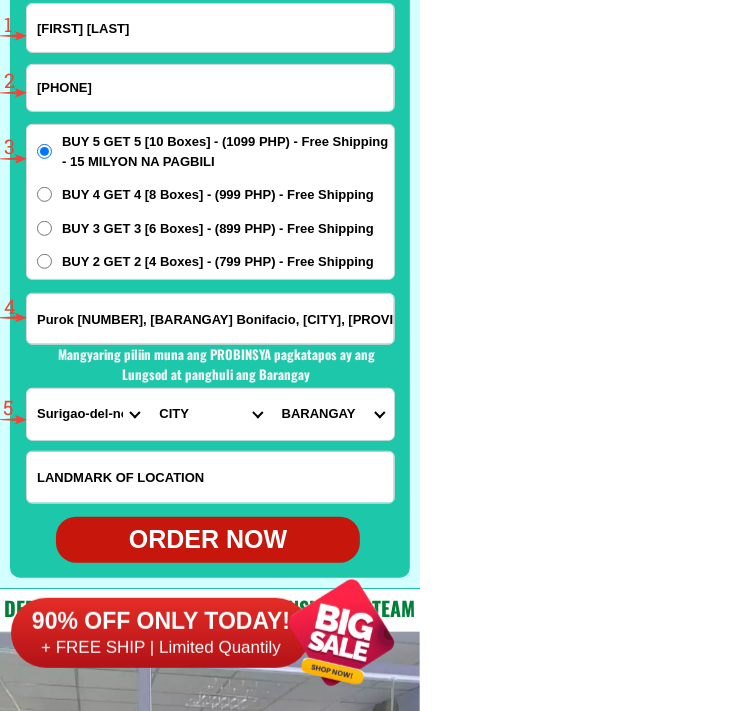 click on "PROVINCE Abra Agusan-del-norte Agusan-del-sur Aklan Albay Antique Apayao Aurora Basilan Bataan Batanes Batangas Benguet Biliran Bohol Bukidnon Bulacan Cagayan Camarines-norte Camarines-sur Camiguin Capiz Catanduanes Cavite Cebu Cotabato Davao-de-oro Davao-del-norte Davao-del-sur Davao-occidental Davao-oriental Dinagat-islands Eastern-samar Guimaras Ifugao Ilocos-norte Ilocos-sur Iloilo Isabela Kalinga La-union Laguna Lanao-del-norte Lanao-del-sur Leyte Maguindanao Marinduque Masbate Metro-manila Misamis-occidental Misamis-oriental Mountain-province Negros-occidental Negros-oriental Northern-samar Nueva-ecija Nueva-vizcaya Occidental-mindoro Oriental-mindoro Palawan Pampanga Pangasinan Quezon Quirino Rizal Romblon Sarangani Siquijor Sorsogon South-cotabato Southern-leyte Sultan-kudarat Sulu Surigao-del-norte Surigao-del-sur Tarlac Tawi-tawi Western-samar Zambales Zamboanga-del-norte Zamboanga-del-sur Zamboanga-sibugay" at bounding box center (88, 414) 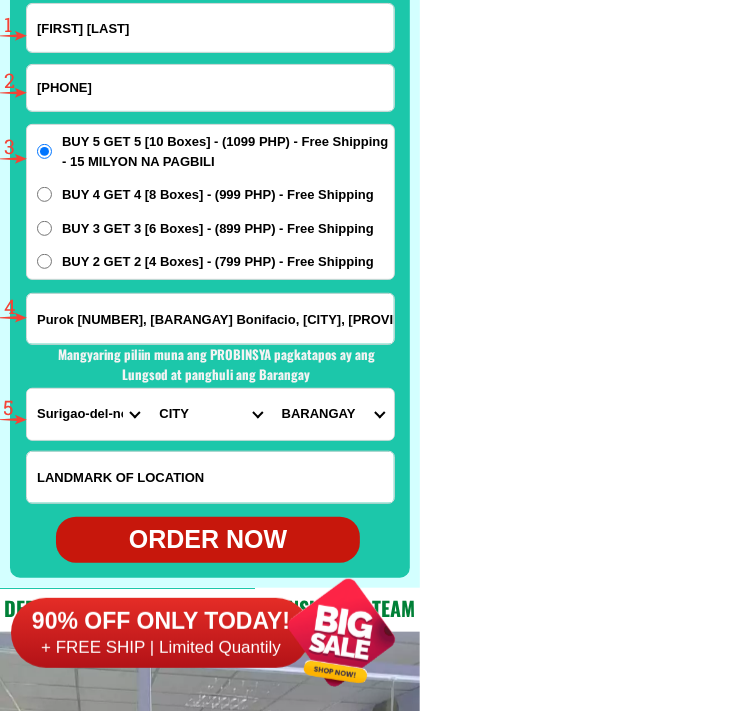 click on "CITY Bacuag Claver Dapa Del-carmen Gigaquit Mainit Malimono San-benito San-francisco Santa-monica Surigao-city Surigao-del-norte-alegria Surigao-del-norte-burgos Surigao-del-norte-general-luna Surigao-del-norte-pilar Surigao-del-norte-placer Surigao-del-norte-san-isidro Surigao-del-norte-sison Surigao-del-norte-socorro Surigao-del-norte-tubod Tagana-an" at bounding box center (210, 414) 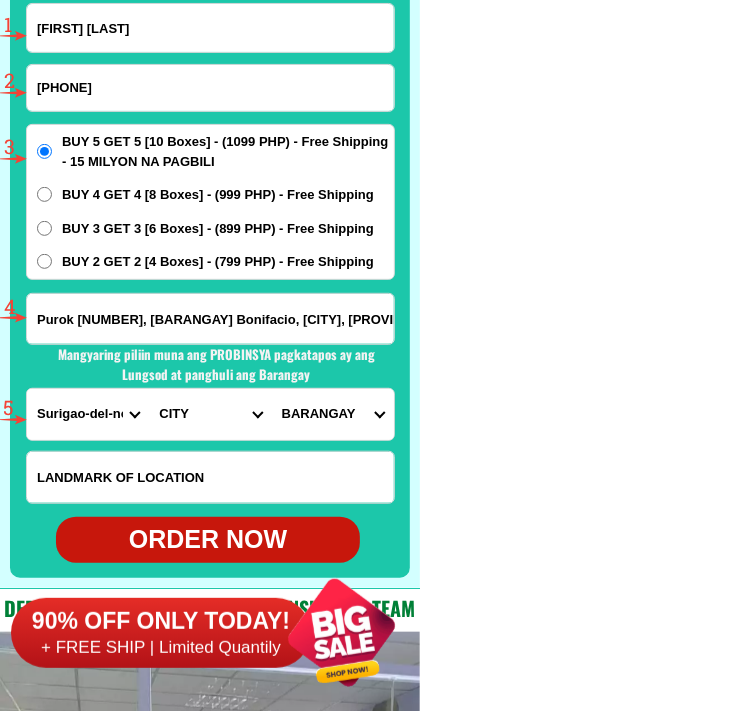 click on "CITY Bacuag Claver Dapa Del-carmen Gigaquit Mainit Malimono San-benito San-francisco Santa-monica Surigao-city Surigao-del-norte-alegria Surigao-del-norte-burgos Surigao-del-norte-general-luna Surigao-del-norte-pilar Surigao-del-norte-placer Surigao-del-norte-san-isidro Surigao-del-norte-sison Surigao-del-norte-socorro Surigao-del-norte-tubod Tagana-an" at bounding box center [210, 414] 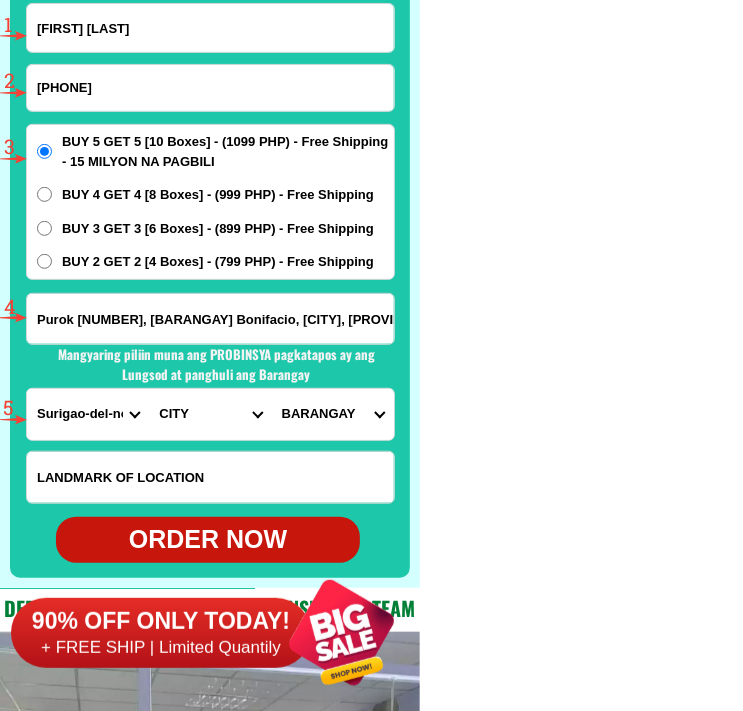 click on "[CITY]" at bounding box center [333, 414] 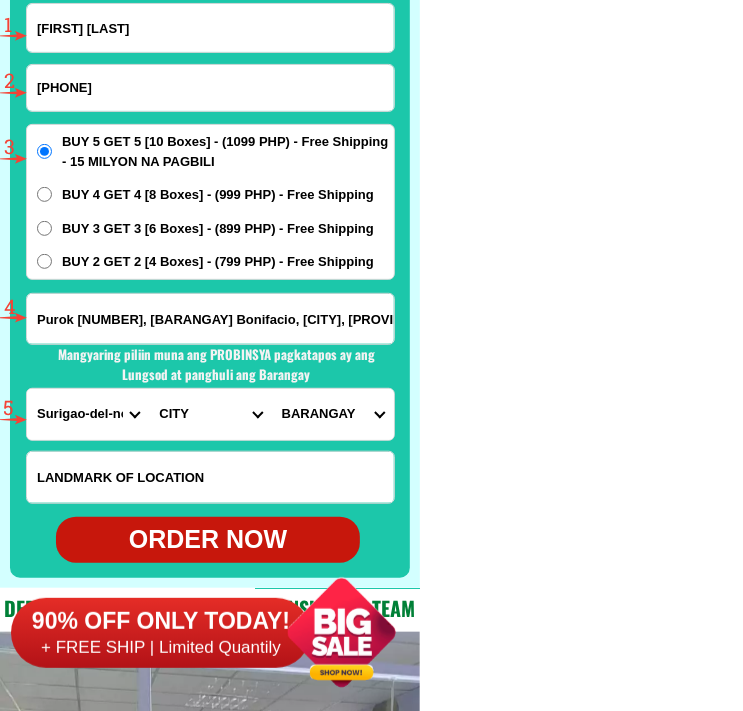 click on "[CITY]" at bounding box center [333, 414] 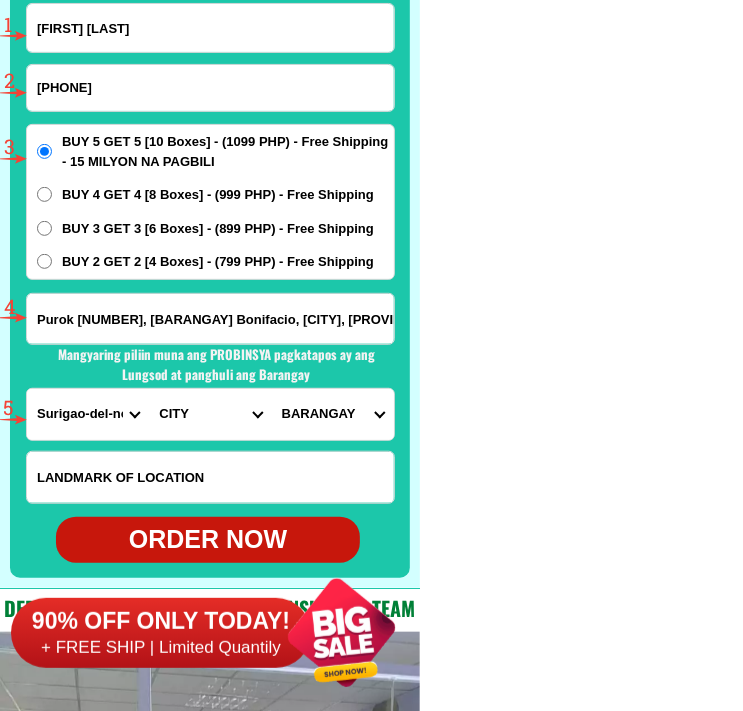click on "[CITY]" at bounding box center [333, 414] 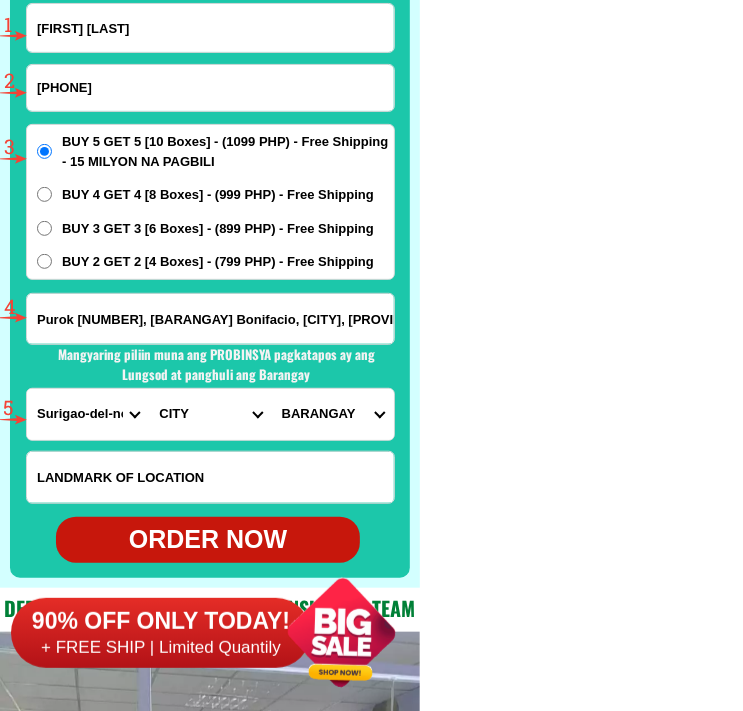click on "[CITY]" at bounding box center (333, 414) 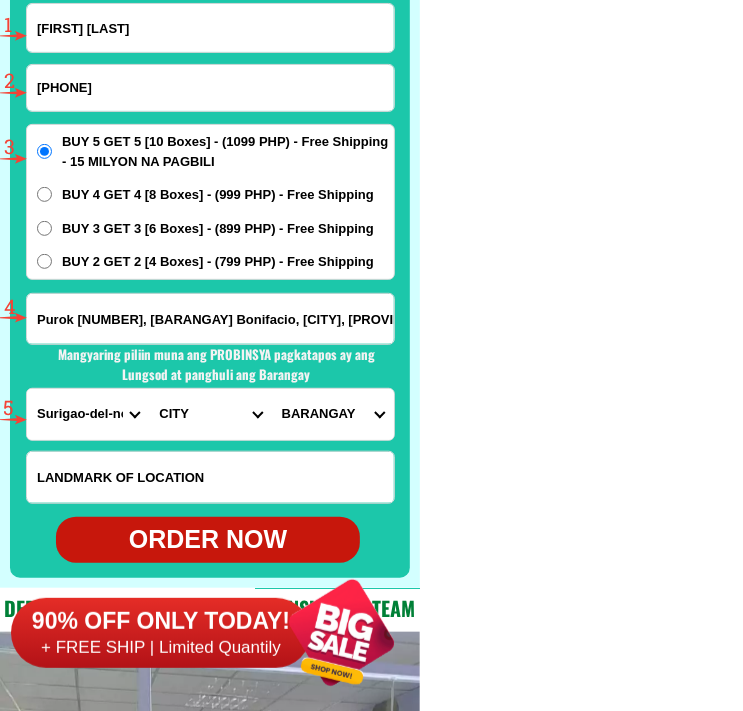 click on "[PHONE]" at bounding box center [210, 88] 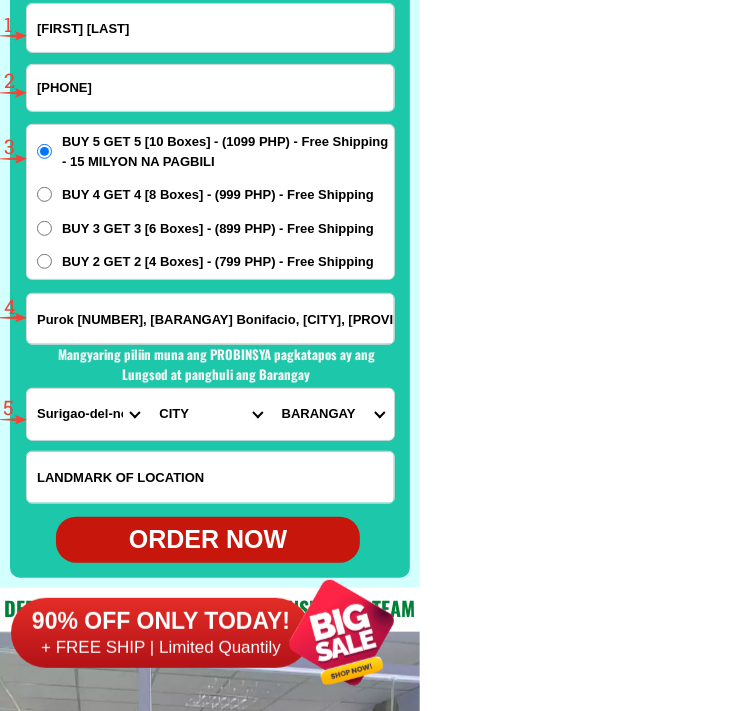 click at bounding box center (0, 0) 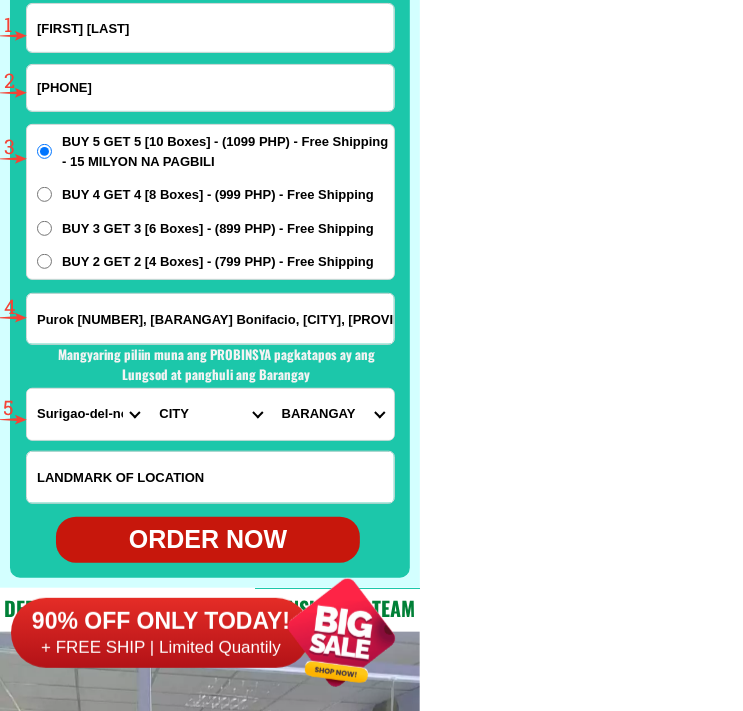 click on "[FIRST] [LAST]" at bounding box center (210, 28) 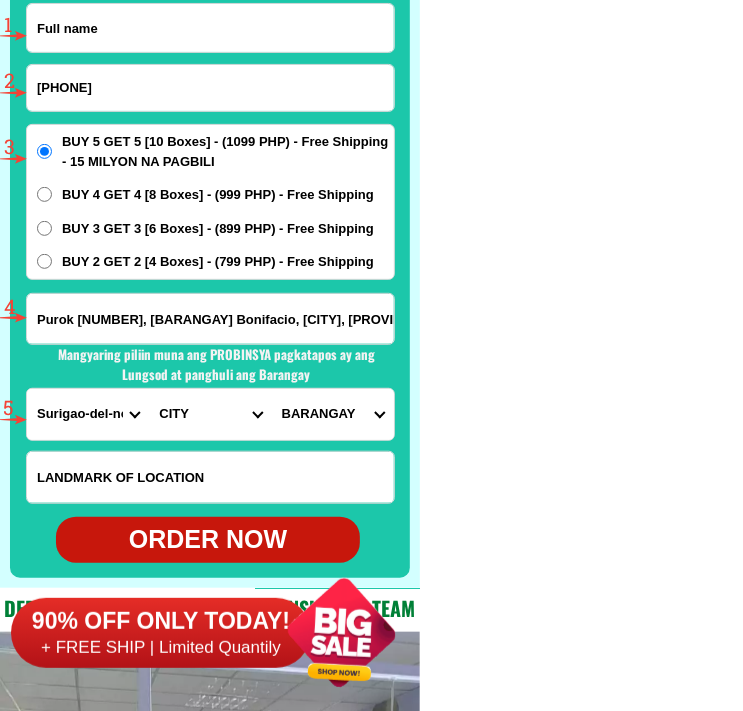 paste on "[FIRST] [LAST]" 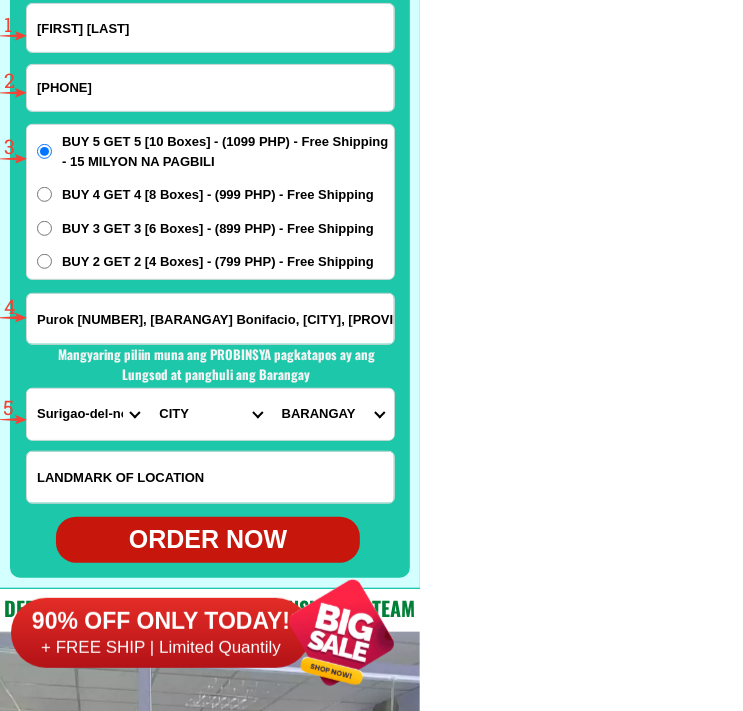 click on "[PHONE]" at bounding box center (210, 88) 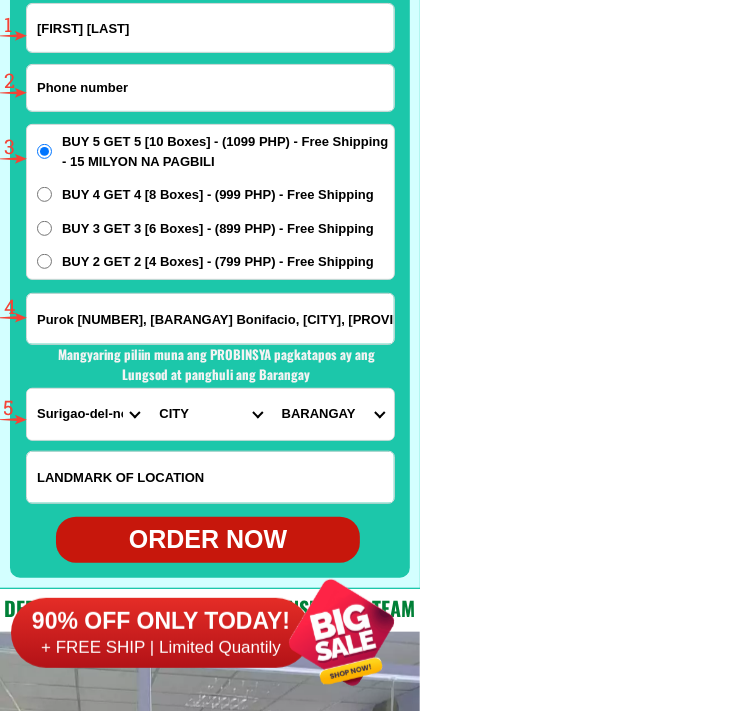 paste on "[PHONE]" 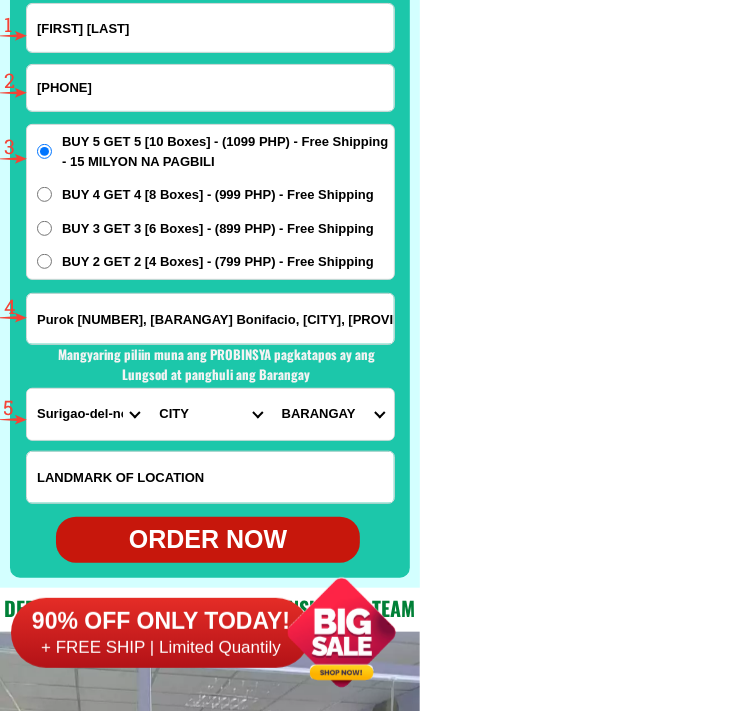 click on "BUY 2 GET 2 [4 Boxes] - (799 PHP) - Free Shipping" at bounding box center [44, 261] 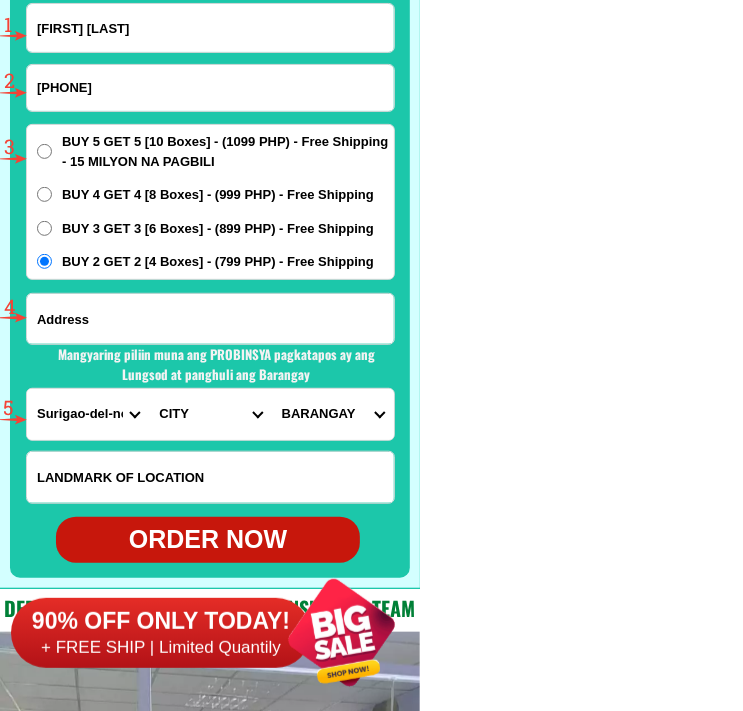 click at bounding box center [210, 319] 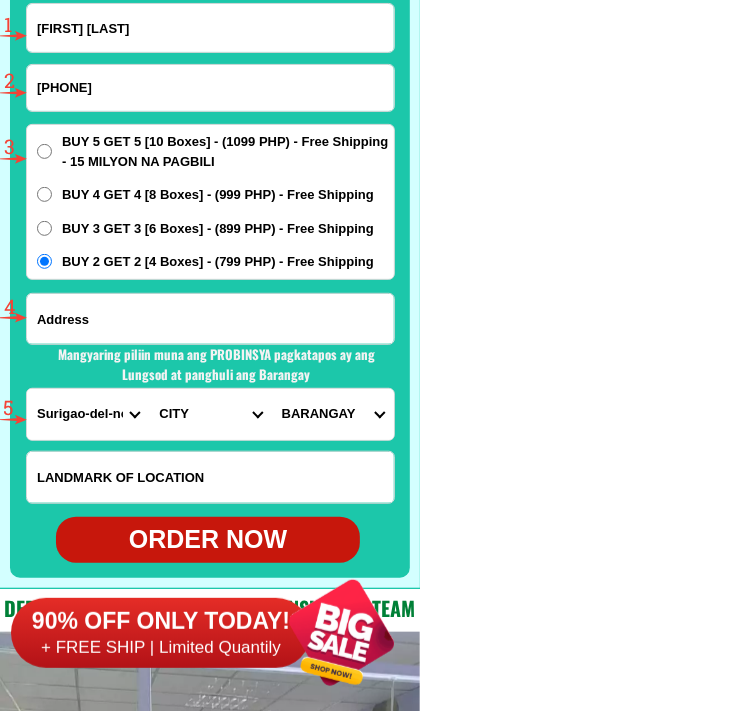 paste on "[BUSINESS_NAME], [STREET], [CITY], [PROVINCE]" 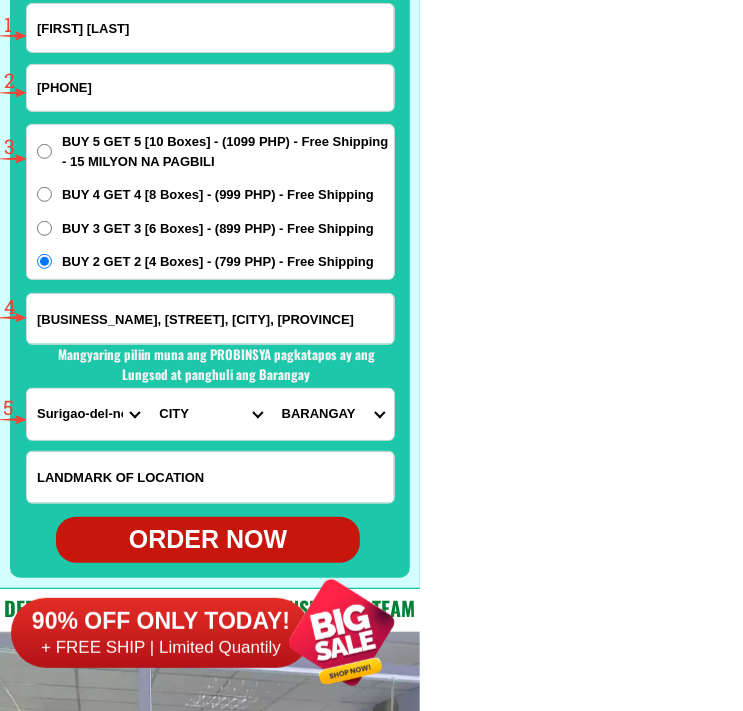 scroll, scrollTop: 0, scrollLeft: 28, axis: horizontal 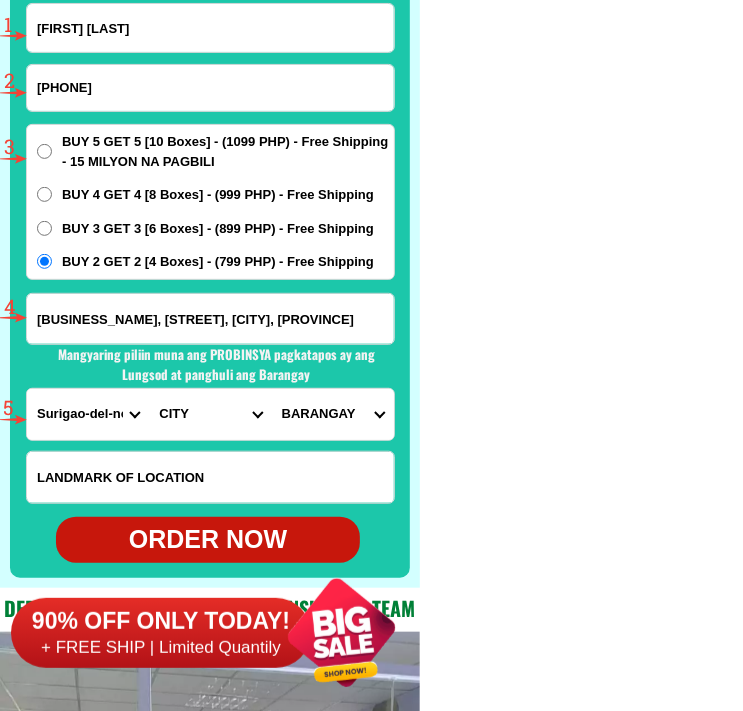click on "PROVINCE Abra Agusan-del-norte Agusan-del-sur Aklan Albay Antique Apayao Aurora Basilan Bataan Batanes Batangas Benguet Biliran Bohol Bukidnon Bulacan Cagayan Camarines-norte Camarines-sur Camiguin Capiz Catanduanes Cavite Cebu Cotabato Davao-de-oro Davao-del-norte Davao-del-sur Davao-occidental Davao-oriental Dinagat-islands Eastern-samar Guimaras Ifugao Ilocos-norte Ilocos-sur Iloilo Isabela Kalinga La-union Laguna Lanao-del-norte Lanao-del-sur Leyte Maguindanao Marinduque Masbate Metro-manila Misamis-occidental Misamis-oriental Mountain-province Negros-occidental Negros-oriental Northern-samar Nueva-ecija Nueva-vizcaya Occidental-mindoro Oriental-mindoro Palawan Pampanga Pangasinan Quezon Quirino Rizal Romblon Sarangani Siquijor Sorsogon South-cotabato Southern-leyte Sultan-kudarat Sulu Surigao-del-norte Surigao-del-sur Tarlac Tawi-tawi Western-samar Zambales Zamboanga-del-norte Zamboanga-del-sur Zamboanga-sibugay" at bounding box center [88, 414] 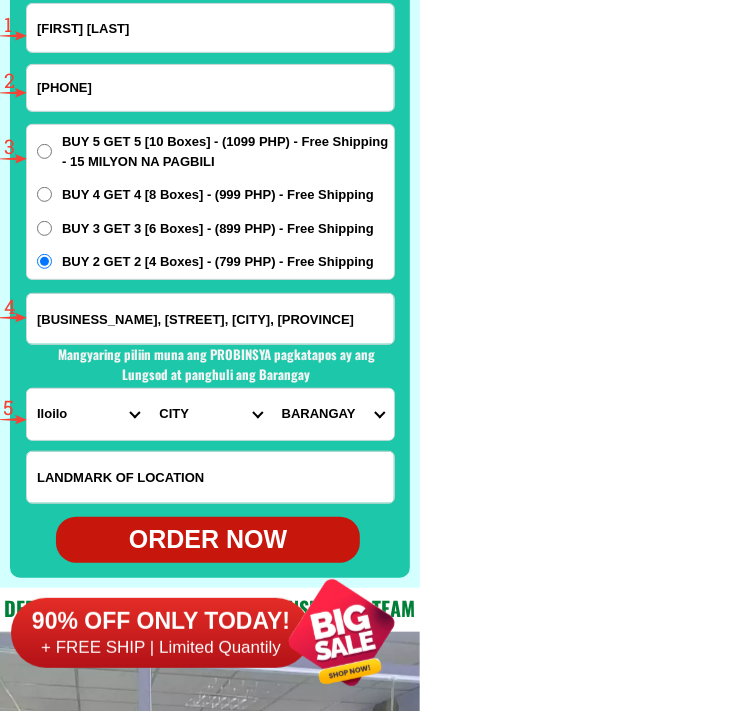 click on "PROVINCE Abra Agusan-del-norte Agusan-del-sur Aklan Albay Antique Apayao Aurora Basilan Bataan Batanes Batangas Benguet Biliran Bohol Bukidnon Bulacan Cagayan Camarines-norte Camarines-sur Camiguin Capiz Catanduanes Cavite Cebu Cotabato Davao-de-oro Davao-del-norte Davao-del-sur Davao-occidental Davao-oriental Dinagat-islands Eastern-samar Guimaras Ifugao Ilocos-norte Ilocos-sur Iloilo Isabela Kalinga La-union Laguna Lanao-del-norte Lanao-del-sur Leyte Maguindanao Marinduque Masbate Metro-manila Misamis-occidental Misamis-oriental Mountain-province Negros-occidental Negros-oriental Northern-samar Nueva-ecija Nueva-vizcaya Occidental-mindoro Oriental-mindoro Palawan Pampanga Pangasinan Quezon Quirino Rizal Romblon Sarangani Siquijor Sorsogon South-cotabato Southern-leyte Sultan-kudarat Sulu Surigao-del-norte Surigao-del-sur Tarlac Tawi-tawi Western-samar Zambales Zamboanga-del-norte Zamboanga-del-sur Zamboanga-sibugay" at bounding box center (88, 414) 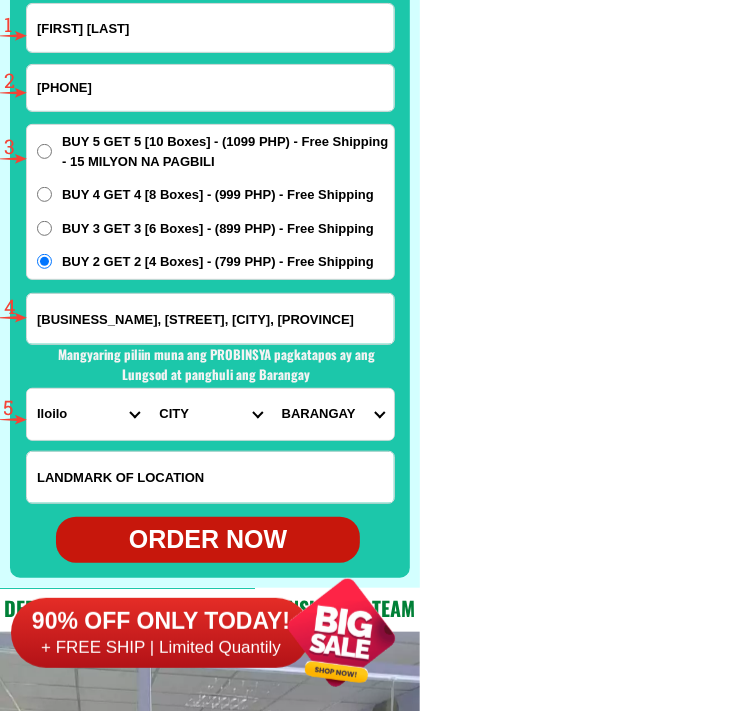 click on "CITY Ajuy Alimodian Anilao Badiangan Balasan Banate Barotac-nuevo Barotac-viejo Batad Bingawan Calinog Carles Dingle Duenas Dumangas Estancia Guimbal Igbaras Iloilo-cabatuan Iloilo-city Iloilo-concepcion Iloilo-lemery Iloilo-maasin Iloilo-san-enrique Iloilo-san-miguel Iloilo-san-rafael Iloilo-santa-barbara Janiuay Lambunao Leganes Leon Miagao Mina New-lucena Oton Passi-city Pavia Pototan San-dionisio San-joaquin Sara Tigbauan Tubungan Zarraga" at bounding box center [210, 414] 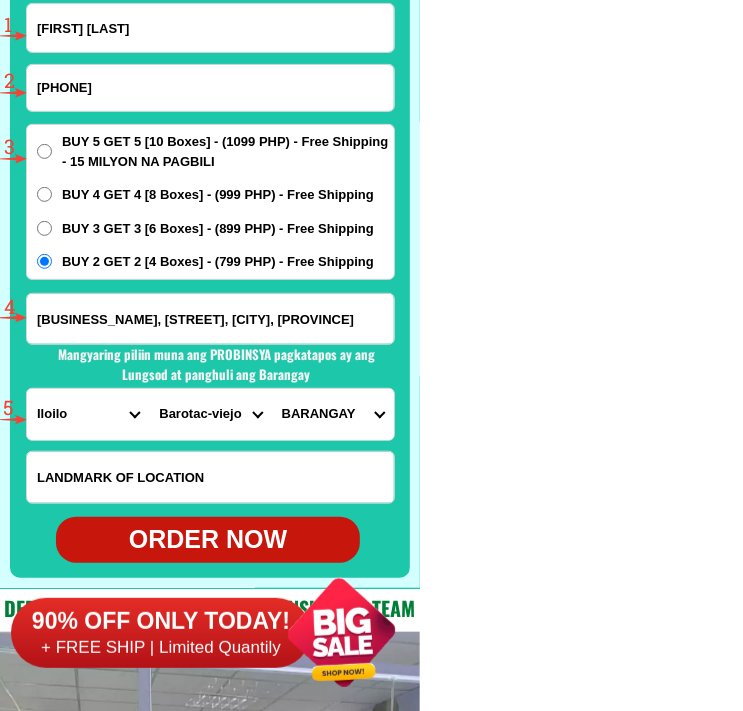 click on "CITY Ajuy Alimodian Anilao Badiangan Balasan Banate Barotac-nuevo Barotac-viejo Batad Bingawan Calinog Carles Dingle Duenas Dumangas Estancia Guimbal Igbaras Iloilo-cabatuan Iloilo-city Iloilo-concepcion Iloilo-lemery Iloilo-maasin Iloilo-san-enrique Iloilo-san-miguel Iloilo-san-rafael Iloilo-santa-barbara Janiuay Lambunao Leganes Leon Miagao Mina New-lucena Oton Passi-city Pavia Pototan San-dionisio San-joaquin Sara Tigbauan Tubungan Zarraga" at bounding box center [210, 414] 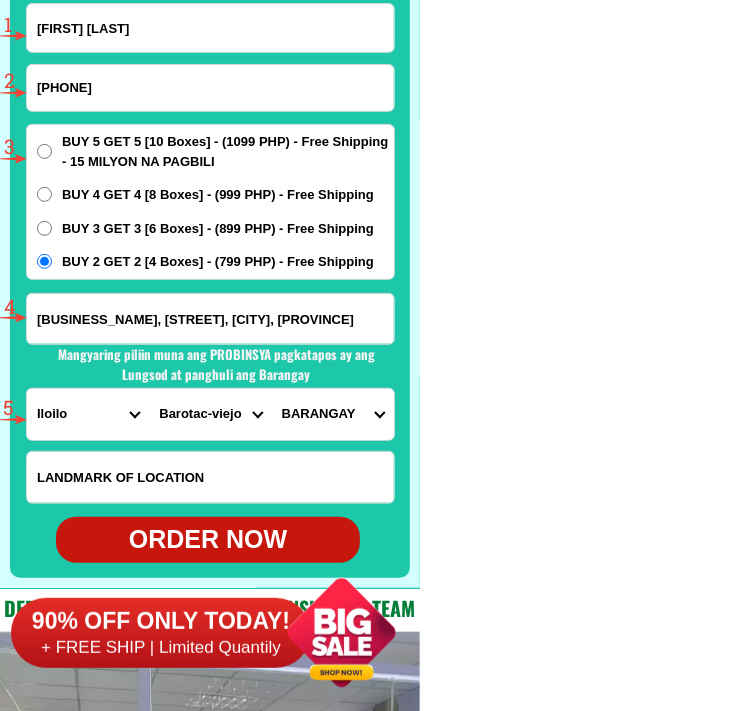 click on "BARANGAY Bugnay [CITY] De la pena [STREET] Del pilar [CITY] General luna [CITY] La fortuna [CITY] Lipata [CITY] Natividad [CITY] Nueva invencion [CITY] Nueva sevilla [CITY] Poblacion [CITY] Puerto princesa [CITY] Rizal [CITY] San antonio [CITY] San fernando [CITY] San francisco [CITY] San geronimo [CITY] San juan [CITY] San lucas [CITY] San miguel [CITY] San roque [CITY] Santiago [CITY] Santo domingo [CITY] Santo tomas [CITY] Ugasan [CITY] Vista alegre" at bounding box center (333, 414) 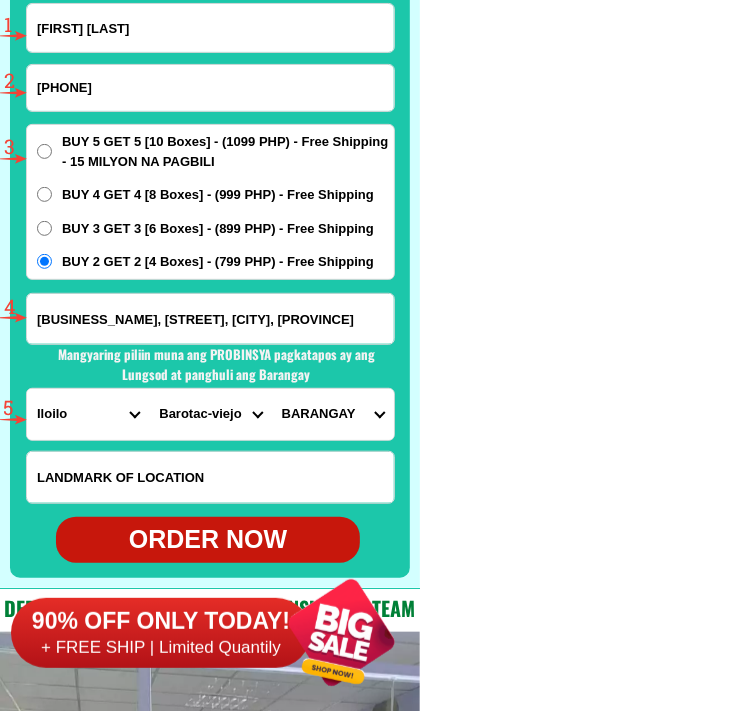 click on "BARANGAY Bugnay [CITY] De la pena [STREET] Del pilar [CITY] General luna [CITY] La fortuna [CITY] Lipata [CITY] Natividad [CITY] Nueva invencion [CITY] Nueva sevilla [CITY] Poblacion [CITY] Puerto princesa [CITY] Rizal [CITY] San antonio [CITY] San fernando [CITY] San francisco [CITY] San geronimo [CITY] San juan [CITY] San lucas [CITY] San miguel [CITY] San roque [CITY] Santiago [CITY] Santo domingo [CITY] Santo tomas [CITY] Ugasan [CITY] Vista alegre" at bounding box center [333, 414] 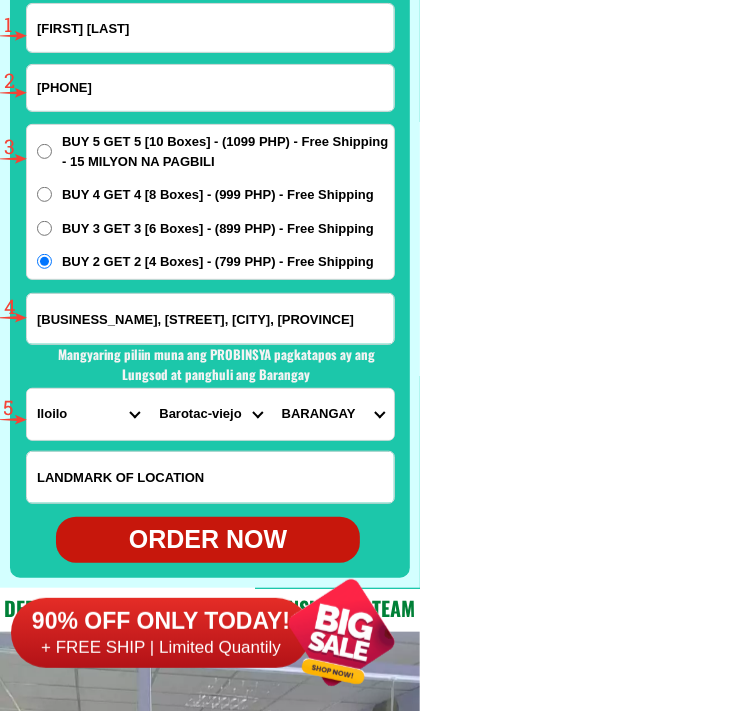 click on "[PHONE]" at bounding box center (210, 88) 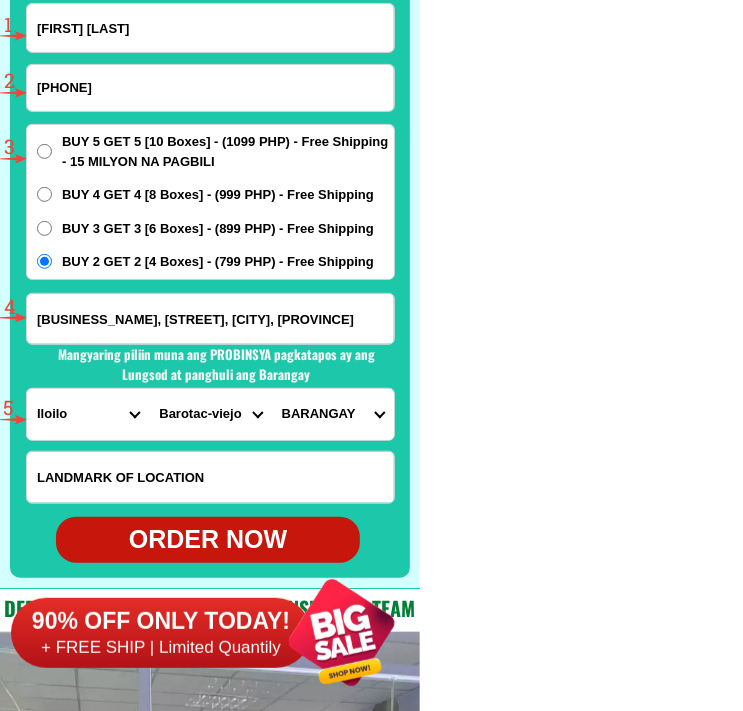 click at bounding box center (0, 0) 